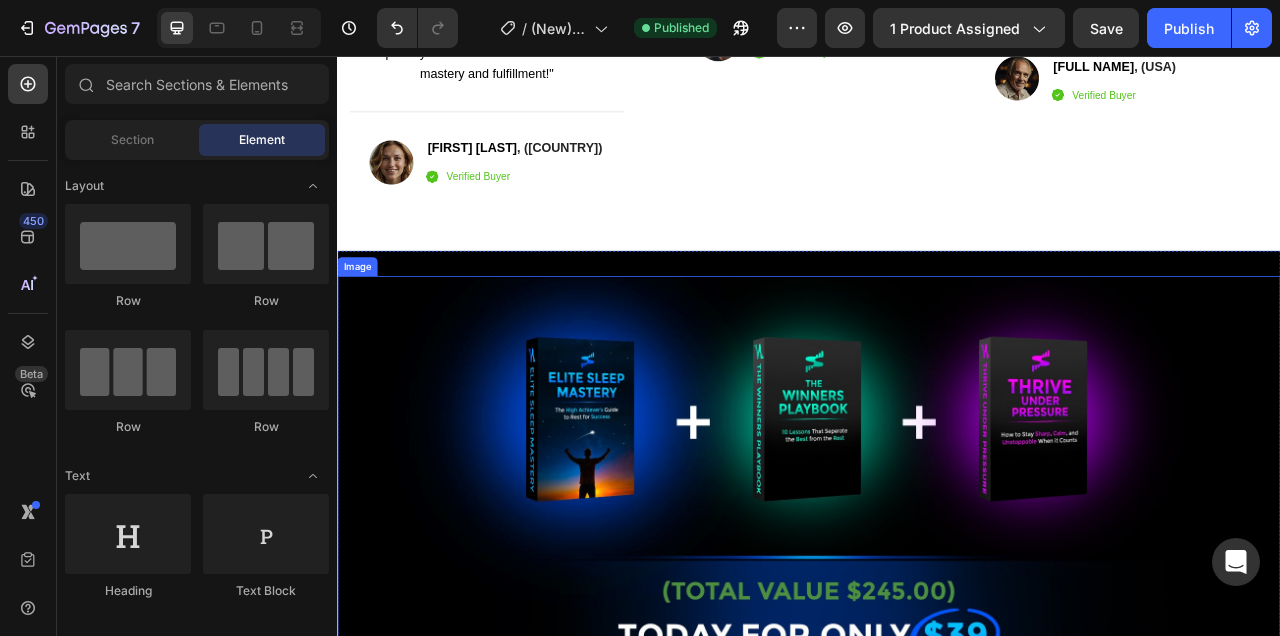 scroll, scrollTop: 12439, scrollLeft: 0, axis: vertical 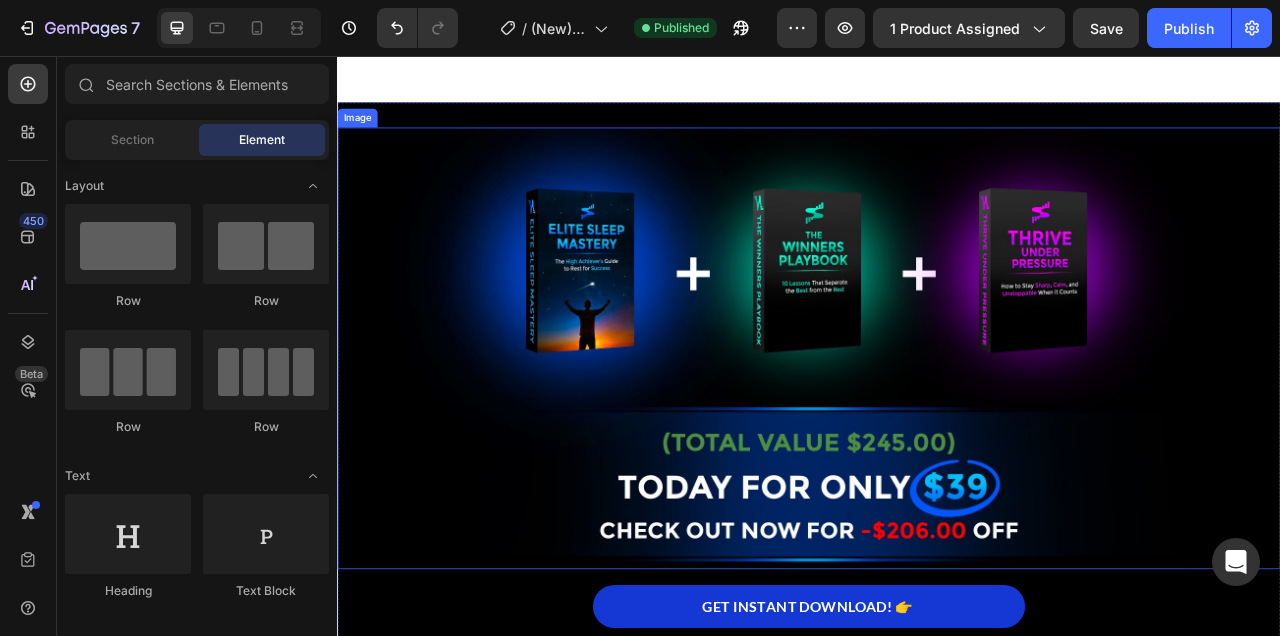 click at bounding box center [937, 428] 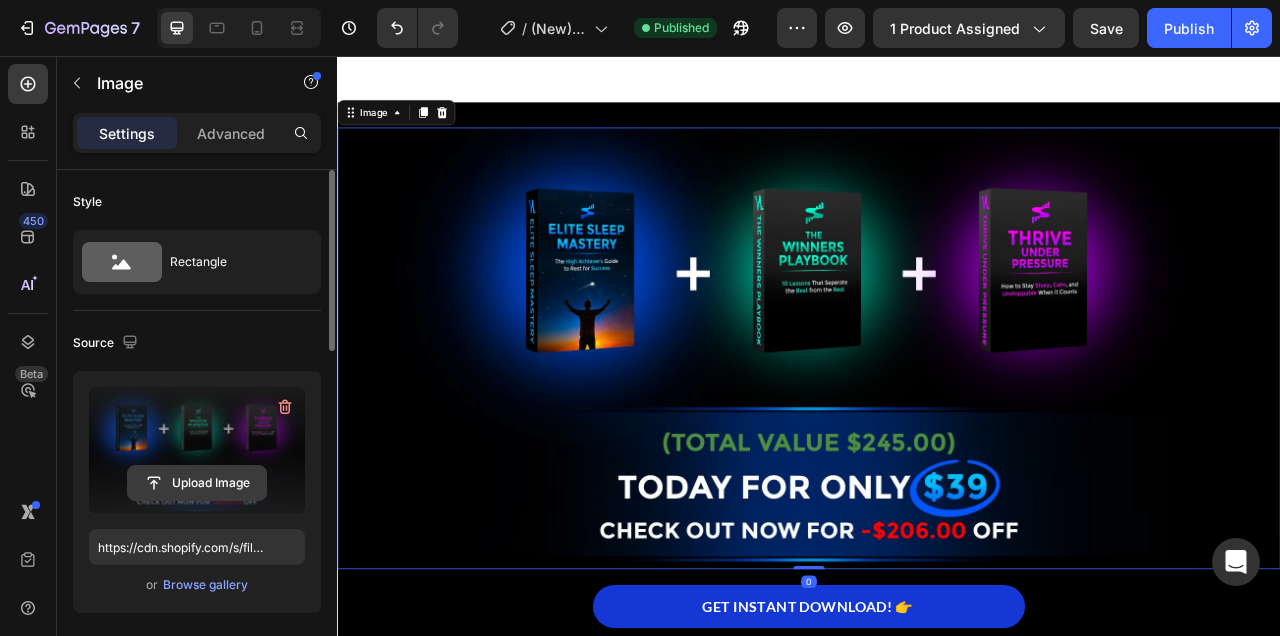 click 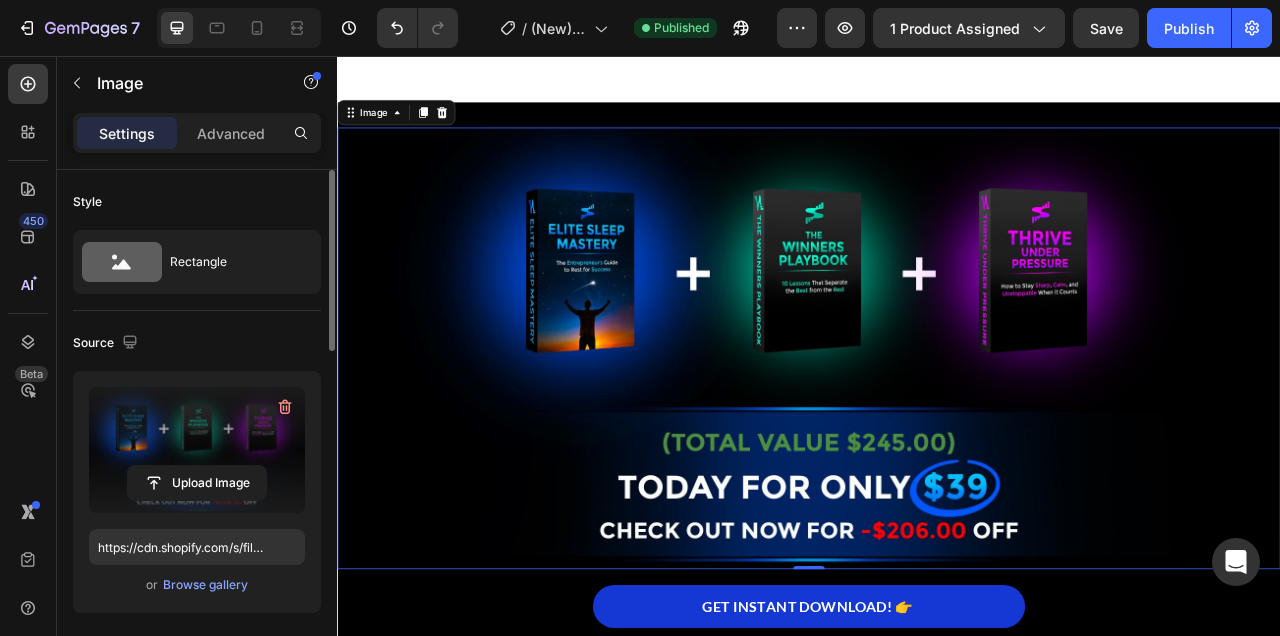 type on "https://cdn.shopify.com/s/files/1/0915/1358/6028/files/gempages_563064483002450955-df276f66-2622-4fe8-9a5f-c01716bedd86.jpg" 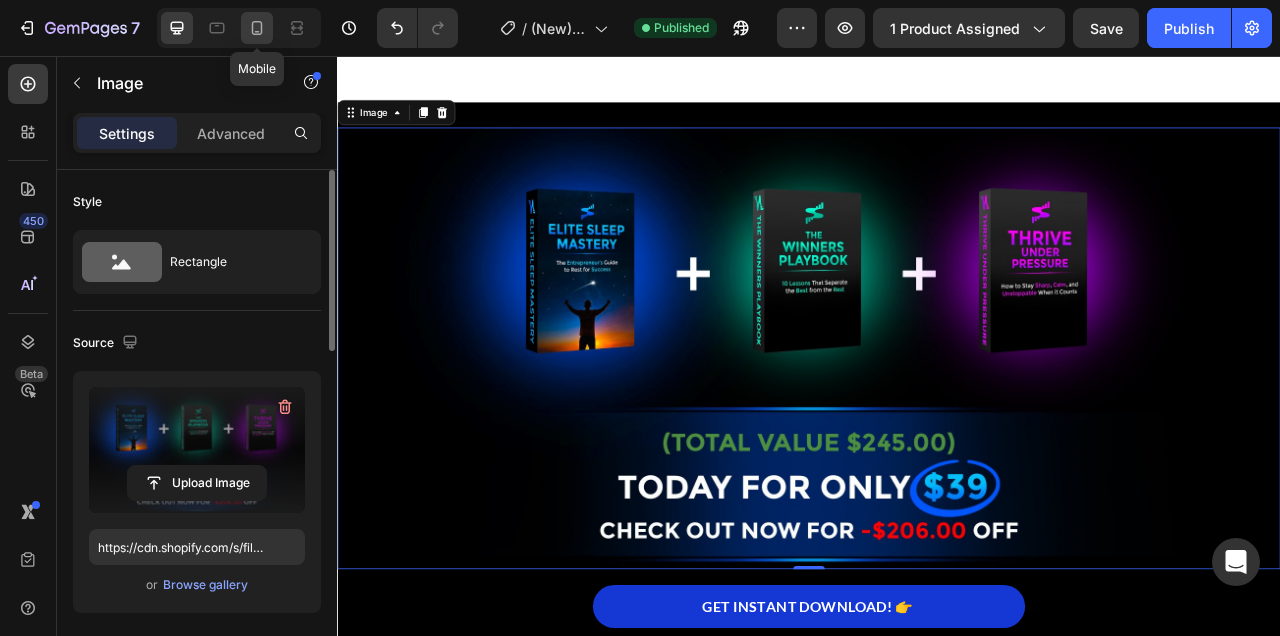click 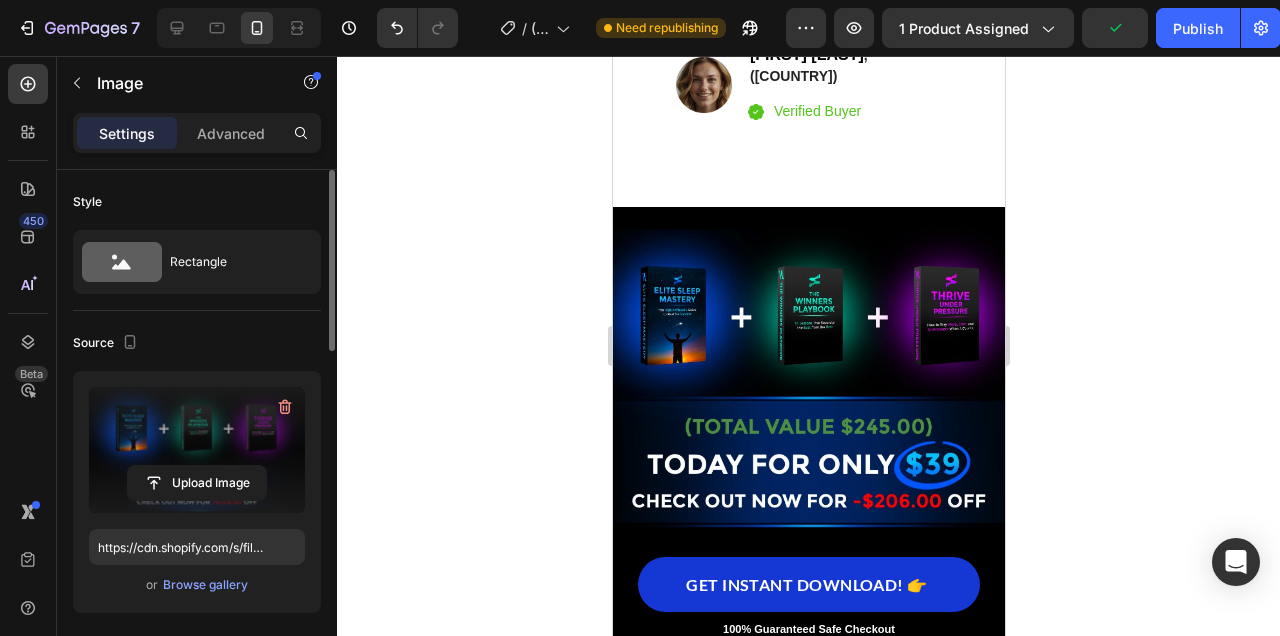 scroll, scrollTop: 12146, scrollLeft: 0, axis: vertical 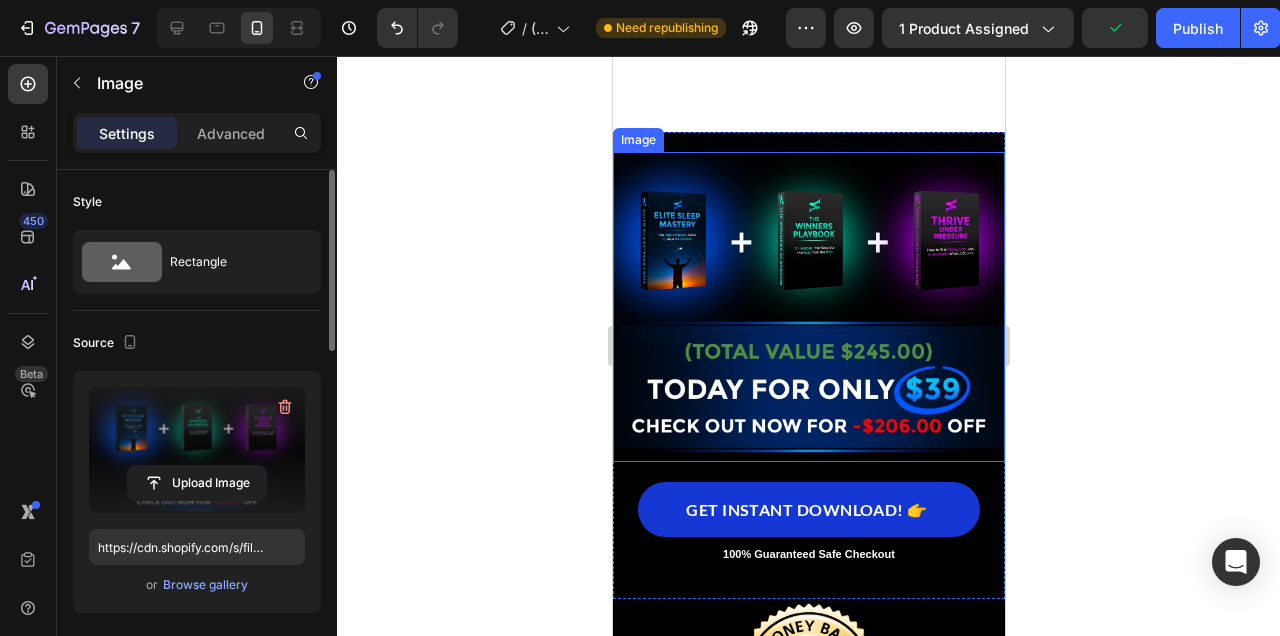click at bounding box center [808, 307] 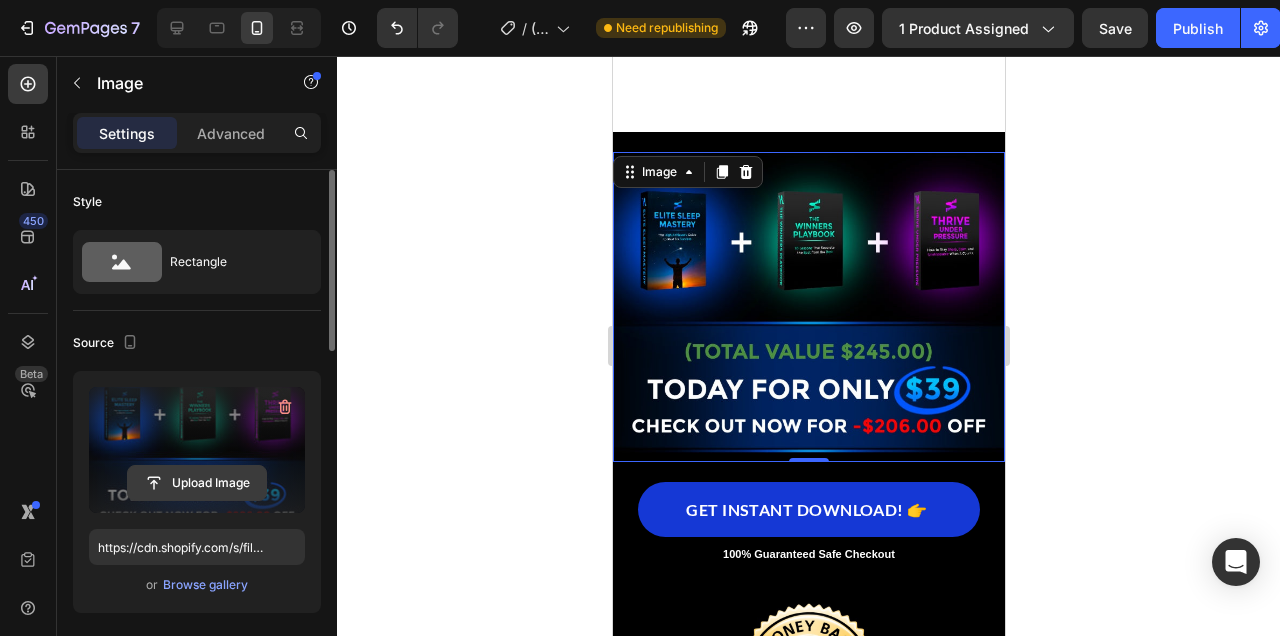 click 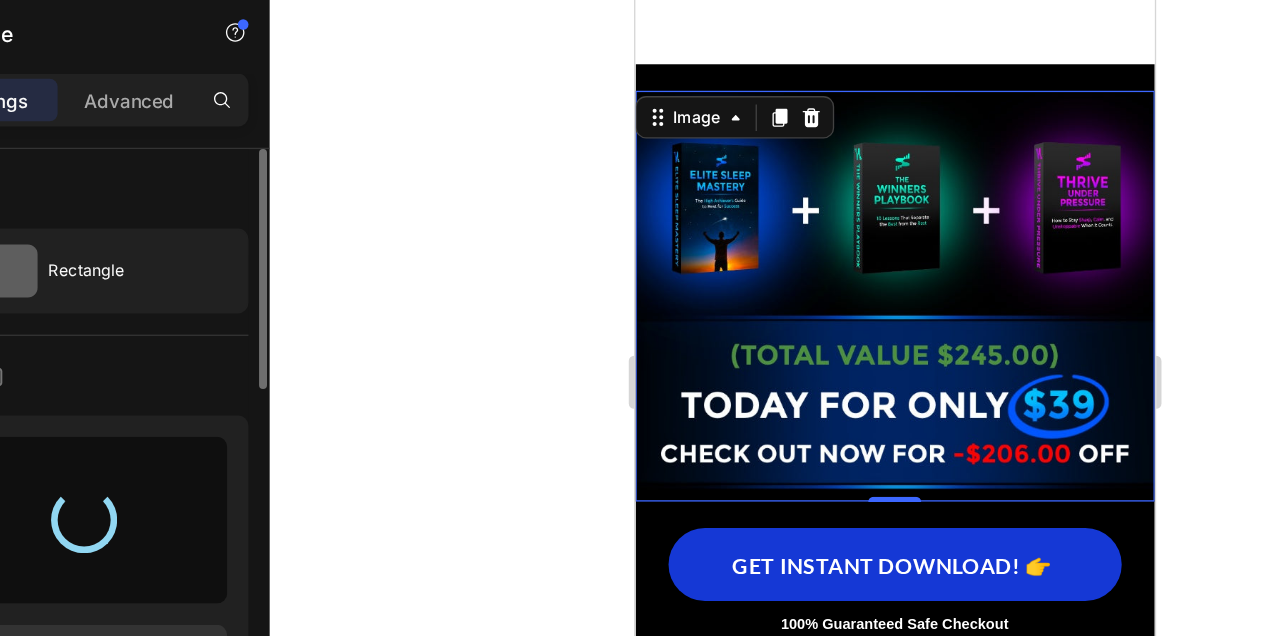 scroll, scrollTop: 12204, scrollLeft: 133, axis: both 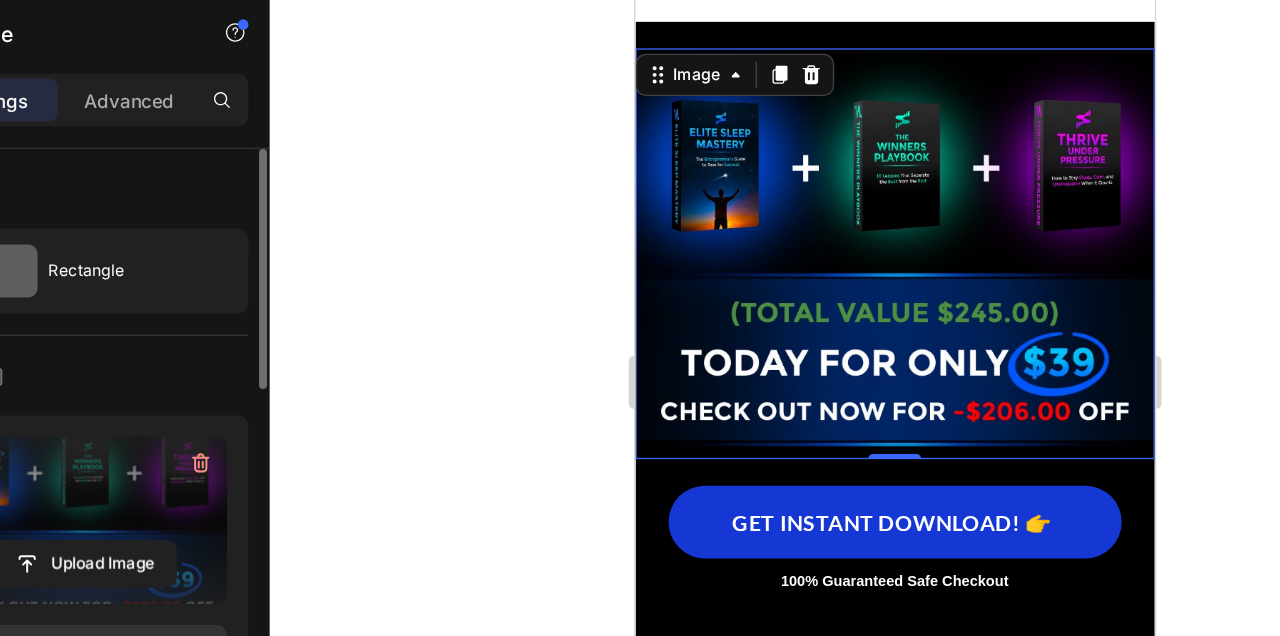 type on "https://cdn.shopify.com/s/files/1/0915/1358/6028/files/gempages_563064483002450955-bca4b1b4-8867-4c22-add4-72a8d2a63802.jpg" 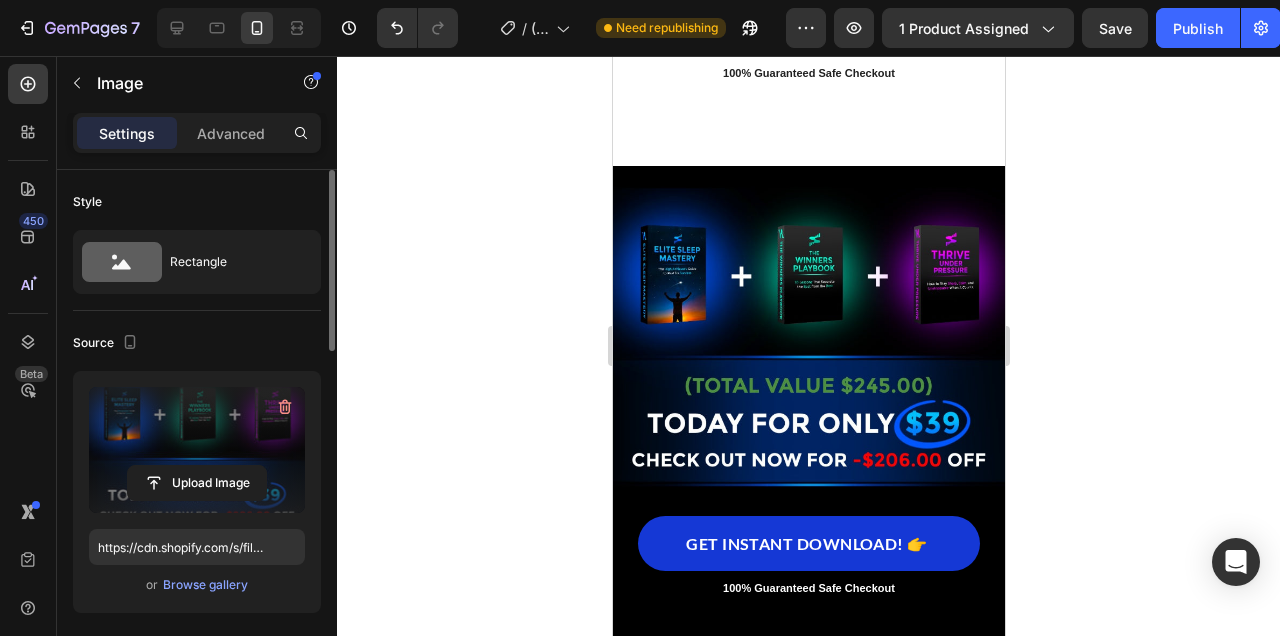 scroll, scrollTop: 14686, scrollLeft: 0, axis: vertical 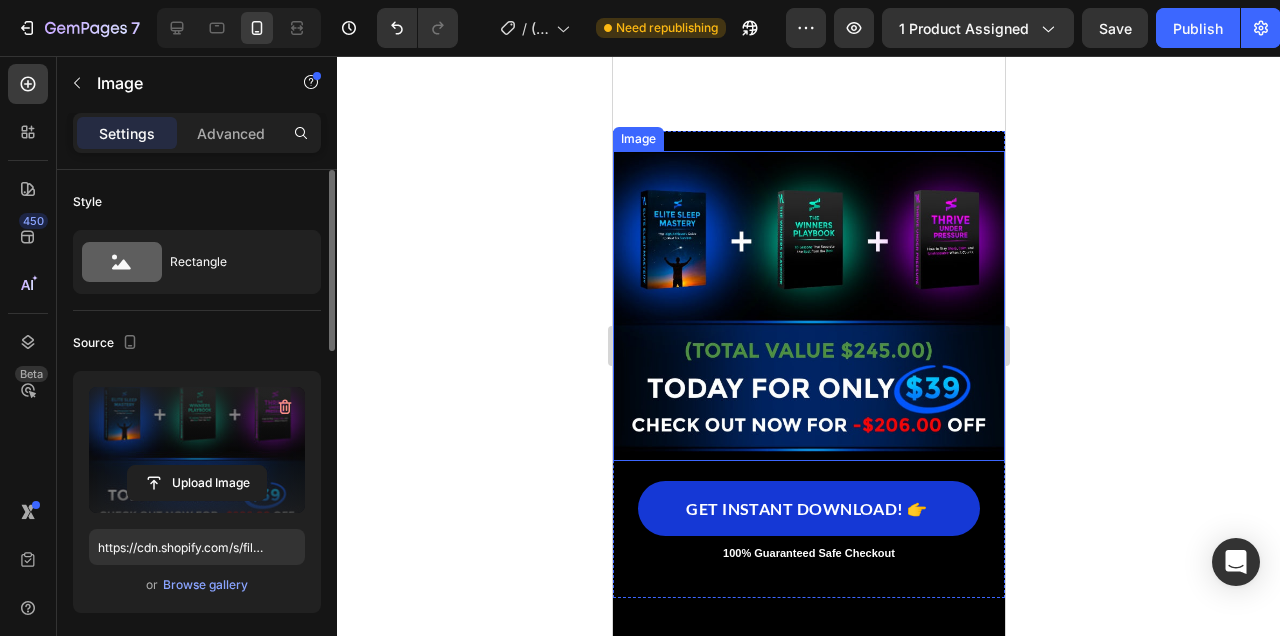 click at bounding box center [808, 306] 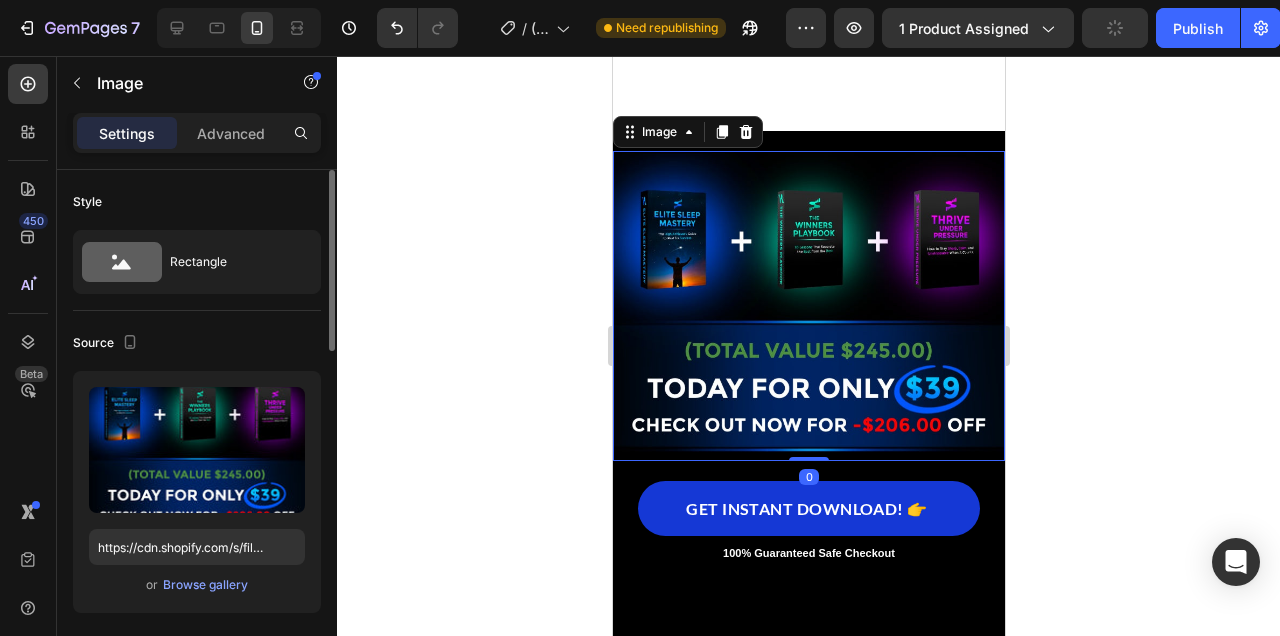click 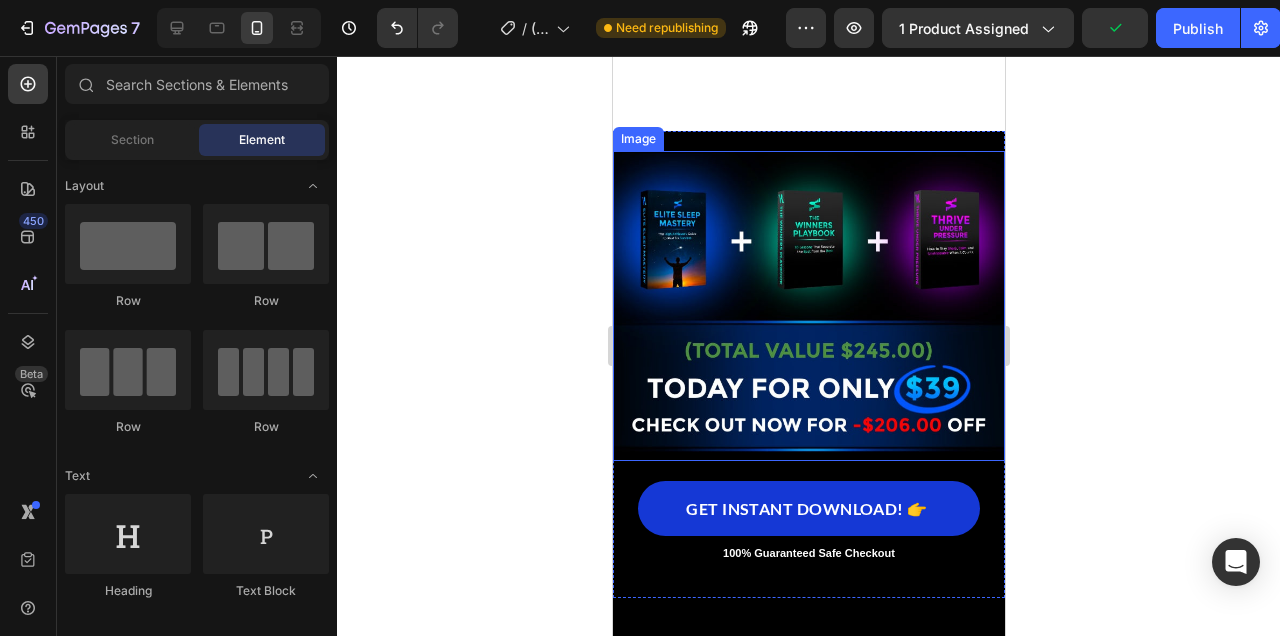 click at bounding box center (808, 306) 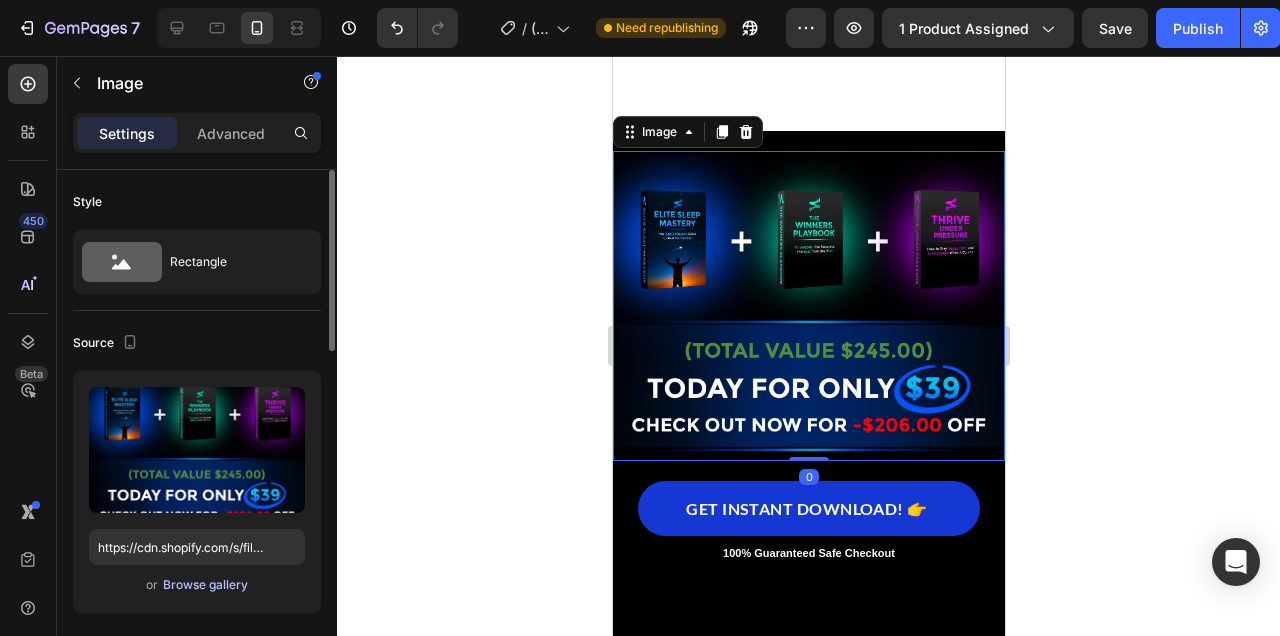 click on "Browse gallery" at bounding box center (205, 585) 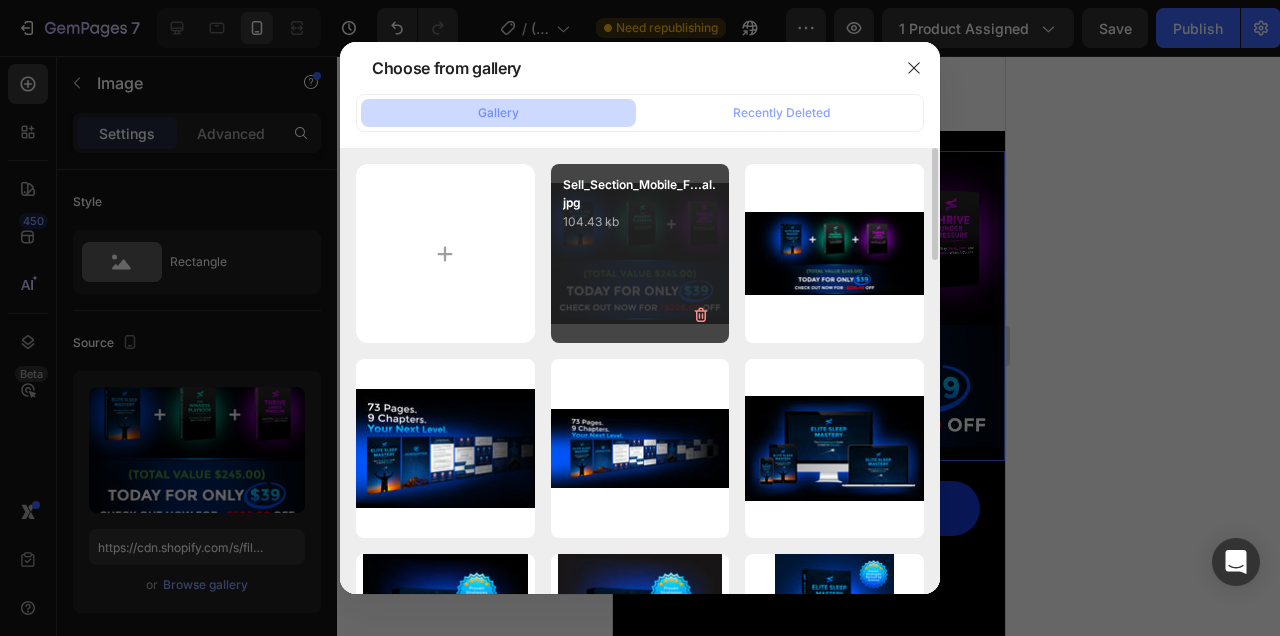 click on "Sell_Section_Mobile_F...al.jpg 104.43 kb" at bounding box center (640, 253) 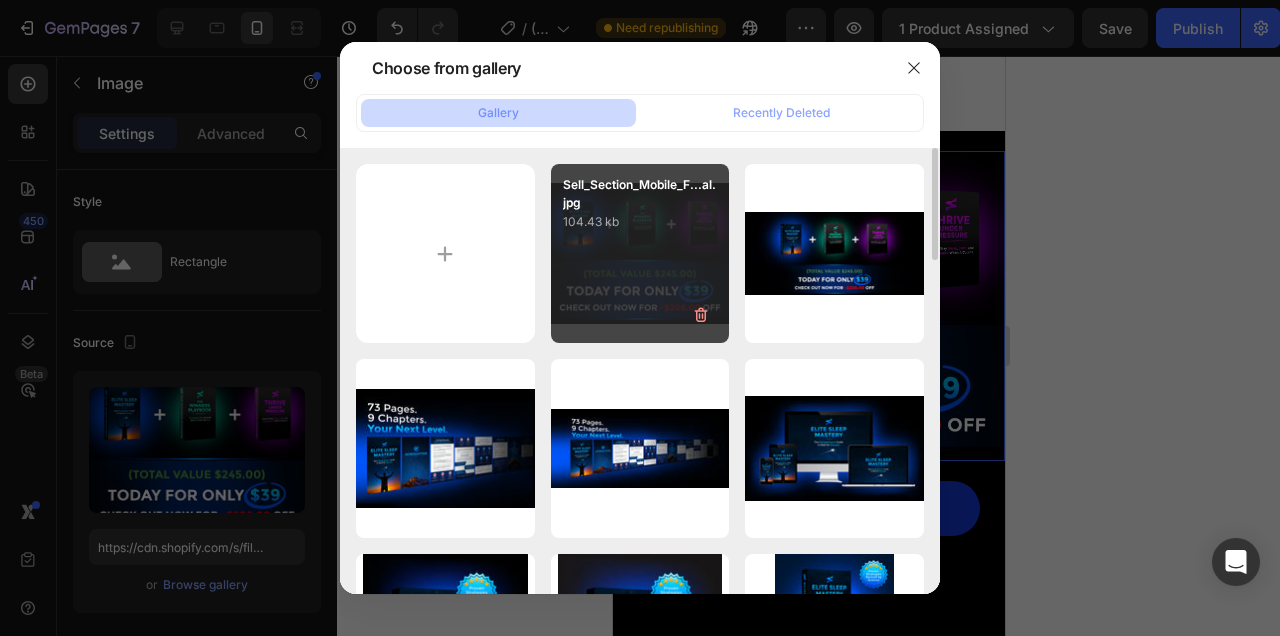 type on "https://cdn.shopify.com/s/files/1/0915/1358/6028/files/gempages_563064483002450955-bca4b1b4-8867-4c22-add4-72a8d2a63802.jpg" 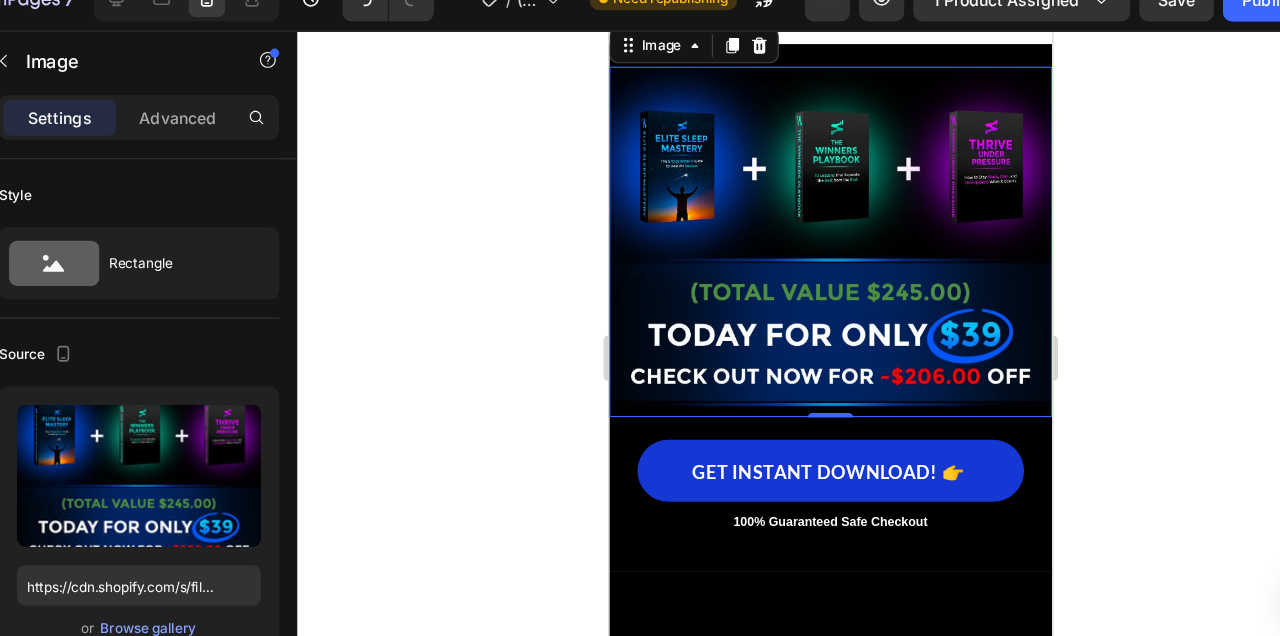scroll, scrollTop: 14715, scrollLeft: 74, axis: both 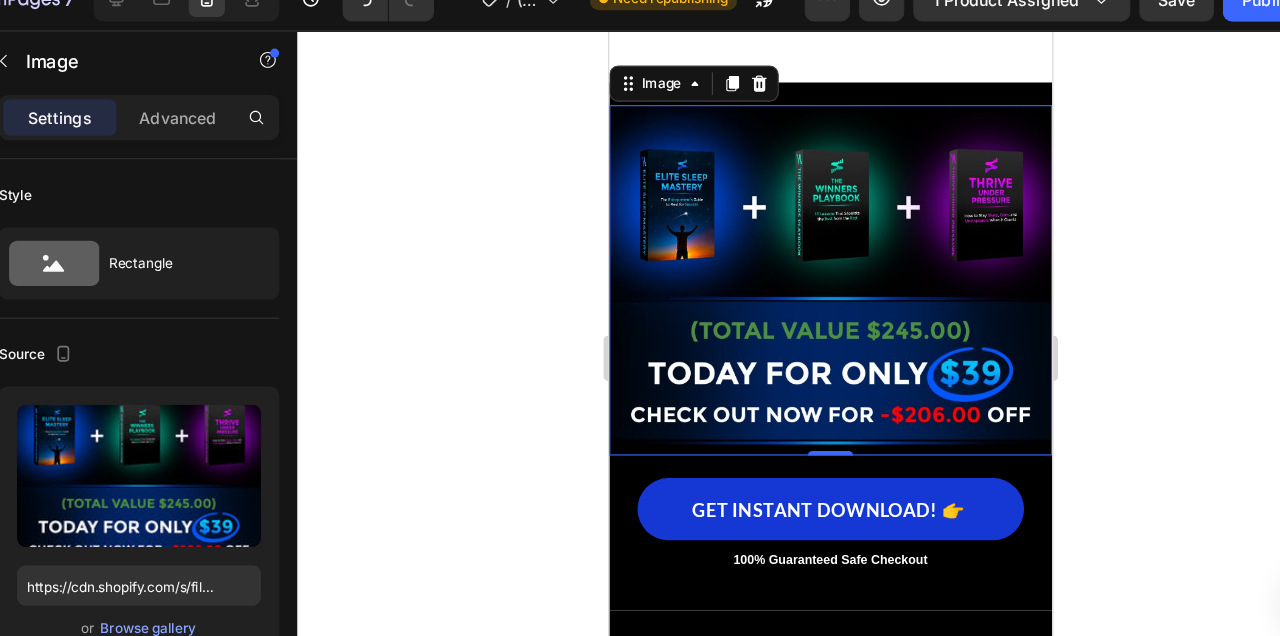 click 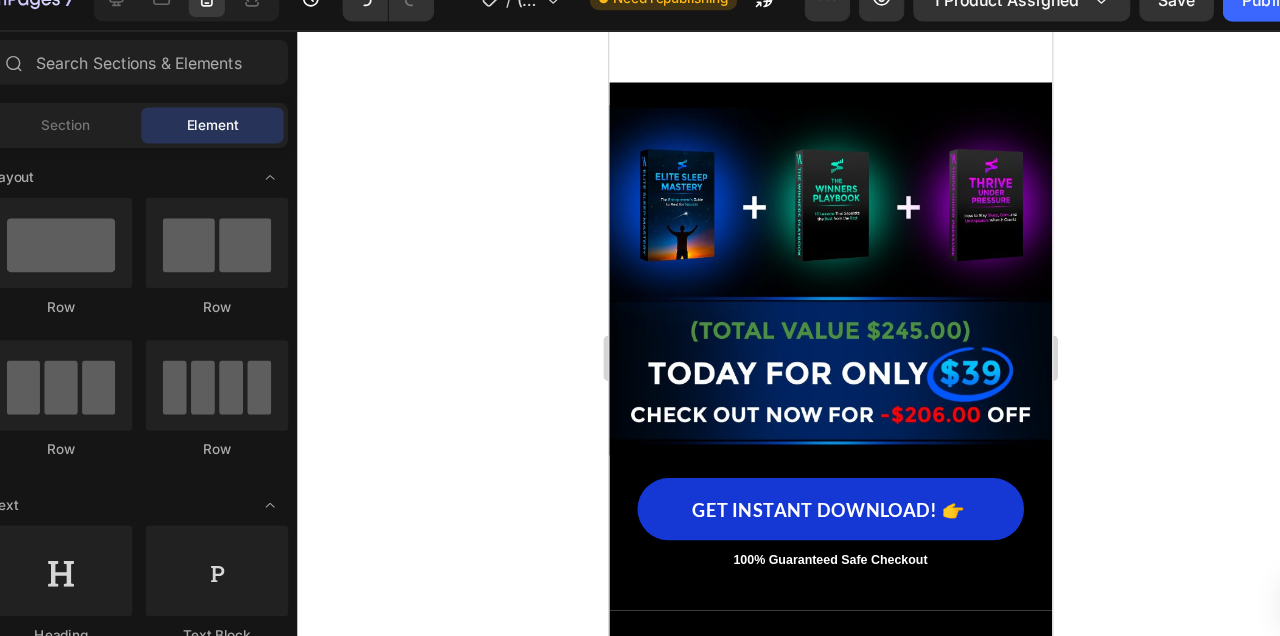 scroll, scrollTop: 14686, scrollLeft: 0, axis: vertical 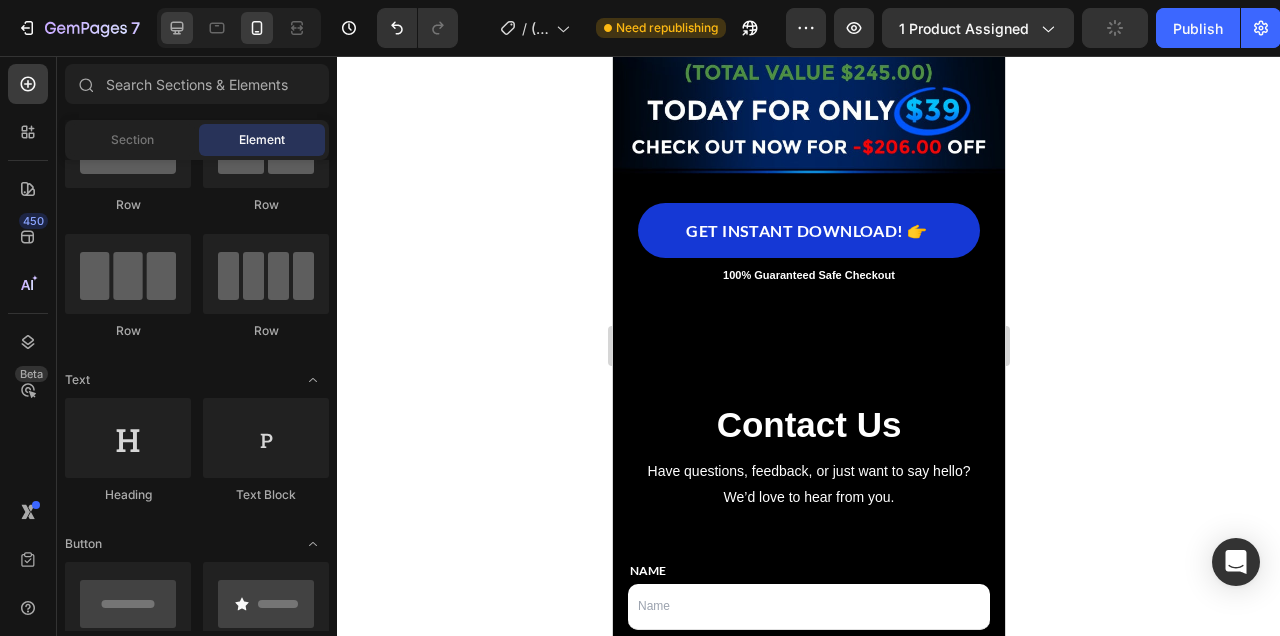 click 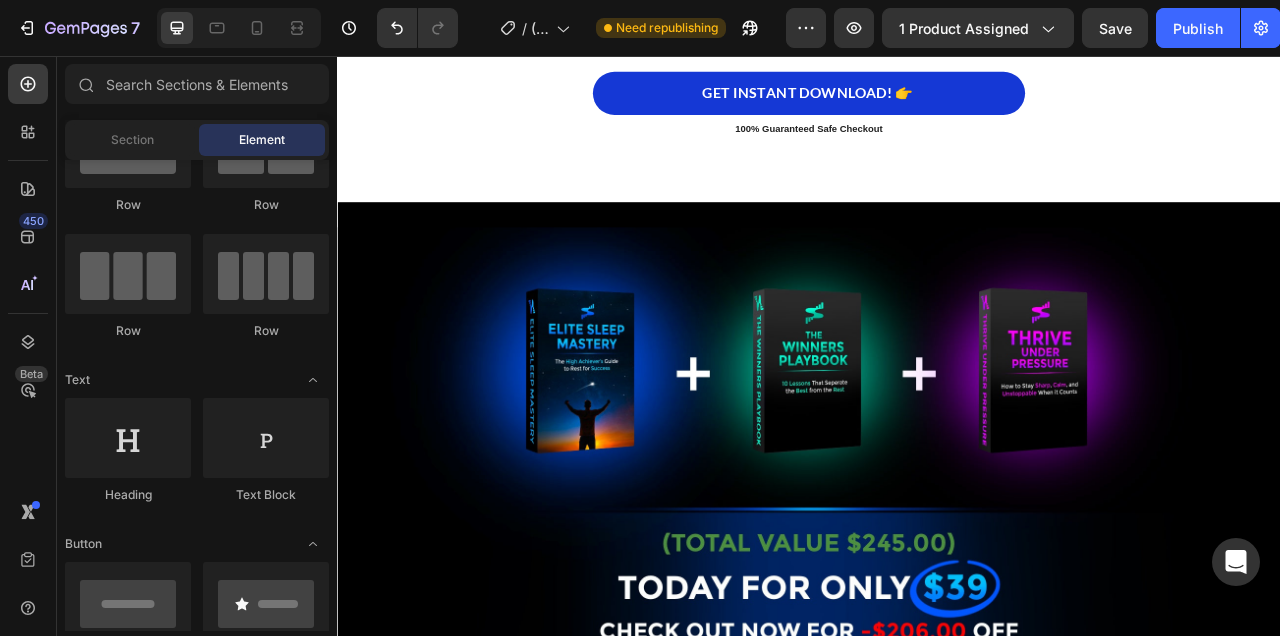 scroll, scrollTop: 15075, scrollLeft: 0, axis: vertical 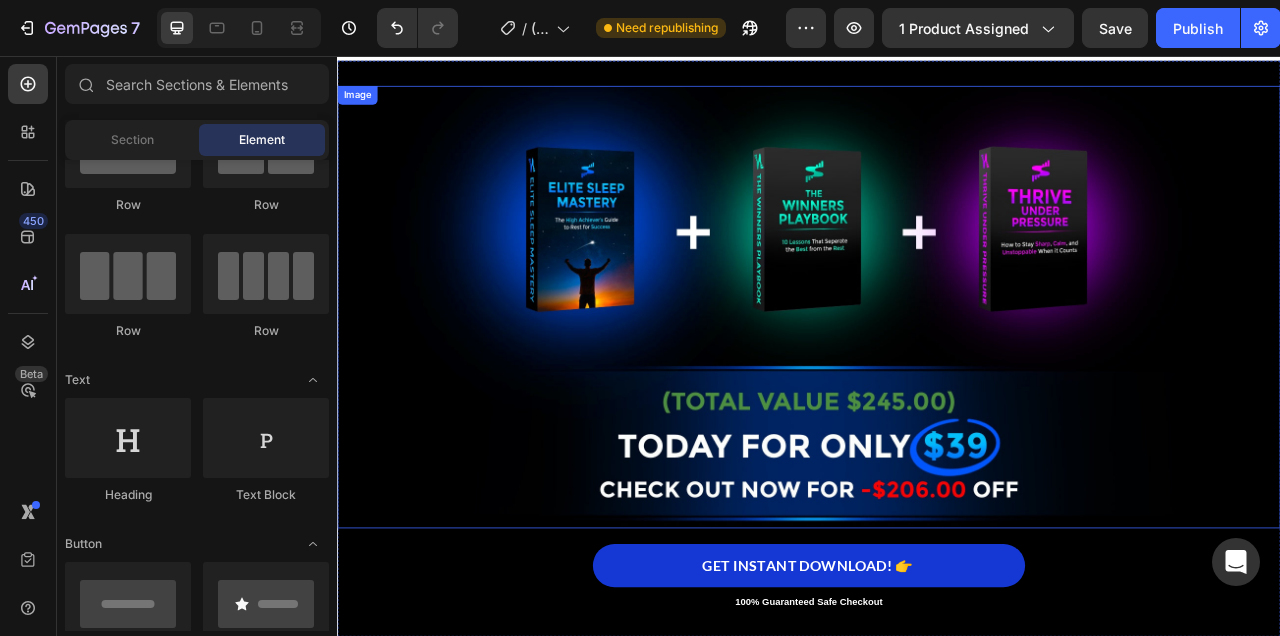 click at bounding box center (937, 375) 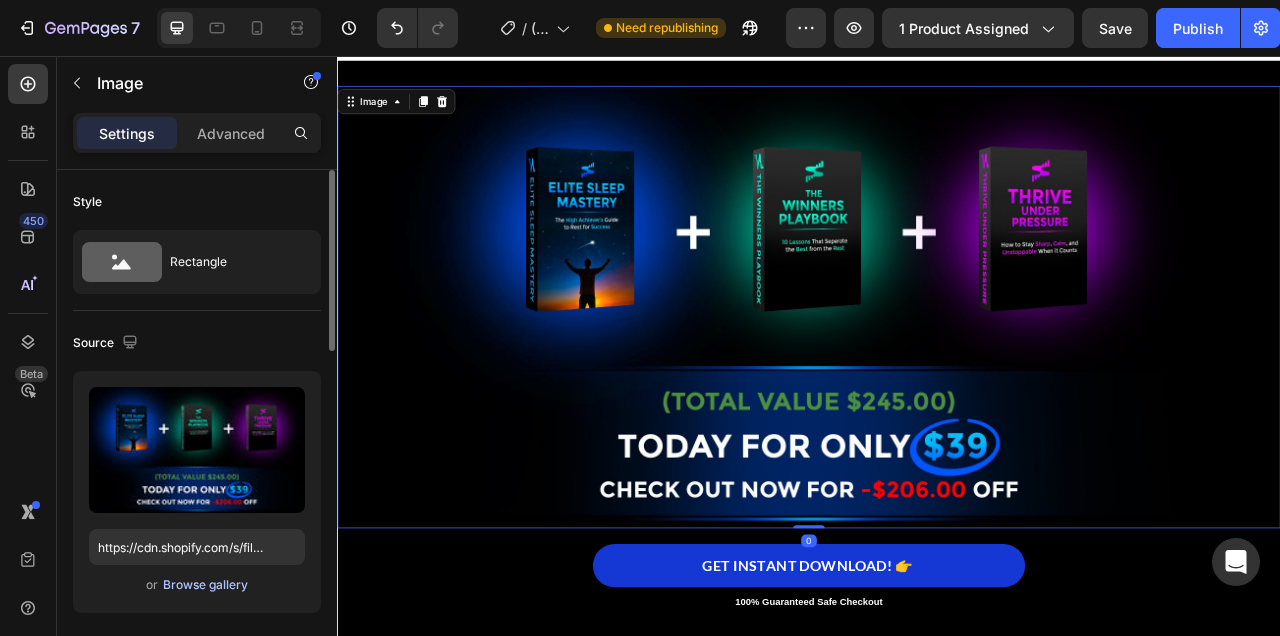 click on "Browse gallery" at bounding box center (205, 585) 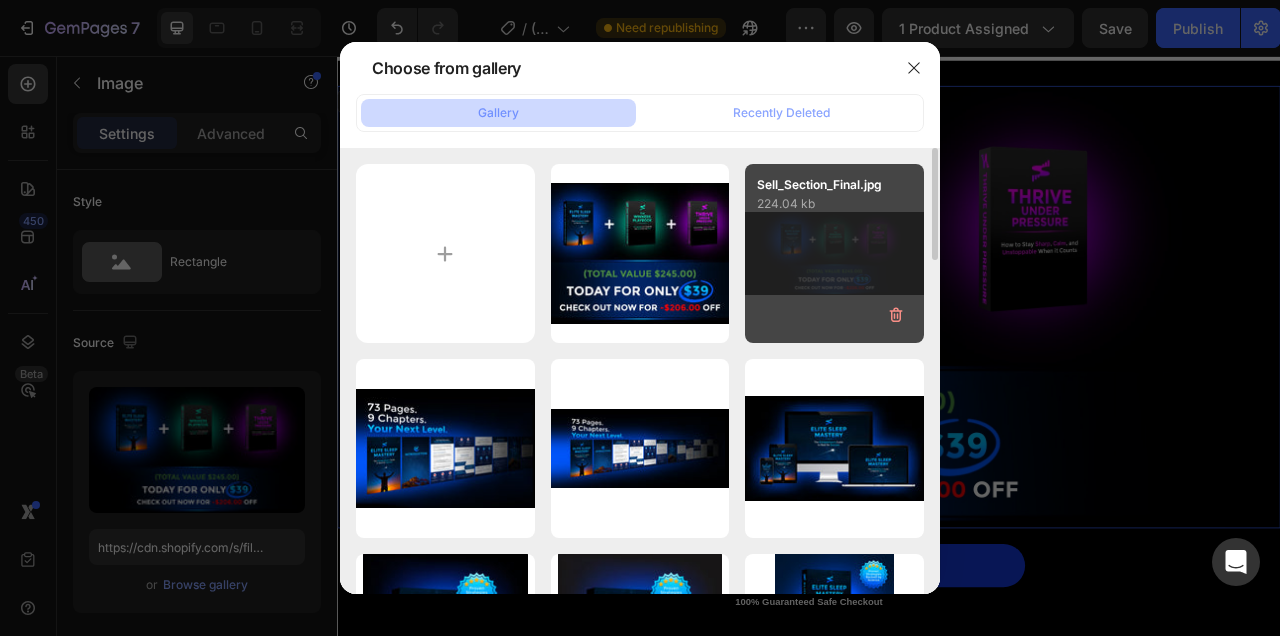 click on "Sell_Section_Final.jpg 224.04 kb" at bounding box center (834, 253) 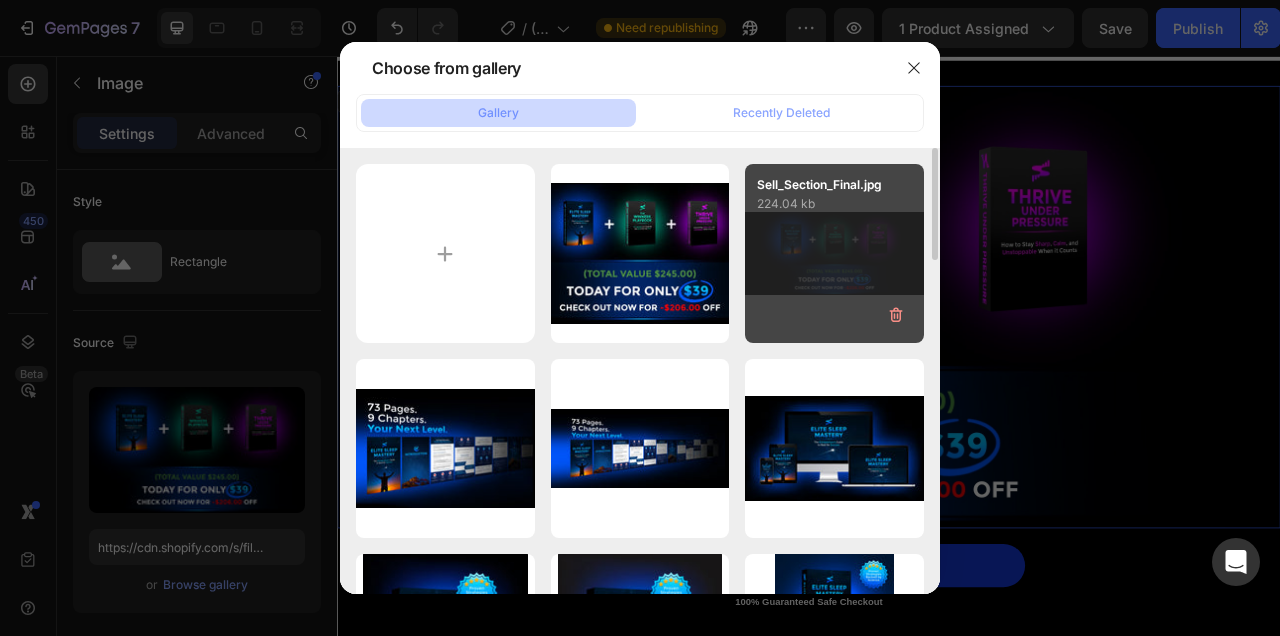 type on "https://cdn.shopify.com/s/files/1/0915/1358/6028/files/gempages_563064483002450955-df276f66-2622-4fe8-9a5f-c01716bedd86.jpg" 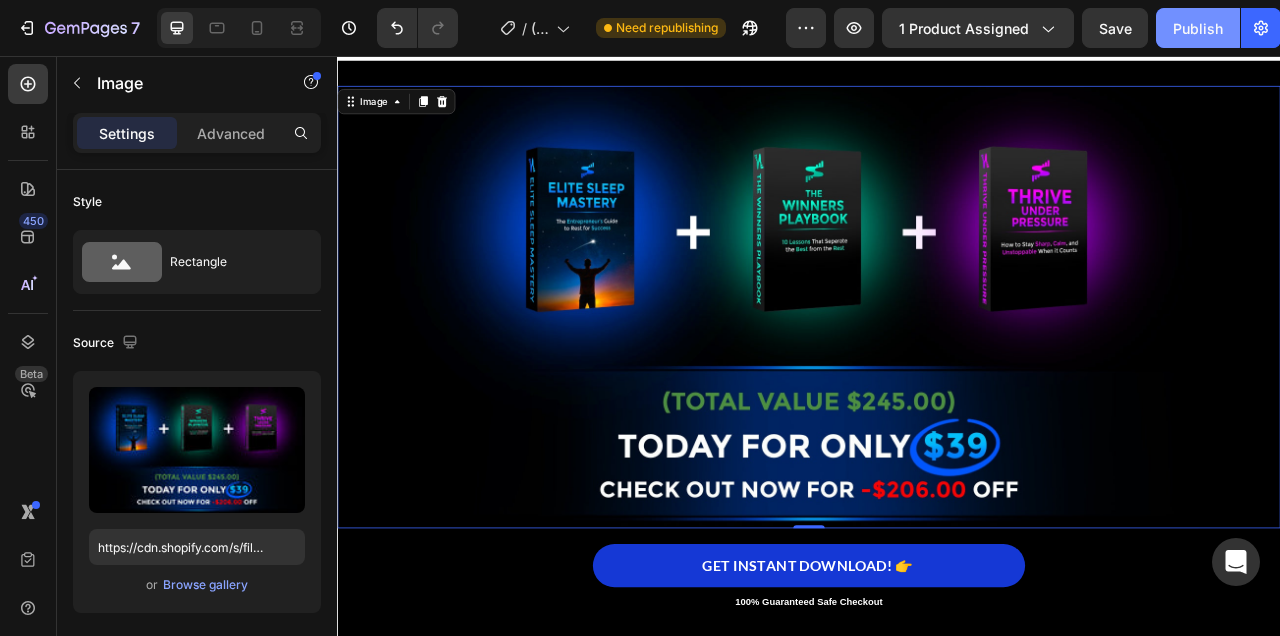 click on "Publish" at bounding box center (1198, 28) 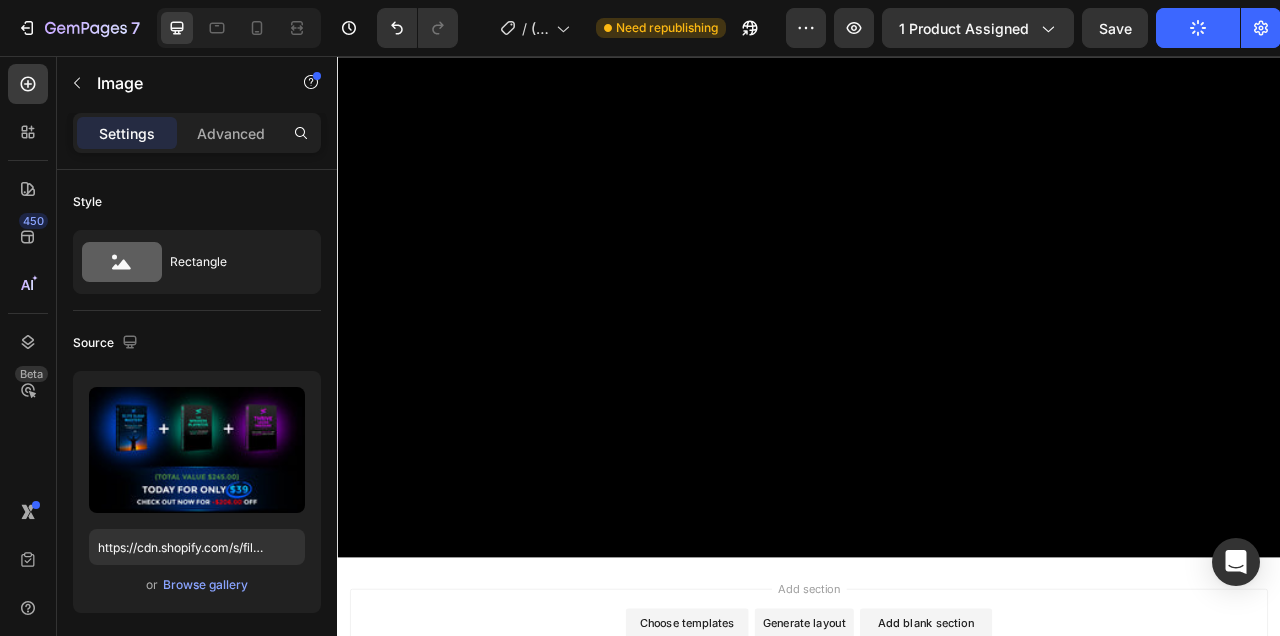 scroll, scrollTop: 0, scrollLeft: 0, axis: both 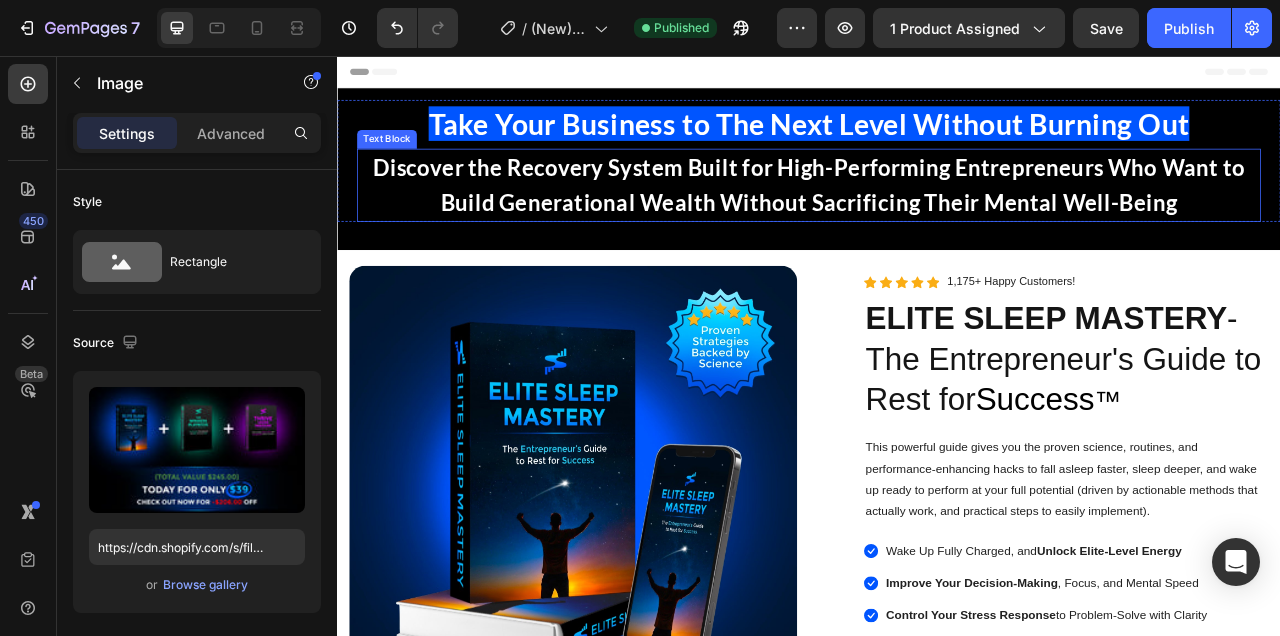 click on "Discover the Recovery System Built for High-Performing Entrepreneurs Who Want to Build Generational Wealth Without Sacrificing Their Mental Well-Being" at bounding box center [937, 221] 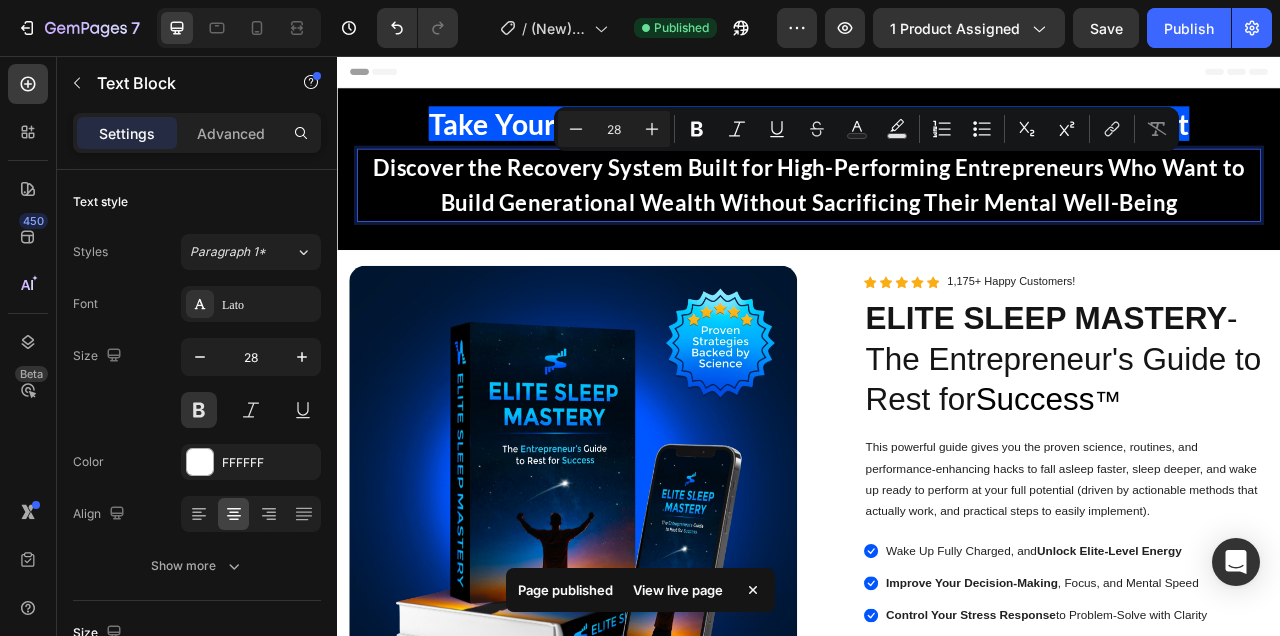 click on "Discover the Recovery System Built for High-Performing Entrepreneurs Who Want to Build Generational Wealth Without Sacrificing Their Mental Well-Being" at bounding box center [937, 221] 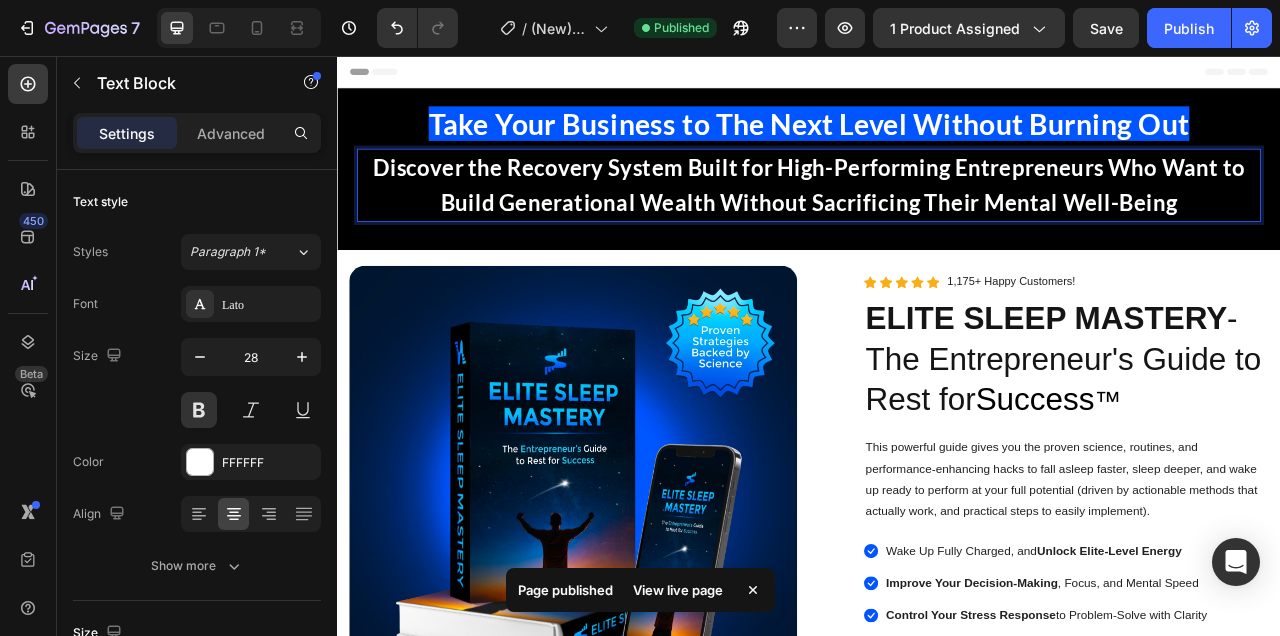 click on "Discover the Recovery System Built for High-Performing Entrepreneurs Who Want to Build Generational Wealth Without Sacrificing Their Mental Well-Being" at bounding box center (937, 221) 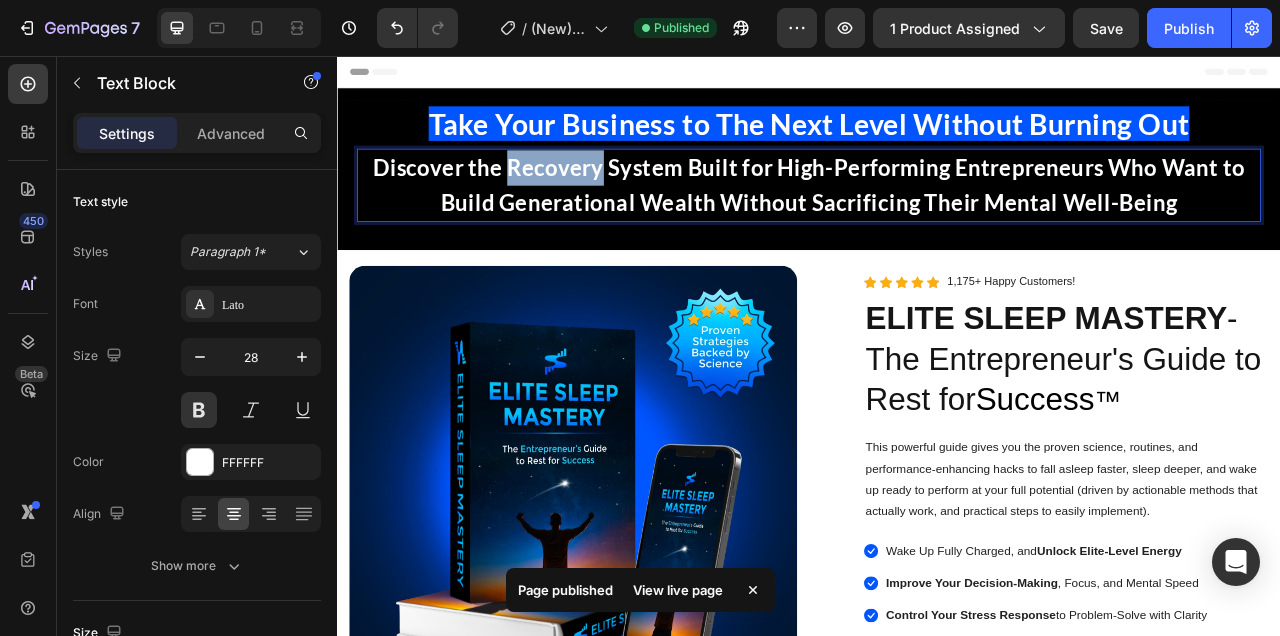 click on "Discover the Recovery System Built for High-Performing Entrepreneurs Who Want to Build Generational Wealth Without Sacrificing Their Mental Well-Being" at bounding box center (937, 221) 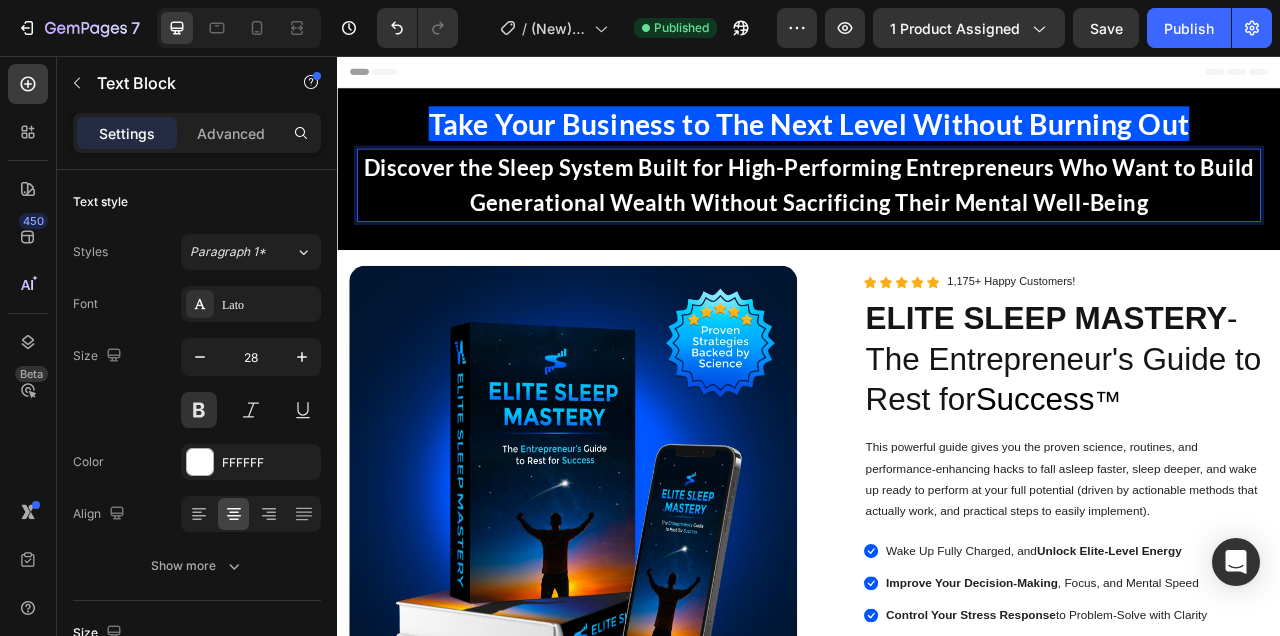 click on "Discover the Sleep System Built for High-Performing Entrepreneurs Who Want to Build Generational Wealth Without Sacrificing Their Mental Well-Being" at bounding box center [937, 221] 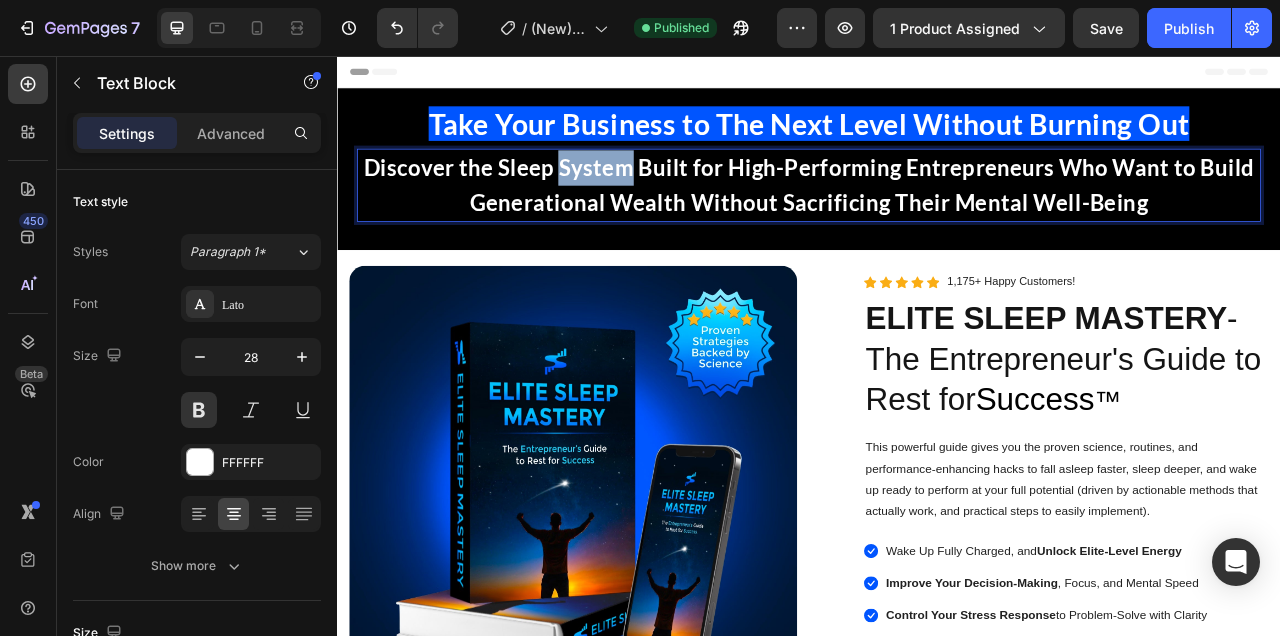 click on "Discover the Sleep System Built for High-Performing Entrepreneurs Who Want to Build Generational Wealth Without Sacrificing Their Mental Well-Being" at bounding box center (937, 221) 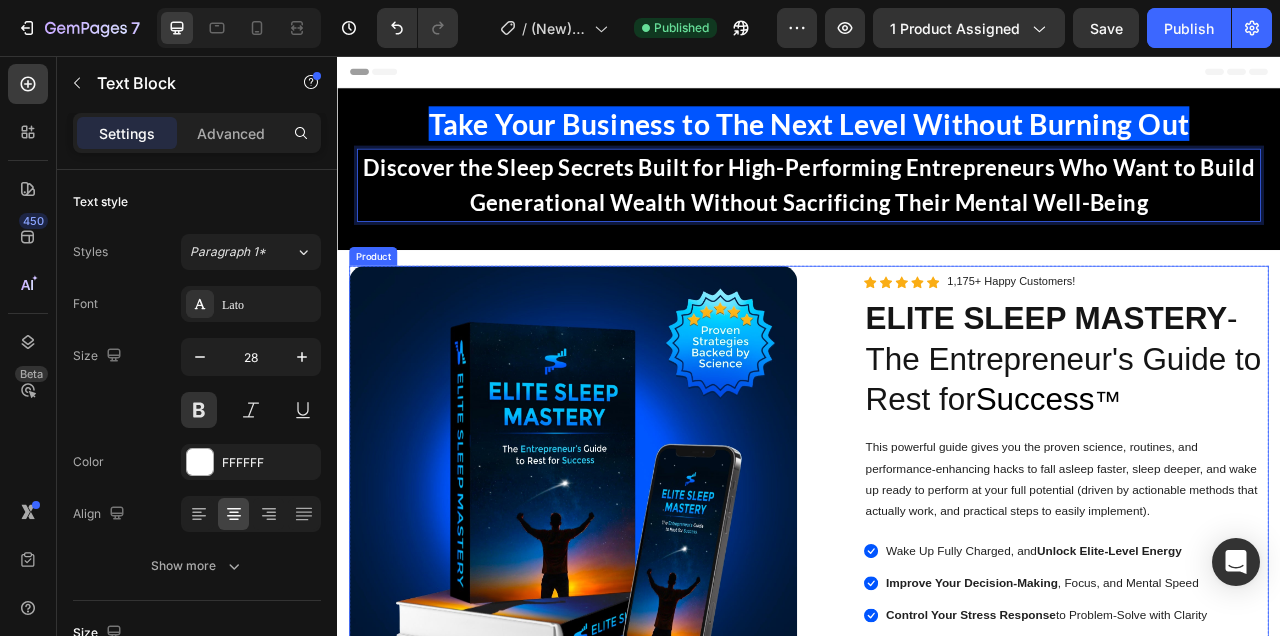 click on "Image Image PDF Guide Heading for all devices Text block Row Image Lifetime Access Heading with one-time payment Text block Row Image Row Row Image                Icon                Icon                Icon                Icon                Icon Icon List Hoz 1,175+ Happy Customers! Text block Row ELITE SLEEP MASTERY  - The Entrepreneur's Guide to Rest for  Success ™ Heading This powerful guide gives you the proven science, routines, and performance-enhancing hacks to fall asleep faster, sleep deeper, and wake up ready to perform at your full potential (driven by actionable methods that actually work, and practical steps to easily implement). Text Block
Icon Wake Up Fully Charged, and  Unlock Elite-Level Energy Text block
Icon Improve Your Decision-Making , Focus, and Mental Speed Text block
Icon Control Your Stress Response  to Problem-Solve with Clarity Text block
Icon Enhance Your Creativity to  Identify Opportunities   that Others Miss" at bounding box center [937, 862] 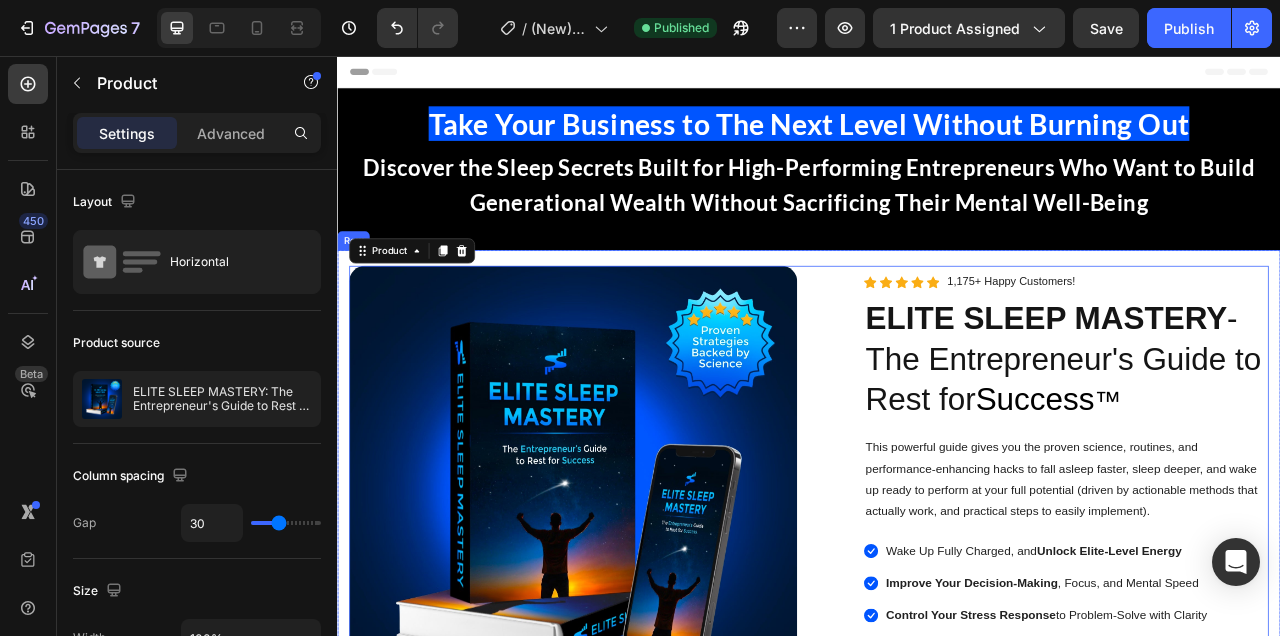 click on "Image Image PDF Guide Heading for all devices Text block Row Image Lifetime Access Heading with one-time payment Text block Row Image Row Row Image                Icon                Icon                Icon                Icon                Icon Icon List Hoz 1,175+ Happy Customers! Text block Row ELITE SLEEP MASTERY  - The Entrepreneur's Guide to Rest for  Success ™ Heading This powerful guide gives you the proven science, routines, and performance-enhancing hacks to fall asleep faster, sleep deeper, and wake up ready to perform at your full potential (driven by actionable methods that actually work, and practical steps to easily implement). Text Block
Icon Wake Up Fully Charged, and  Unlock Elite-Level Energy Text block
Icon Improve Your Decision-Making , Focus, and Mental Speed Text block
Icon Control Your Stress Response  to Problem-Solve with Clarity Text block
Icon Enhance Your Creativity to  Identify Opportunities   that Others Miss" at bounding box center [937, 892] 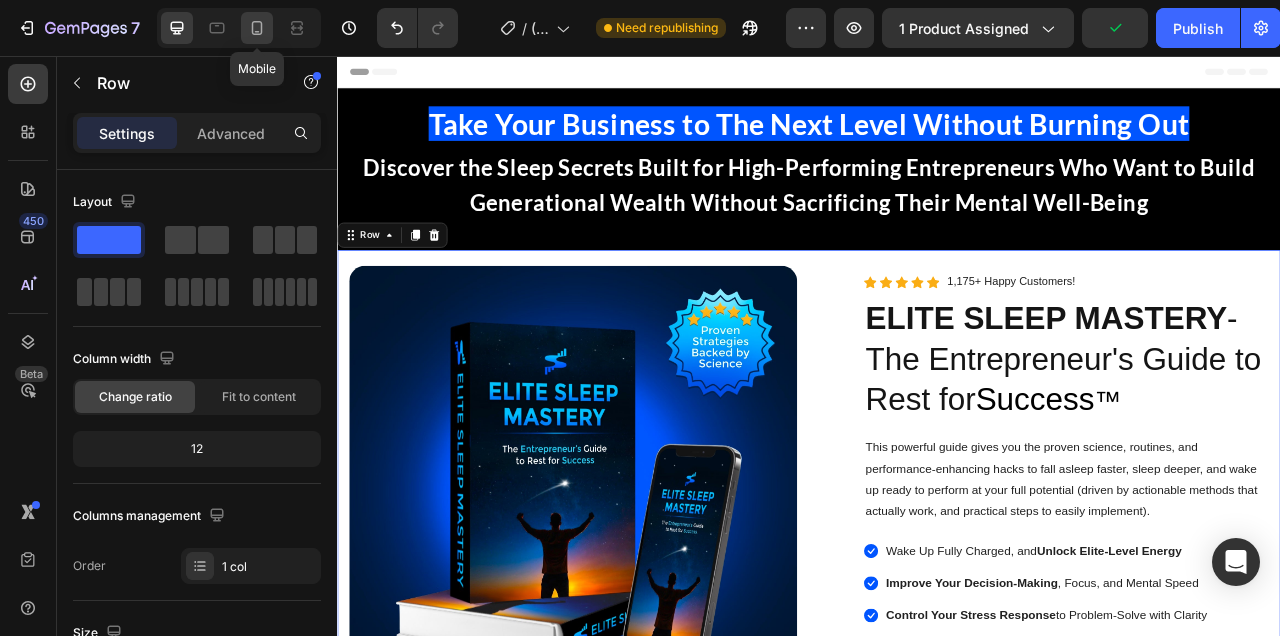click 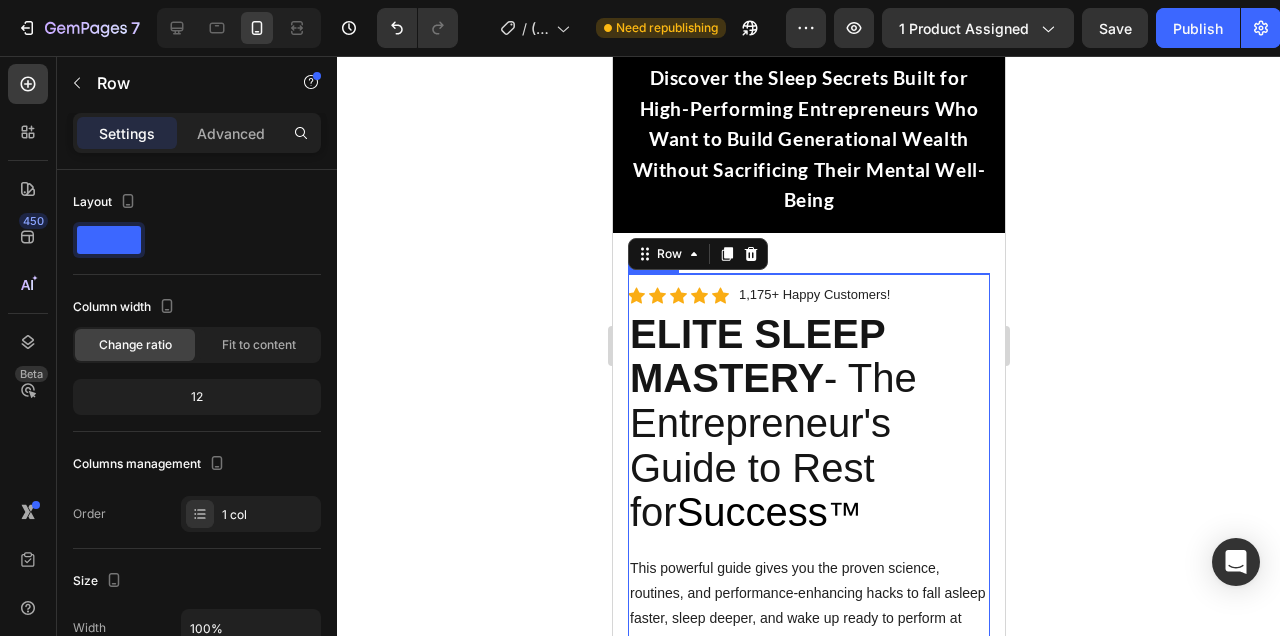 scroll, scrollTop: 0, scrollLeft: 0, axis: both 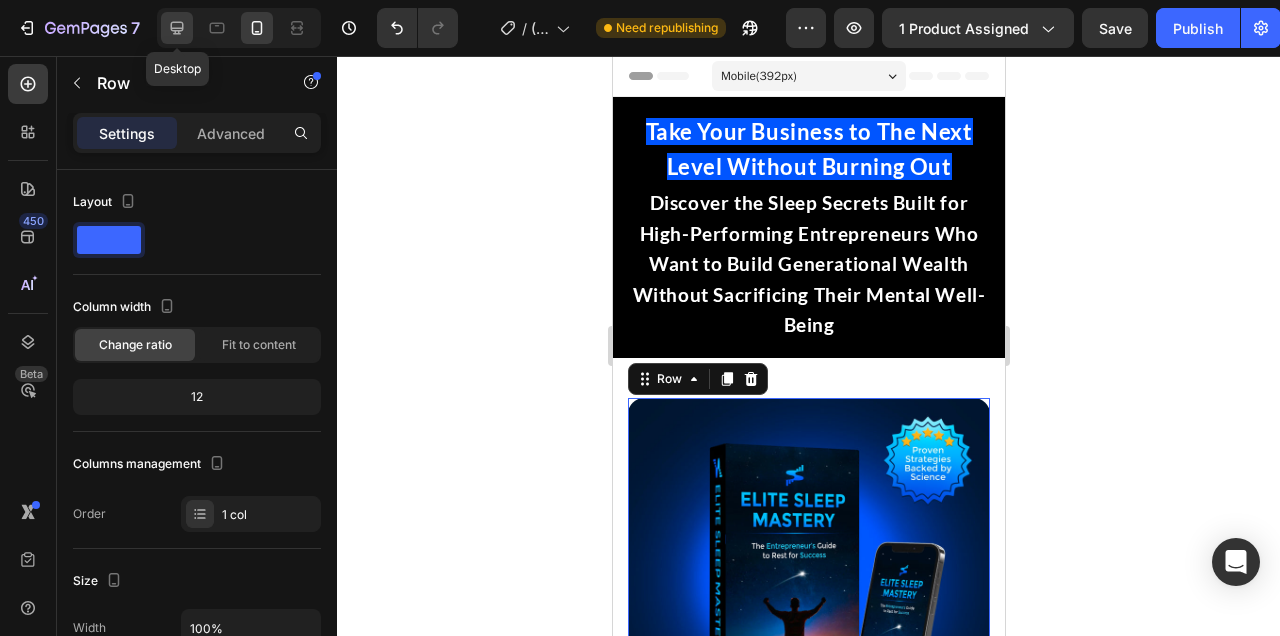 click 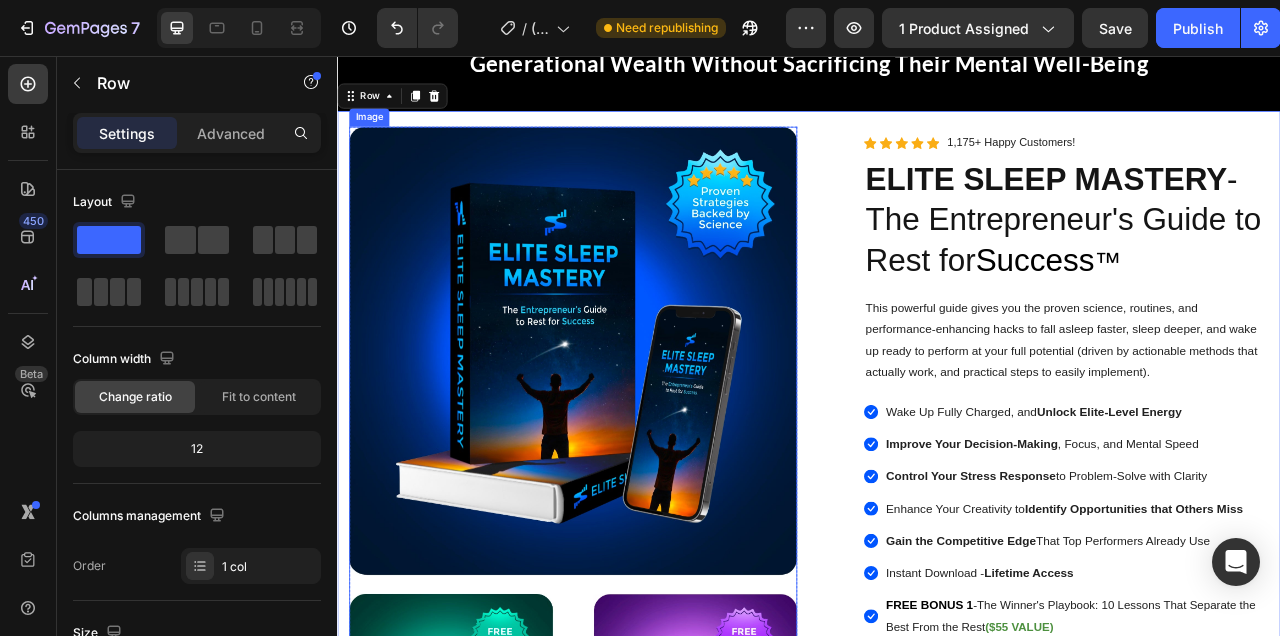 scroll, scrollTop: 0, scrollLeft: 0, axis: both 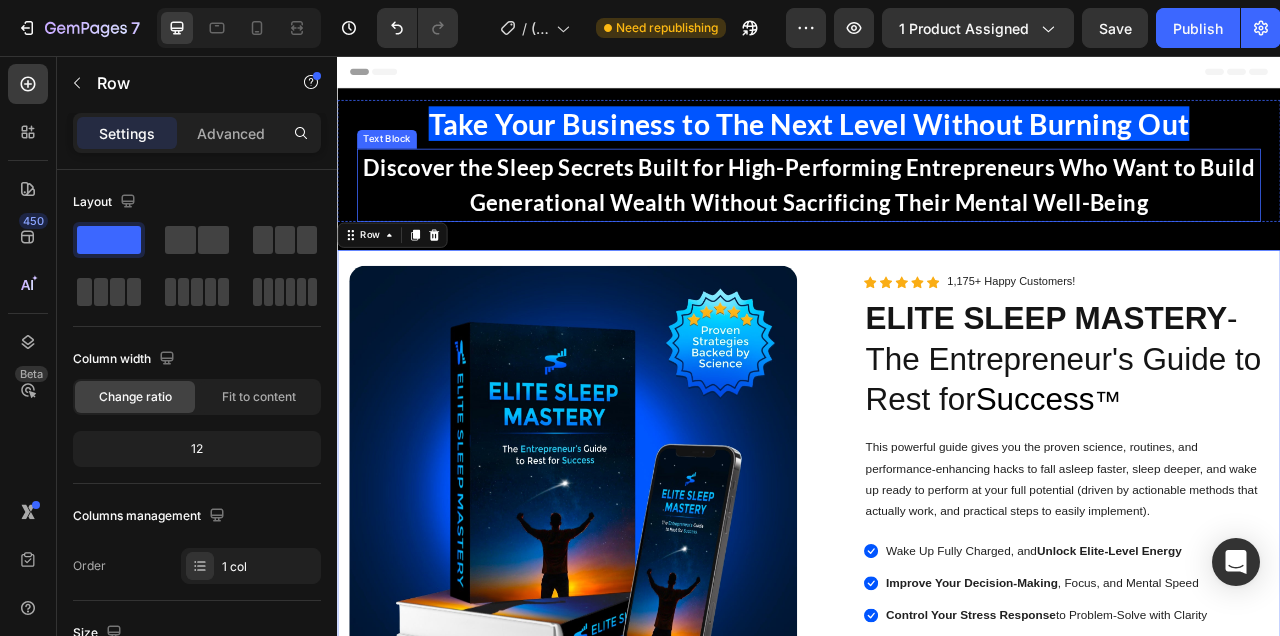 click on "Discover the Sleep Secrets Built for High-Performing Entrepreneurs Who Want to Build Generational Wealth Without Sacrificing Their Mental Well-Being" at bounding box center (937, 221) 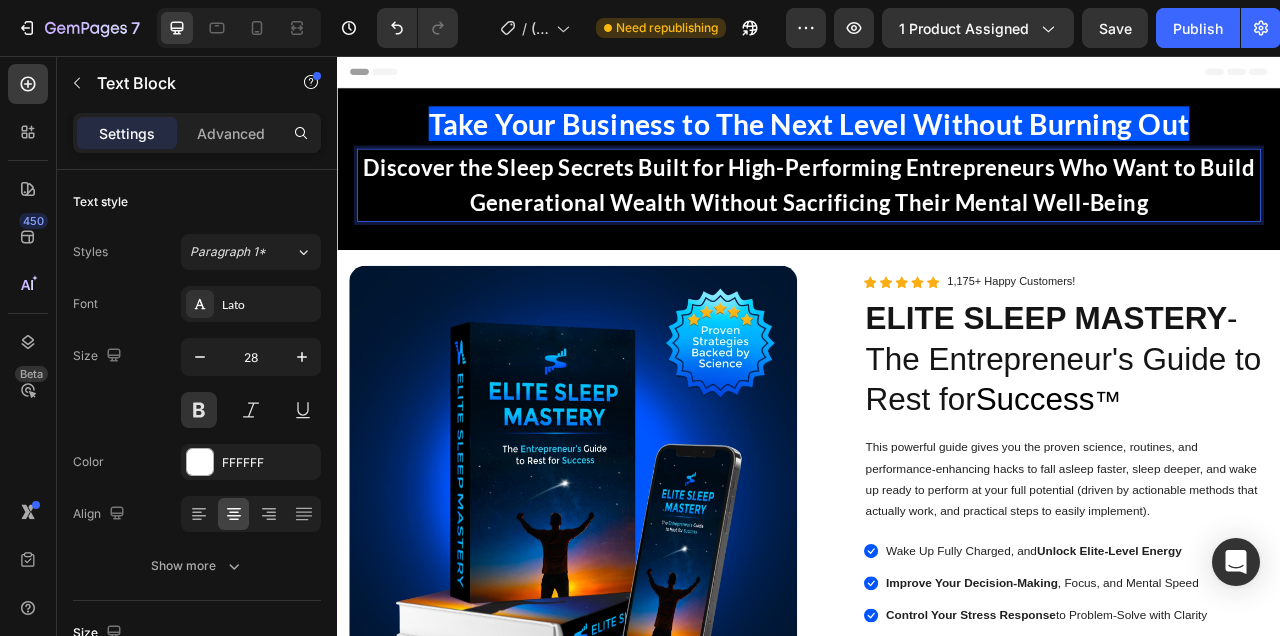 click on "Discover the Sleep Secrets Built for High-Performing Entrepreneurs Who Want to Build Generational Wealth Without Sacrificing Their Mental Well-Being" at bounding box center [937, 221] 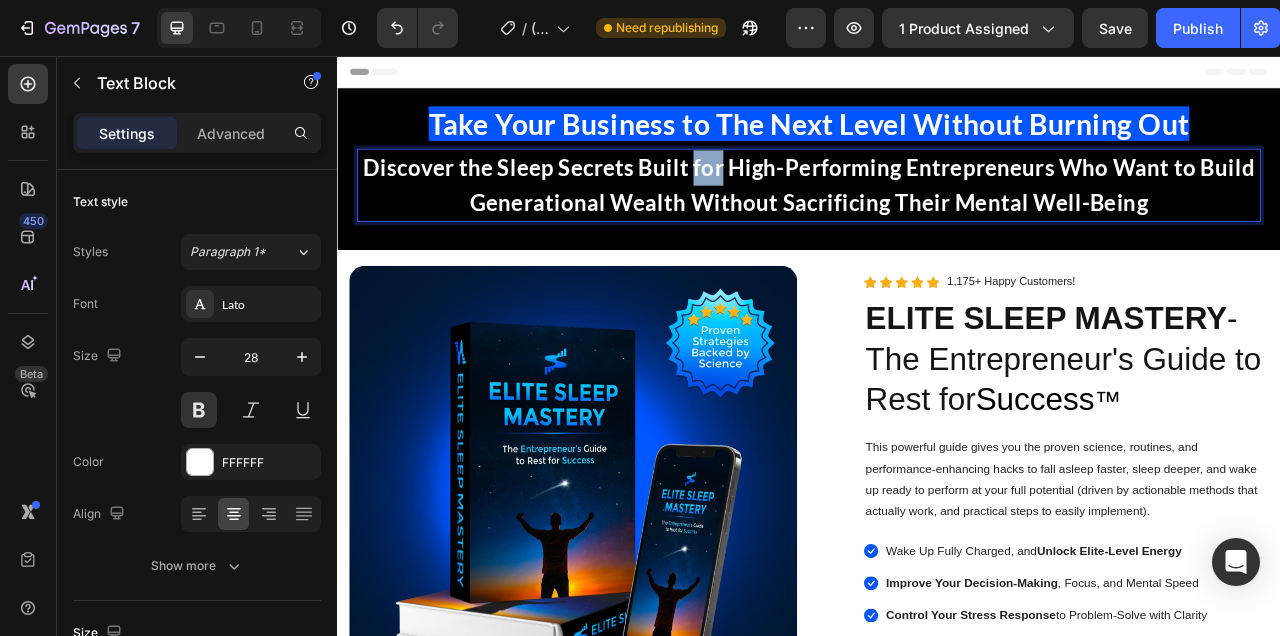 click on "Discover the Sleep Secrets Built for High-Performing Entrepreneurs Who Want to Build Generational Wealth Without Sacrificing Their Mental Well-Being" at bounding box center [937, 221] 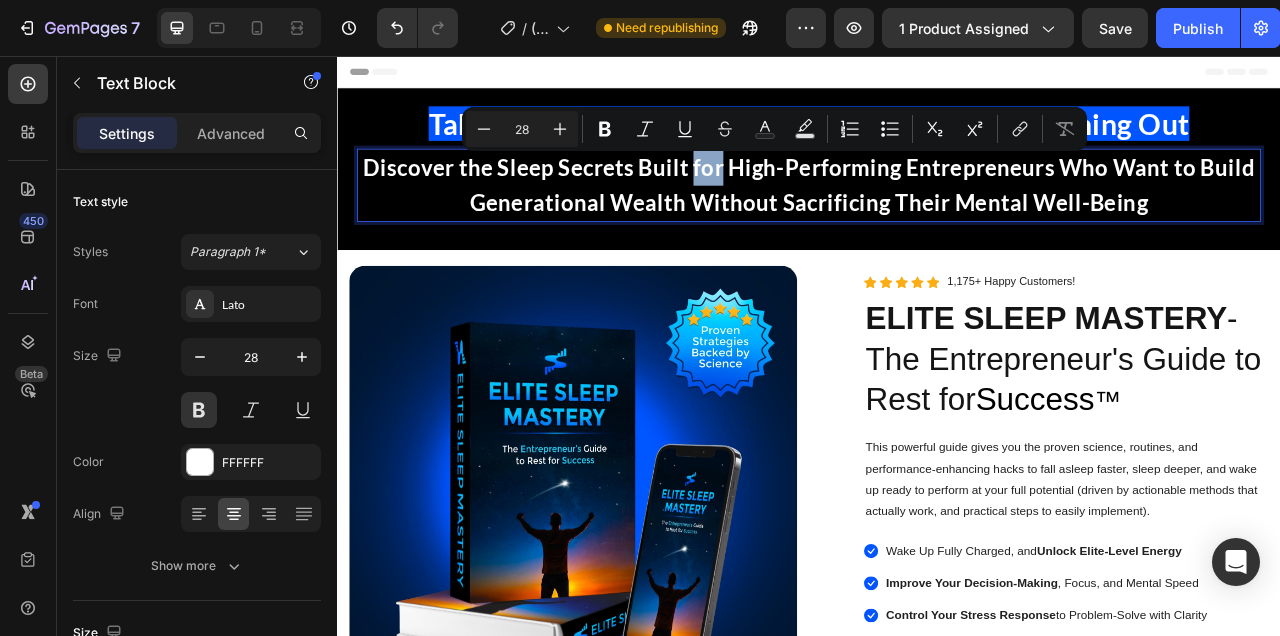 click on "Discover the Sleep Secrets Built for High-Performing Entrepreneurs Who Want to Build Generational Wealth Without Sacrificing Their Mental Well-Being" at bounding box center [937, 221] 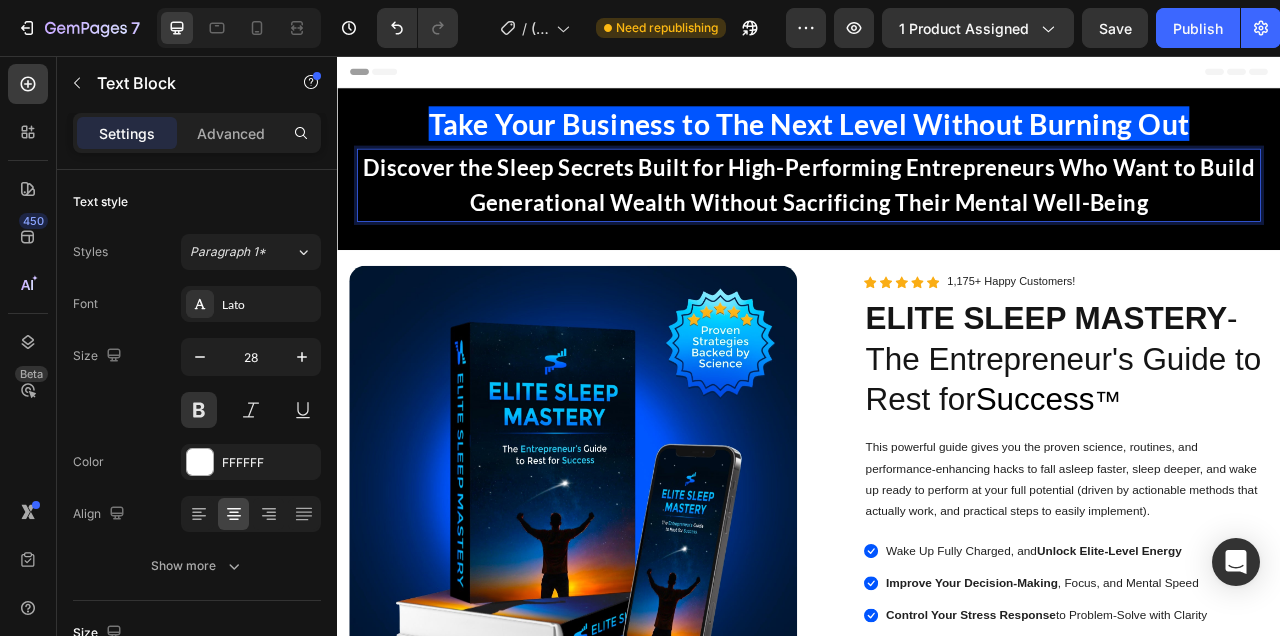 click on "Discover the Sleep Secrets Built for High-Performing Entrepreneurs Who Want to Build Generational Wealth Without Sacrificing Their Mental Well-Being" at bounding box center [937, 221] 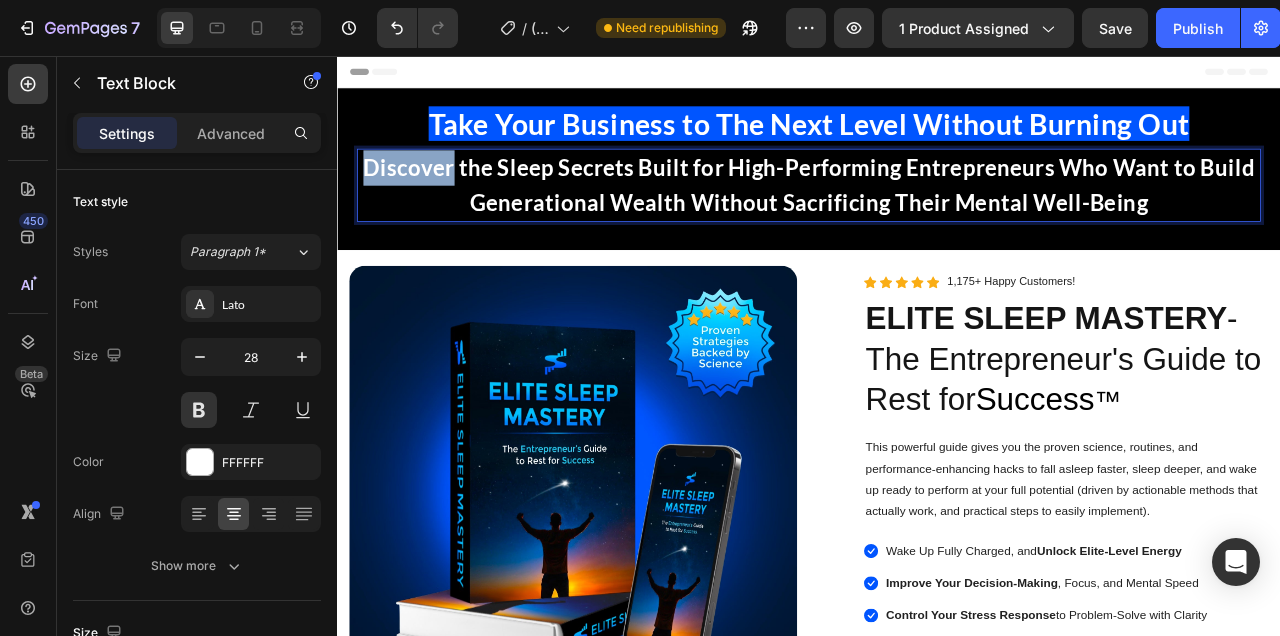 click on "Discover the Sleep Secrets Built for High-Performing Entrepreneurs Who Want to Build Generational Wealth Without Sacrificing Their Mental Well-Being" at bounding box center (937, 221) 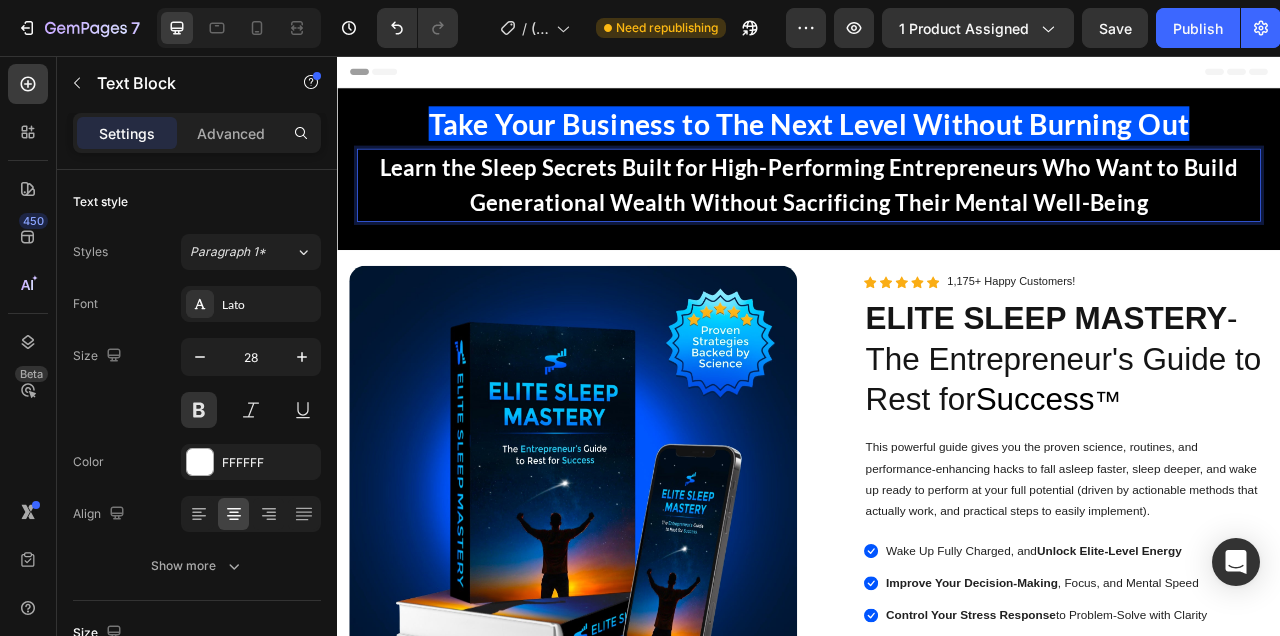 click on "Learn the Sleep Secrets Built for High-Performing Entrepreneurs Who Want to Build Generational Wealth Without Sacrificing Their Mental Well-Being" at bounding box center [937, 221] 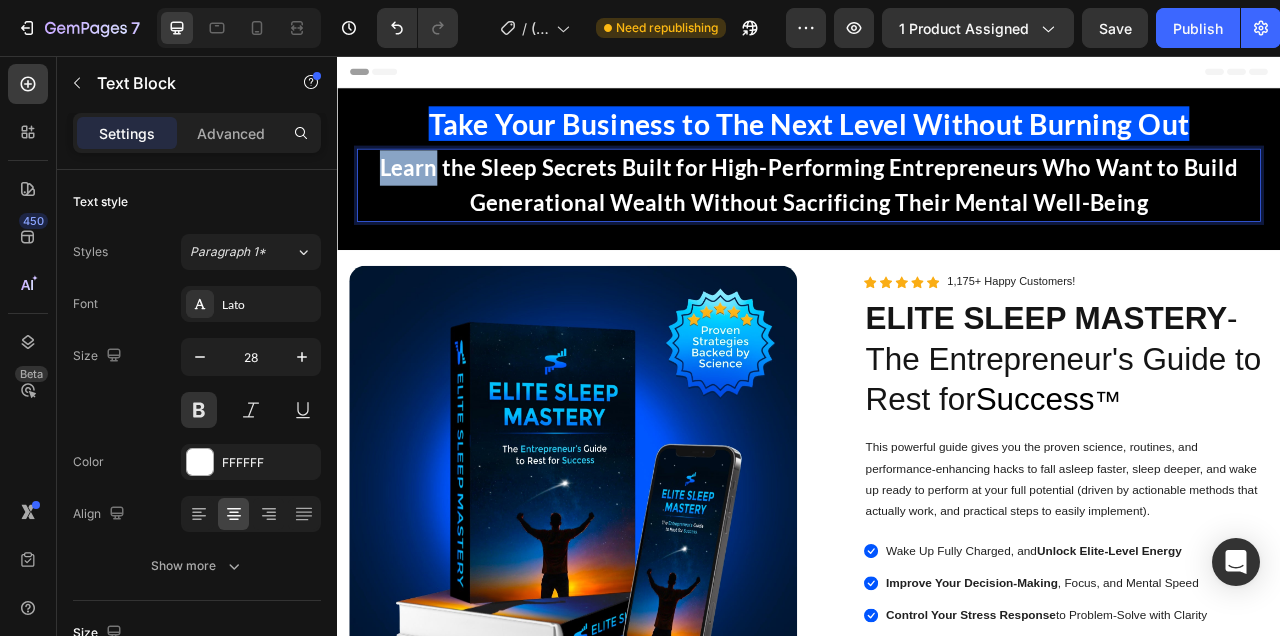 click on "Learn the Sleep Secrets Built for High-Performing Entrepreneurs Who Want to Build Generational Wealth Without Sacrificing Their Mental Well-Being" at bounding box center [937, 221] 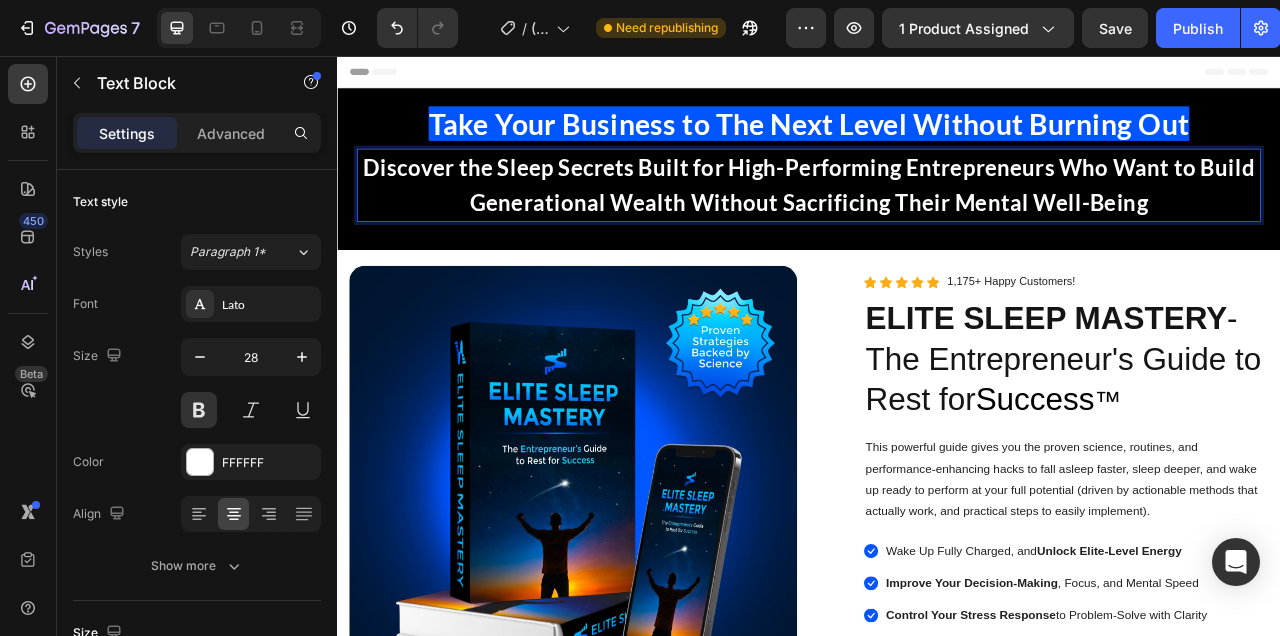 click on "Discover the Sleep Secrets Built for High-Performing Entrepreneurs Who Want to Build Generational Wealth Without Sacrificing Their Mental Well-Being" at bounding box center (937, 221) 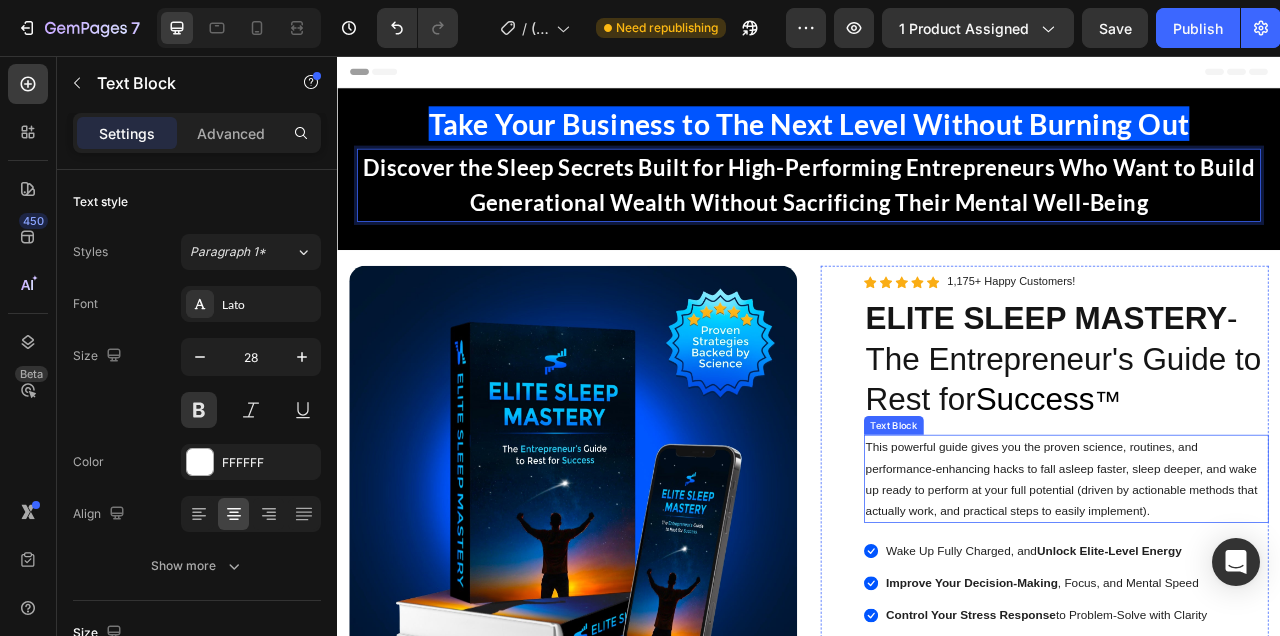 scroll, scrollTop: 147, scrollLeft: 0, axis: vertical 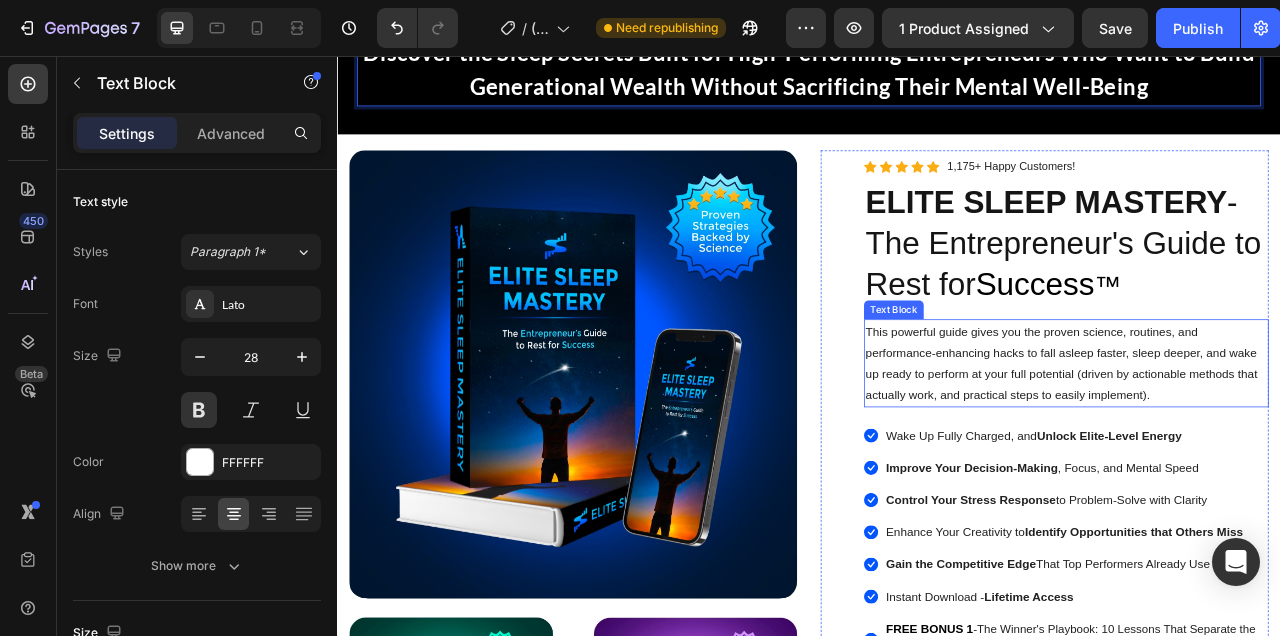 click on "This powerful guide gives you the proven science, routines, and performance-enhancing hacks to fall asleep faster, sleep deeper, and wake up ready to perform at your full potential (driven by actionable methods that actually work, and practical steps to easily implement)." at bounding box center (1264, 447) 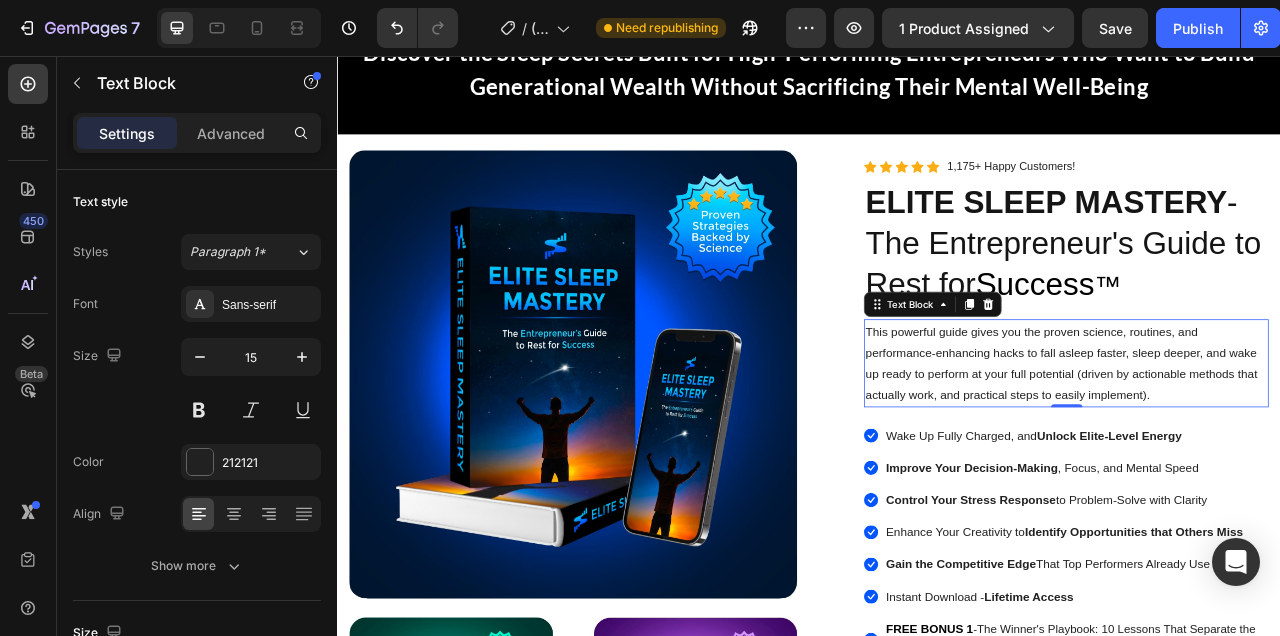 click on "This powerful guide gives you the proven science, routines, and performance-enhancing hacks to fall asleep faster, sleep deeper, and wake up ready to perform at your full potential (driven by actionable methods that actually work, and practical steps to easily implement)." at bounding box center [1264, 447] 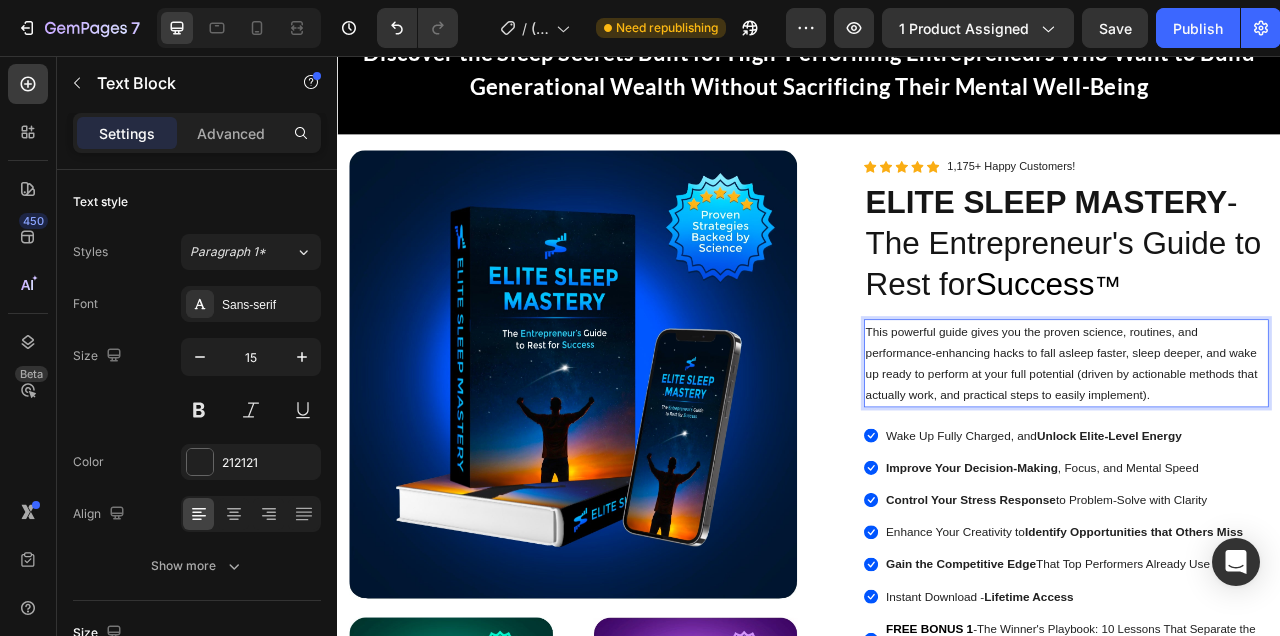 scroll, scrollTop: 160, scrollLeft: 0, axis: vertical 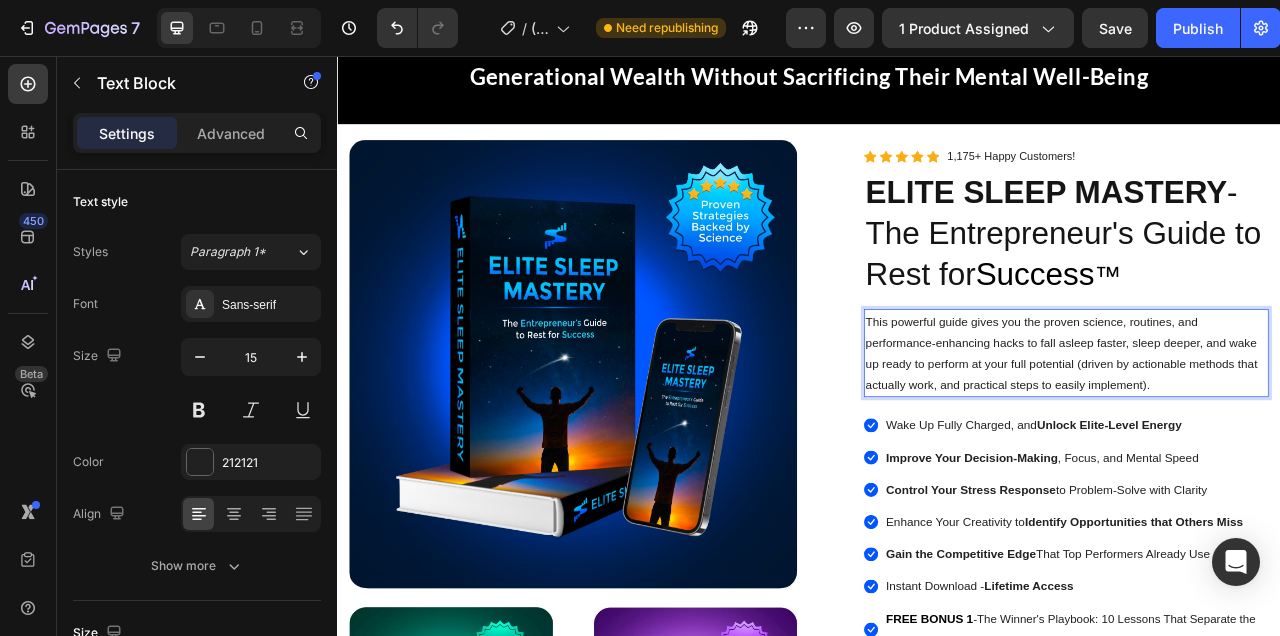click on "This powerful guide gives you the proven science, routines, and performance-enhancing hacks to fall asleep faster, sleep deeper, and wake up ready to perform at your full potential (driven by actionable methods that actually work, and practical steps to easily implement)." at bounding box center [1264, 434] 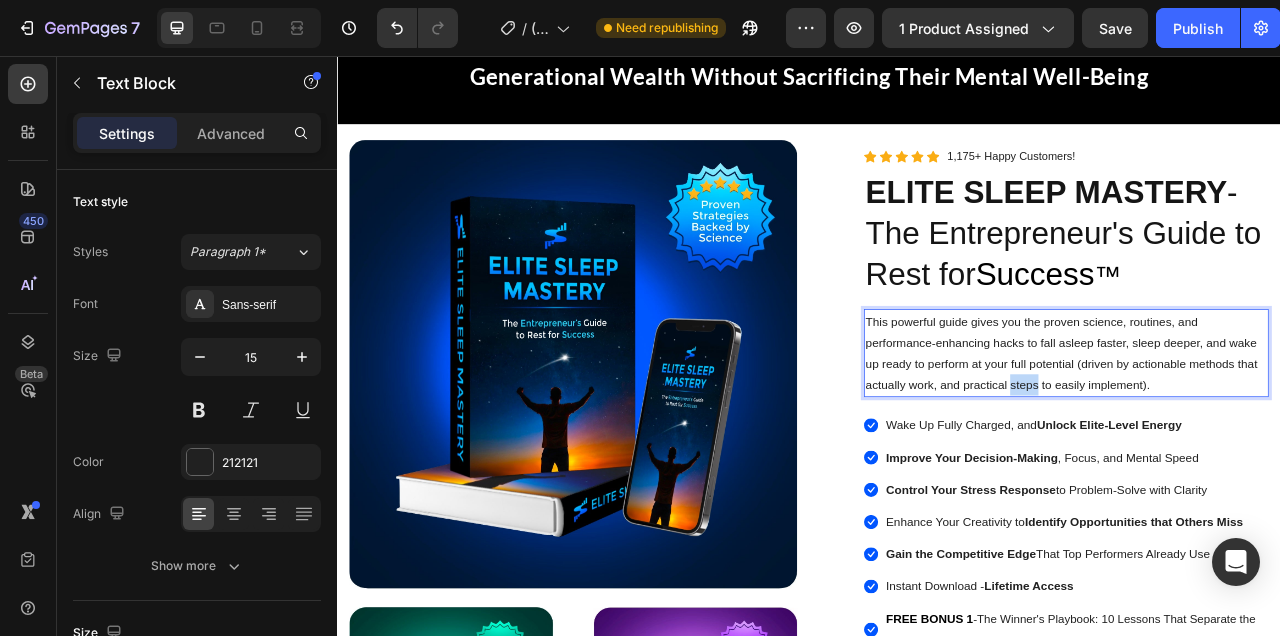 click on "This powerful guide gives you the proven science, routines, and performance-enhancing hacks to fall asleep faster, sleep deeper, and wake up ready to perform at your full potential (driven by actionable methods that actually work, and practical steps to easily implement)." at bounding box center [1264, 434] 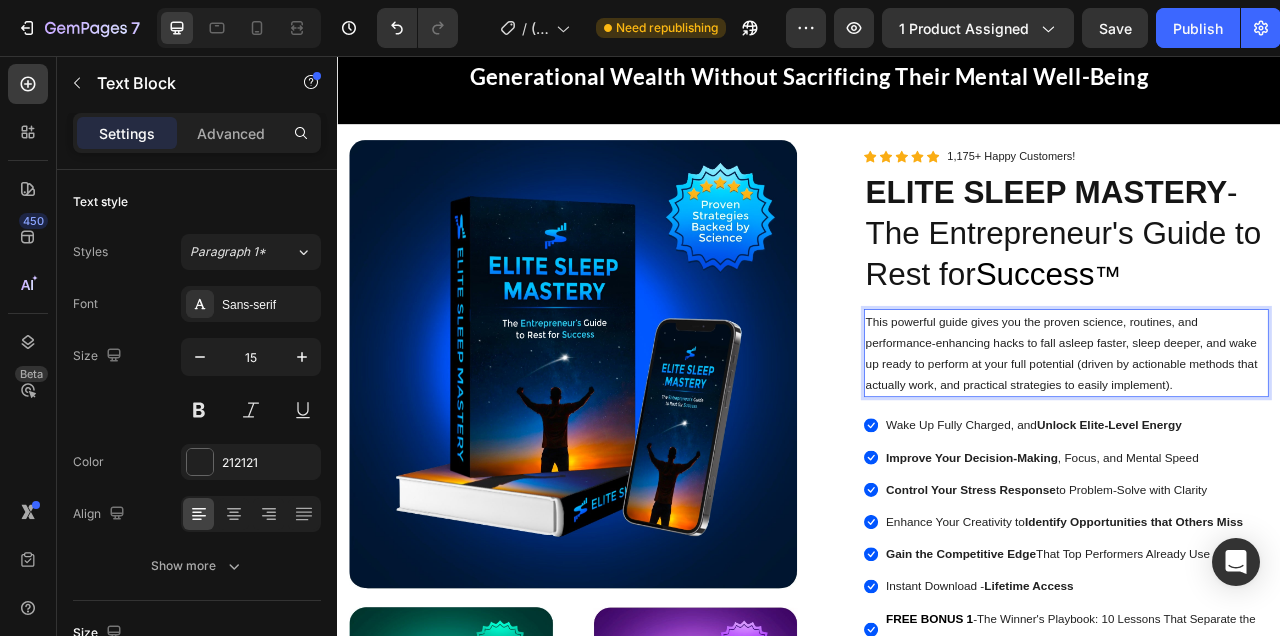 click on "Unlock Elite-Level Energy" at bounding box center [1319, 525] 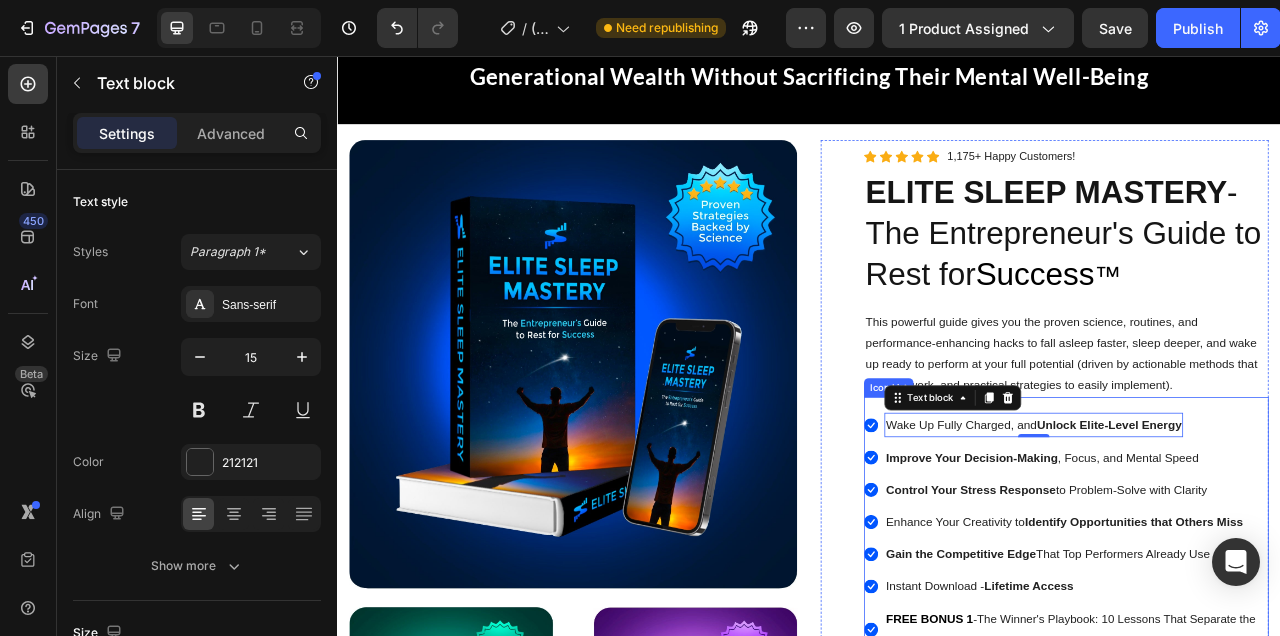 click on "Icon Wake Up Fully Charged, and  Unlock Elite-Level Energy Text block   0" at bounding box center [1264, 525] 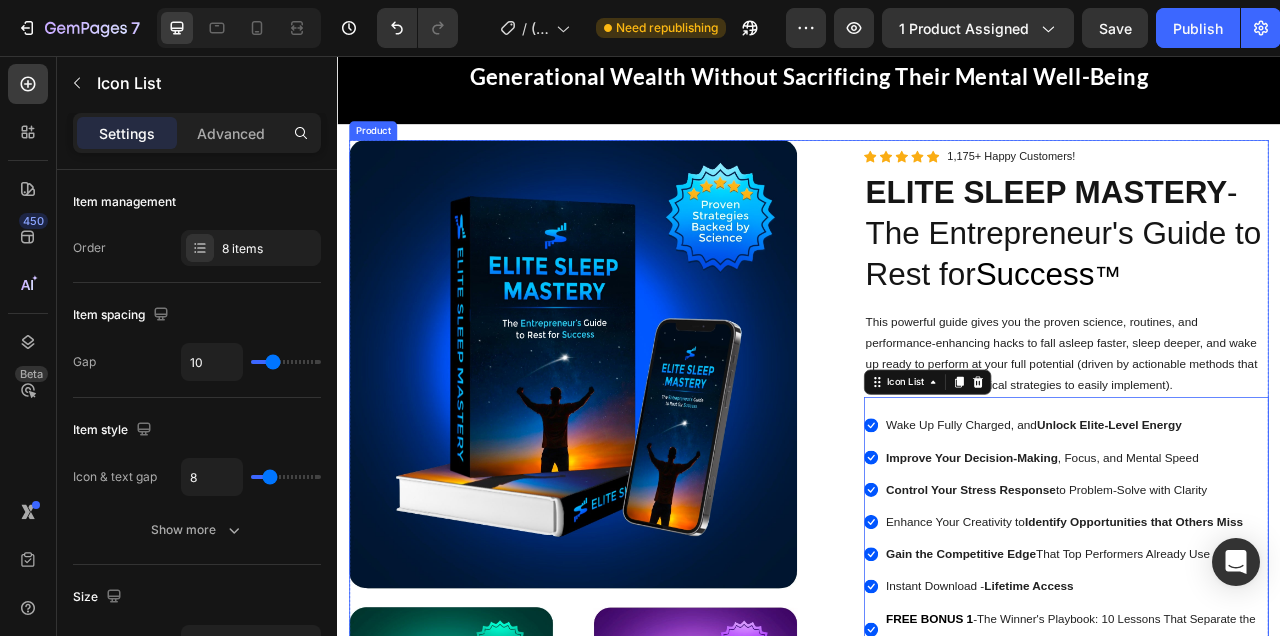 click on "Image Image PDF Guide Heading for all devices Text block Row Image Lifetime Access Heading with one-time payment Text block Row Image Row Row Image                Icon                Icon                Icon                Icon                Icon Icon List Hoz 1,175+ Happy Customers! Text block Row ELITE SLEEP MASTERY  - The Entrepreneur's Guide to Rest for  Success ™ Heading This powerful guide gives you the proven science, routines, and performance-enhancing hacks to fall asleep faster, sleep deeper, and wake up ready to perform at your full potential (driven by actionable methods that actually work, and practical strategies to easily implement). Text Block
Icon Wake Up Fully Charged, and  Unlock Elite-Level Energy Text block
Icon Improve Your Decision-Making , Focus, and Mental Speed Text block
Icon Control Your Stress Response  to Problem-Solve with Clarity Text block
Icon Enhance Your Creativity to  Identify Opportunities   Text block  -" at bounding box center (937, 702) 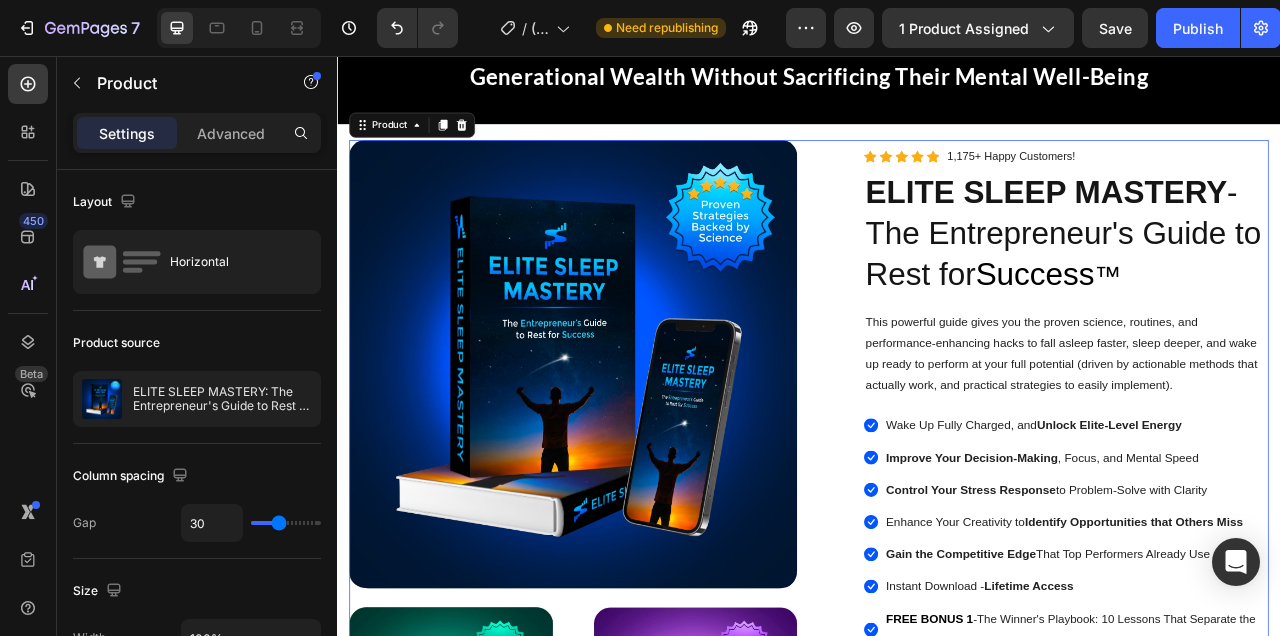 scroll, scrollTop: 0, scrollLeft: 0, axis: both 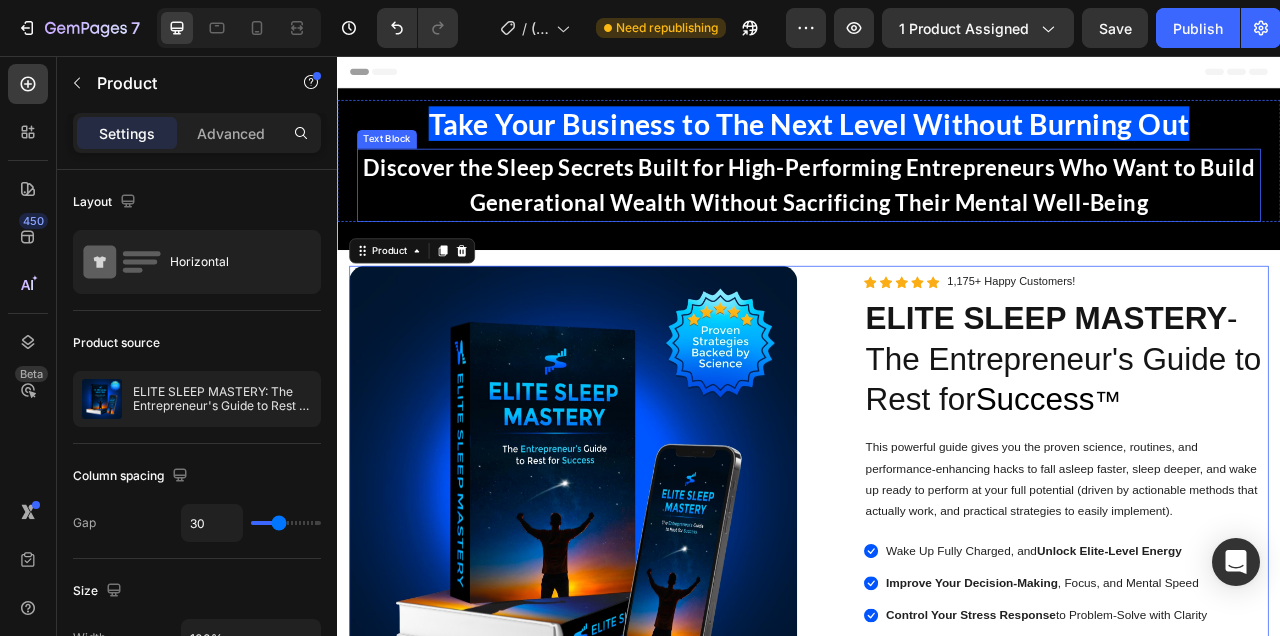 click on "Discover the Sleep Secrets Built for High-Performing Entrepreneurs Who Want to Build Generational Wealth Without Sacrificing Their Mental Well-Being" at bounding box center (937, 221) 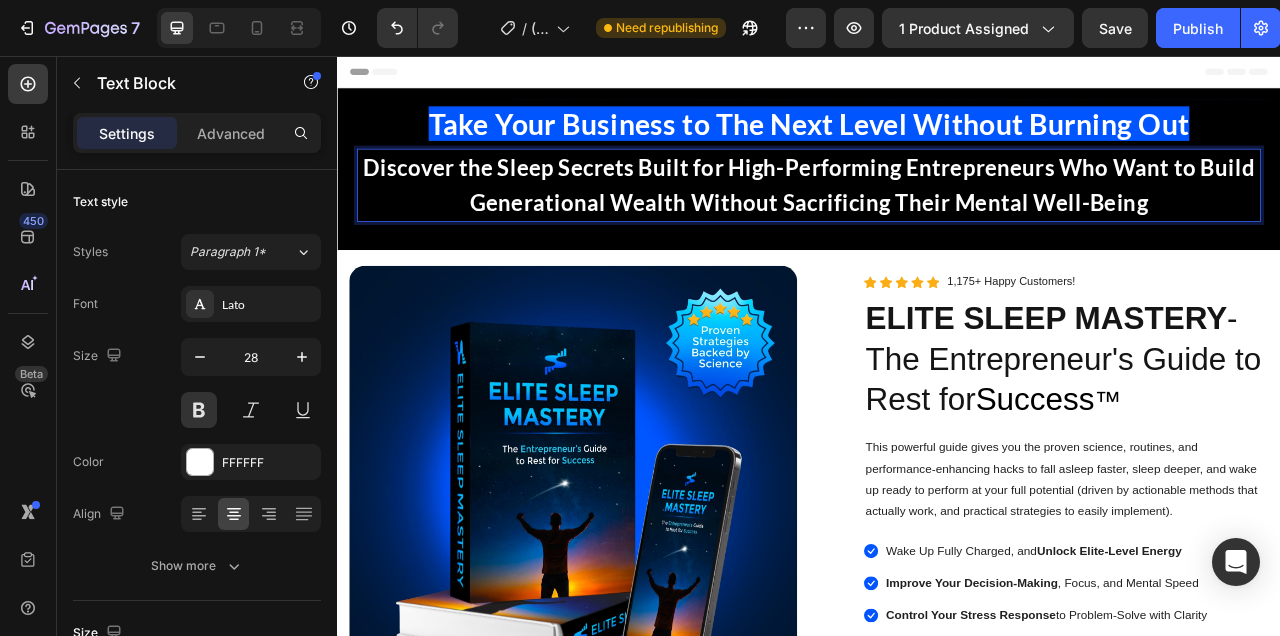 click on "Discover the Sleep Secrets Built for High-Performing Entrepreneurs Who Want to Build Generational Wealth Without Sacrificing Their Mental Well-Being" at bounding box center (937, 221) 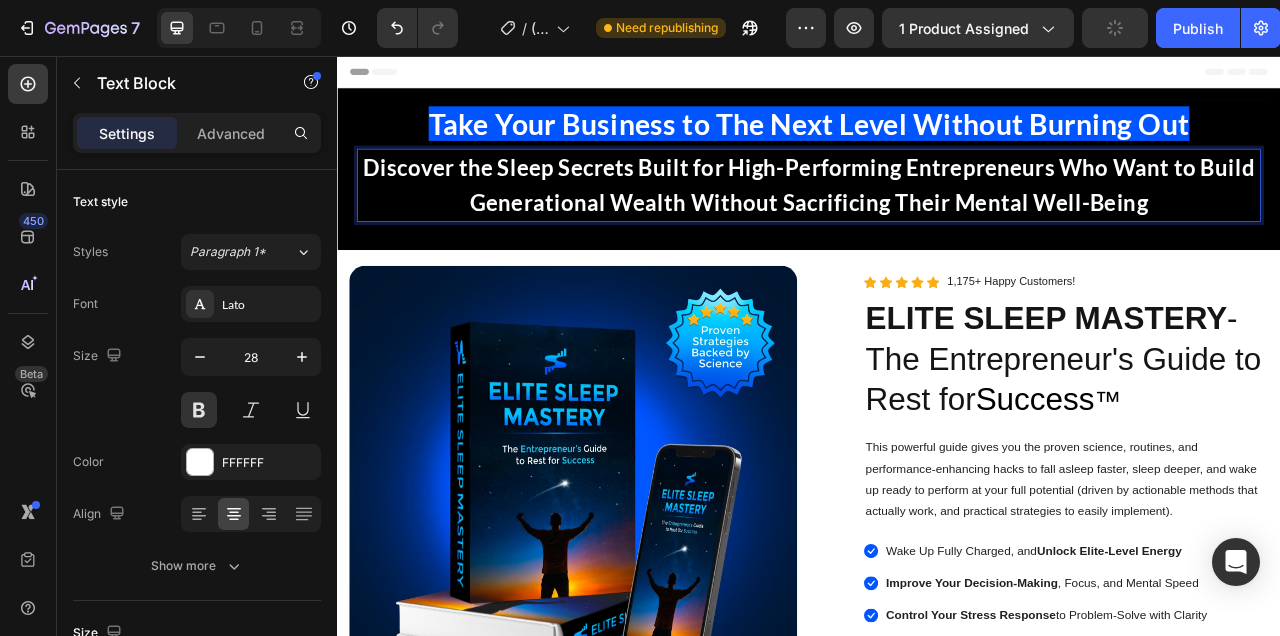 click on "Discover the Sleep Secrets Built for High-Performing Entrepreneurs Who Want to Build Generational Wealth Without Sacrificing Their Mental Well-Being" at bounding box center [937, 221] 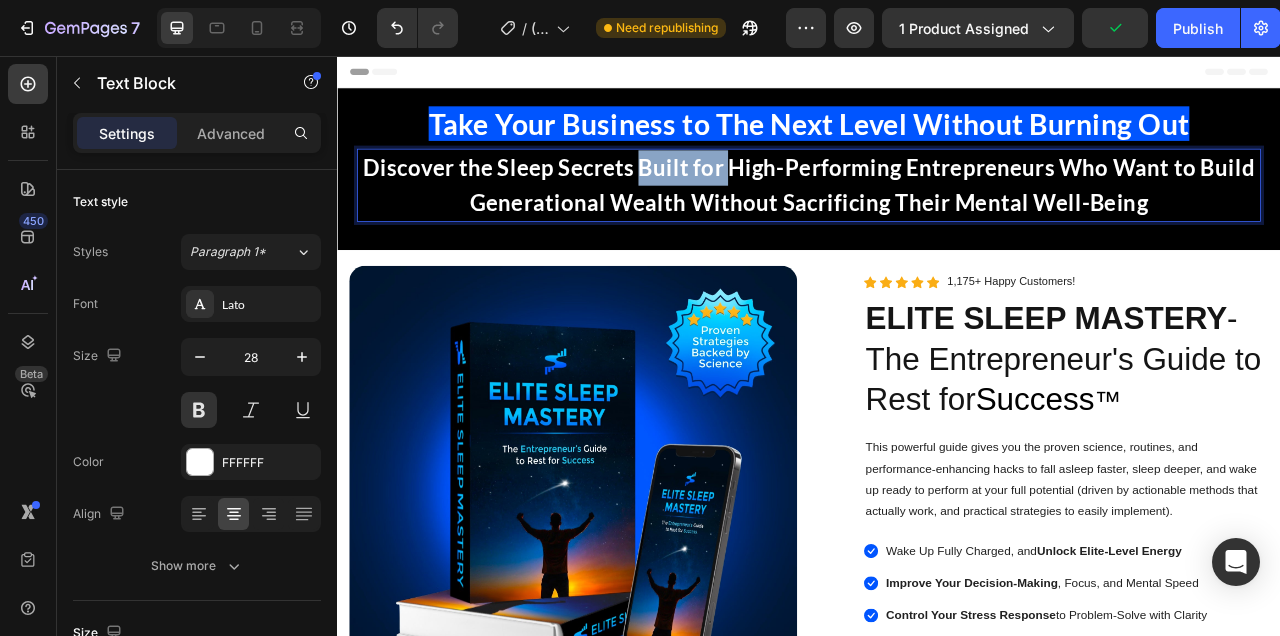 drag, startPoint x: 832, startPoint y: 203, endPoint x: 725, endPoint y: 205, distance: 107.01869 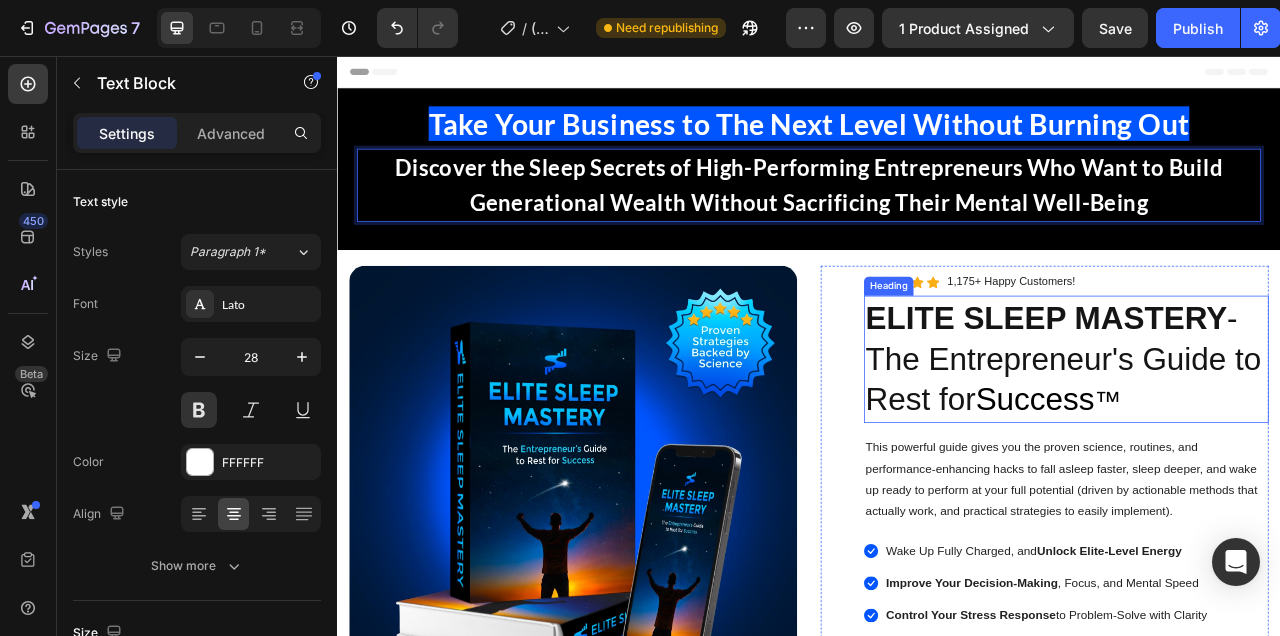 click on "ELITE SLEEP MASTERY  - The Entrepreneur's Guide to Rest for" at bounding box center (1260, 441) 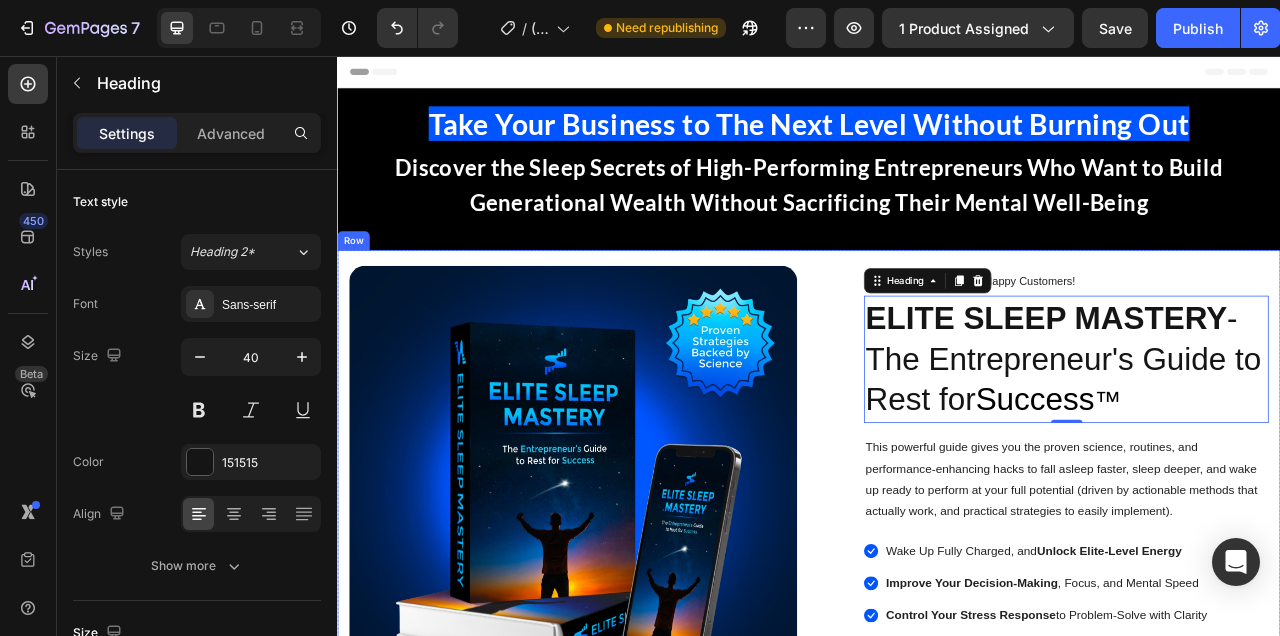 click on "Image Image PDF Guide Heading for all devices Text block Row Image Lifetime Access Heading with one-time payment Text block Row Image Row Row Image                Icon                Icon                Icon                Icon                Icon Icon List Hoz 1,175+ Happy Customers! Text block Row ELITE SLEEP MASTERY  - The Entrepreneur's Guide to Rest for  Success ™ Heading   0 This powerful guide gives you the proven science, routines, and performance-enhancing hacks to fall asleep faster, sleep deeper, and wake up ready to perform at your full potential (driven by actionable methods that actually work, and practical strategies to easily implement). Text Block
Icon Wake Up Fully Charged, and  Unlock Elite-Level Energy Text block
Icon Improve Your Decision-Making , Focus, and Mental Speed Text block
Icon Control Your Stress Response  to Problem-Solve with Clarity Text block
Icon Enhance Your Creativity to  Identify Opportunities   Text block" at bounding box center [937, 892] 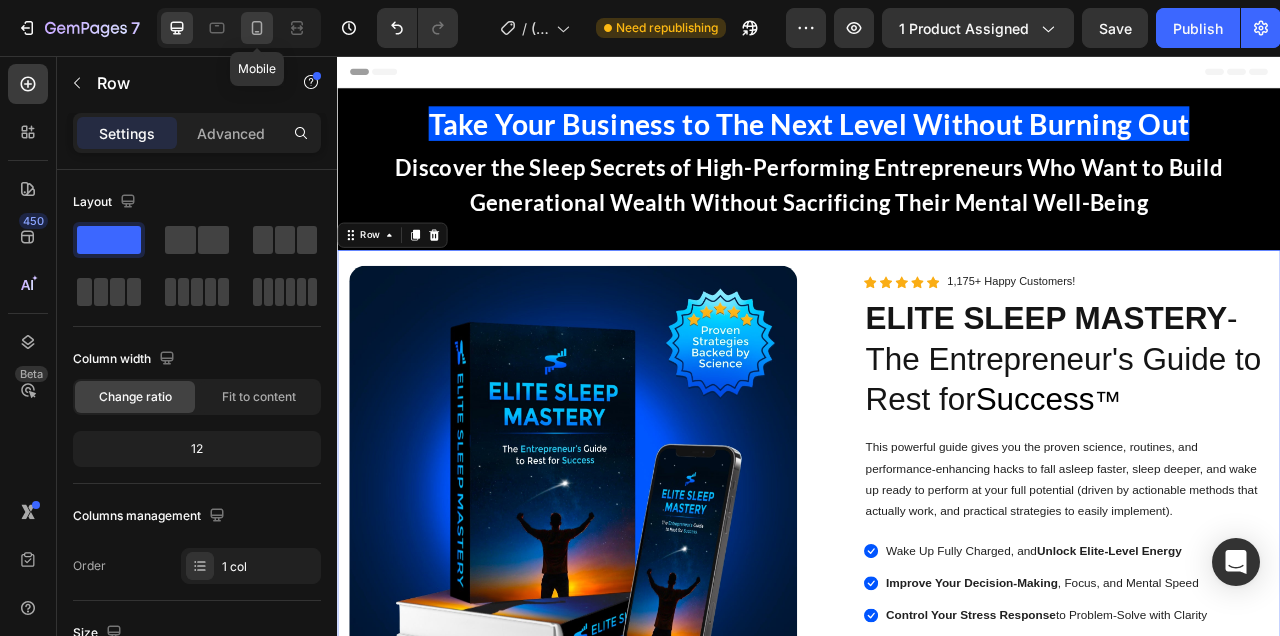 click 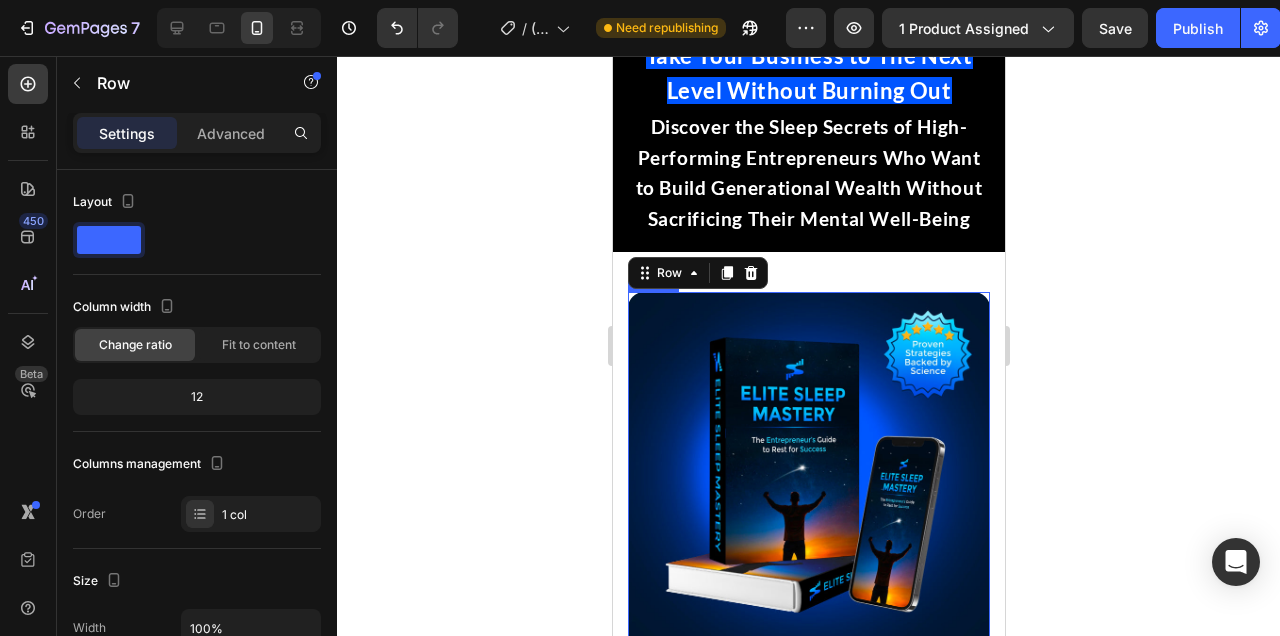 scroll, scrollTop: 42, scrollLeft: 0, axis: vertical 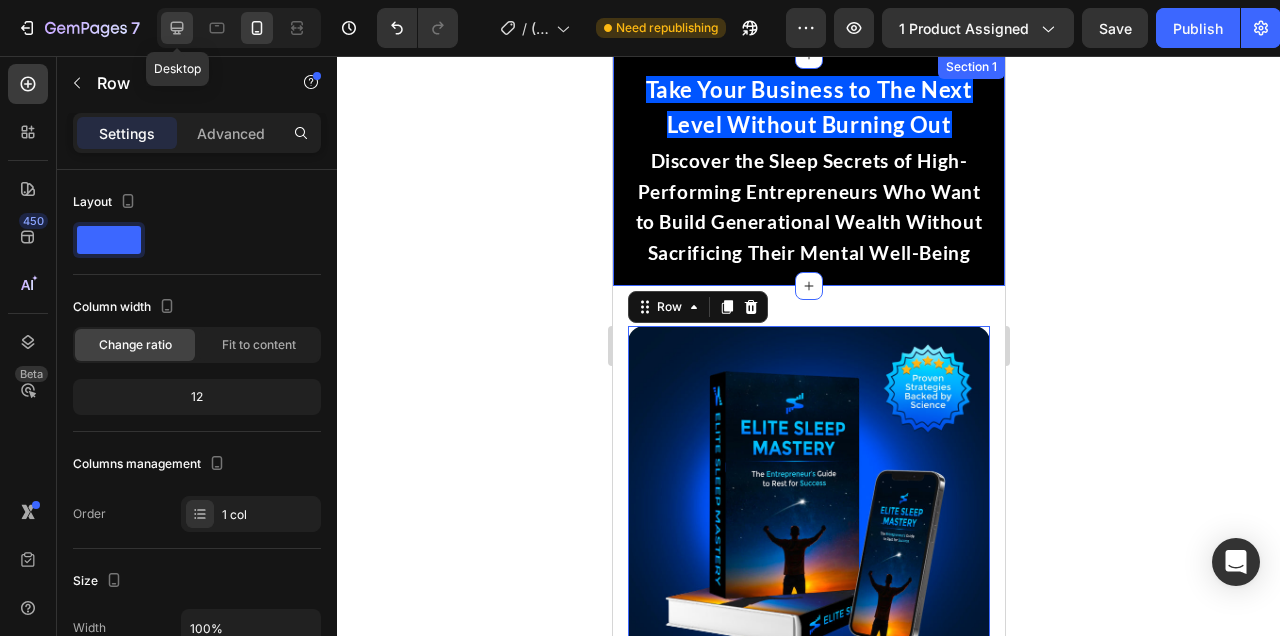 click 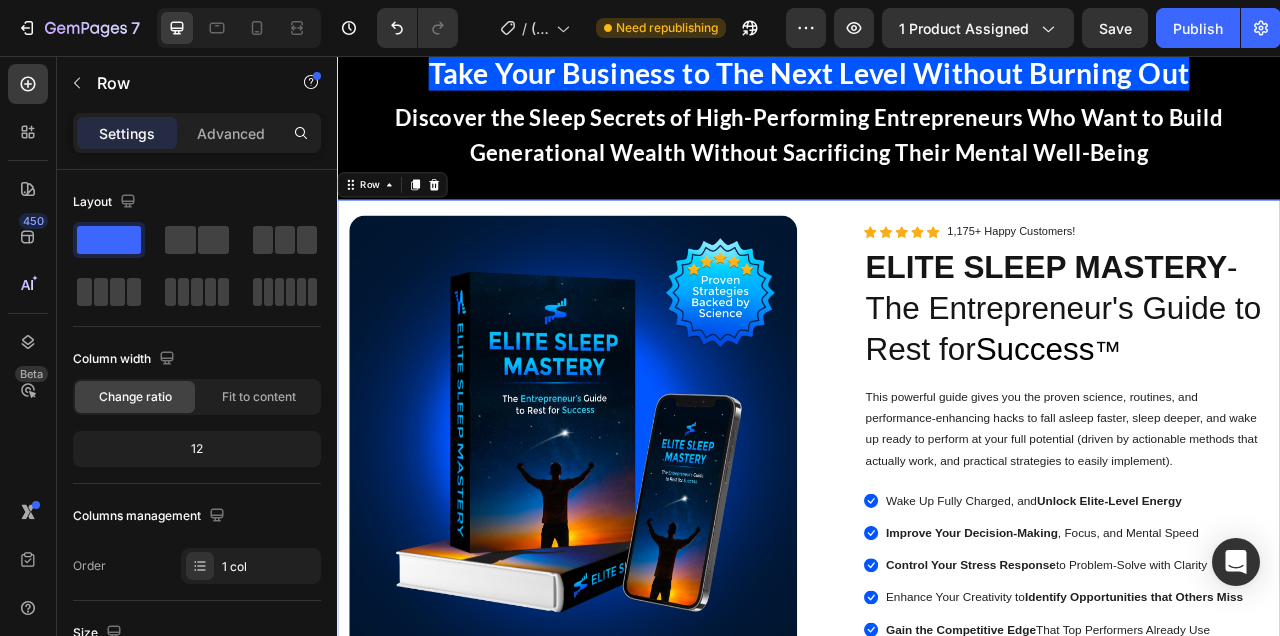 scroll, scrollTop: 48, scrollLeft: 0, axis: vertical 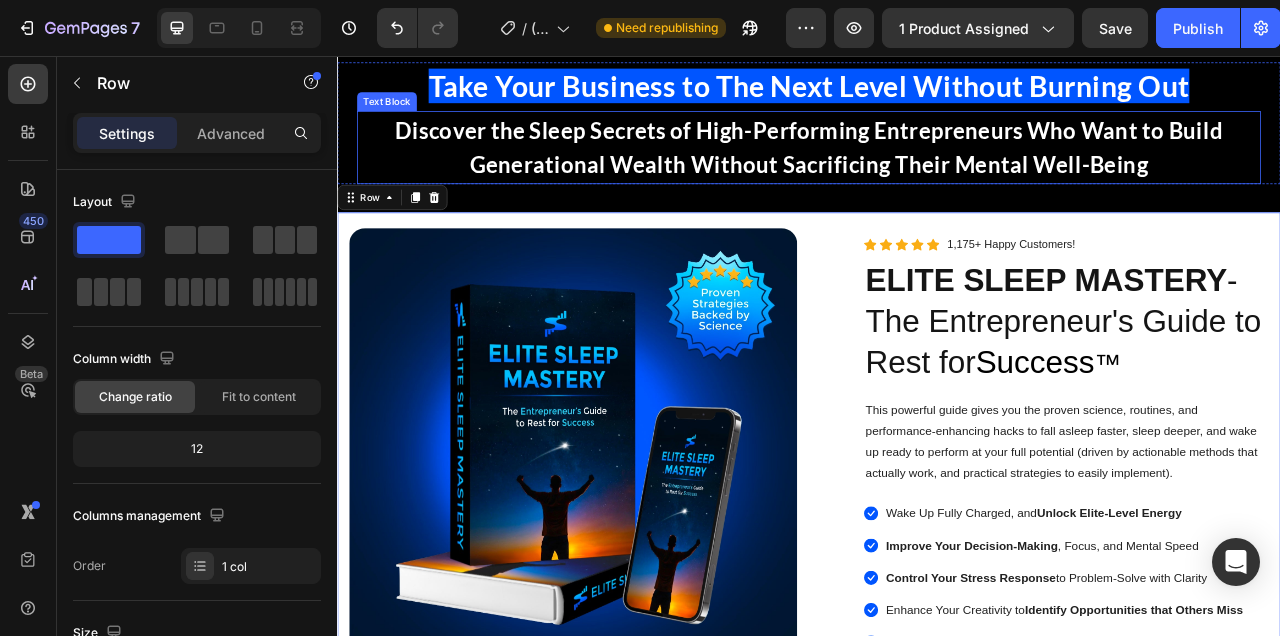 click on "Discover the Sleep Secrets of High-Performing Entrepreneurs Who Want to Build Generational Wealth Without Sacrificing Their Mental Well-Being" at bounding box center (937, 173) 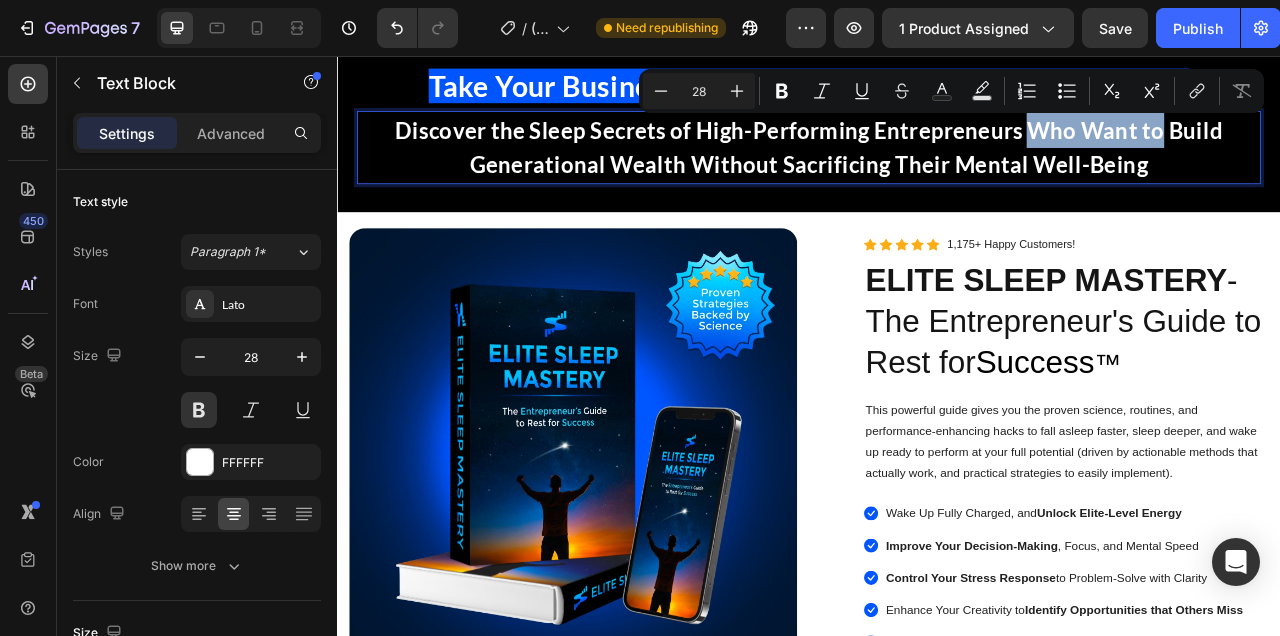 drag, startPoint x: 1391, startPoint y: 156, endPoint x: 1229, endPoint y: 154, distance: 162.01234 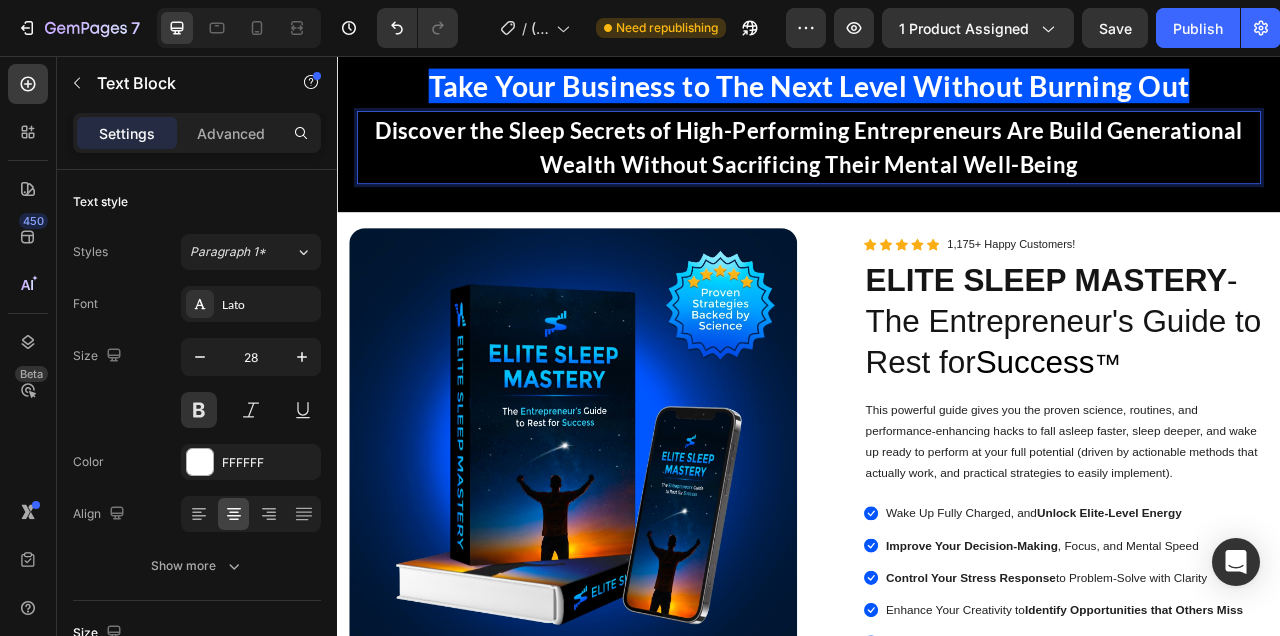 click on "Discover the Sleep Secrets of High-Performing Entrepreneurs Are Build Generational Wealth Without Sacrificing Their Mental Well-Being" at bounding box center (937, 173) 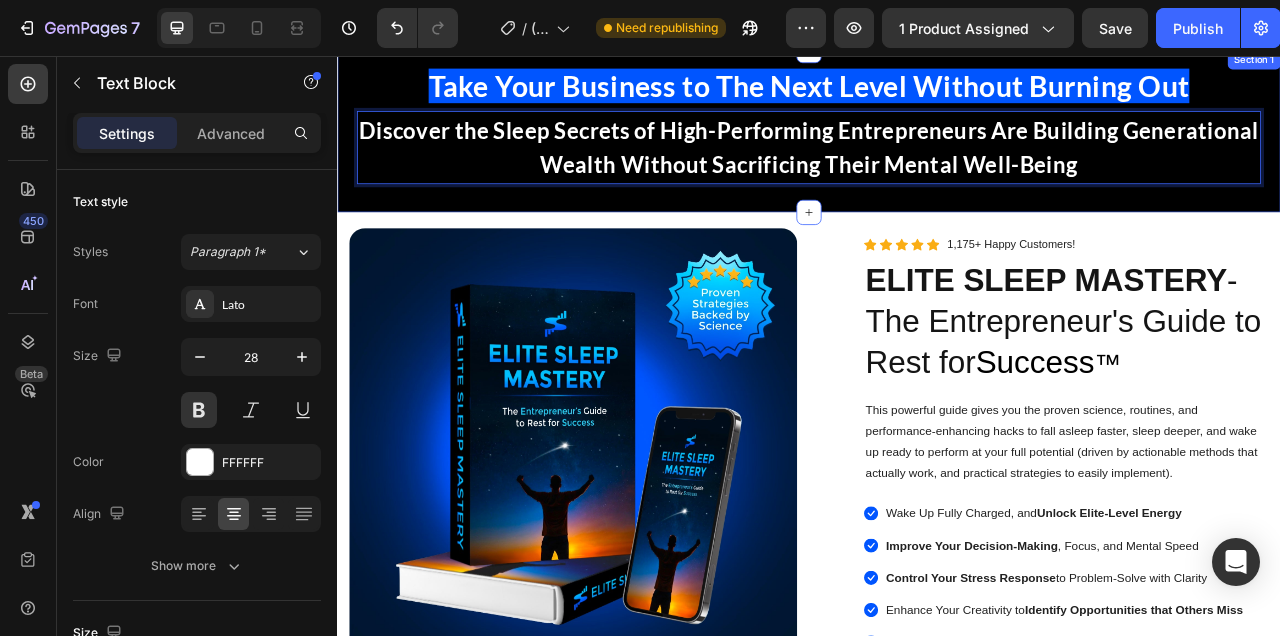 click on "Take Your Business to The Next Level Without Burning Out Text Block Discover the Sleep Secrets of High-Performing Entrepreneurs Are Building Generational Wealth Without Sacrificing Their Mental Well-Being Text Block   0 Row Section 1" at bounding box center [937, 152] 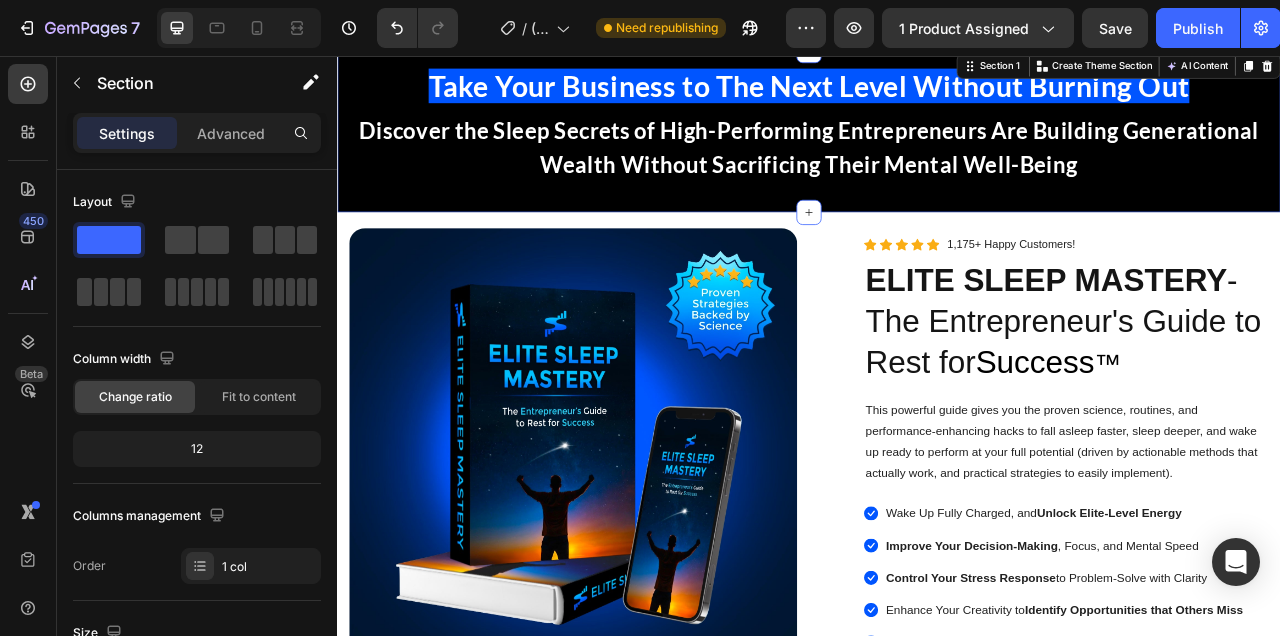 click on "Take Your Business to The Next Level Without Burning Out Text Block Discover the Sleep Secrets of High-Performing Entrepreneurs Are Building Generational Wealth Without Sacrificing Their Mental Well-Being Text Block Row" at bounding box center (937, 149) 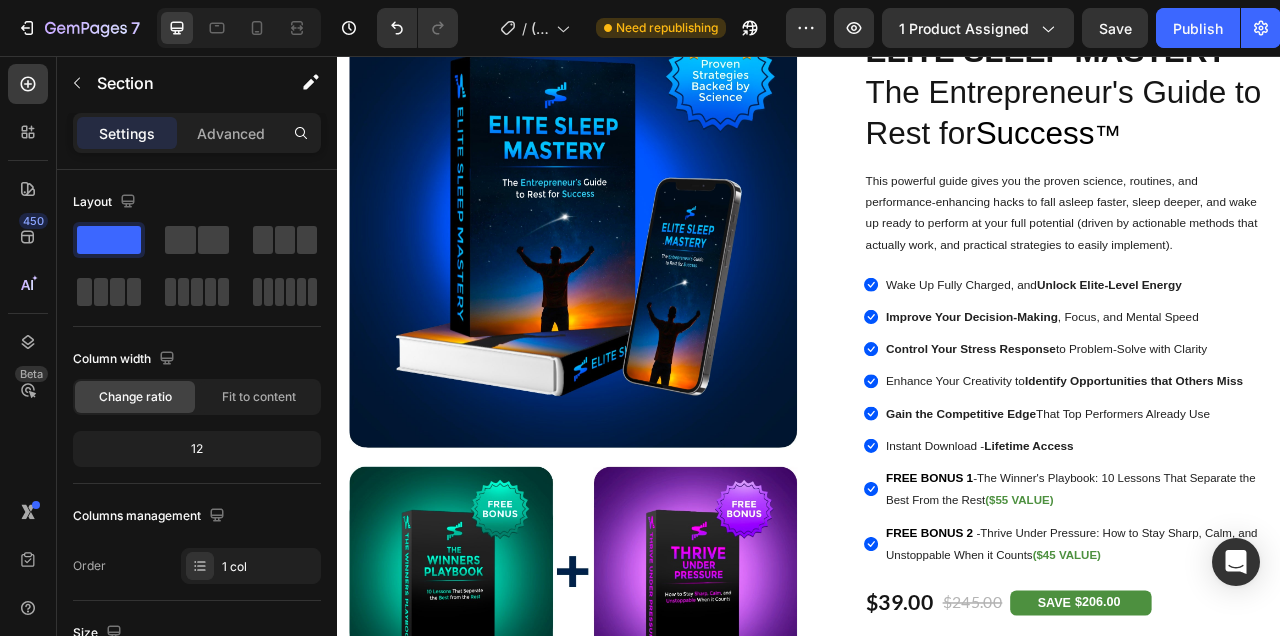 scroll, scrollTop: 297, scrollLeft: 0, axis: vertical 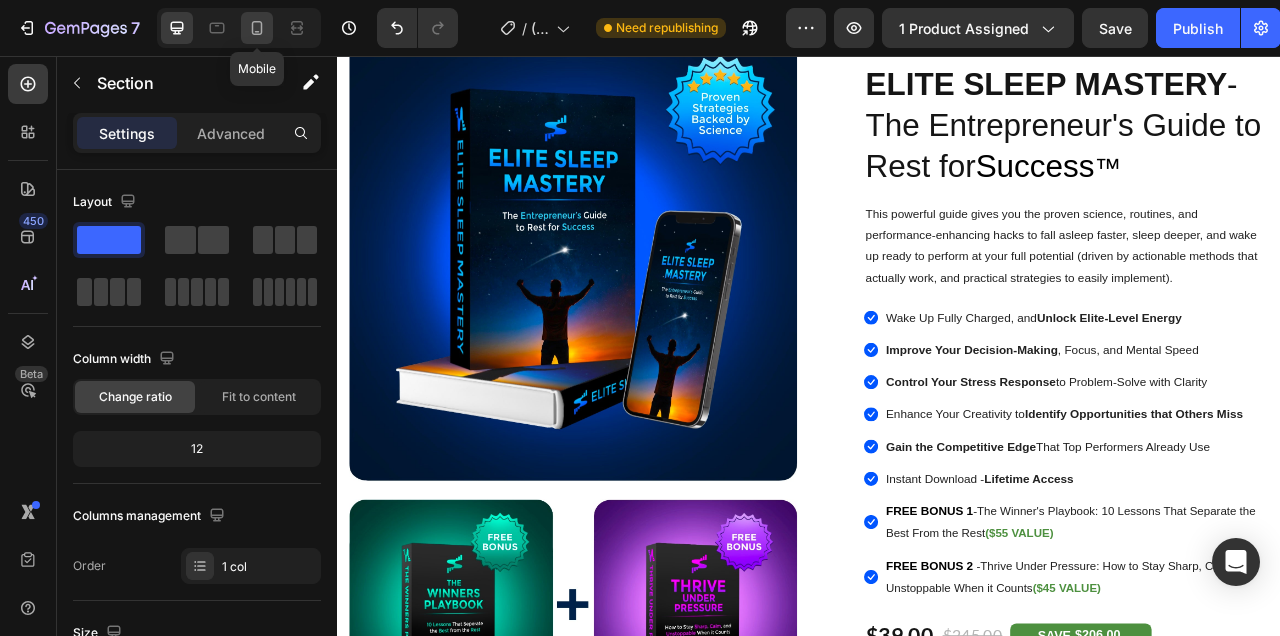 click 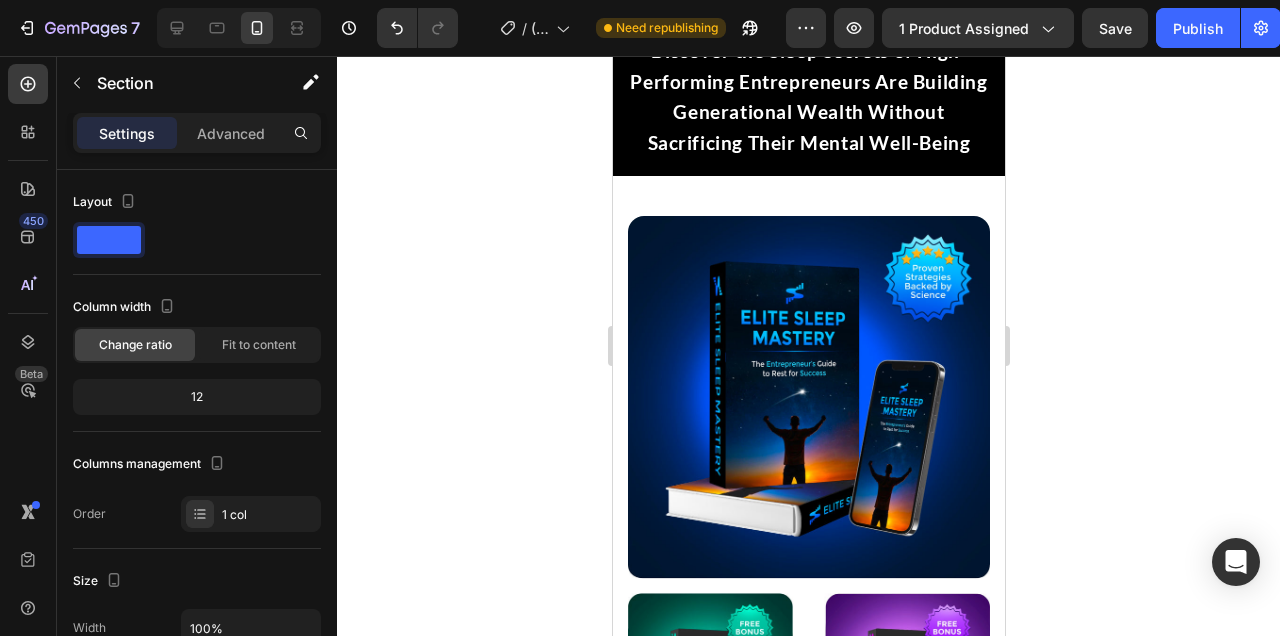 scroll, scrollTop: 0, scrollLeft: 0, axis: both 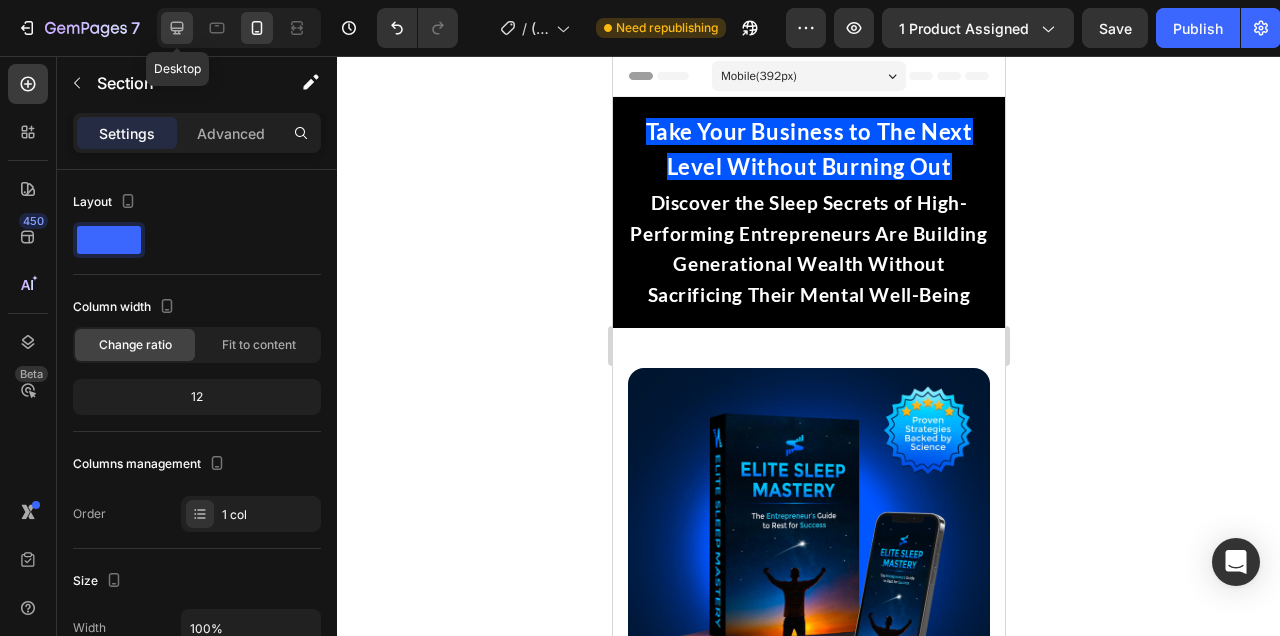 click 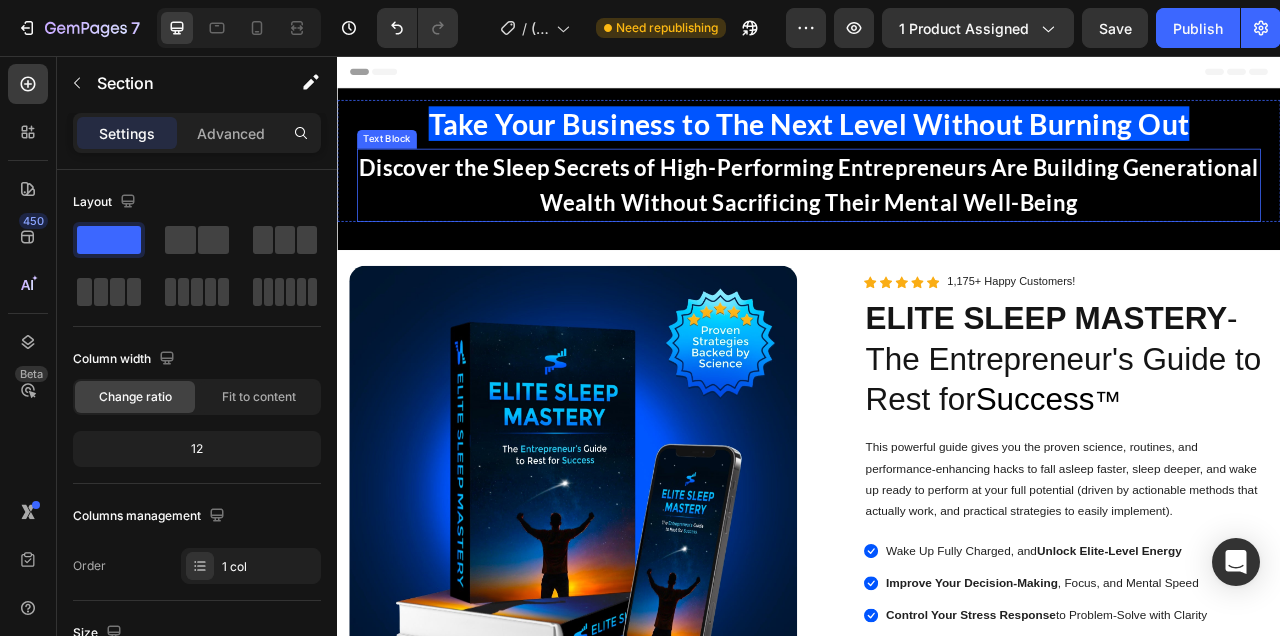 click on "Discover the Sleep Secrets of High-Performing Entrepreneurs Are Building Generational Wealth Without Sacrificing Their Mental Well-Being" at bounding box center (937, 221) 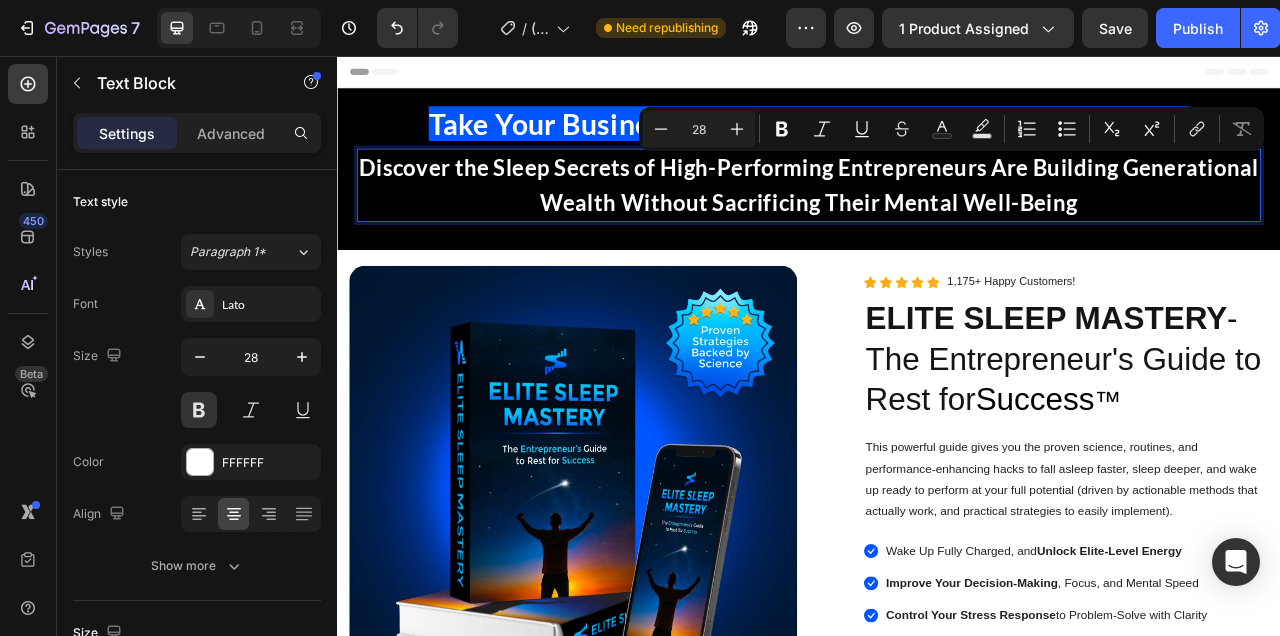 click on "Discover the Sleep Secrets of High-Performing Entrepreneurs Are Building Generational Wealth Without Sacrificing Their Mental Well-Being" at bounding box center [937, 221] 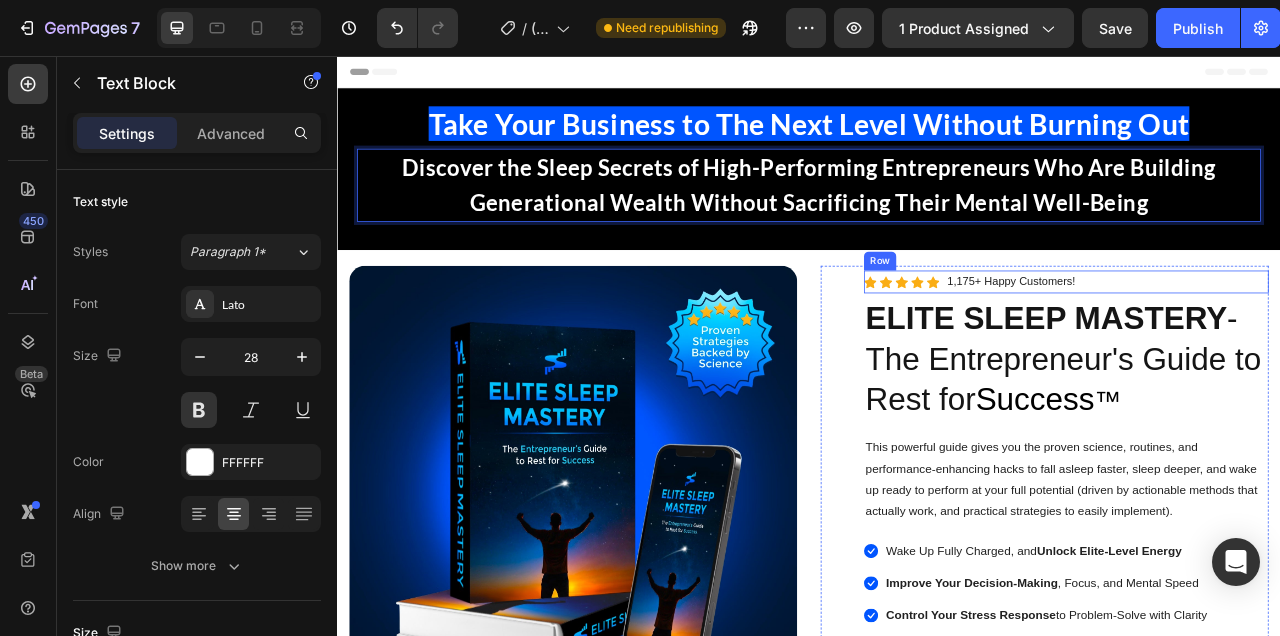 click on "Icon                Icon                Icon                Icon                Icon Icon List Hoz 1,175+ Happy Customers! Text block Row" at bounding box center (1264, 343) 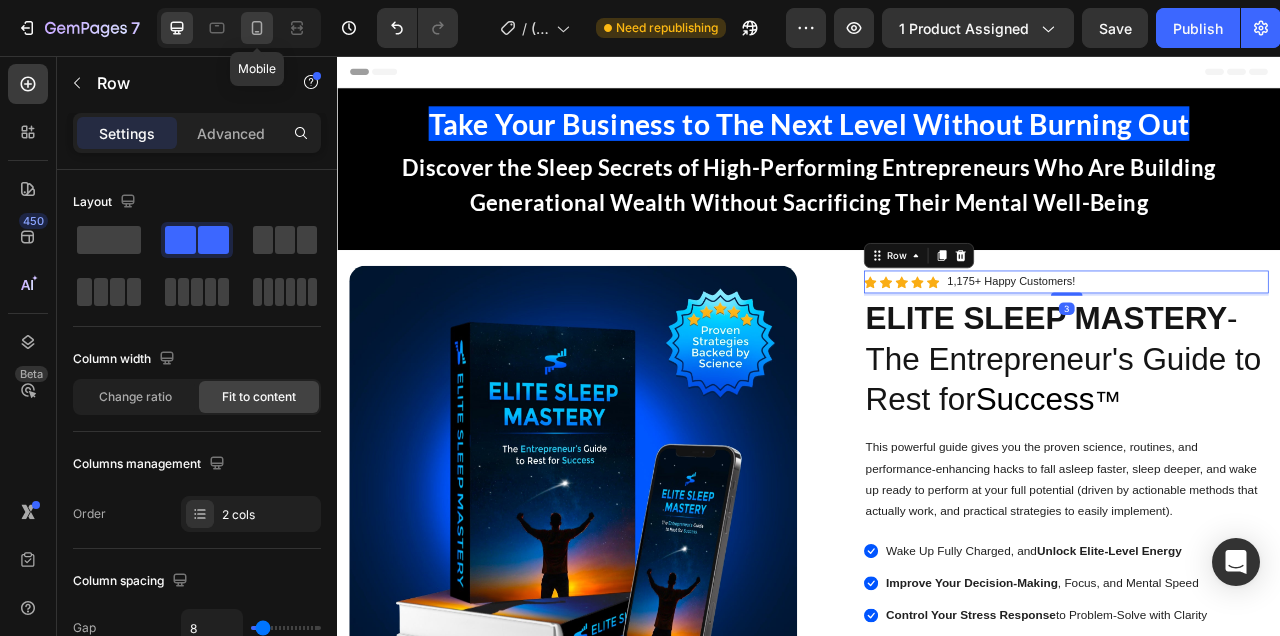 click 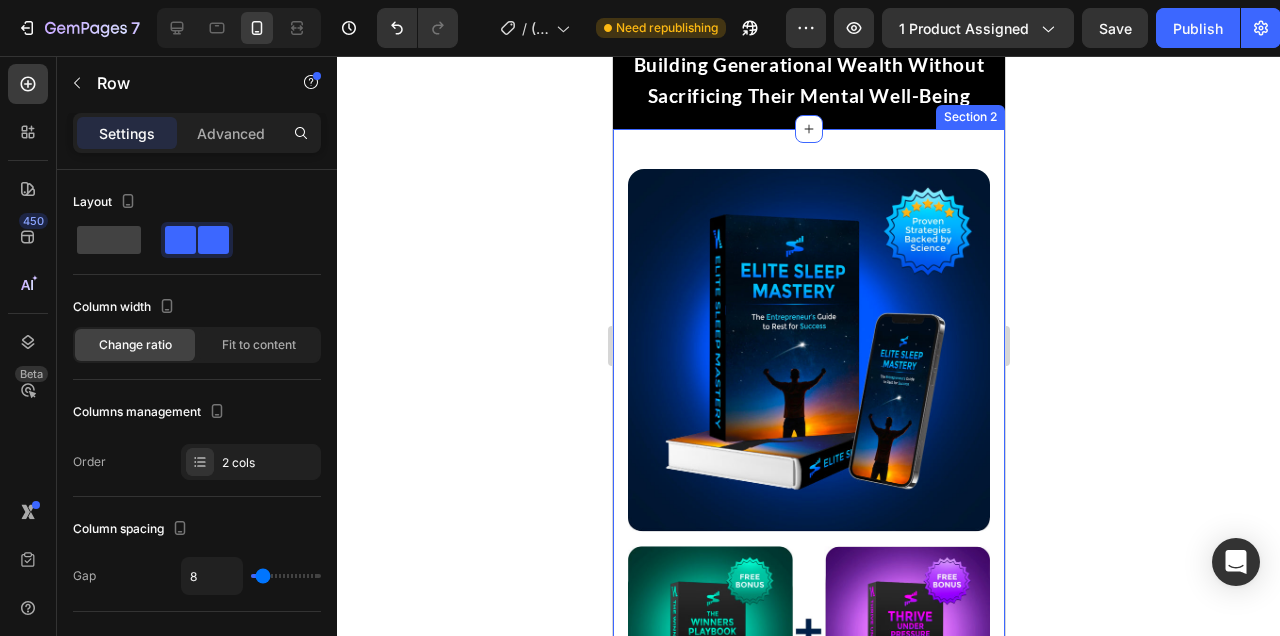 scroll, scrollTop: 190, scrollLeft: 0, axis: vertical 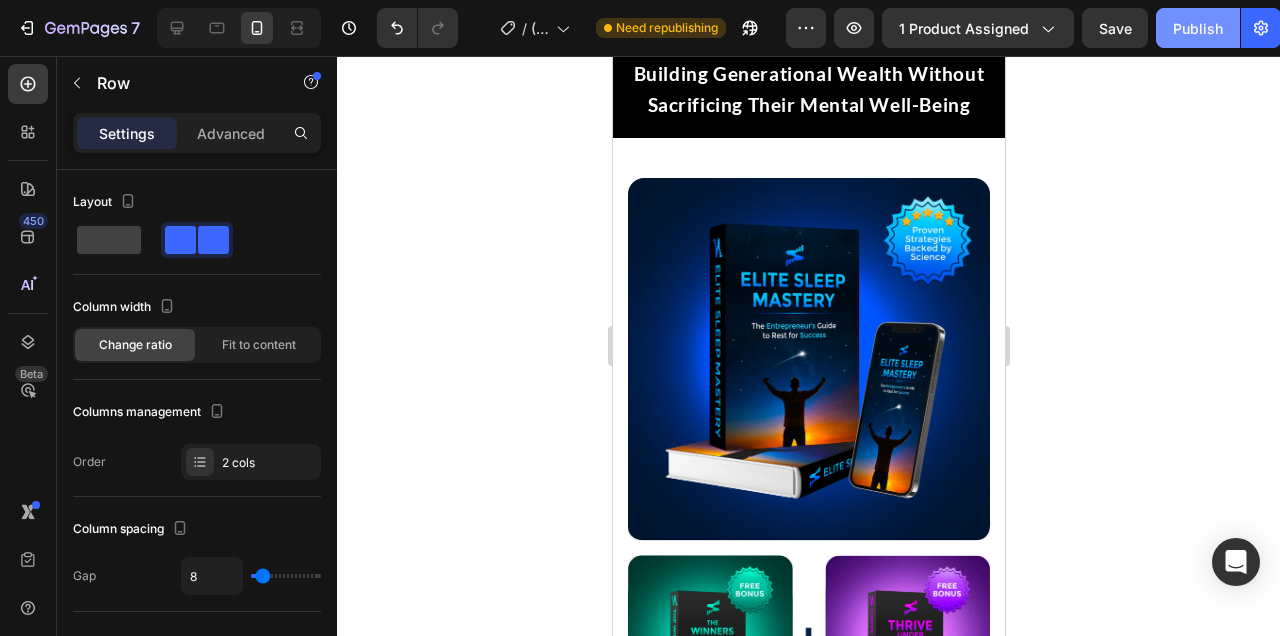 click on "Publish" at bounding box center (1198, 28) 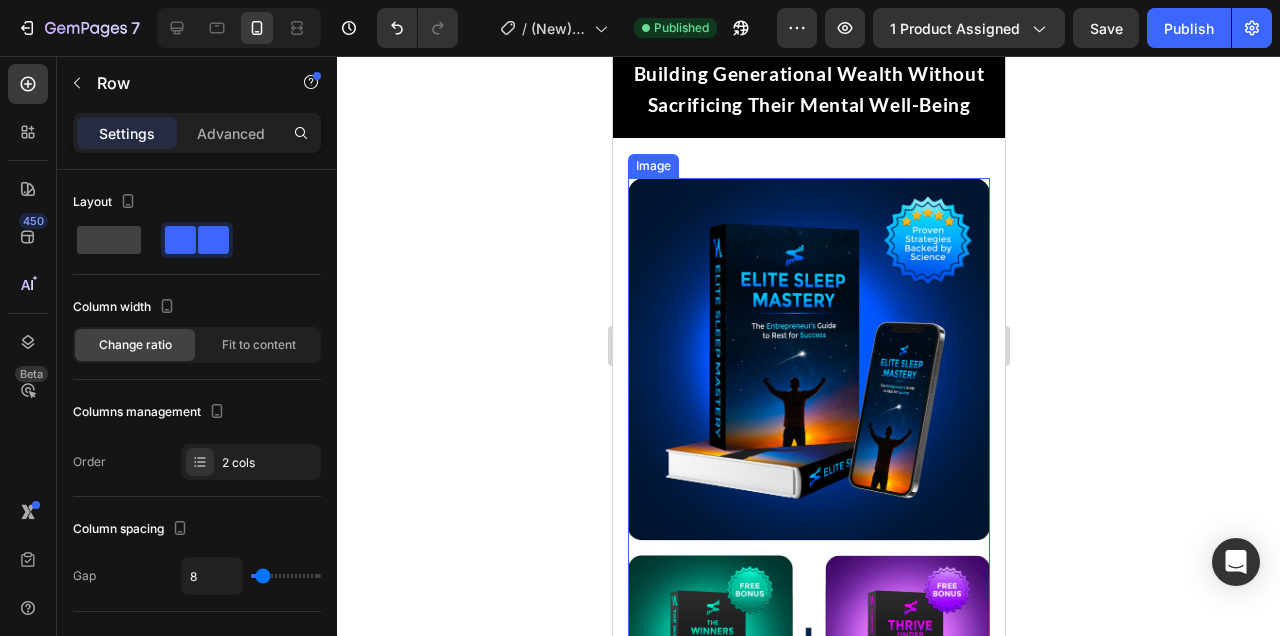 scroll, scrollTop: 0, scrollLeft: 0, axis: both 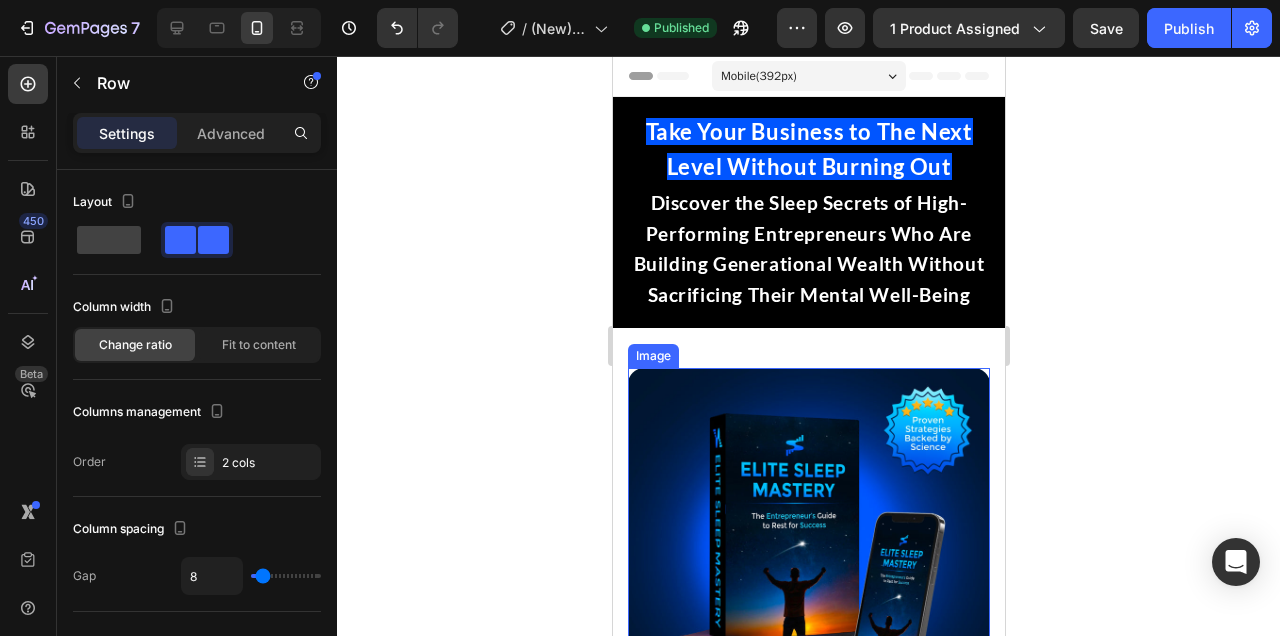 click on "Discover the Sleep Secrets of High-Performing Entrepreneurs Who Are Building Generational Wealth Without Sacrificing Their Mental Well-Being" at bounding box center [808, 249] 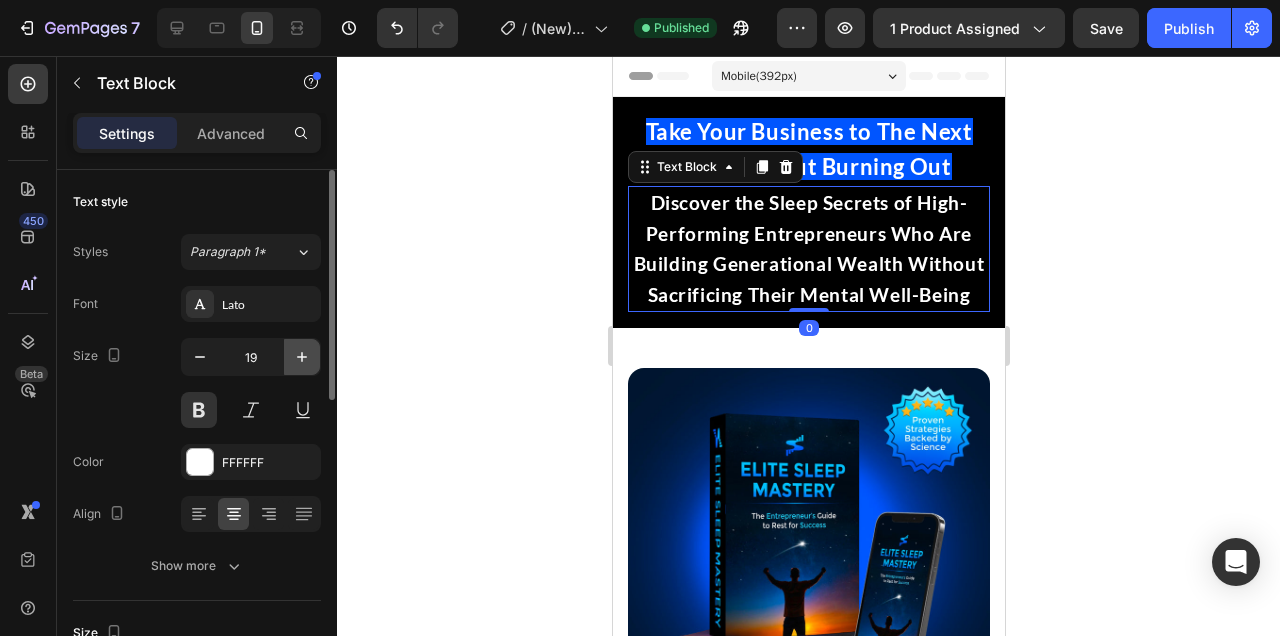 click 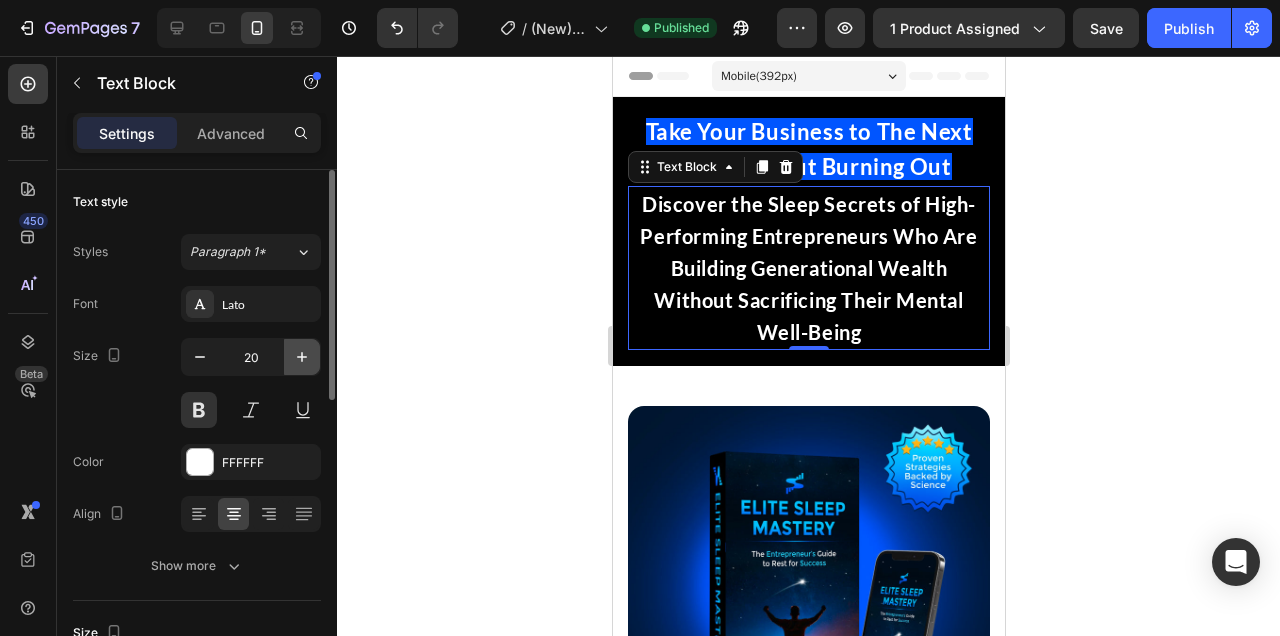 click 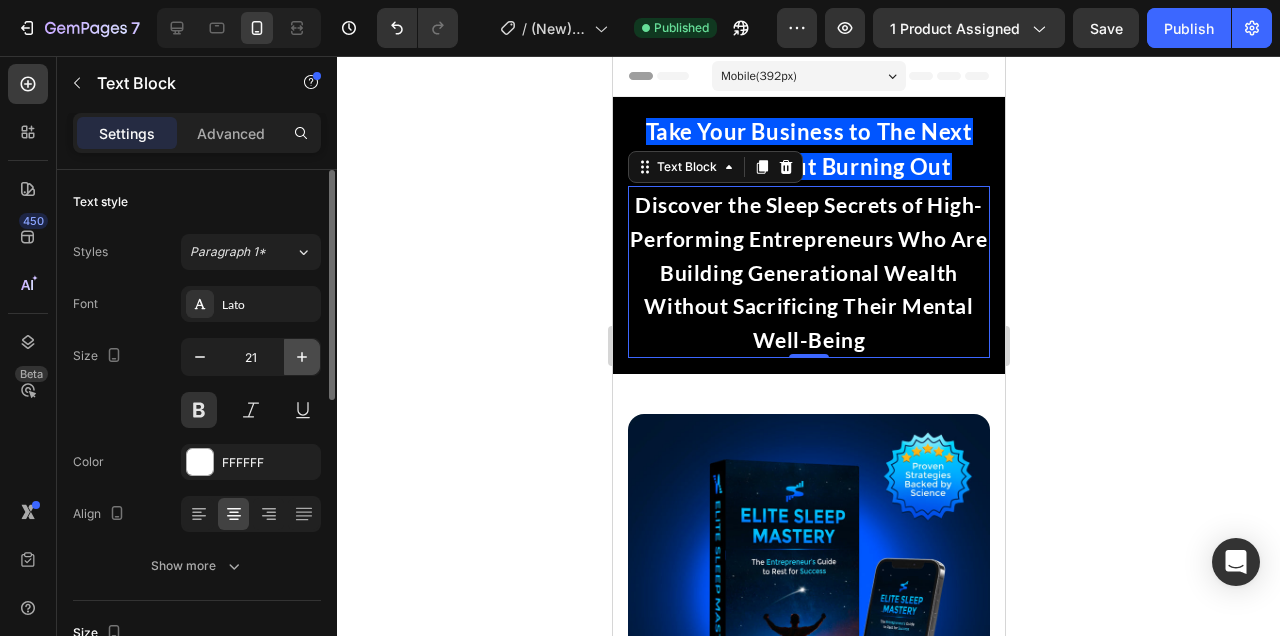 click 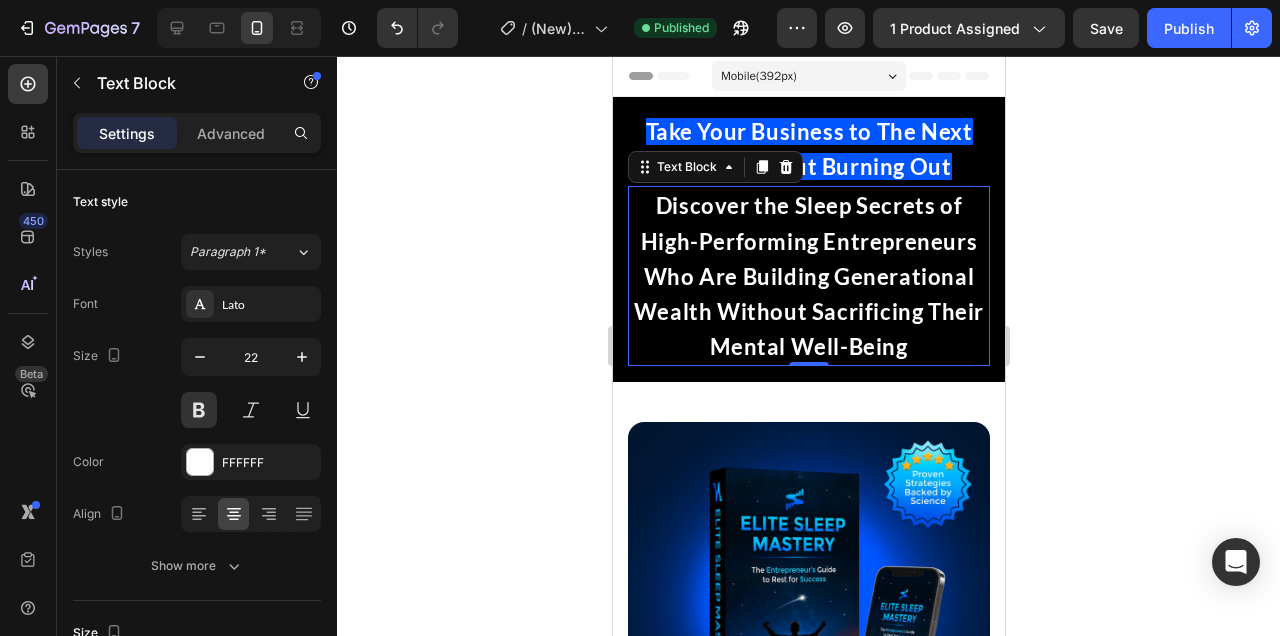 click 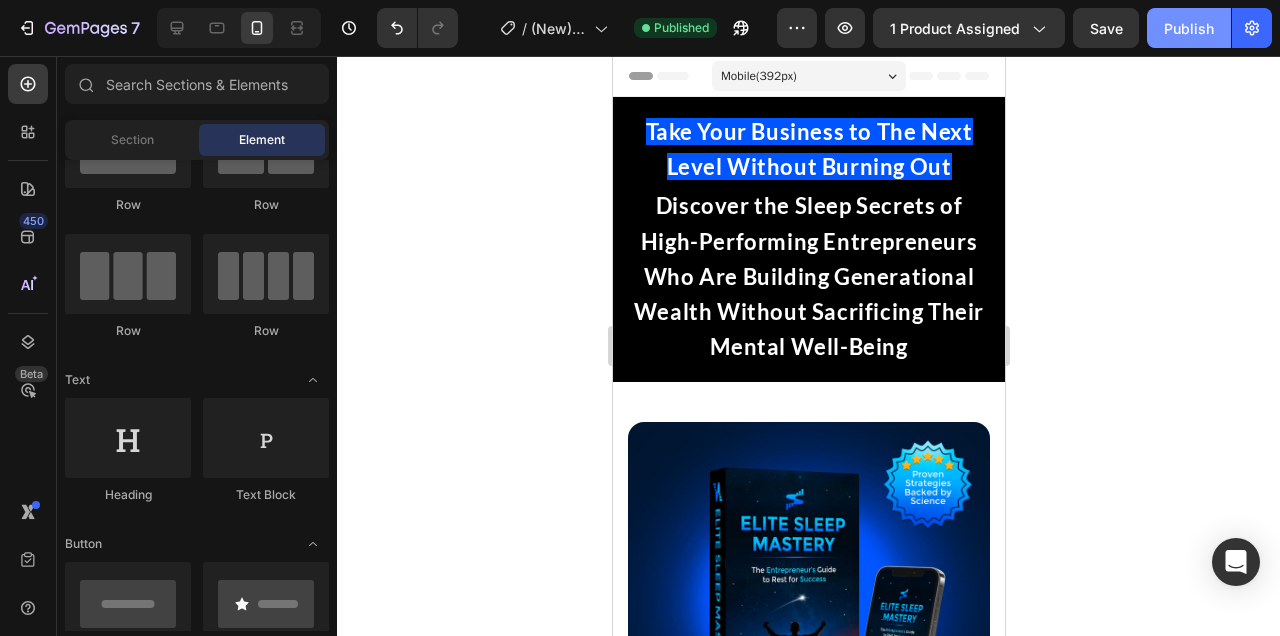 click on "Publish" 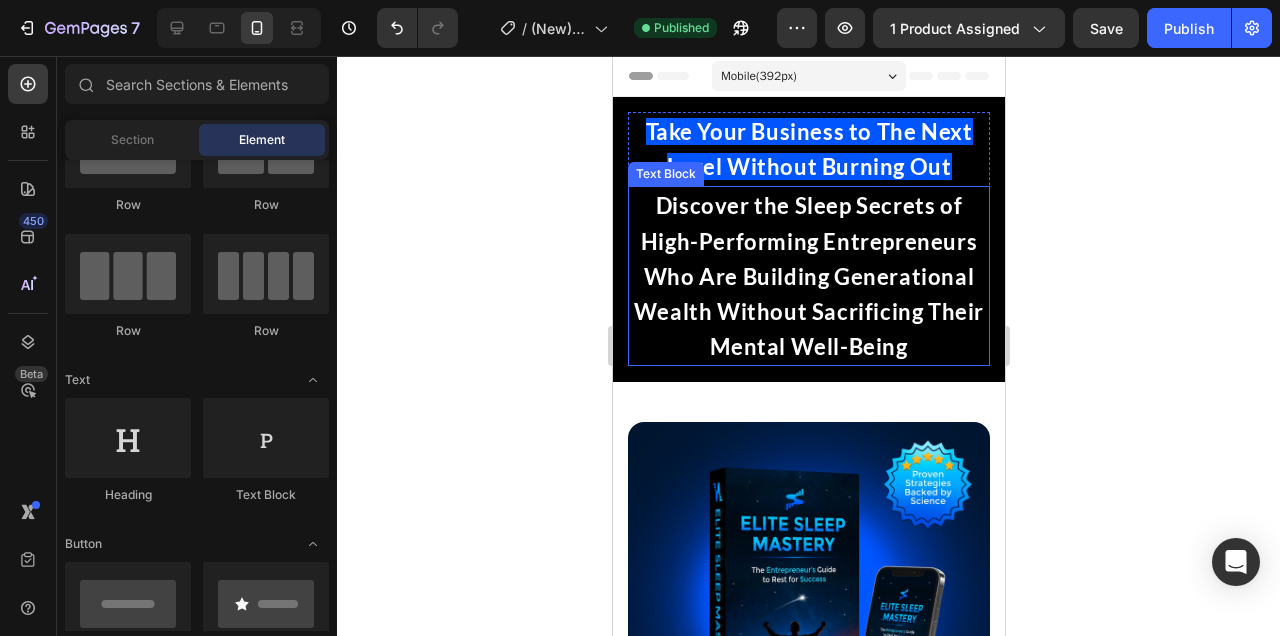 click on "Discover the Sleep Secrets of High-Performing Entrepreneurs Who Are Building Generational Wealth Without Sacrificing Their Mental Well-Being" at bounding box center (808, 276) 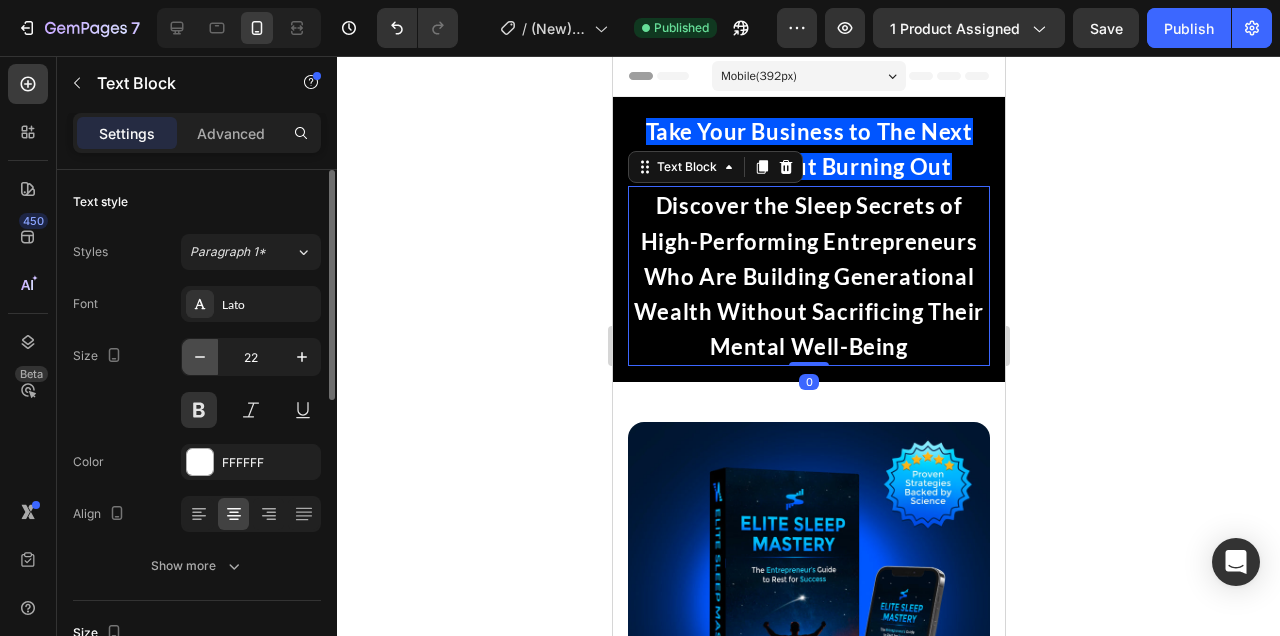 click 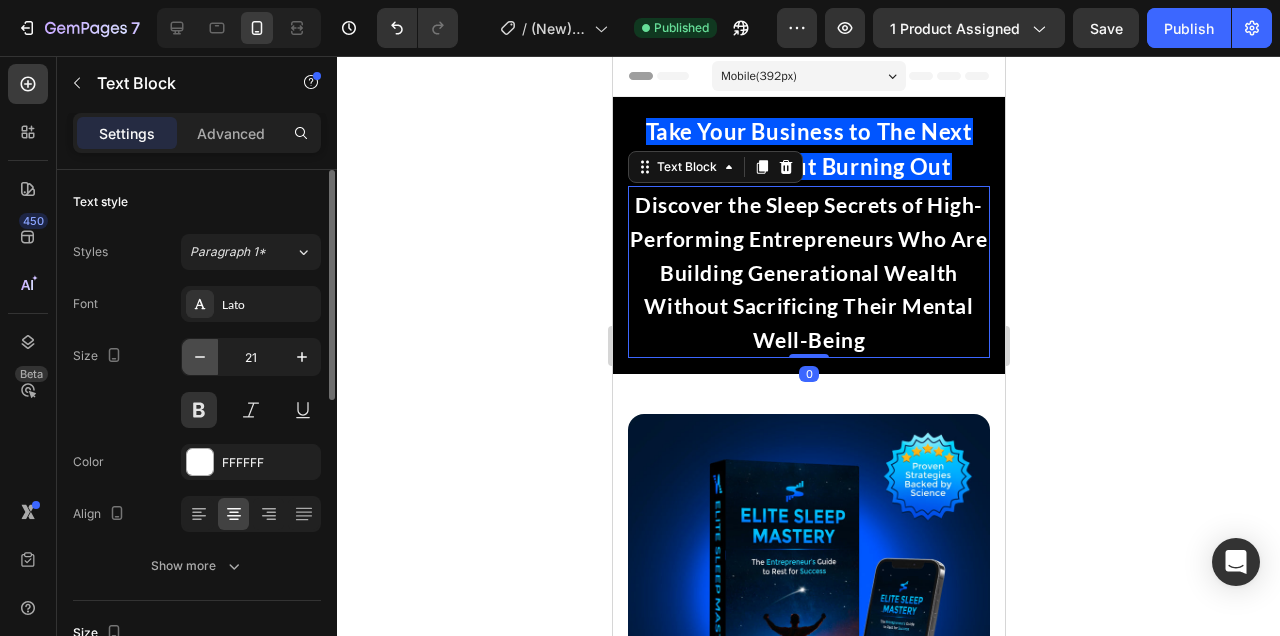 click 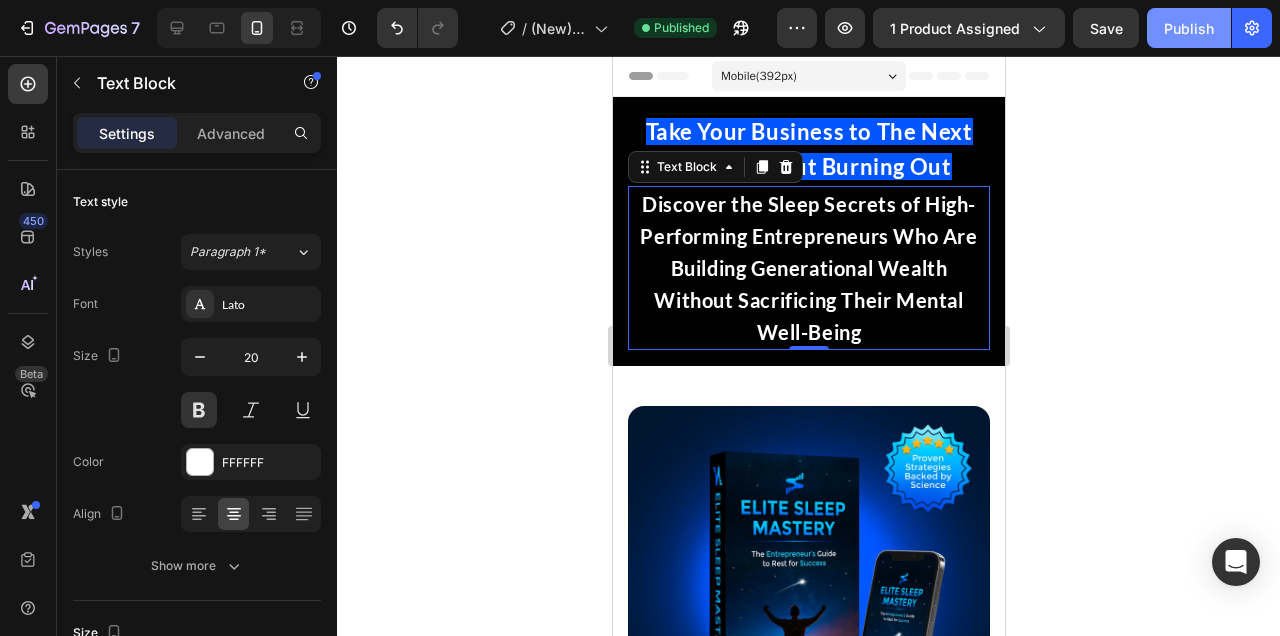 click on "Publish" 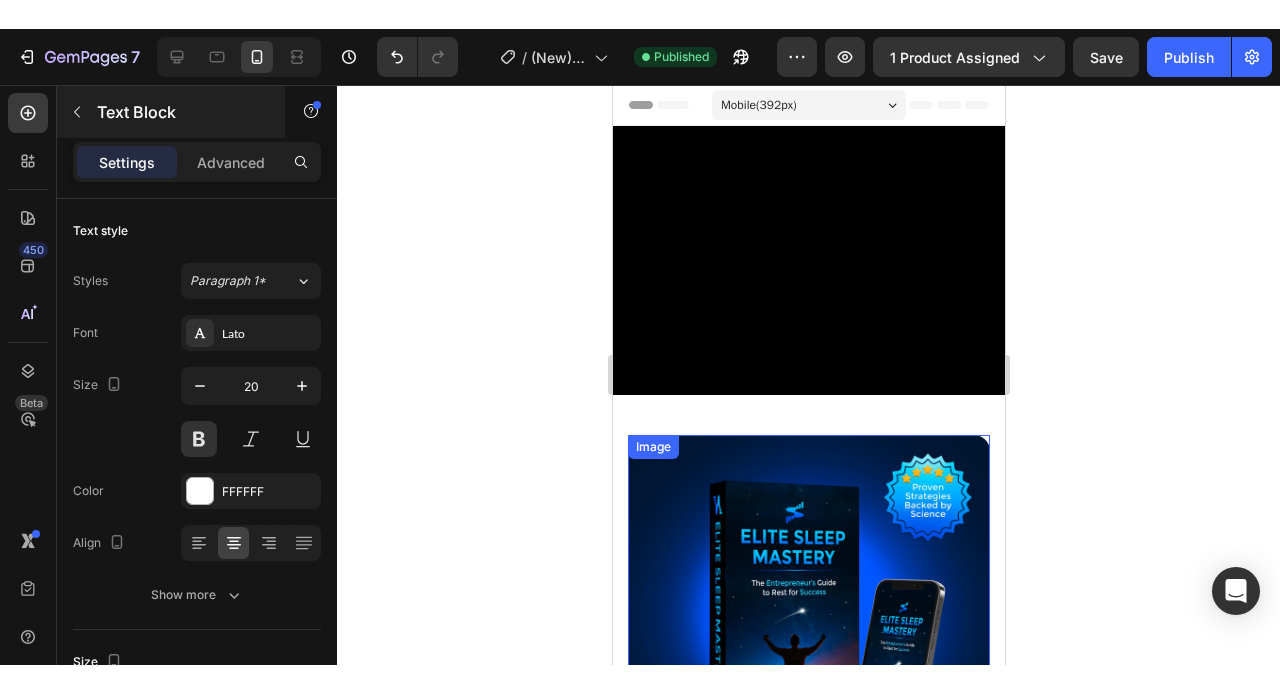 scroll, scrollTop: 560, scrollLeft: 0, axis: vertical 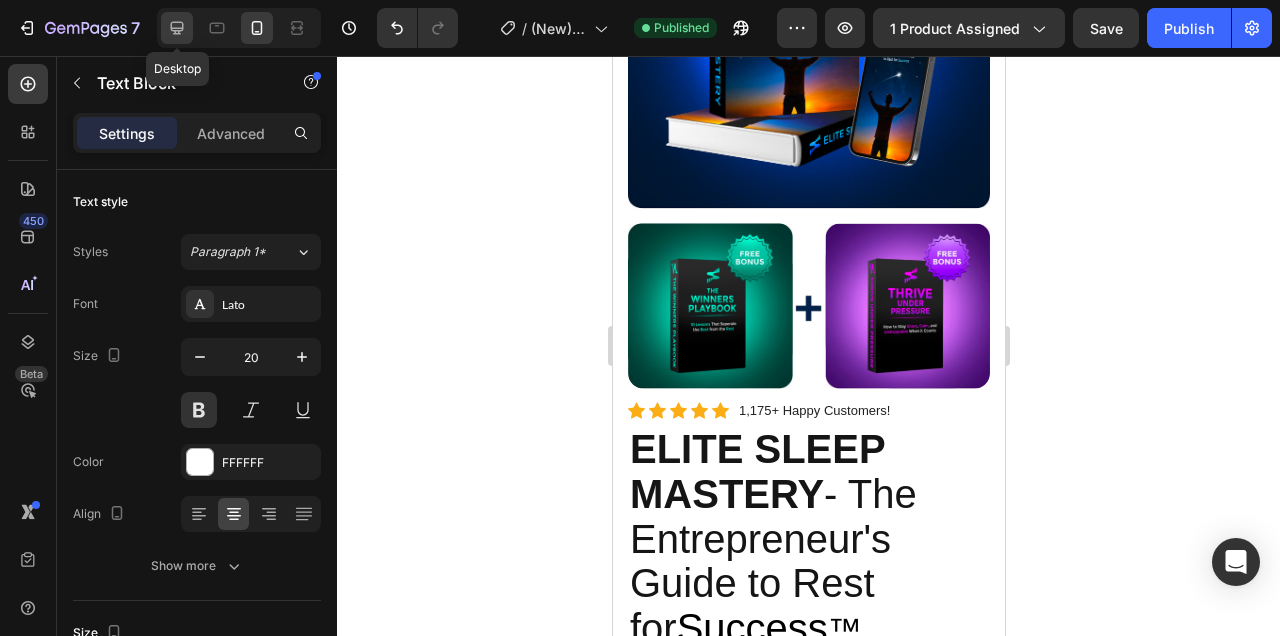 click 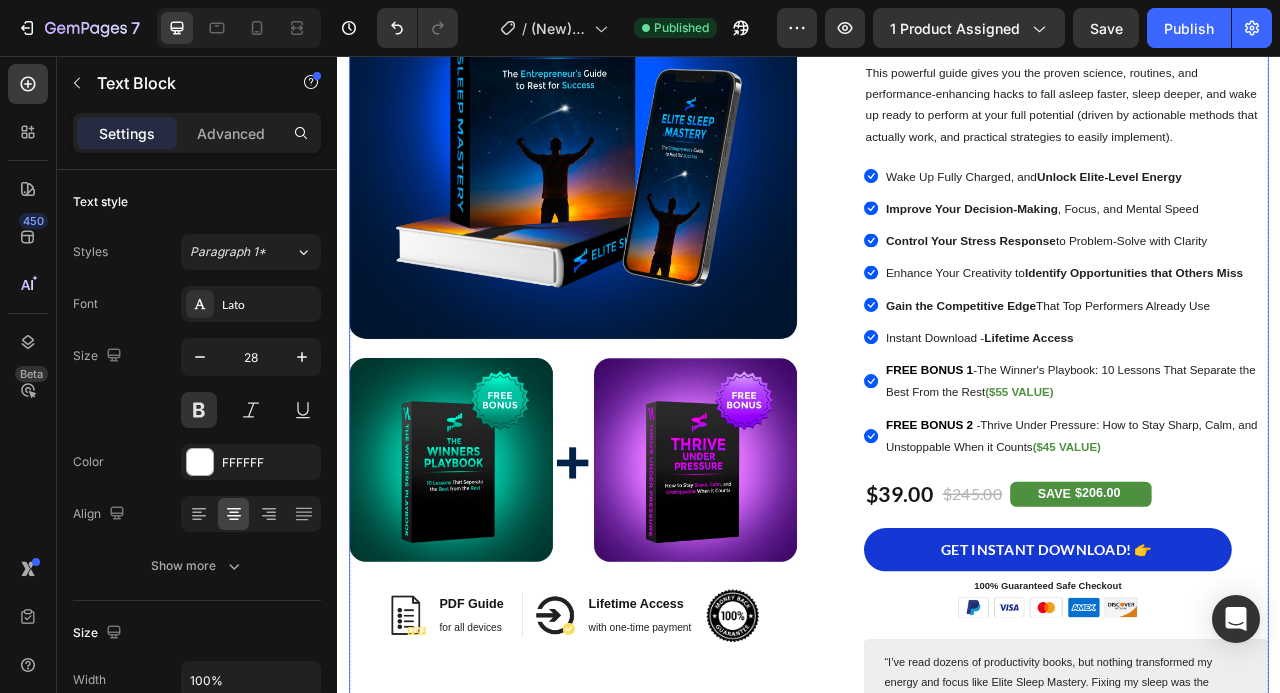 click on "Image Image PDF Guide Heading for all devices Text block Row Image Lifetime Access Heading with one-time payment Text block Row Image Row Row Image                Icon                Icon                Icon                Icon                Icon Icon List Hoz 1,175+ Happy Customers! Text block Row ELITE SLEEP MASTERY  - The Entrepreneur's Guide to Rest for  Success ™ Heading This powerful guide gives you the proven science, routines, and performance-enhancing hacks to fall asleep faster, sleep deeper, and wake up ready to perform at your full potential (driven by actionable methods that actually work, and practical strategies to easily implement). Text Block
Icon Wake Up Fully Charged, and  Unlock Elite-Level Energy Text block
Icon Improve Your Decision-Making , Focus, and Mental Speed Text block
Icon Control Your Stress Response  to Problem-Solve with Clarity Text block
Icon Enhance Your Creativity to  Identify Opportunities   Text block  -" at bounding box center (937, 399) 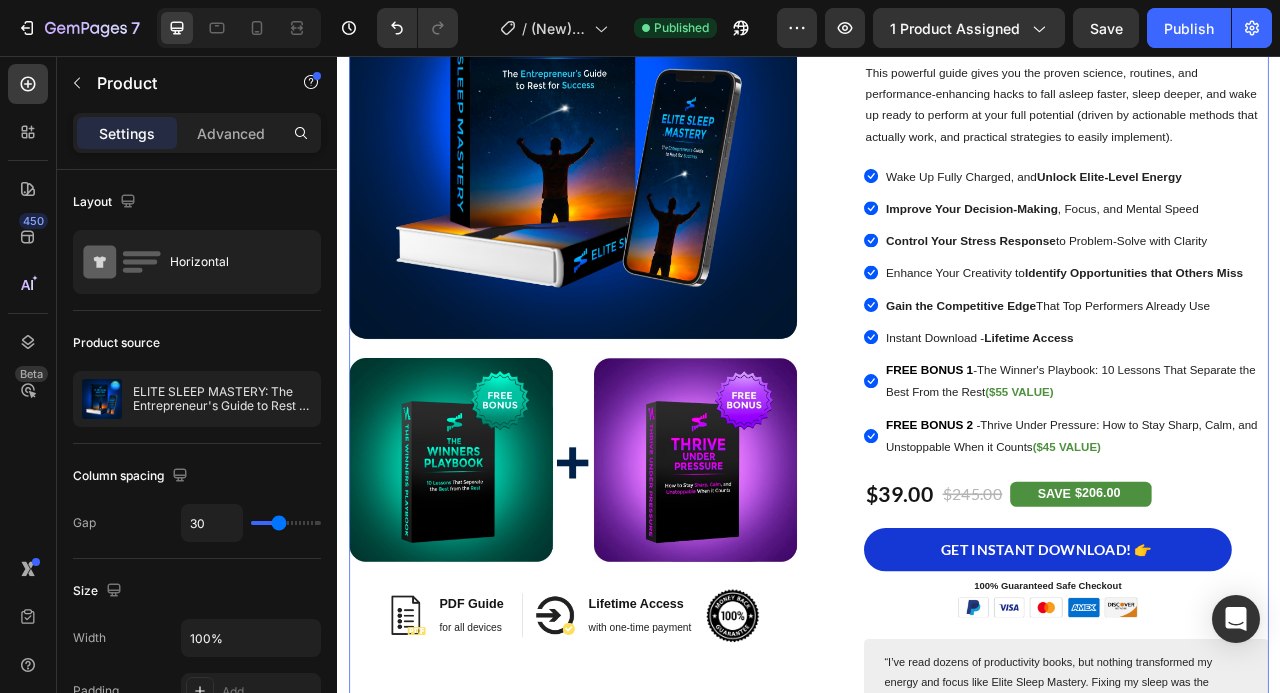 scroll, scrollTop: 743, scrollLeft: 0, axis: vertical 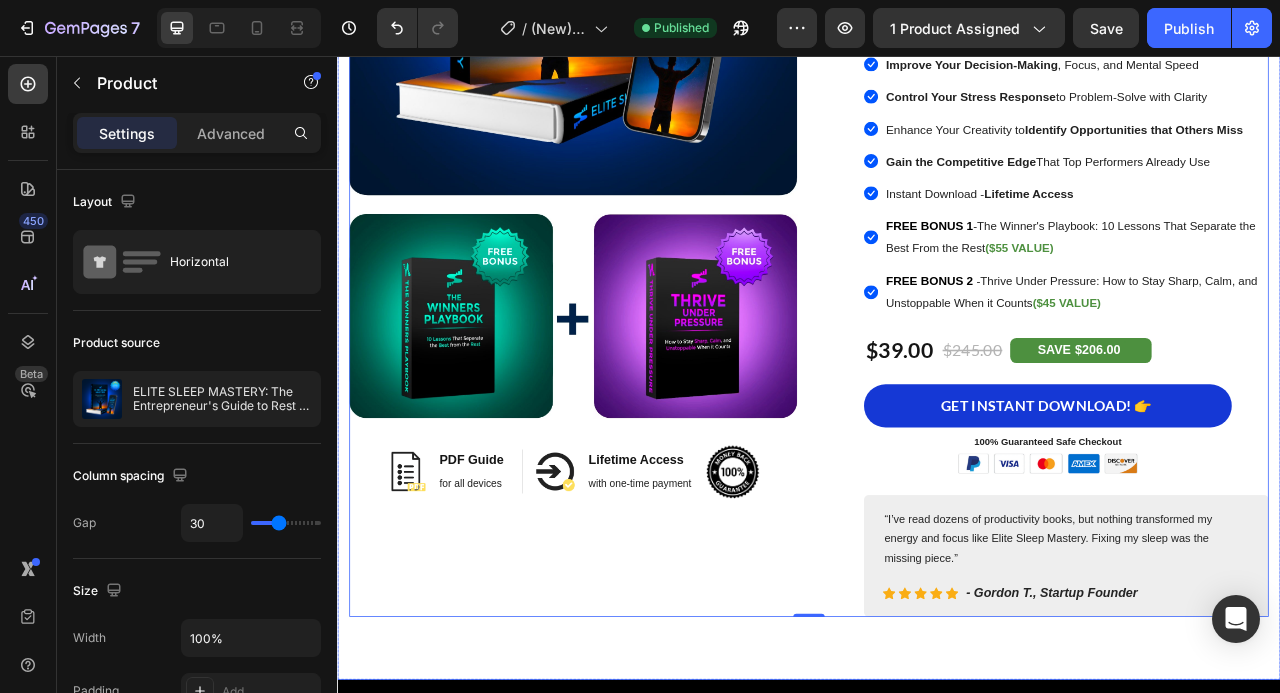 click on "Image Image PDF Guide Heading for all devices Text block Row Image Lifetime Access Heading with one-time payment Text block Row Image Row Row Image                Icon                Icon                Icon                Icon                Icon Icon List Hoz 1,175+ Happy Customers! Text block Row ELITE SLEEP MASTERY  - The Entrepreneur's Guide to Rest for  Success ™ Heading This powerful guide gives you the proven science, routines, and performance-enhancing hacks to fall asleep faster, sleep deeper, and wake up ready to perform at your full potential (driven by actionable methods that actually work, and practical strategies to easily implement). Text Block
Icon Wake Up Fully Charged, and  Unlock Elite-Level Energy Text block
Icon Improve Your Decision-Making , Focus, and Mental Speed Text block
Icon Control Your Stress Response  to Problem-Solve with Clarity Text block
Icon Enhance Your Creativity to  Identify Opportunities   Text block  -" at bounding box center [937, 246] 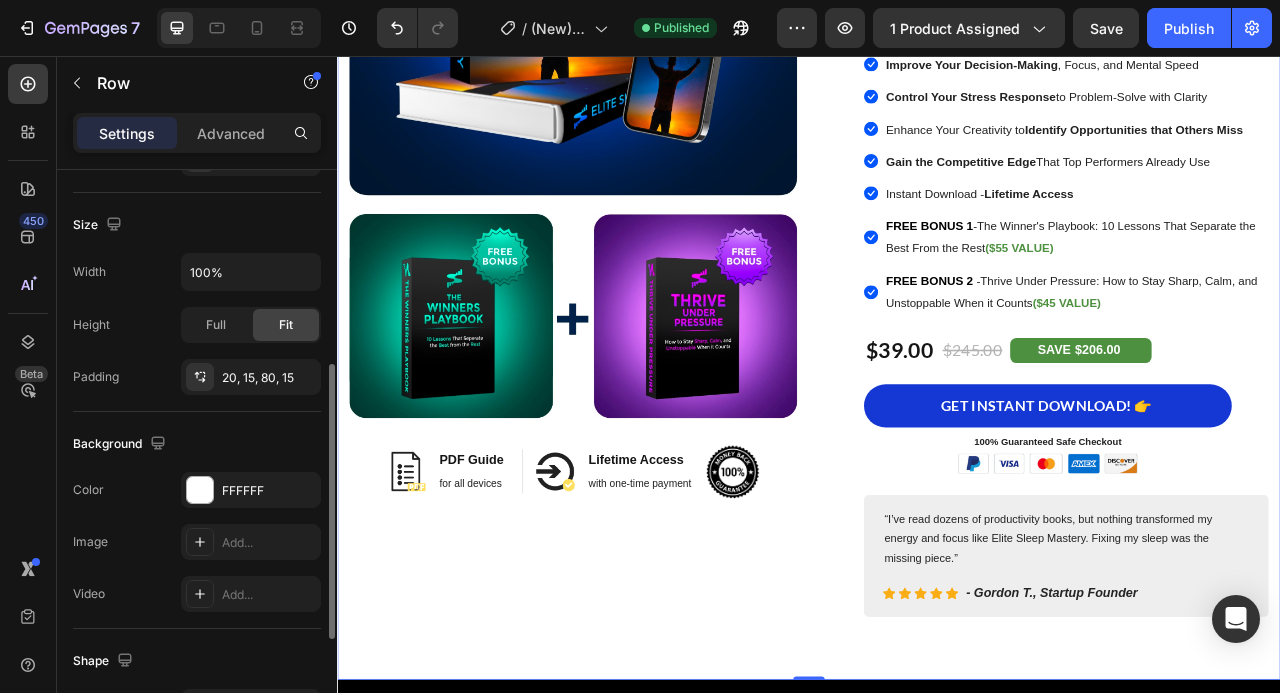 scroll, scrollTop: 412, scrollLeft: 0, axis: vertical 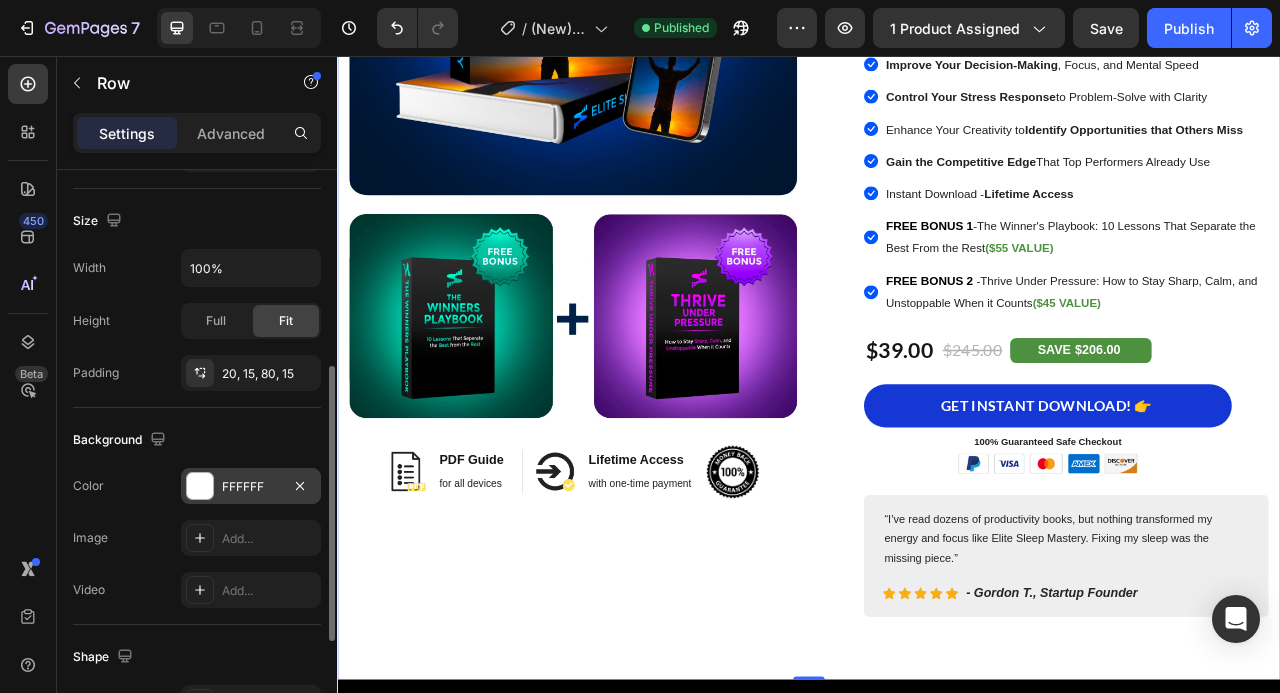 click at bounding box center [200, 486] 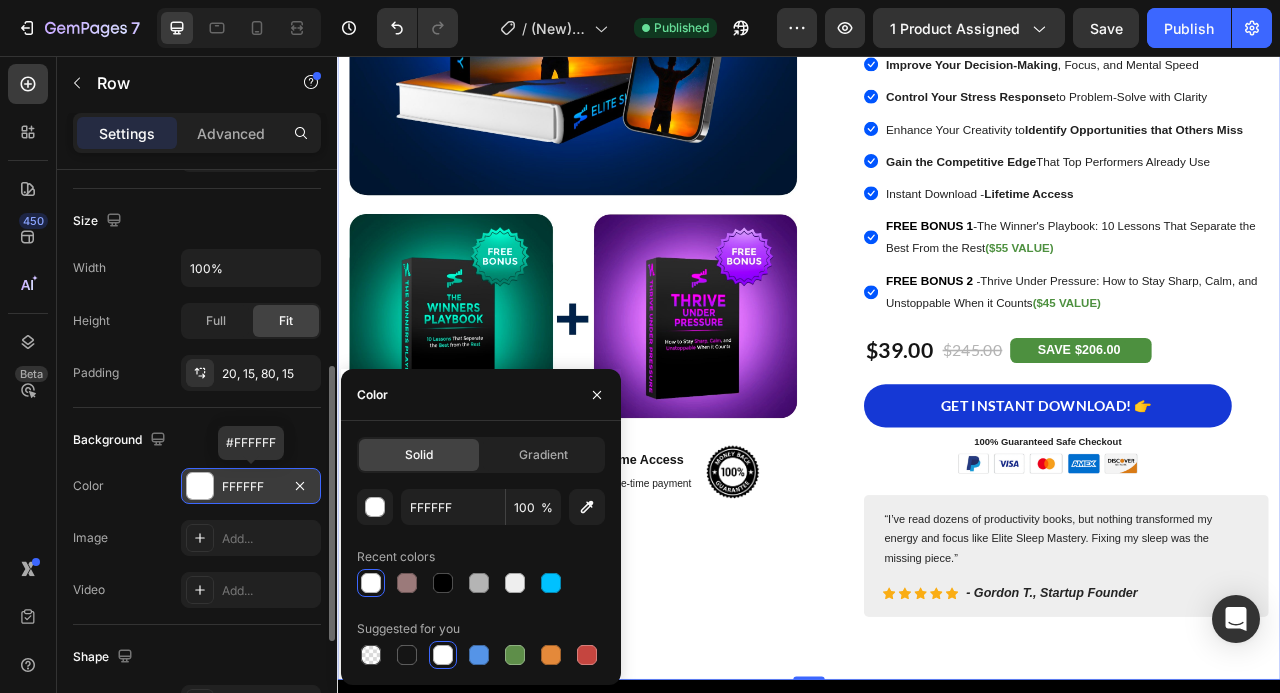 click at bounding box center [200, 486] 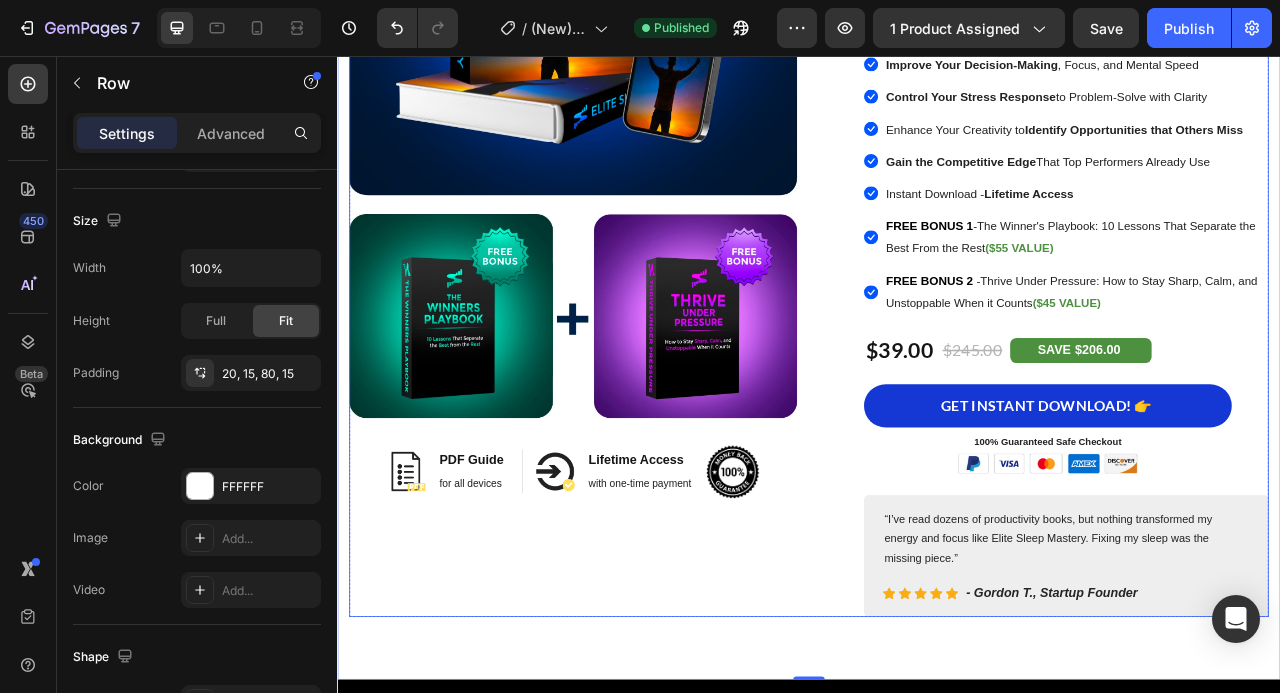 scroll, scrollTop: 915, scrollLeft: 0, axis: vertical 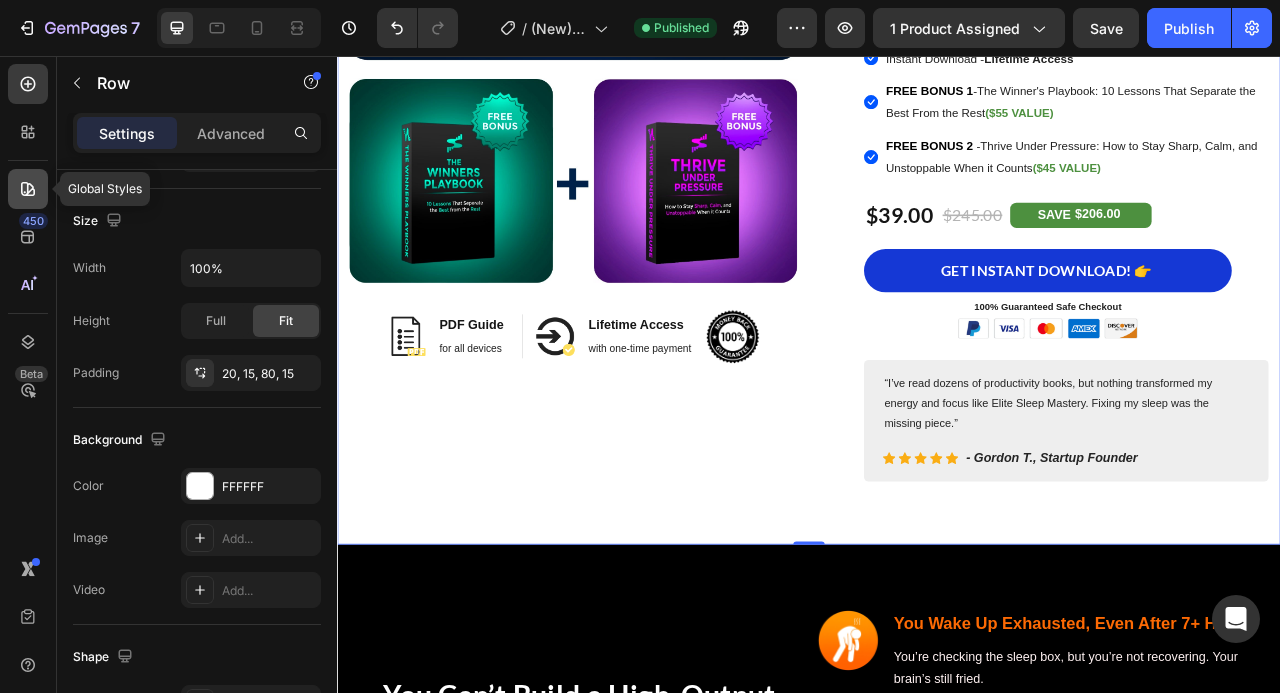 click 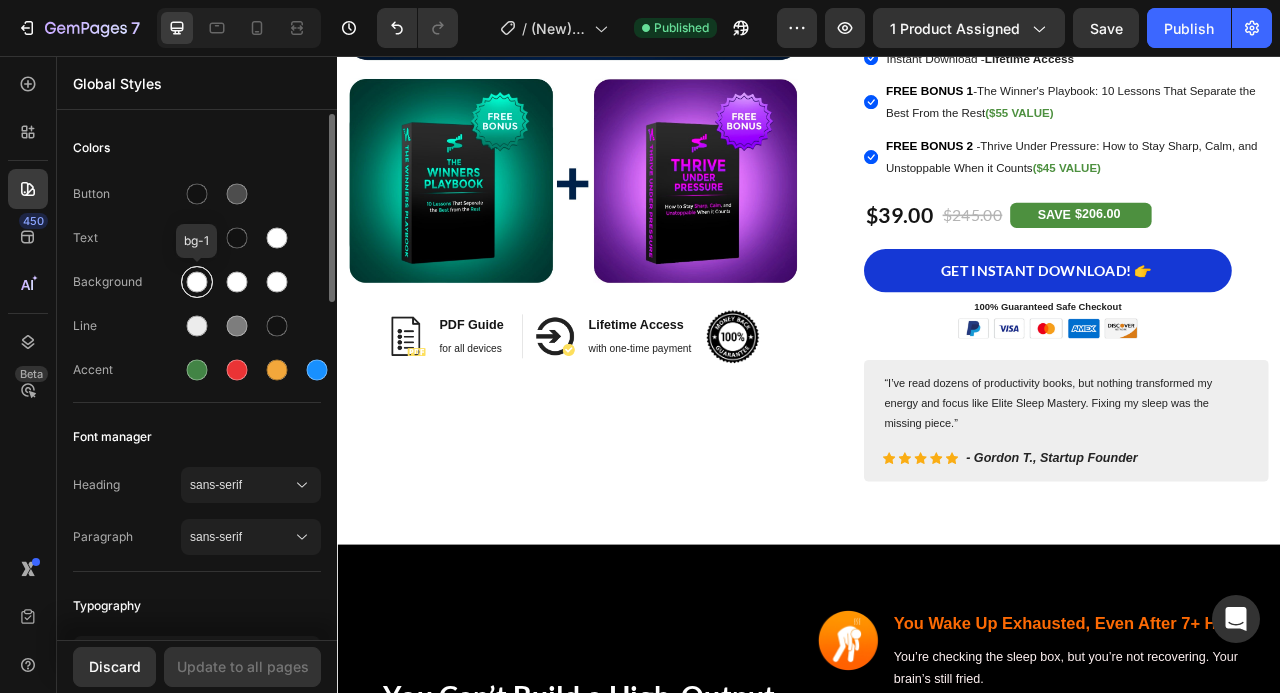click at bounding box center (197, 282) 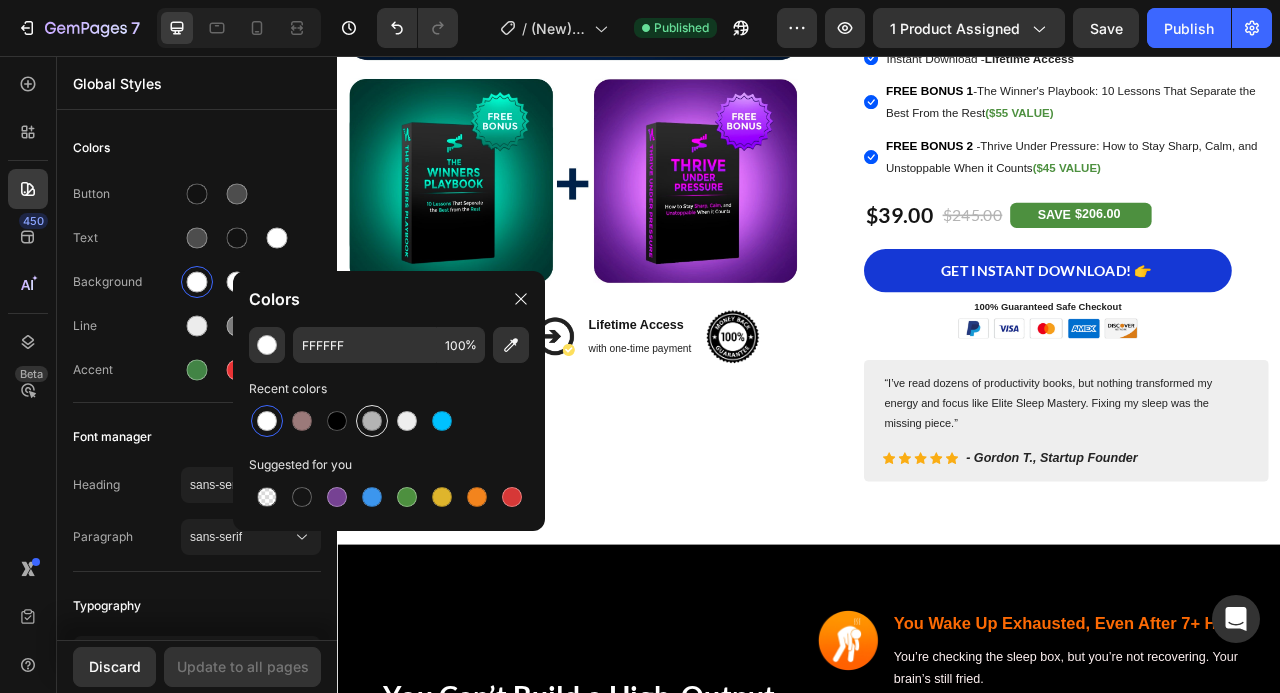 click at bounding box center [372, 421] 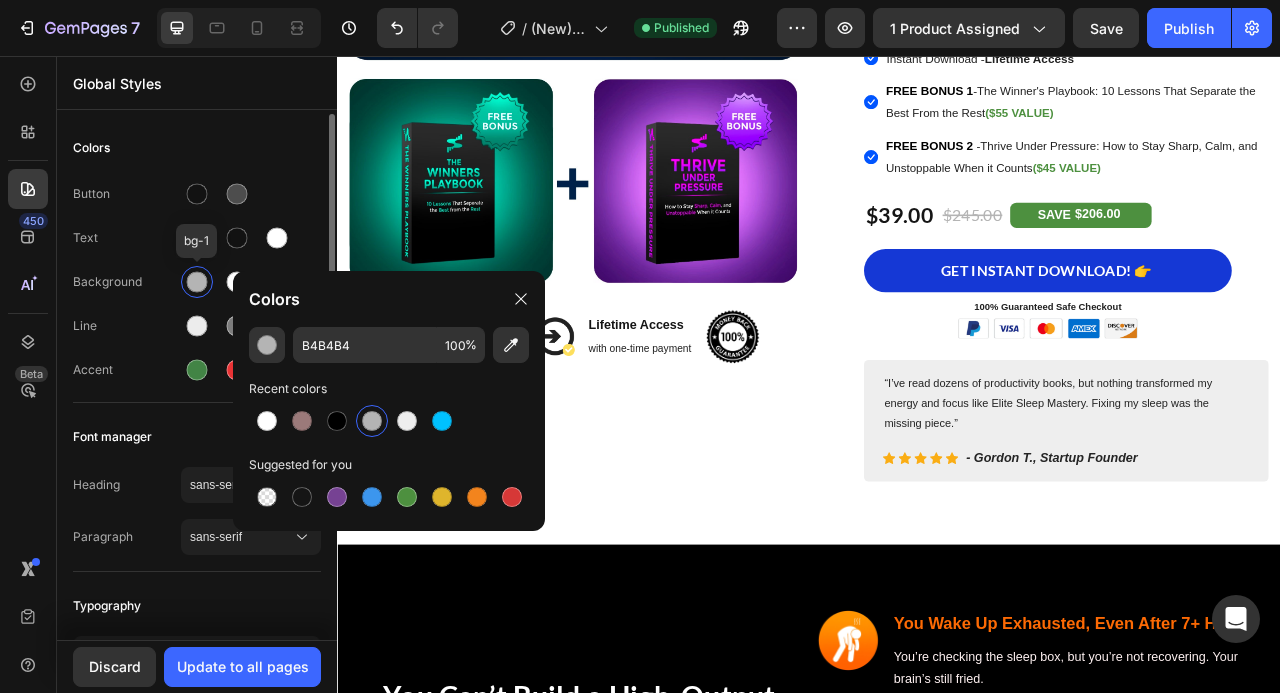 click on "bg-1" at bounding box center [239, 282] 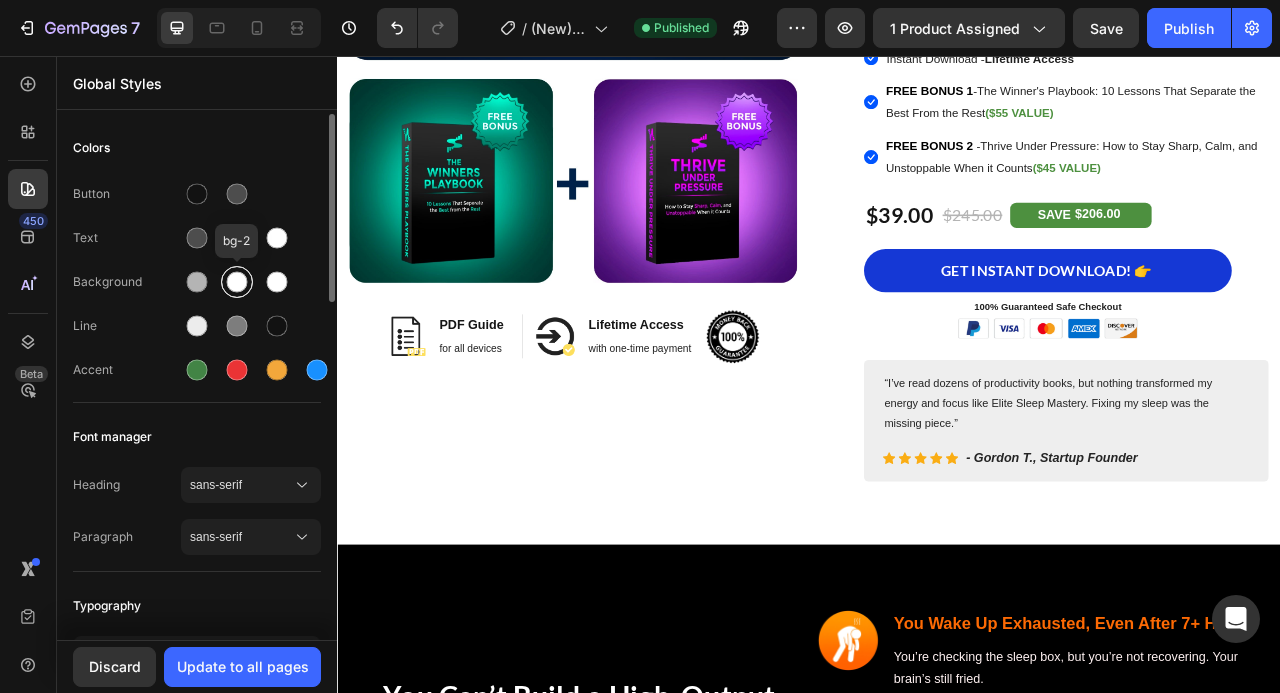 click at bounding box center (237, 282) 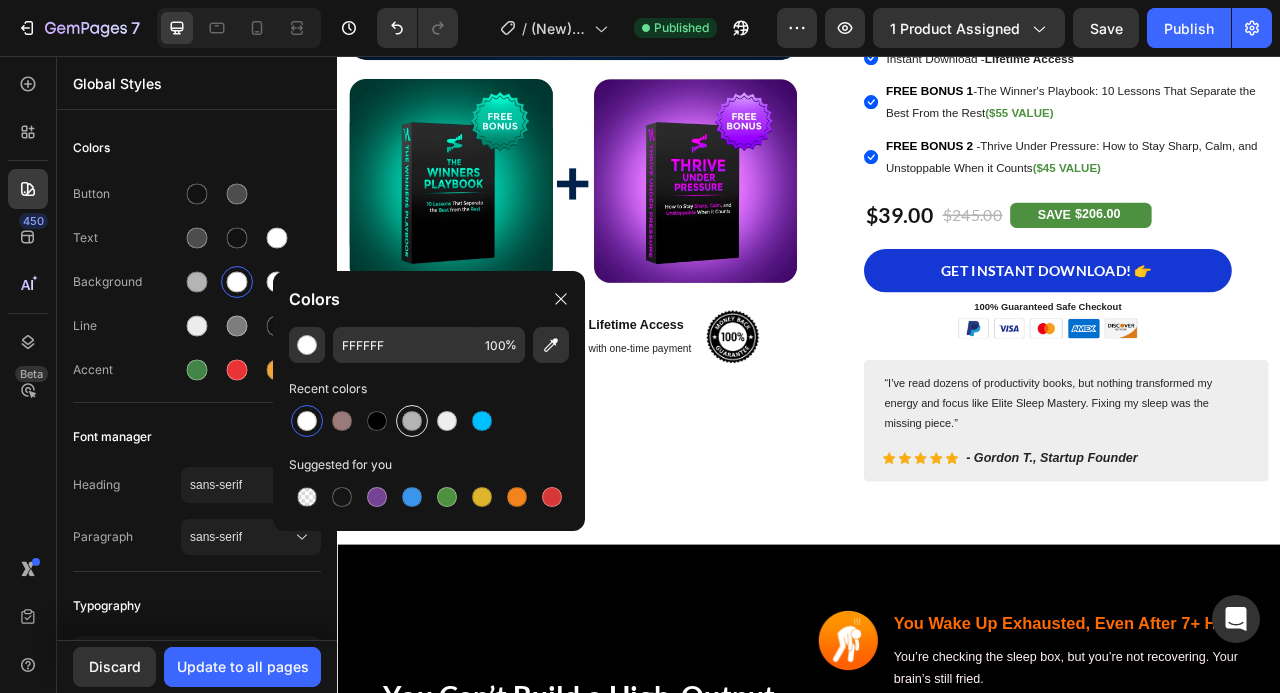 click at bounding box center (412, 421) 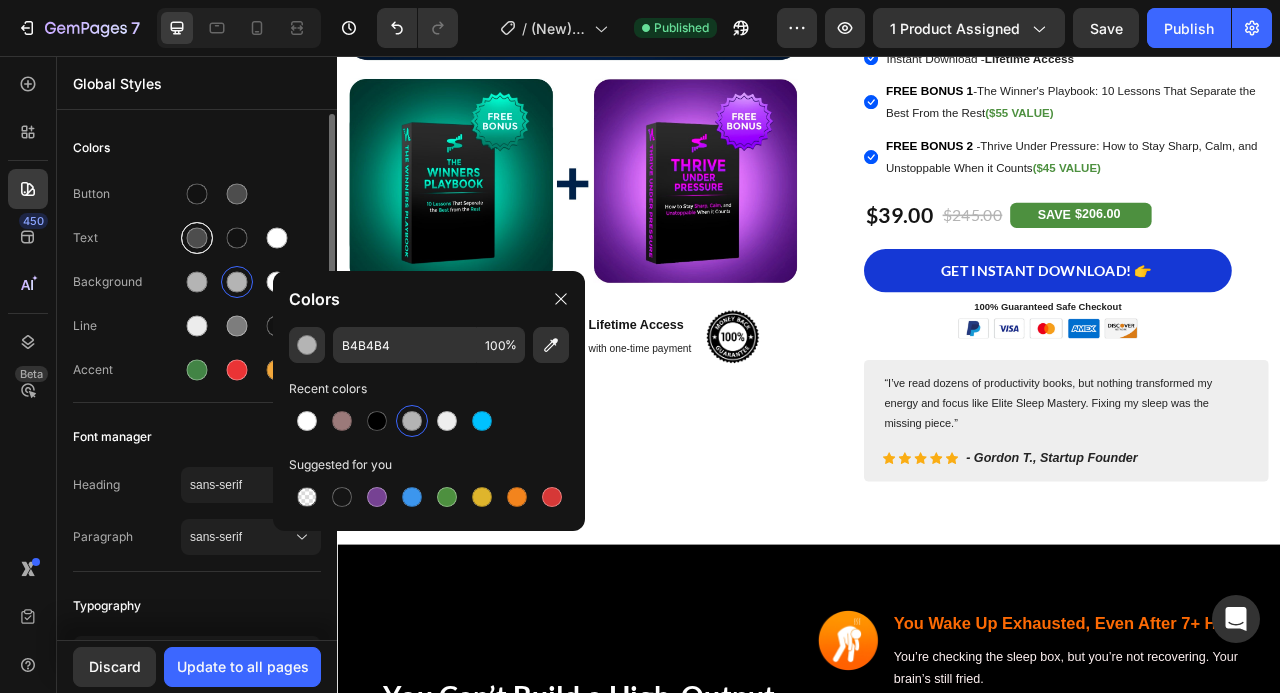 click at bounding box center [197, 238] 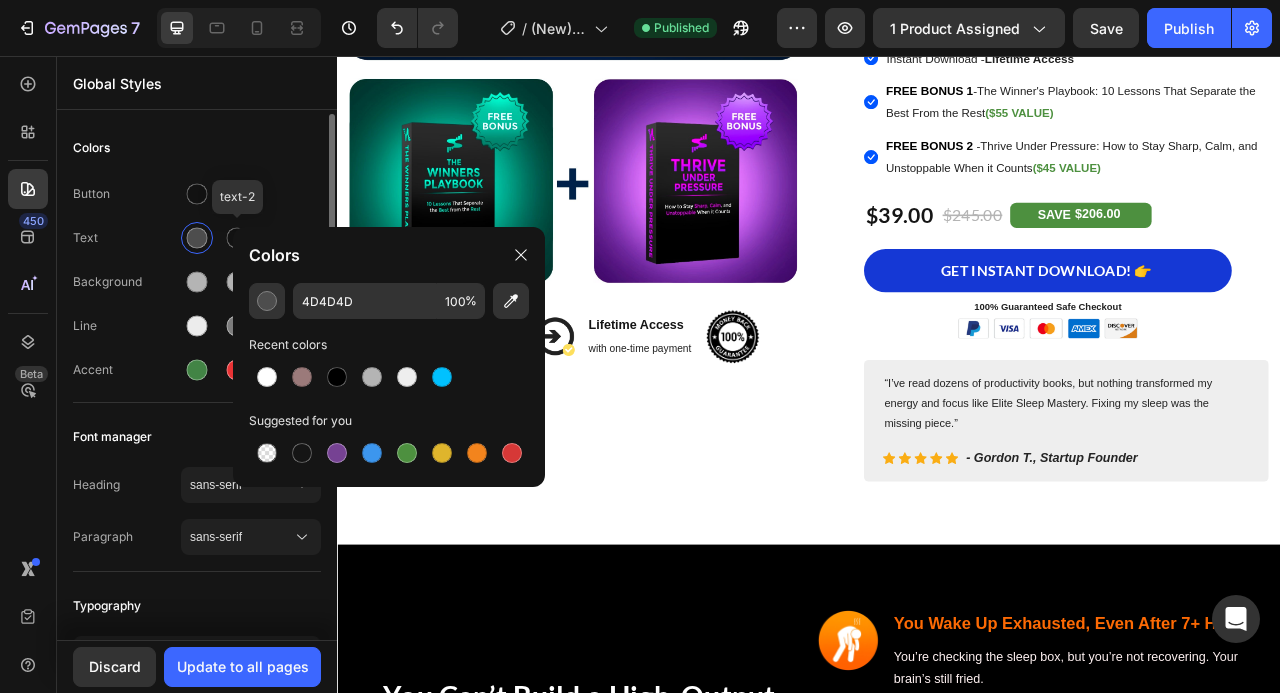 click on "Button Text  text-2  Background Line Accent" 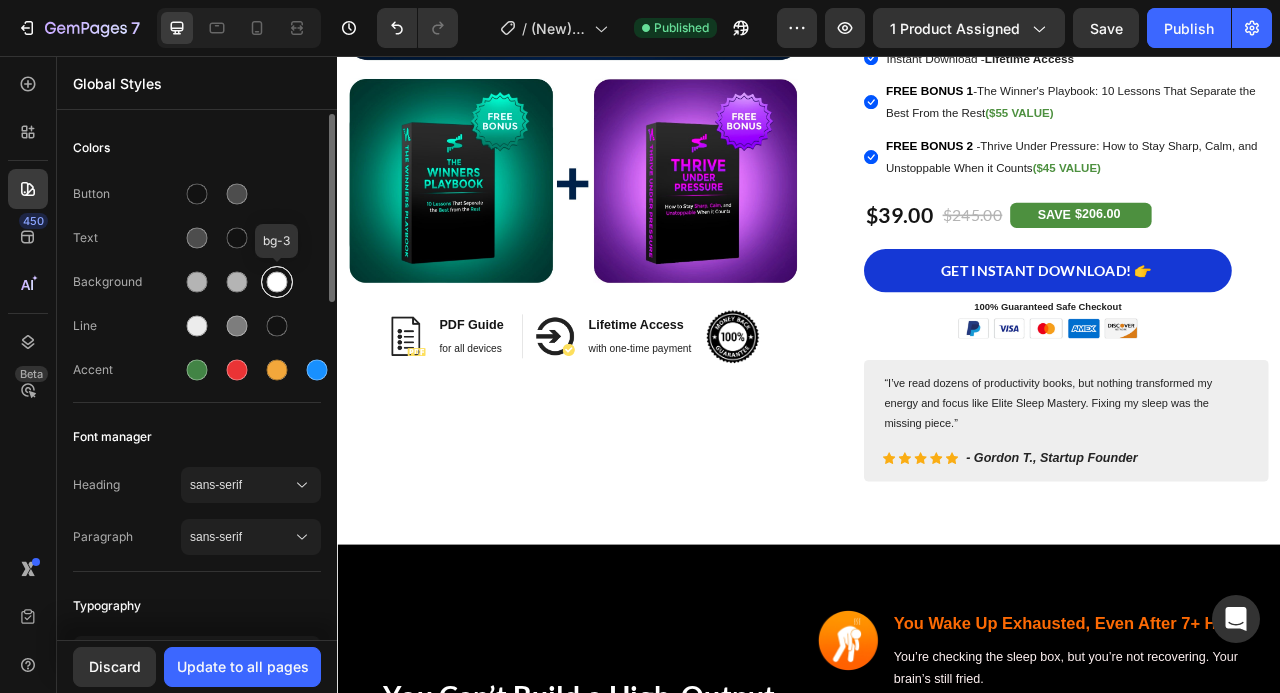click at bounding box center (277, 282) 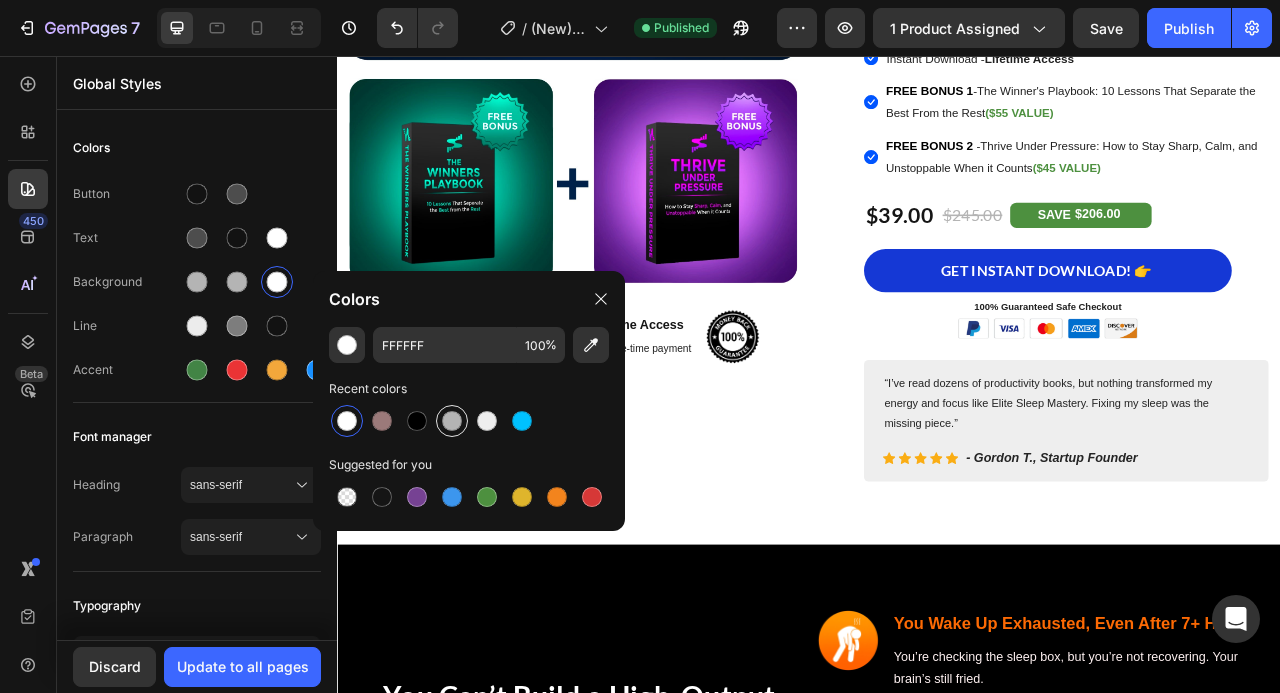 click at bounding box center [452, 421] 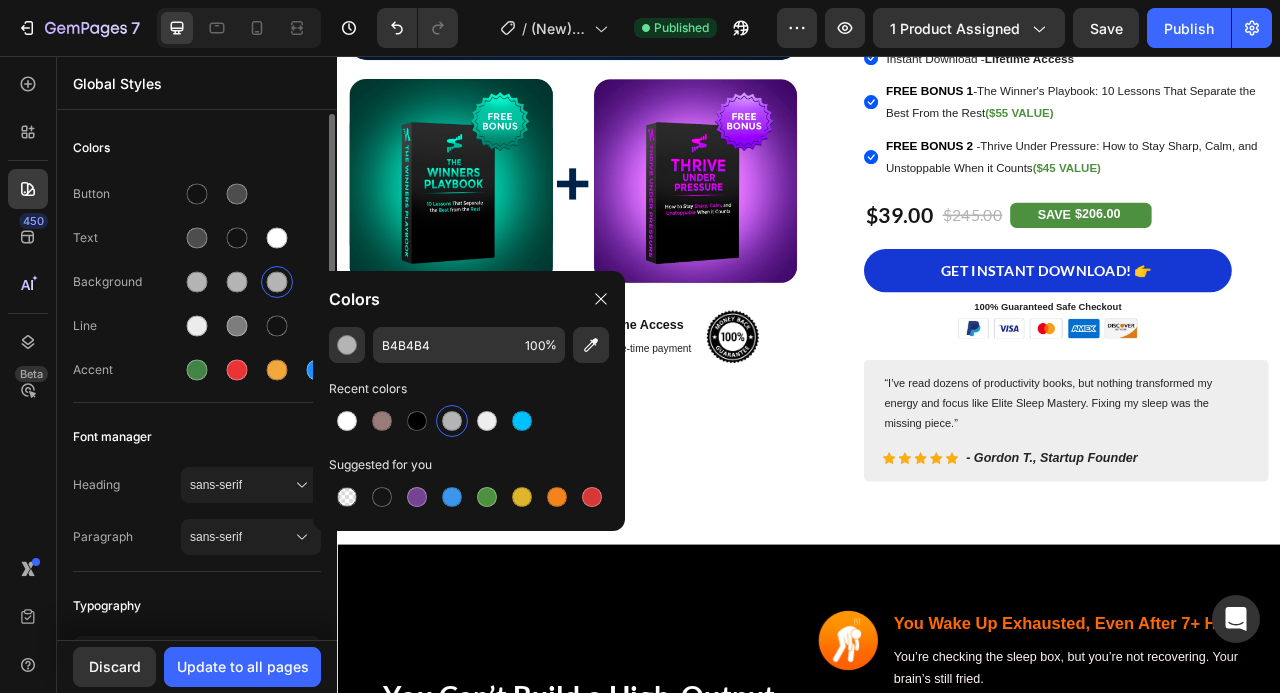 click on "Colors Button Text Background Line Accent Font manager Heading sans-serif Paragraph sans-serif Typography Heading 1 52px Heading 2 46px Heading 3 41px Show more Spacing Spacing 1  (xxs) 2px Spacing 2  (xs) 4px Spacing 3  (s) 8px Show more Default row width Row width  1200px Page padding  16px Corners Small 3 px Medium 6 px Large 16 px" at bounding box center [197, 846] 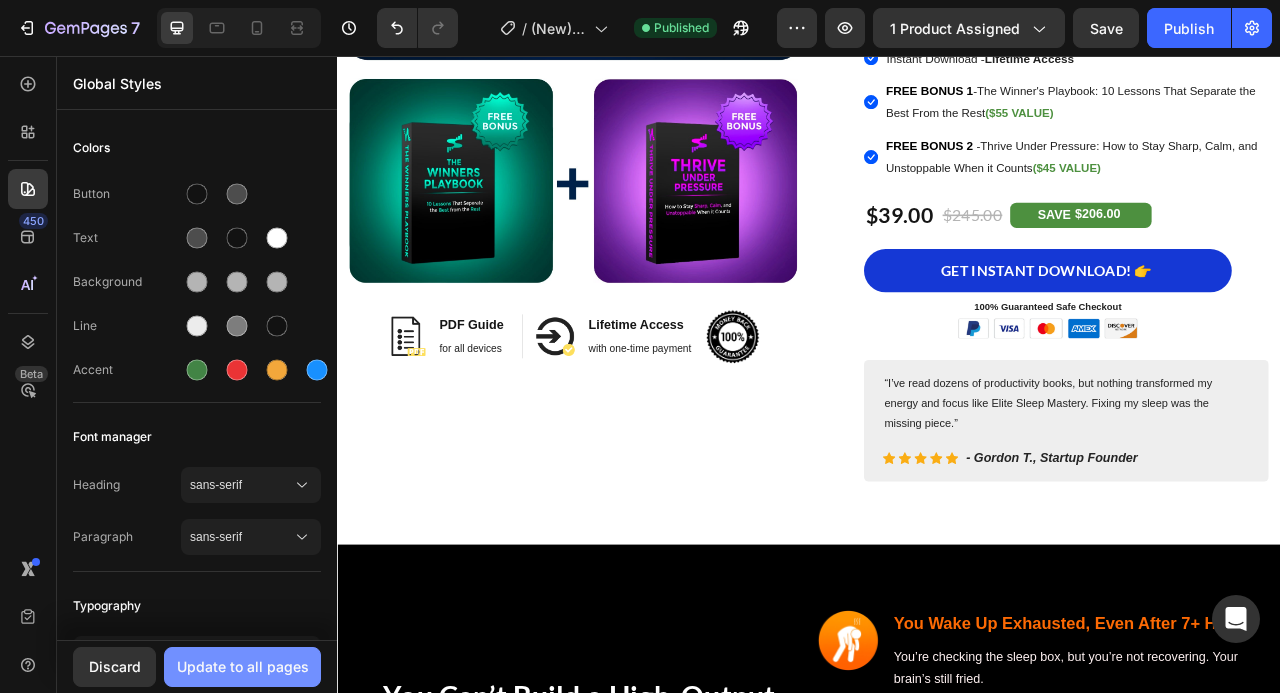 click on "Update to all pages" at bounding box center (243, 666) 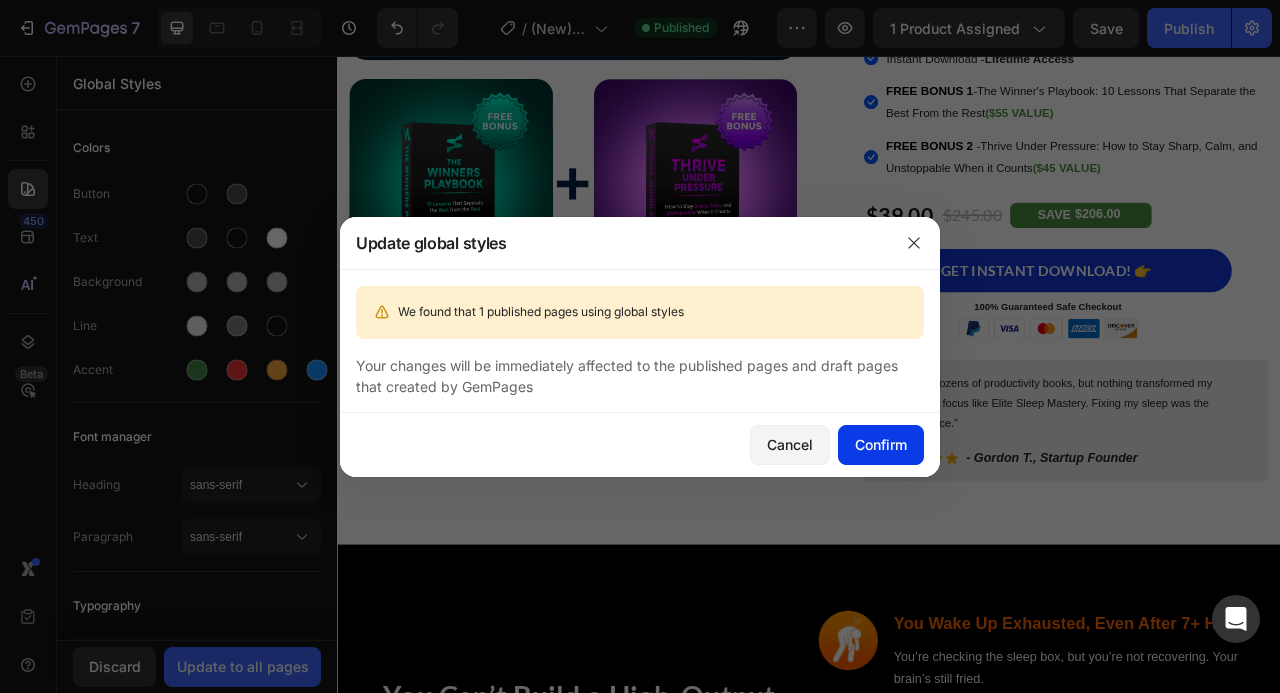 click on "Confirm" 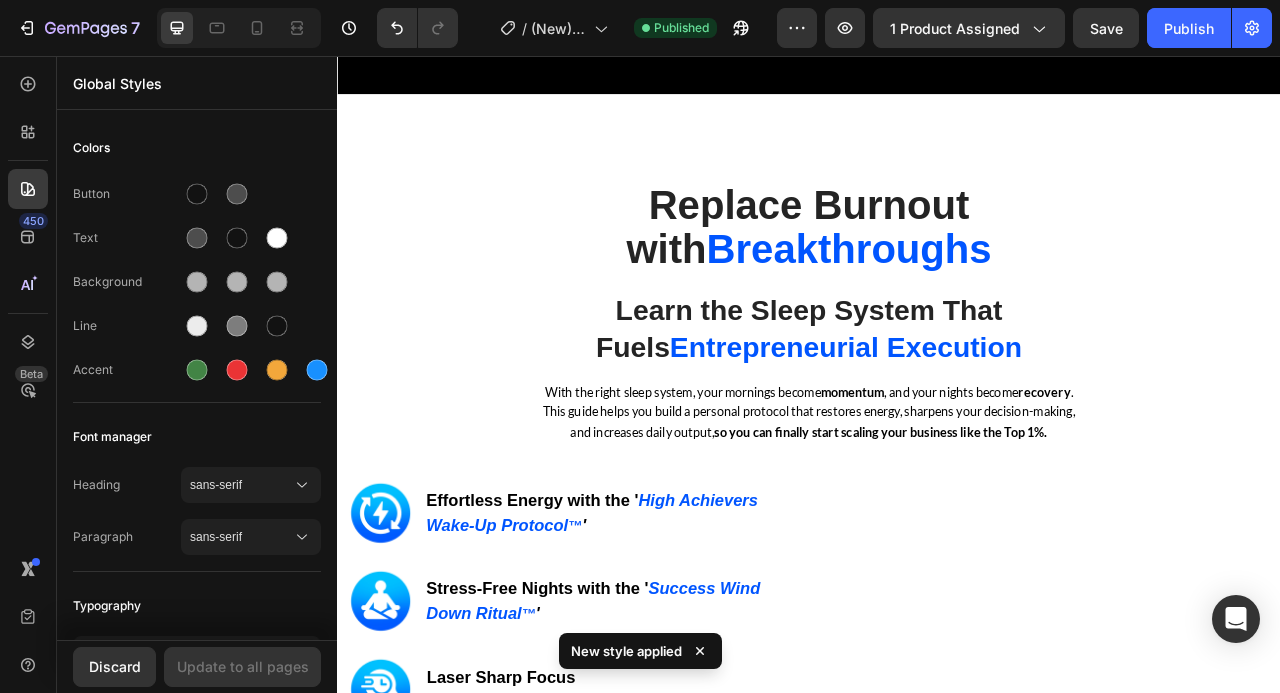scroll, scrollTop: 2562, scrollLeft: 0, axis: vertical 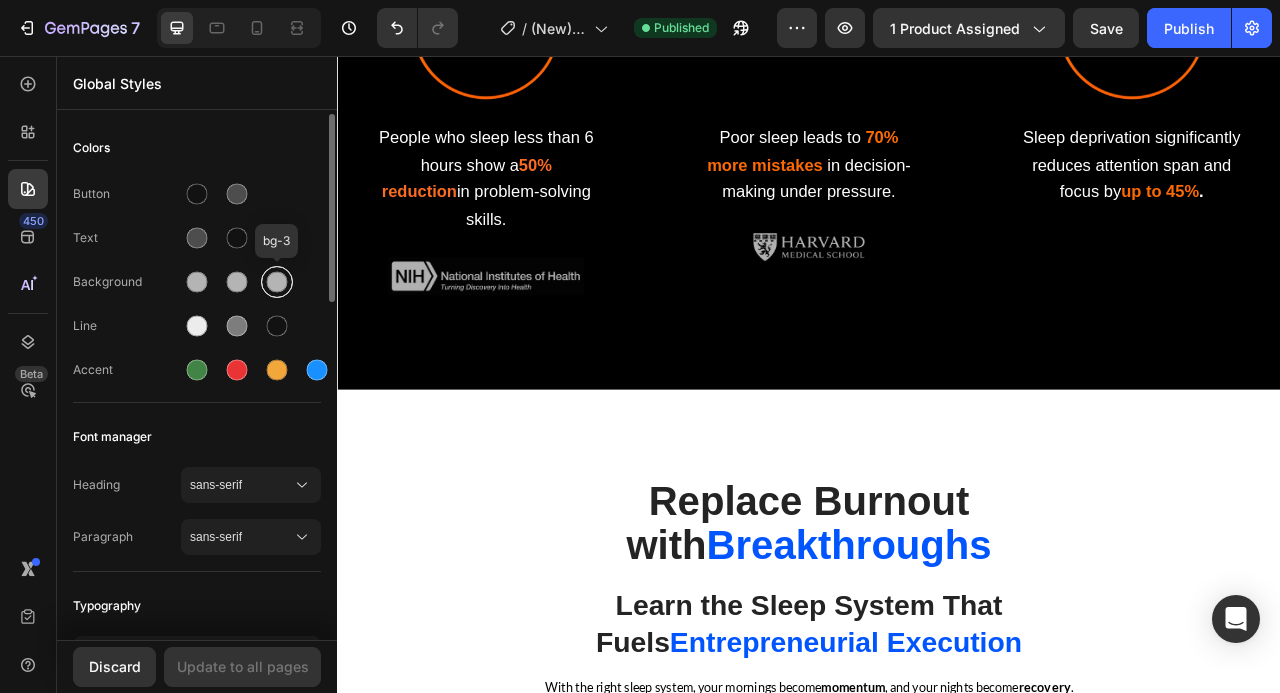 click at bounding box center [277, 282] 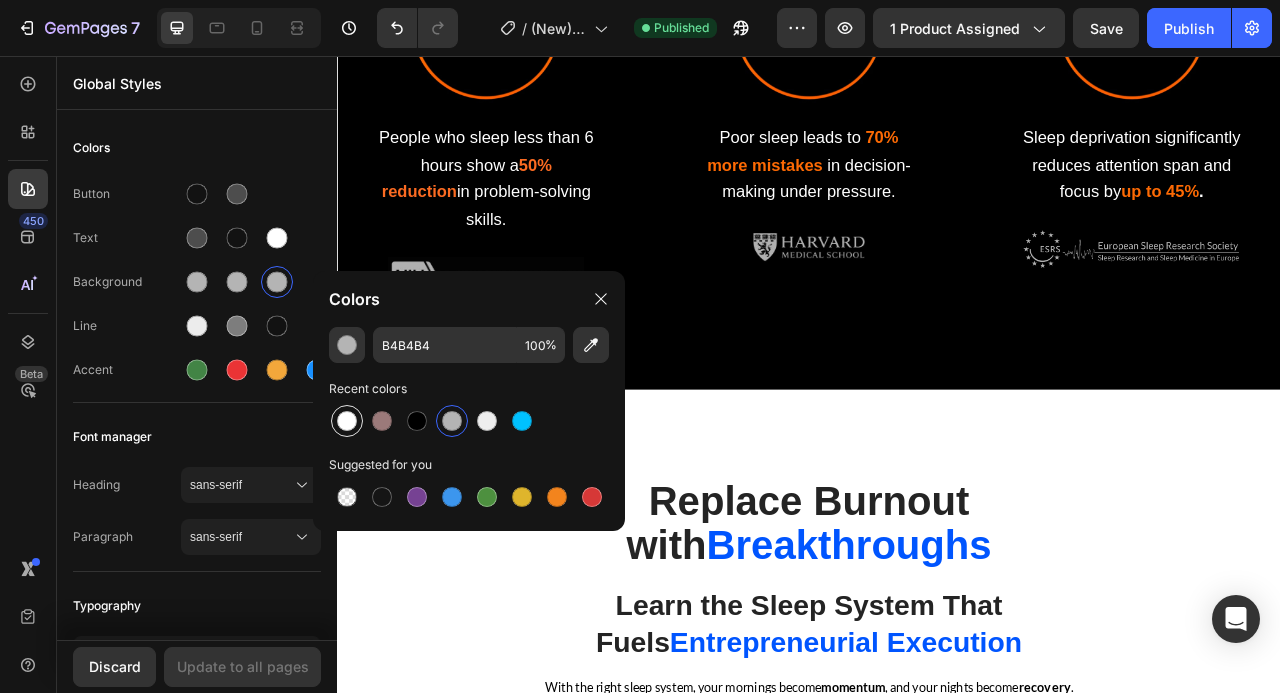 click at bounding box center [347, 421] 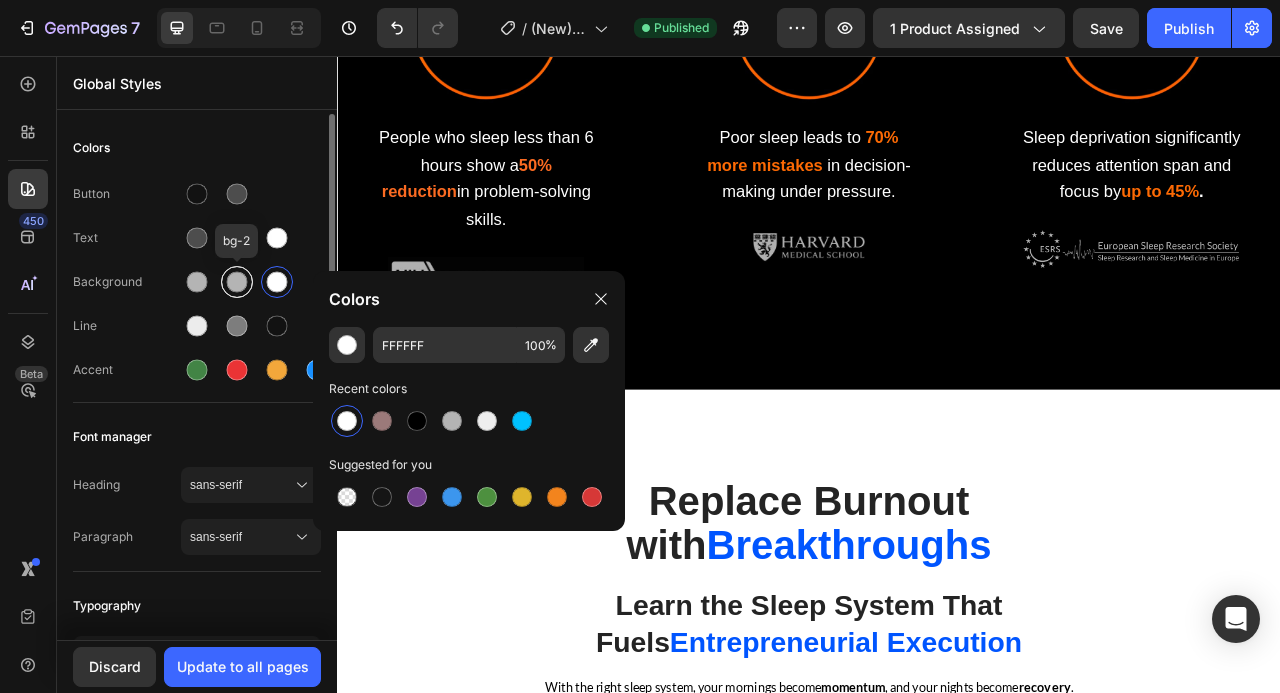 click at bounding box center (237, 282) 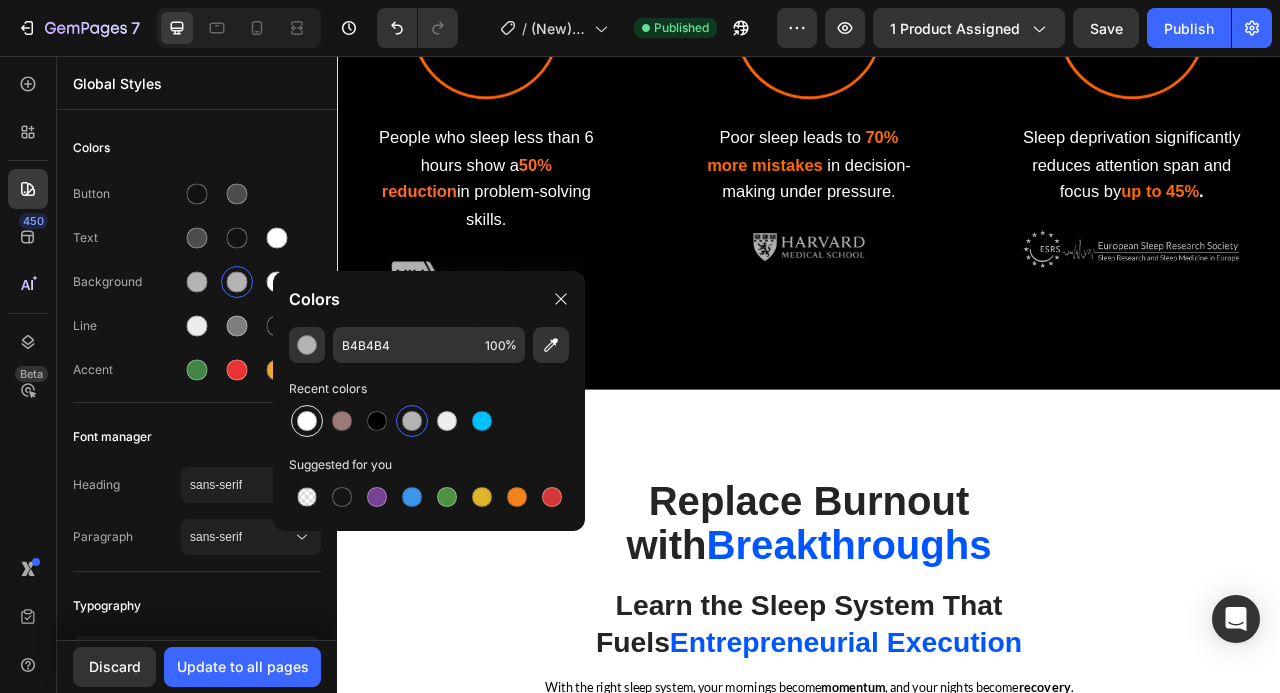 click at bounding box center [307, 421] 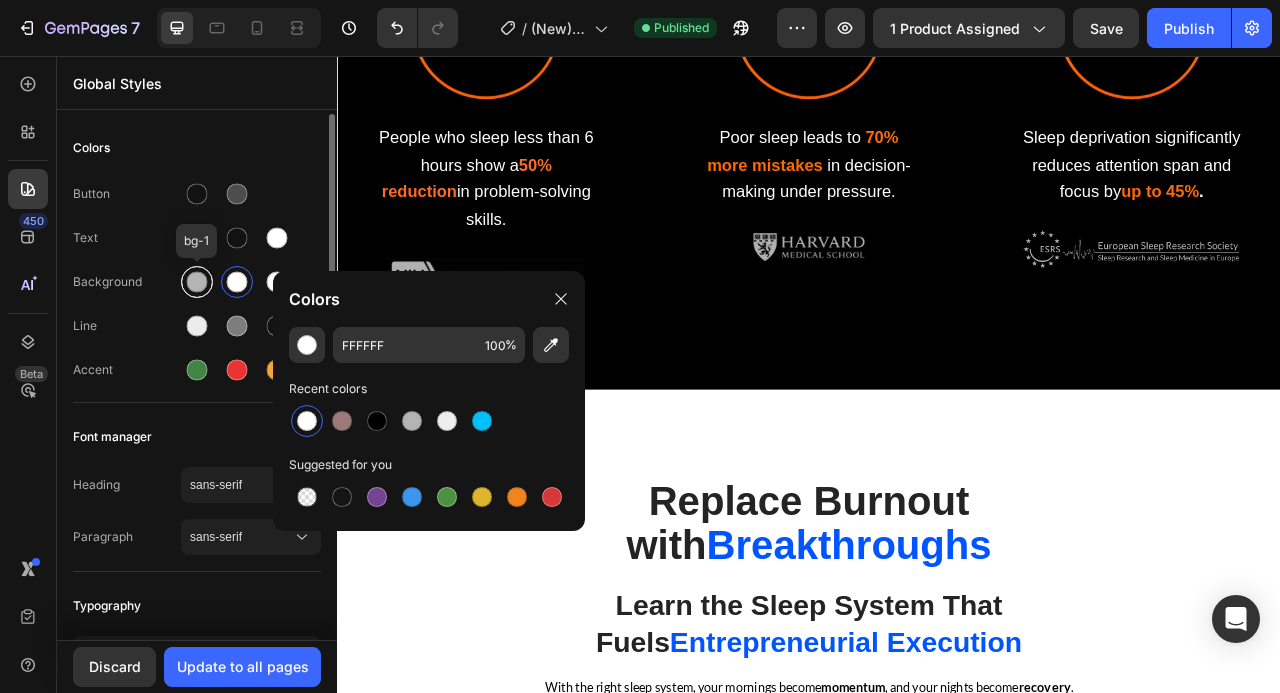 click at bounding box center (197, 282) 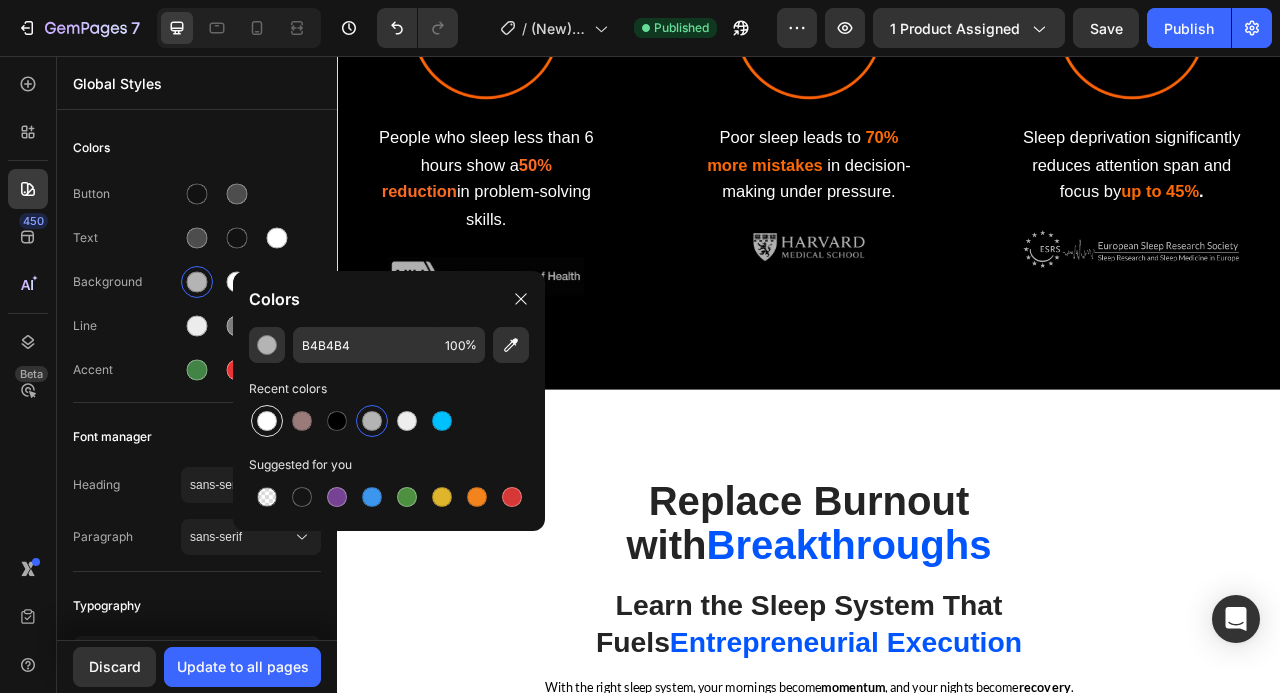 click at bounding box center [267, 421] 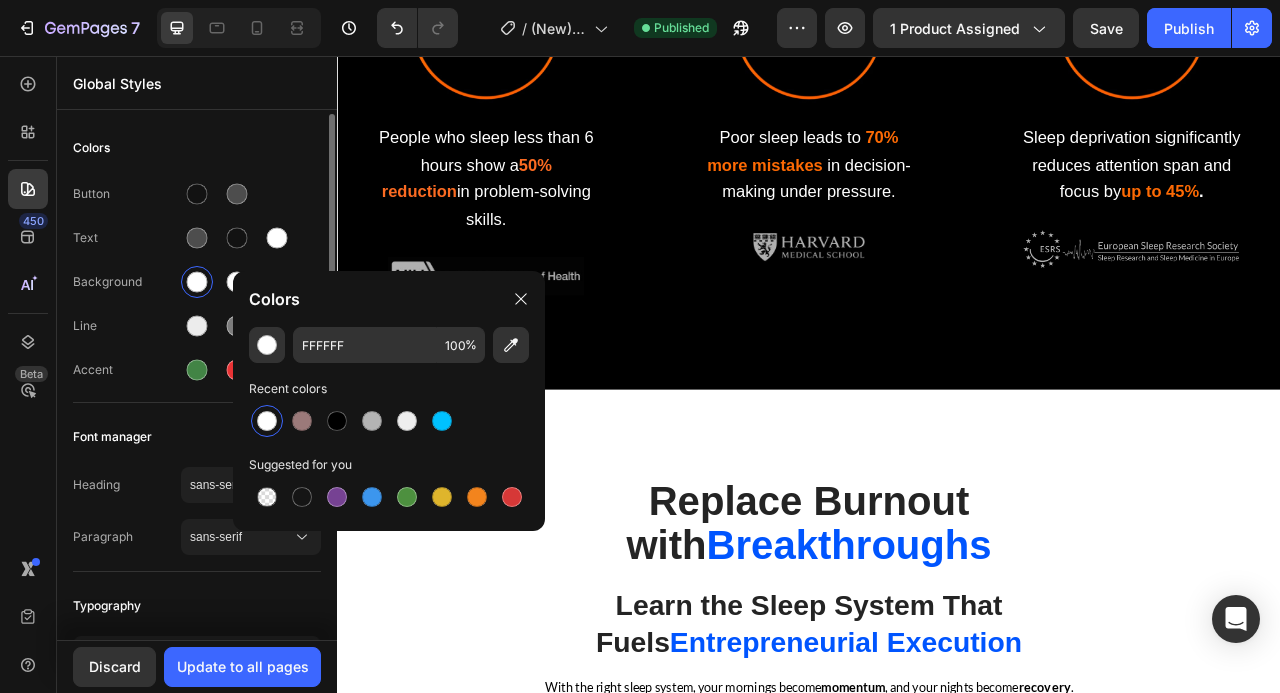 click on "Button" at bounding box center (197, 194) 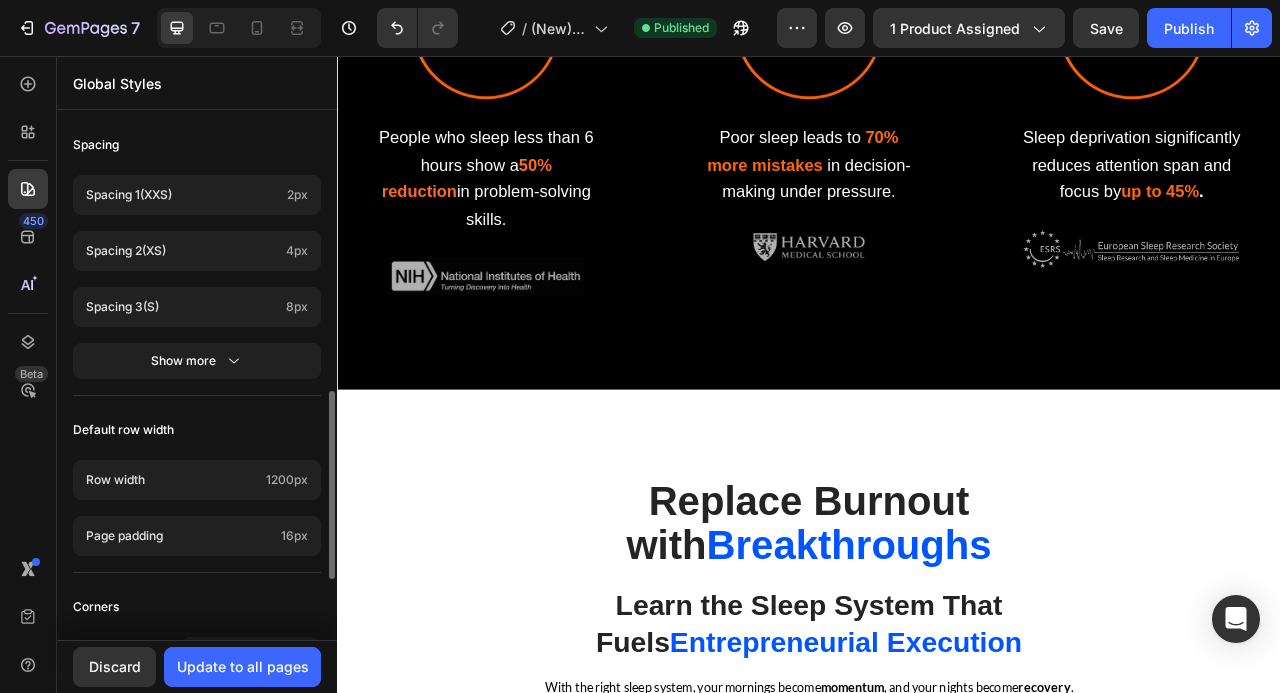 scroll, scrollTop: 806, scrollLeft: 0, axis: vertical 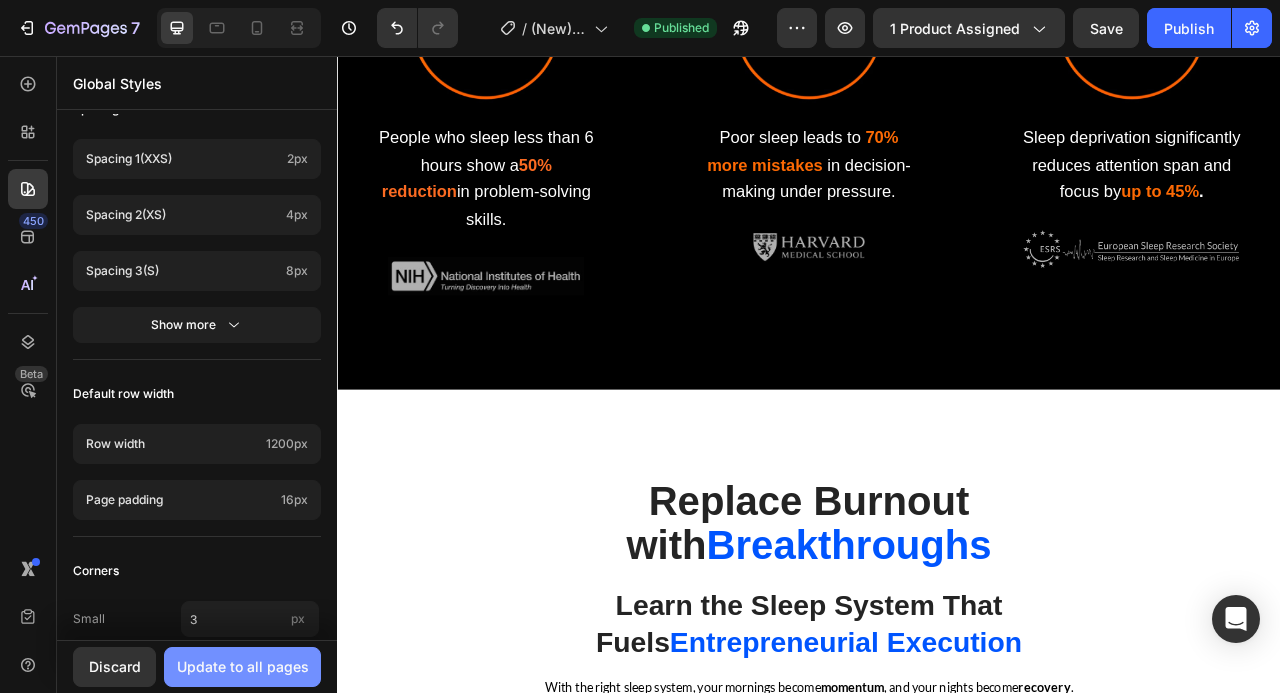 click on "Update to all pages" at bounding box center (243, 666) 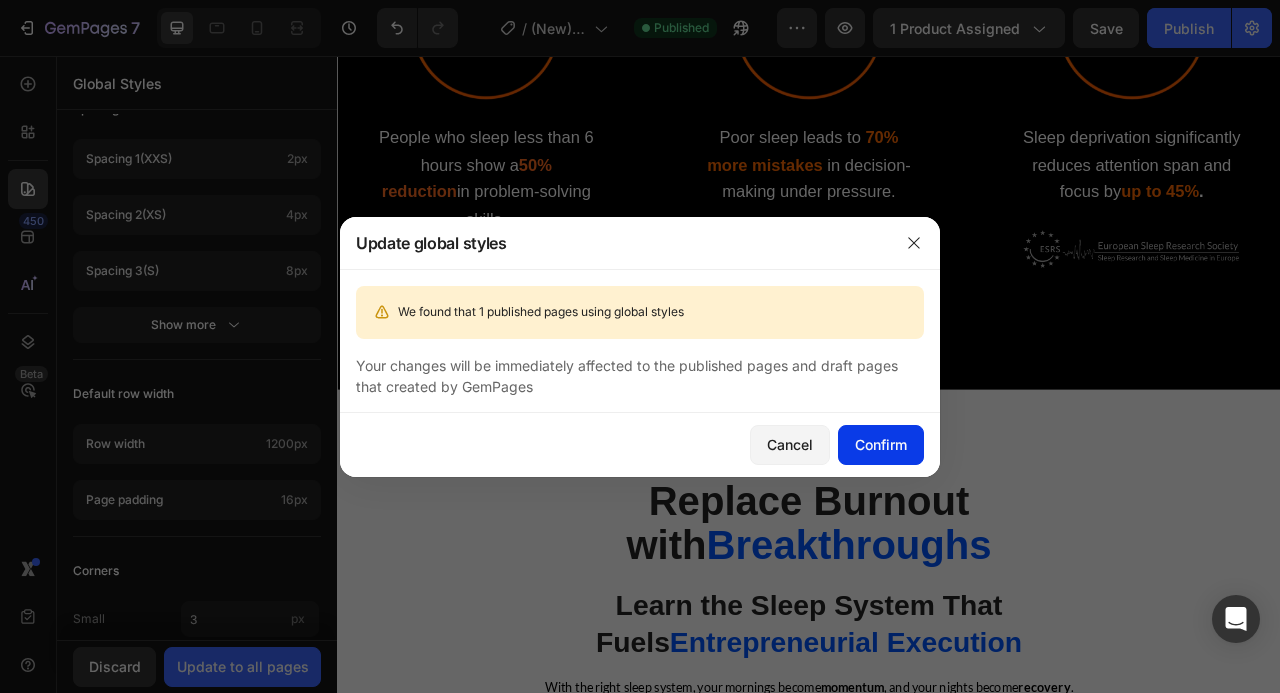 click on "Confirm" at bounding box center [881, 444] 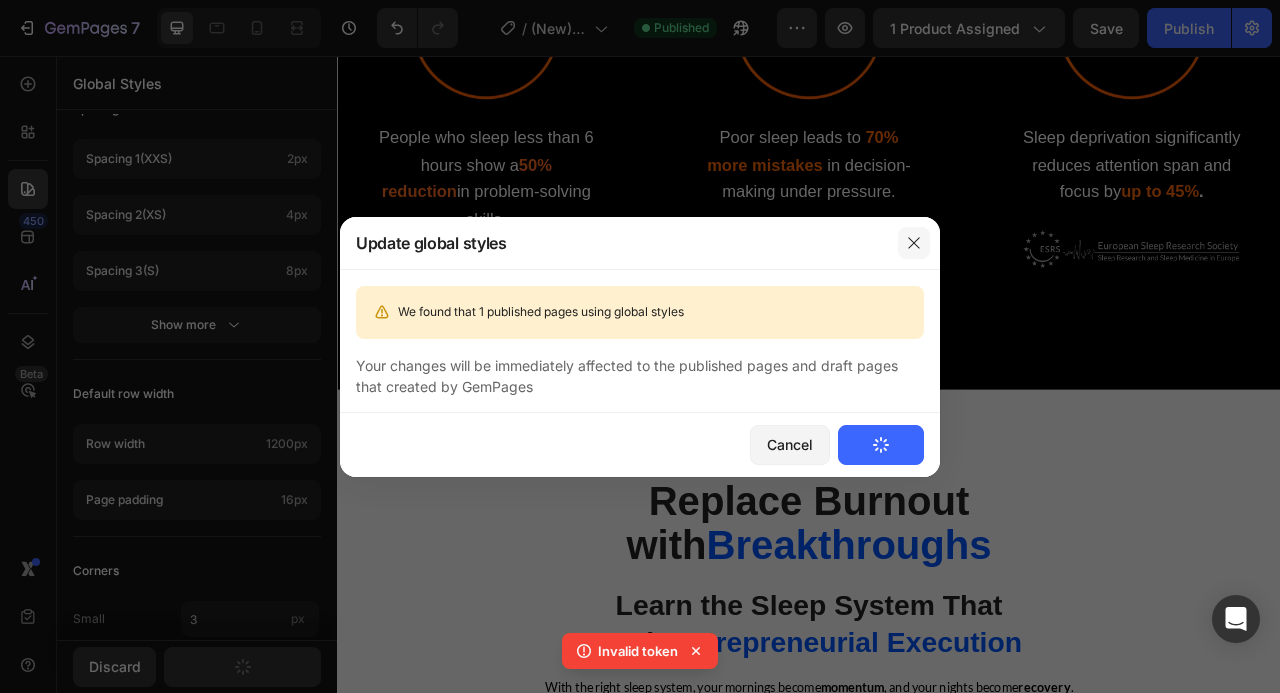 click 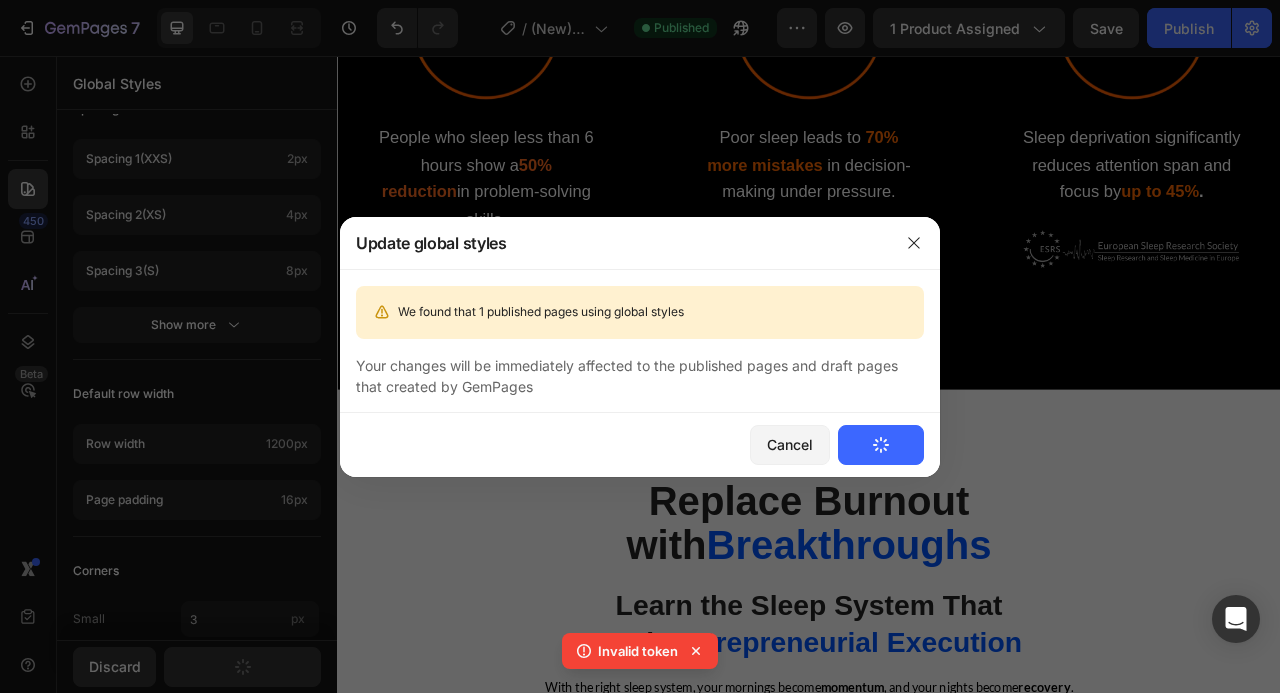 click 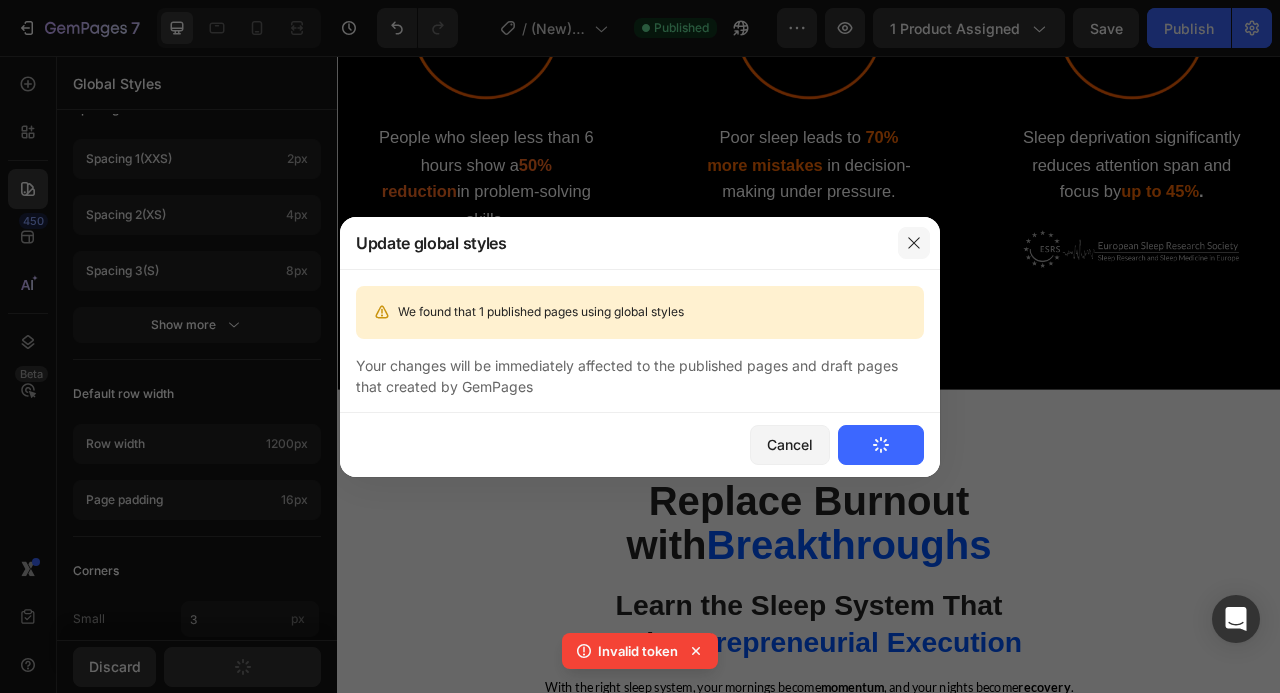 click at bounding box center [914, 243] 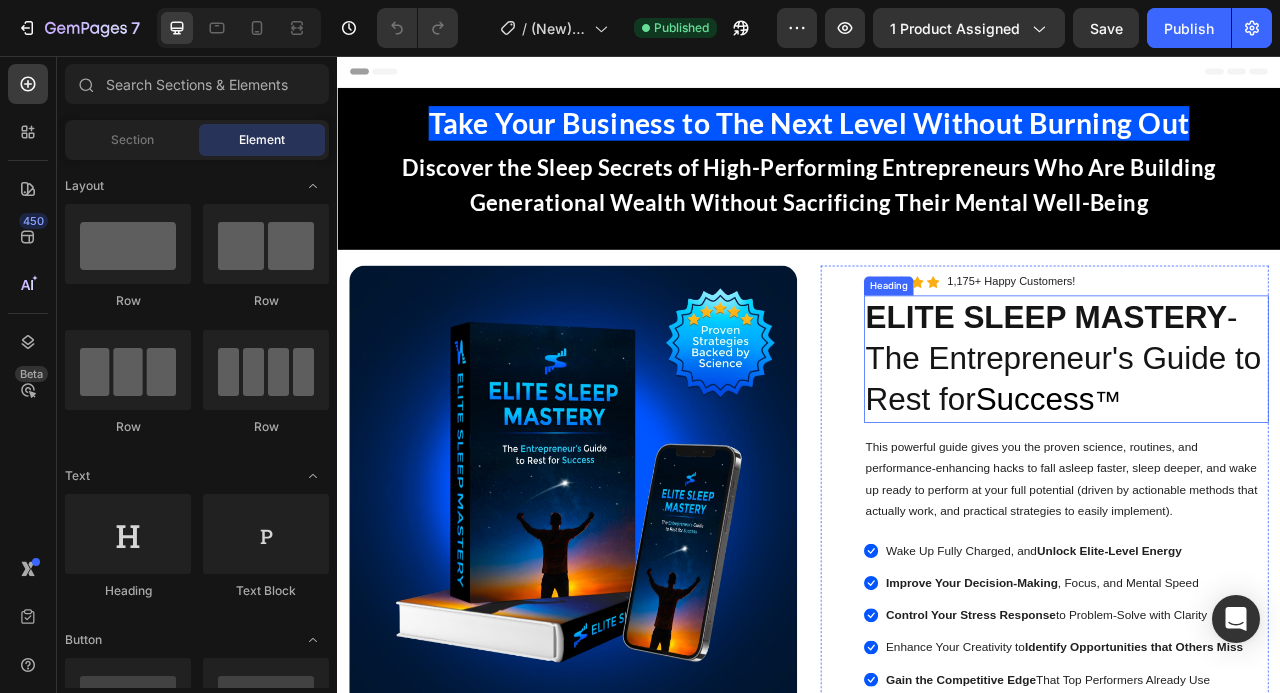 scroll, scrollTop: 0, scrollLeft: 0, axis: both 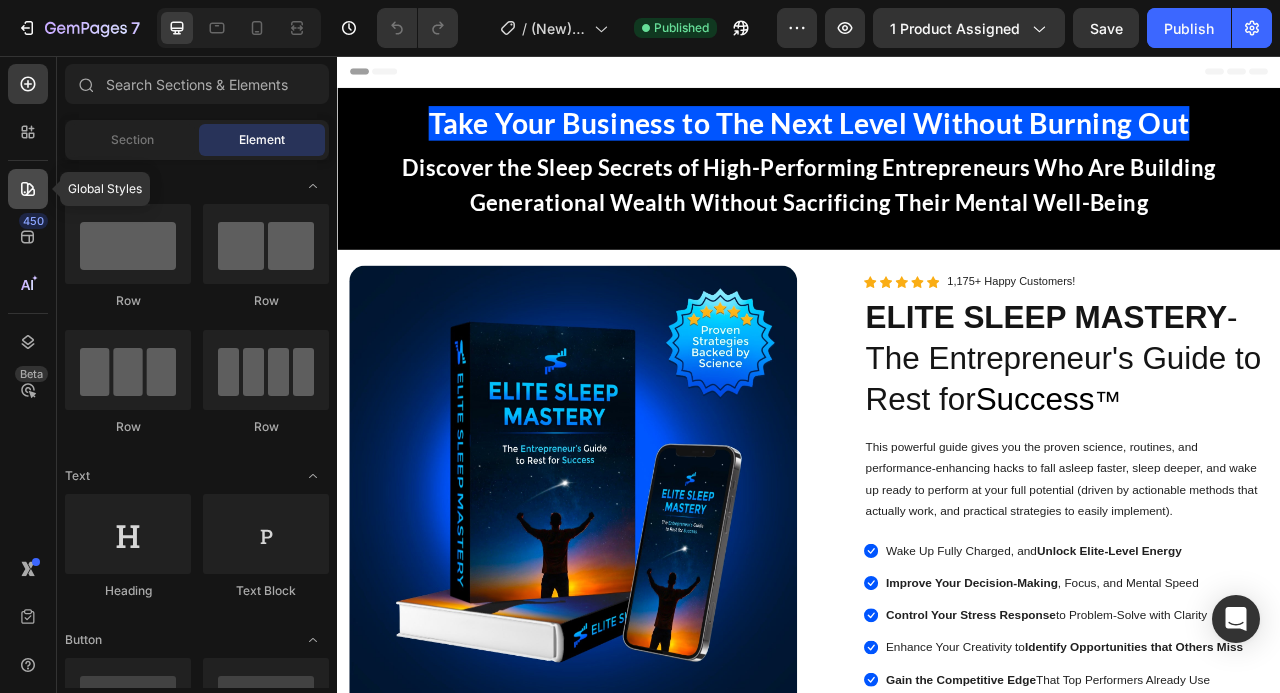 click 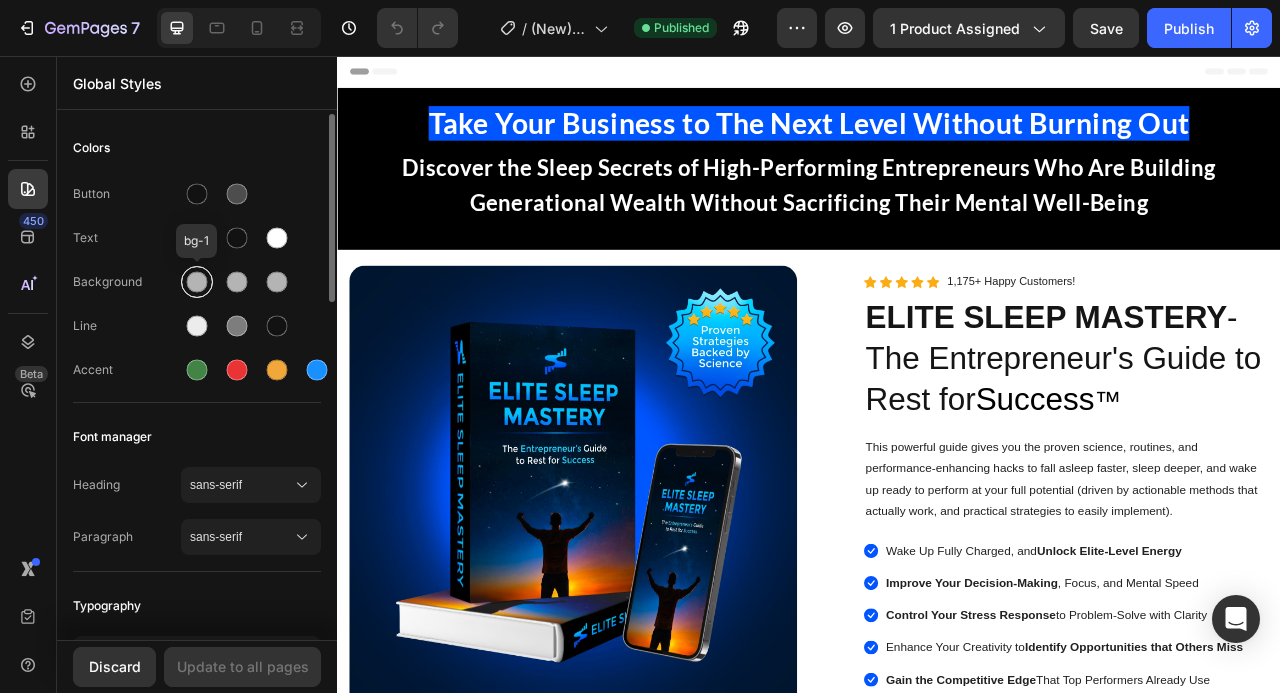 click at bounding box center [197, 282] 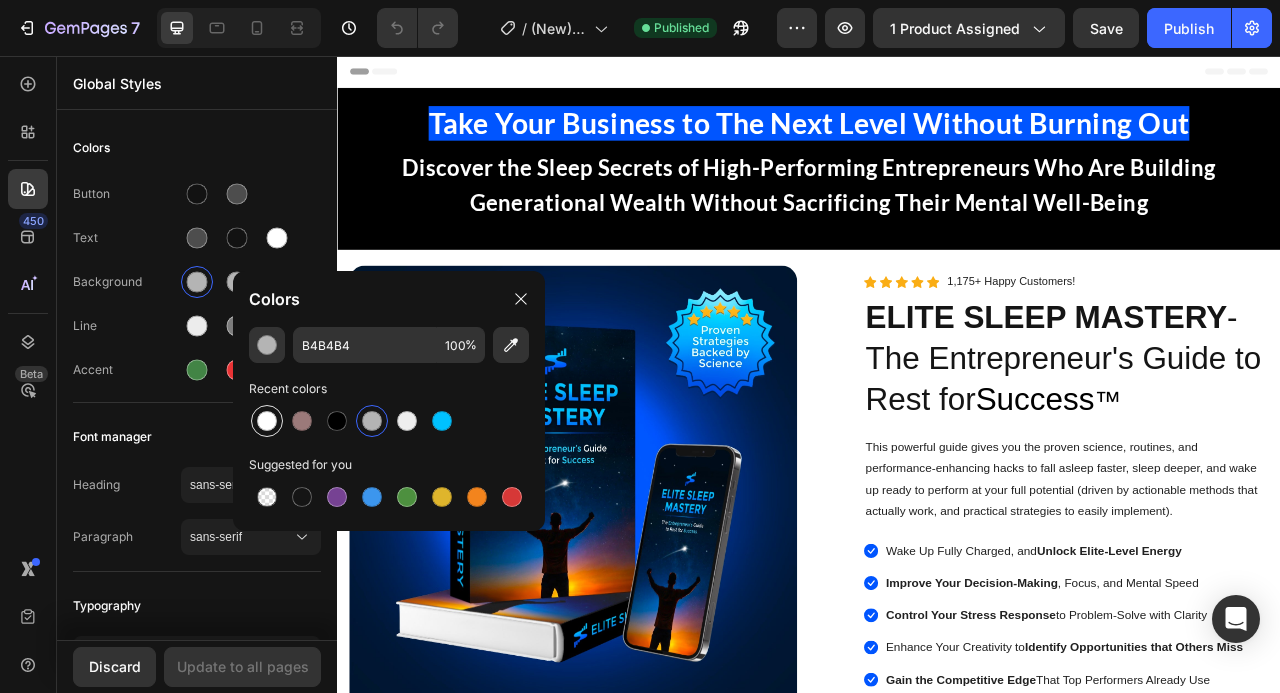 click at bounding box center [267, 421] 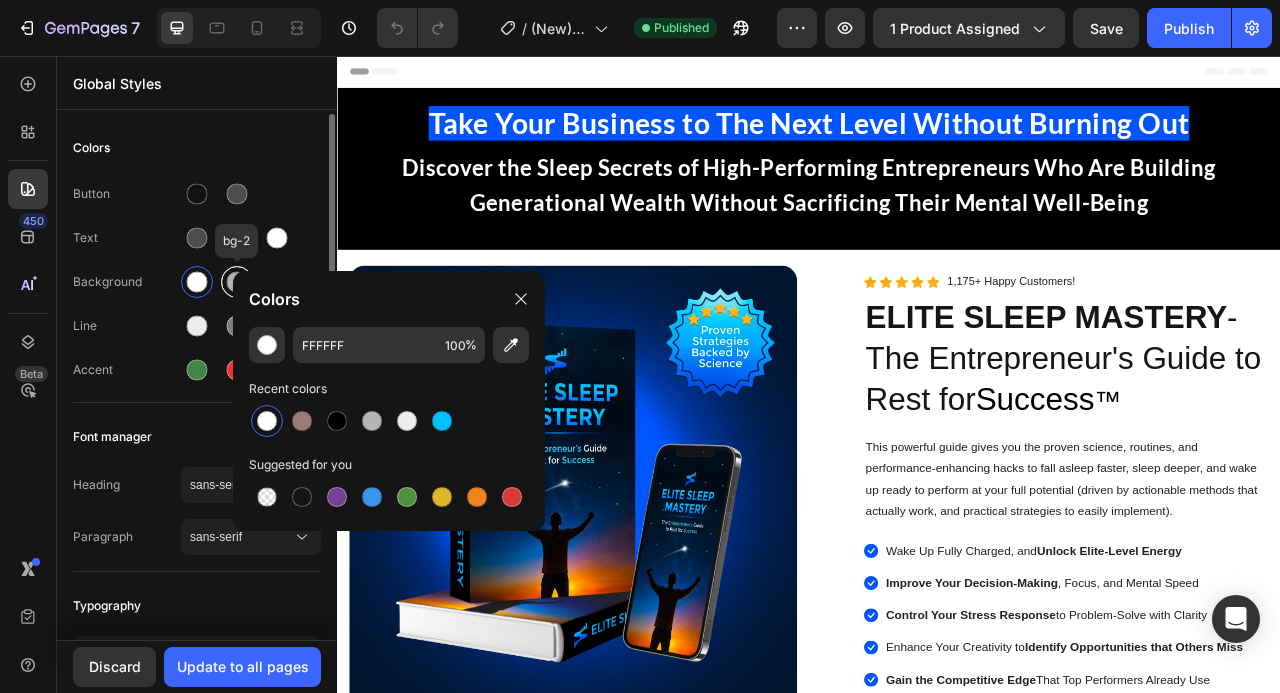 click at bounding box center (237, 282) 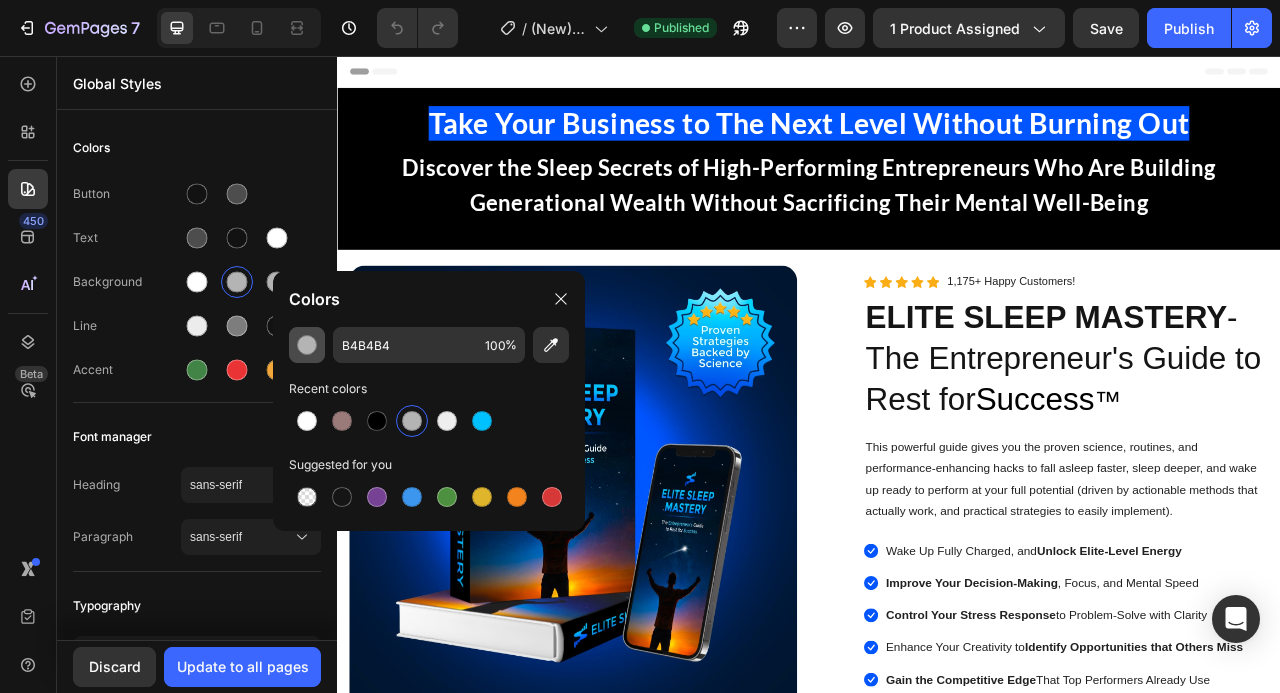 click at bounding box center [307, 345] 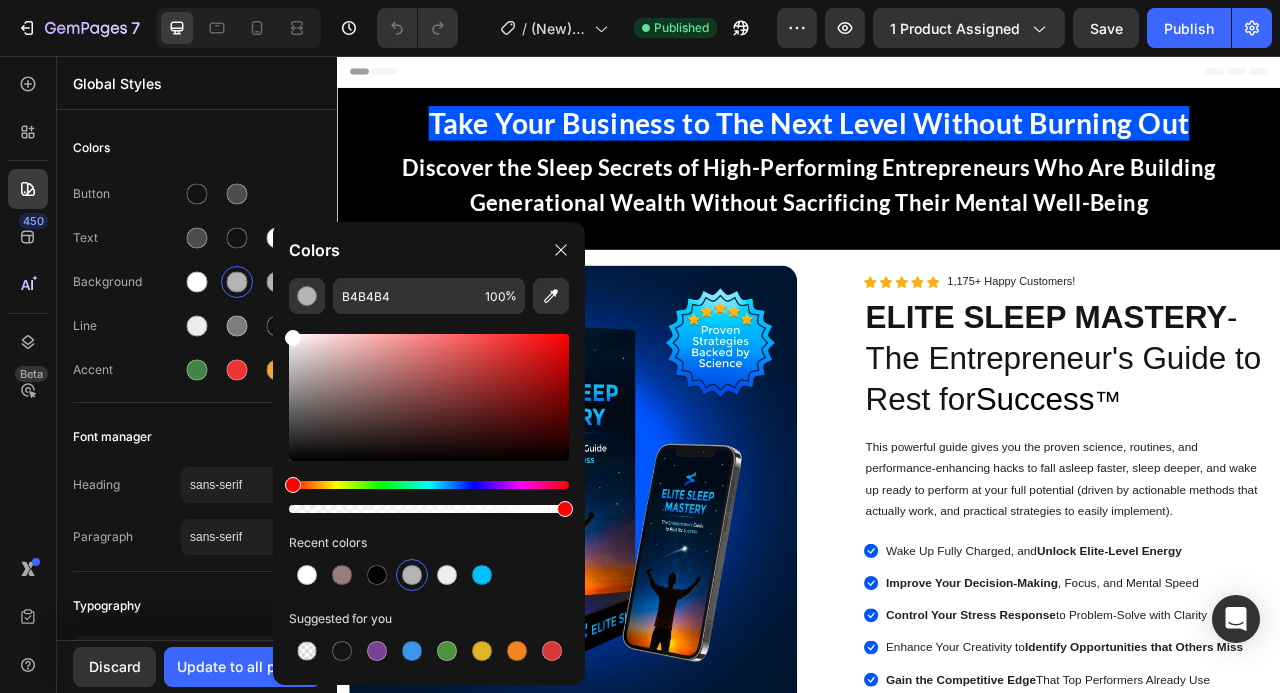 drag, startPoint x: 302, startPoint y: 345, endPoint x: 273, endPoint y: 305, distance: 49.40648 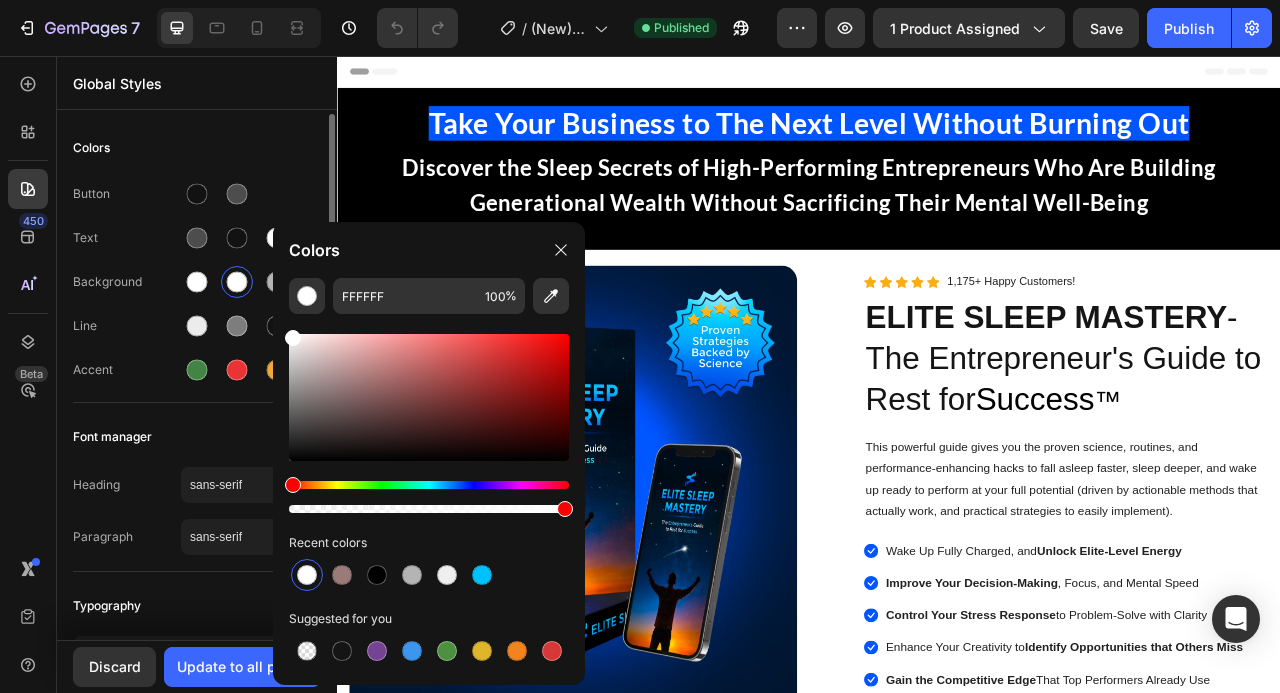 click on "Colors" at bounding box center (197, 148) 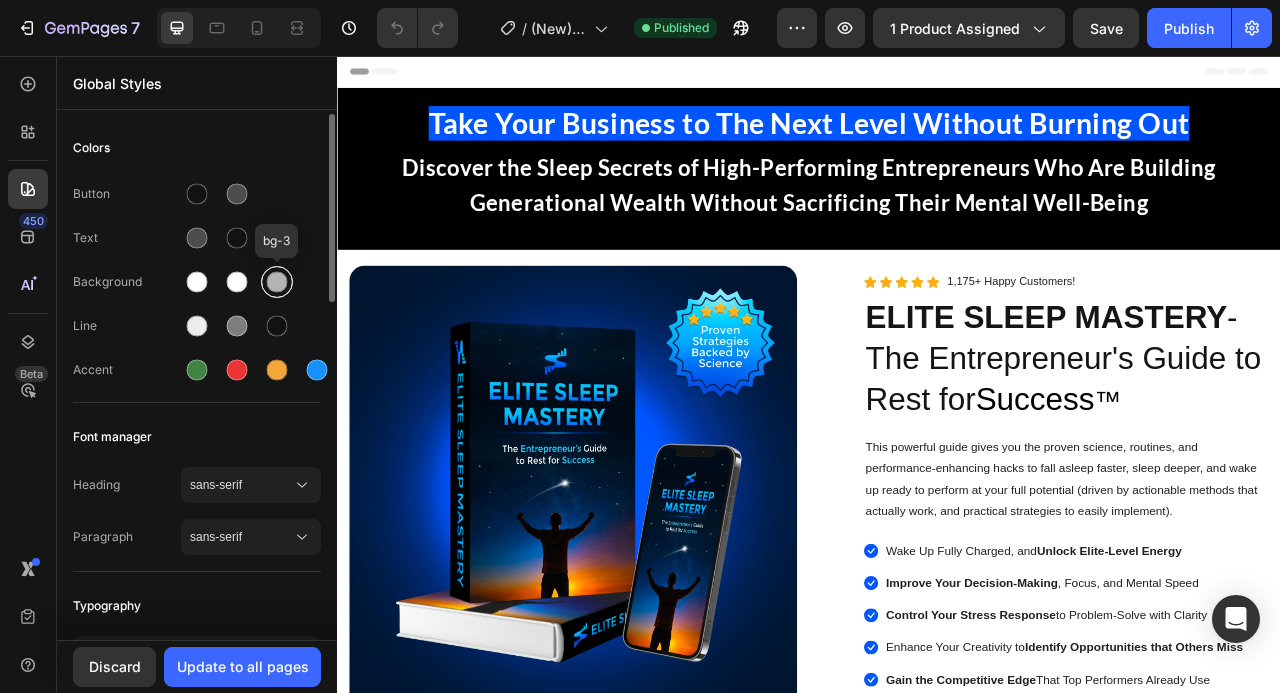 click at bounding box center (277, 282) 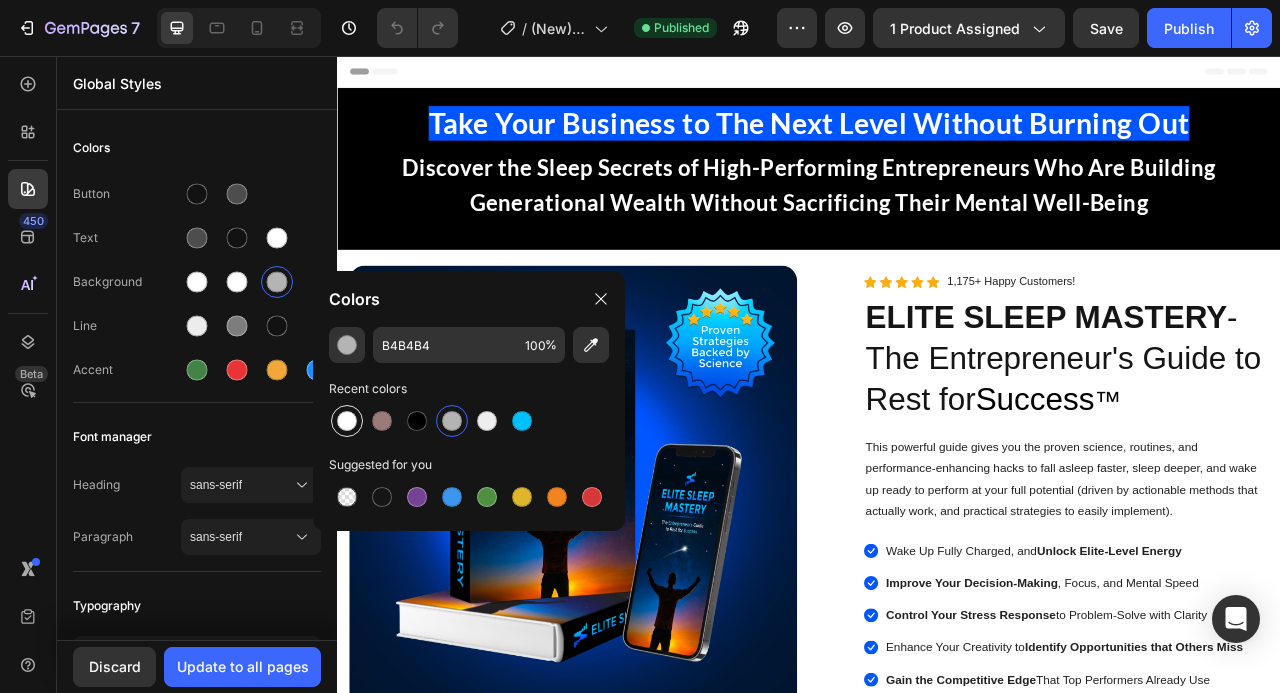 click at bounding box center [347, 421] 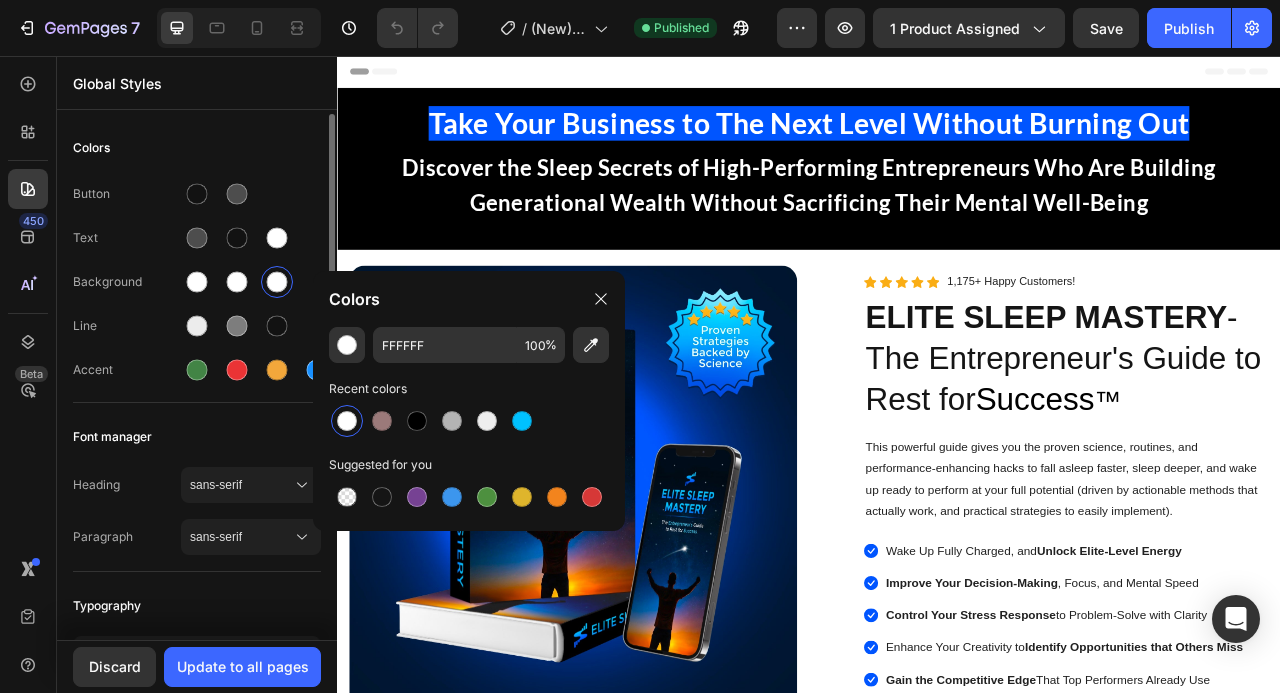 click on "Colors" at bounding box center [197, 148] 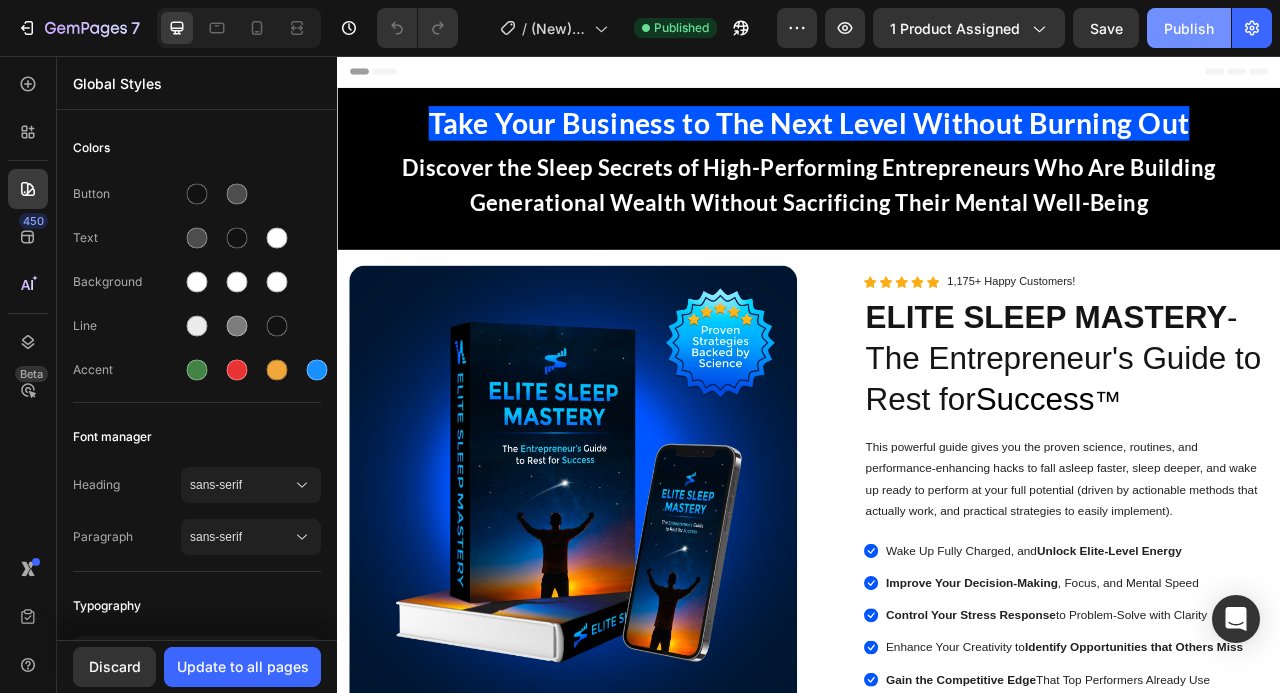 click on "Publish" at bounding box center [1189, 28] 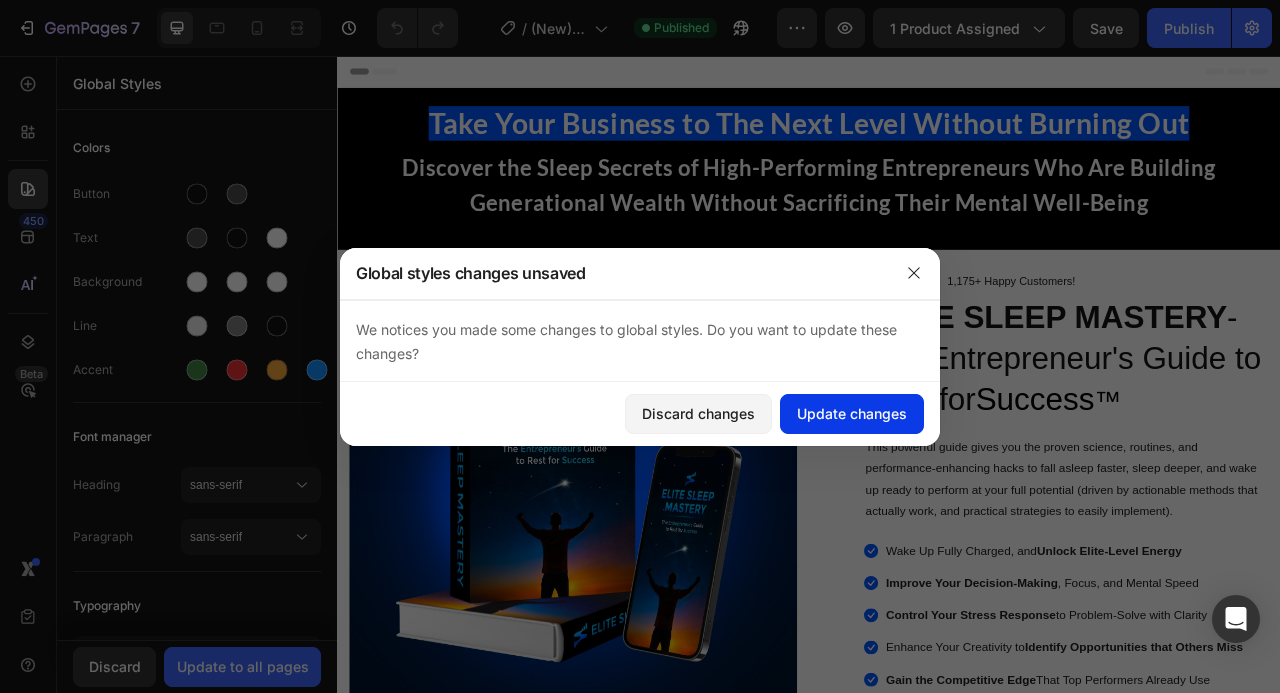 click on "Update changes" at bounding box center (852, 413) 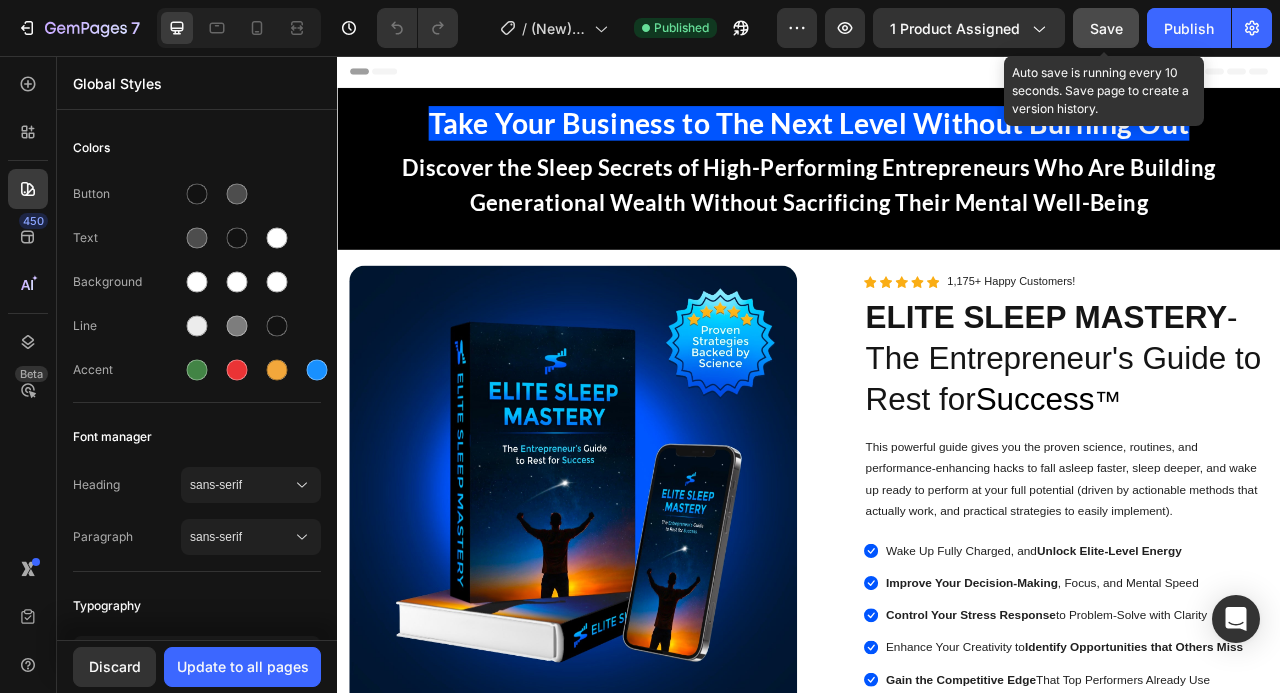 click on "Save" 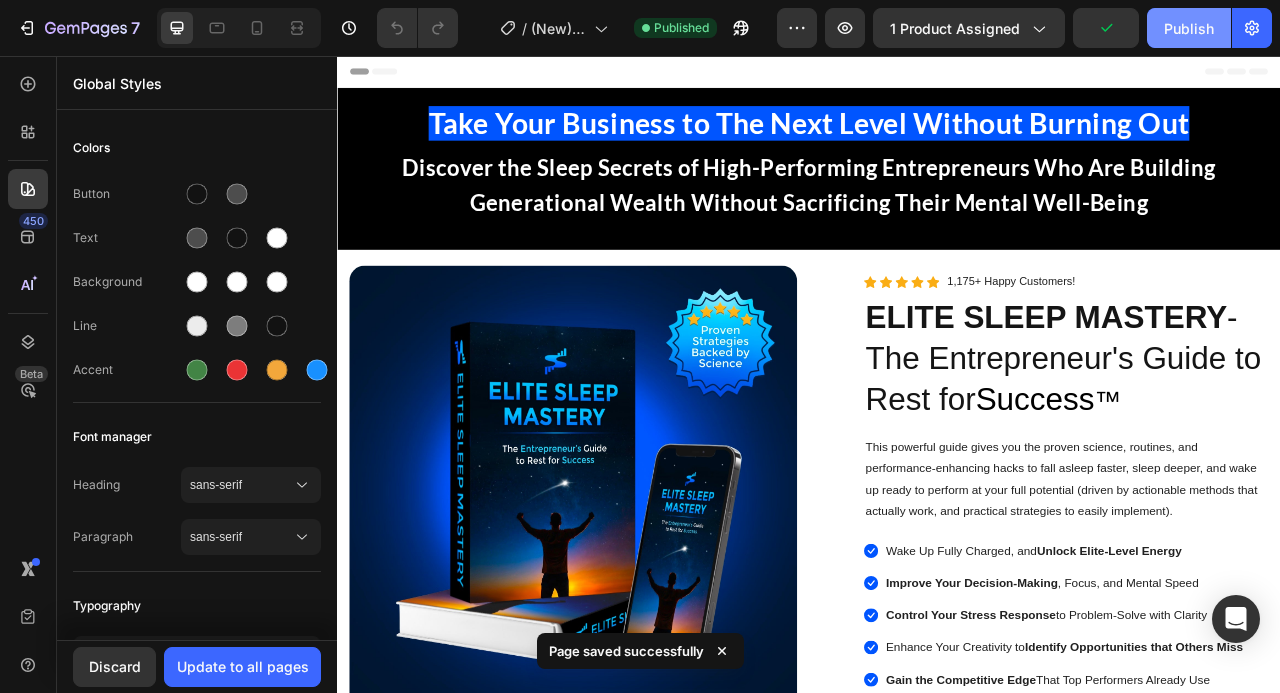 click on "Publish" at bounding box center [1189, 28] 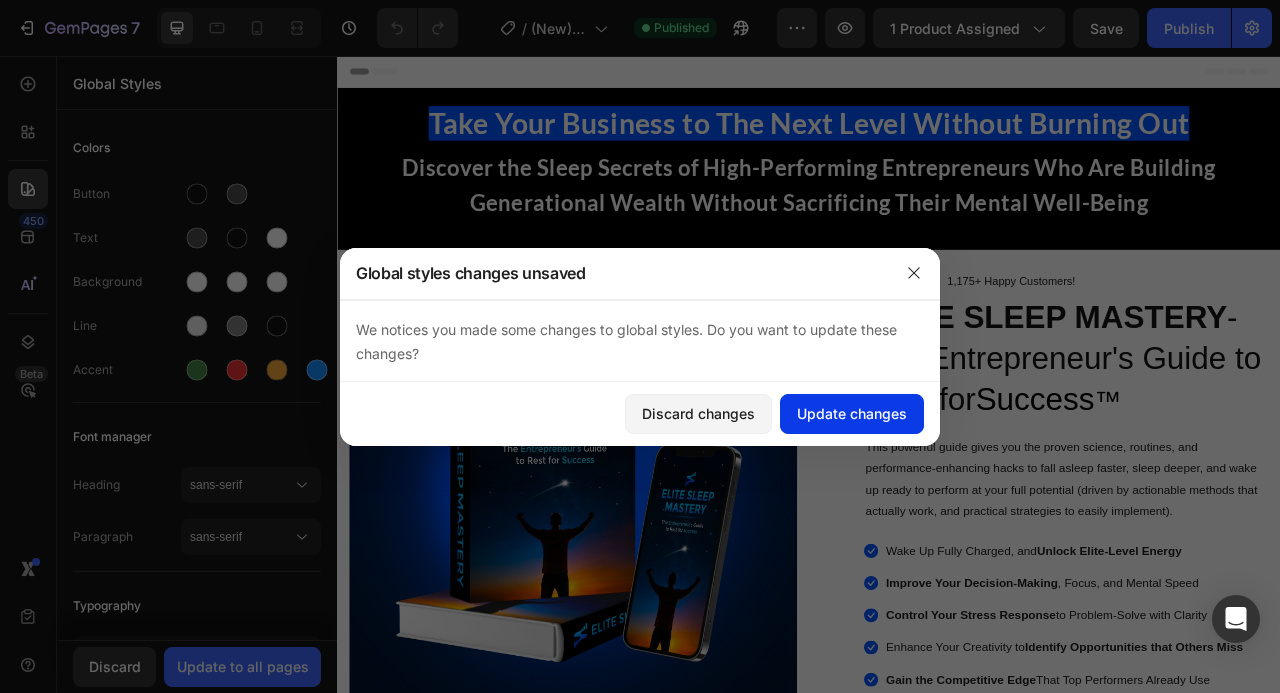 click on "Update changes" at bounding box center (852, 413) 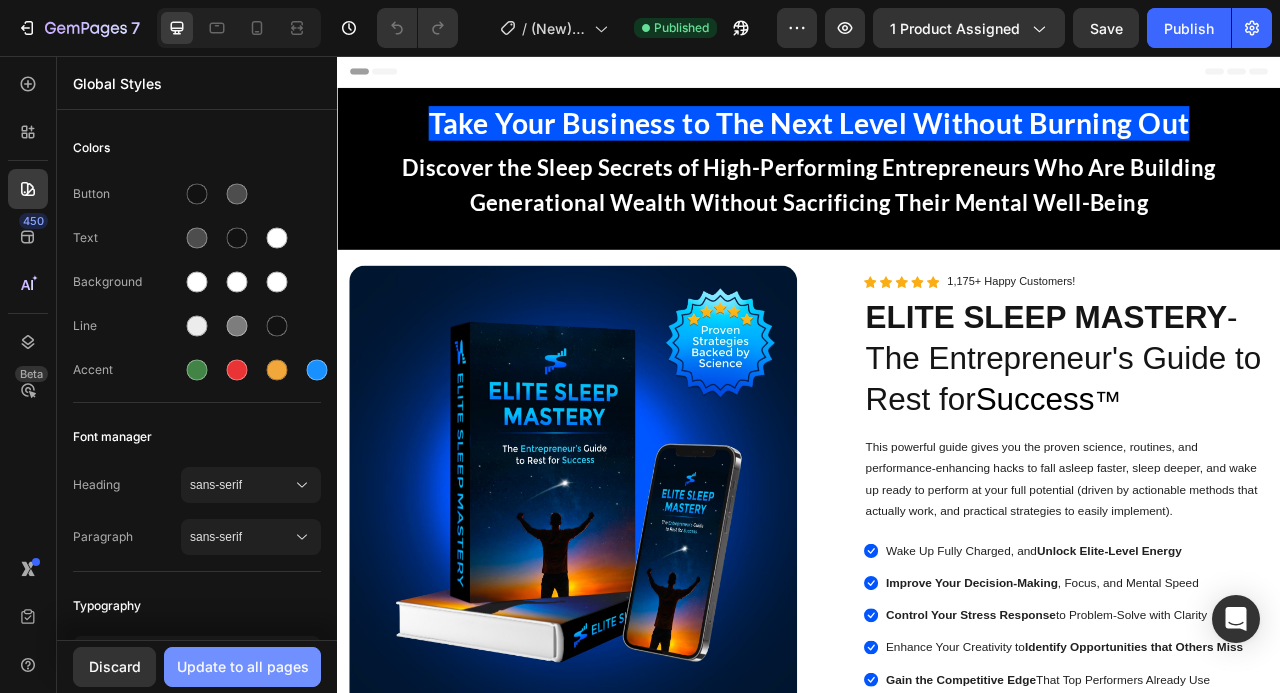 click on "Update to all pages" at bounding box center [243, 666] 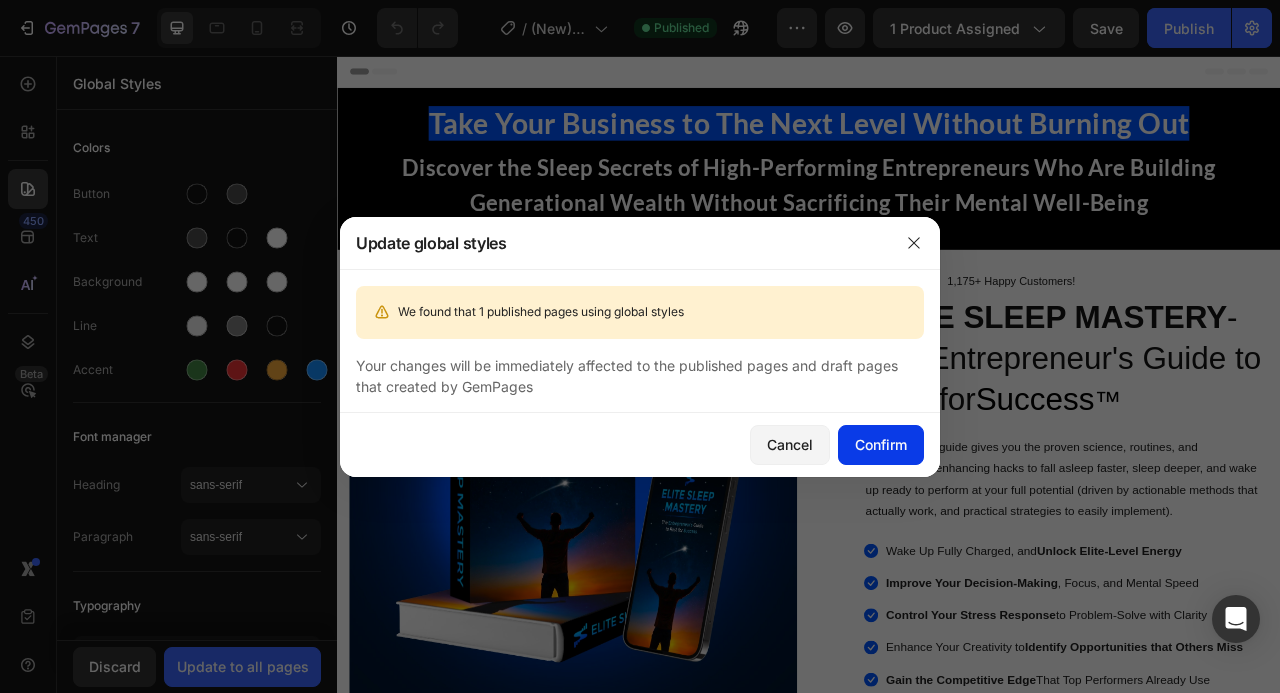 click on "Confirm" at bounding box center (881, 444) 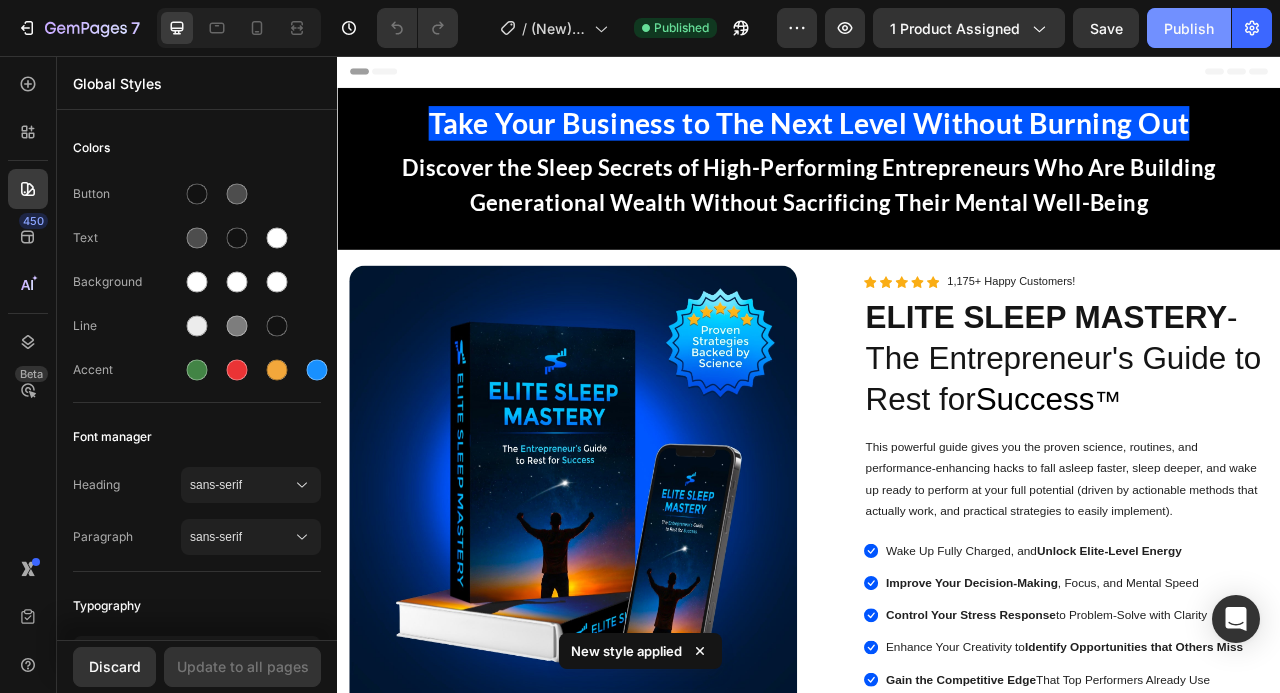 click on "Publish" at bounding box center [1189, 28] 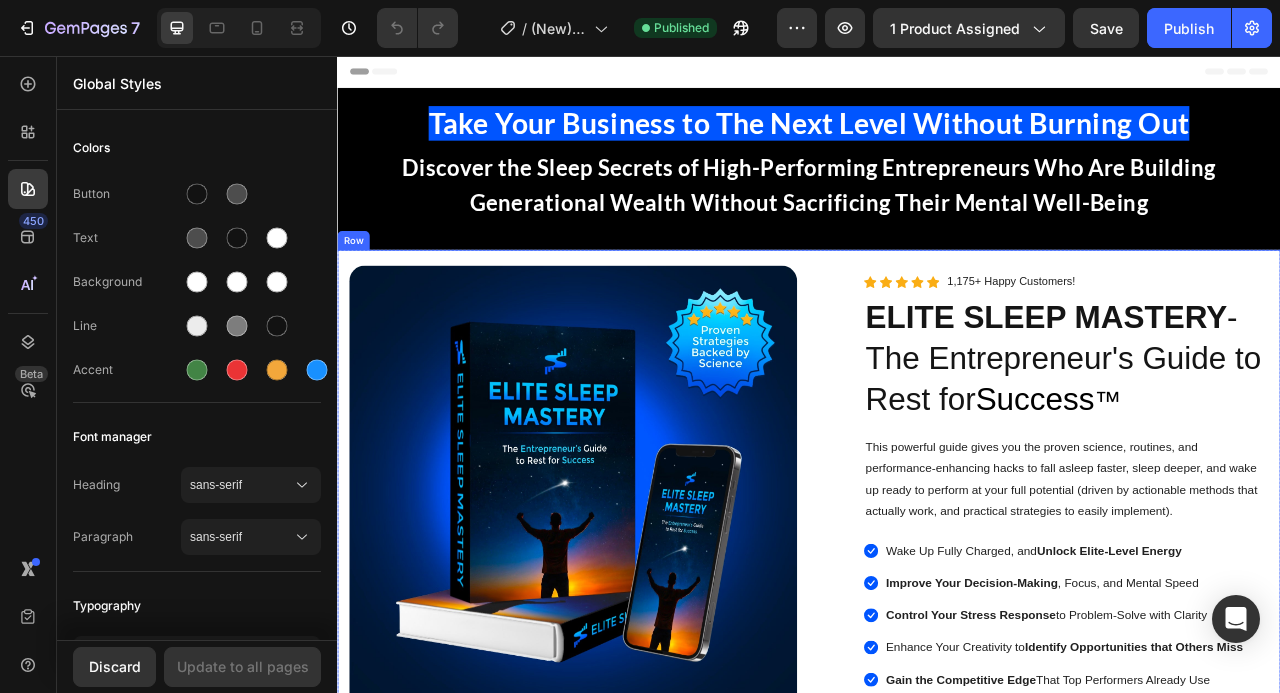 click on "Image Image PDF Guide Heading for all devices Text block Row Image Lifetime Access Heading with one-time payment Text block Row Image Row Row Image                Icon                Icon                Icon                Icon                Icon Icon List Hoz 1,175+ Happy Customers! Text block Row ELITE SLEEP MASTERY  - The Entrepreneur's Guide to Rest for  Success ™ Heading This powerful guide gives you the proven science, routines, and performance-enhancing hacks to fall asleep faster, sleep deeper, and wake up ready to perform at your full potential (driven by actionable methods that actually work, and practical strategies to easily implement). Text Block
Icon Wake Up Fully Charged, and  Unlock Elite-Level Energy Text block
Icon Improve Your Decision-Making , Focus, and Mental Speed Text block
Icon Control Your Stress Response  to Problem-Solve with Clarity Text block
Icon Enhance Your Creativity to  Identify Opportunities   Text block  -" at bounding box center (937, 892) 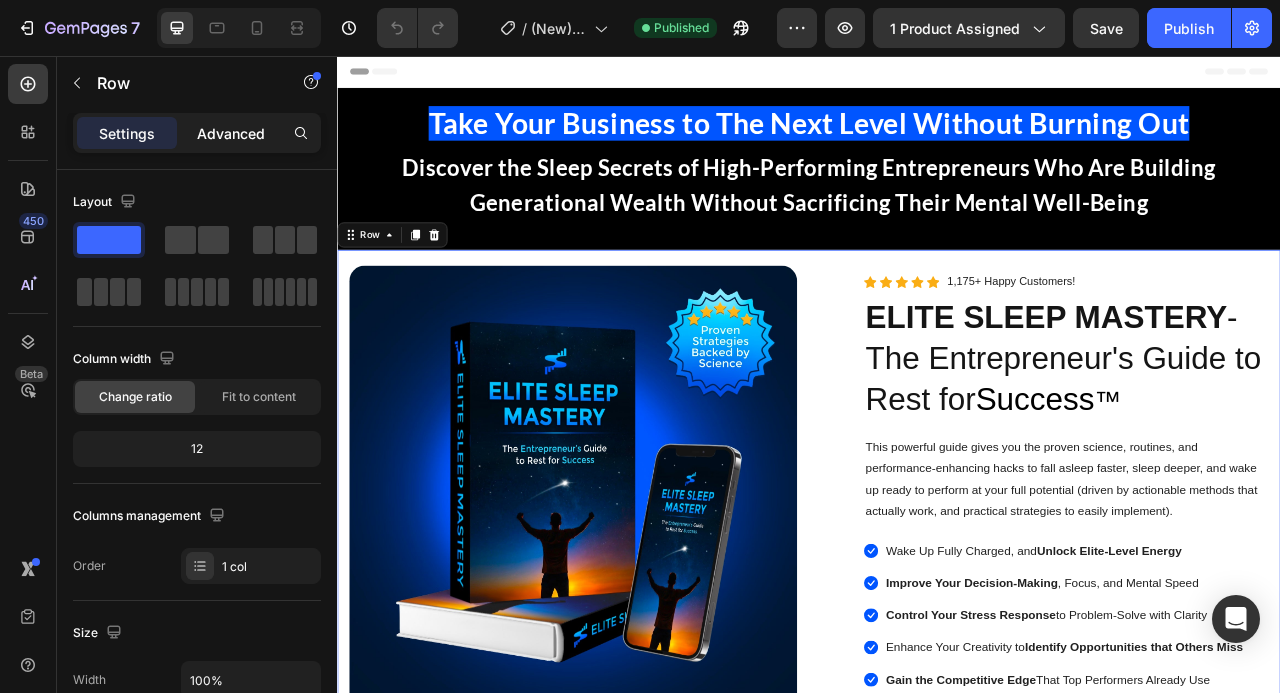 click on "Advanced" at bounding box center (231, 133) 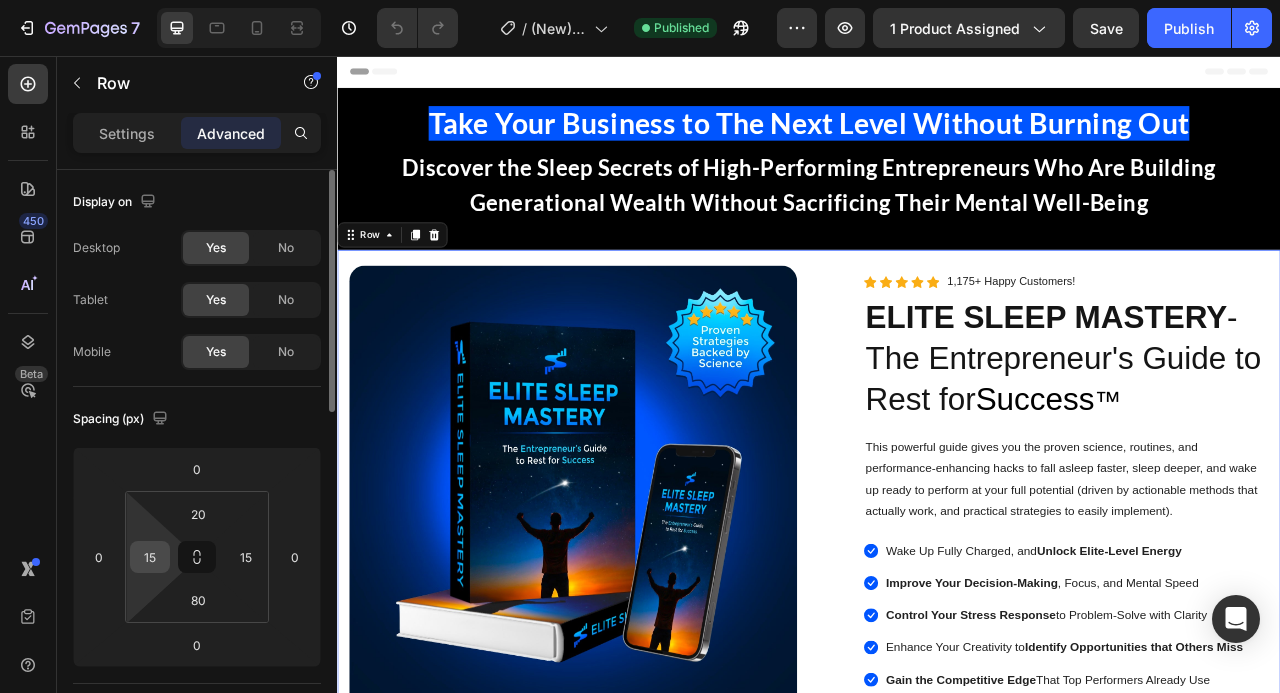 click on "15" at bounding box center (150, 557) 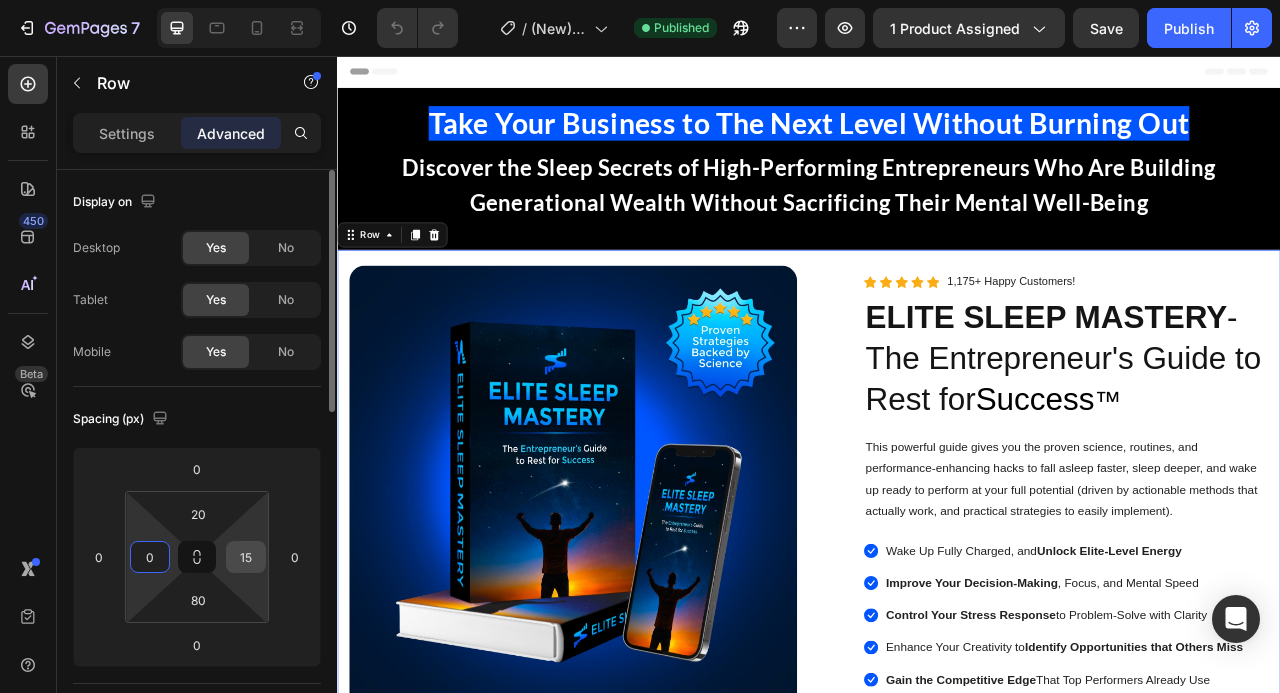 type on "0" 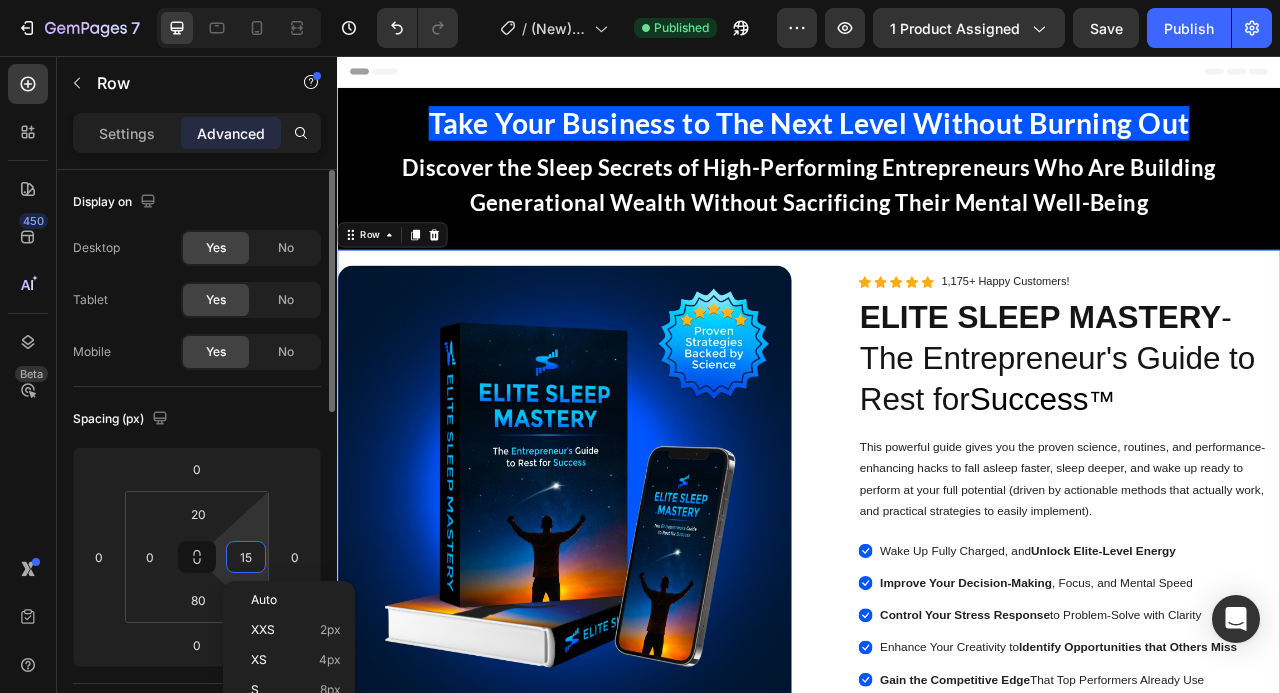 click on "15" at bounding box center (246, 557) 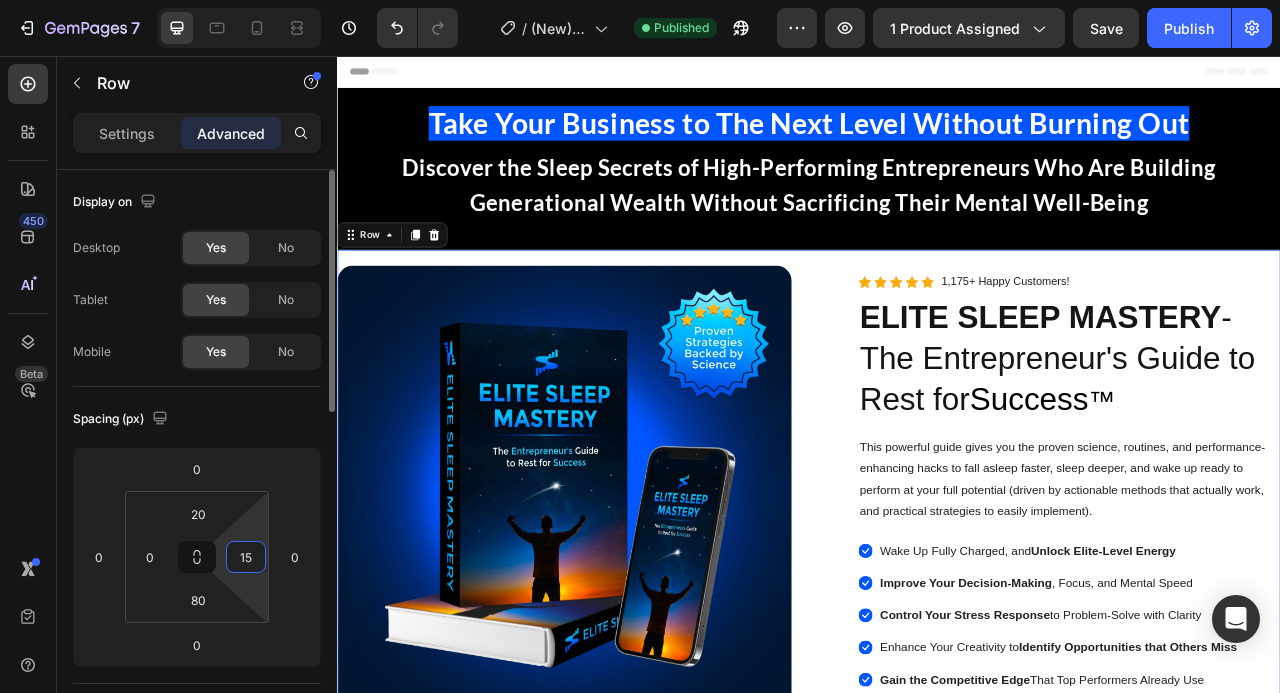 click on "15" at bounding box center (246, 557) 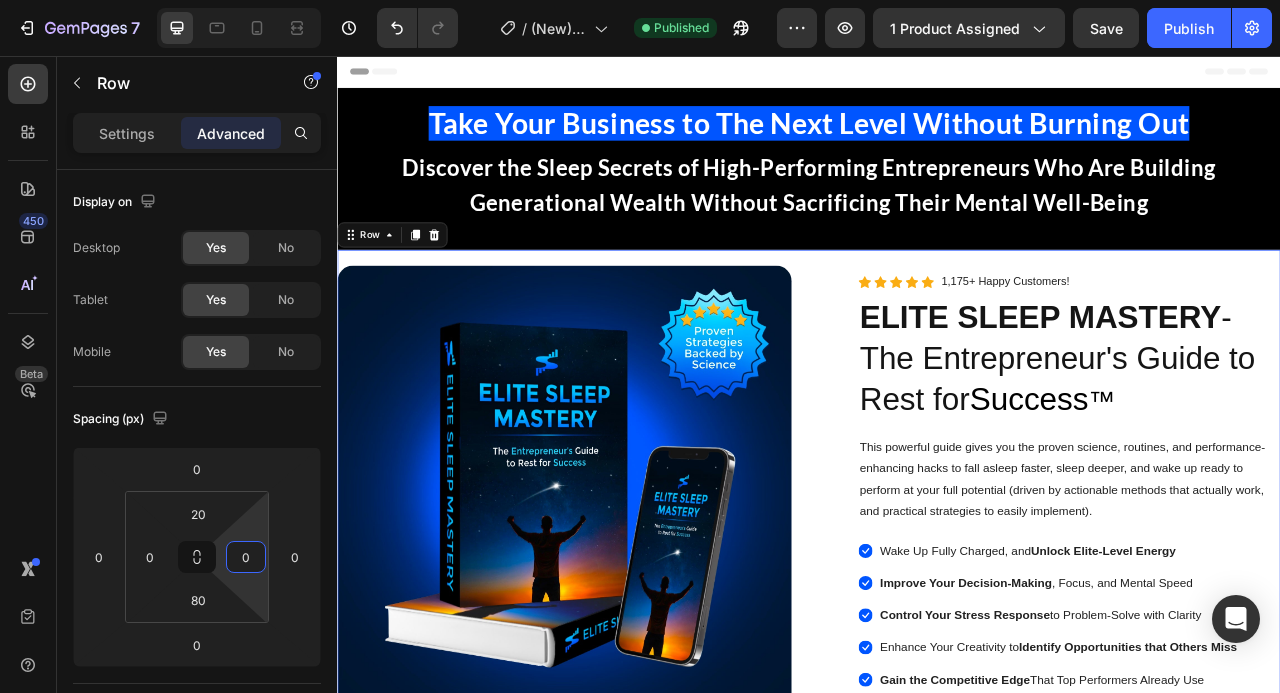 type on "0" 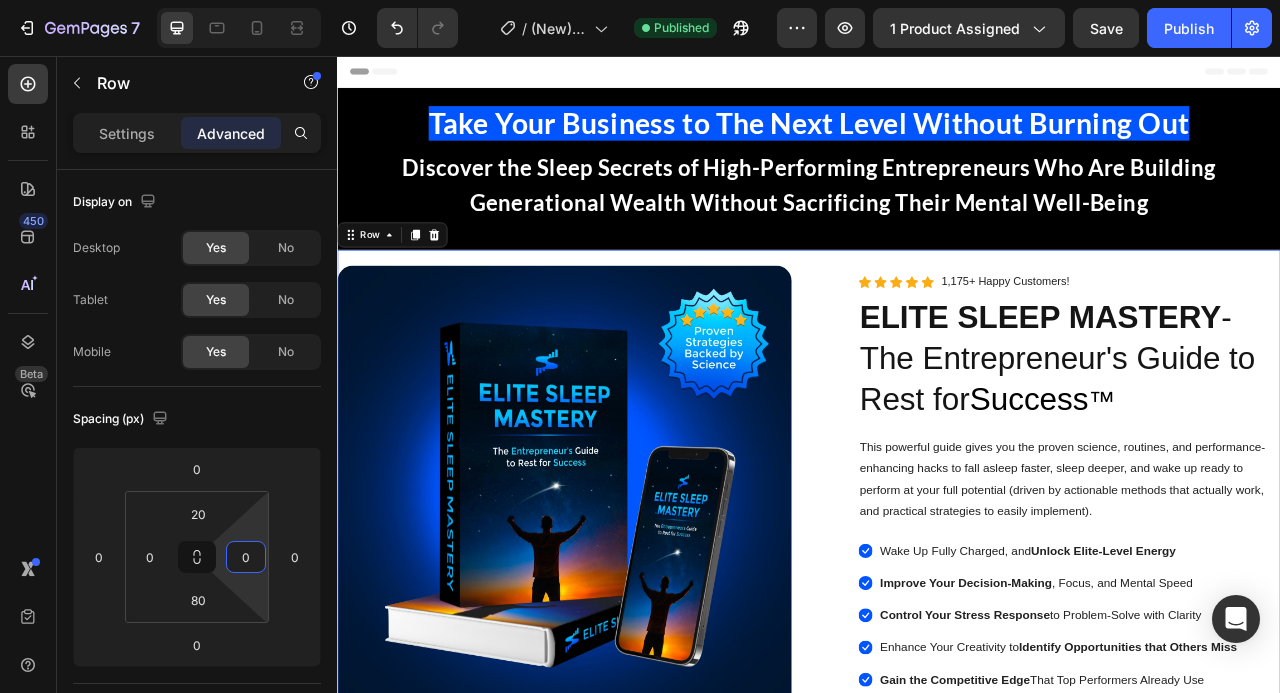 click on "Image Image PDF Guide Heading for all devices Text block Row Image Lifetime Access Heading with one-time payment Text block Row Image Row Row Image                Icon                Icon                Icon                Icon                Icon Icon List Hoz 1,175+ Happy Customers! Text block Row ELITE SLEEP MASTERY  - The Entrepreneur's Guide to Rest for  Success ™ Heading This powerful guide gives you the proven science, routines, and performance-enhancing hacks to fall asleep faster, sleep deeper, and wake up ready to perform at your full potential (driven by actionable methods that actually work, and practical strategies to easily implement). Text Block
Icon Wake Up Fully Charged, and  Unlock Elite-Level Energy Text block
Icon Improve Your Decision-Making , Focus, and Mental Speed Text block
Icon Control Your Stress Response  to Problem-Solve with Clarity Text block
Icon Enhance Your Creativity to  Identify Opportunities   Text block  -" at bounding box center (937, 879) 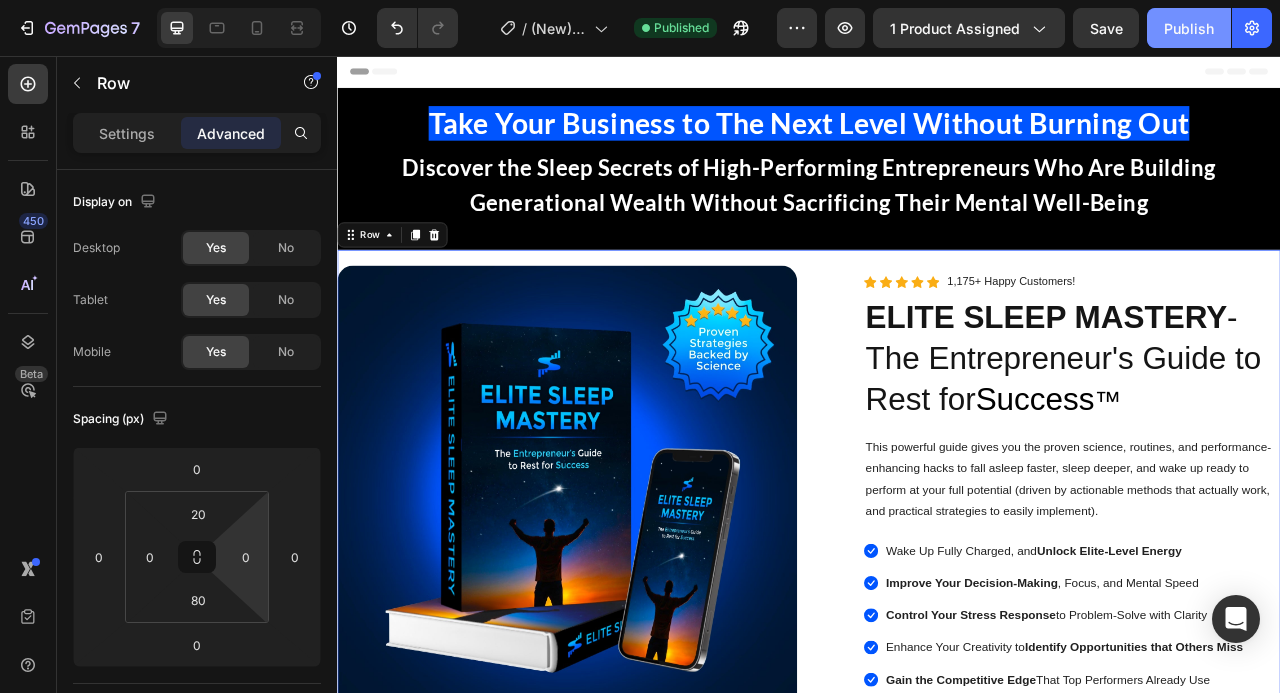 click on "Publish" at bounding box center (1189, 28) 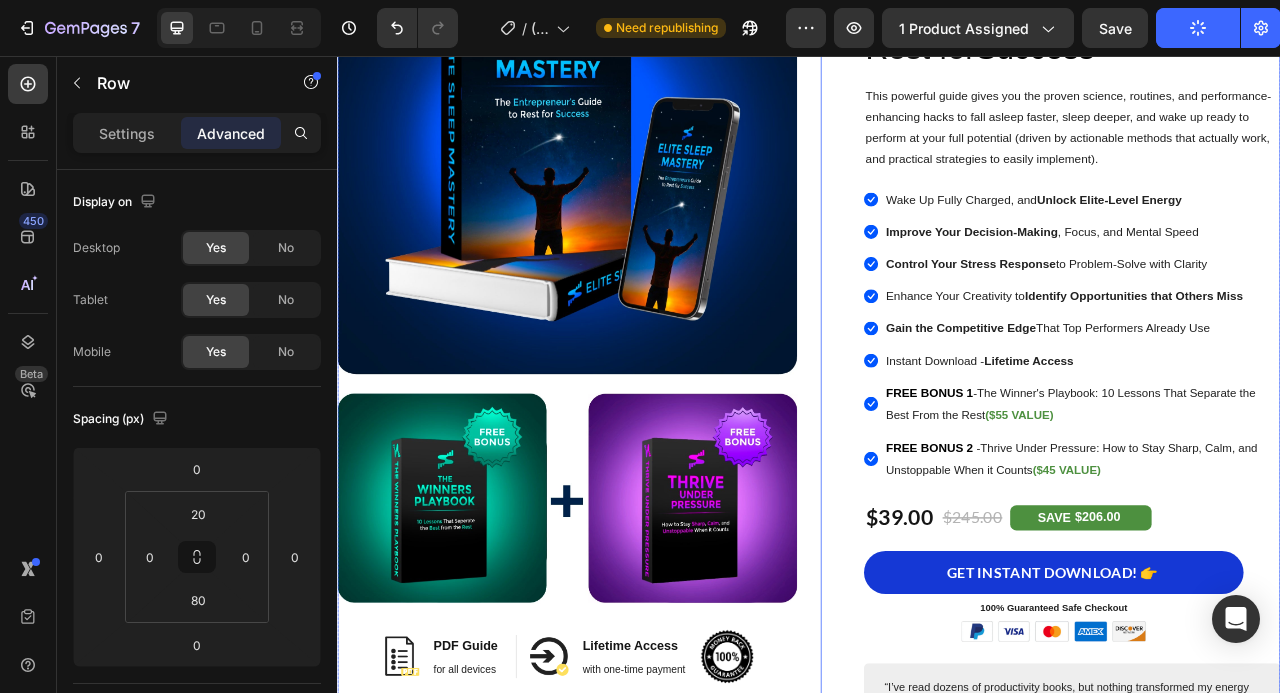 scroll, scrollTop: 479, scrollLeft: 0, axis: vertical 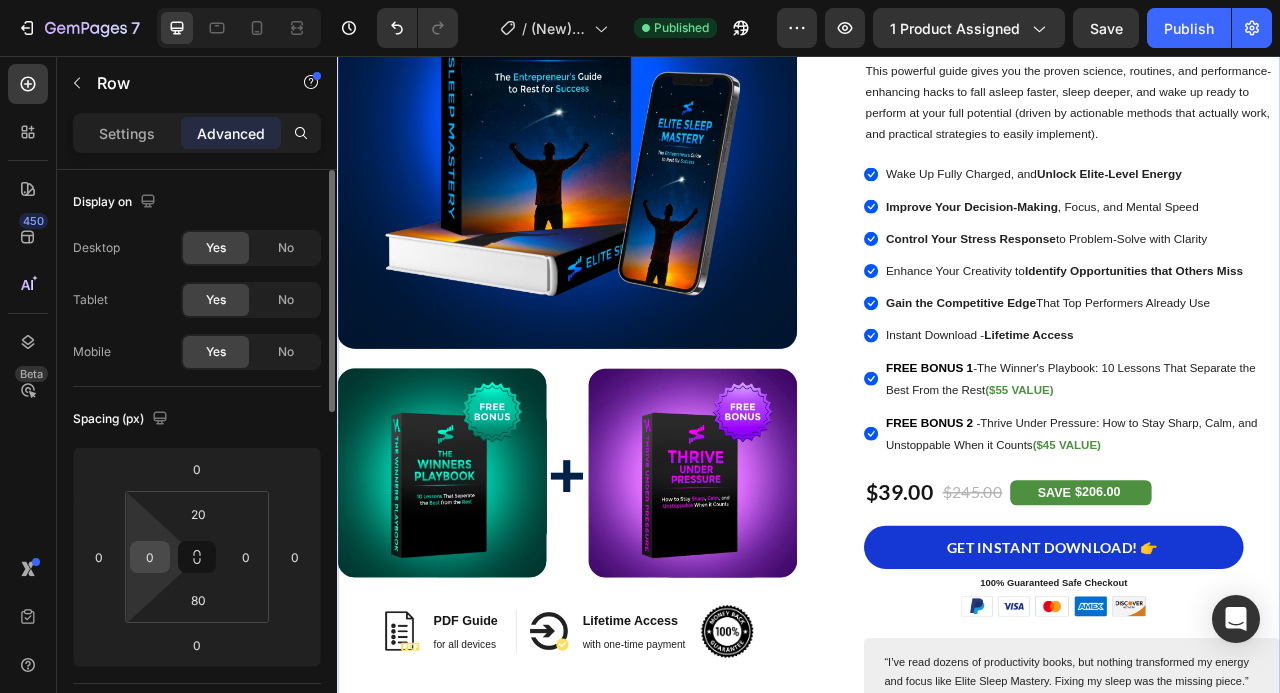 click on "0" at bounding box center [150, 557] 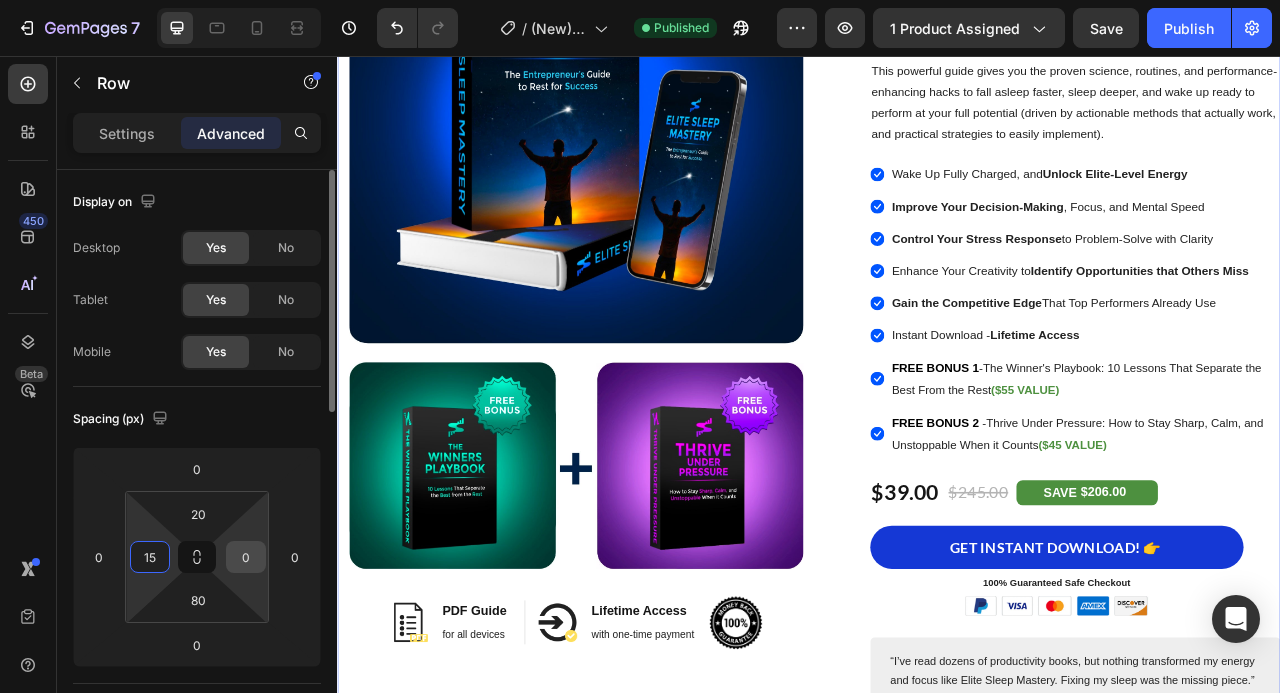 type on "15" 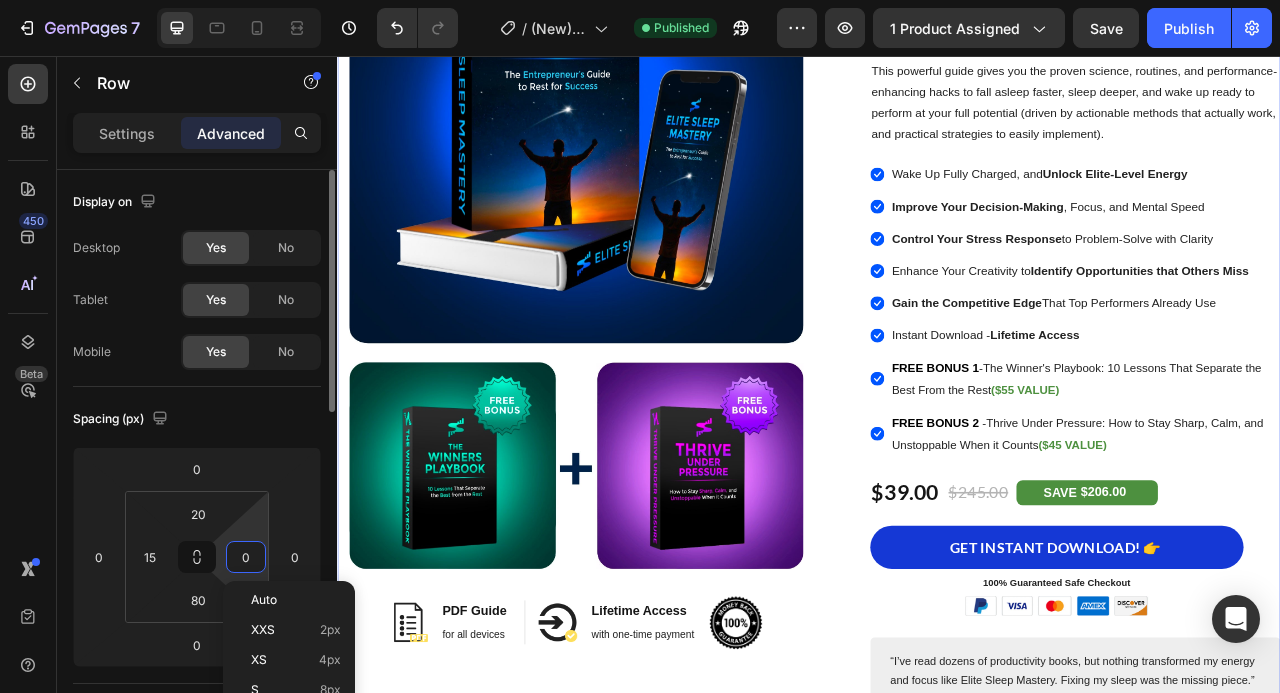click on "0" at bounding box center [246, 557] 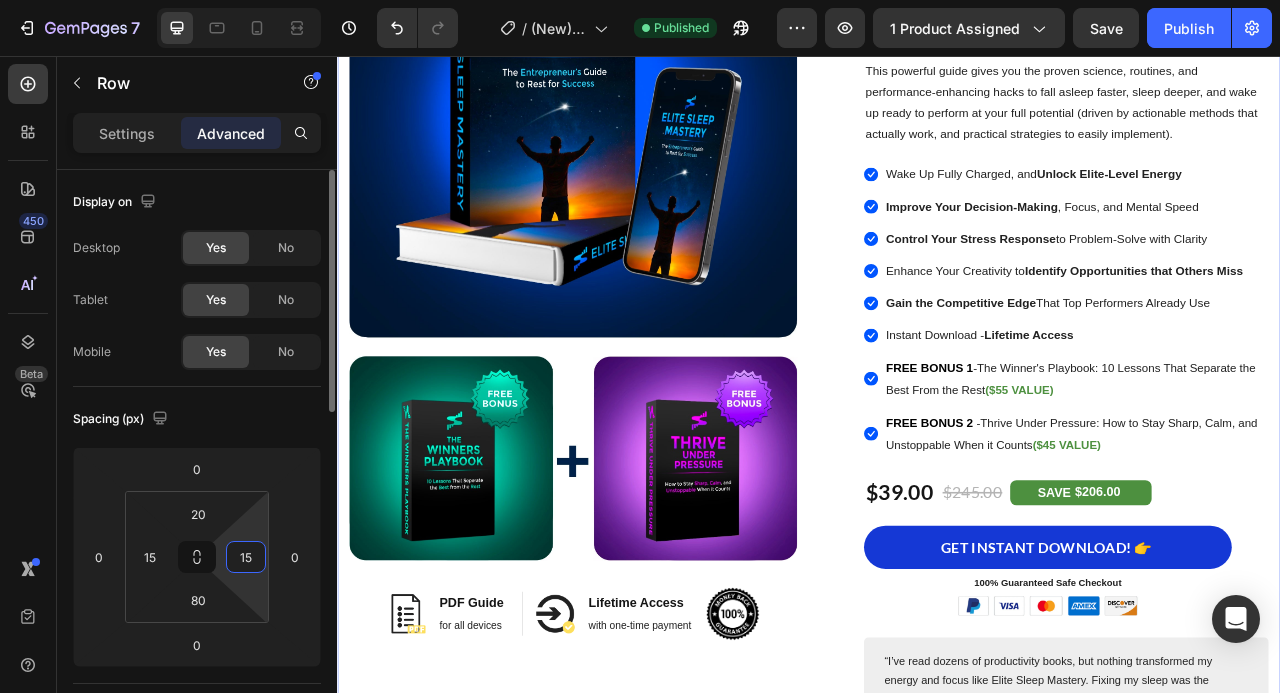type on "15" 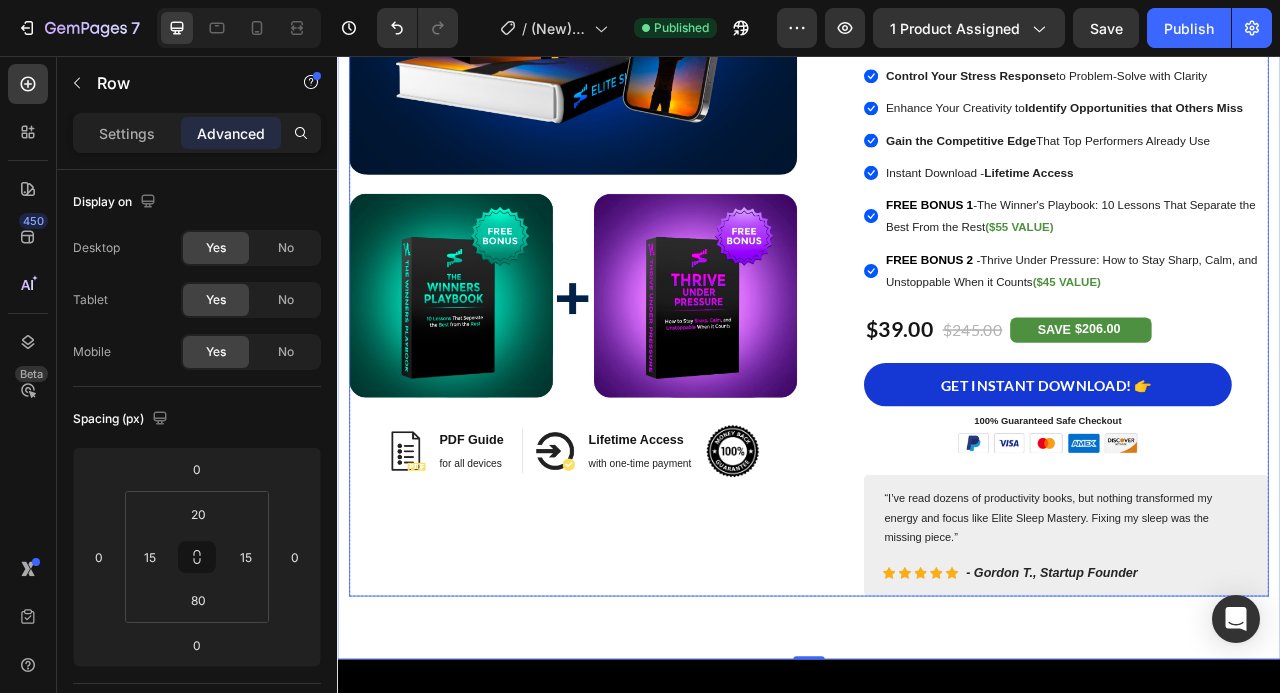 scroll, scrollTop: 931, scrollLeft: 0, axis: vertical 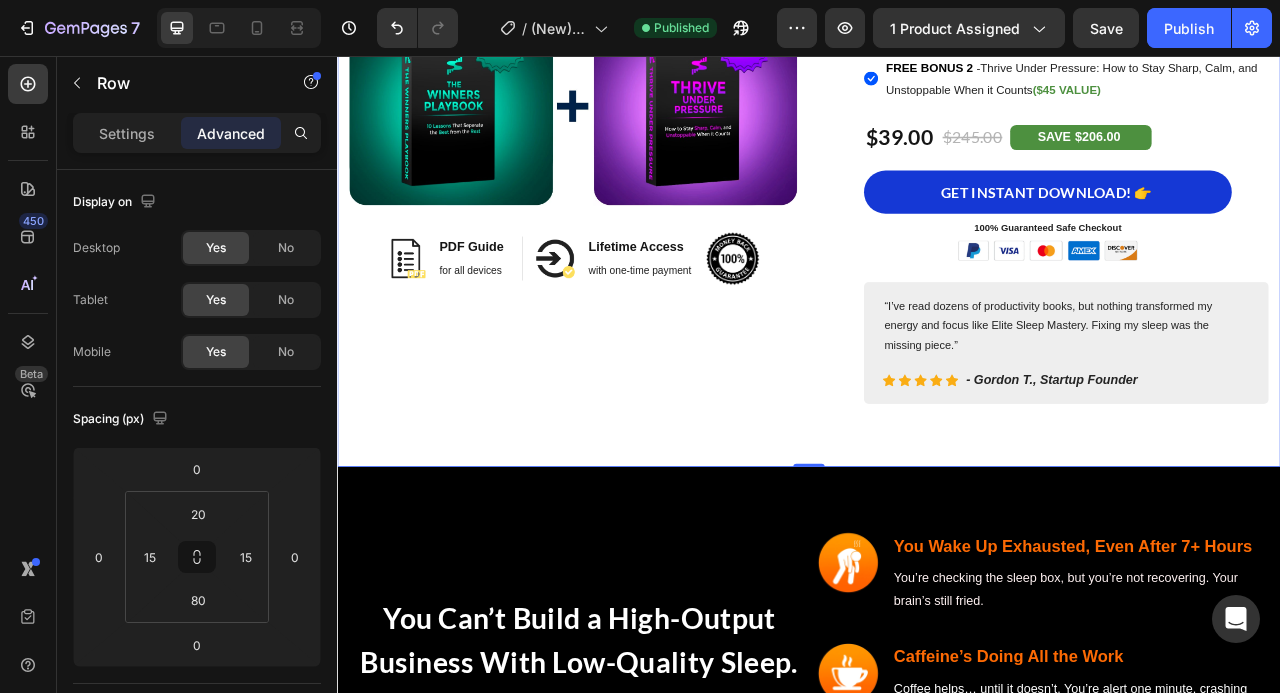 click on "Image Image PDF Guide Heading for all devices Text block Row Image Lifetime Access Heading with one-time payment Text block Row Image Row Row Image                Icon                Icon                Icon                Icon                Icon Icon List Hoz 1,175+ Happy Customers! Text block Row ELITE SLEEP MASTERY  - The Entrepreneur's Guide to Rest for  Success ™ Heading This powerful guide gives you the proven science, routines, and performance-enhancing hacks to fall asleep faster, sleep deeper, and wake up ready to perform at your full potential (driven by actionable methods that actually work, and practical strategies to easily implement). Text Block
Icon Wake Up Fully Charged, and  Unlock Elite-Level Energy Text block
Icon Improve Your Decision-Making , Focus, and Mental Speed Text block
Icon Control Your Stress Response  to Problem-Solve with Clarity Text block
Icon Enhance Your Creativity to  Identify Opportunities   Text block  -" at bounding box center (937, -25) 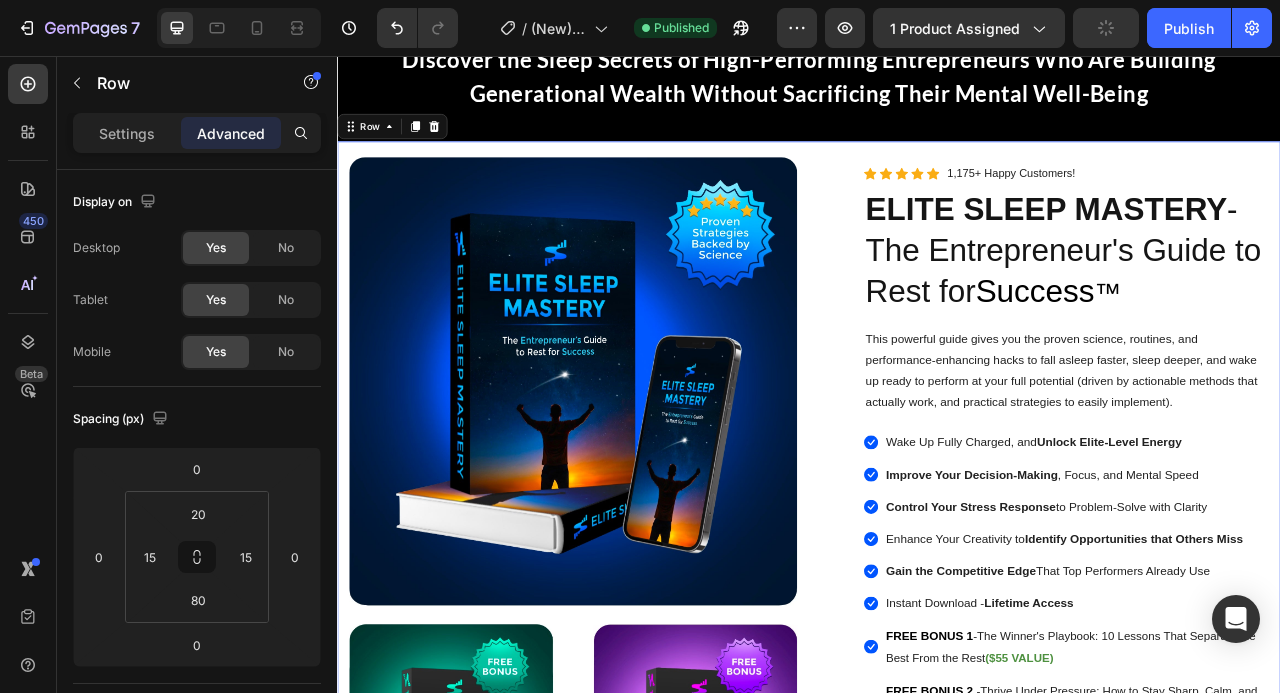 scroll, scrollTop: 3, scrollLeft: 0, axis: vertical 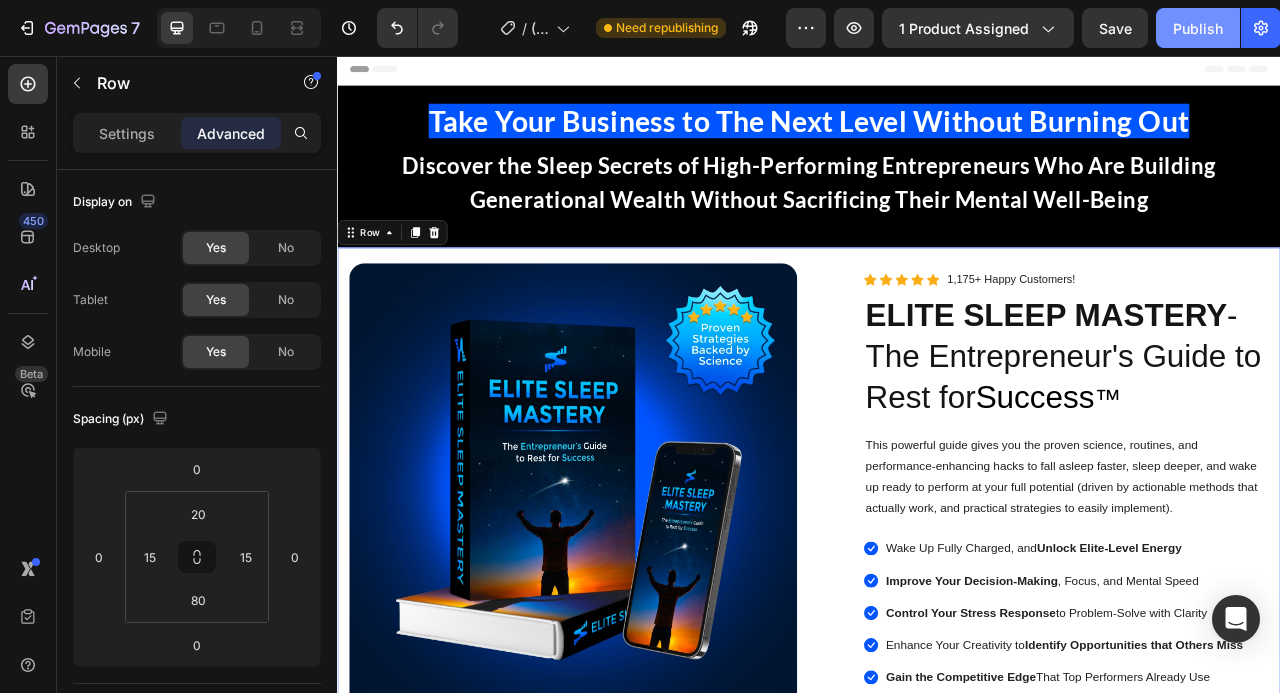 click on "Publish" at bounding box center [1198, 28] 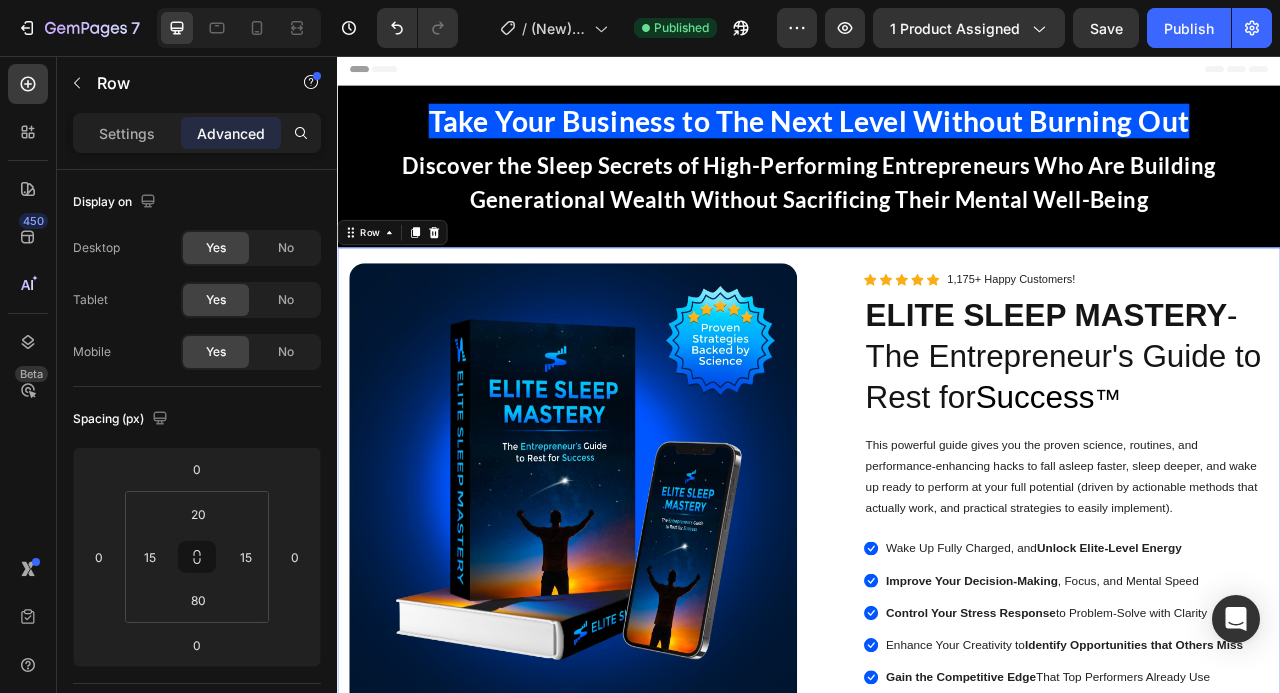 click on "Image Image PDF Guide Heading for all devices Text block Row Image Lifetime Access Heading with one-time payment Text block Row Image Row Row Image                Icon                Icon                Icon                Icon                Icon Icon List Hoz 1,175+ Happy Customers! Text block Row ELITE SLEEP MASTERY  - The Entrepreneur's Guide to Rest for  Success ™ Heading This powerful guide gives you the proven science, routines, and performance-enhancing hacks to fall asleep faster, sleep deeper, and wake up ready to perform at your full potential (driven by actionable methods that actually work, and practical strategies to easily implement). Text Block
Icon Wake Up Fully Charged, and  Unlock Elite-Level Energy Text block
Icon Improve Your Decision-Making , Focus, and Mental Speed Text block
Icon Control Your Stress Response  to Problem-Solve with Clarity Text block
Icon Enhance Your Creativity to  Identify Opportunities   Text block  -" at bounding box center [937, 903] 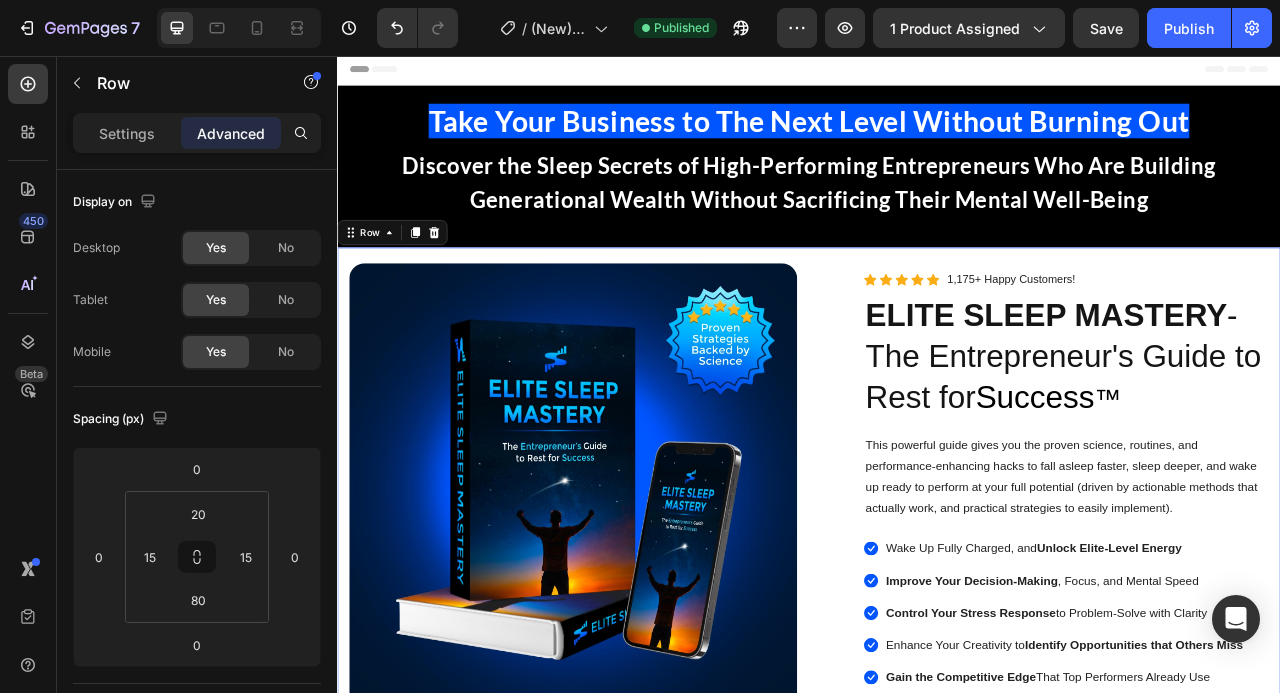 click on "Image Image PDF Guide Heading for all devices Text block Row Image Lifetime Access Heading with one-time payment Text block Row Image Row Row Image                Icon                Icon                Icon                Icon                Icon Icon List Hoz 1,175+ Happy Customers! Text block Row ELITE SLEEP MASTERY  - The Entrepreneur's Guide to Rest for  Success ™ Heading This powerful guide gives you the proven science, routines, and performance-enhancing hacks to fall asleep faster, sleep deeper, and wake up ready to perform at your full potential (driven by actionable methods that actually work, and practical strategies to easily implement). Text Block
Icon Wake Up Fully Charged, and  Unlock Elite-Level Energy Text block
Icon Improve Your Decision-Making , Focus, and Mental Speed Text block
Icon Control Your Stress Response  to Problem-Solve with Clarity Text block
Icon Enhance Your Creativity to  Identify Opportunities   Text block  -" at bounding box center (937, 903) 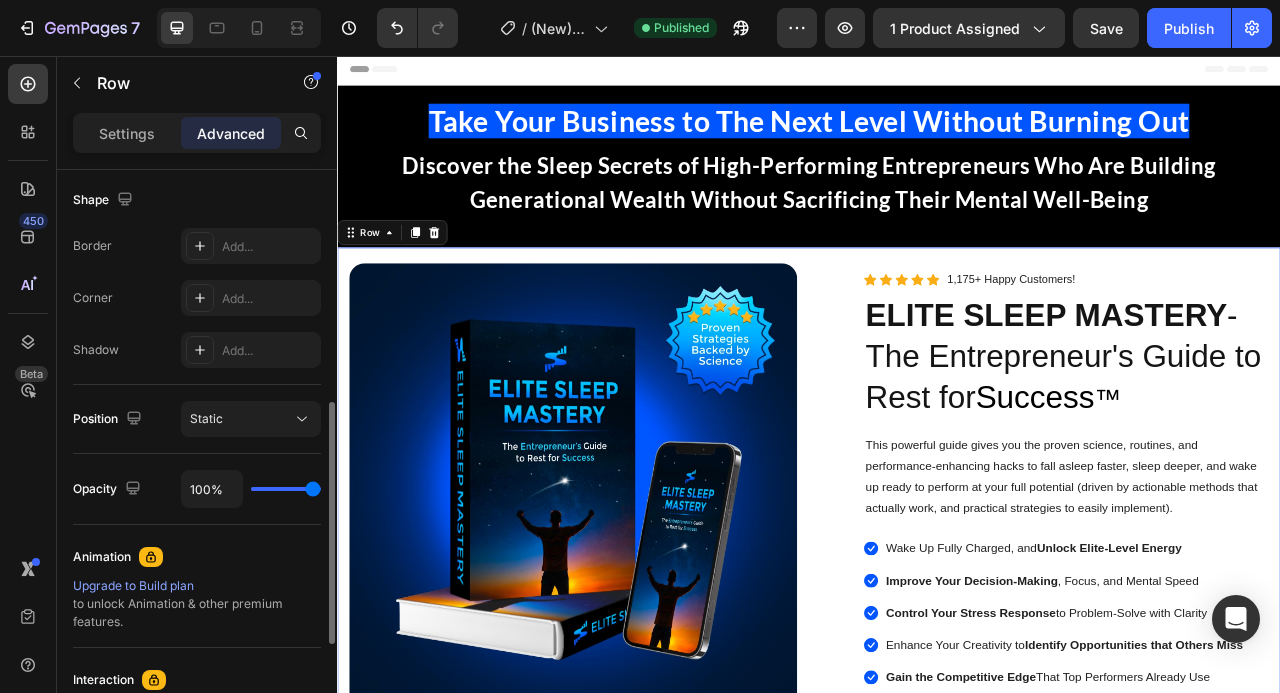 scroll, scrollTop: 528, scrollLeft: 0, axis: vertical 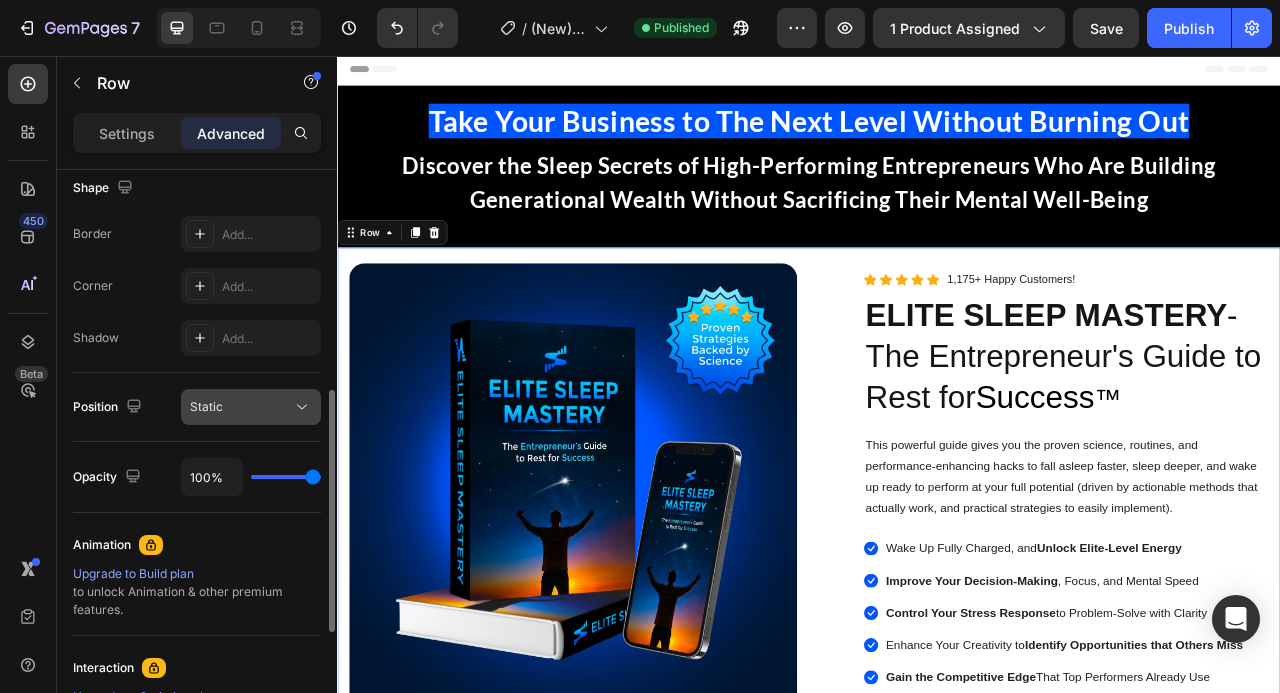 click on "Static" 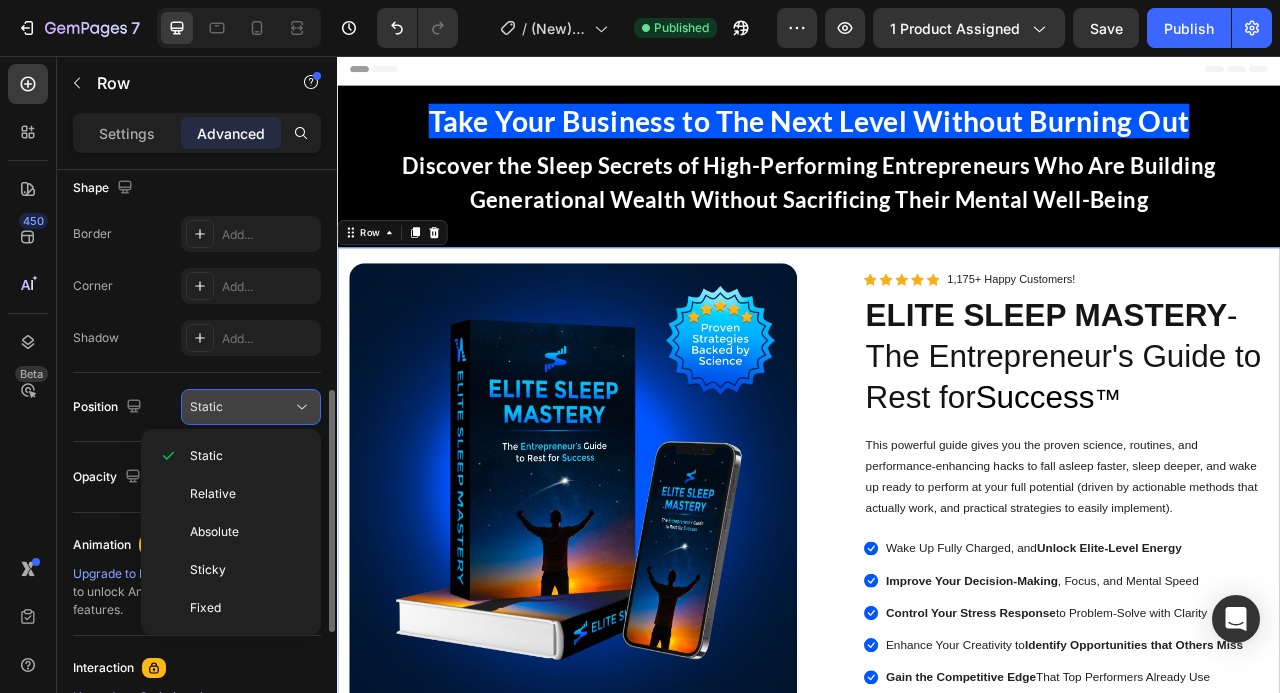 click on "Static" 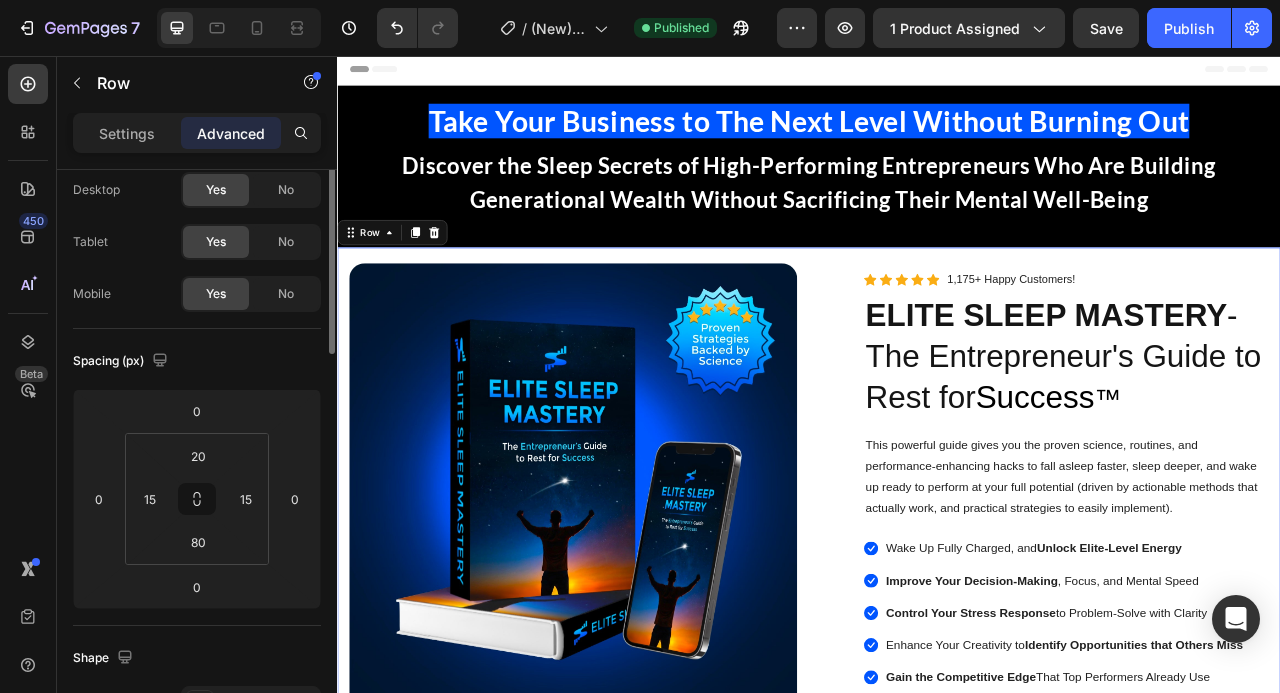 scroll, scrollTop: 0, scrollLeft: 0, axis: both 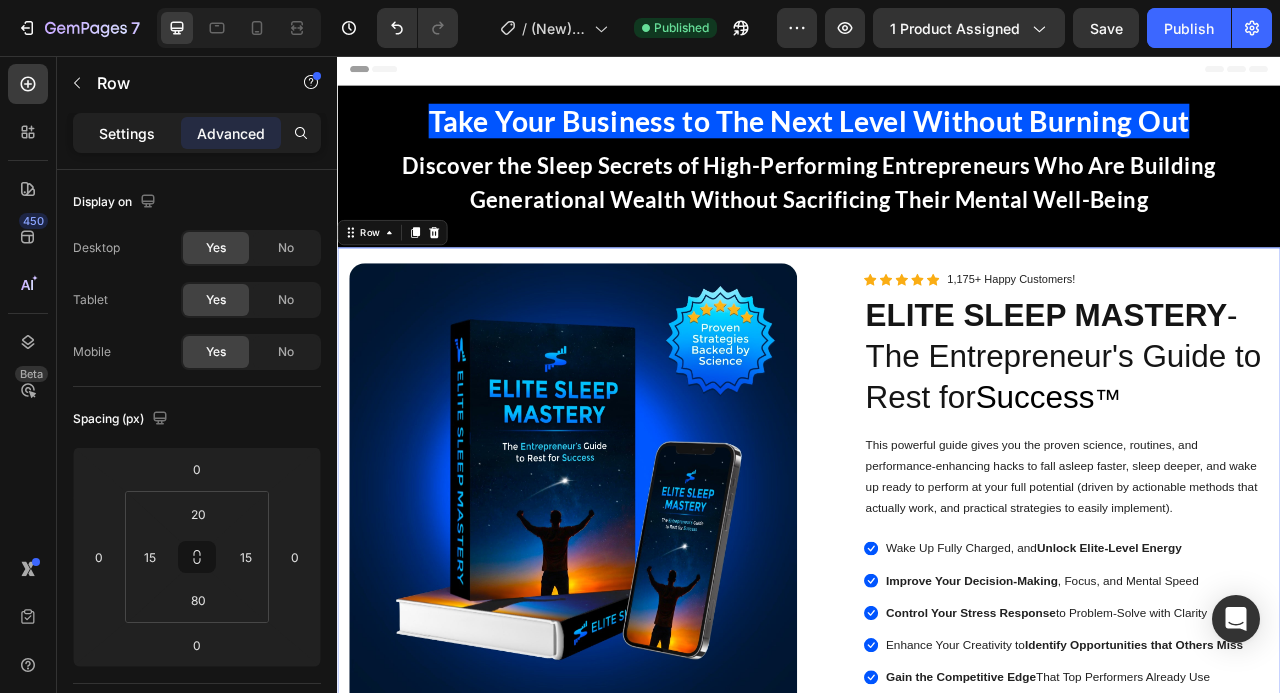 click on "Settings" at bounding box center (127, 133) 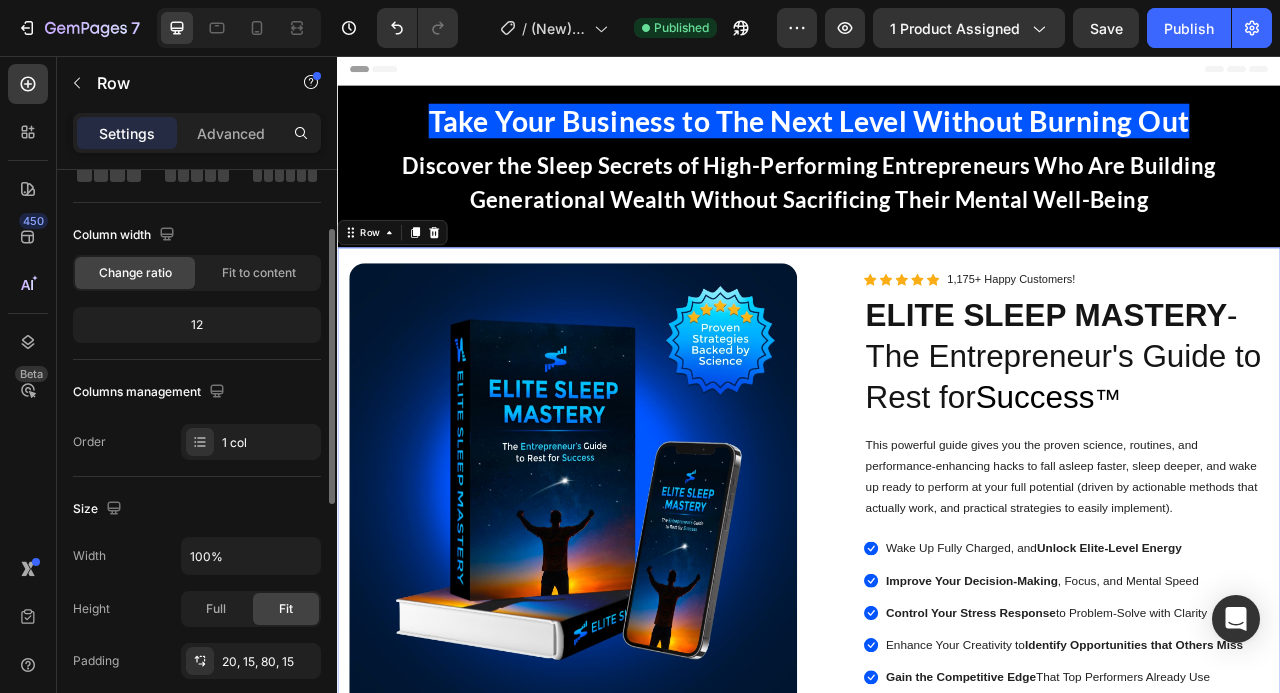 scroll, scrollTop: 128, scrollLeft: 0, axis: vertical 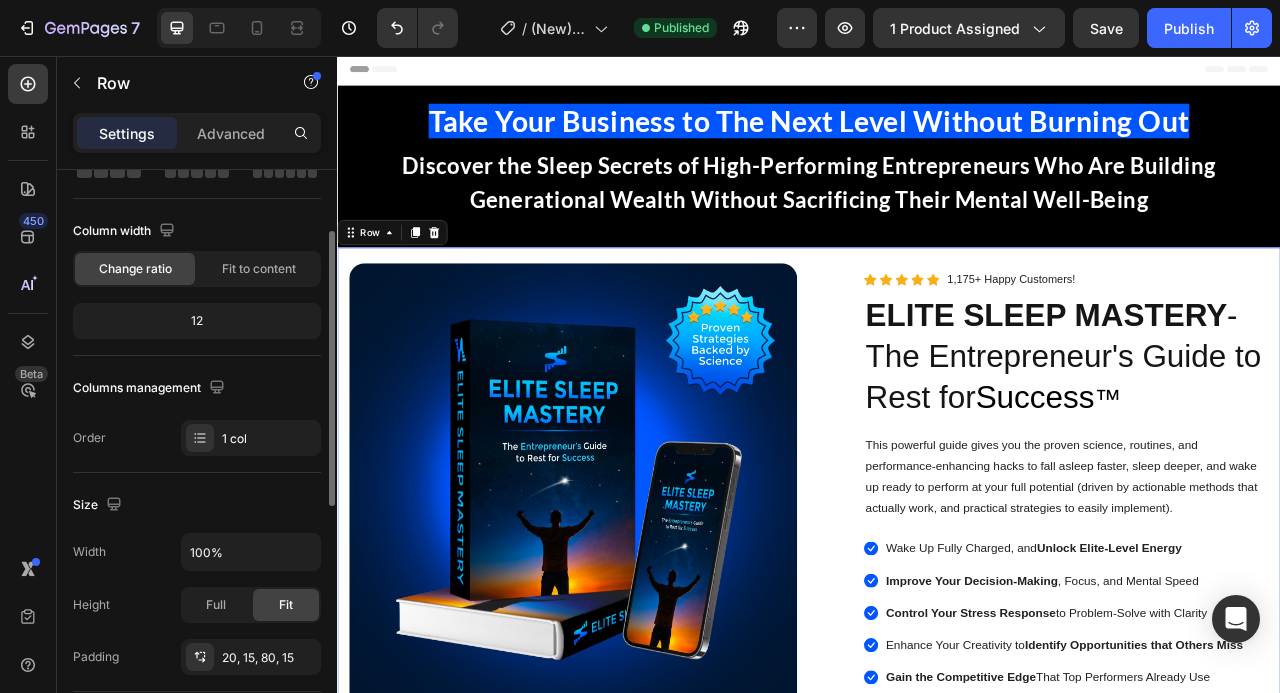 click on "12" 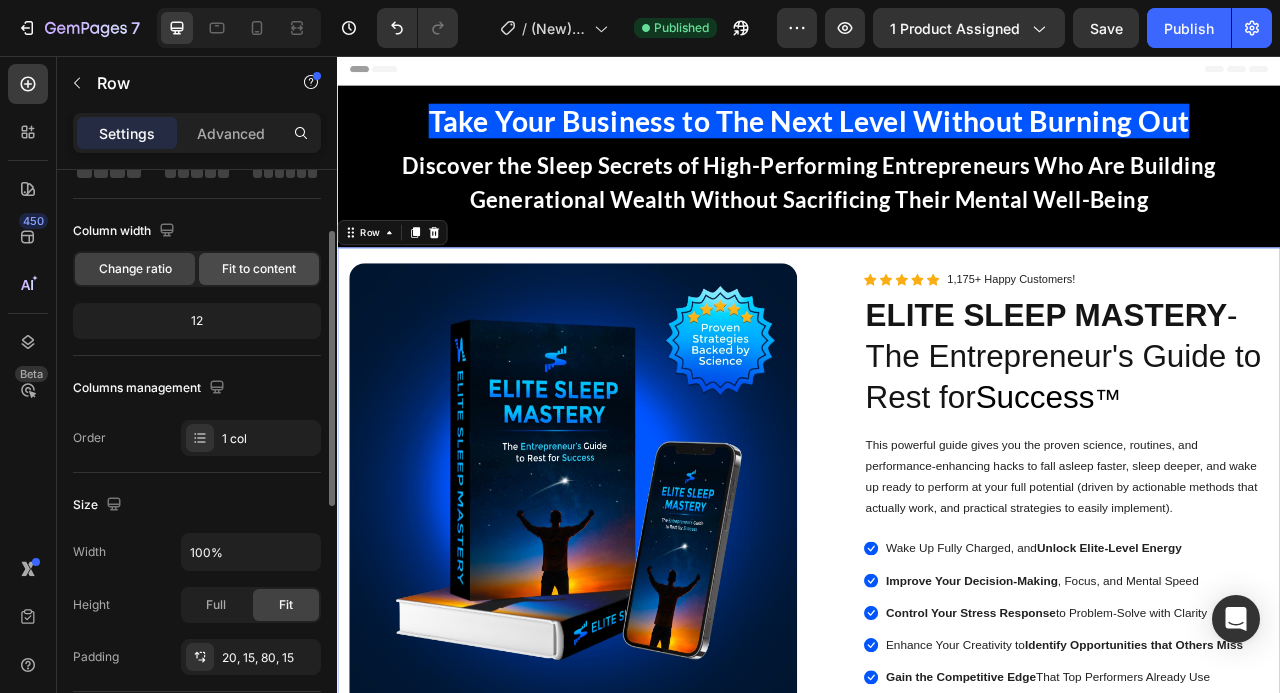 click on "Fit to content" 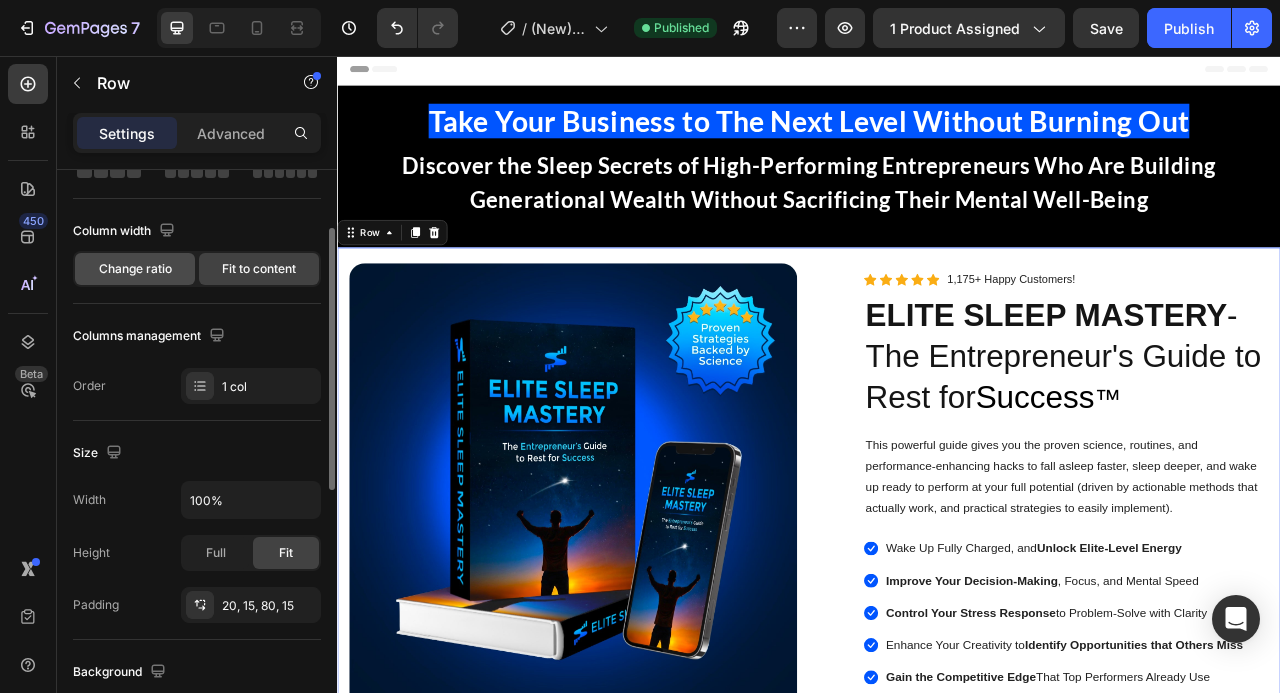 click on "Change ratio" 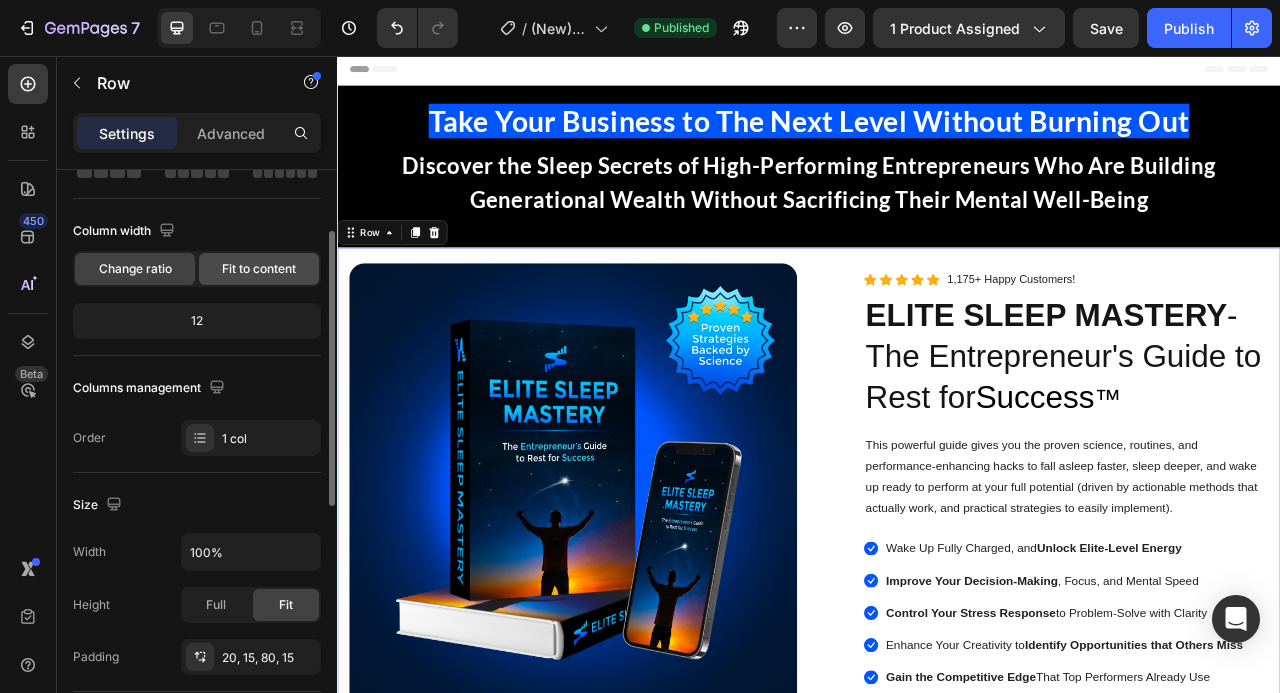 click on "Fit to content" 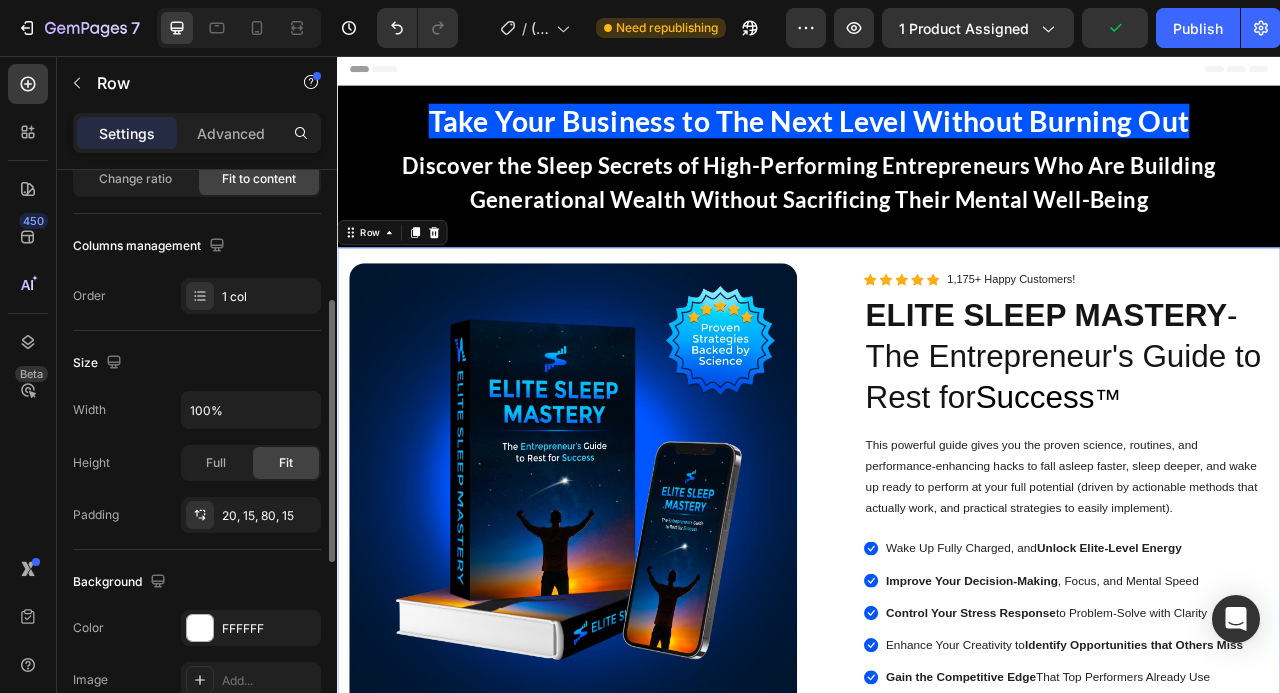 scroll, scrollTop: 198, scrollLeft: 0, axis: vertical 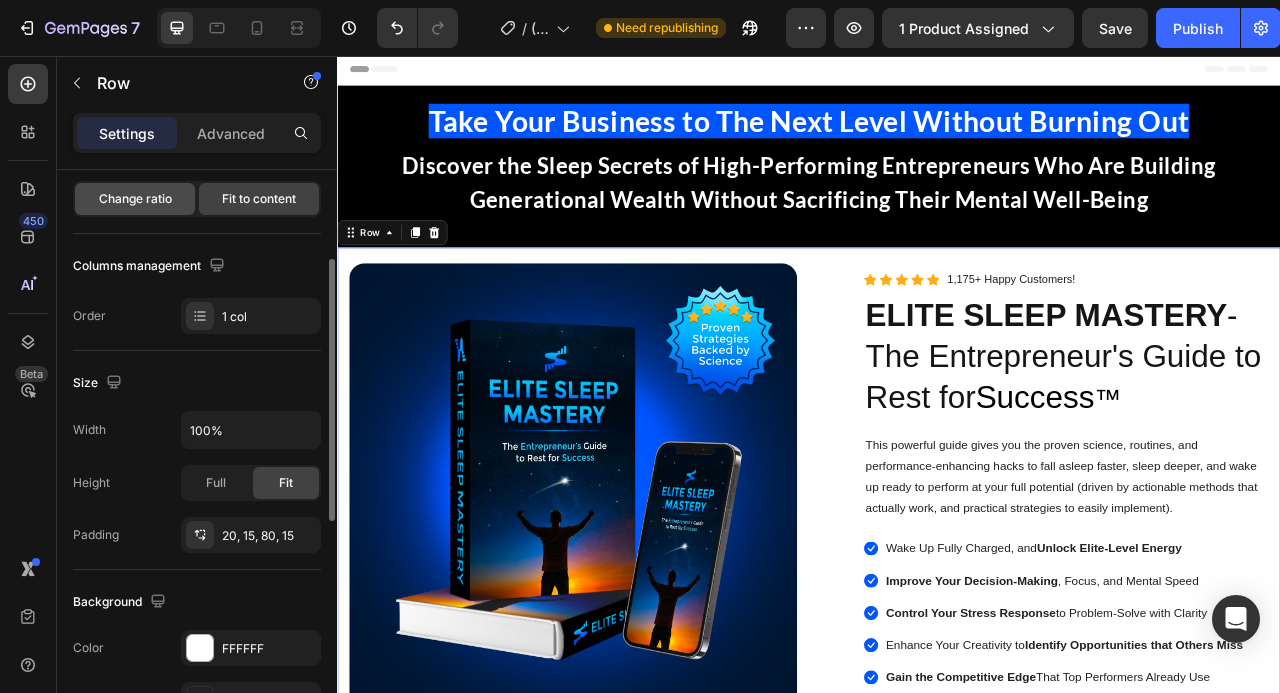 click on "Change ratio" 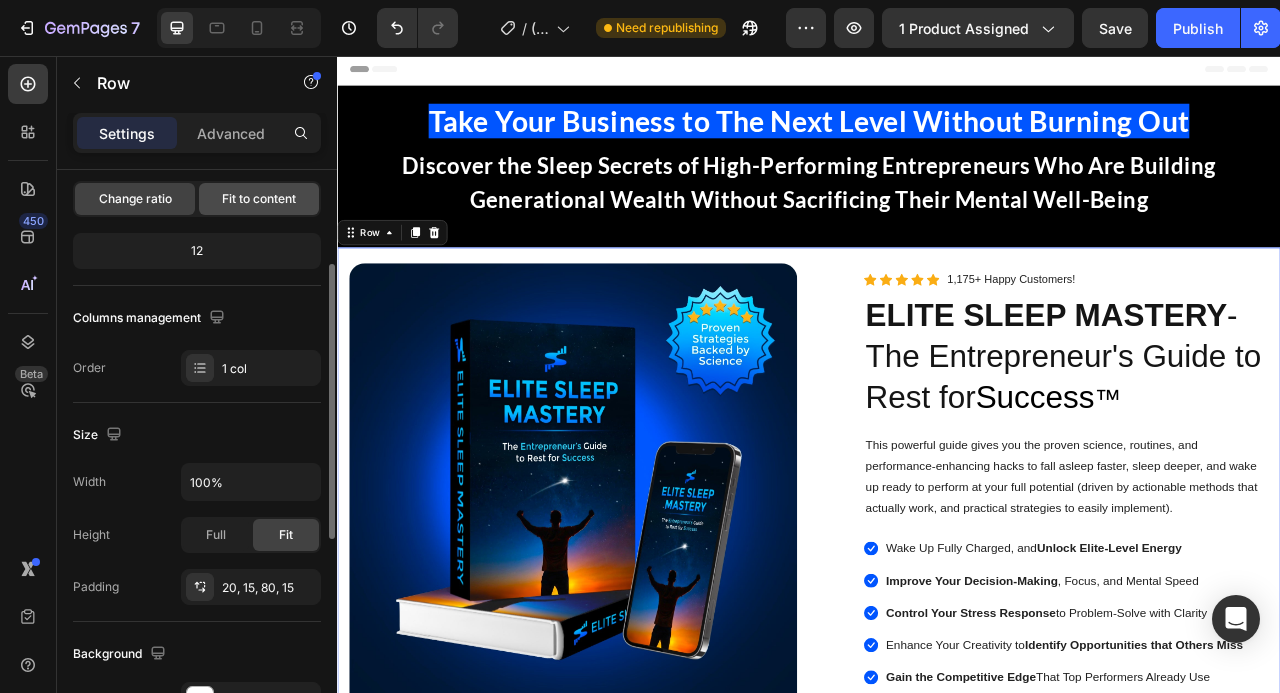 click on "Fit to content" 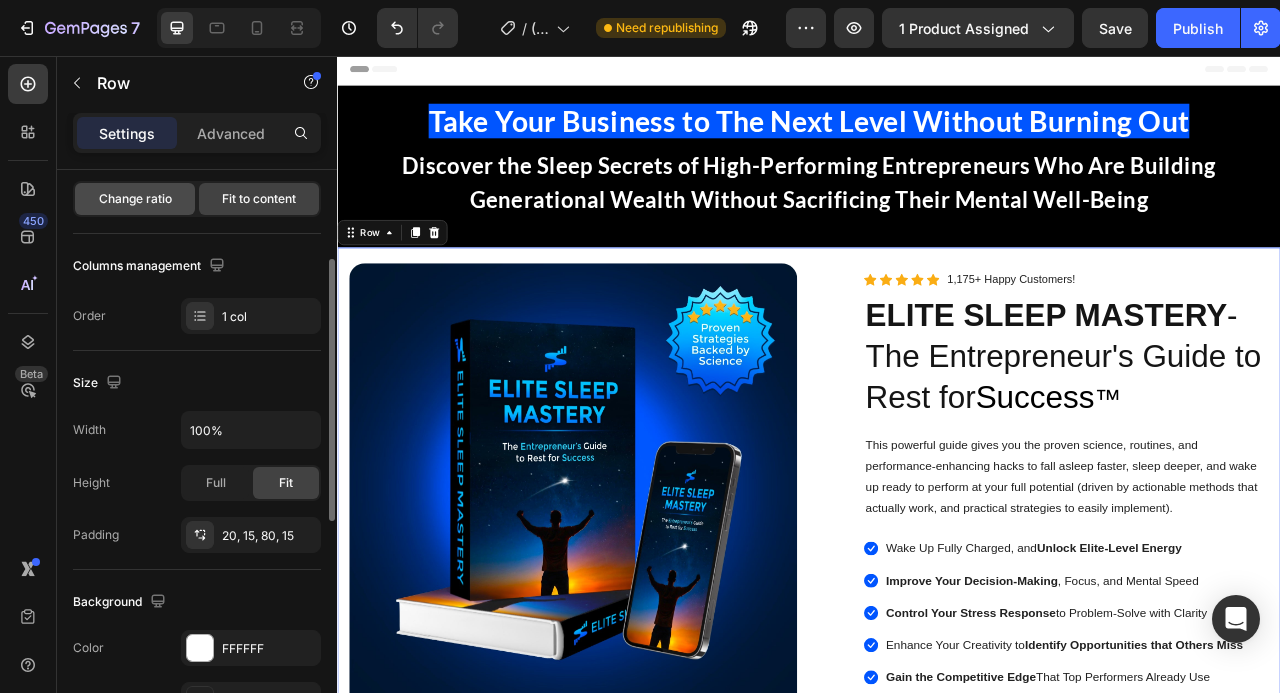 click on "Change ratio" 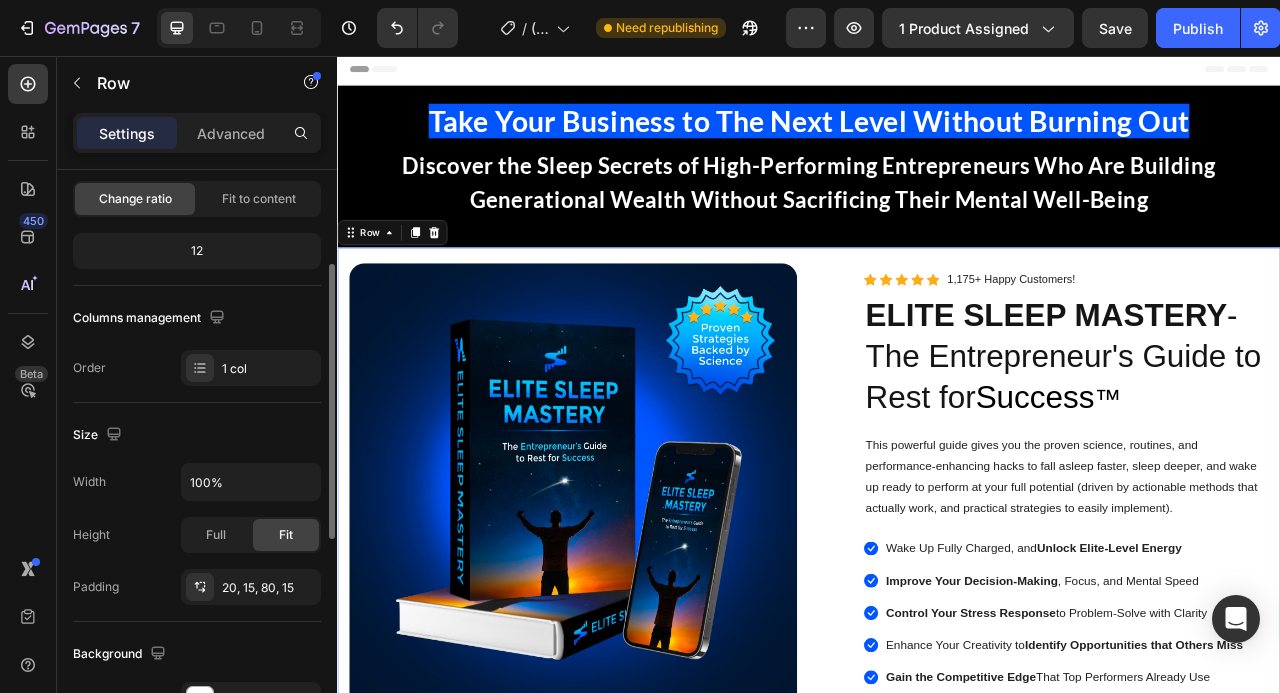 click on "12" 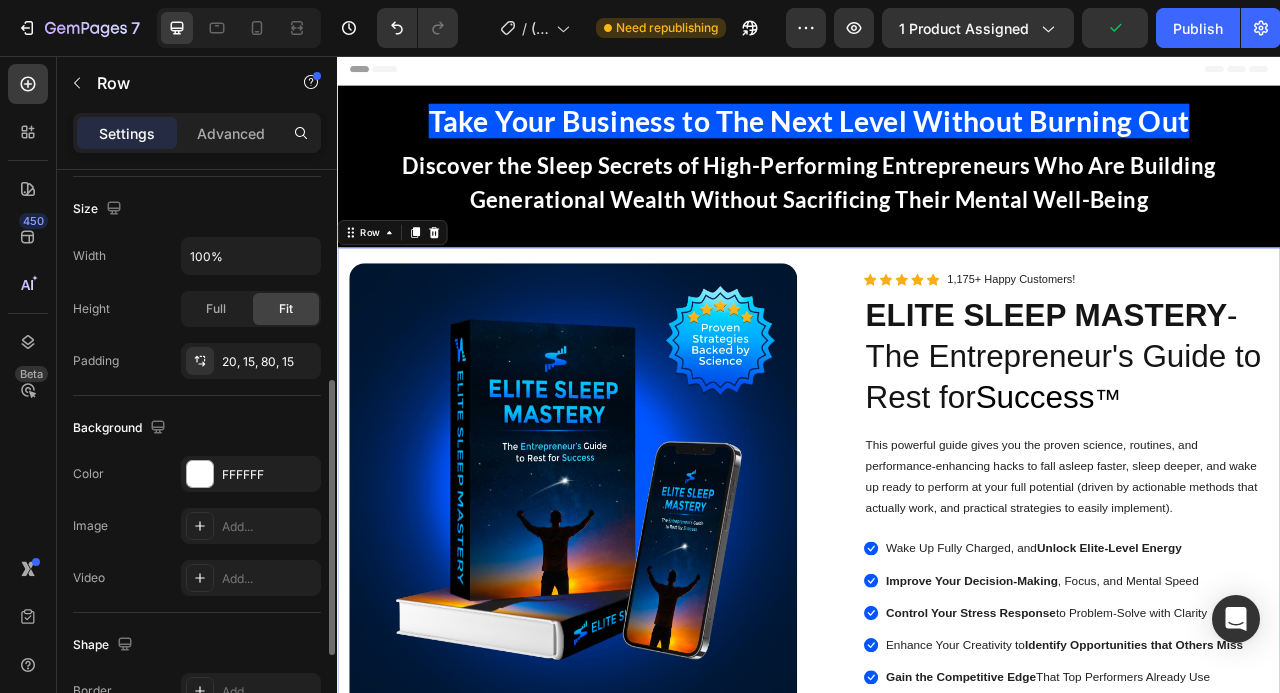 scroll, scrollTop: 466, scrollLeft: 0, axis: vertical 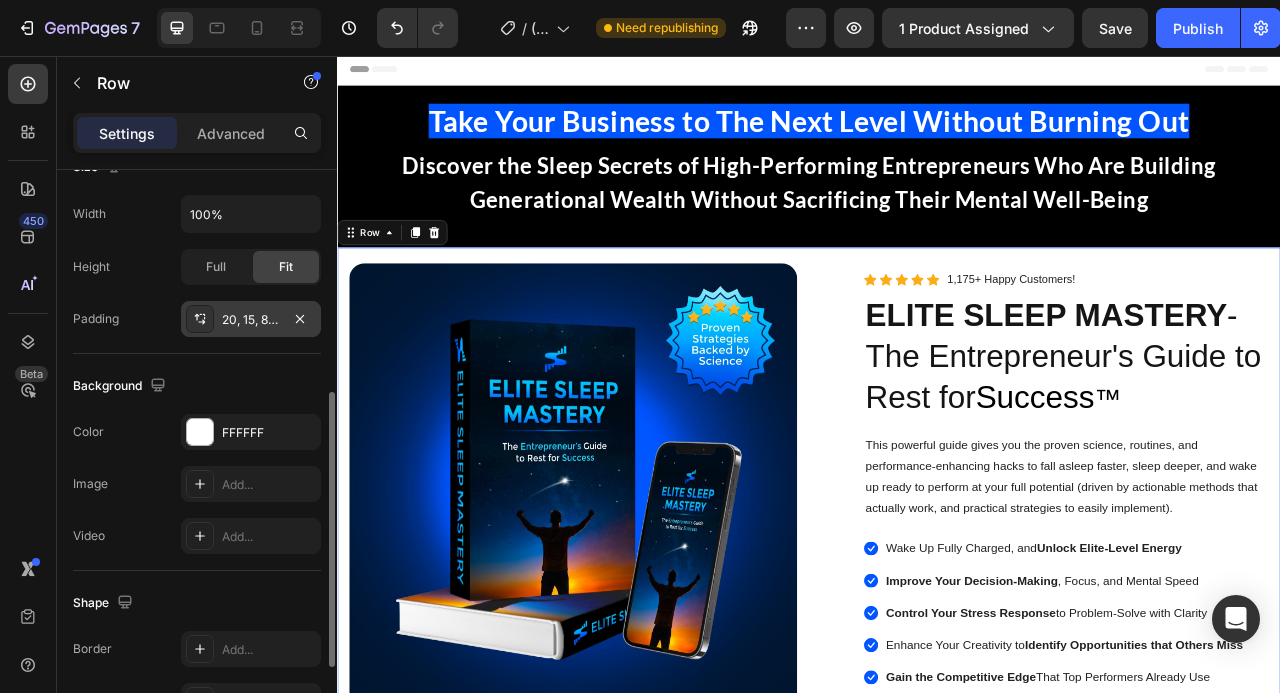 click 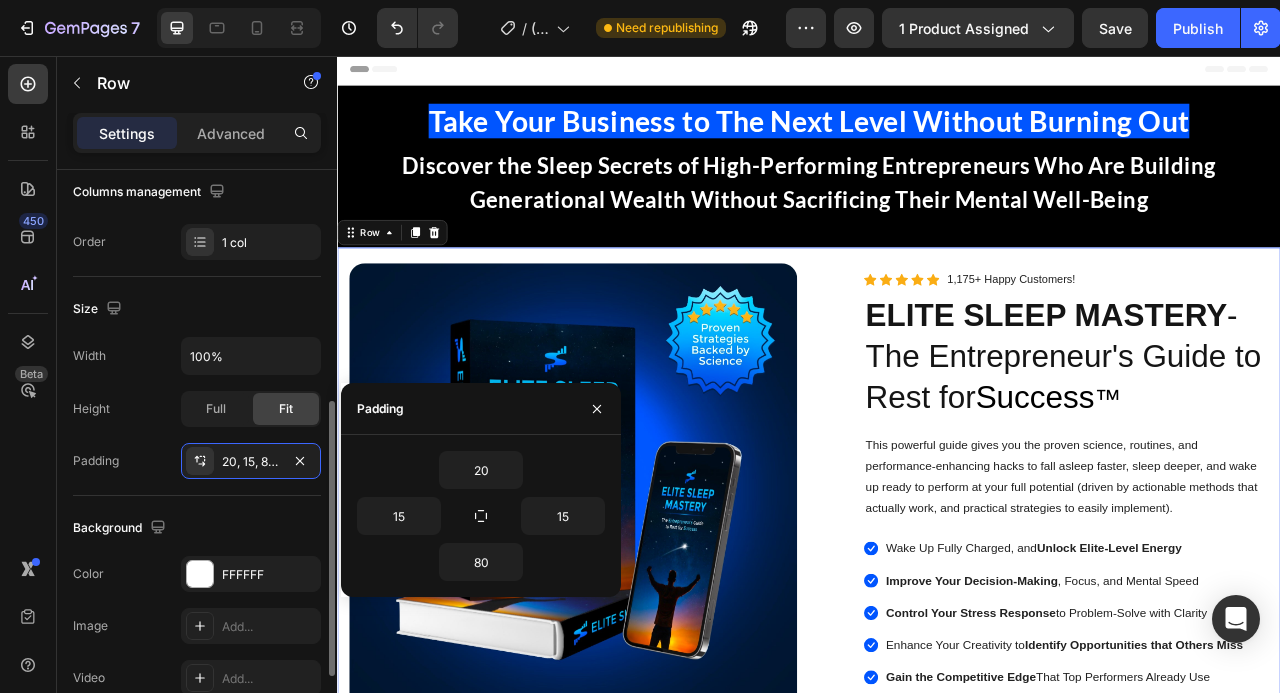 scroll, scrollTop: 414, scrollLeft: 0, axis: vertical 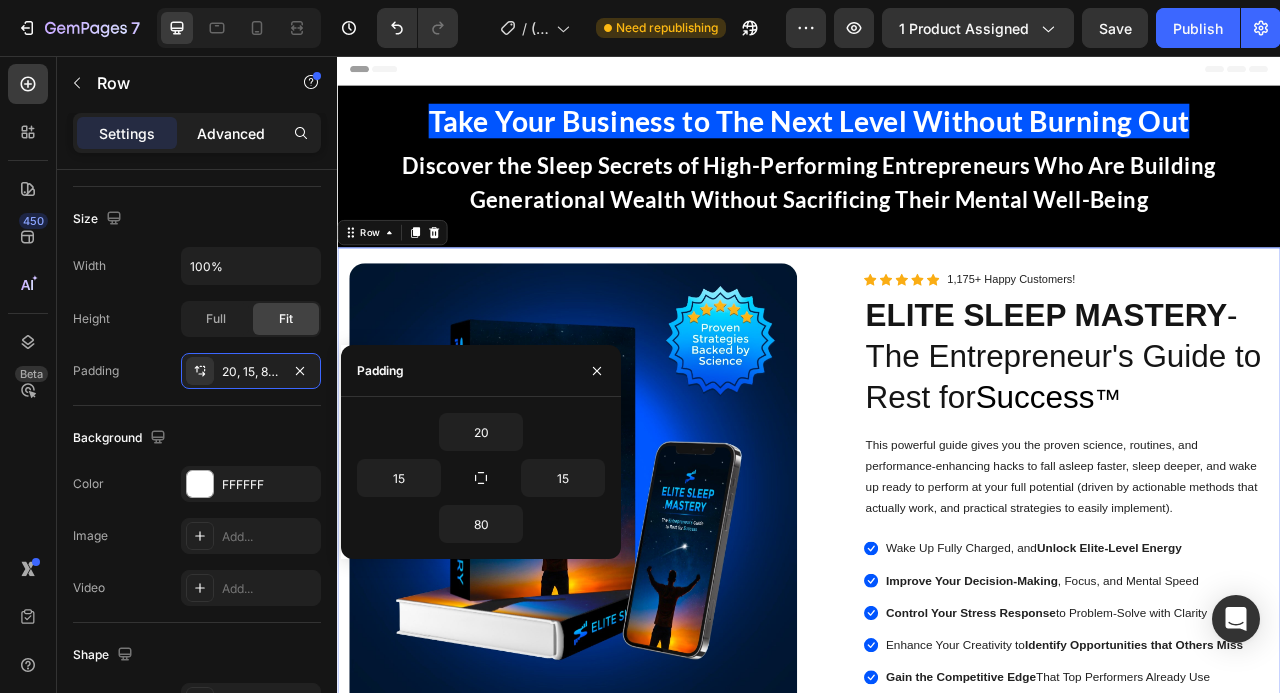 click on "Advanced" at bounding box center (231, 133) 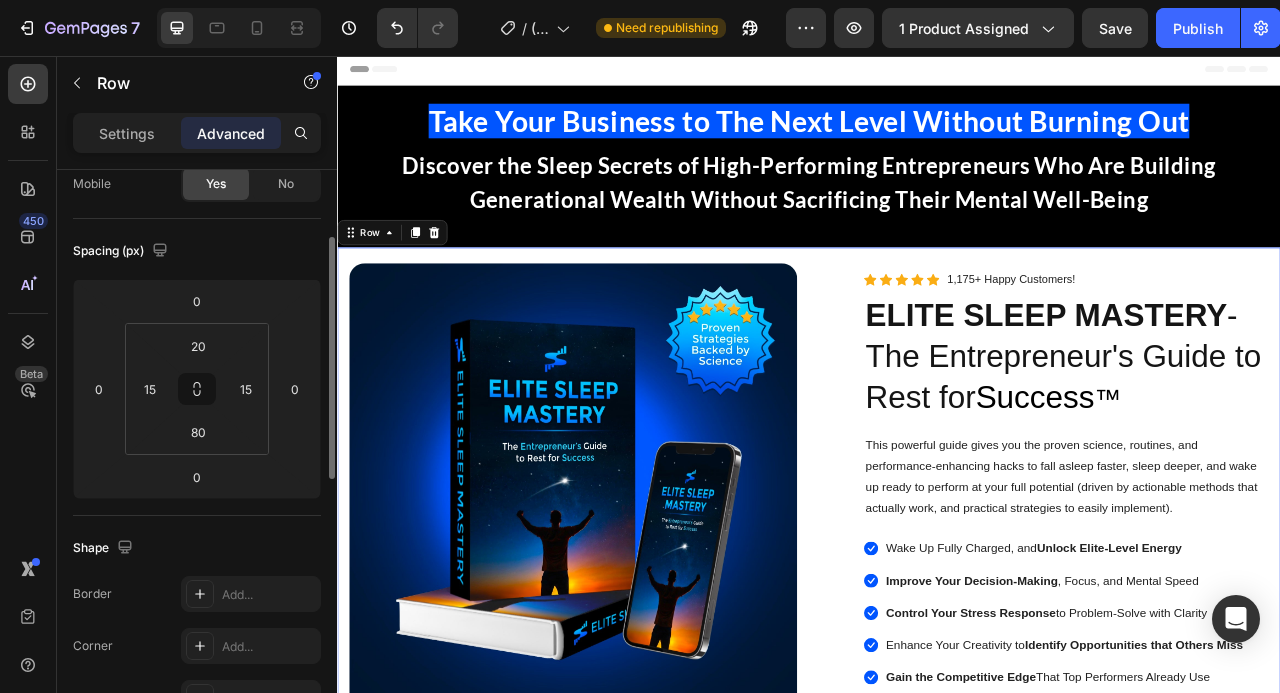 scroll, scrollTop: 166, scrollLeft: 0, axis: vertical 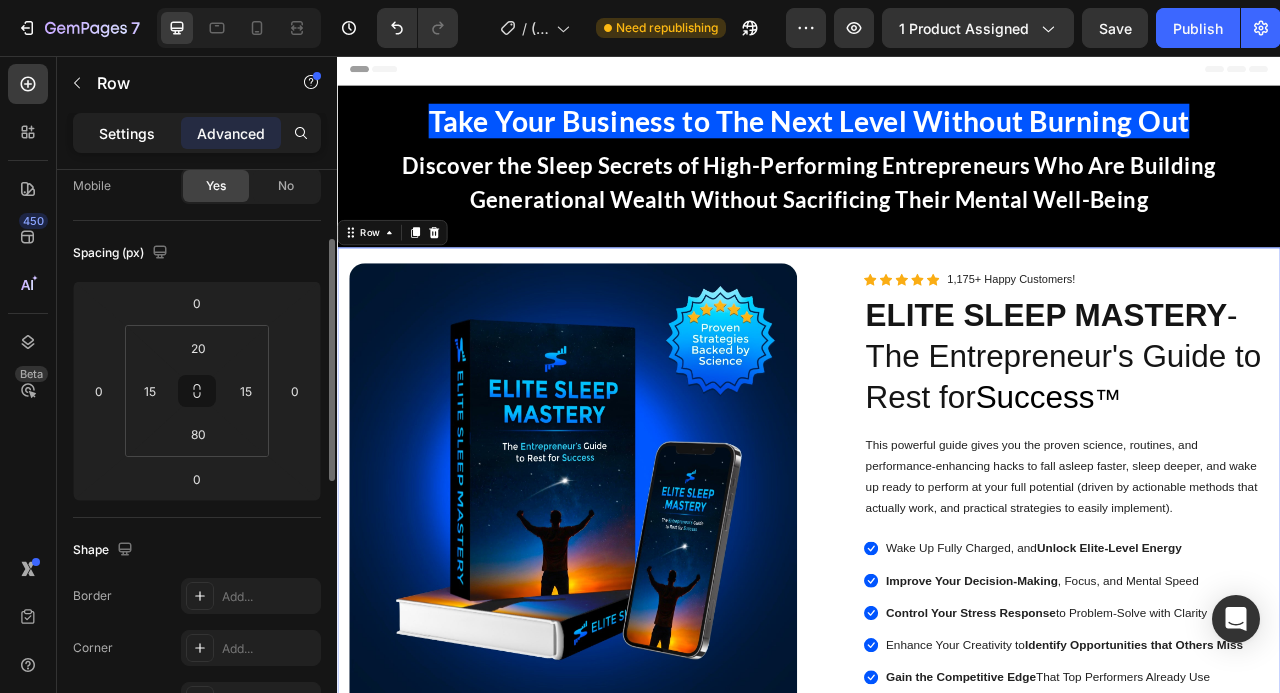 click on "Settings" at bounding box center (127, 133) 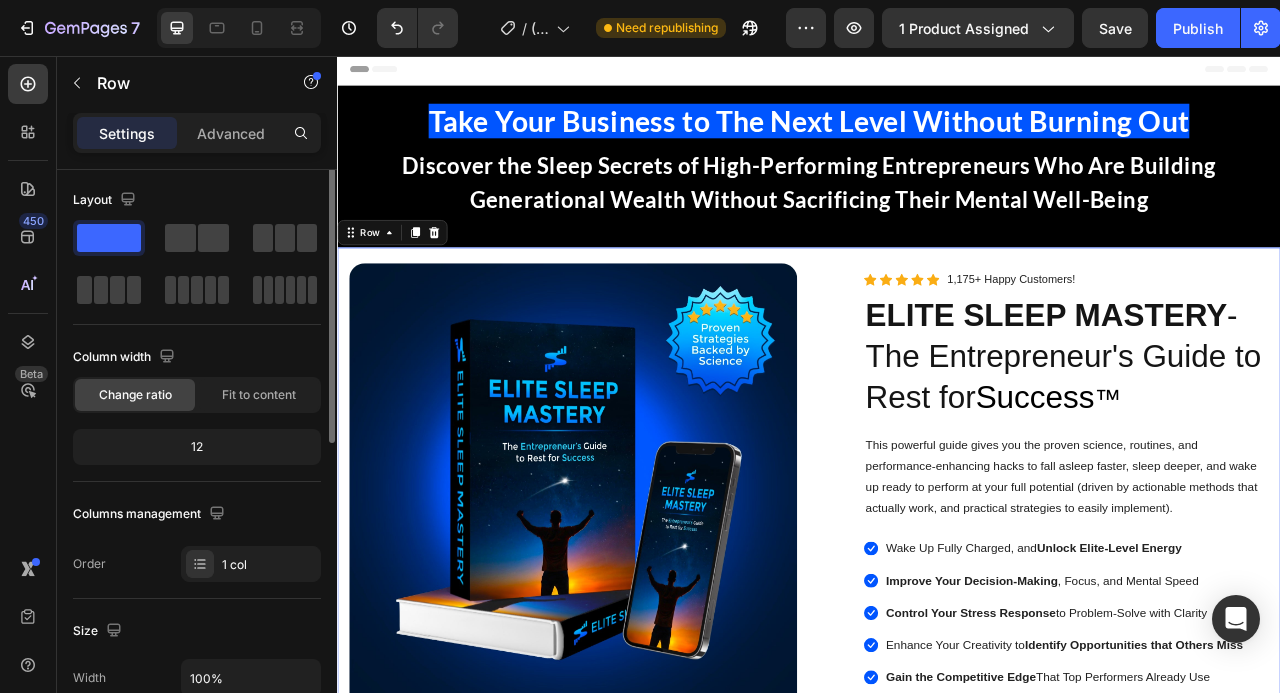 scroll, scrollTop: 0, scrollLeft: 0, axis: both 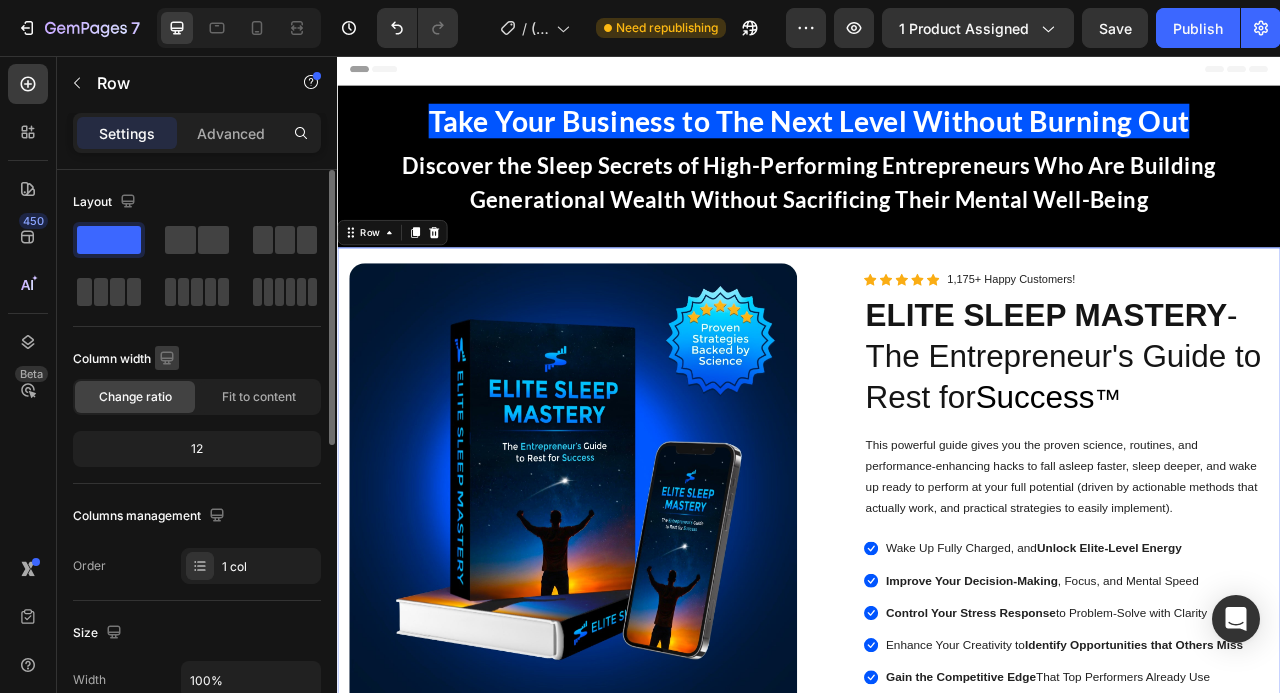 click 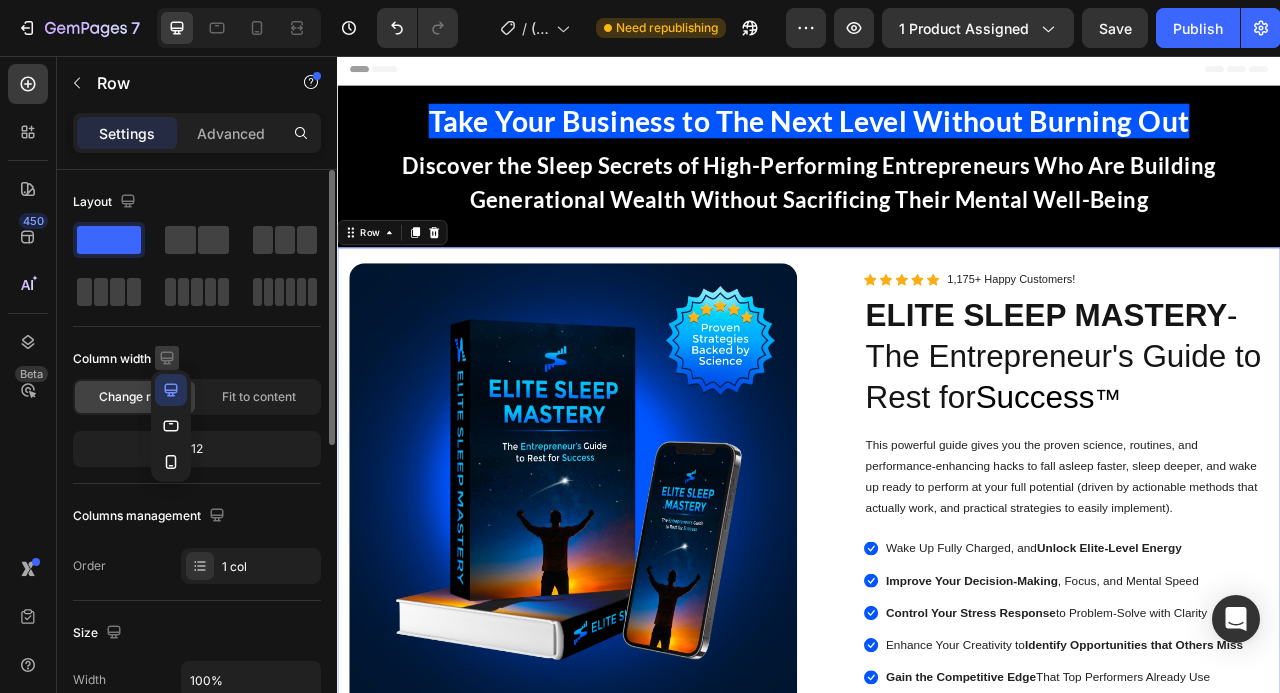 click 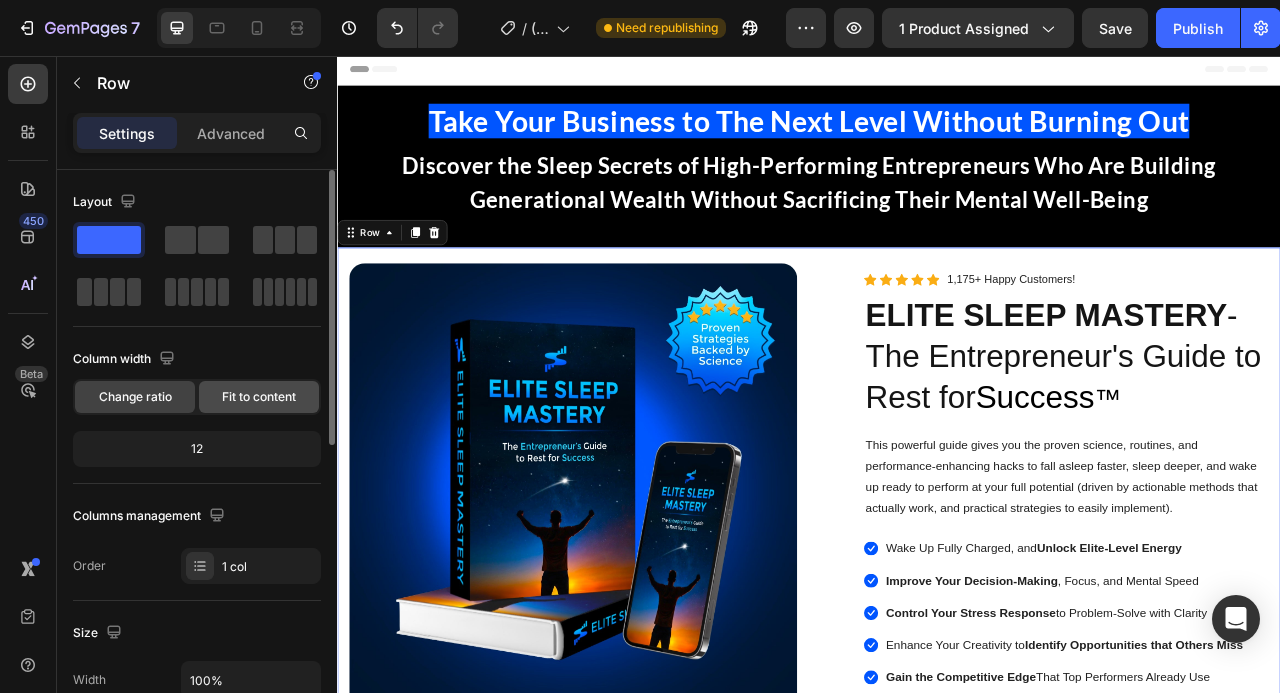 click on "Fit to content" 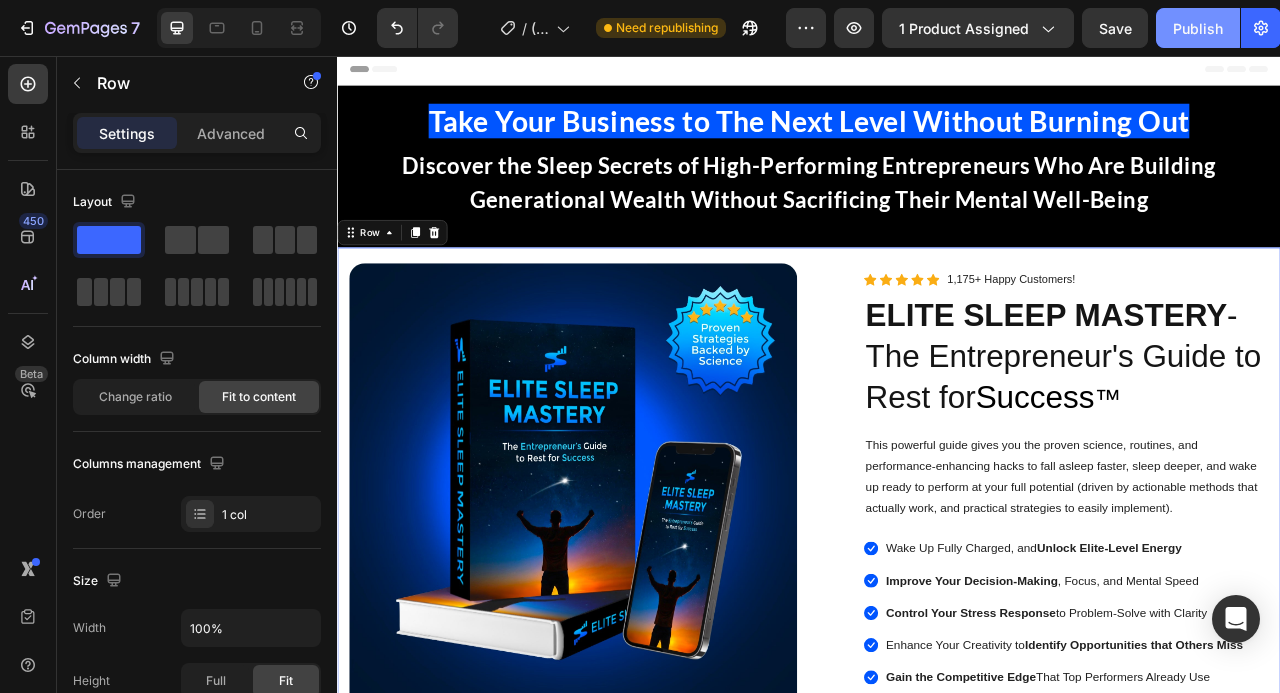 click on "Publish" at bounding box center (1198, 28) 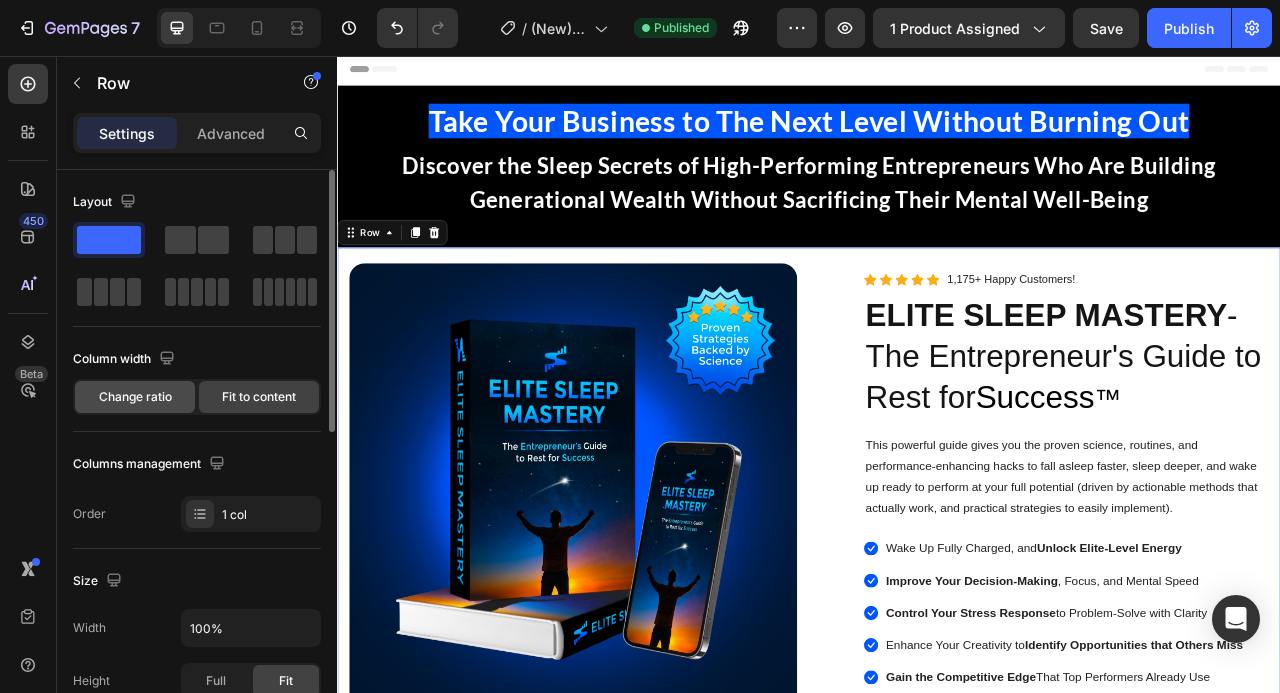 click on "Change ratio" 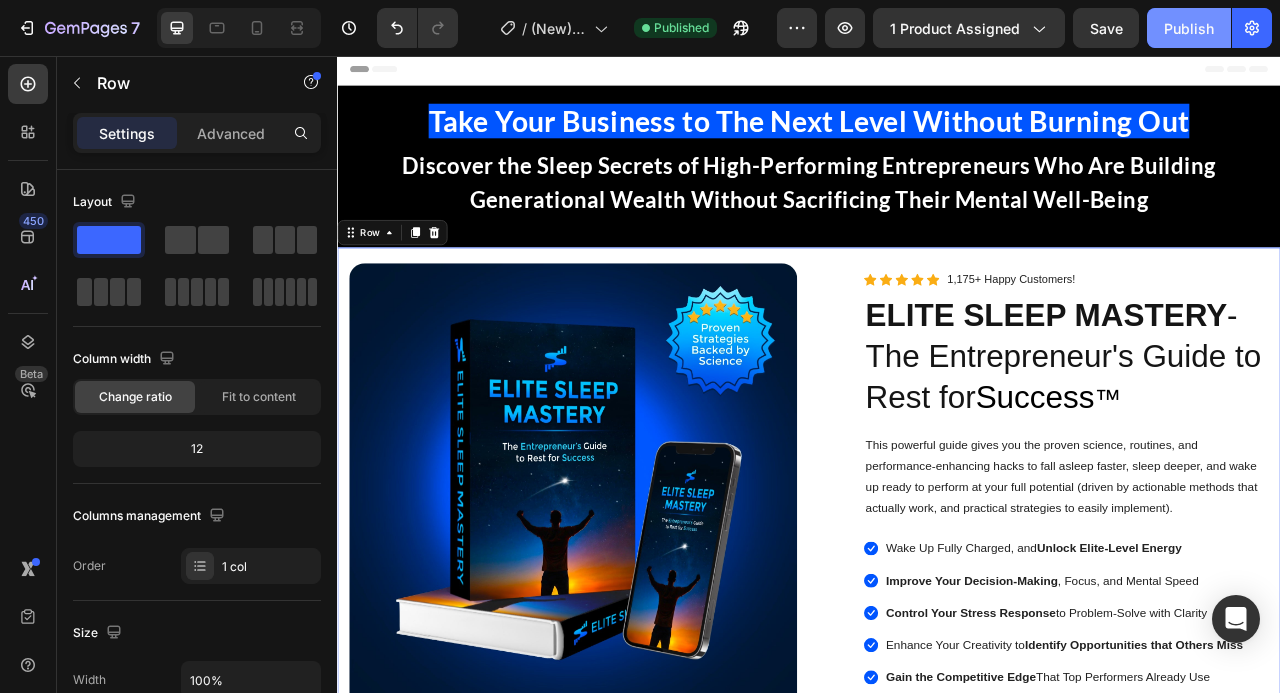 click on "Publish" at bounding box center [1189, 28] 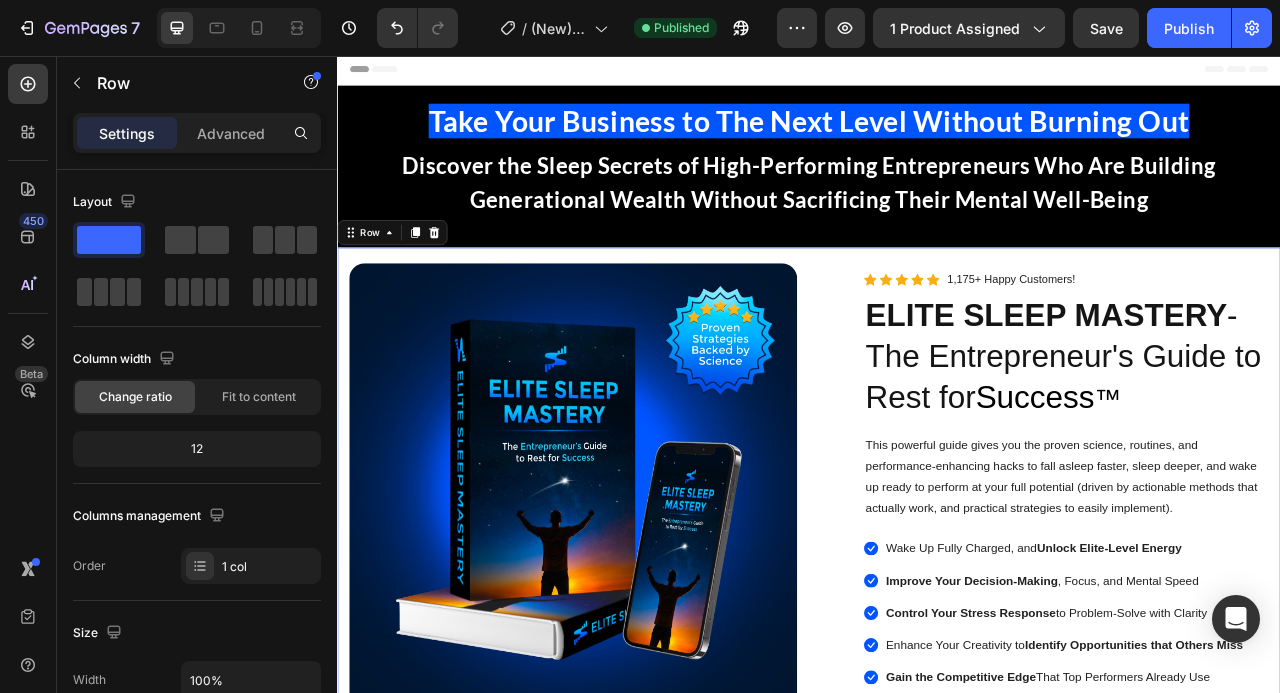 click on "Image Image PDF Guide Heading for all devices Text block Row Image Lifetime Access Heading with one-time payment Text block Row Image Row Row Image                Icon                Icon                Icon                Icon                Icon Icon List Hoz 1,175+ Happy Customers! Text block Row ELITE SLEEP MASTERY  - The Entrepreneur's Guide to Rest for  Success ™ Heading This powerful guide gives you the proven science, routines, and performance-enhancing hacks to fall asleep faster, sleep deeper, and wake up ready to perform at your full potential (driven by actionable methods that actually work, and practical strategies to easily implement). Text Block
Icon Wake Up Fully Charged, and  Unlock Elite-Level Energy Text block
Icon Improve Your Decision-Making , Focus, and Mental Speed Text block
Icon Control Your Stress Response  to Problem-Solve with Clarity Text block
Icon Enhance Your Creativity to  Identify Opportunities   Text block  -" at bounding box center [937, 903] 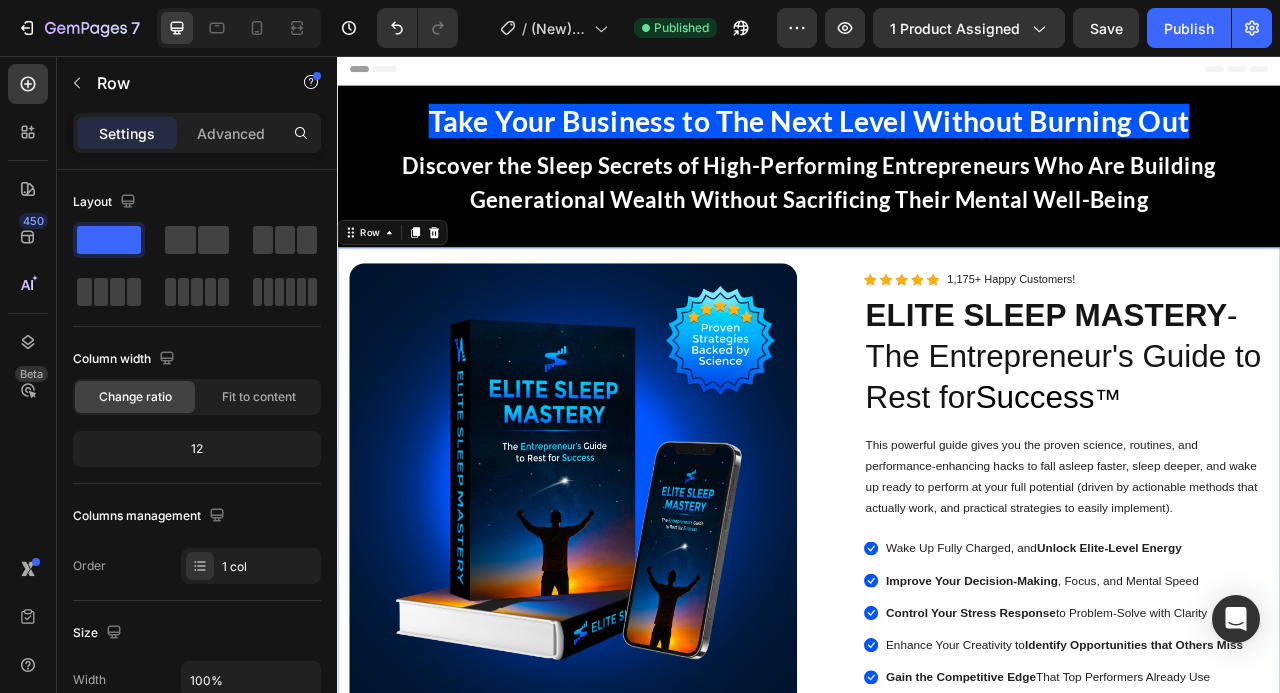 click on "Image Image PDF Guide Heading for all devices Text block Row Image Lifetime Access Heading with one-time payment Text block Row Image Row Row Image                Icon                Icon                Icon                Icon                Icon Icon List Hoz 1,175+ Happy Customers! Text block Row ELITE SLEEP MASTERY  - The Entrepreneur's Guide to Rest for  Success ™ Heading This powerful guide gives you the proven science, routines, and performance-enhancing hacks to fall asleep faster, sleep deeper, and wake up ready to perform at your full potential (driven by actionable methods that actually work, and practical strategies to easily implement). Text Block
Icon Wake Up Fully Charged, and  Unlock Elite-Level Energy Text block
Icon Improve Your Decision-Making , Focus, and Mental Speed Text block
Icon Control Your Stress Response  to Problem-Solve with Clarity Text block
Icon Enhance Your Creativity to  Identify Opportunities   Text block  -" at bounding box center (937, 903) 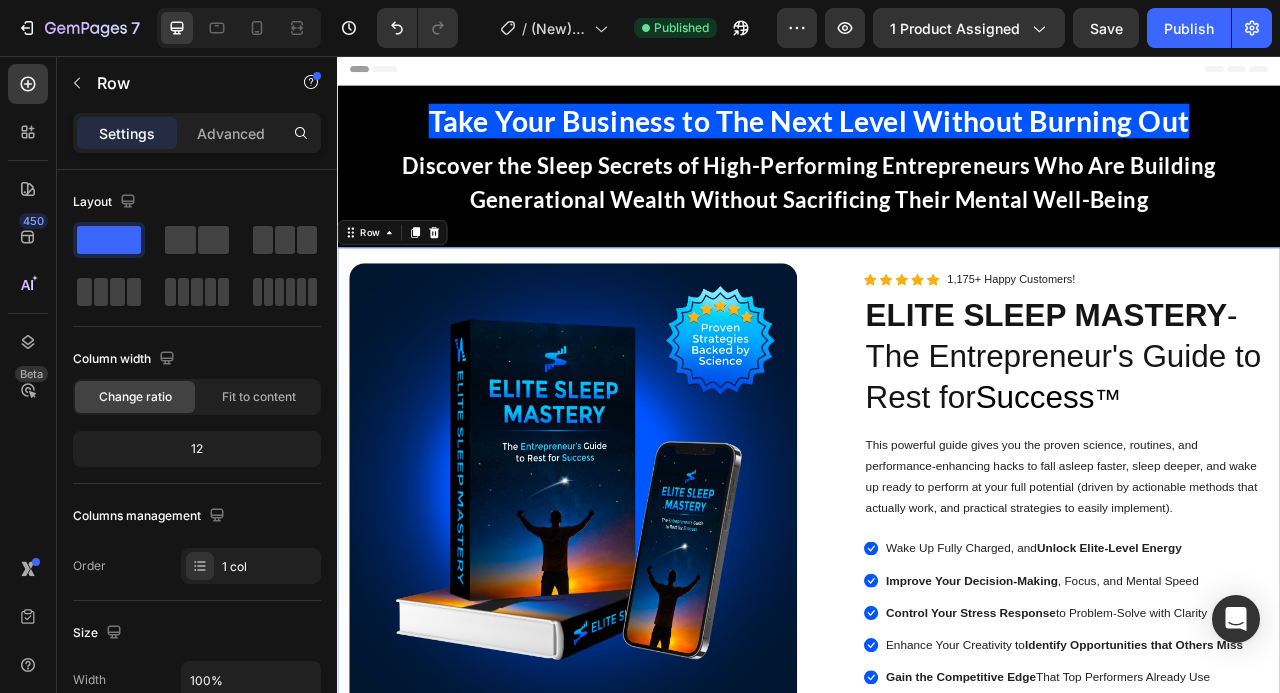 click on "Header" at bounding box center (937, 73) 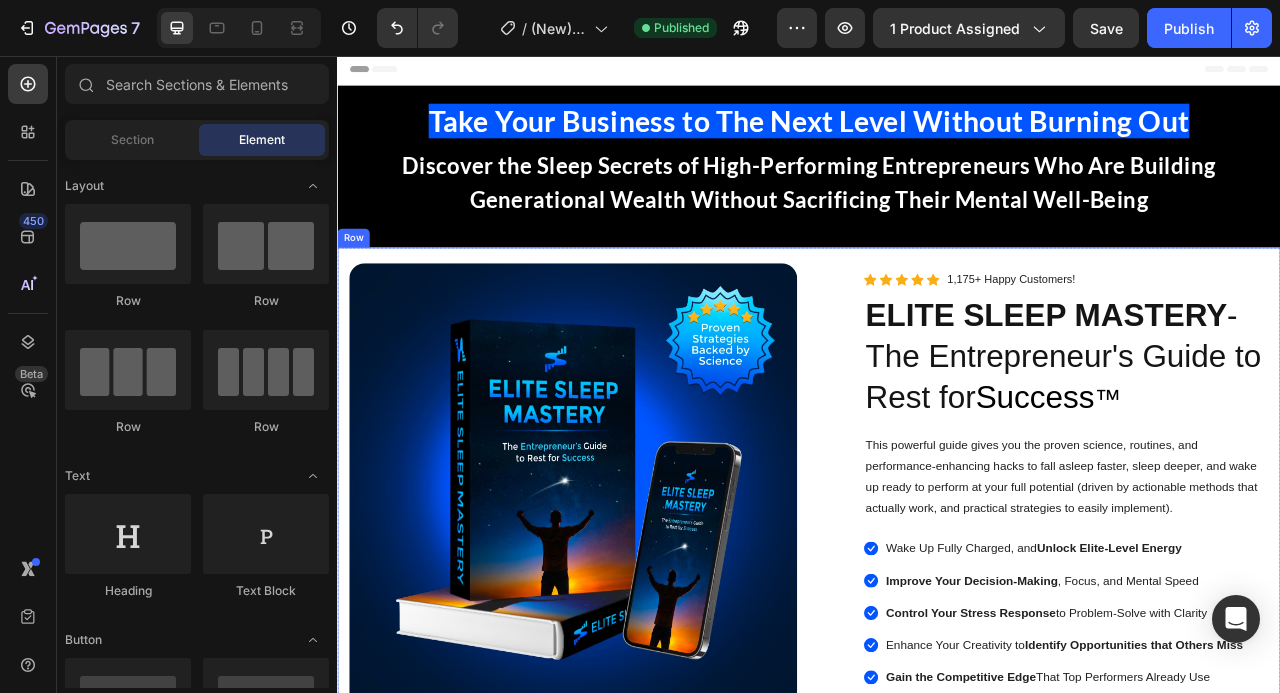 click on "Image Image PDF Guide Heading for all devices Text block Row Image Lifetime Access Heading with one-time payment Text block Row Image Row Row Image                Icon                Icon                Icon                Icon                Icon Icon List Hoz 1,175+ Happy Customers! Text block Row ELITE SLEEP MASTERY  - The Entrepreneur's Guide to Rest for  Success ™ Heading This powerful guide gives you the proven science, routines, and performance-enhancing hacks to fall asleep faster, sleep deeper, and wake up ready to perform at your full potential (driven by actionable methods that actually work, and practical strategies to easily implement). Text Block
Icon Wake Up Fully Charged, and  Unlock Elite-Level Energy Text block
Icon Improve Your Decision-Making , Focus, and Mental Speed Text block
Icon Control Your Stress Response  to Problem-Solve with Clarity Text block
Icon Enhance Your Creativity to  Identify Opportunities   Text block  -" at bounding box center (937, 903) 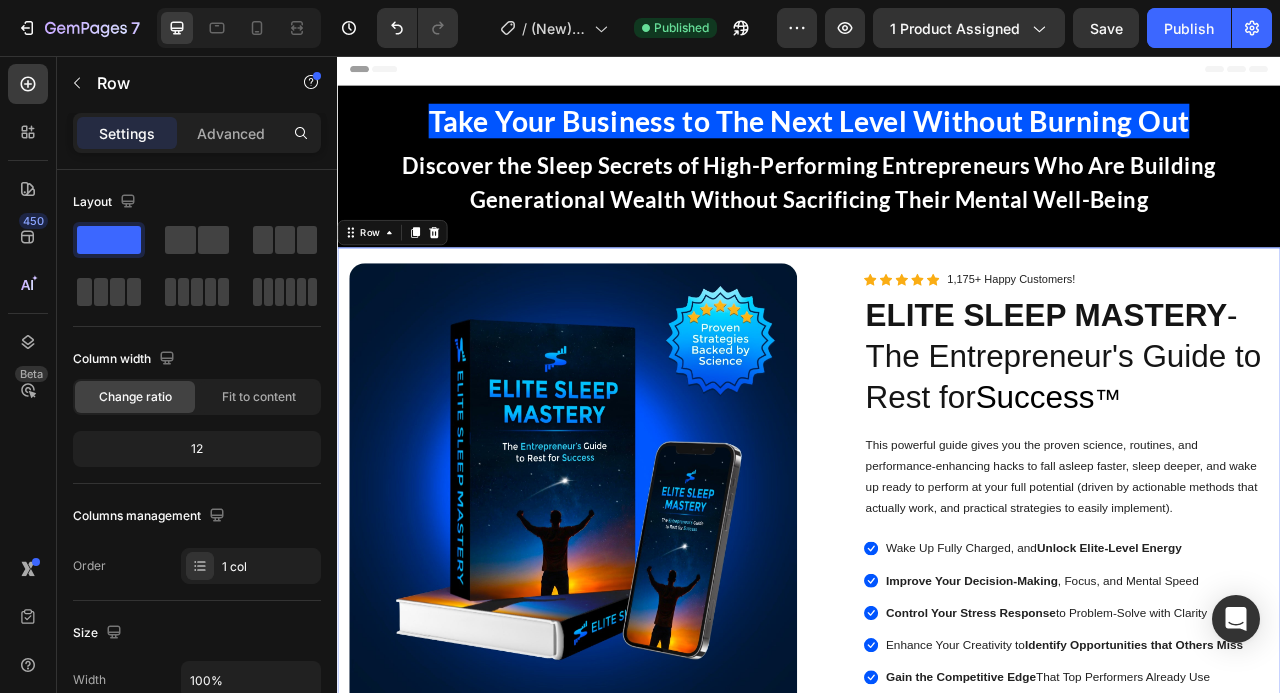 click on "Image Image PDF Guide Heading for all devices Text block Row Image Lifetime Access Heading with one-time payment Text block Row Image Row Row Image                Icon                Icon                Icon                Icon                Icon Icon List Hoz 1,175+ Happy Customers! Text block Row ELITE SLEEP MASTERY  - The Entrepreneur's Guide to Rest for  Success ™ Heading This powerful guide gives you the proven science, routines, and performance-enhancing hacks to fall asleep faster, sleep deeper, and wake up ready to perform at your full potential (driven by actionable methods that actually work, and practical strategies to easily implement). Text Block
Icon Wake Up Fully Charged, and  Unlock Elite-Level Energy Text block
Icon Improve Your Decision-Making , Focus, and Mental Speed Text block
Icon Control Your Stress Response  to Problem-Solve with Clarity Text block
Icon Enhance Your Creativity to  Identify Opportunities   Text block  -" at bounding box center [937, 903] 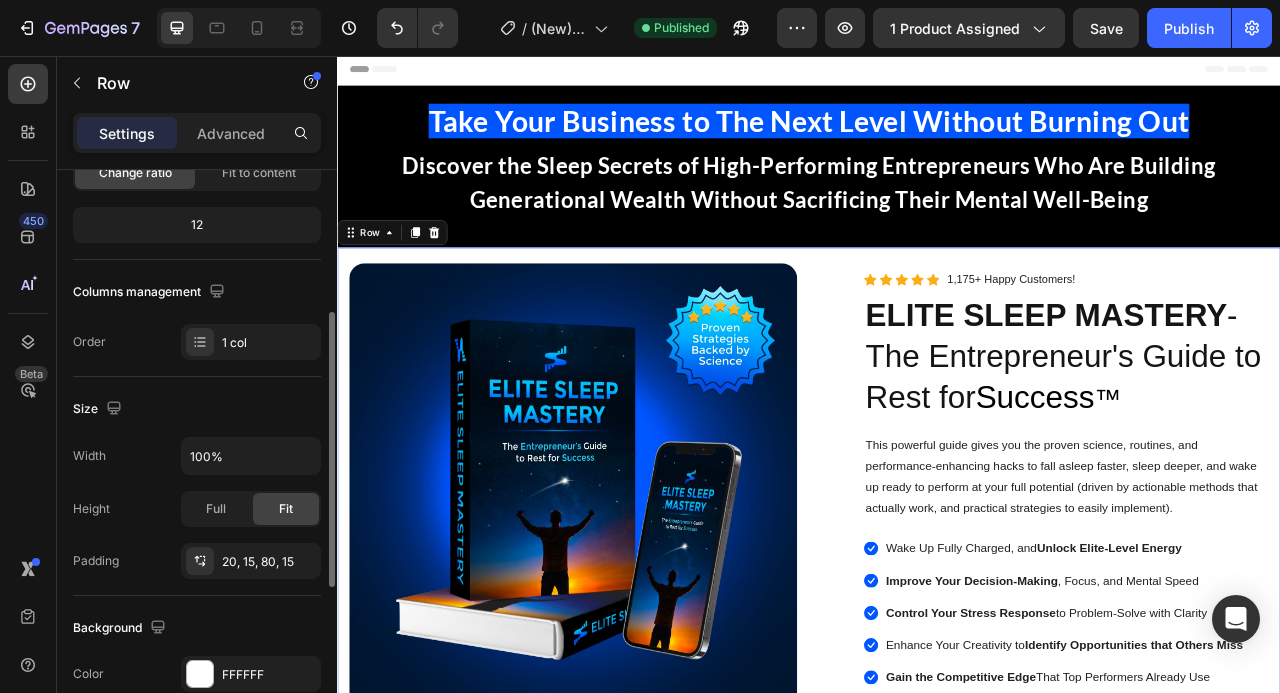 scroll, scrollTop: 272, scrollLeft: 0, axis: vertical 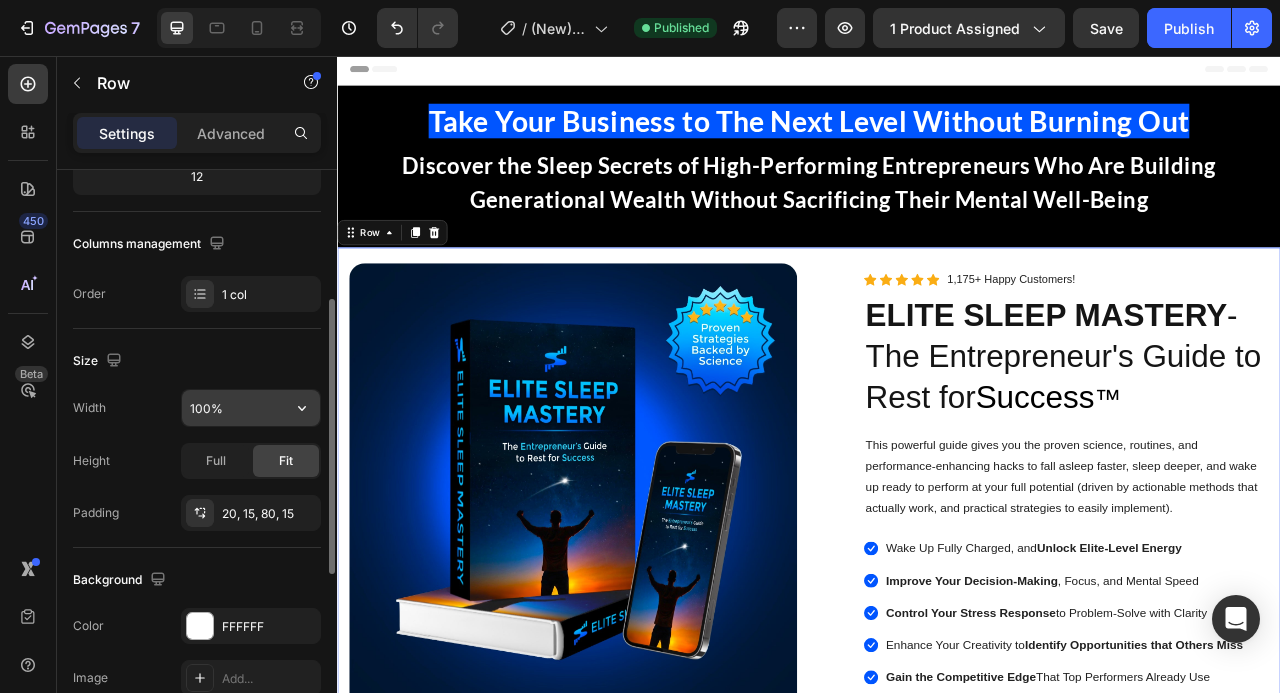 click on "100%" at bounding box center (251, 408) 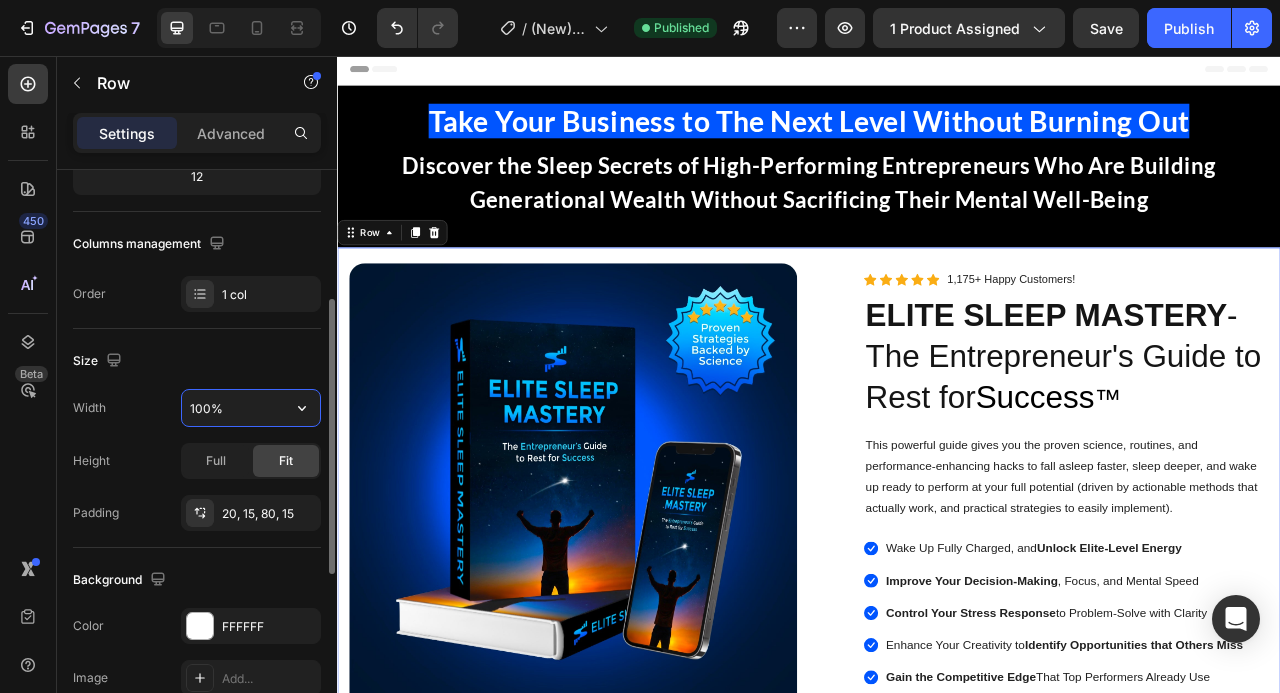 click on "100%" at bounding box center (251, 408) 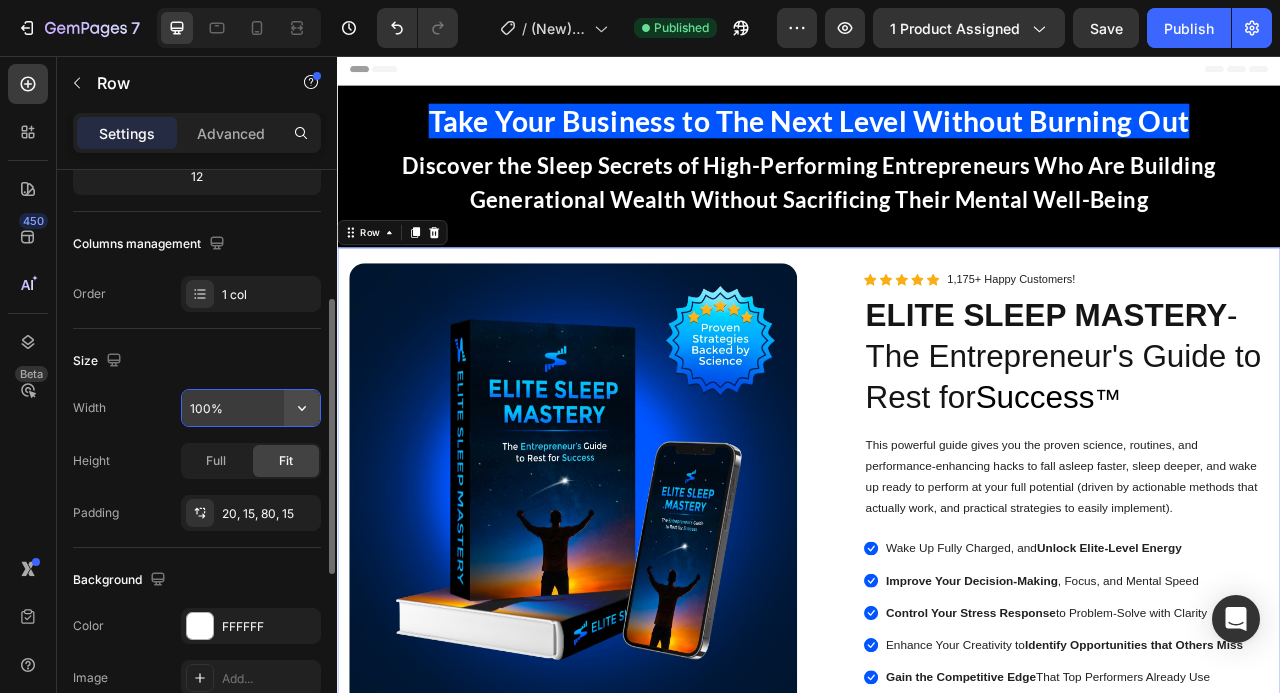 click 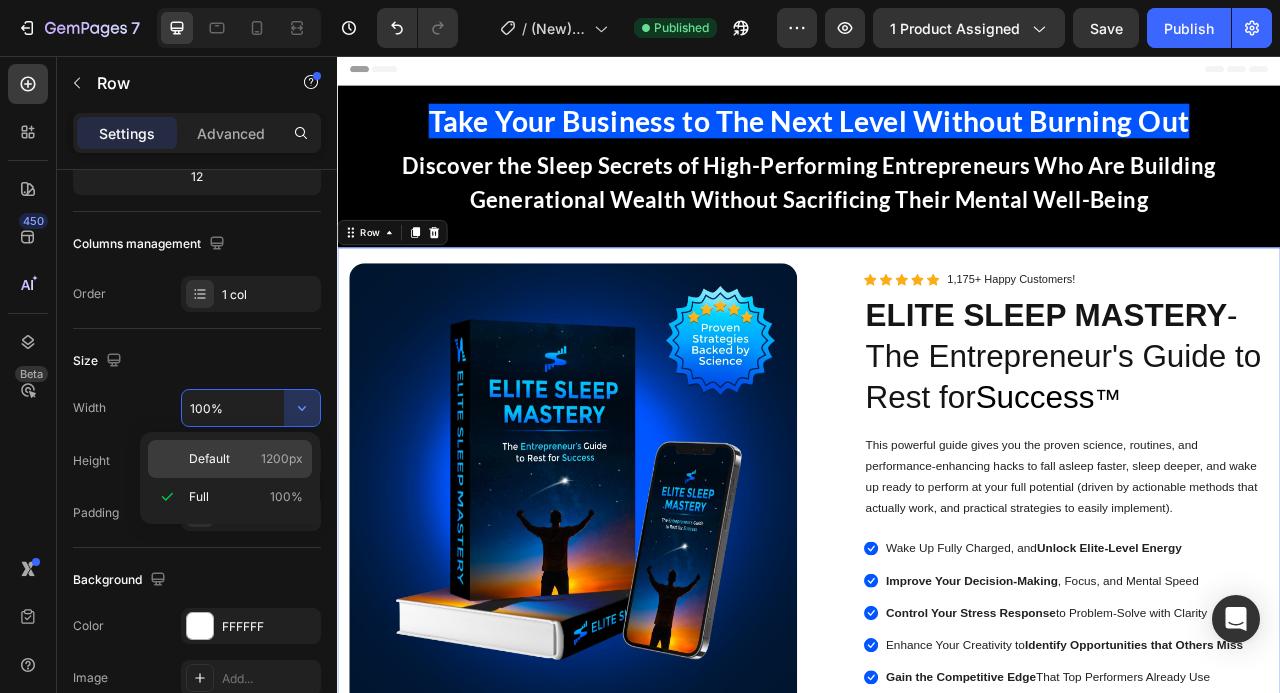 click on "Default 1200px" 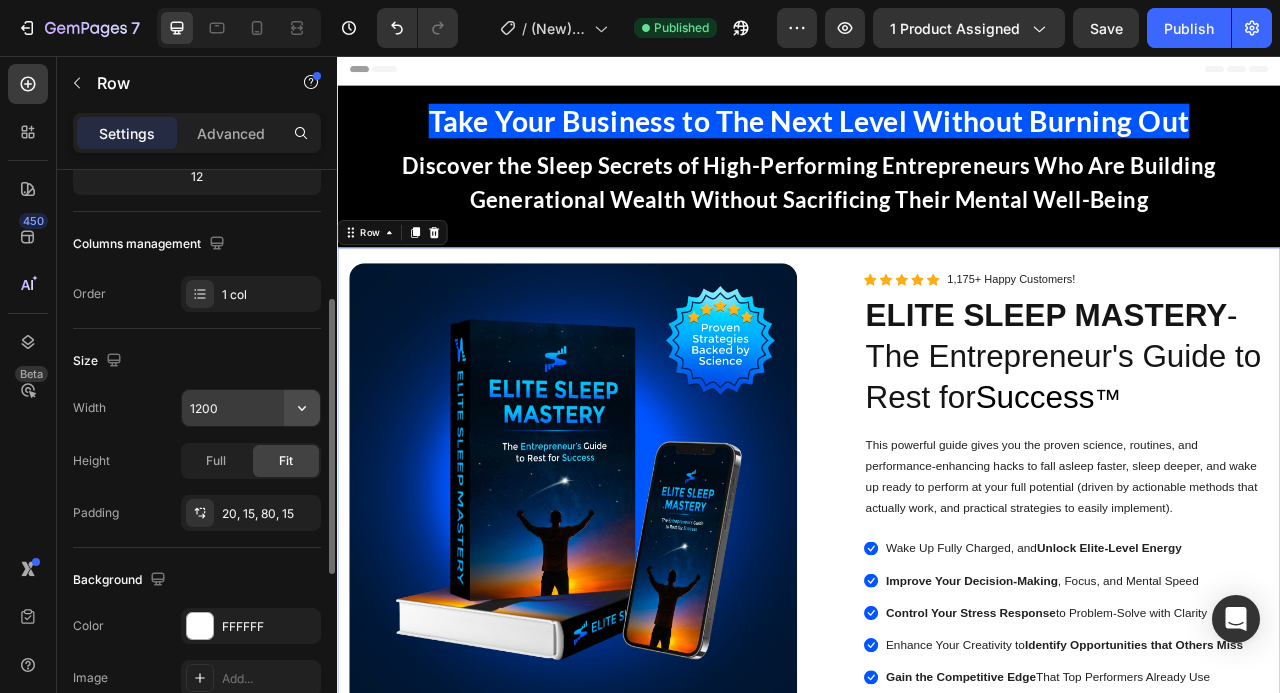 click 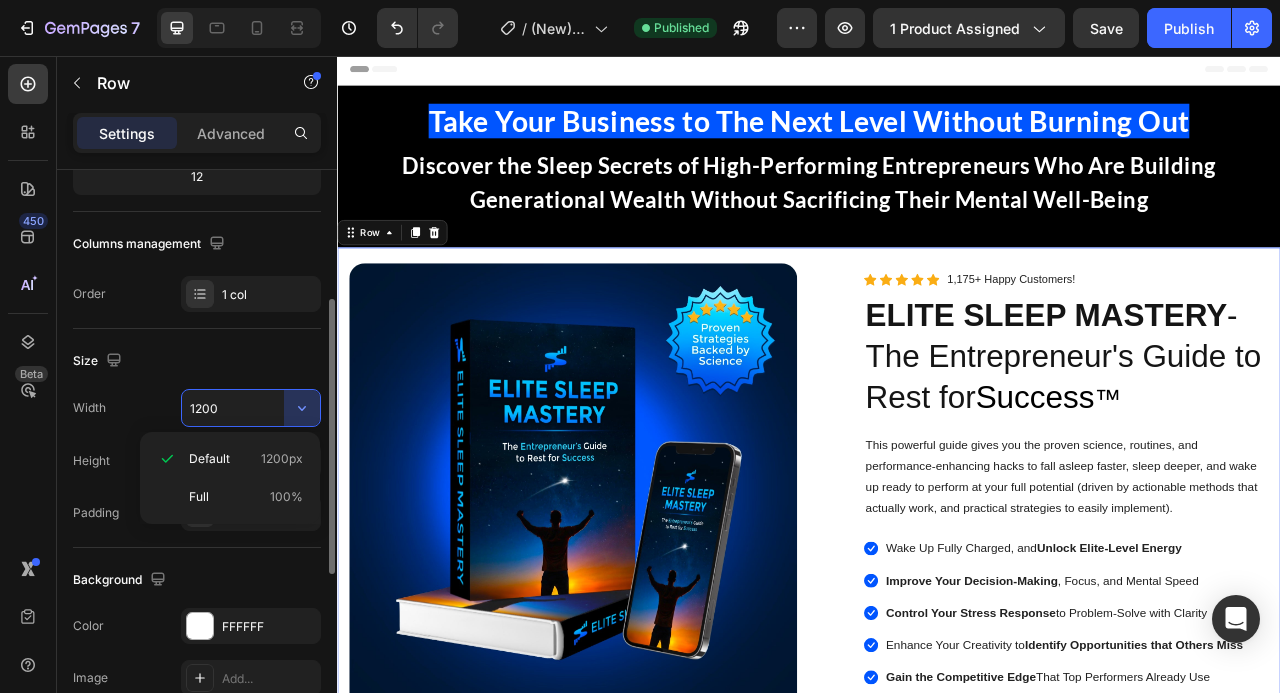 click on "Size" at bounding box center (197, 361) 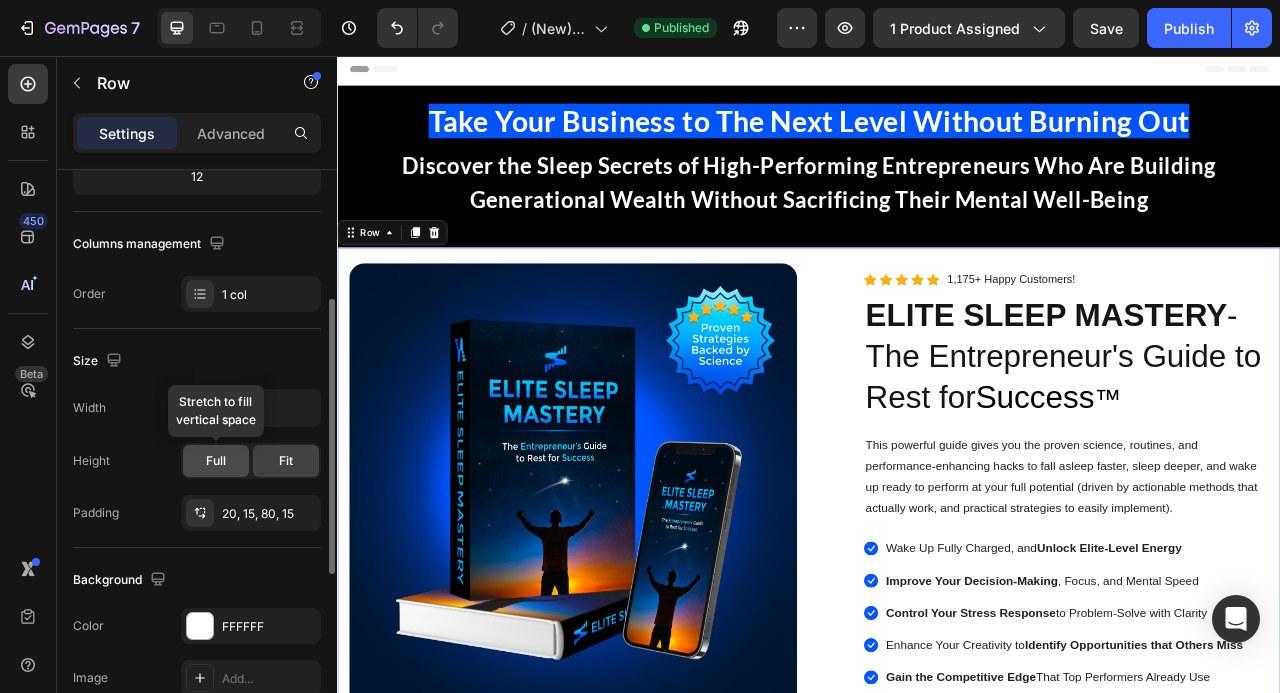 click on "Full" 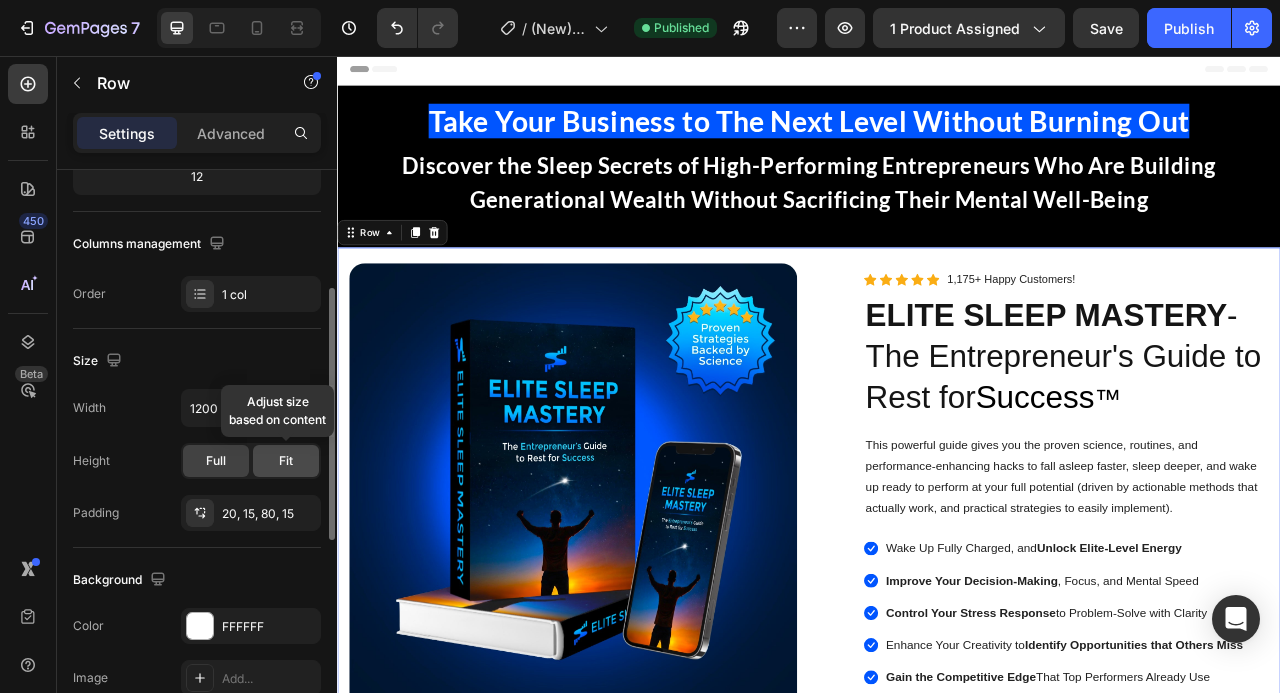 click on "Fit" 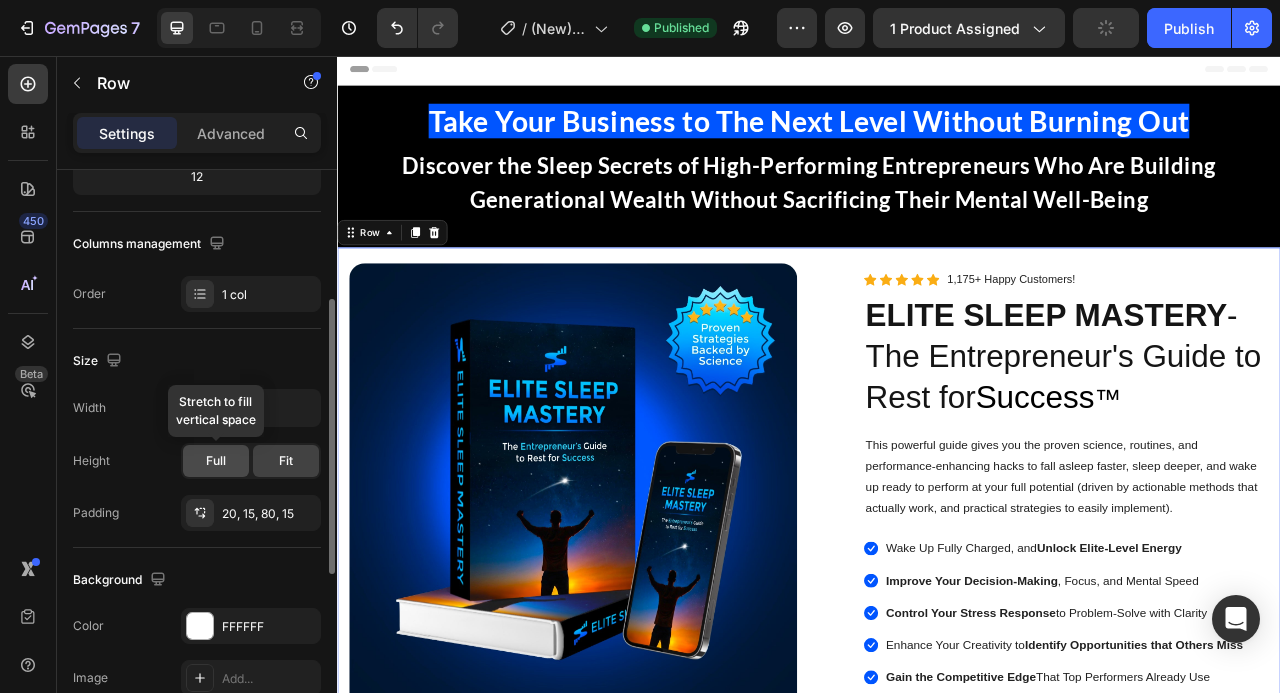 click on "Full" 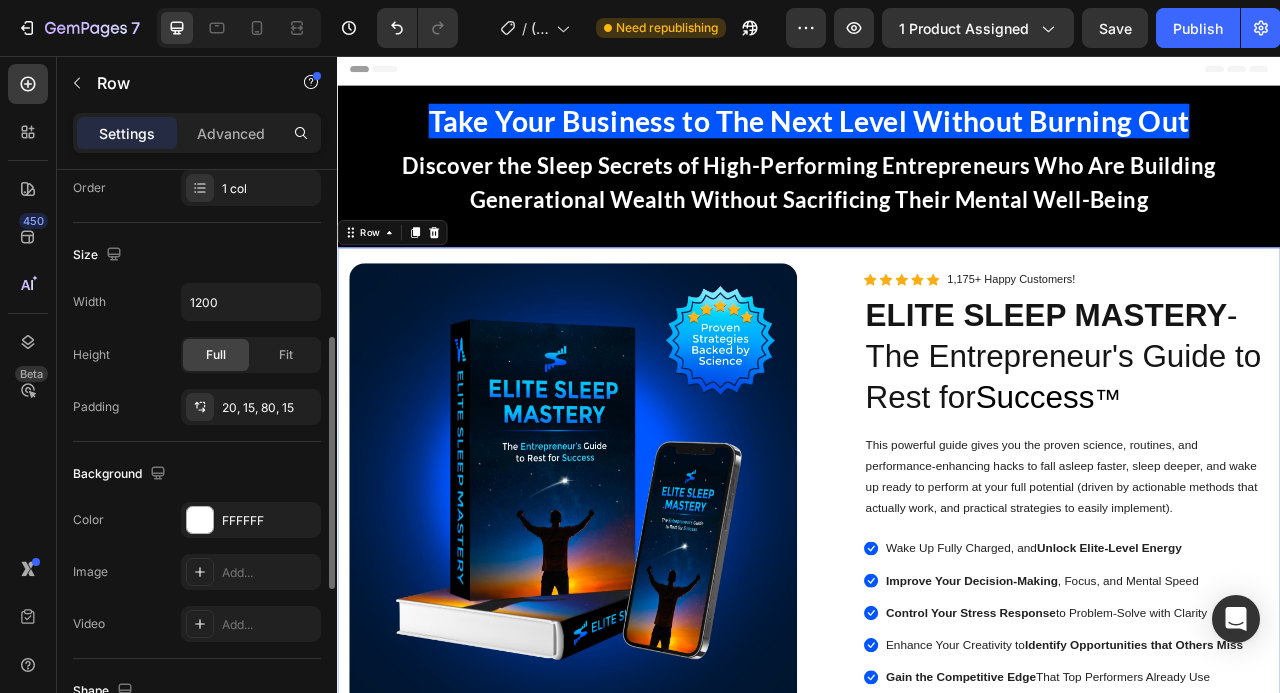 scroll, scrollTop: 380, scrollLeft: 0, axis: vertical 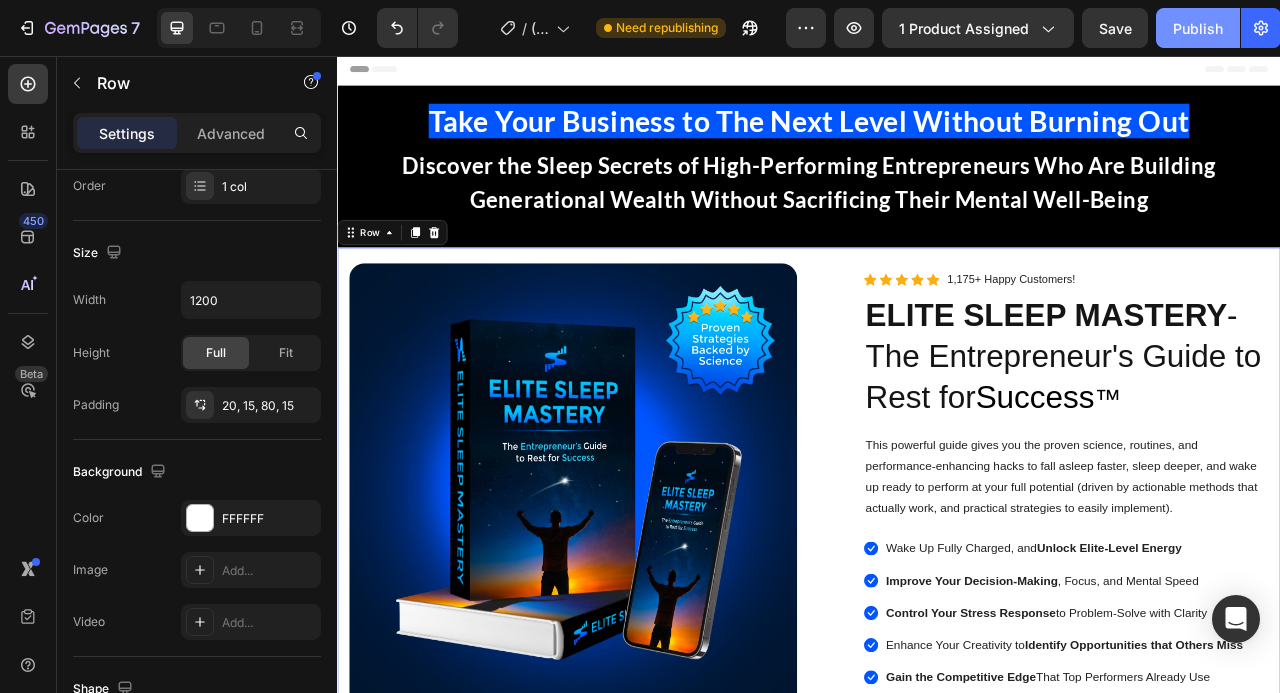click on "Publish" at bounding box center (1198, 28) 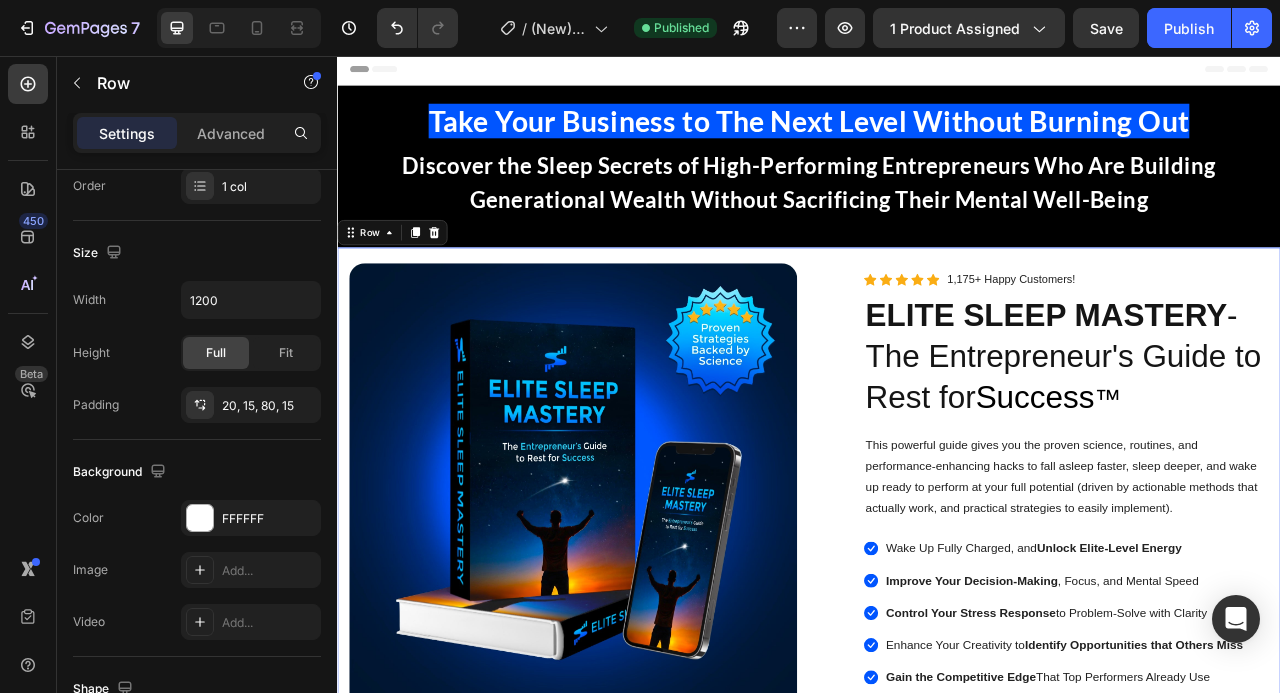 click on "Image Image PDF Guide Heading for all devices Text block Row Image Lifetime Access Heading with one-time payment Text block Row Image Row Row Image                Icon                Icon                Icon                Icon                Icon Icon List Hoz 1,175+ Happy Customers! Text block Row ELITE SLEEP MASTERY  - The Entrepreneur's Guide to Rest for  Success ™ Heading This powerful guide gives you the proven science, routines, and performance-enhancing hacks to fall asleep faster, sleep deeper, and wake up ready to perform at your full potential (driven by actionable methods that actually work, and practical strategies to easily implement). Text Block
Icon Wake Up Fully Charged, and  Unlock Elite-Level Energy Text block
Icon Improve Your Decision-Making , Focus, and Mental Speed Text block
Icon Control Your Stress Response  to Problem-Solve with Clarity Text block
Icon Enhance Your Creativity to  Identify Opportunities   Text block  -" at bounding box center [937, 903] 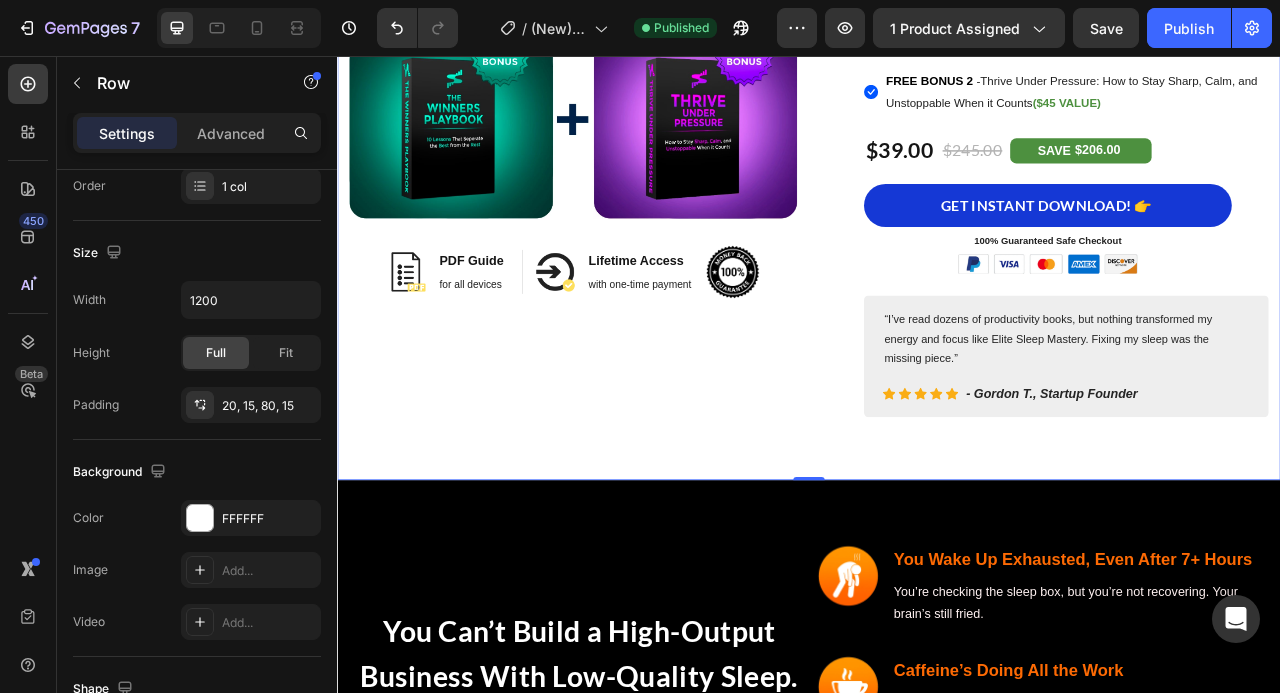 scroll, scrollTop: 960, scrollLeft: 0, axis: vertical 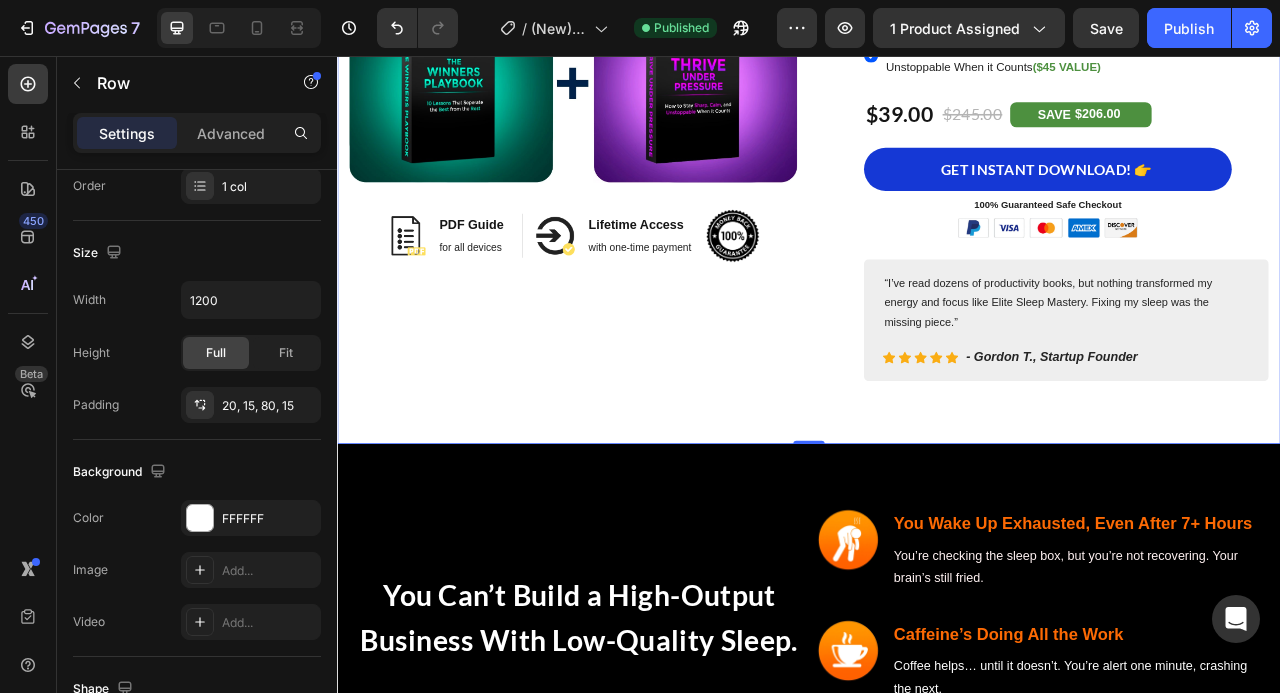 click on "Image Image PDF Guide Heading for all devices Text block Row Image Lifetime Access Heading with one-time payment Text block Row Image Row Row Image                Icon                Icon                Icon                Icon                Icon Icon List Hoz 1,175+ Happy Customers! Text block Row ELITE SLEEP MASTERY  - The Entrepreneur's Guide to Rest for  Success ™ Heading This powerful guide gives you the proven science, routines, and performance-enhancing hacks to fall asleep faster, sleep deeper, and wake up ready to perform at your full potential (driven by actionable methods that actually work, and practical strategies to easily implement). Text Block
Icon Wake Up Fully Charged, and  Unlock Elite-Level Energy Text block
Icon Improve Your Decision-Making , Focus, and Mental Speed Text block
Icon Control Your Stress Response  to Problem-Solve with Clarity Text block
Icon Enhance Your Creativity to  Identify Opportunities   Text block  -" at bounding box center [937, -54] 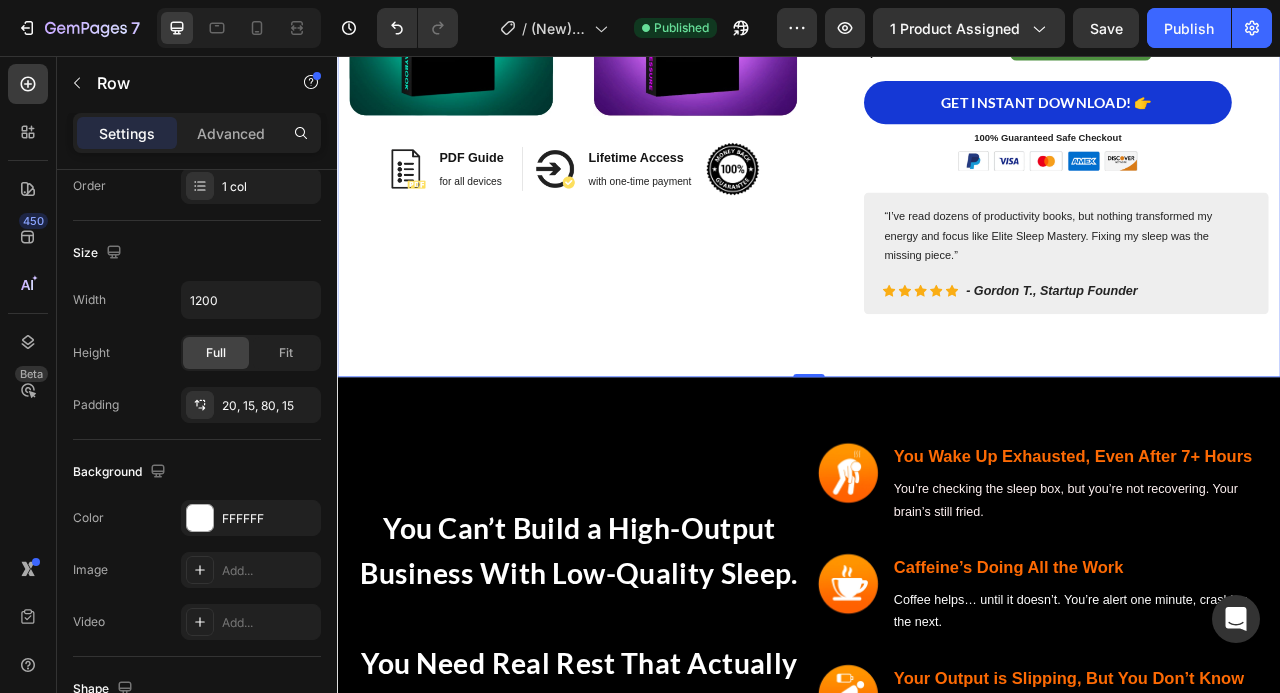 scroll, scrollTop: 204, scrollLeft: 0, axis: vertical 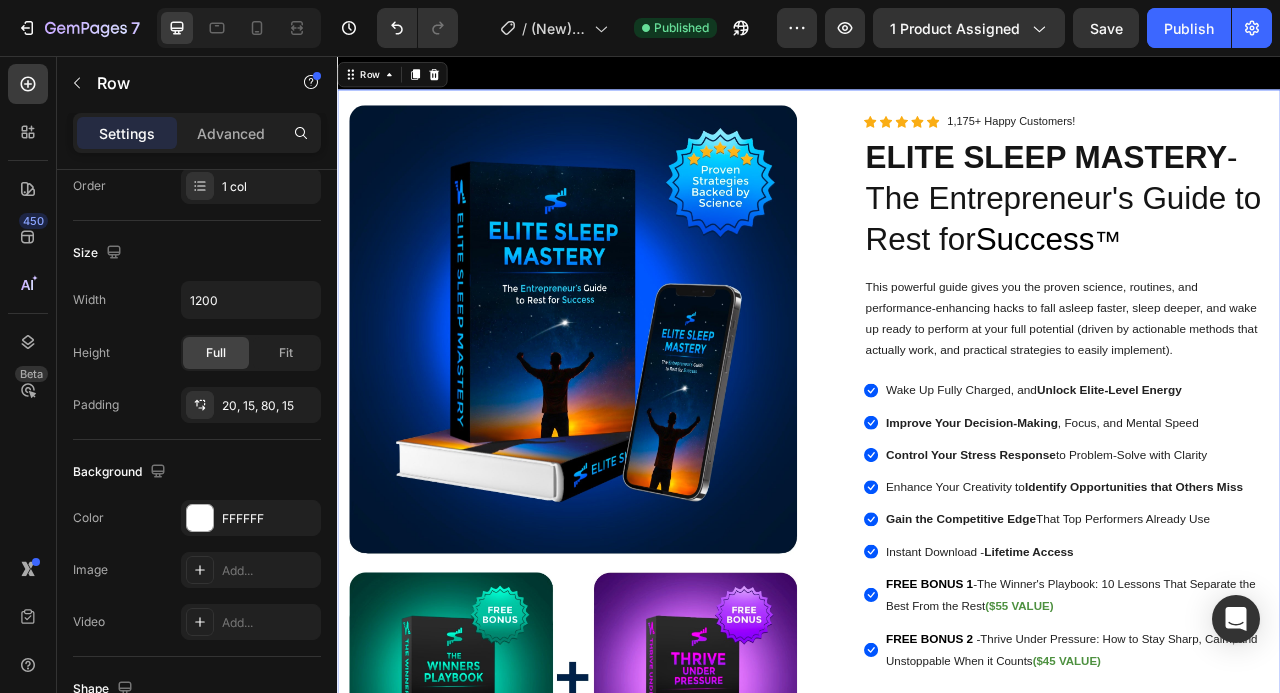click on "Image Image PDF Guide Heading for all devices Text block Row Image Lifetime Access Heading with one-time payment Text block Row Image Row Row Image                Icon                Icon                Icon                Icon                Icon Icon List Hoz 1,175+ Happy Customers! Text block Row ELITE SLEEP MASTERY  - The Entrepreneur's Guide to Rest for  Success ™ Heading This powerful guide gives you the proven science, routines, and performance-enhancing hacks to fall asleep faster, sleep deeper, and wake up ready to perform at your full potential (driven by actionable methods that actually work, and practical strategies to easily implement). Text Block
Icon Wake Up Fully Charged, and  Unlock Elite-Level Energy Text block
Icon Improve Your Decision-Making , Focus, and Mental Speed Text block
Icon Control Your Stress Response  to Problem-Solve with Clarity Text block
Icon Enhance Your Creativity to  Identify Opportunities   Text block  -" at bounding box center [937, 702] 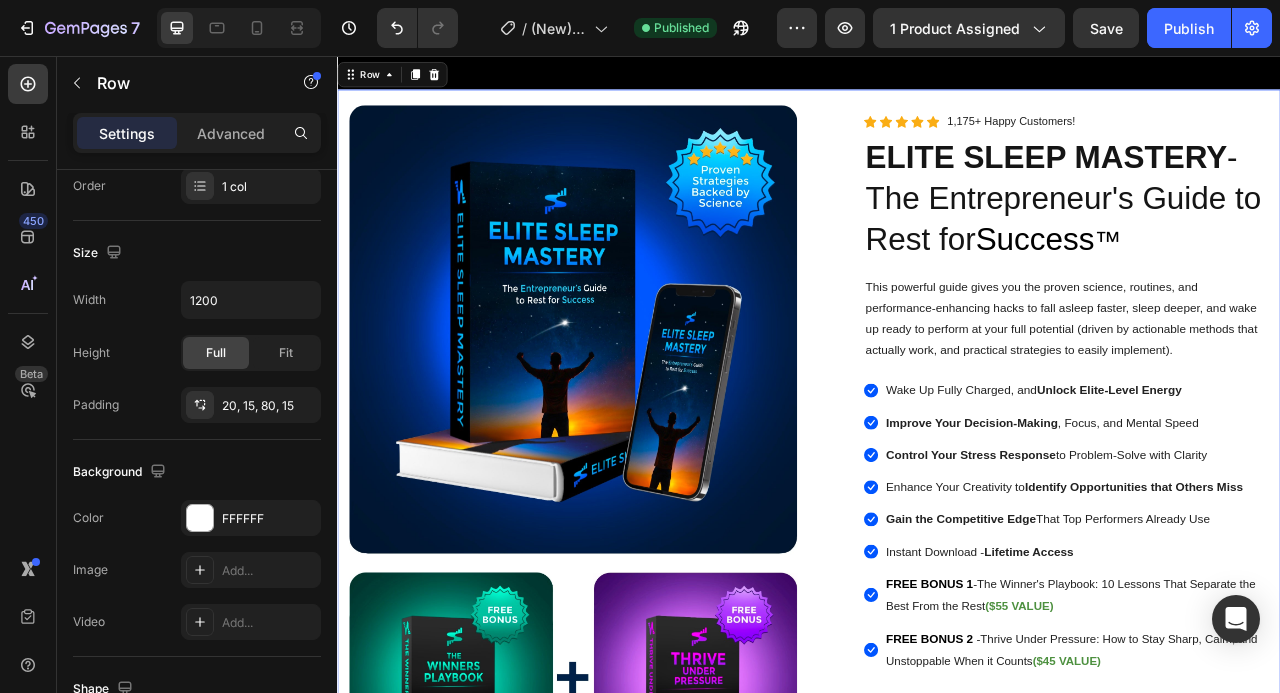 click on "Image Image PDF Guide Heading for all devices Text block Row Image Lifetime Access Heading with one-time payment Text block Row Image Row Row Image                Icon                Icon                Icon                Icon                Icon Icon List Hoz 1,175+ Happy Customers! Text block Row ELITE SLEEP MASTERY  - The Entrepreneur's Guide to Rest for  Success ™ Heading This powerful guide gives you the proven science, routines, and performance-enhancing hacks to fall asleep faster, sleep deeper, and wake up ready to perform at your full potential (driven by actionable methods that actually work, and practical strategies to easily implement). Text Block
Icon Wake Up Fully Charged, and  Unlock Elite-Level Energy Text block
Icon Improve Your Decision-Making , Focus, and Mental Speed Text block
Icon Control Your Stress Response  to Problem-Solve with Clarity Text block
Icon Enhance Your Creativity to  Identify Opportunities   Text block  -" at bounding box center [937, 702] 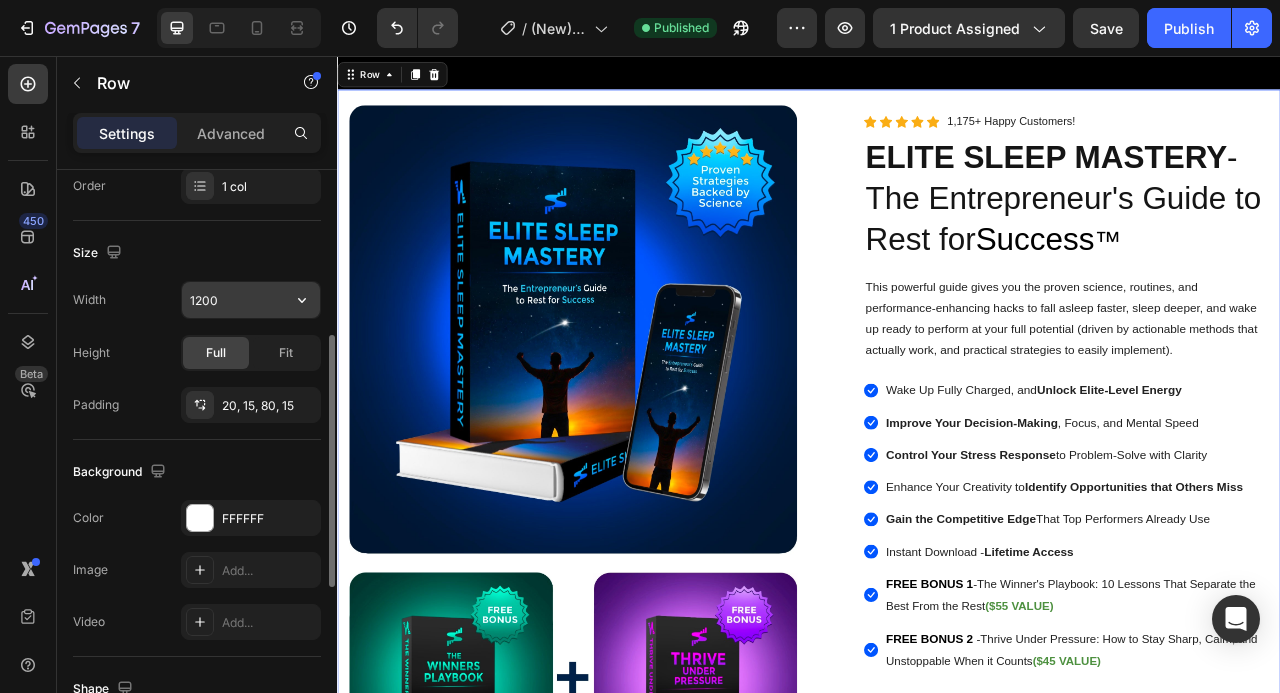 click on "1200" at bounding box center [251, 300] 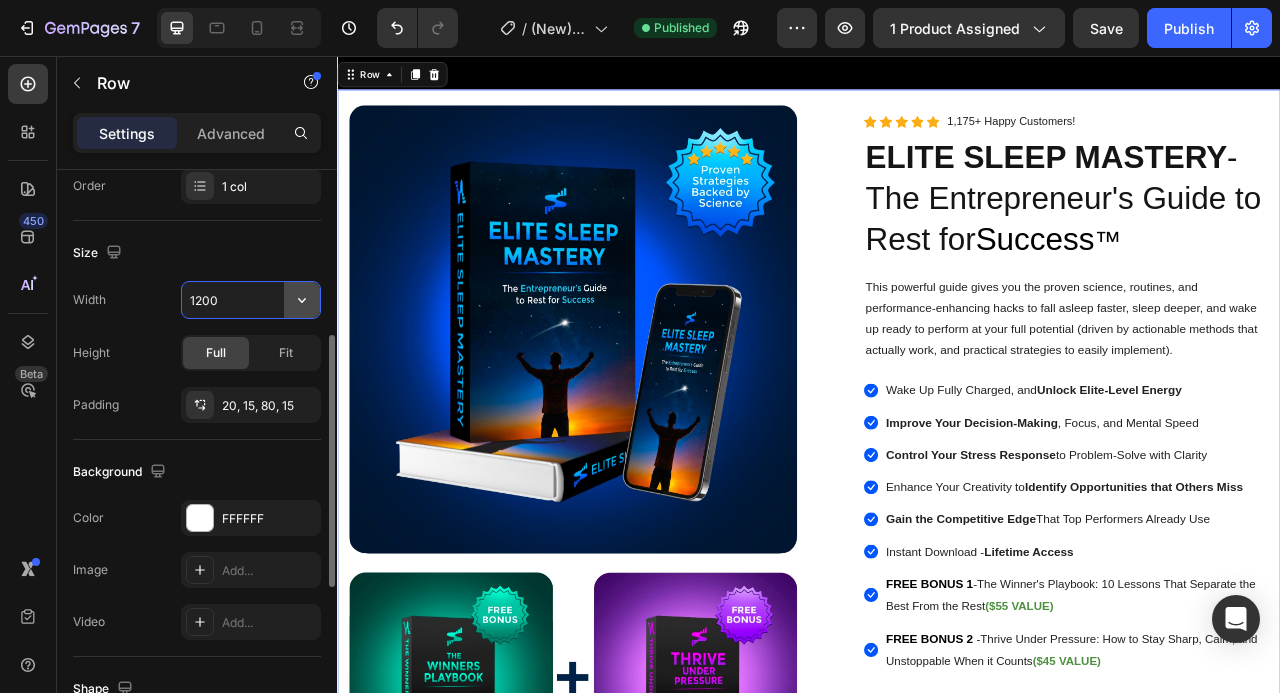 click 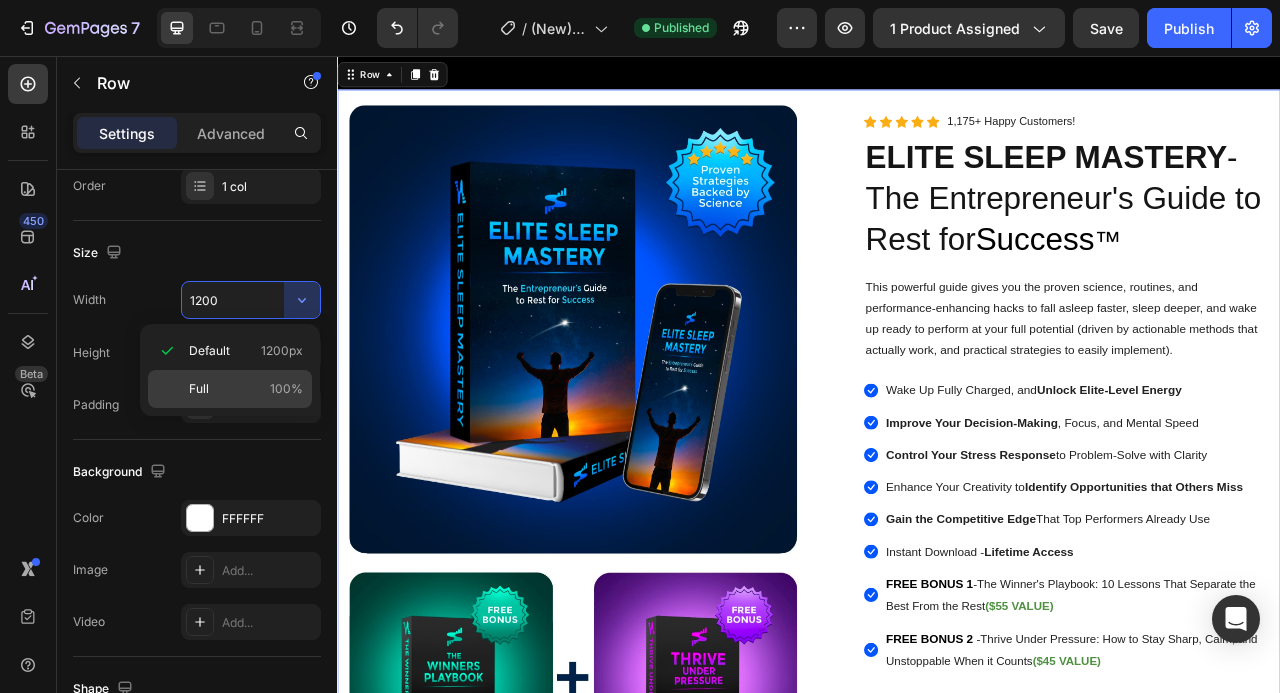 click on "100%" at bounding box center (286, 389) 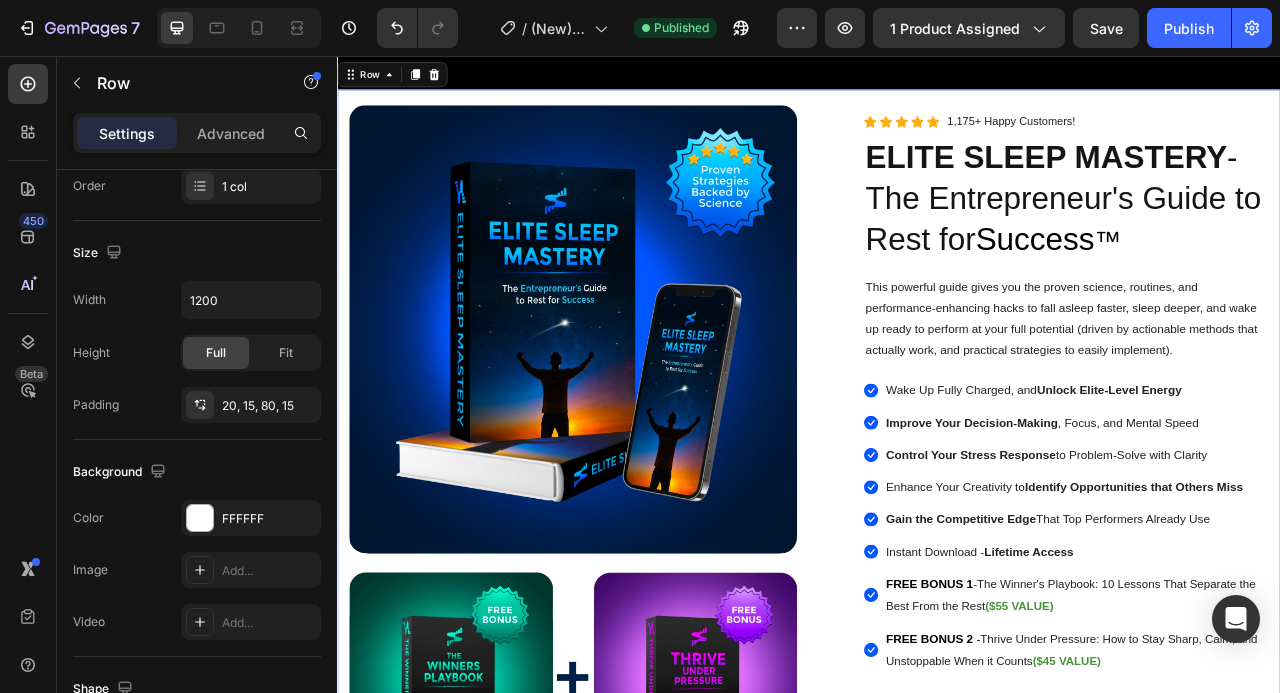 type on "100%" 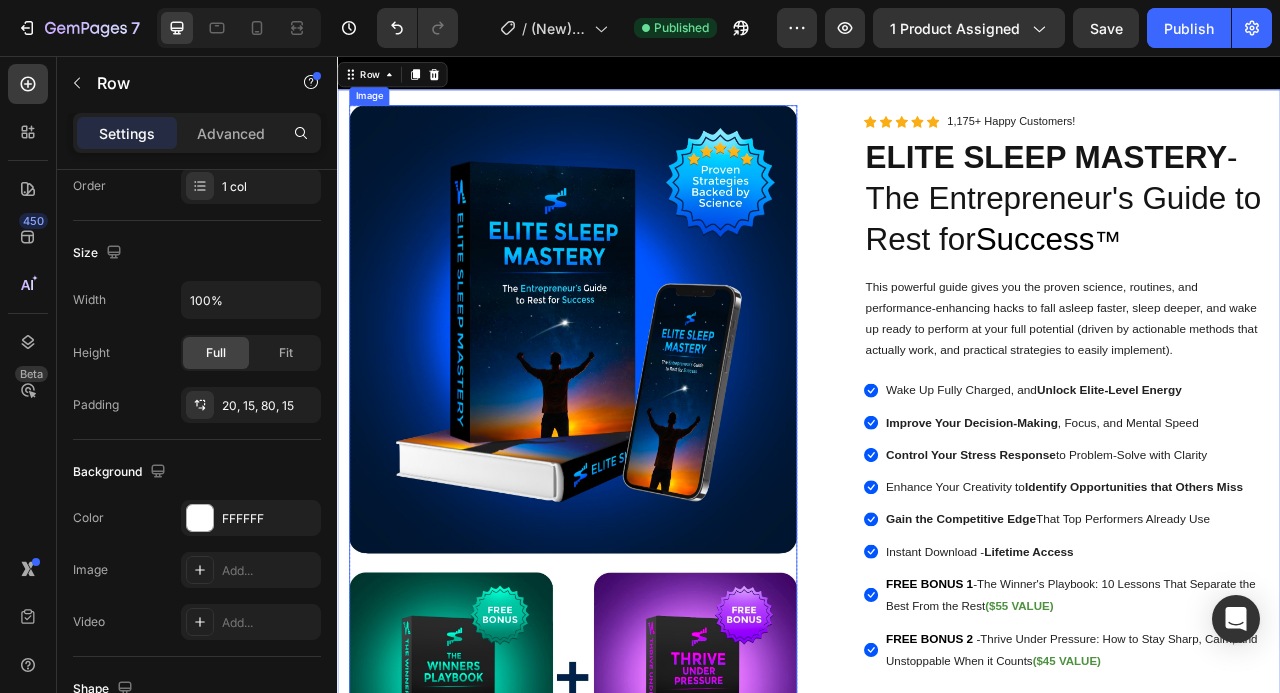 scroll, scrollTop: 862, scrollLeft: 0, axis: vertical 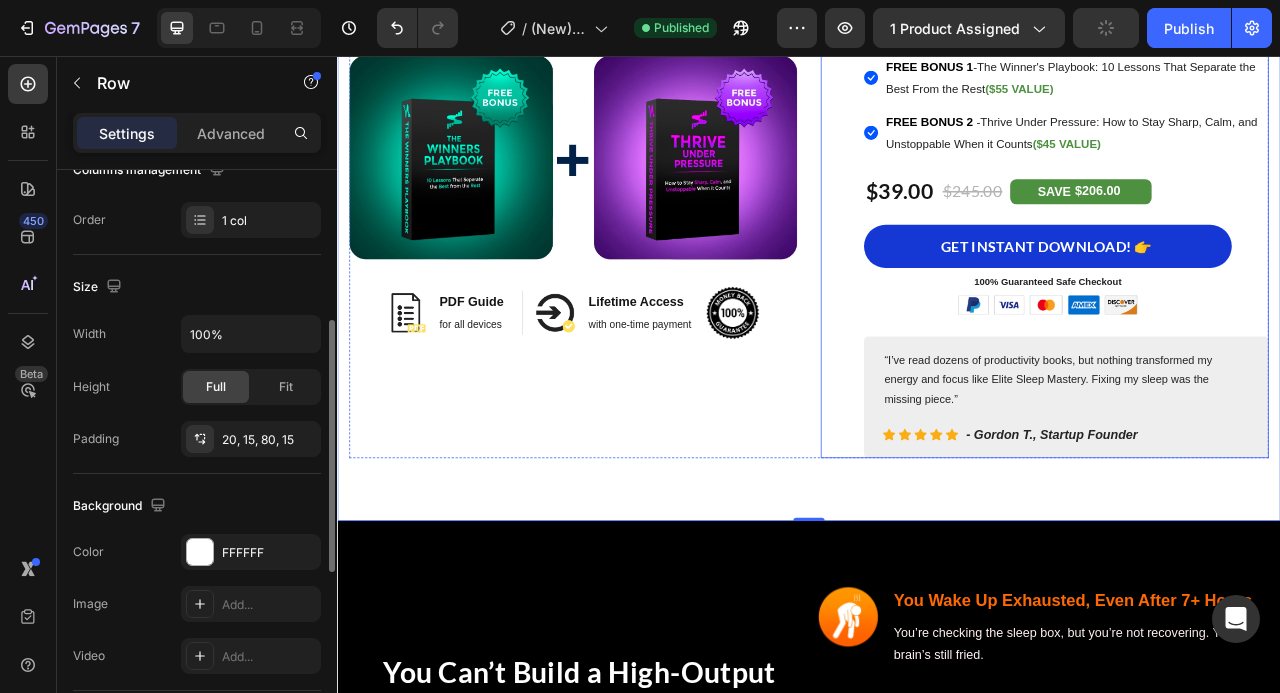 click on "Icon                Icon                Icon                Icon                Icon Icon List Hoz 1,175+ Happy Customers! Text block Row ELITE SLEEP MASTERY  - The Entrepreneur's Guide to Rest for  Success ™ Heading This powerful guide gives you the proven science, routines, and performance-enhancing hacks to fall asleep faster, sleep deeper, and wake up ready to perform at your full potential (driven by actionable methods that actually work, and practical strategies to easily implement). Text Block
Icon Wake Up Fully Charged, and  Unlock Elite-Level Energy Text block
Icon Improve Your Decision-Making , Focus, and Mental Speed Text block
Icon Control Your Stress Response  to Problem-Solve with Clarity Text block
Icon Enhance Your Creativity to  Identify Opportunities   that Others Miss Text block
Icon Gain the Competitive Edge  That Top Performers Already Use Text block
Icon Instant Download -" at bounding box center [1237, 14] 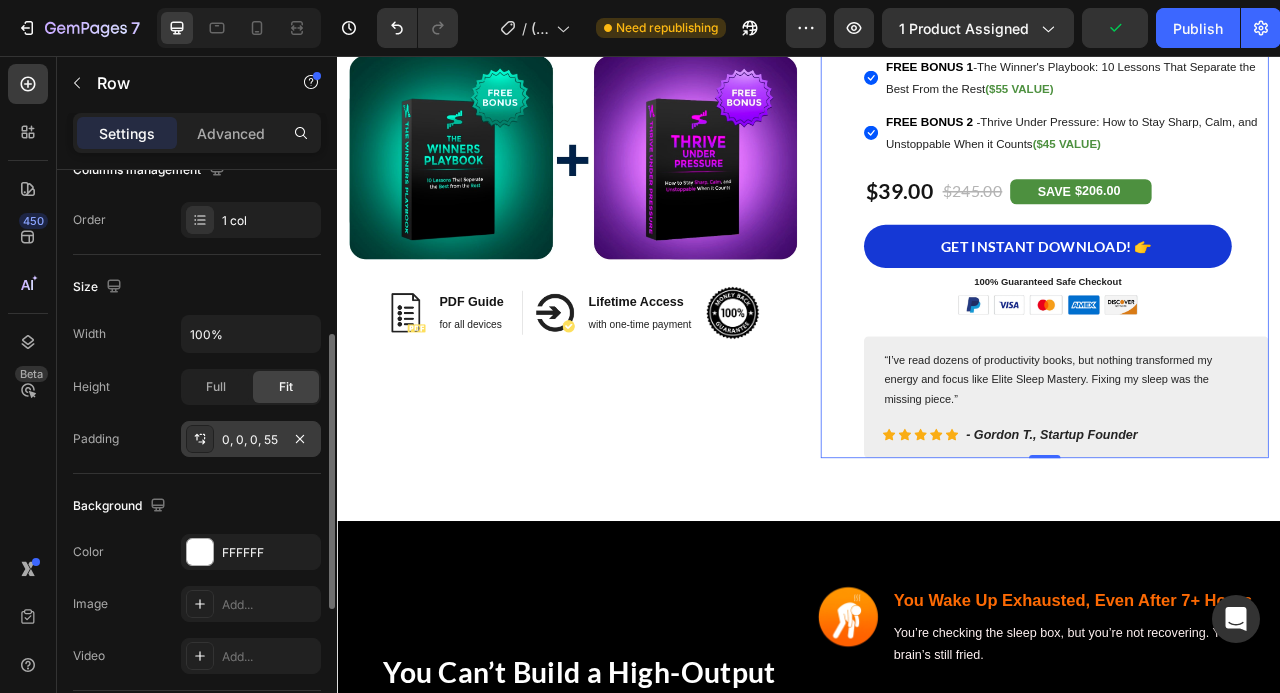 click on "0, 0, 0, 55" at bounding box center (251, 439) 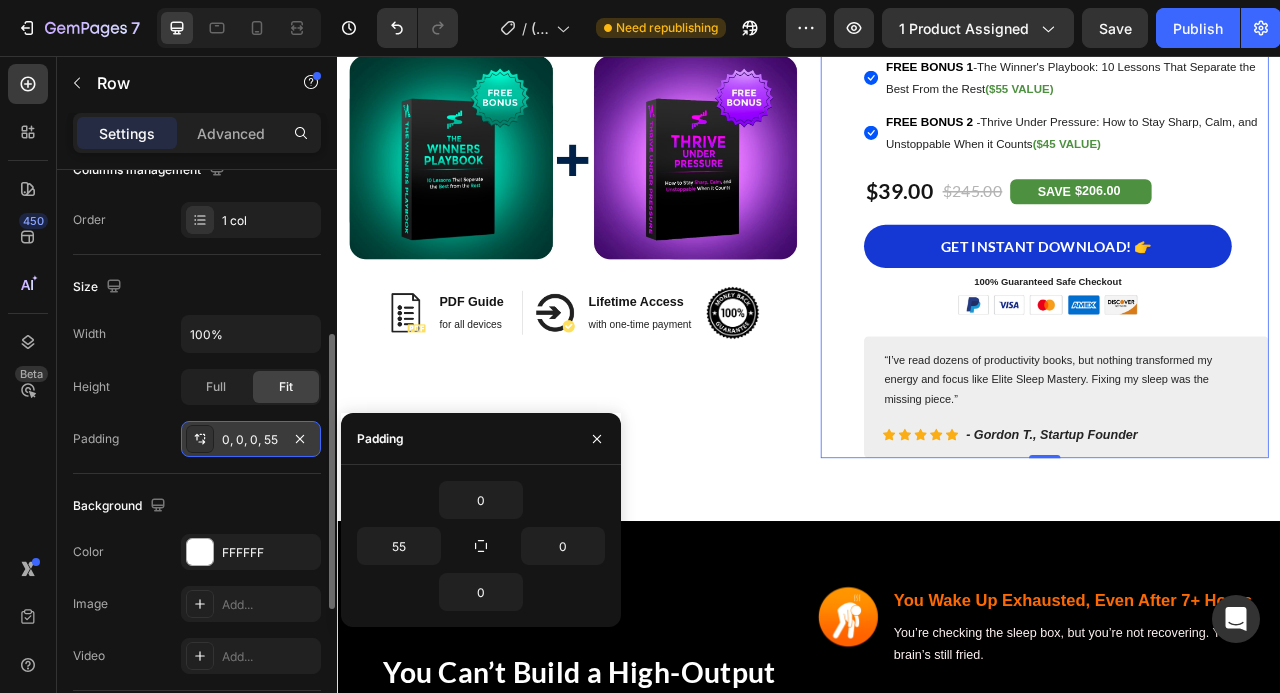 click on "0, 0, 0, 55" at bounding box center (251, 440) 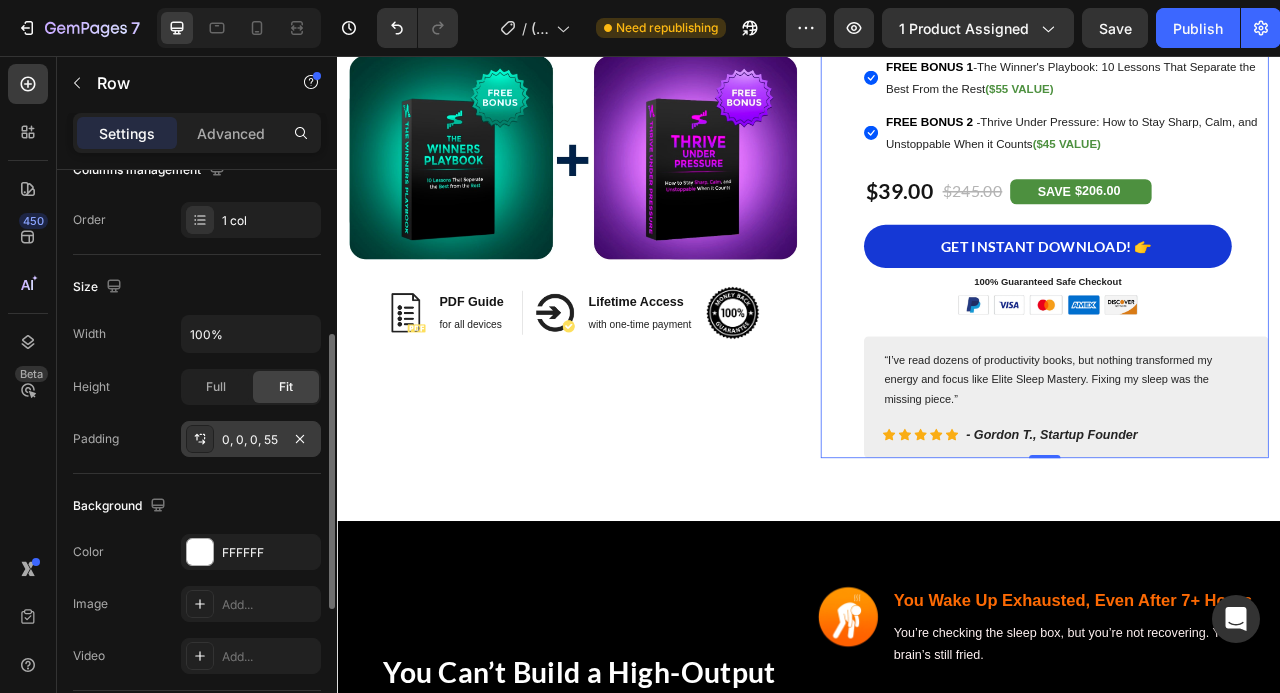 click on "0, 0, 0, 55" at bounding box center [251, 440] 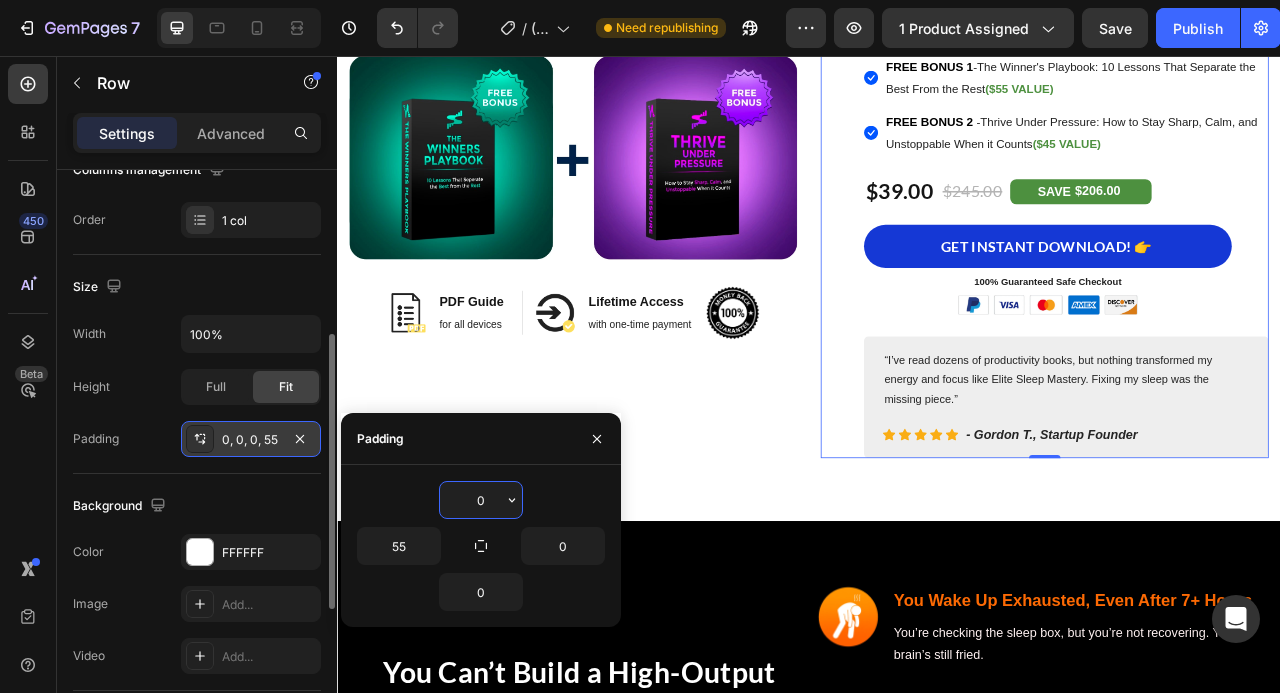 click on "0, 0, 0, 55" at bounding box center [251, 440] 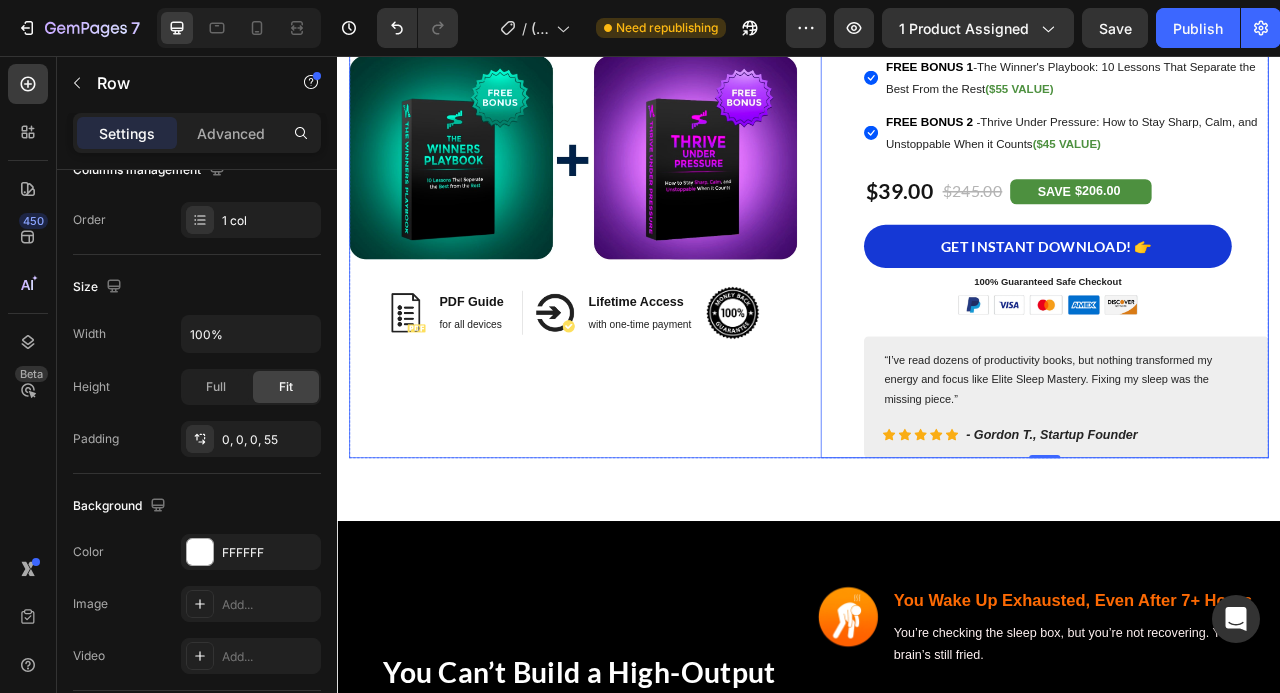 click on "Image Image PDF Guide Heading for all devices Text block Row Image Lifetime Access Heading with one-time payment Text block Row Image Row Row" at bounding box center (637, 14) 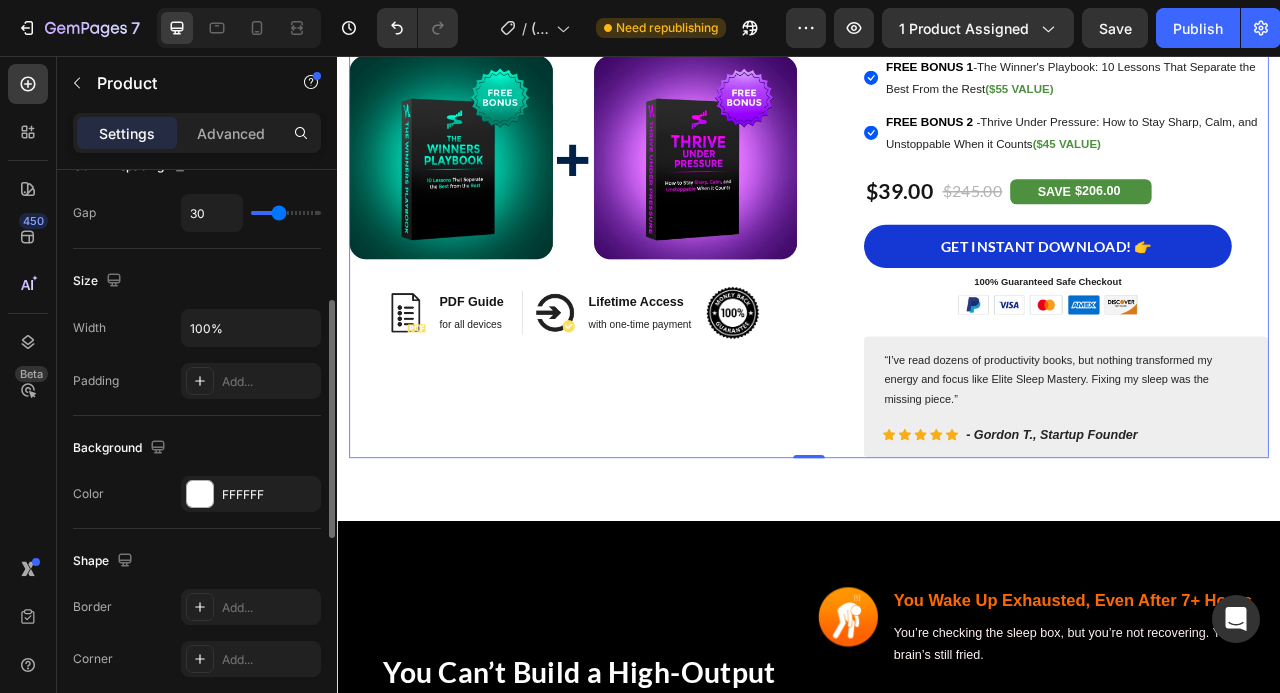 scroll, scrollTop: 312, scrollLeft: 0, axis: vertical 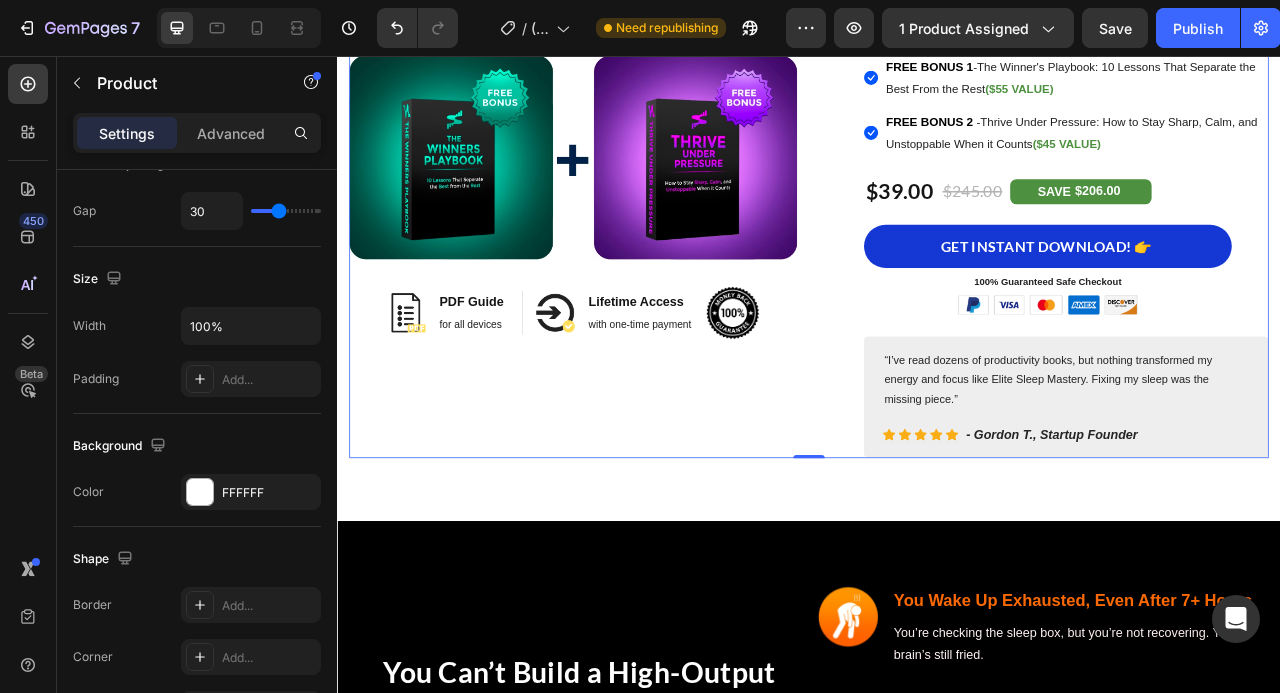 click on "Image Image PDF Guide Heading for all devices Text block Row Image Lifetime Access Heading with one-time payment Text block Row Image Row Row Image                Icon                Icon                Icon                Icon                Icon Icon List Hoz 1,175+ Happy Customers! Text block Row ELITE SLEEP MASTERY  - The Entrepreneur's Guide to Rest for  Success ™ Heading This powerful guide gives you the proven science, routines, and performance-enhancing hacks to fall asleep faster, sleep deeper, and wake up ready to perform at your full potential (driven by actionable methods that actually work, and practical strategies to easily implement). Text Block
Icon Wake Up Fully Charged, and  Unlock Elite-Level Energy Text block
Icon Improve Your Decision-Making , Focus, and Mental Speed Text block
Icon Control Your Stress Response  to Problem-Solve with Clarity Text block
Icon Enhance Your Creativity to  Identify Opportunities   Text block  -" at bounding box center [937, 14] 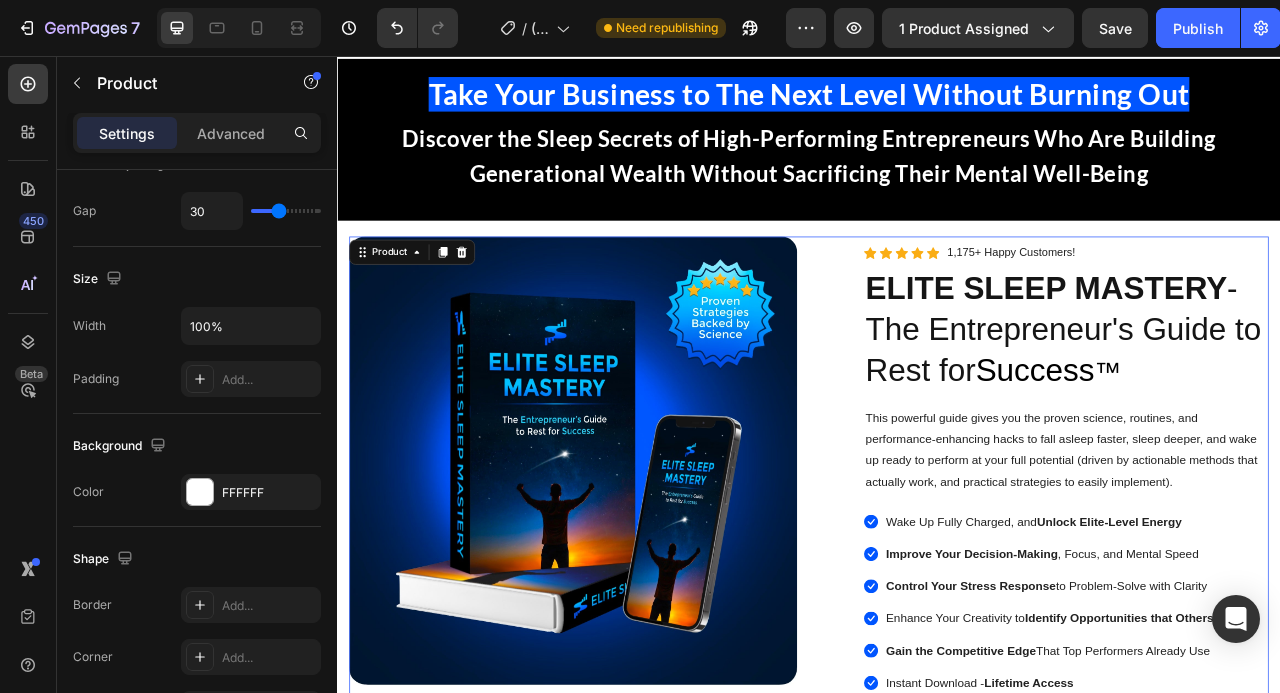 scroll, scrollTop: 0, scrollLeft: 0, axis: both 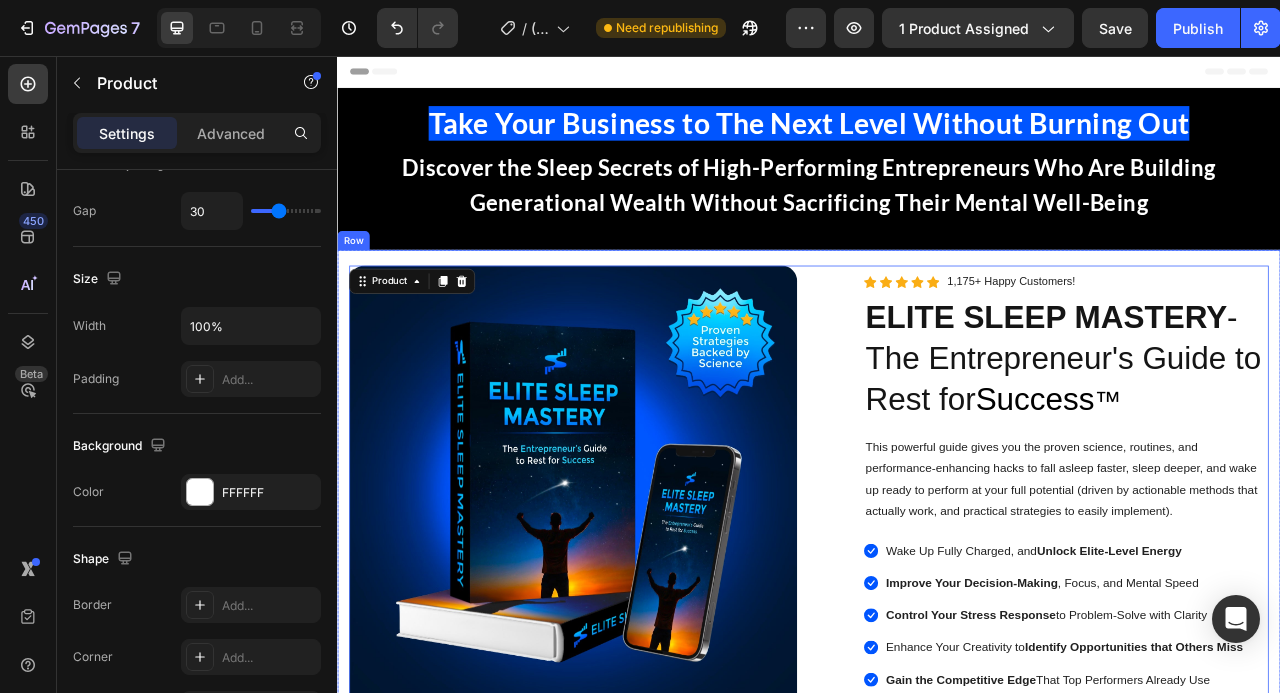 click on "Image Image PDF Guide Heading for all devices Text block Row Image Lifetime Access Heading with one-time payment Text block Row Image Row Row Image                Icon                Icon                Icon                Icon                Icon Icon List Hoz 1,175+ Happy Customers! Text block Row ELITE SLEEP MASTERY  - The Entrepreneur's Guide to Rest for  Success ™ Heading This powerful guide gives you the proven science, routines, and performance-enhancing hacks to fall asleep faster, sleep deeper, and wake up ready to perform at your full potential (driven by actionable methods that actually work, and practical strategies to easily implement). Text Block
Icon Wake Up Fully Charged, and  Unlock Elite-Level Energy Text block
Icon Improve Your Decision-Making , Focus, and Mental Speed Text block
Icon Control Your Stress Response  to Problem-Solve with Clarity Text block
Icon Enhance Your Creativity to  Identify Opportunities   Text block  -" at bounding box center [937, 906] 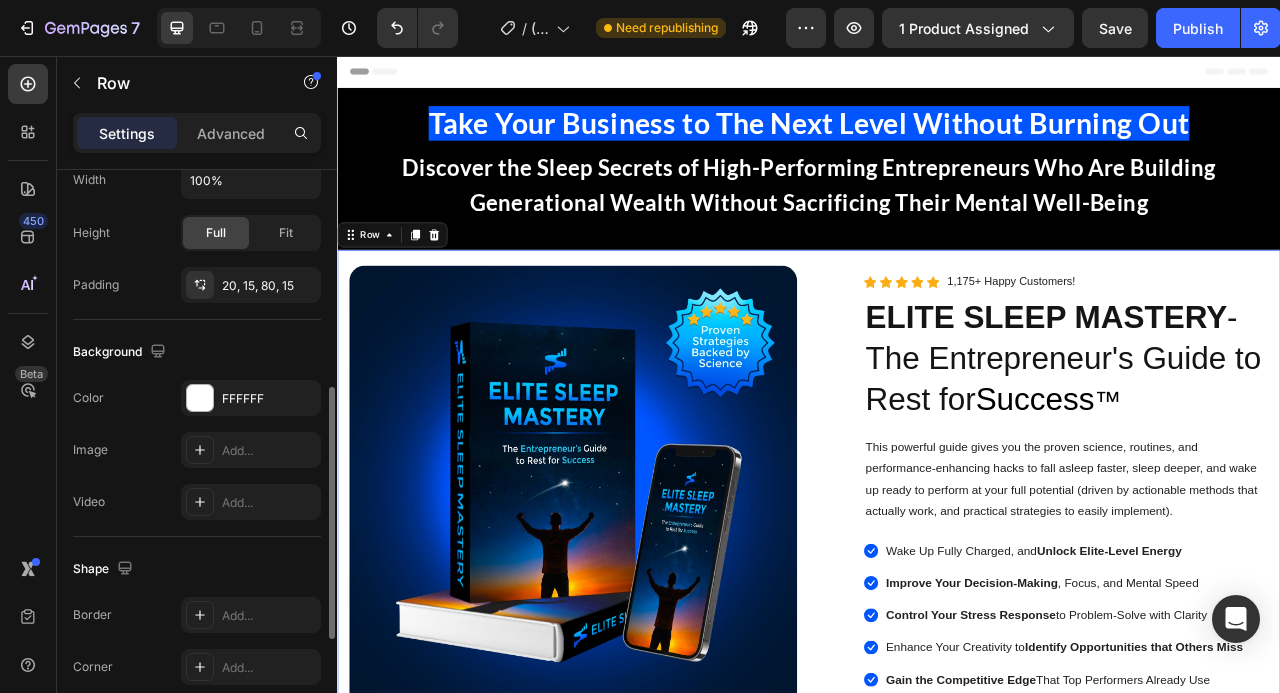 scroll, scrollTop: 502, scrollLeft: 0, axis: vertical 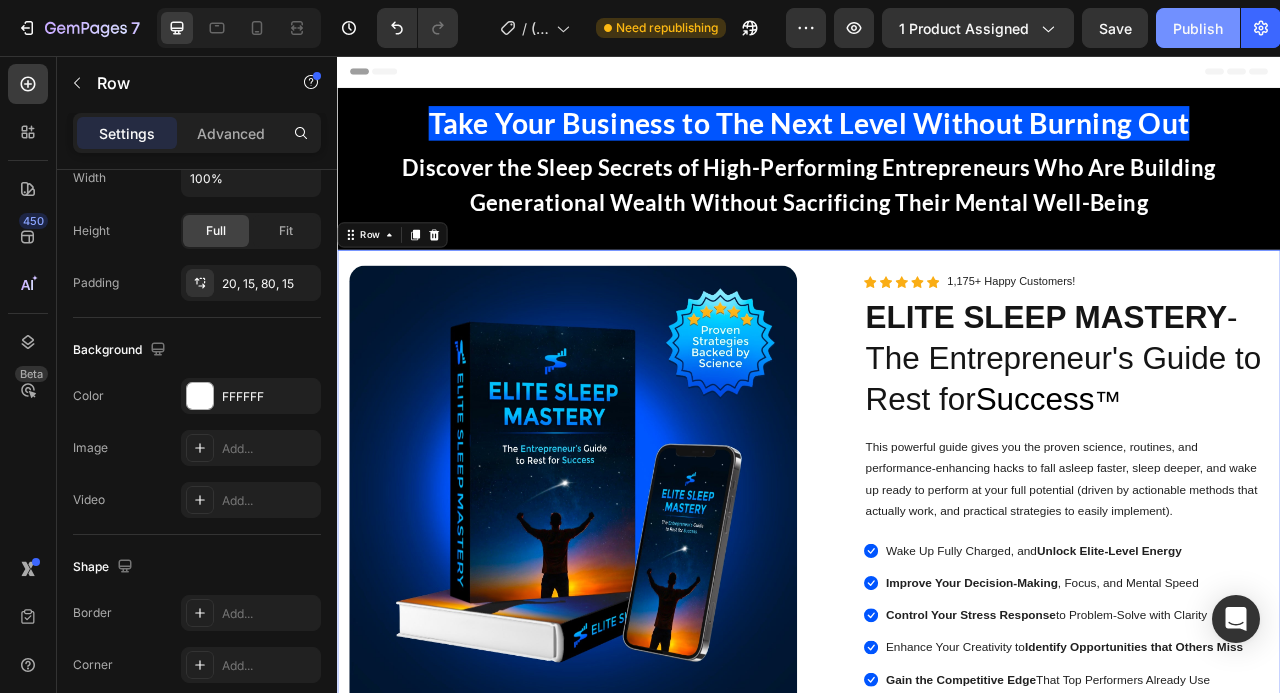 click on "Publish" at bounding box center (1198, 28) 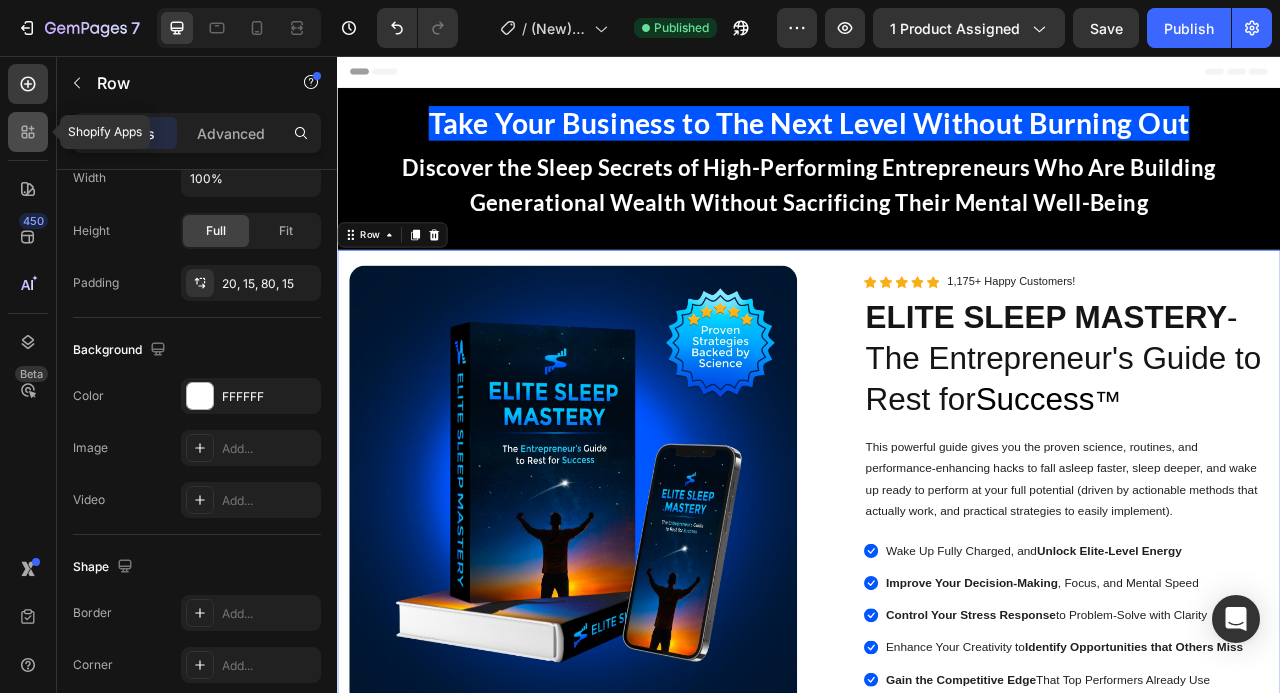click 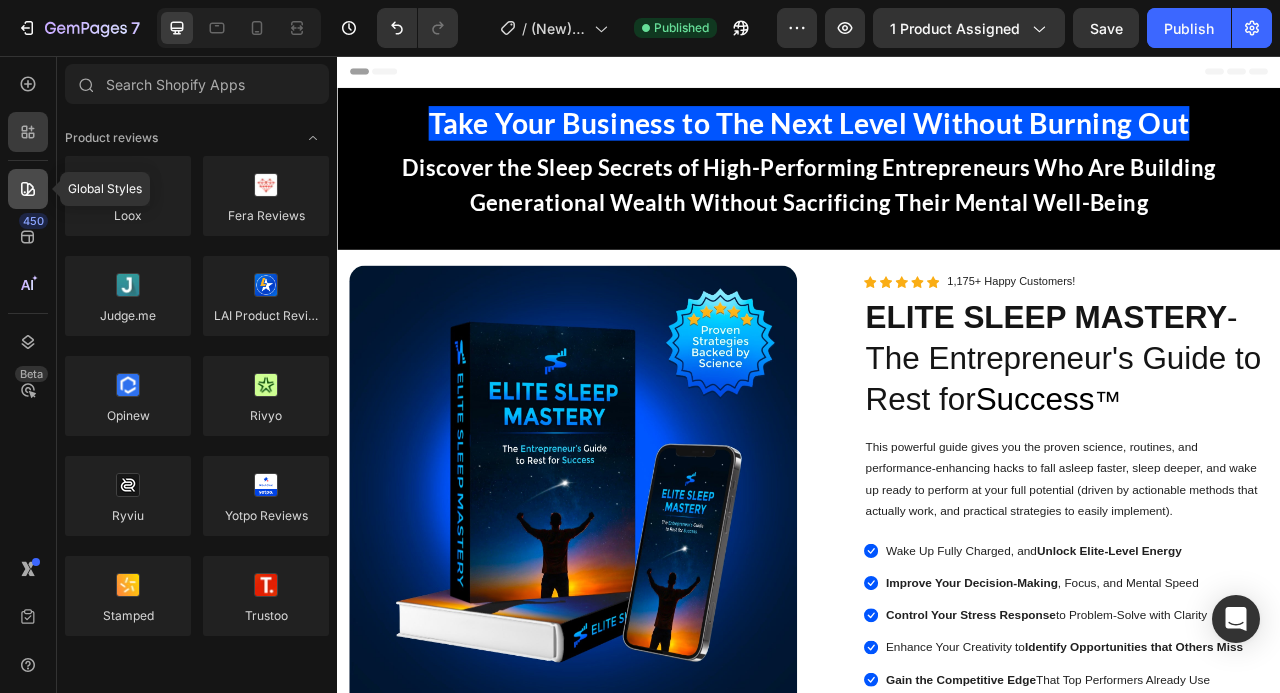 click 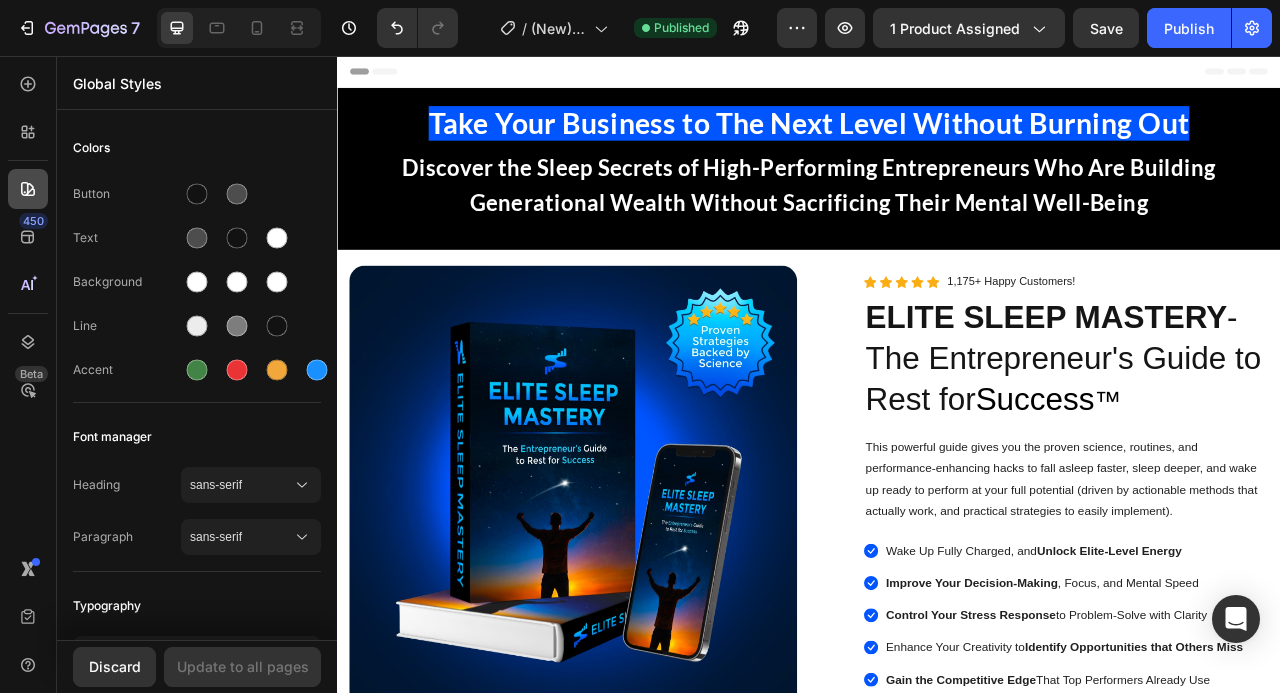 click 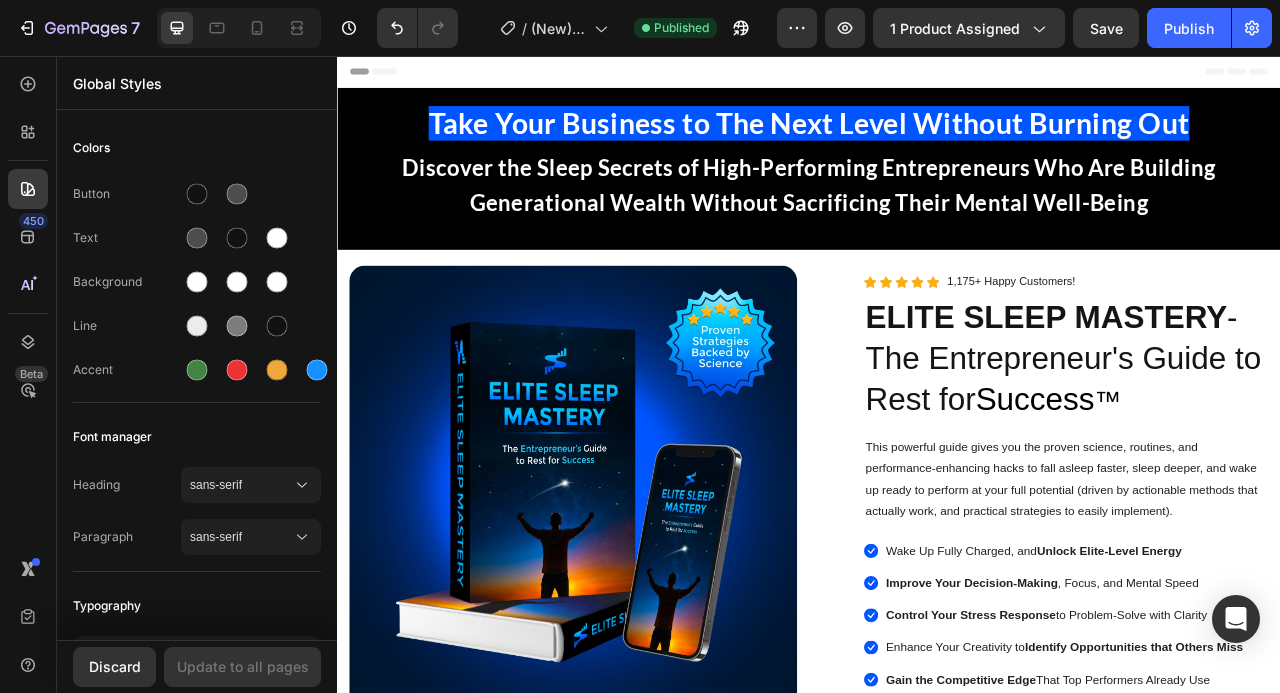 click on "450 Beta" at bounding box center [28, 306] 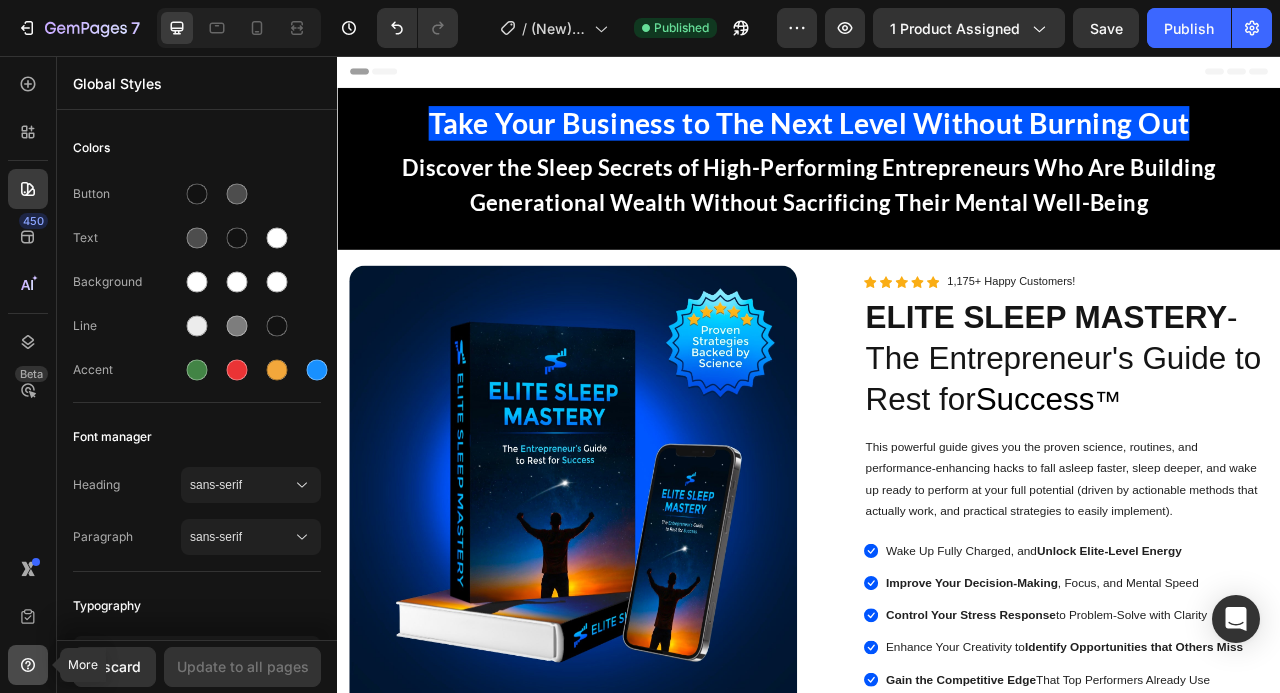 click 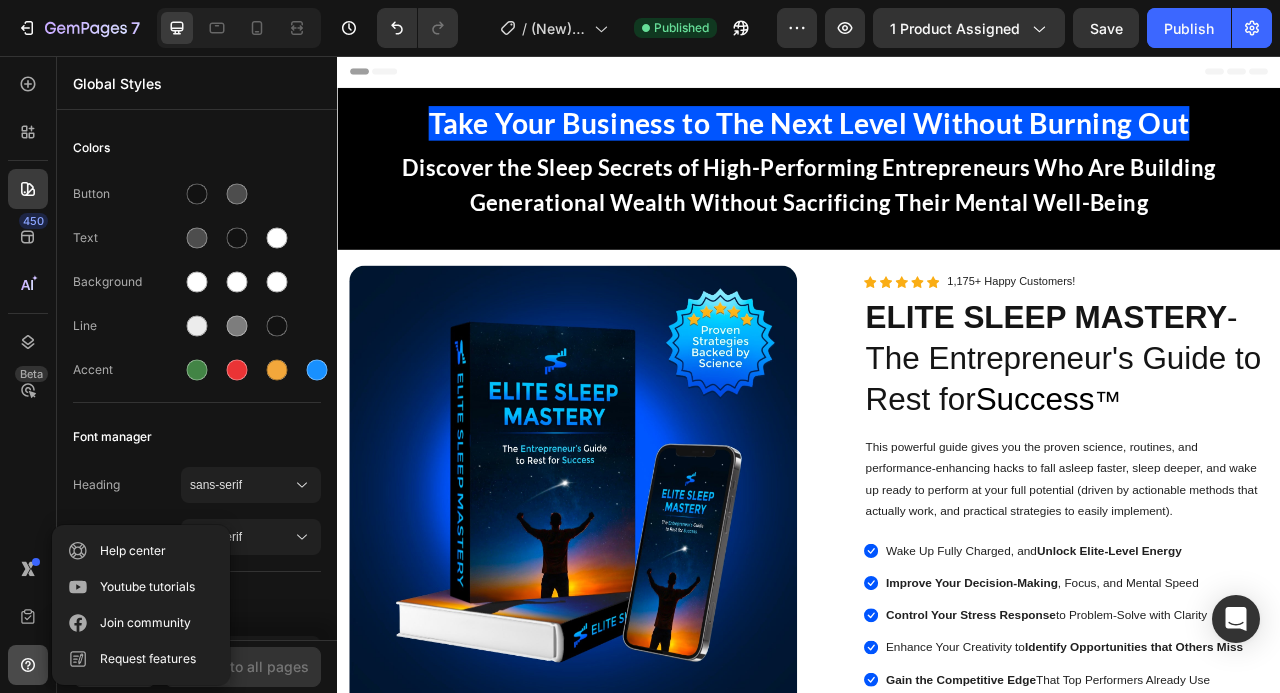 click 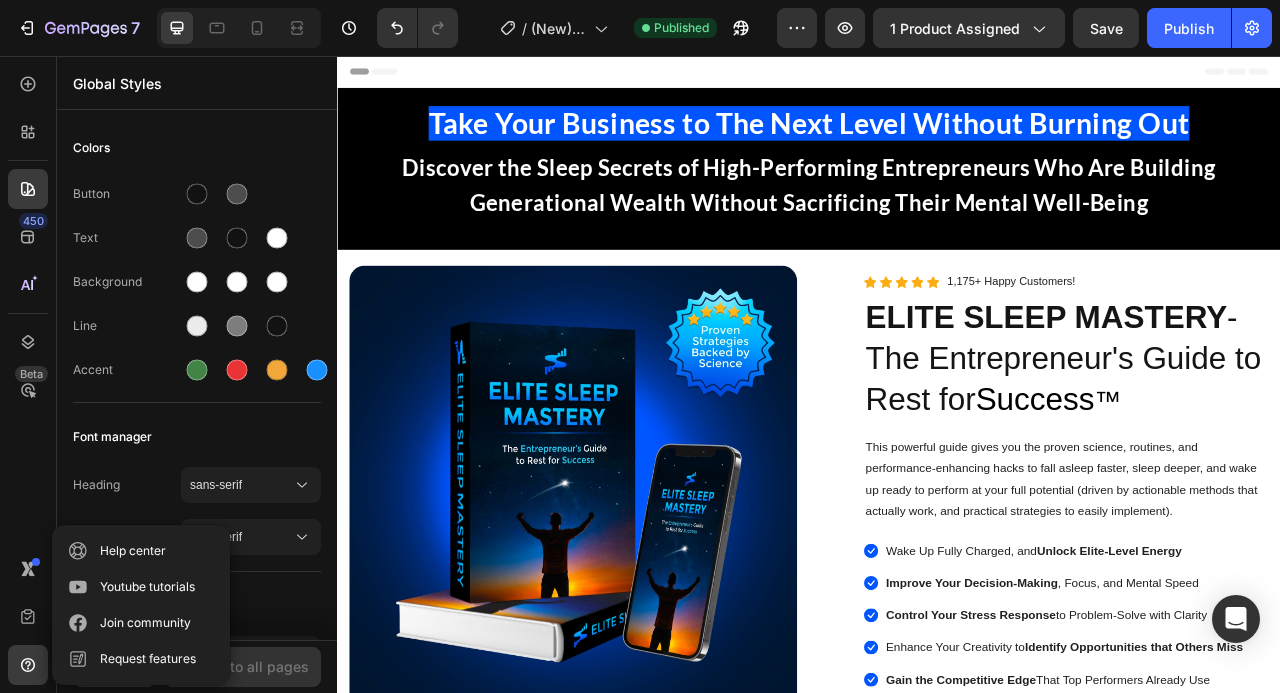 click on "450 Beta" at bounding box center (28, 306) 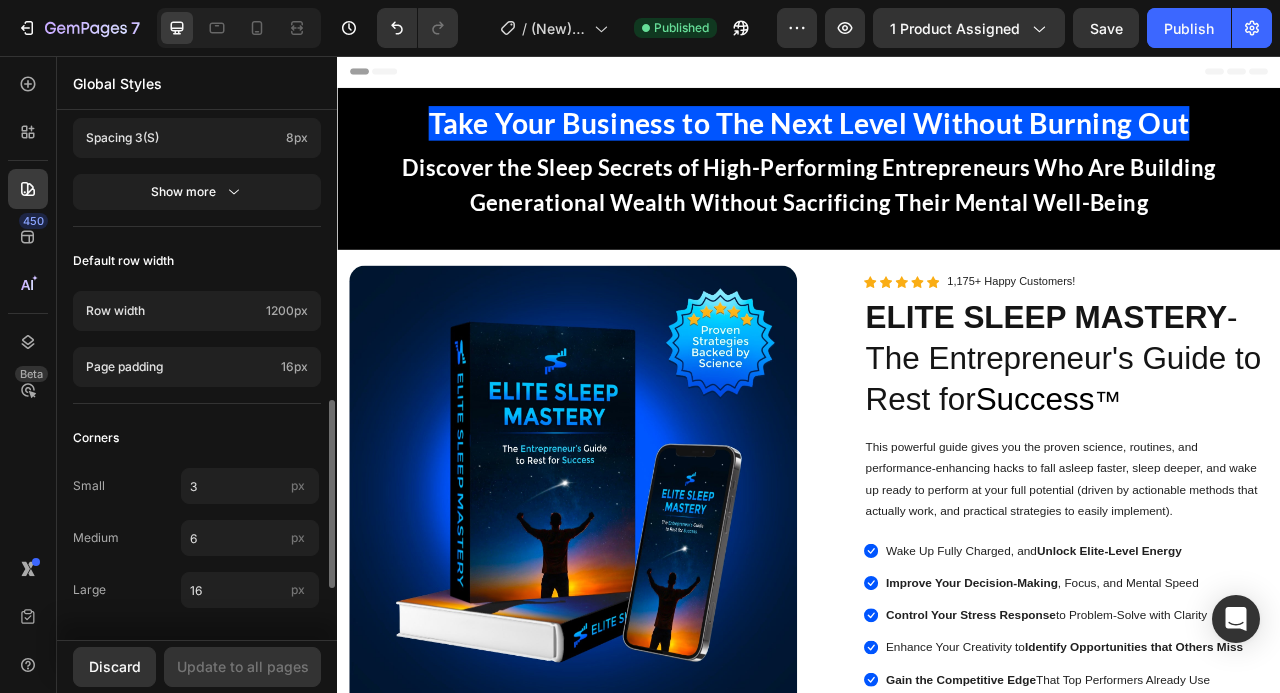 scroll, scrollTop: 0, scrollLeft: 0, axis: both 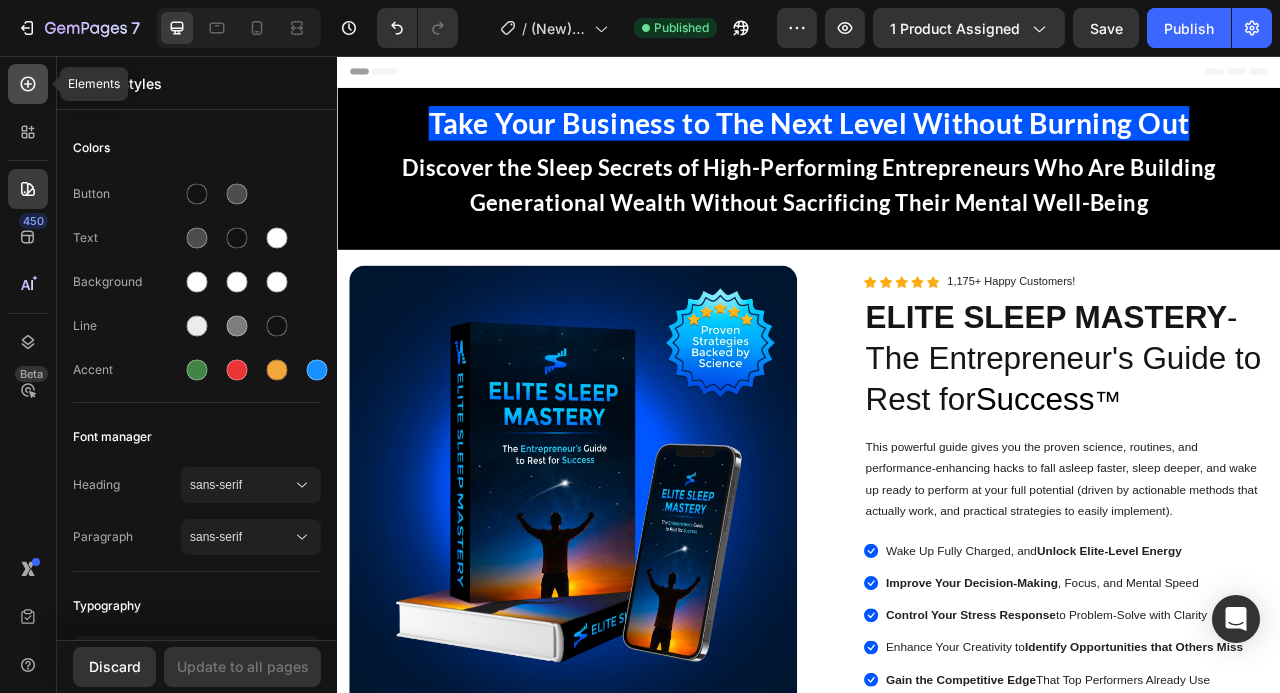 click 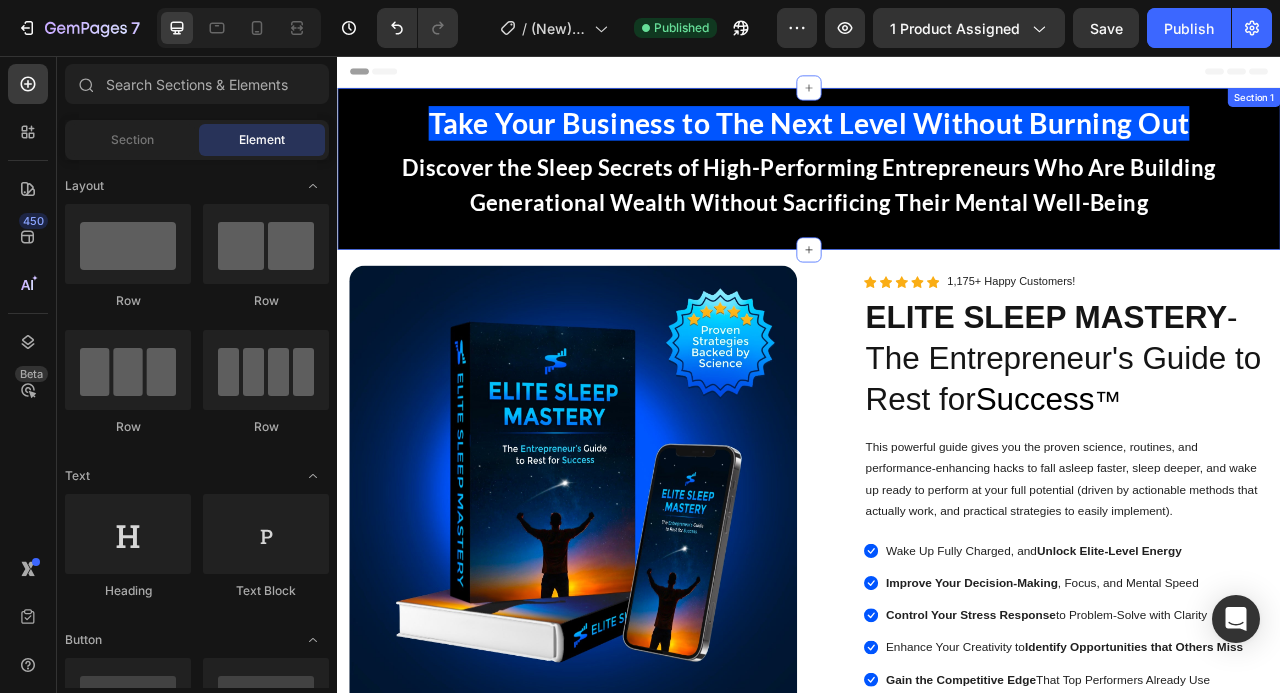 click on "Take Your Business to The Next Level Without Burning Out Text Block Discover the Sleep Secrets of High-Performing Entrepreneurs Who Are Building Generational Wealth Without Sacrificing Their Mental Well-Being Text Block Row Section 1" at bounding box center (937, 200) 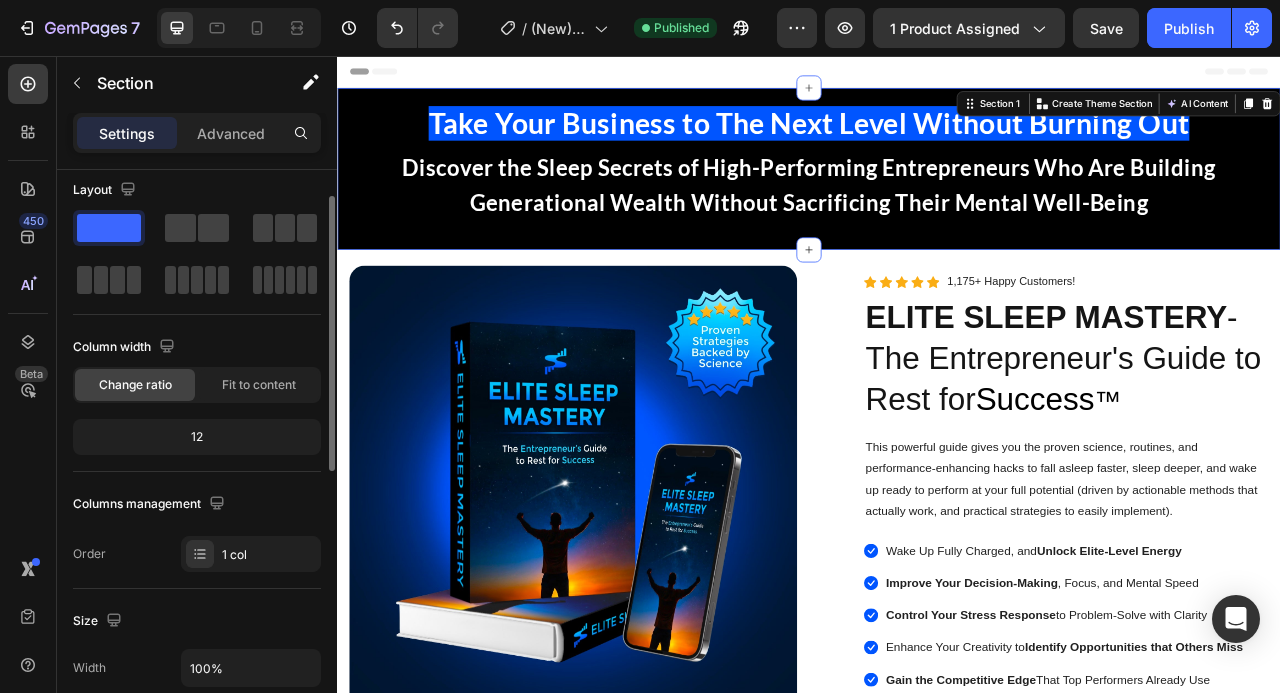 scroll, scrollTop: 0, scrollLeft: 0, axis: both 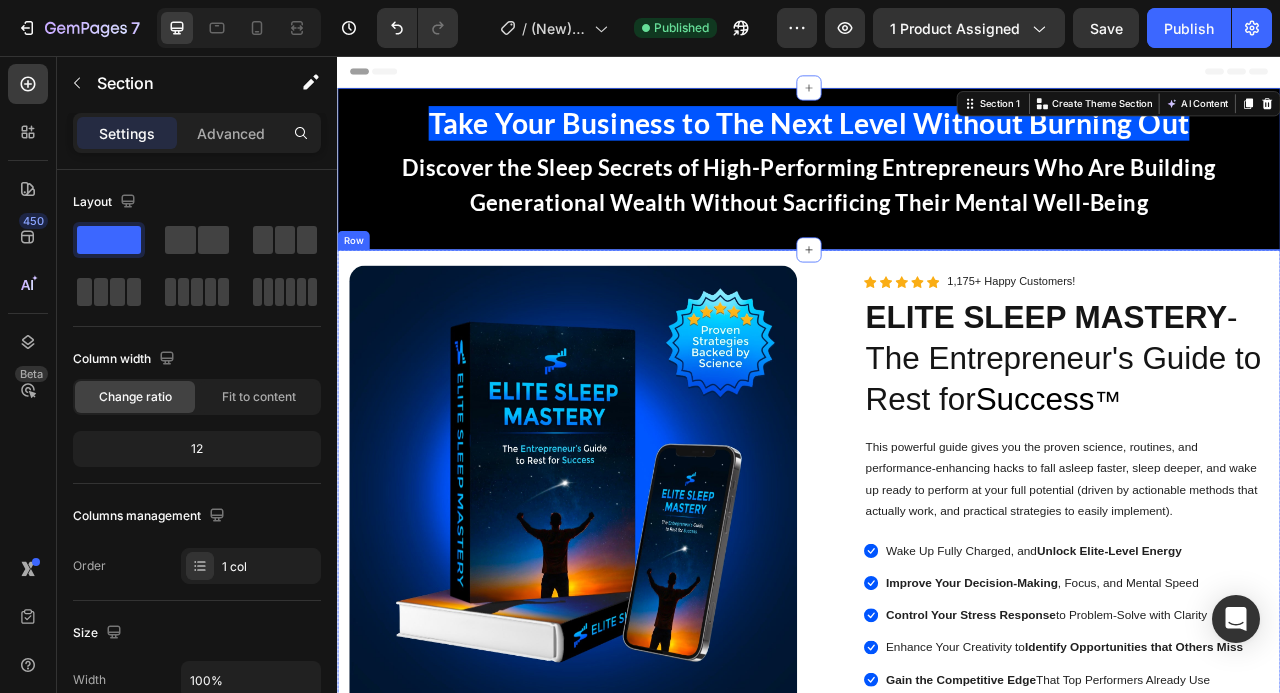 click on "Image Image PDF Guide Heading for all devices Text block Row Image Lifetime Access Heading with one-time payment Text block Row Image Row Row Image                Icon                Icon                Icon                Icon                Icon Icon List Hoz 1,175+ Happy Customers! Text block Row ELITE SLEEP MASTERY  - The Entrepreneur's Guide to Rest for  Success ™ Heading This powerful guide gives you the proven science, routines, and performance-enhancing hacks to fall asleep faster, sleep deeper, and wake up ready to perform at your full potential (driven by actionable methods that actually work, and practical strategies to easily implement). Text Block
Icon Wake Up Fully Charged, and  Unlock Elite-Level Energy Text block
Icon Improve Your Decision-Making , Focus, and Mental Speed Text block
Icon Control Your Stress Response  to Problem-Solve with Clarity Text block
Icon Enhance Your Creativity to  Identify Opportunities   Text block  -" at bounding box center (937, 906) 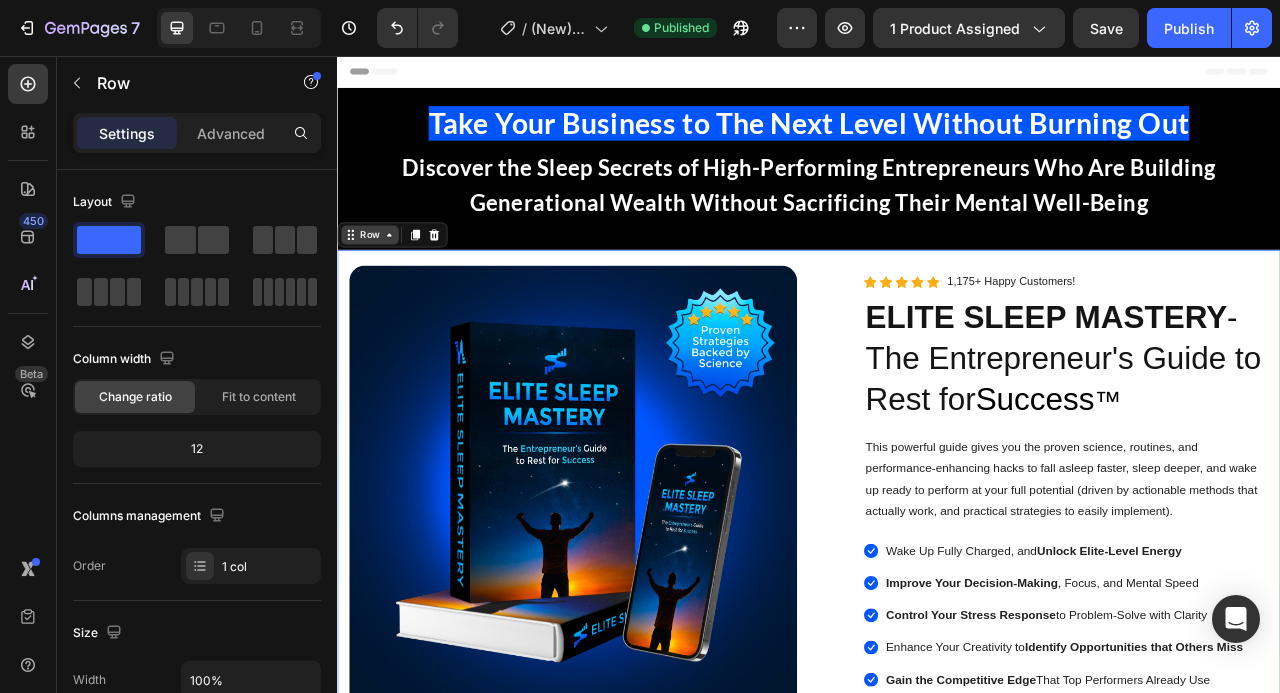 click on "Row" at bounding box center [378, 284] 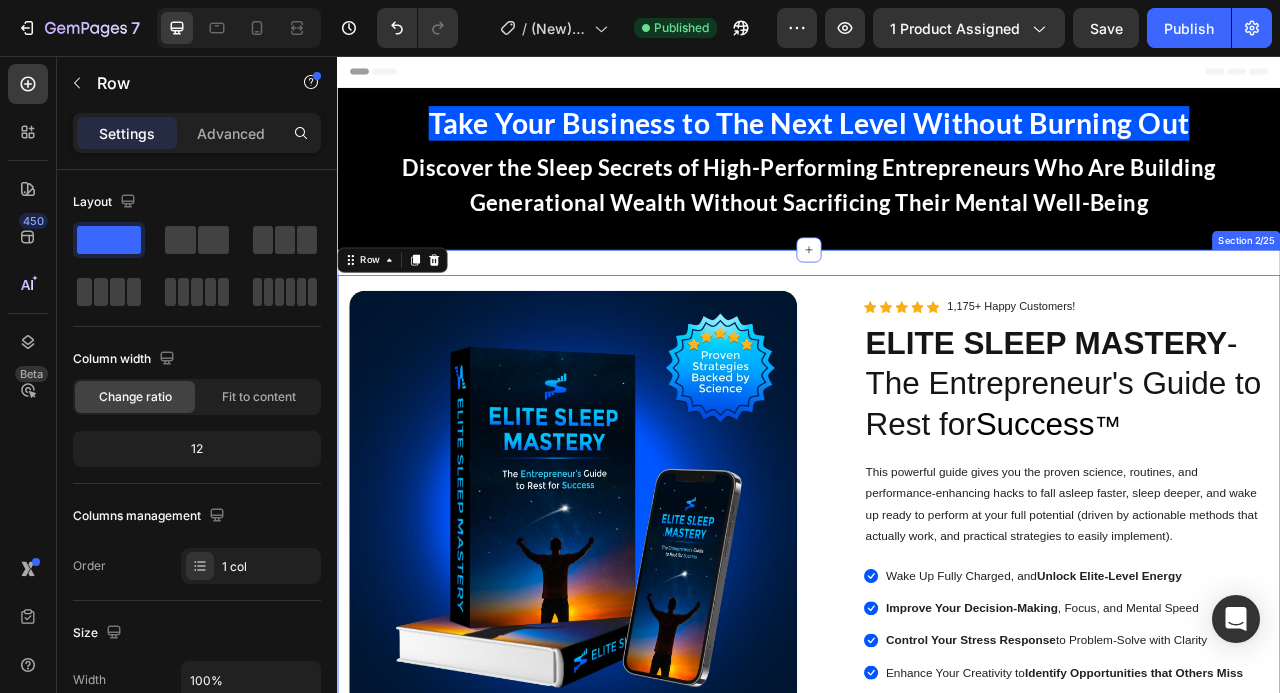 click on "Image Image PDF Guide Heading for all devices Text block Row Image Lifetime Access Heading with one-time payment Text block Row Image Row Row Image                Icon                Icon                Icon                Icon                Icon Icon List Hoz 1,175+ Happy Customers! Text block Row ELITE SLEEP MASTERY  - The Entrepreneur's Guide to Rest for  Success ™ Heading This powerful guide gives you the proven science, routines, and performance-enhancing hacks to fall asleep faster, sleep deeper, and wake up ready to perform at your full potential (driven by actionable methods that actually work, and practical strategies to easily implement). Text Block
Icon Wake Up Fully Charged, and  Unlock Elite-Level Energy Text block
Icon Improve Your Decision-Making , Focus, and Mental Speed Text block
Icon Control Your Stress Response  to Problem-Solve with Clarity Text block
Icon Enhance Your Creativity to  Identify Opportunities   Text block  -" at bounding box center [937, 938] 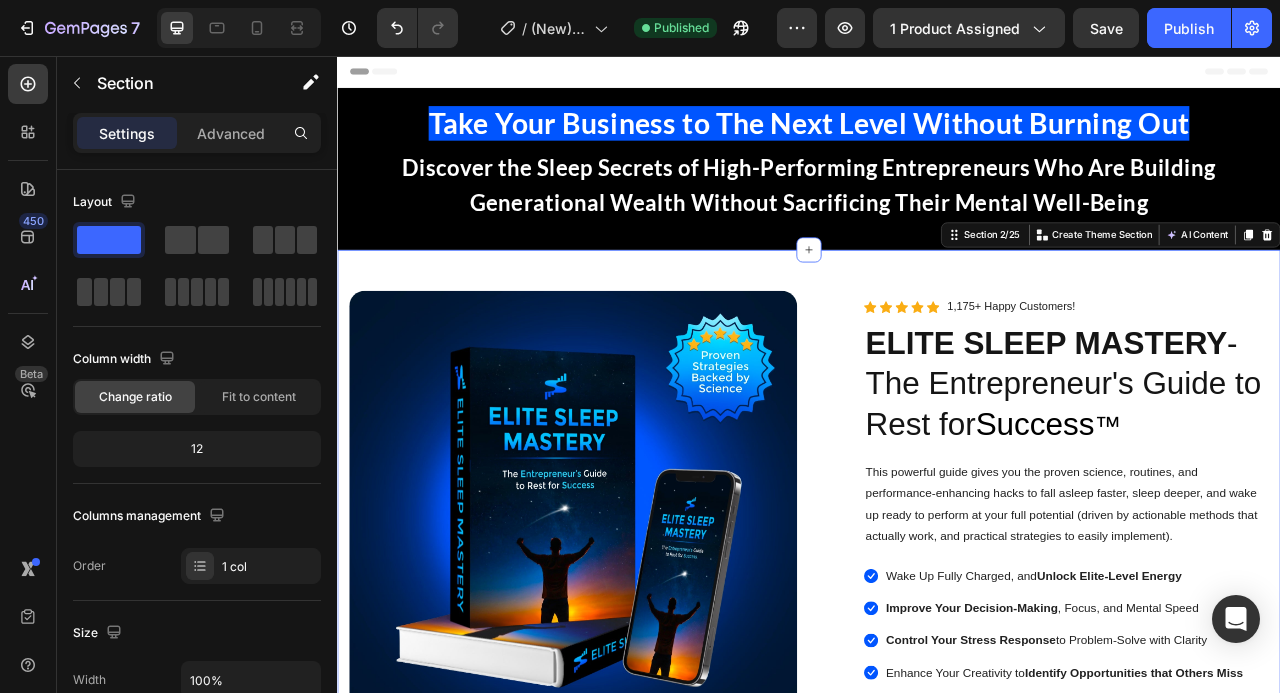 click on "Image Image PDF Guide Heading for all devices Text block Row Image Lifetime Access Heading with one-time payment Text block Row Image Row Row Image                Icon                Icon                Icon                Icon                Icon Icon List Hoz 1,175+ Happy Customers! Text block Row ELITE SLEEP MASTERY  - The Entrepreneur's Guide to Rest for  Success ™ Heading This powerful guide gives you the proven science, routines, and performance-enhancing hacks to fall asleep faster, sleep deeper, and wake up ready to perform at your full potential (driven by actionable methods that actually work, and practical strategies to easily implement). Text Block
Icon Wake Up Fully Charged, and  Unlock Elite-Level Energy Text block
Icon Improve Your Decision-Making , Focus, and Mental Speed Text block
Icon Control Your Stress Response  to Problem-Solve with Clarity Text block
Icon Enhance Your Creativity to  Identify Opportunities   Text block  -" at bounding box center [937, 938] 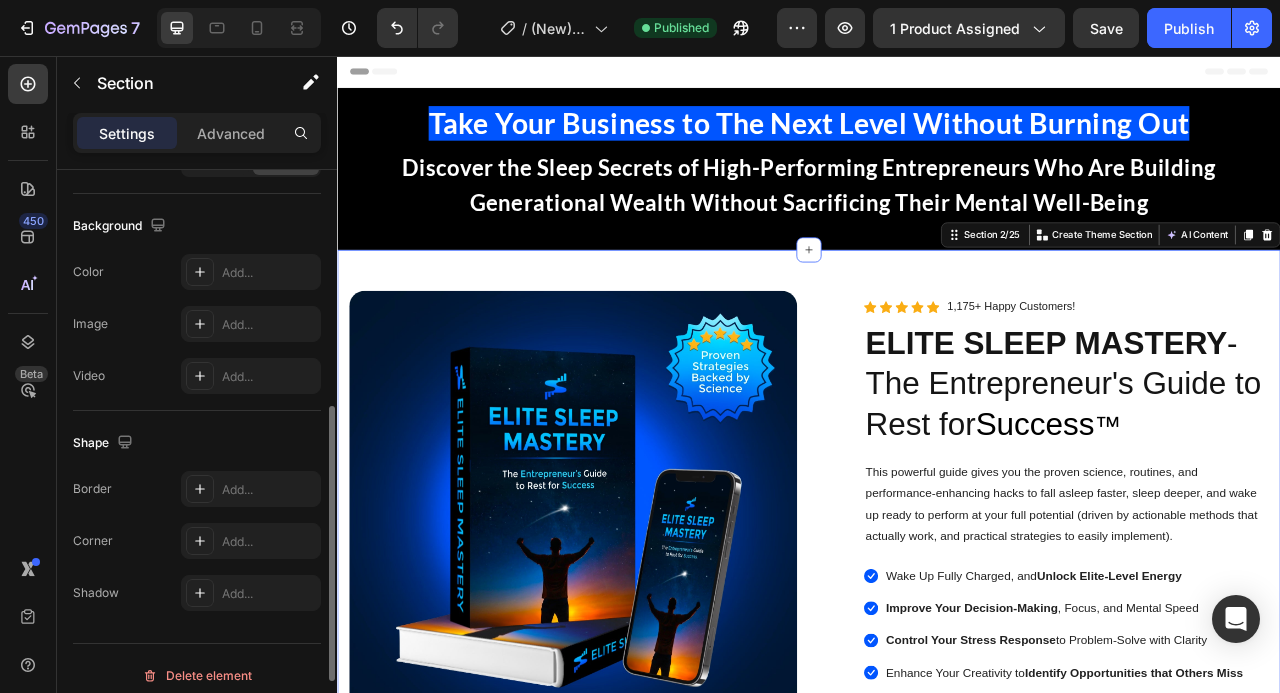 scroll, scrollTop: 636, scrollLeft: 0, axis: vertical 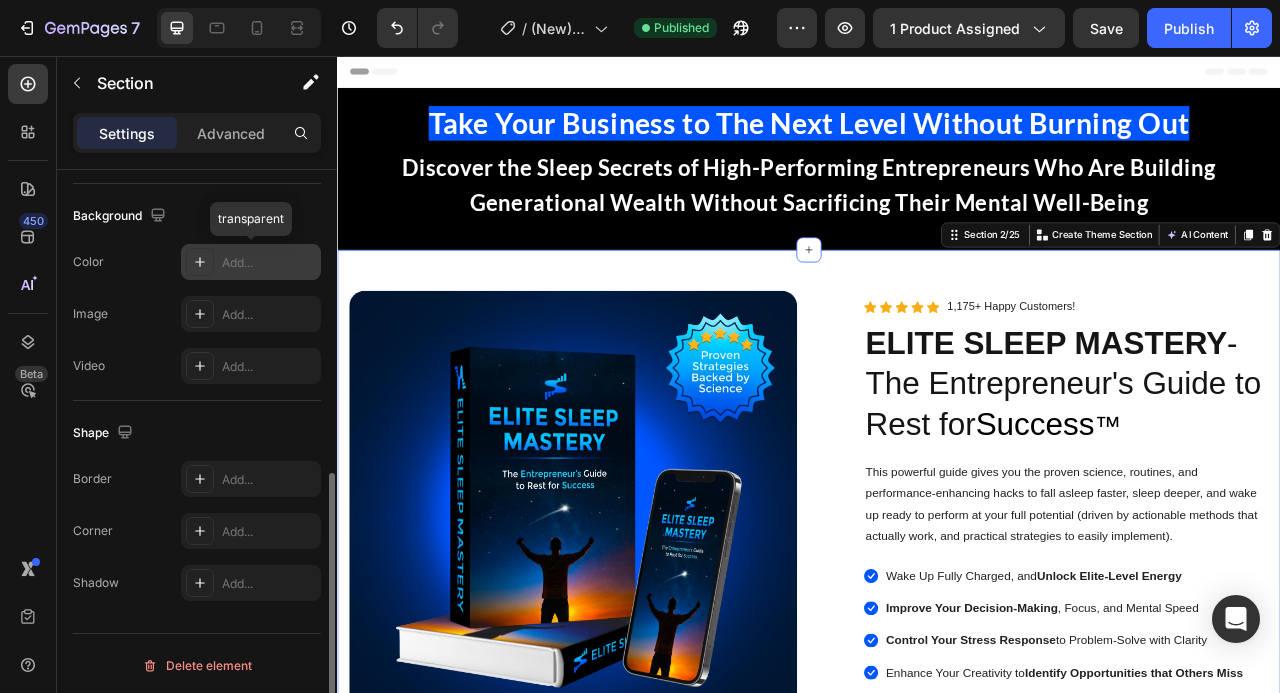 click 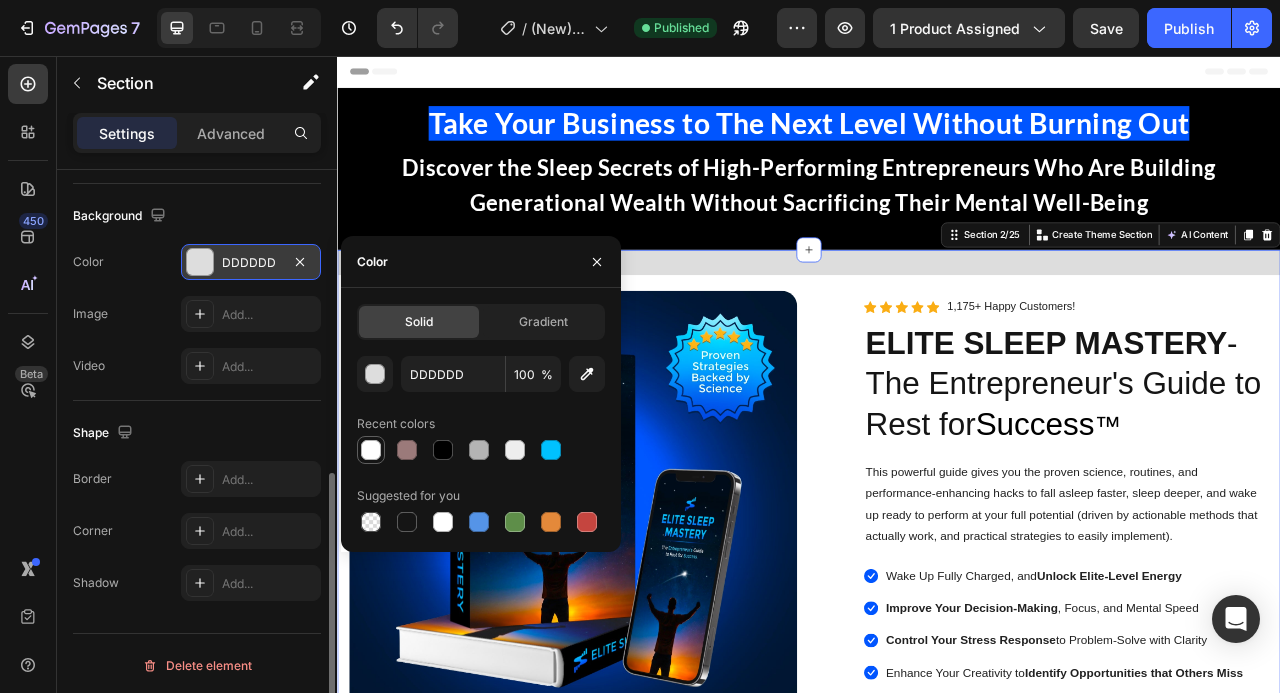 click at bounding box center [371, 450] 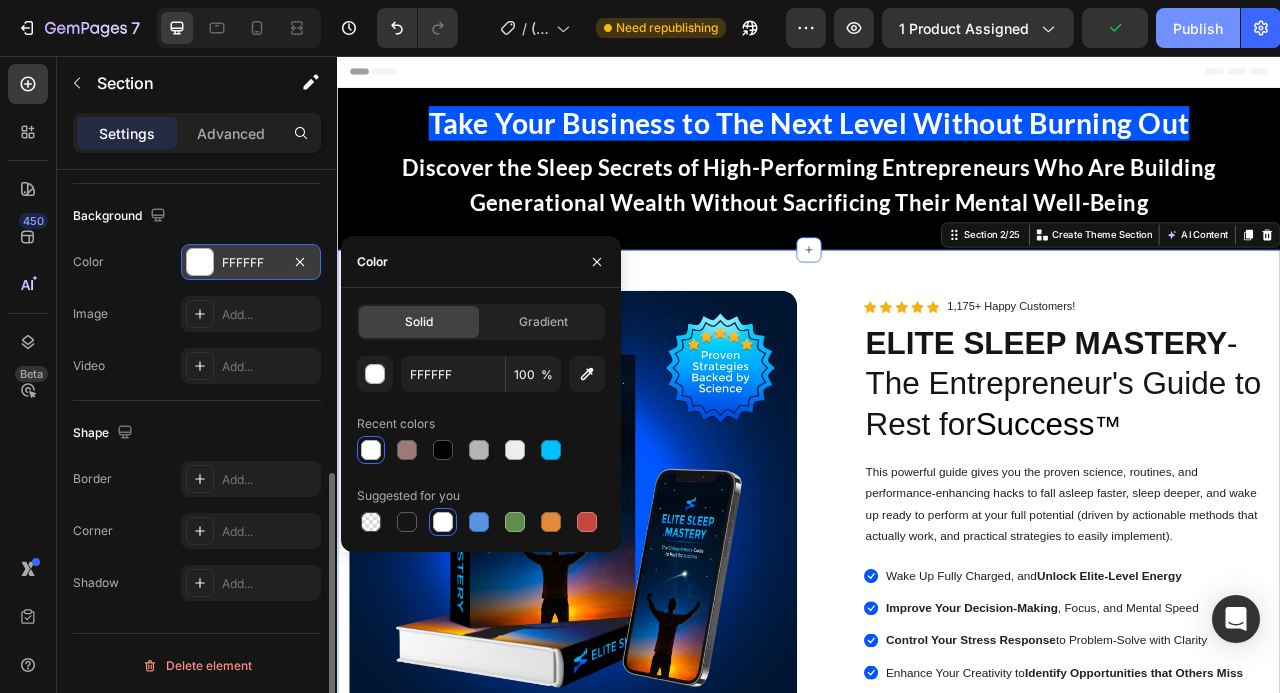 click on "Publish" at bounding box center (1198, 28) 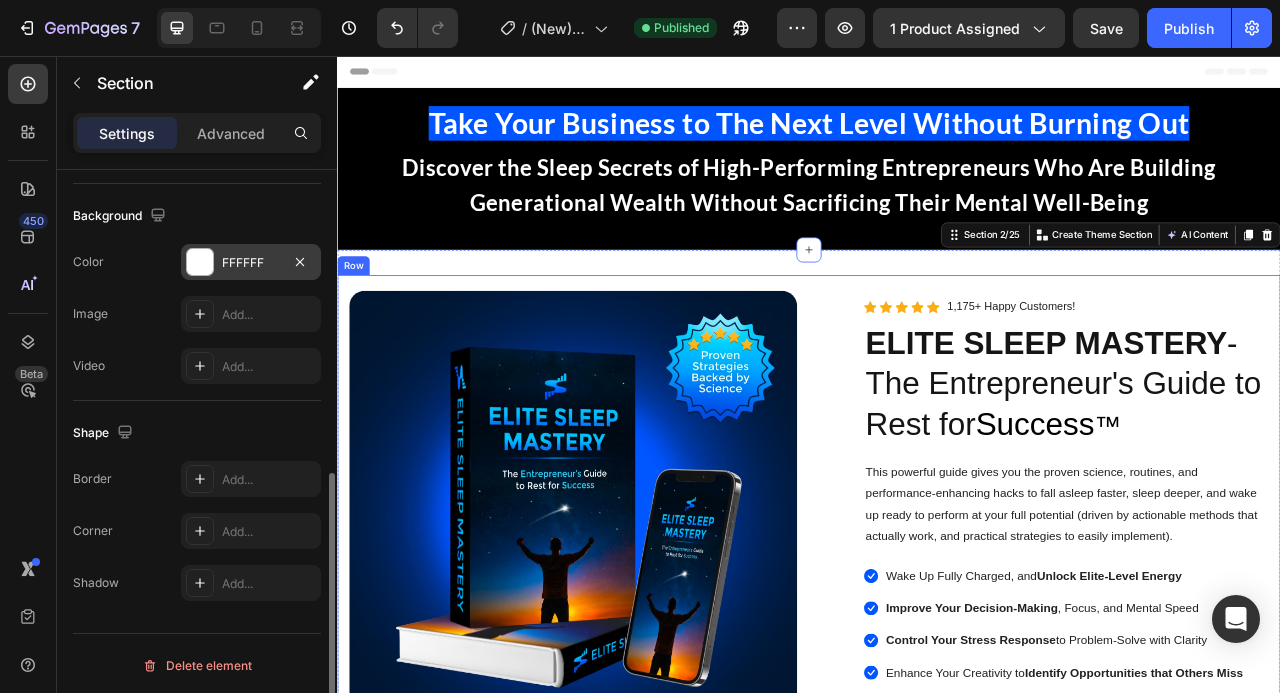 click on "Image Image PDF Guide Heading for all devices Text block Row Image Lifetime Access Heading with one-time payment Text block Row Image Row Row Image                Icon                Icon                Icon                Icon                Icon Icon List Hoz 1,175+ Happy Customers! Text block Row ELITE SLEEP MASTERY  - The Entrepreneur's Guide to Rest for  Success ™ Heading This powerful guide gives you the proven science, routines, and performance-enhancing hacks to fall asleep faster, sleep deeper, and wake up ready to perform at your full potential (driven by actionable methods that actually work, and practical strategies to easily implement). Text Block
Icon Wake Up Fully Charged, and  Unlock Elite-Level Energy Text block
Icon Improve Your Decision-Making , Focus, and Mental Speed Text block
Icon Control Your Stress Response  to Problem-Solve with Clarity Text block
Icon Enhance Your Creativity to  Identify Opportunities   Text block  -" at bounding box center (937, 938) 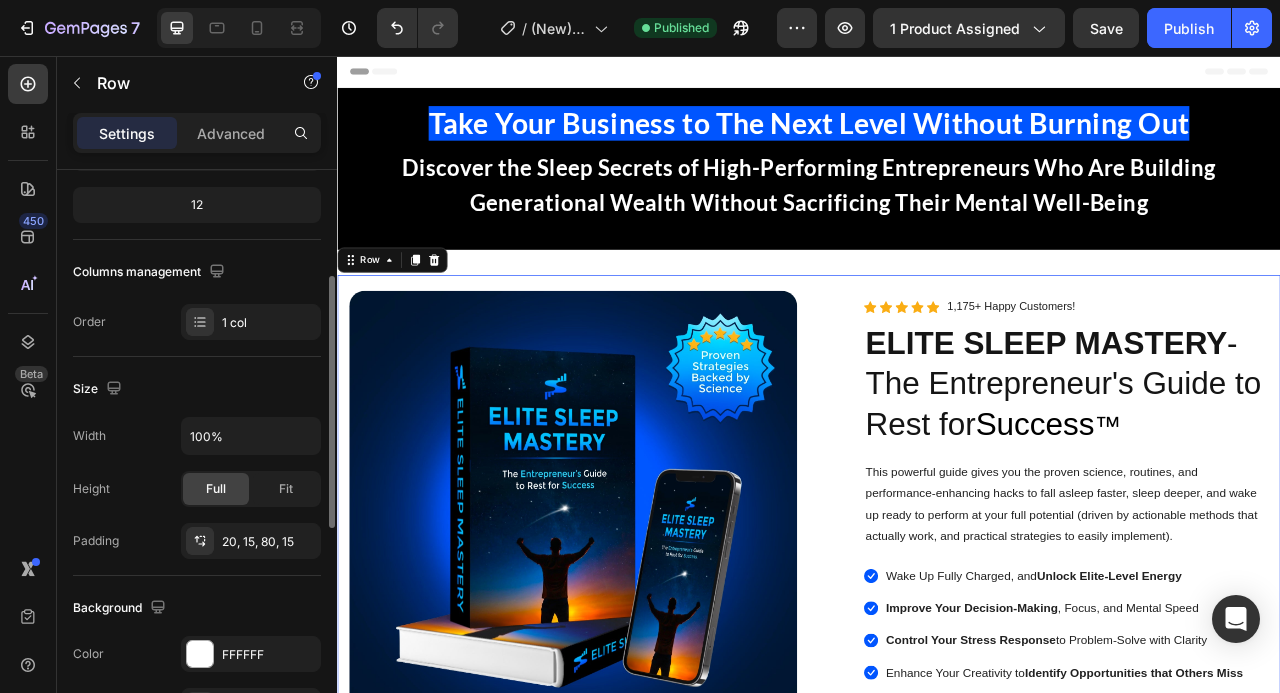 scroll, scrollTop: 0, scrollLeft: 0, axis: both 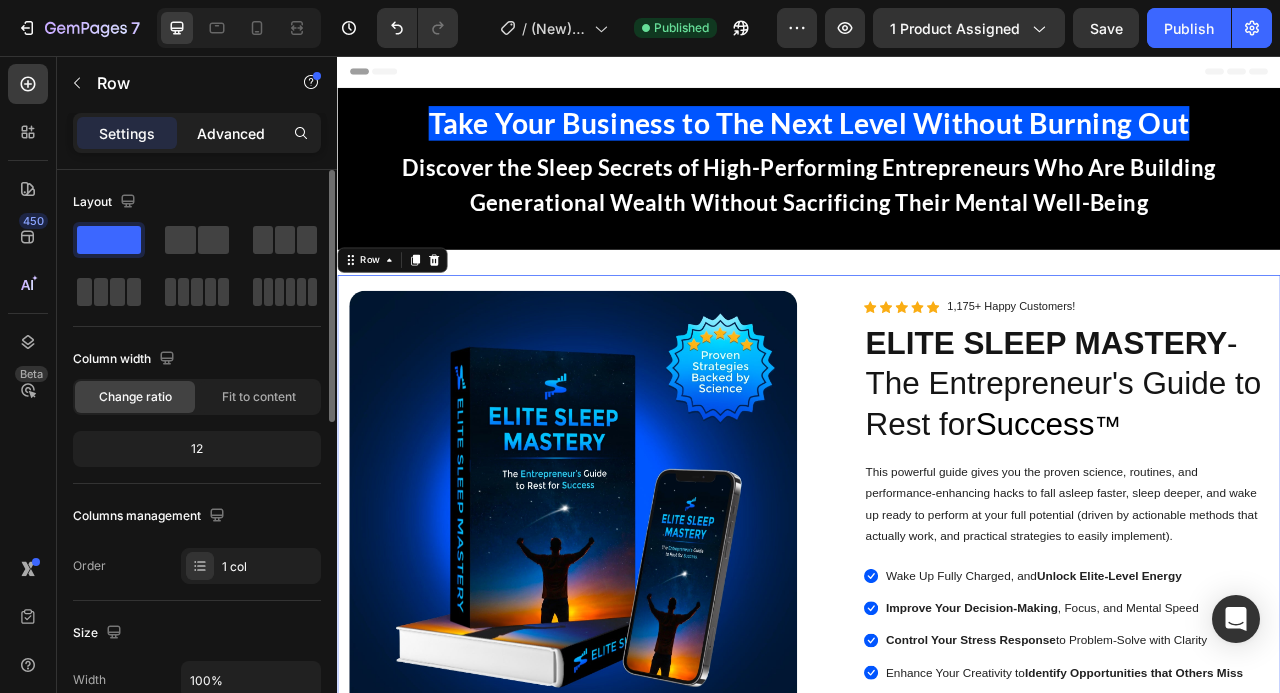 click on "Advanced" at bounding box center [231, 133] 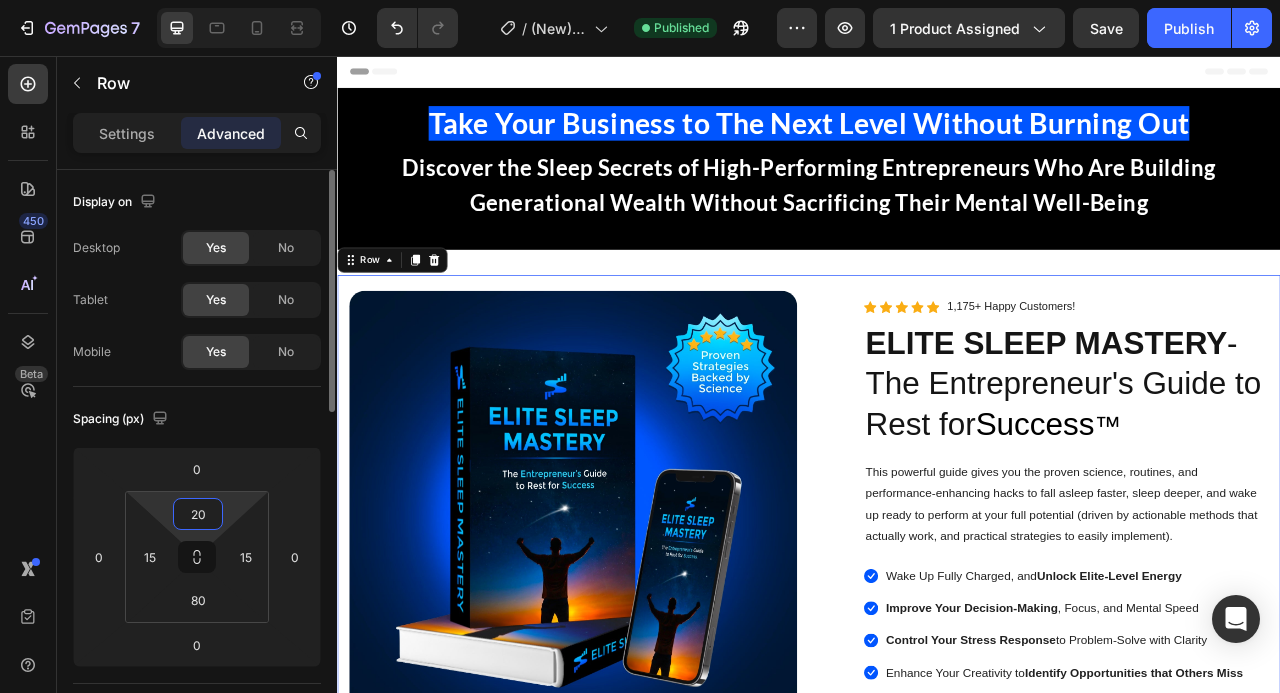 click on "20" at bounding box center [198, 514] 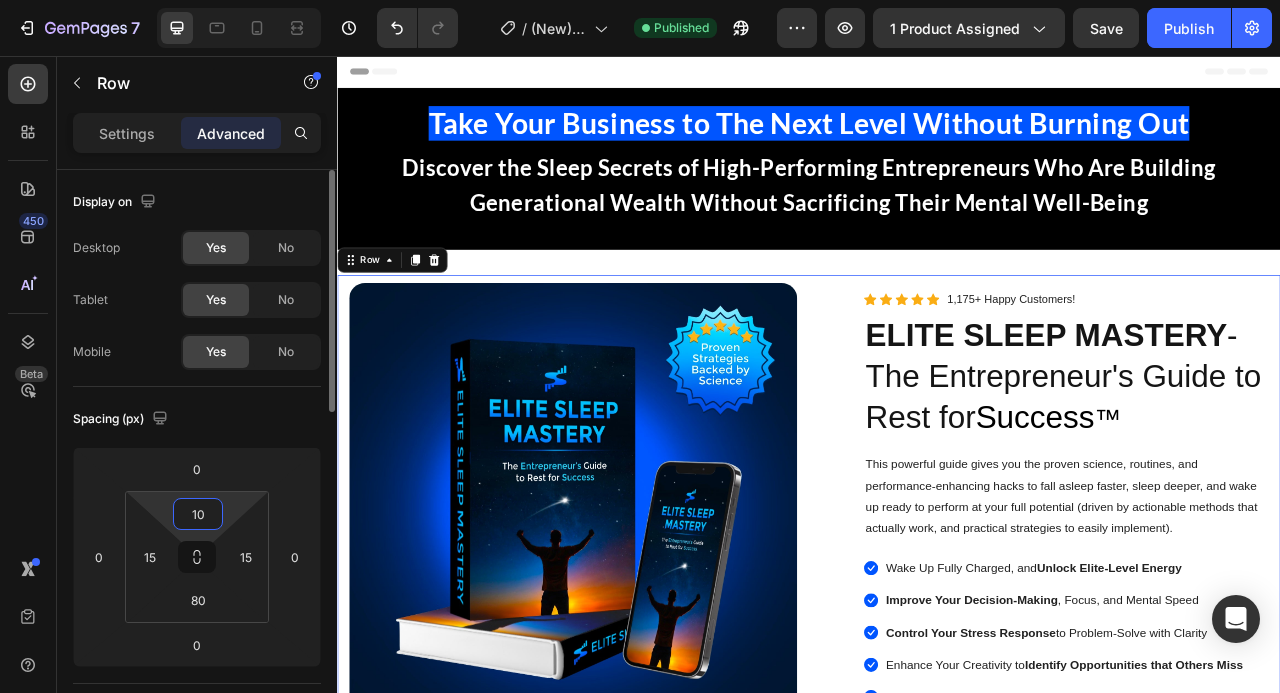 click on "10" at bounding box center (198, 514) 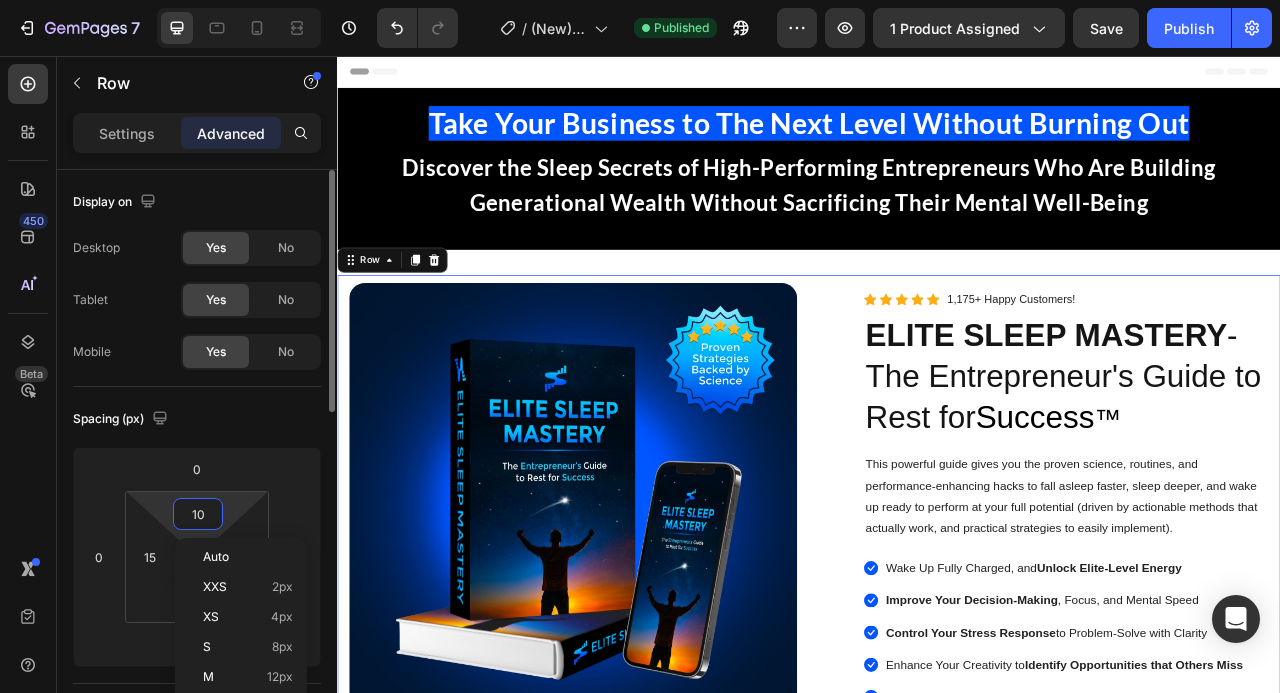 click on "10" at bounding box center (198, 514) 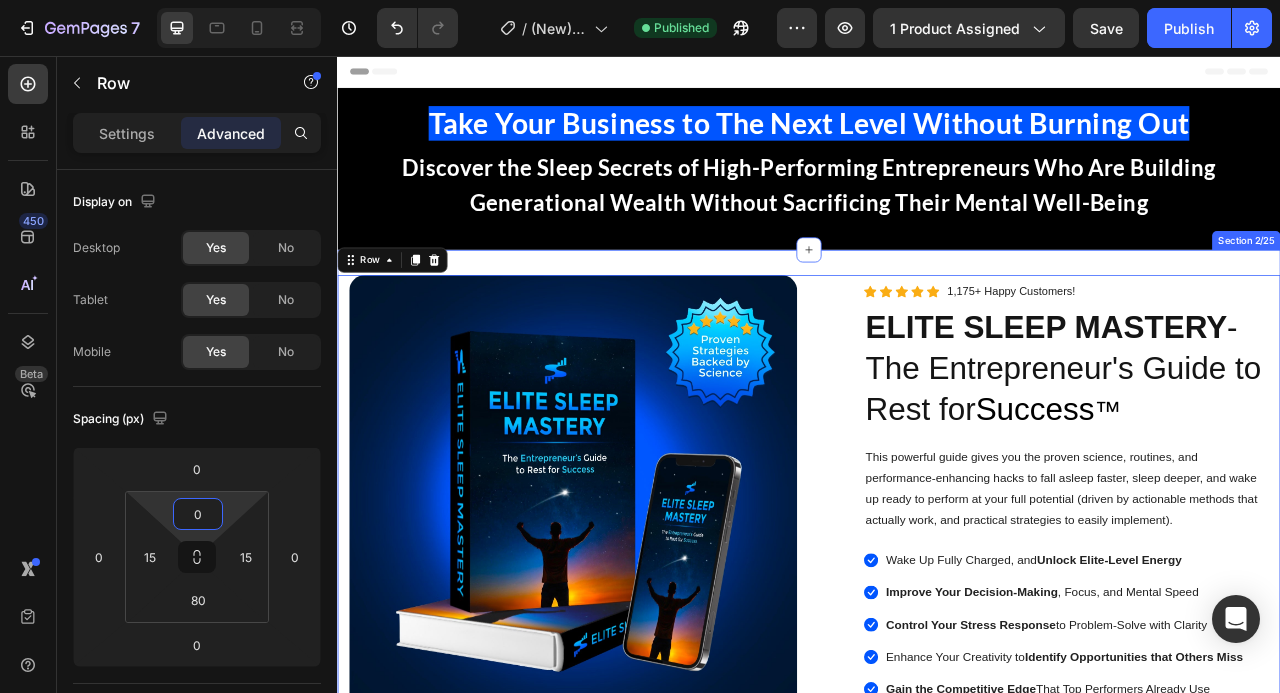 click on "Image Image PDF Guide Heading for all devices Text block Row Image Lifetime Access Heading with one-time payment Text block Row Image Row Row Image                Icon                Icon                Icon                Icon                Icon Icon List Hoz 1,175+ Happy Customers! Text block Row ELITE SLEEP MASTERY  - The Entrepreneur's Guide to Rest for  Success ™ Heading This powerful guide gives you the proven science, routines, and performance-enhancing hacks to fall asleep faster, sleep deeper, and wake up ready to perform at your full potential (driven by actionable methods that actually work, and practical strategies to easily implement). Text Block
Icon Wake Up Fully Charged, and  Unlock Elite-Level Energy Text block
Icon Improve Your Decision-Making , Focus, and Mental Speed Text block
Icon Control Your Stress Response  to Problem-Solve with Clarity Text block
Icon Enhance Your Creativity to  Identify Opportunities   Text block  -" at bounding box center [937, 928] 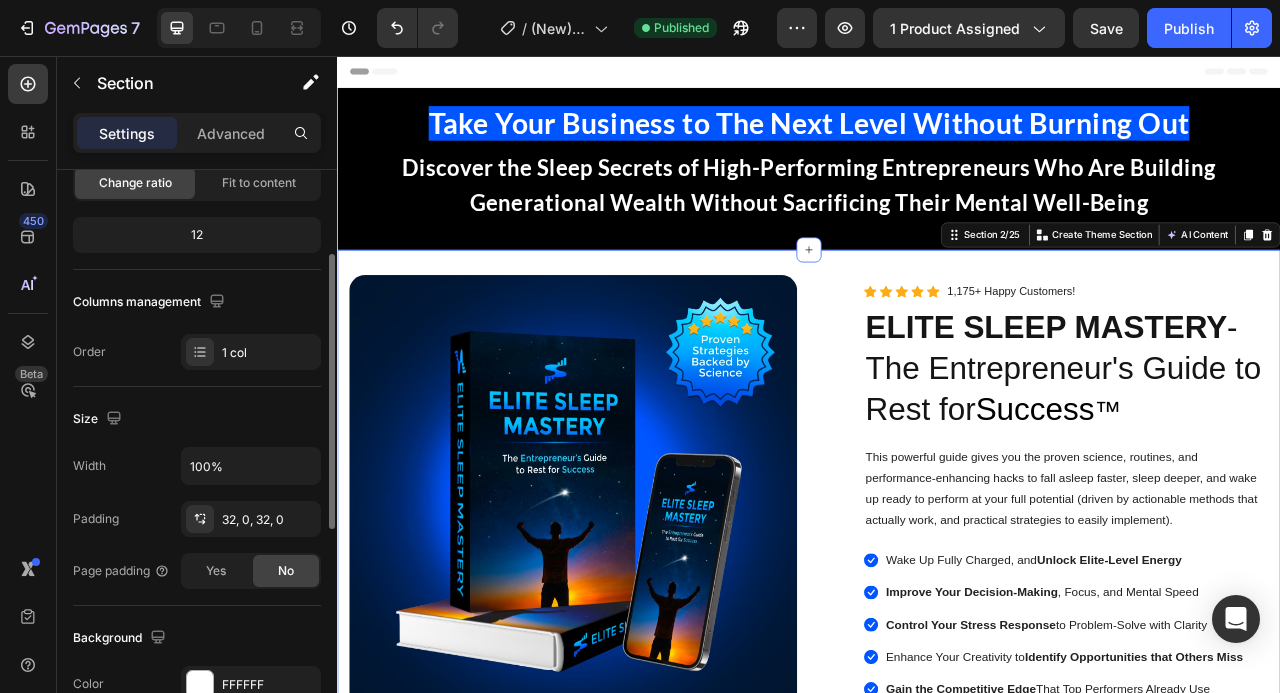 scroll, scrollTop: 202, scrollLeft: 0, axis: vertical 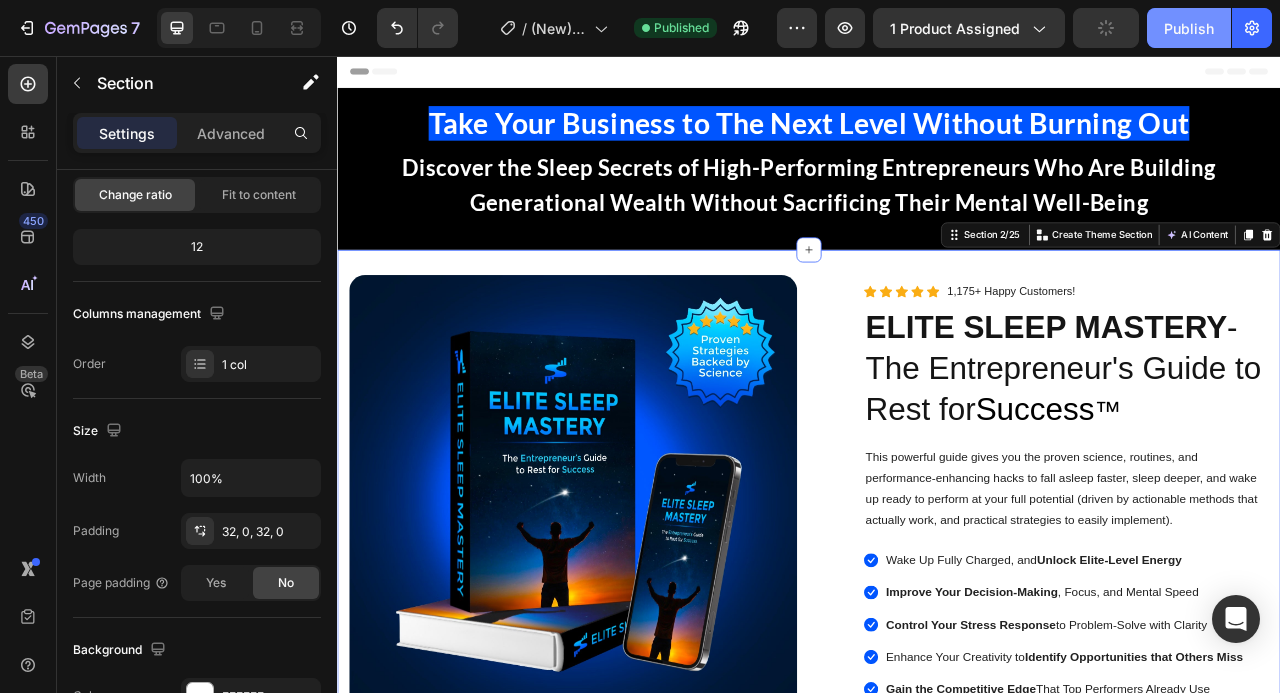 click on "Publish" at bounding box center (1189, 28) 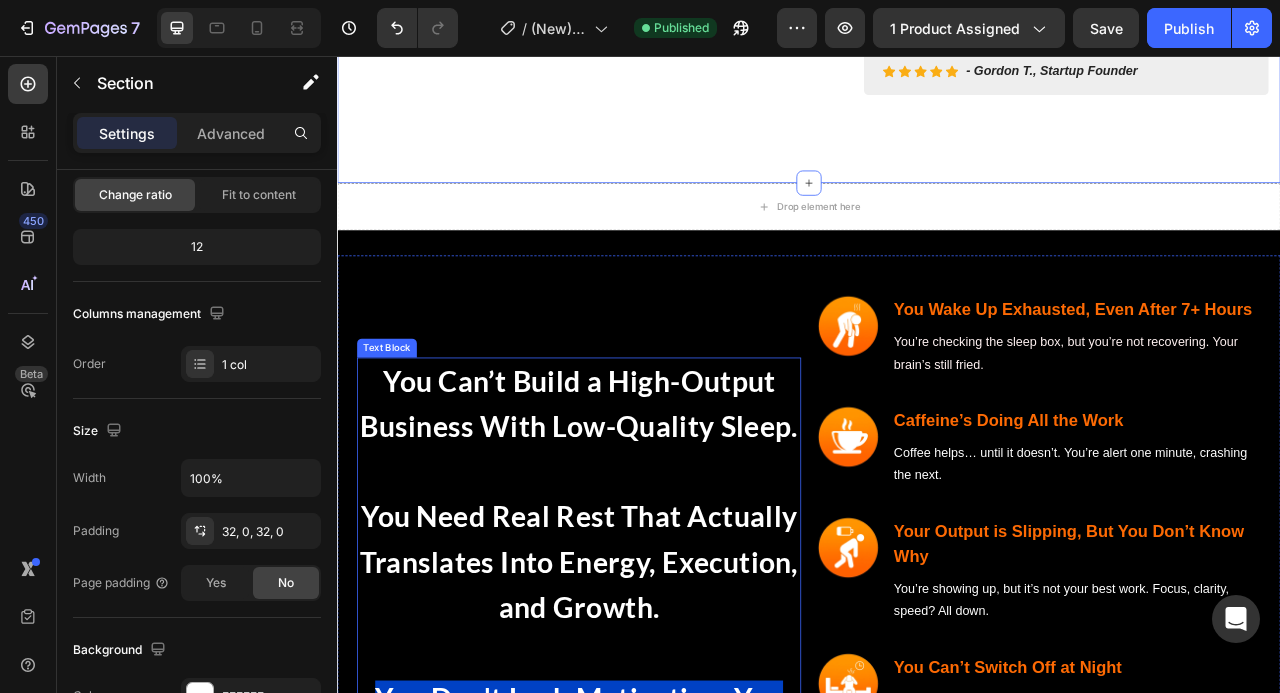 scroll, scrollTop: 1496, scrollLeft: 0, axis: vertical 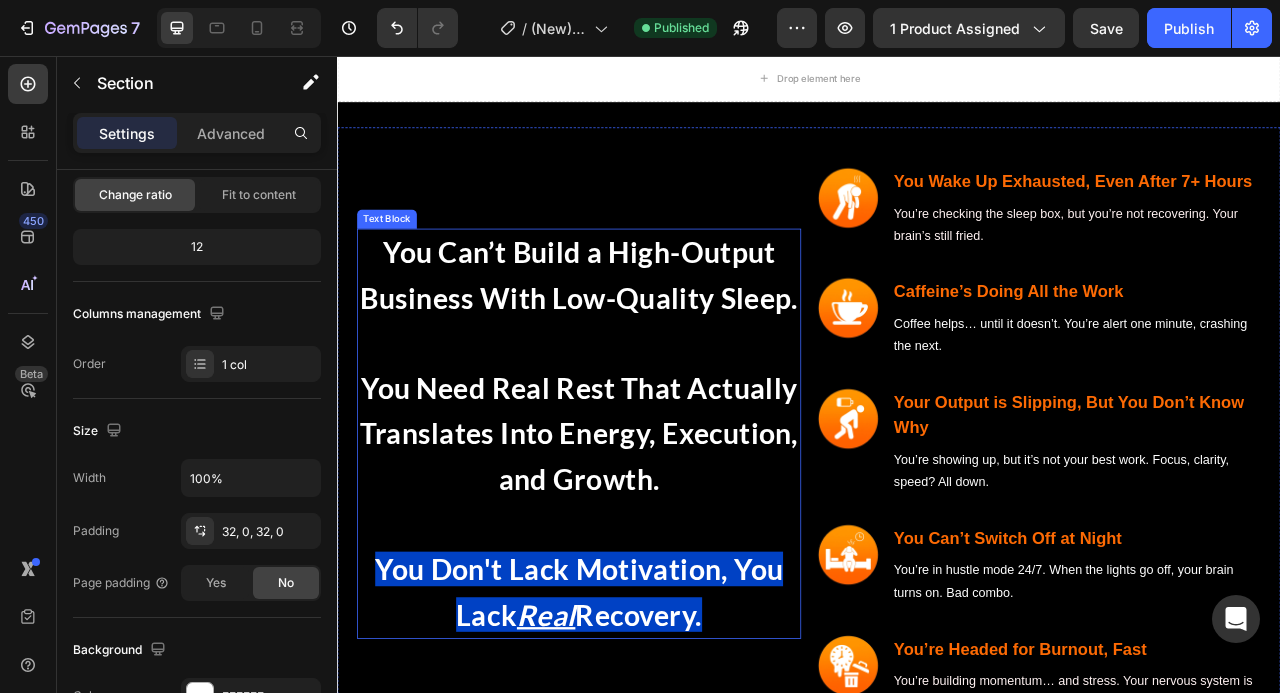 click at bounding box center [644, 422] 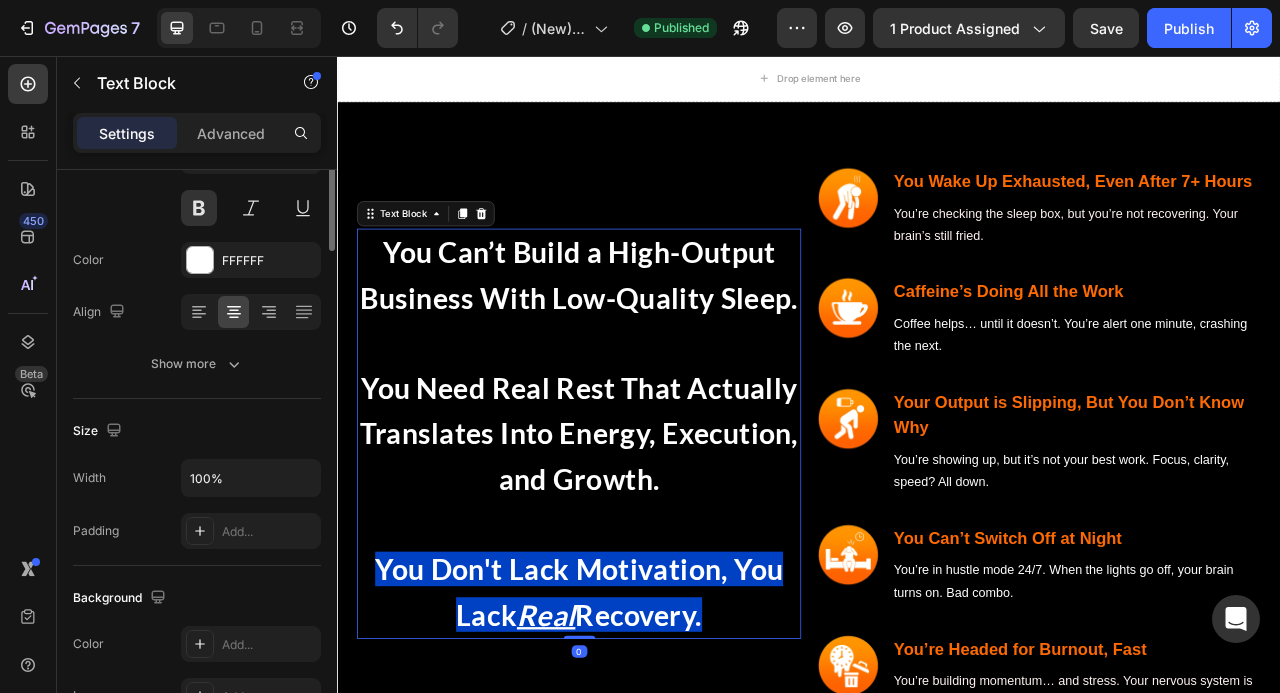 scroll, scrollTop: 0, scrollLeft: 0, axis: both 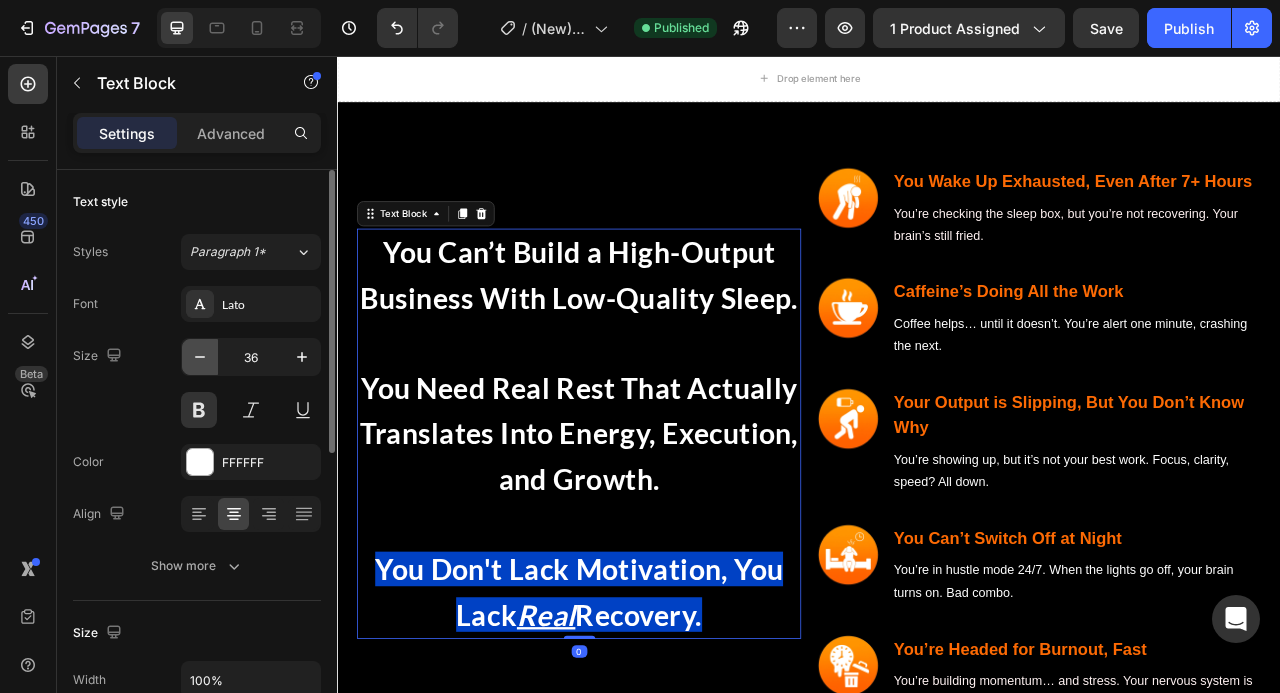 click 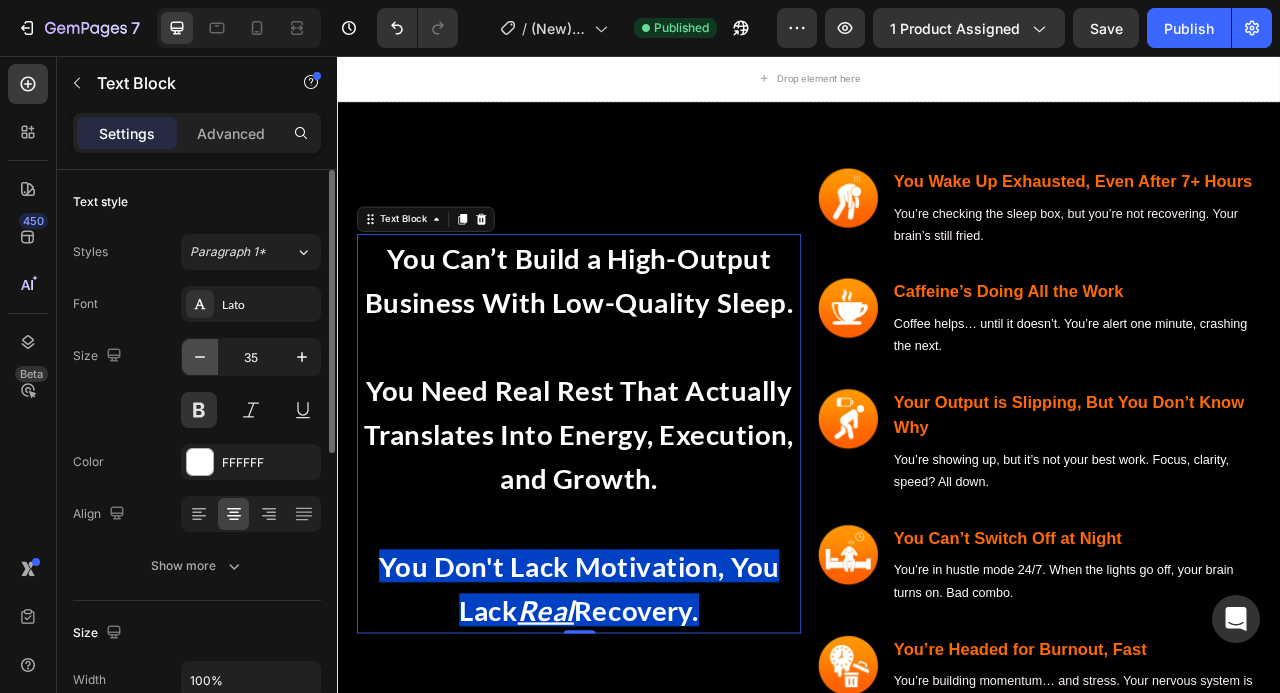 click 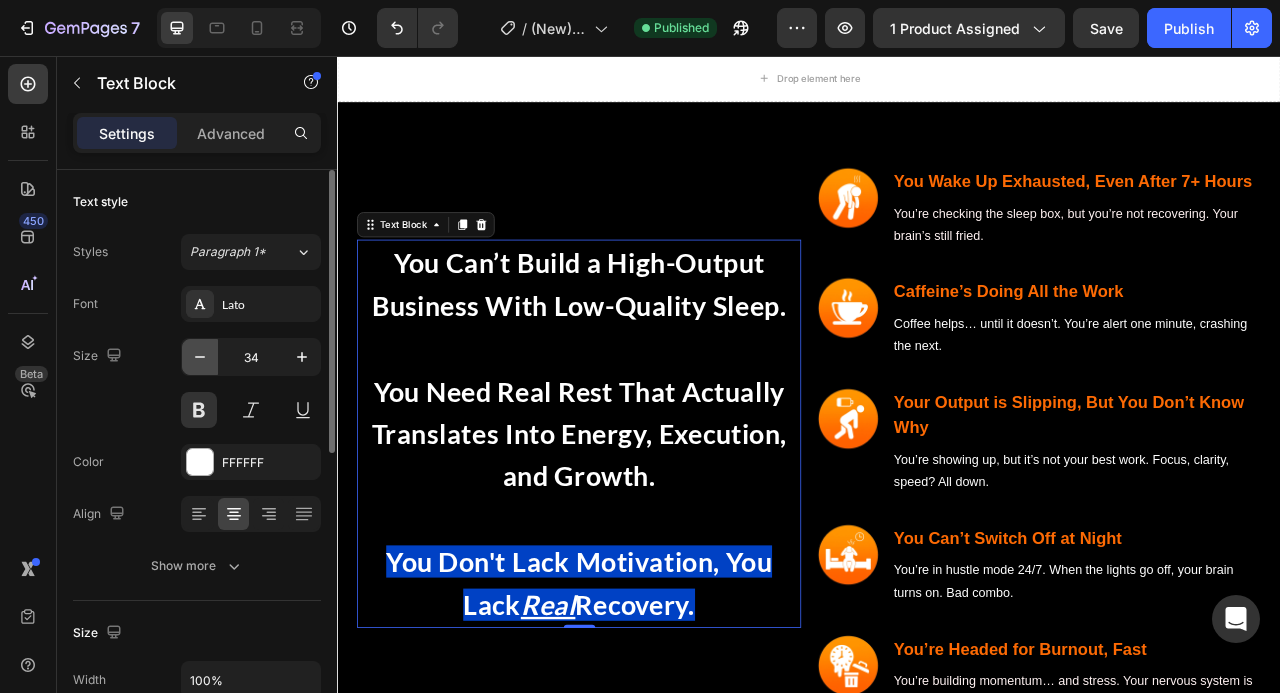 click 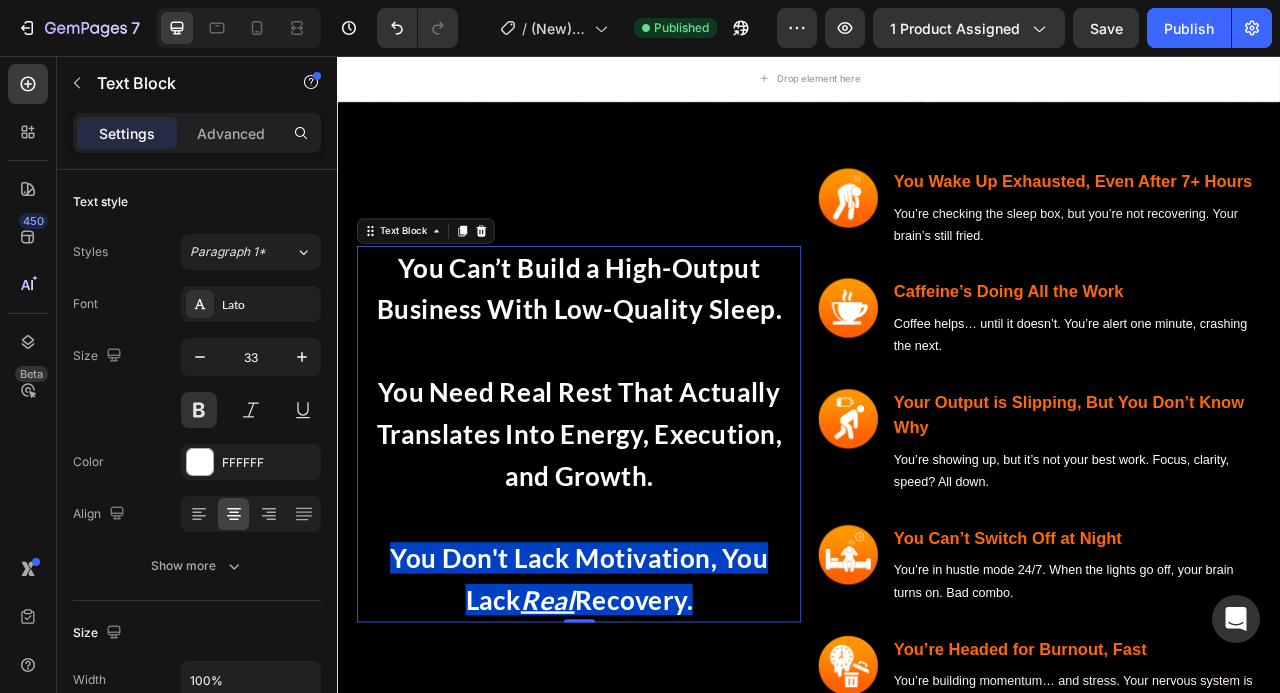 click on "You Don't Lack Motivation, You Lack  Real  Recovery." at bounding box center (644, 721) 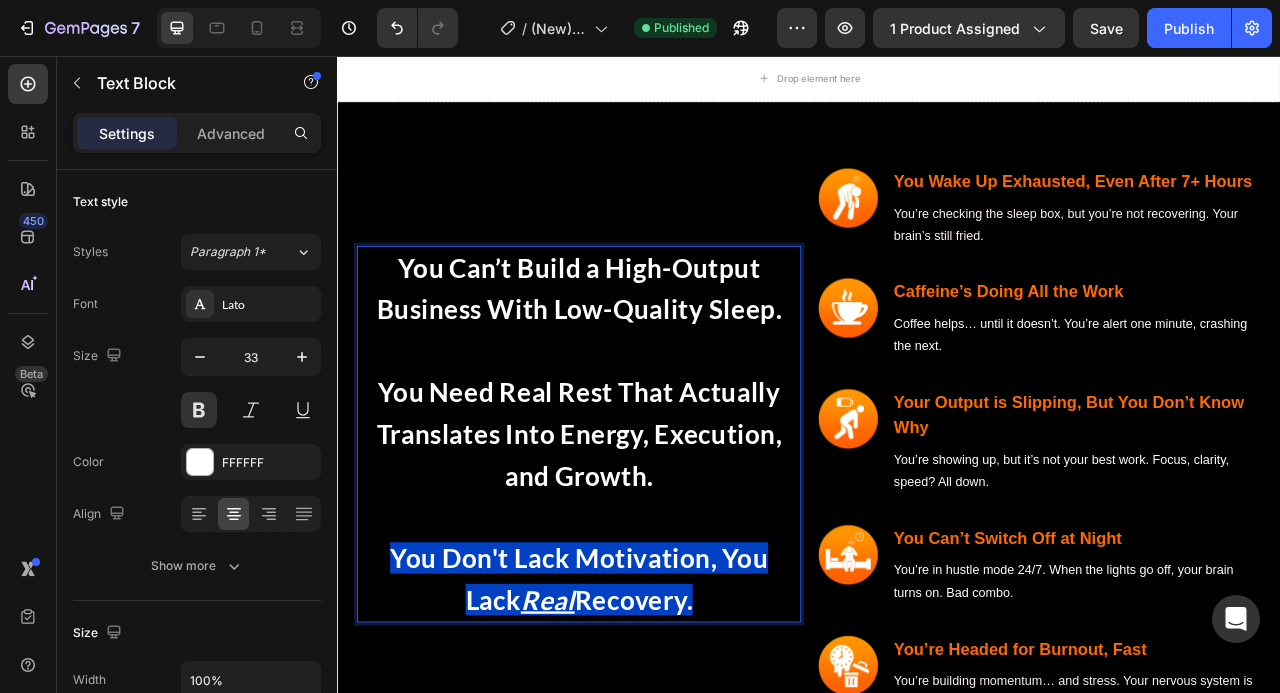 click on "You Don't Lack Motivation, You Lack  Real  Recovery." at bounding box center [644, 721] 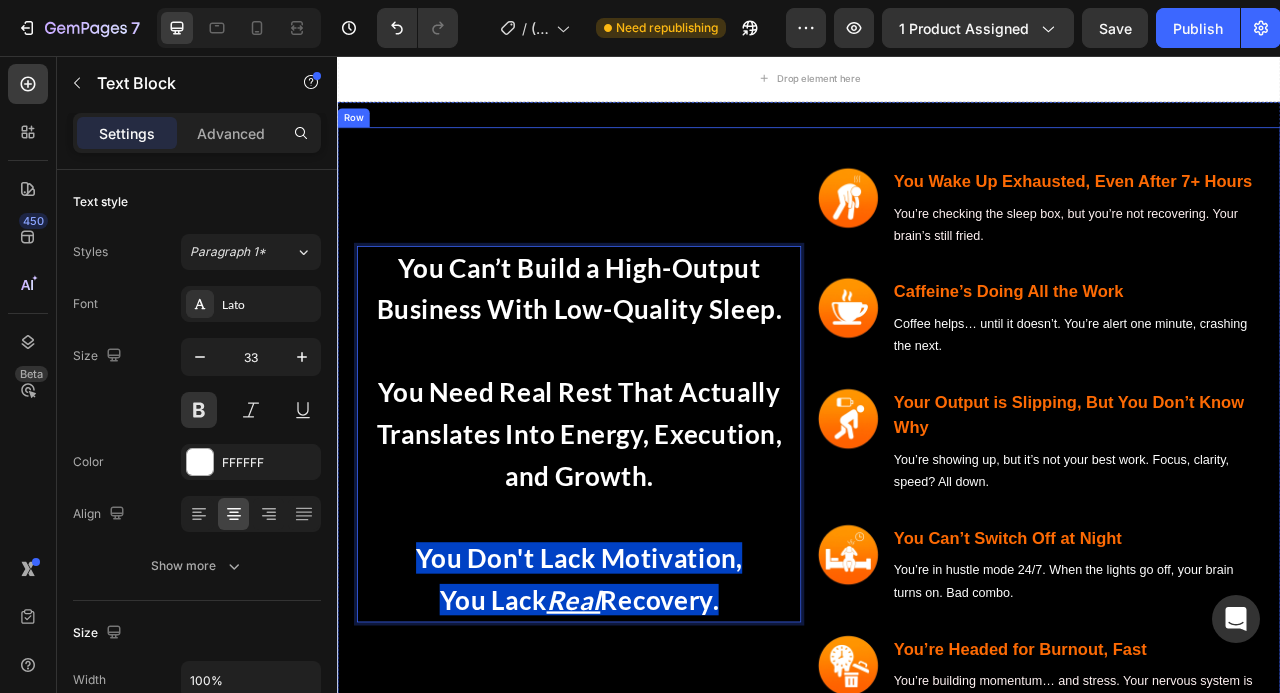 click on "You Can’t Build a High-Output Business With Low-Quality Sleep. You Need Real Rest That Actually Translates Into Energy, Execution, and Growth. You Don't Lack Motivation, You Lack  Real  Recovery. Text Block   0" at bounding box center (644, 537) 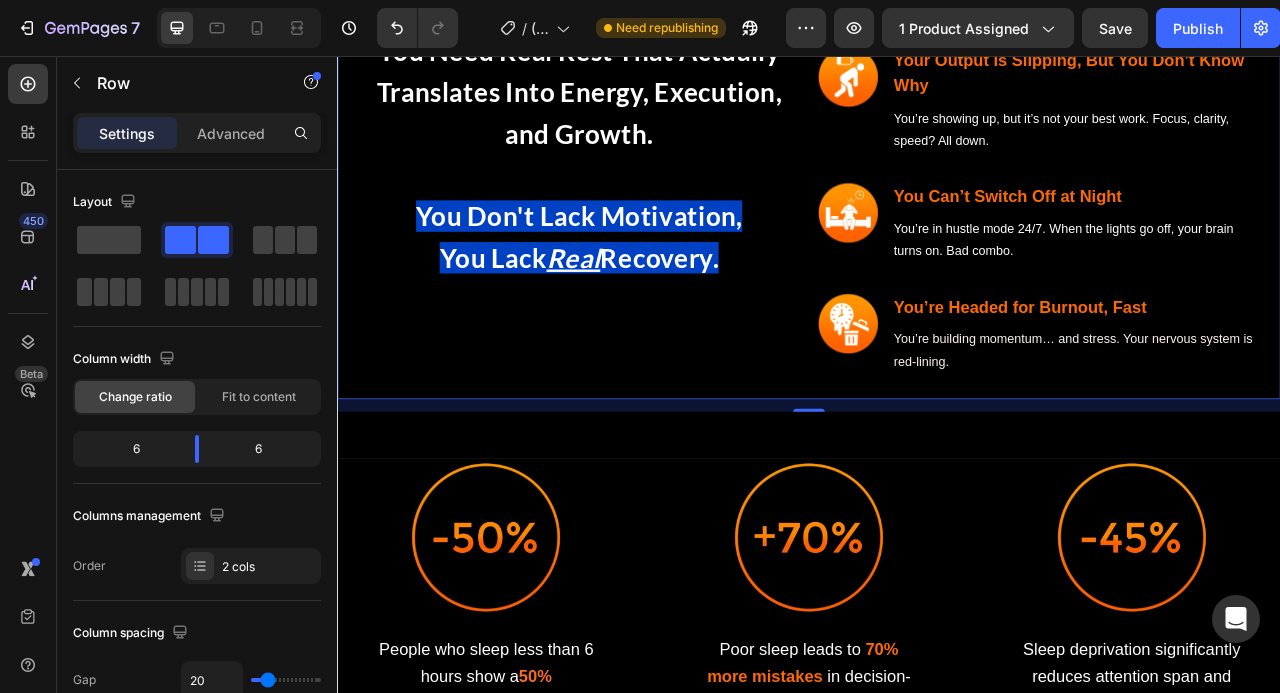 scroll, scrollTop: 1619, scrollLeft: 0, axis: vertical 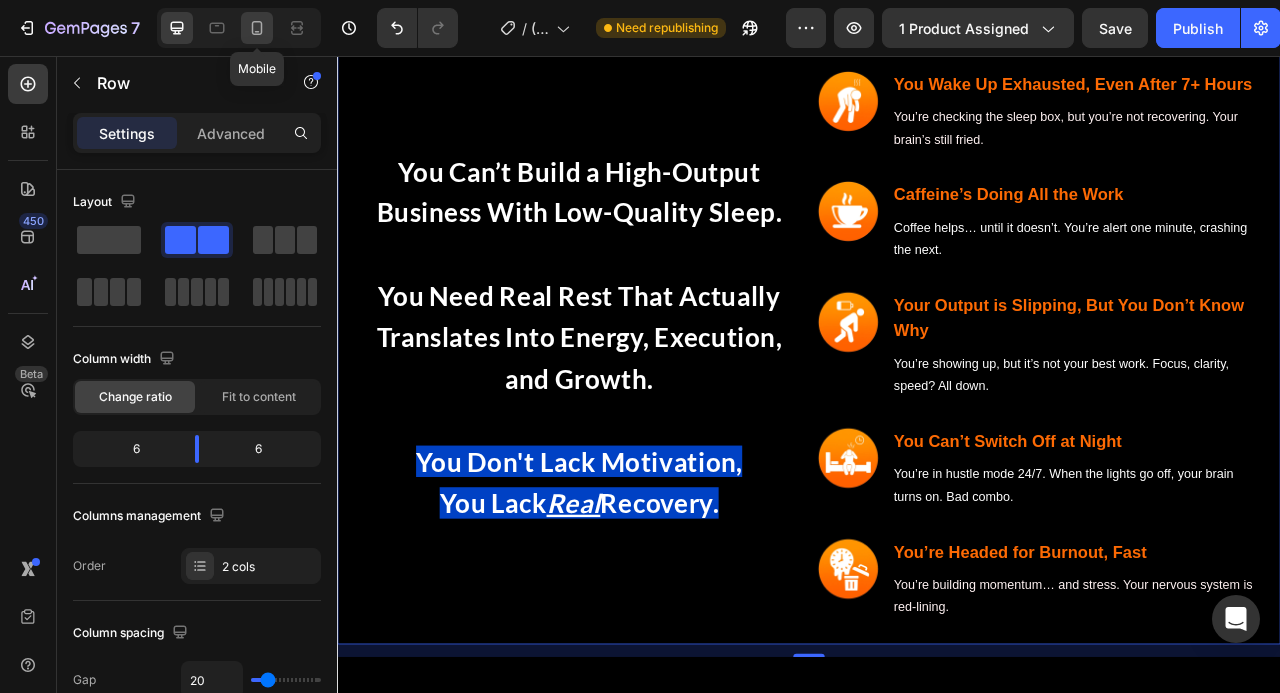 click 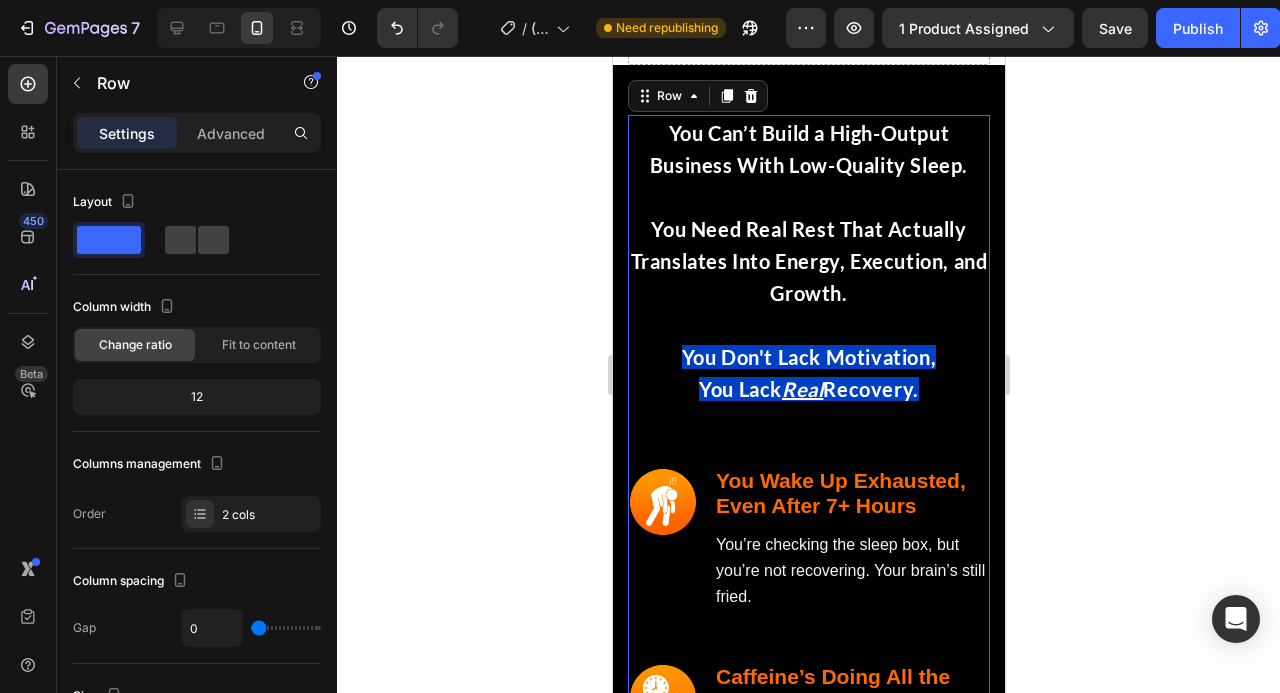 scroll, scrollTop: 1514, scrollLeft: 0, axis: vertical 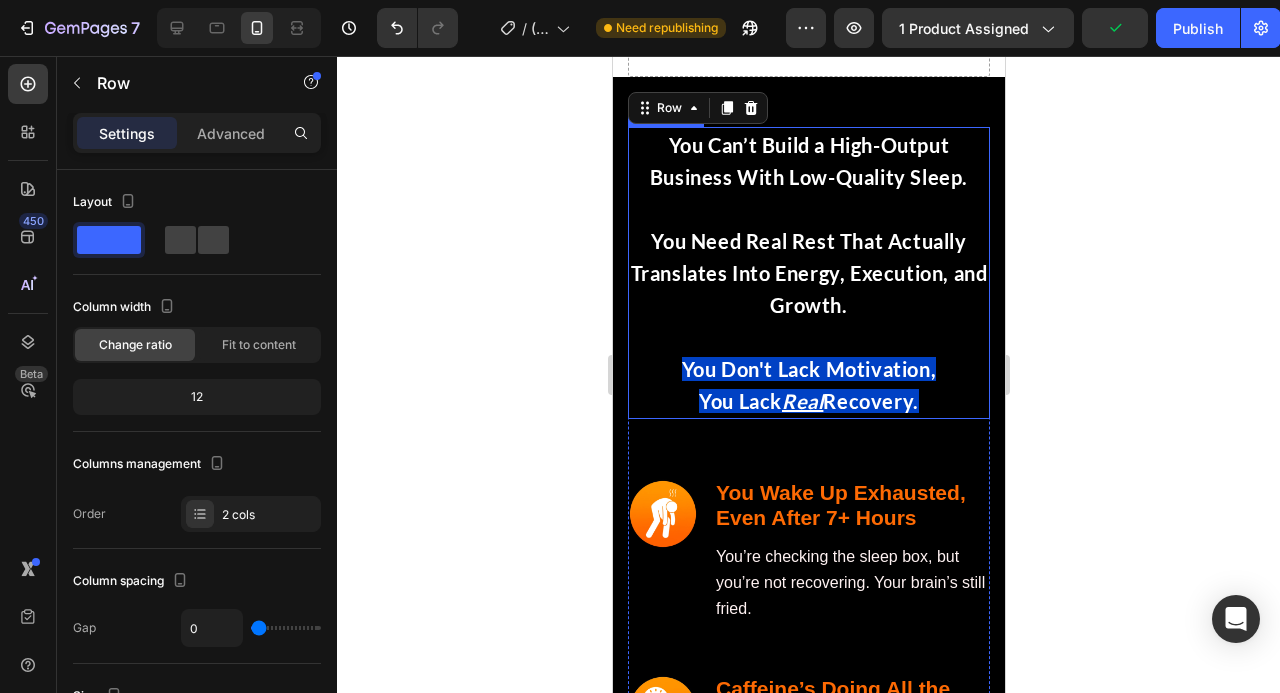 click 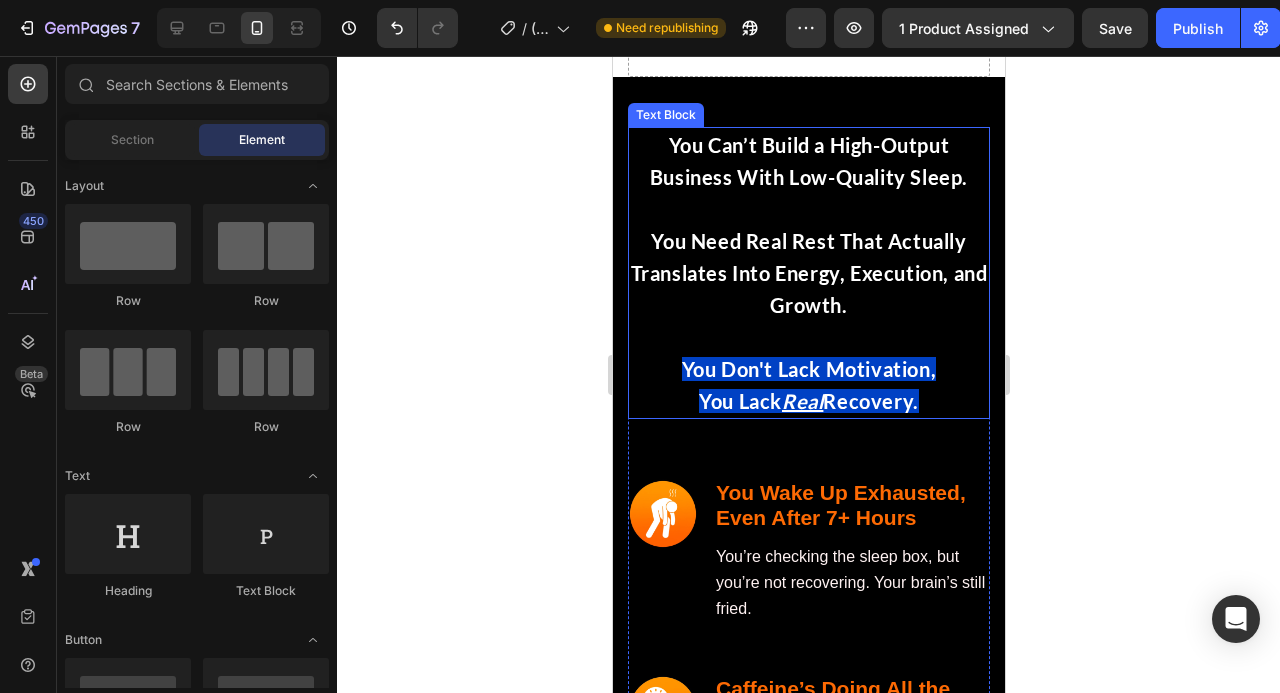 click 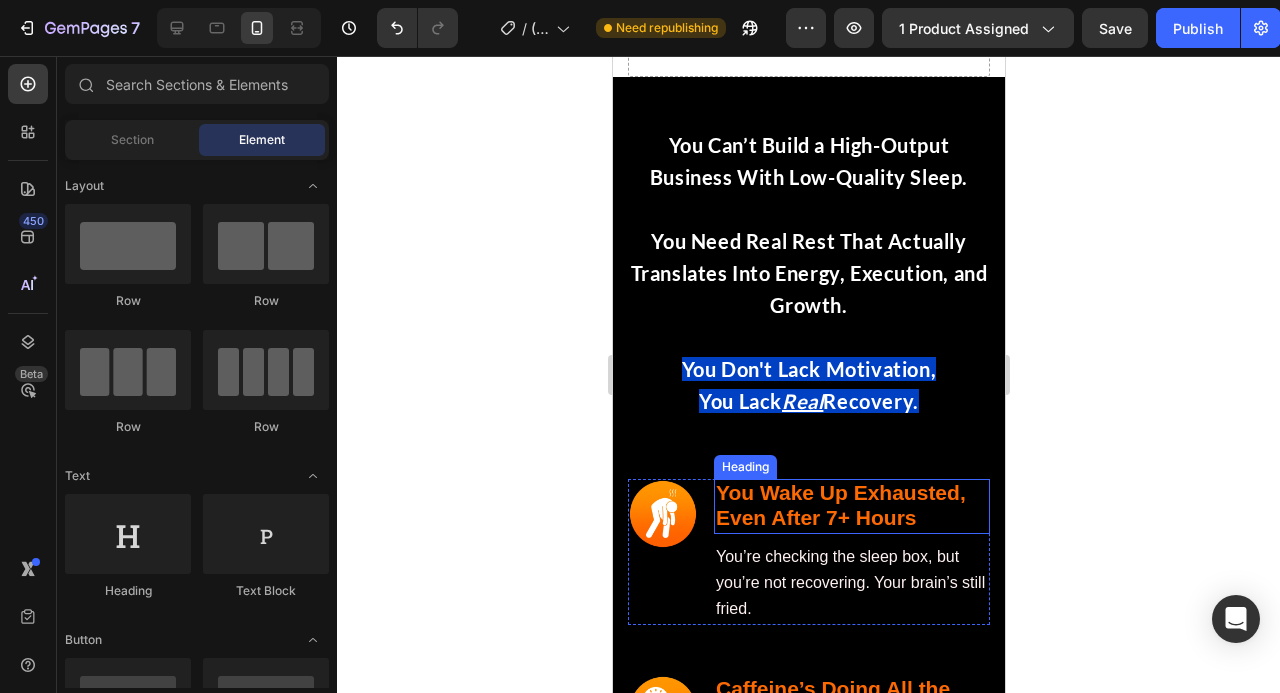 click on "You Wake Up Exhausted, Even After 7+ Hours" at bounding box center [840, 505] 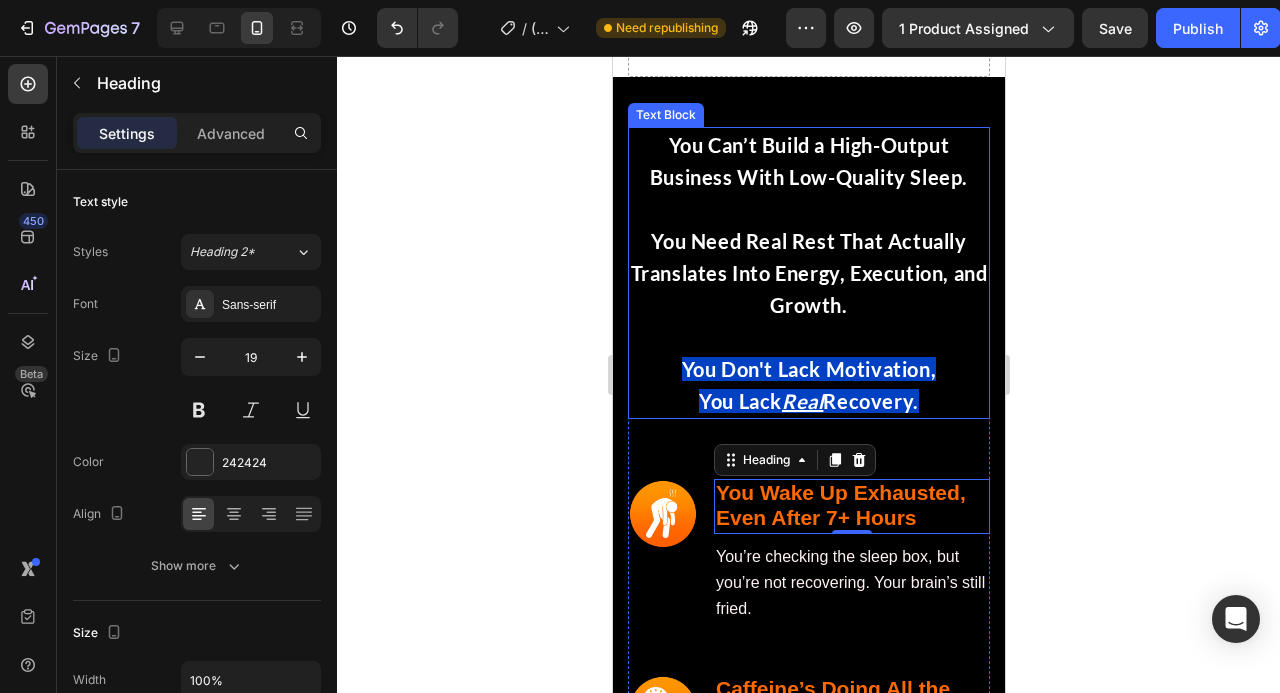 click on "You Need Real Rest That Actually Translates Into Energy, Execution, and Growth." at bounding box center (808, 273) 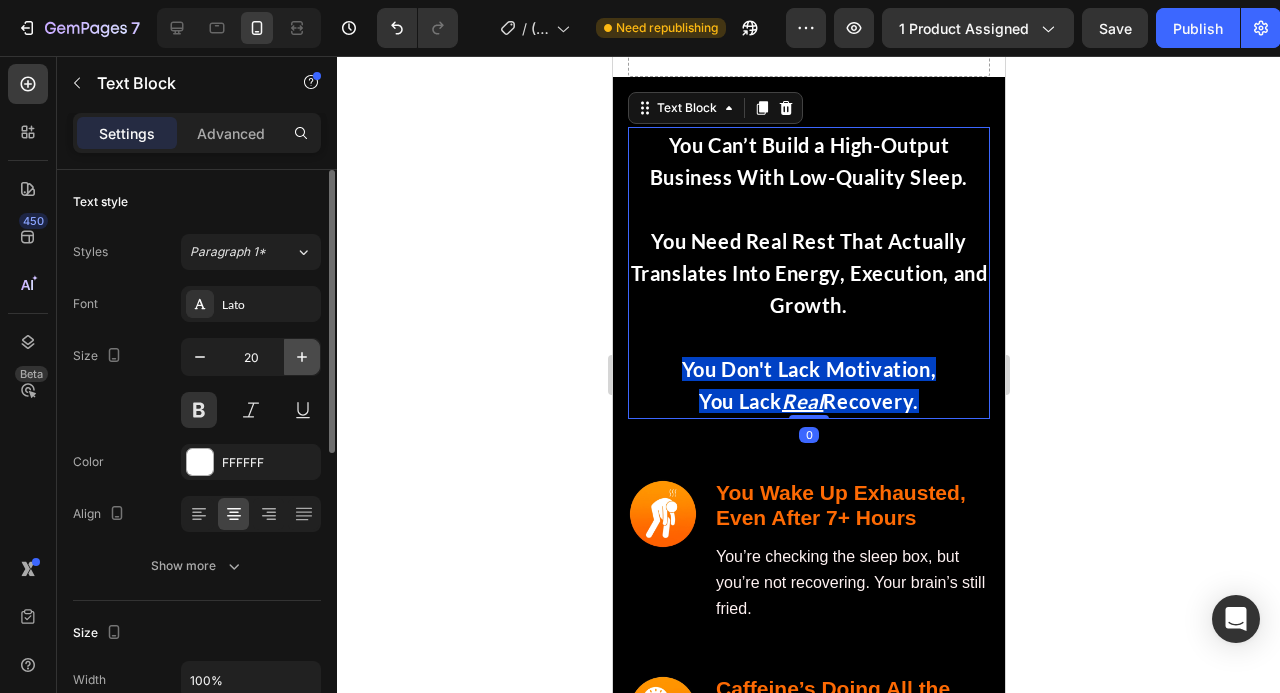 click 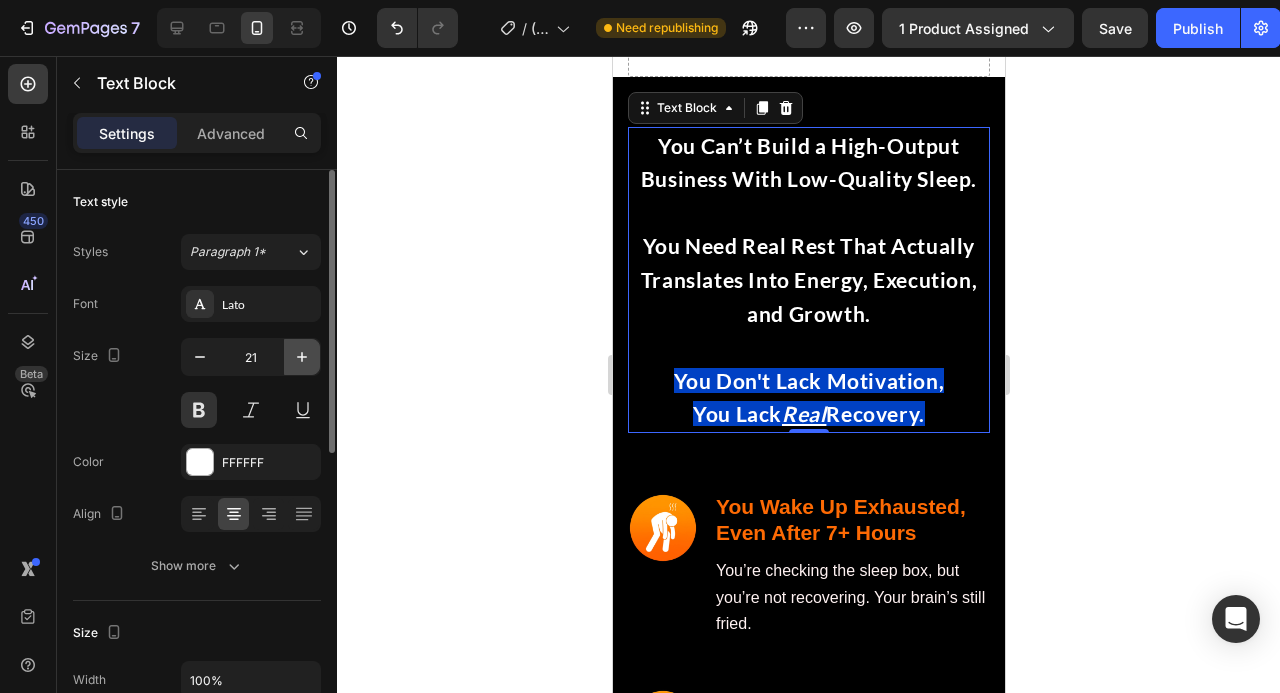 click 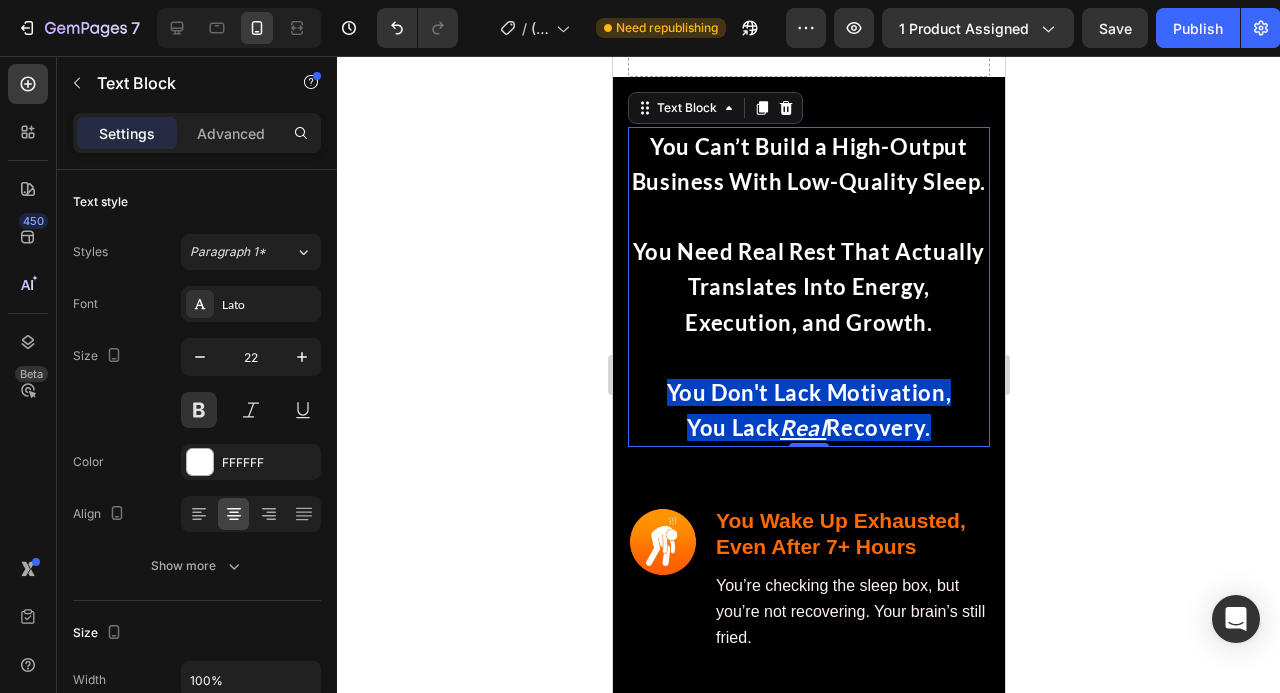 click 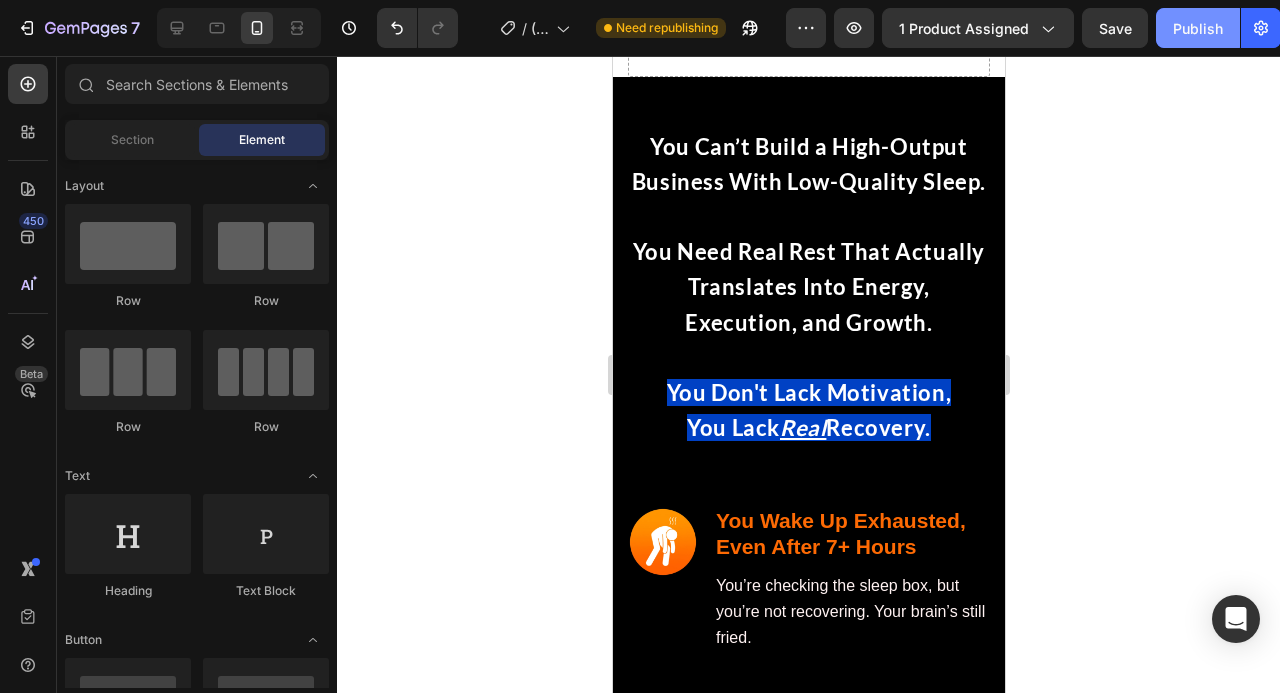 click on "Publish" at bounding box center (1198, 28) 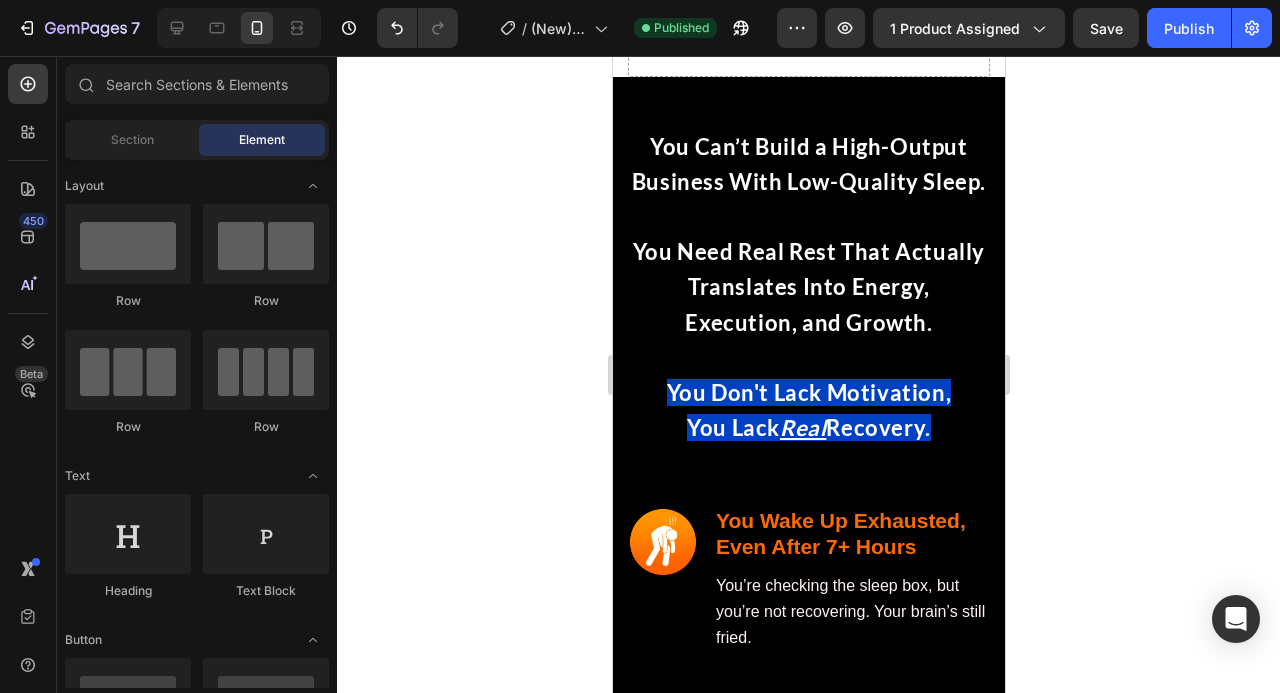 click 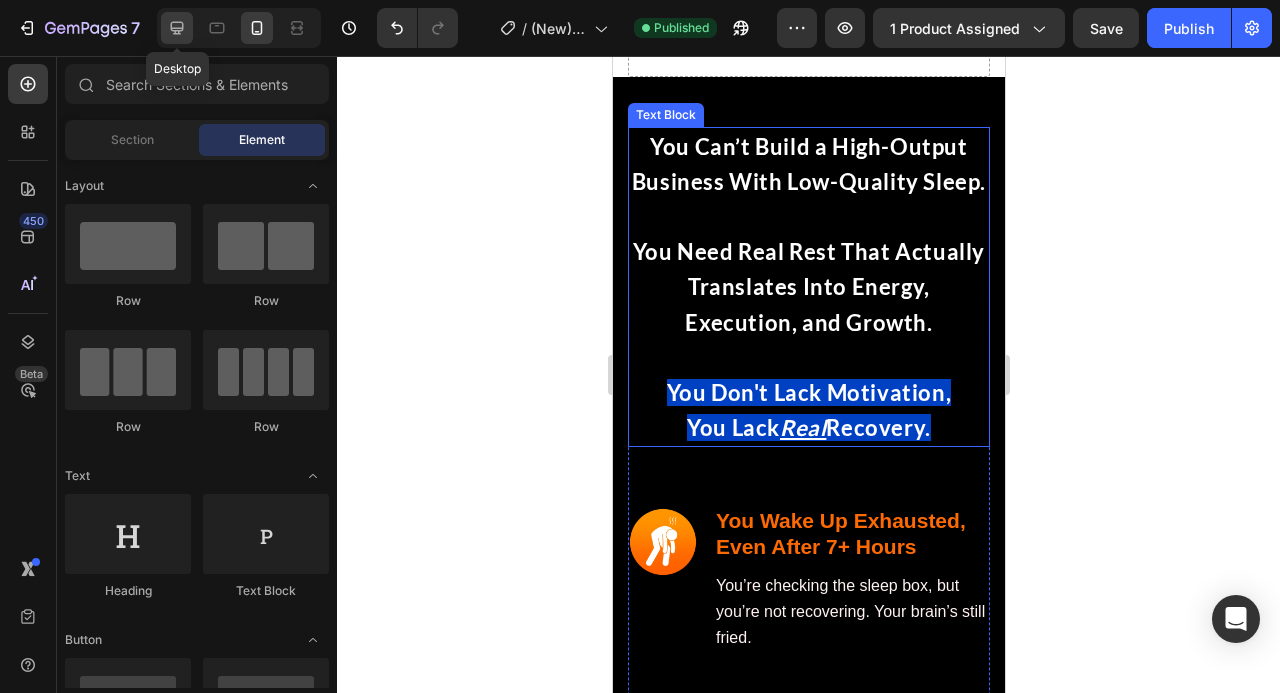 click 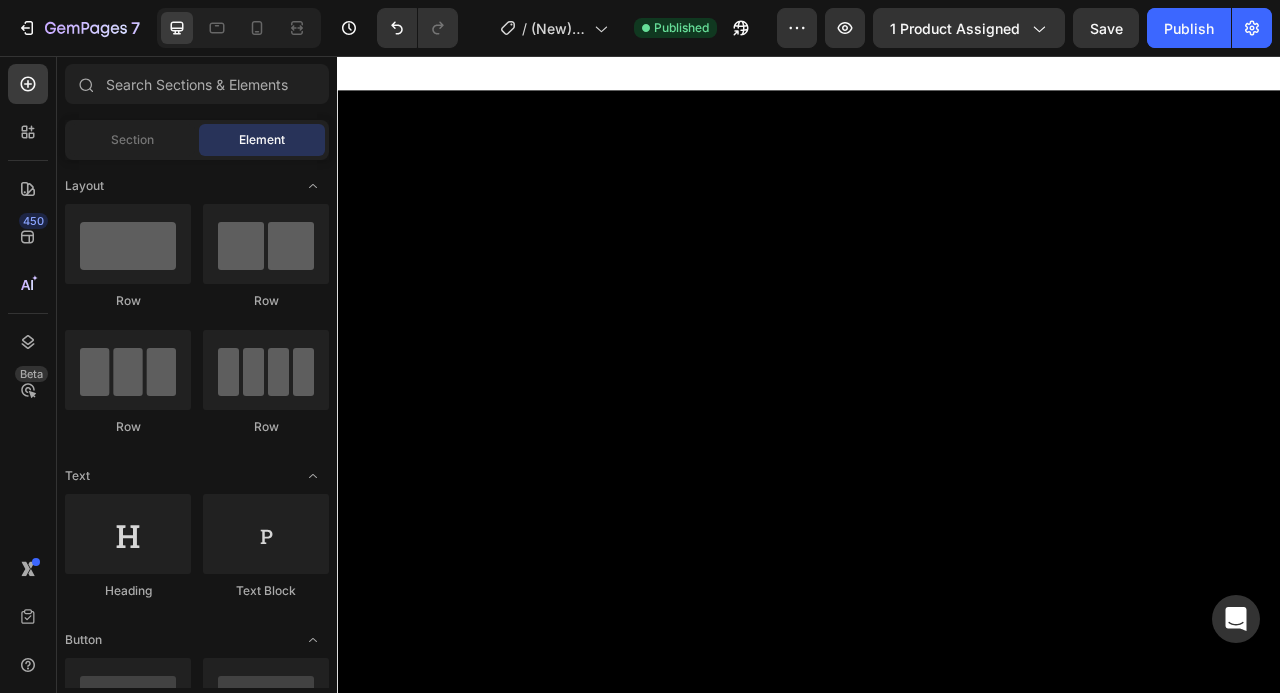 scroll, scrollTop: 138, scrollLeft: 0, axis: vertical 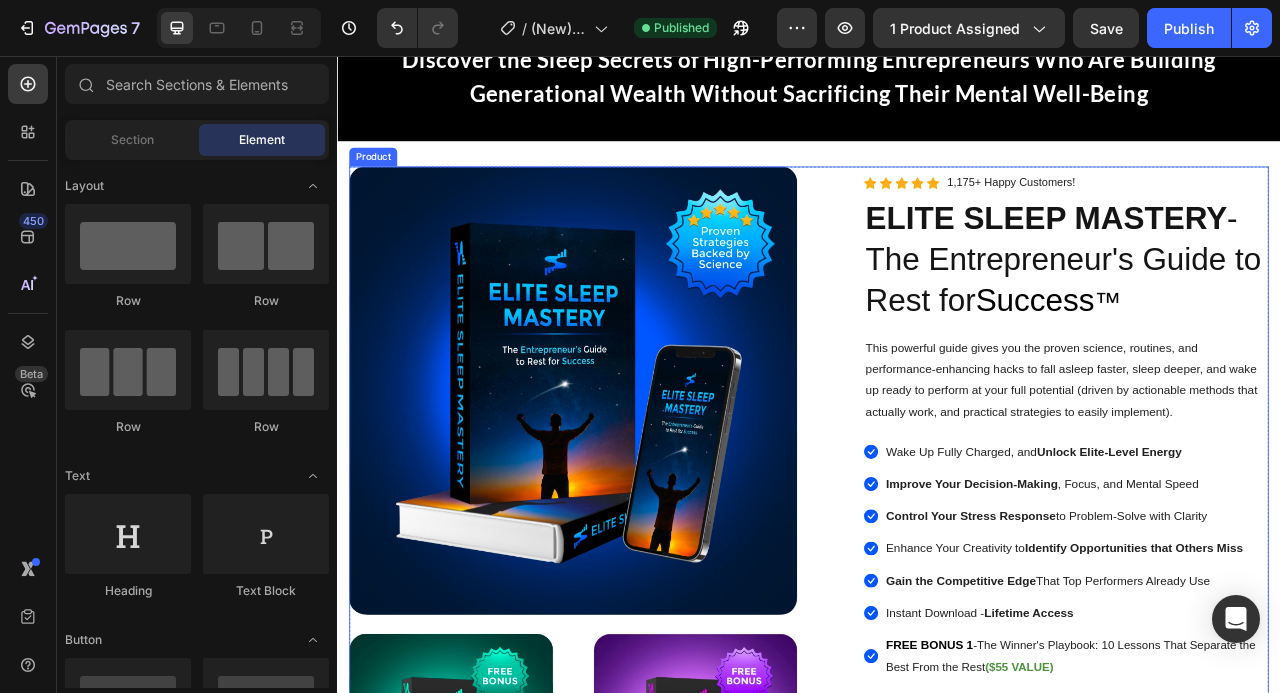 click on "Image Image PDF Guide Heading for all devices Text block Row Image Lifetime Access Heading with one-time payment Text block Row Image Row Row Image                Icon                Icon                Icon                Icon                Icon Icon List Hoz 1,175+ Happy Customers! Text block Row ELITE SLEEP MASTERY  - The Entrepreneur's Guide to Rest for  Success ™ Heading This powerful guide gives you the proven science, routines, and performance-enhancing hacks to fall asleep faster, sleep deeper, and wake up ready to perform at your full potential (driven by actionable methods that actually work, and practical strategies to easily implement). Text Block
Icon Wake Up Fully Charged, and  Unlock Elite-Level Energy Text block
Icon Improve Your Decision-Making , Focus, and Mental Speed Text block
Icon Control Your Stress Response  to Problem-Solve with Clarity Text block
Icon Enhance Your Creativity to  Identify Opportunities   Text block  -" at bounding box center [937, 750] 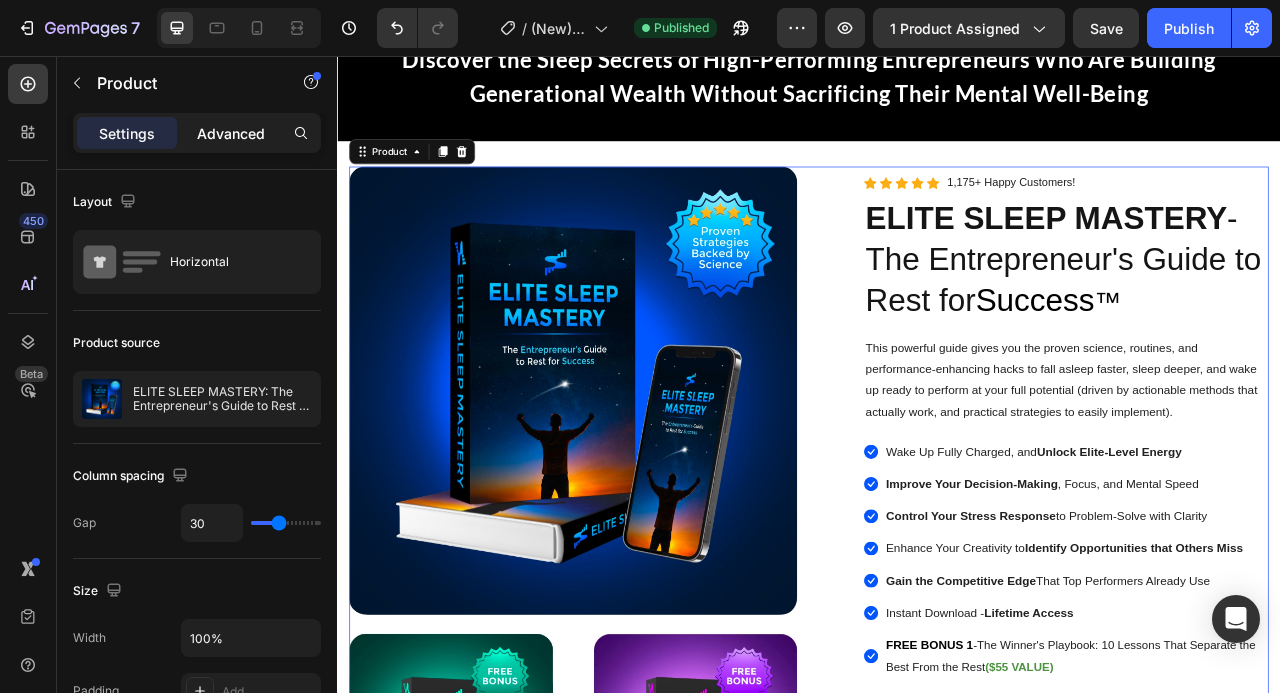click on "Advanced" at bounding box center (231, 133) 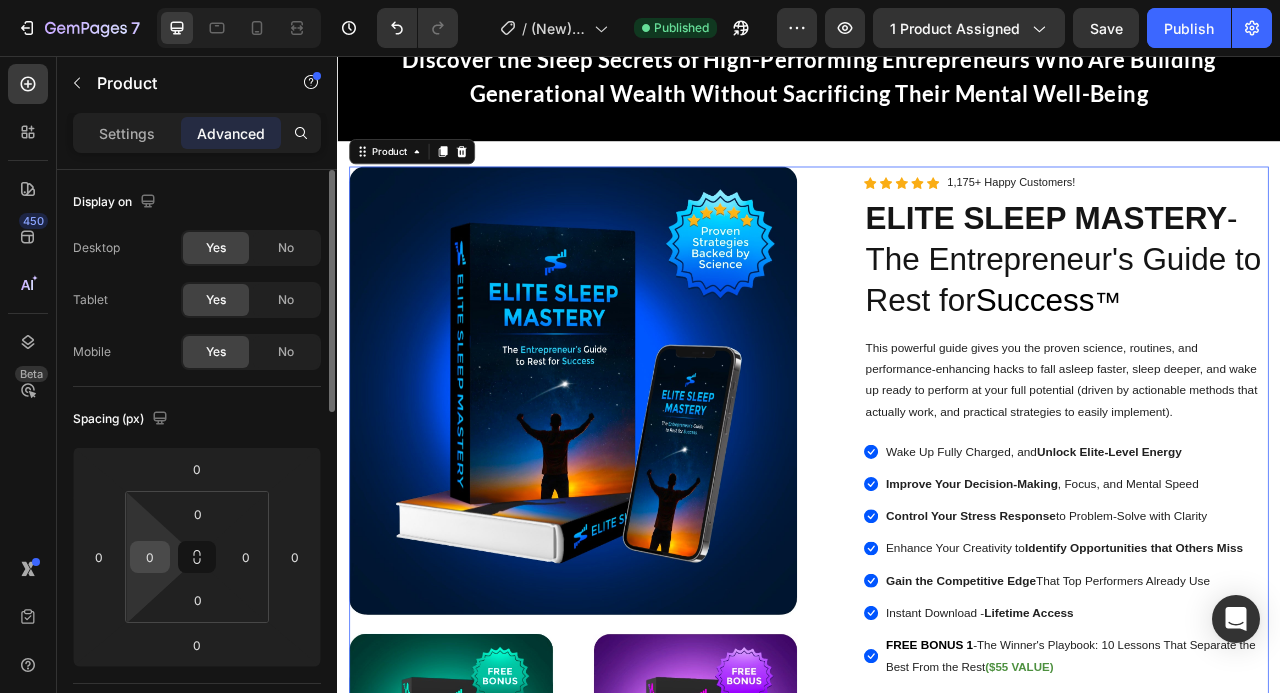 click on "0" at bounding box center [150, 557] 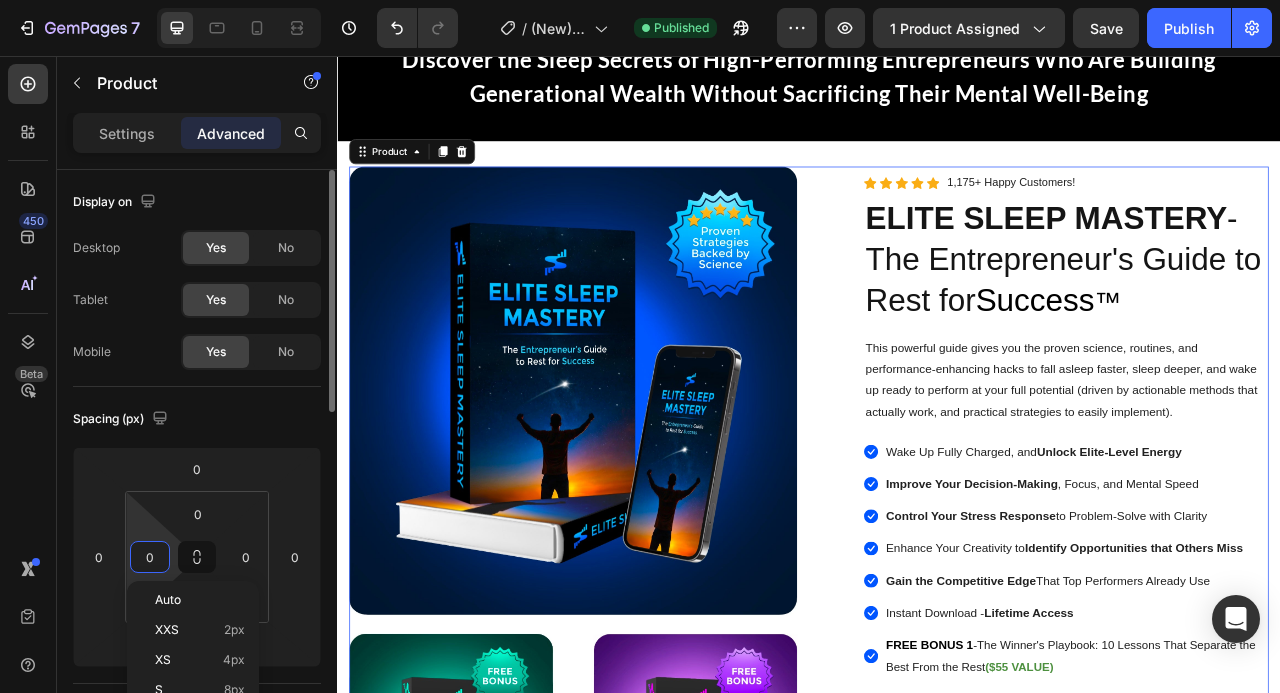 click on "0" at bounding box center (150, 557) 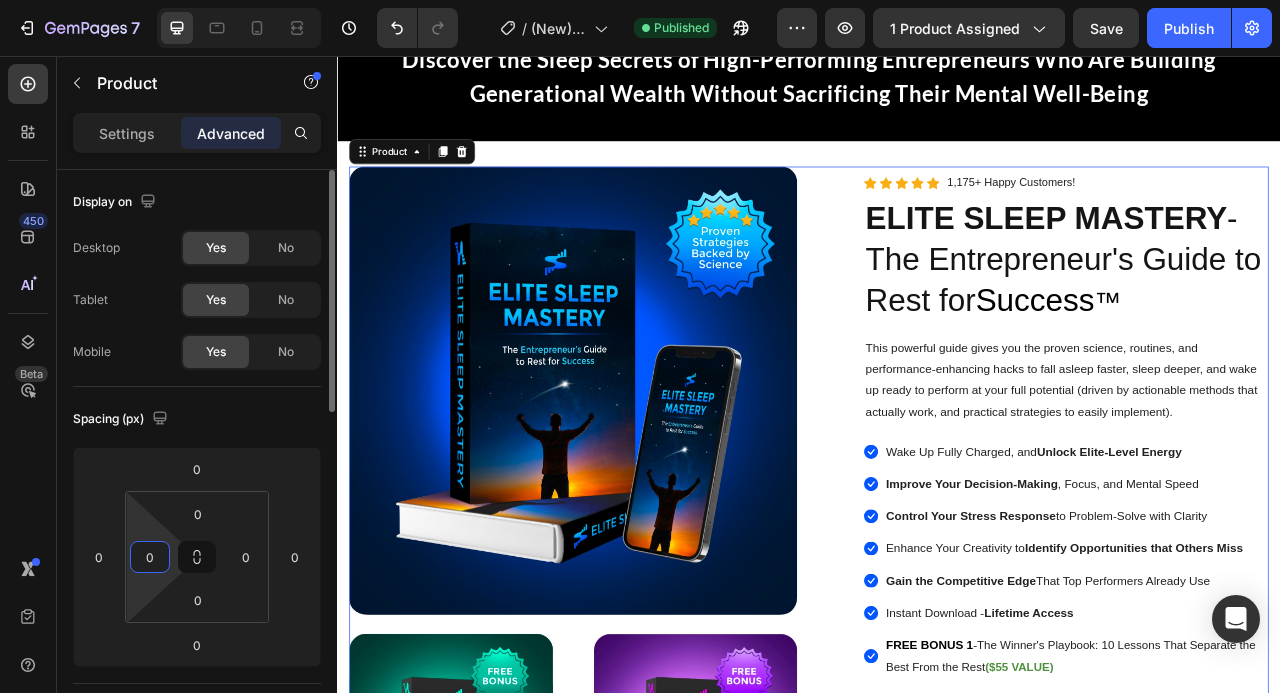 click on "0" at bounding box center (150, 557) 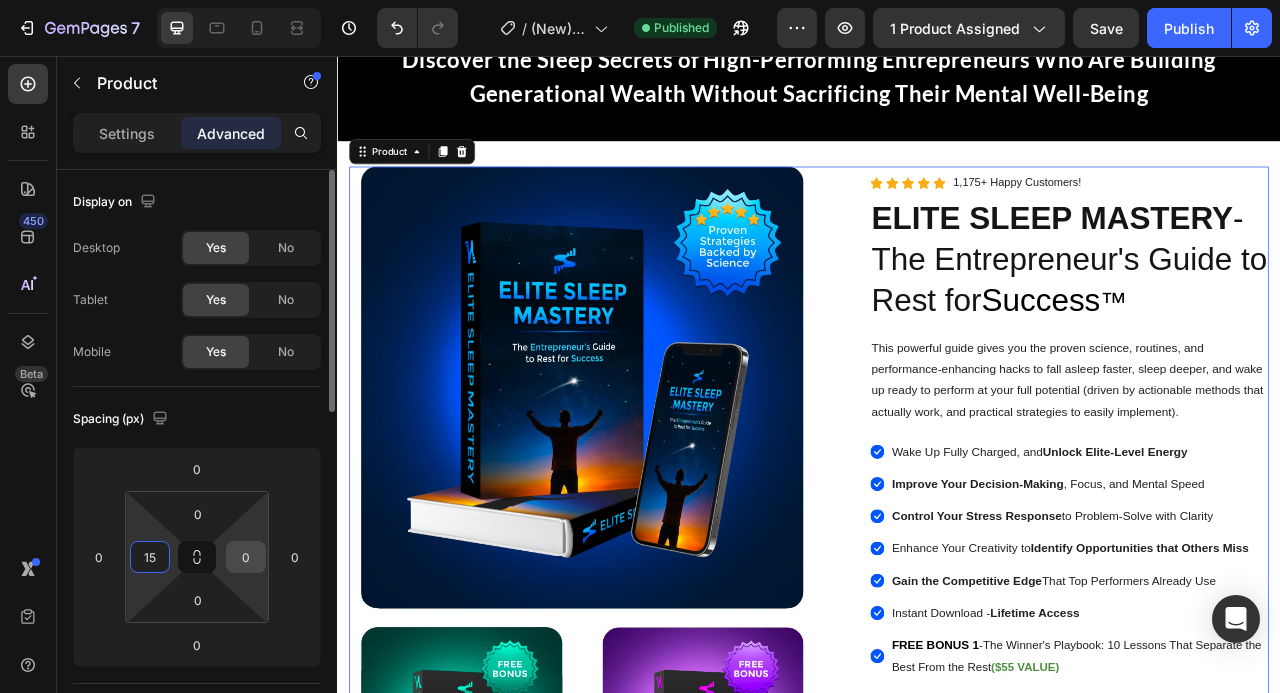 type on "15" 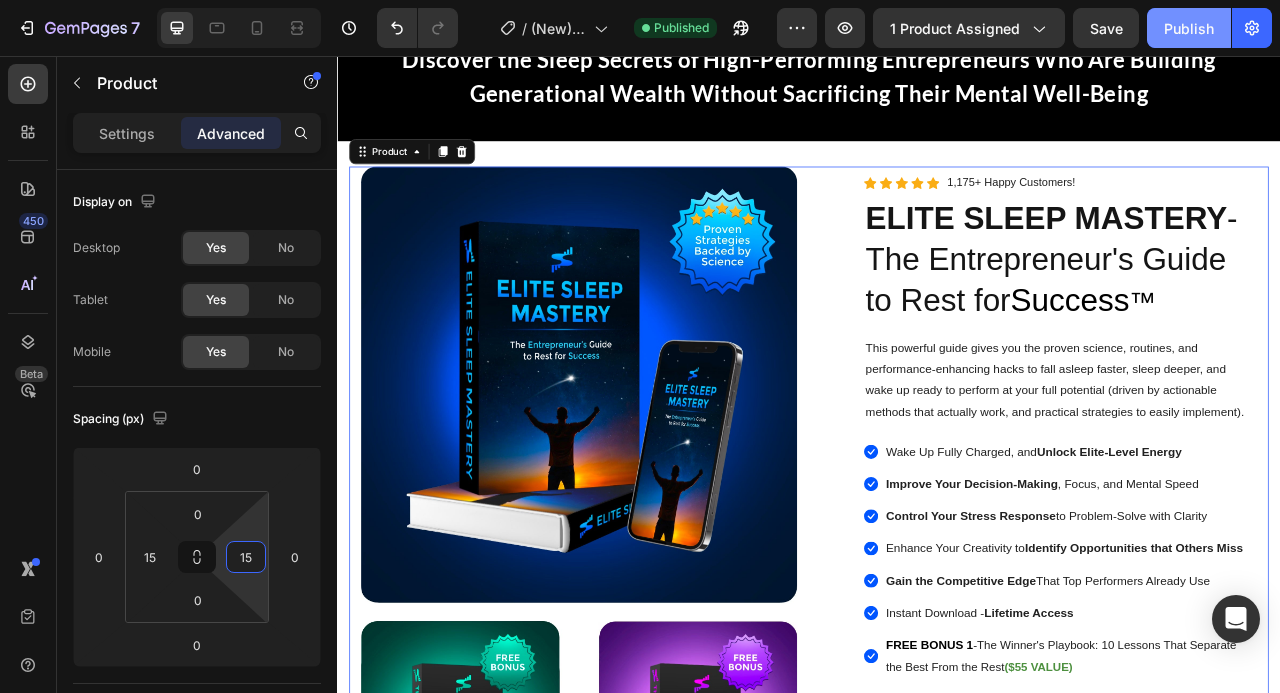 type on "15" 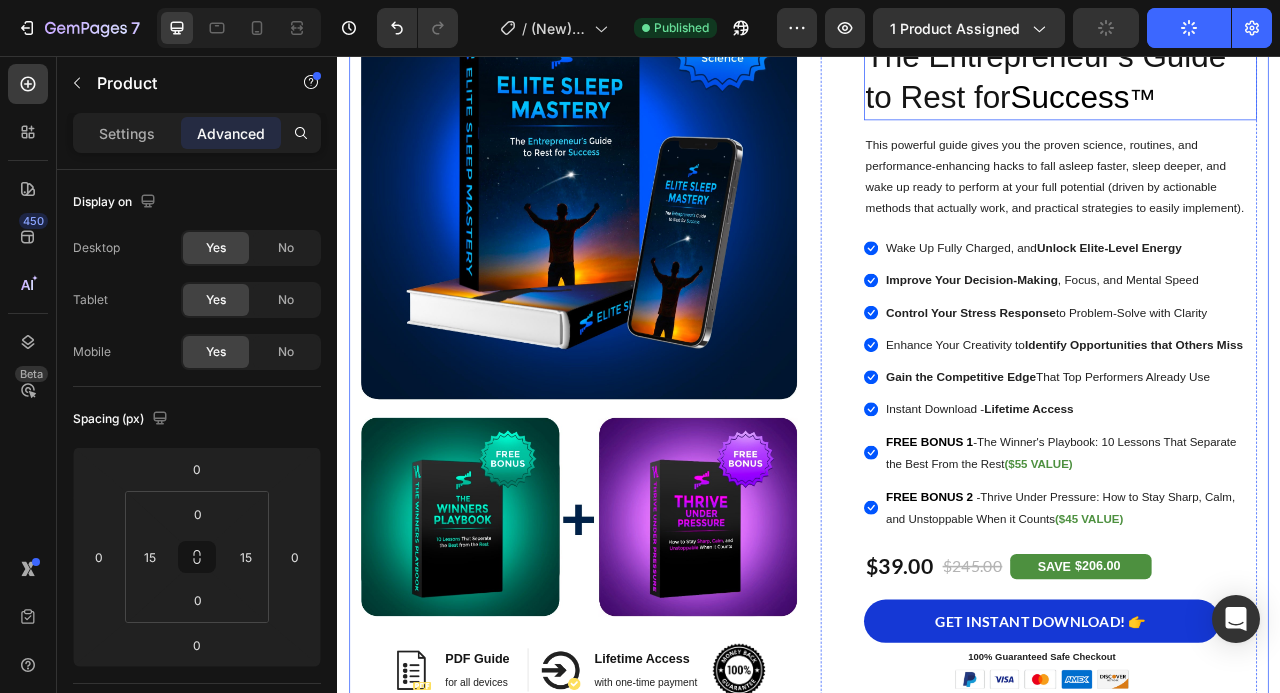 scroll, scrollTop: 472, scrollLeft: 0, axis: vertical 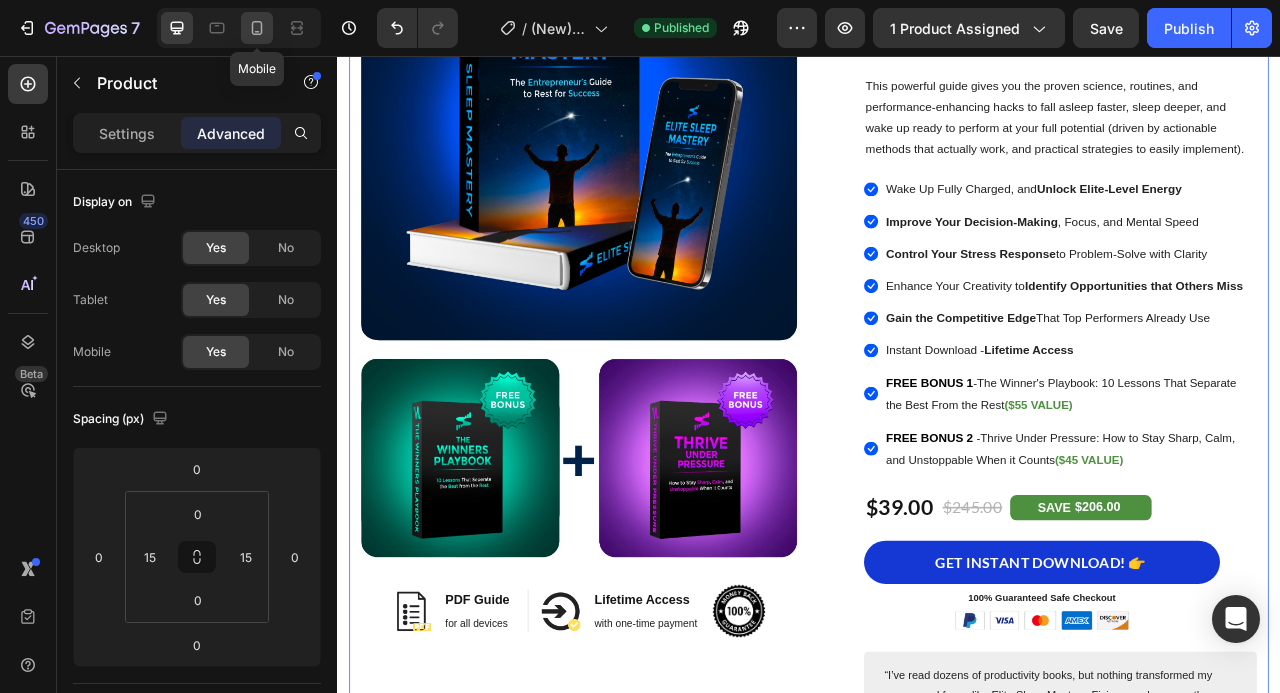 click 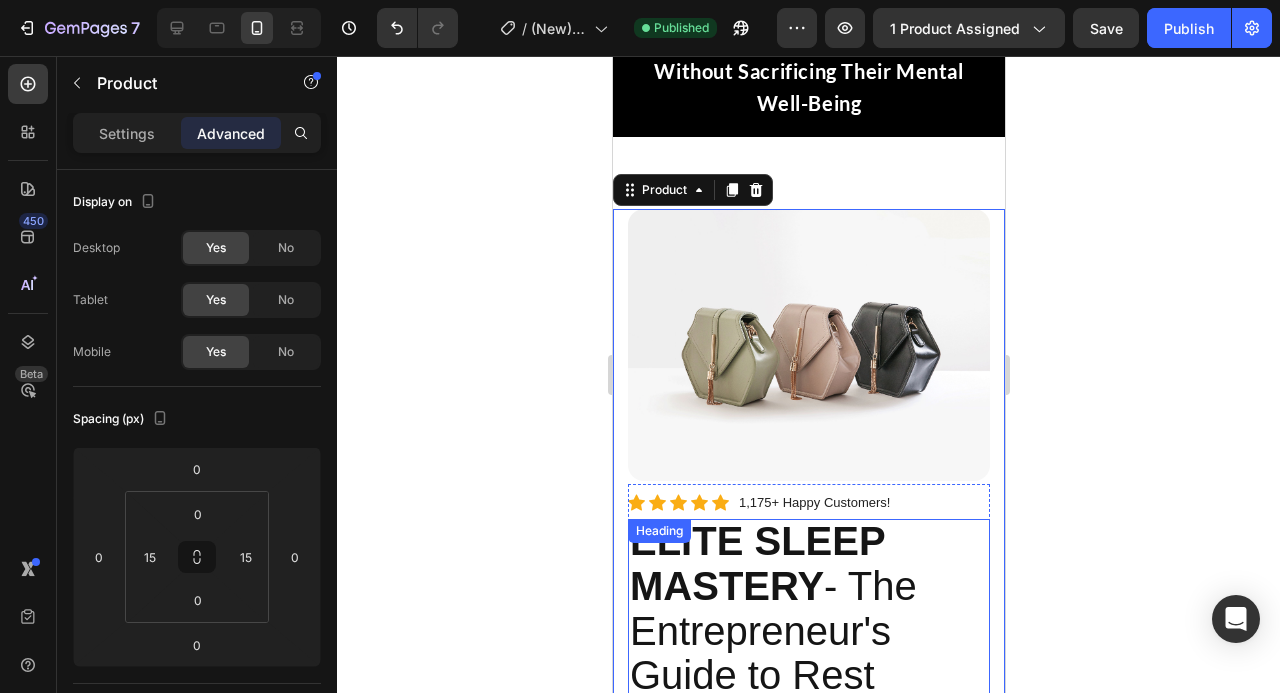 scroll, scrollTop: 80, scrollLeft: 0, axis: vertical 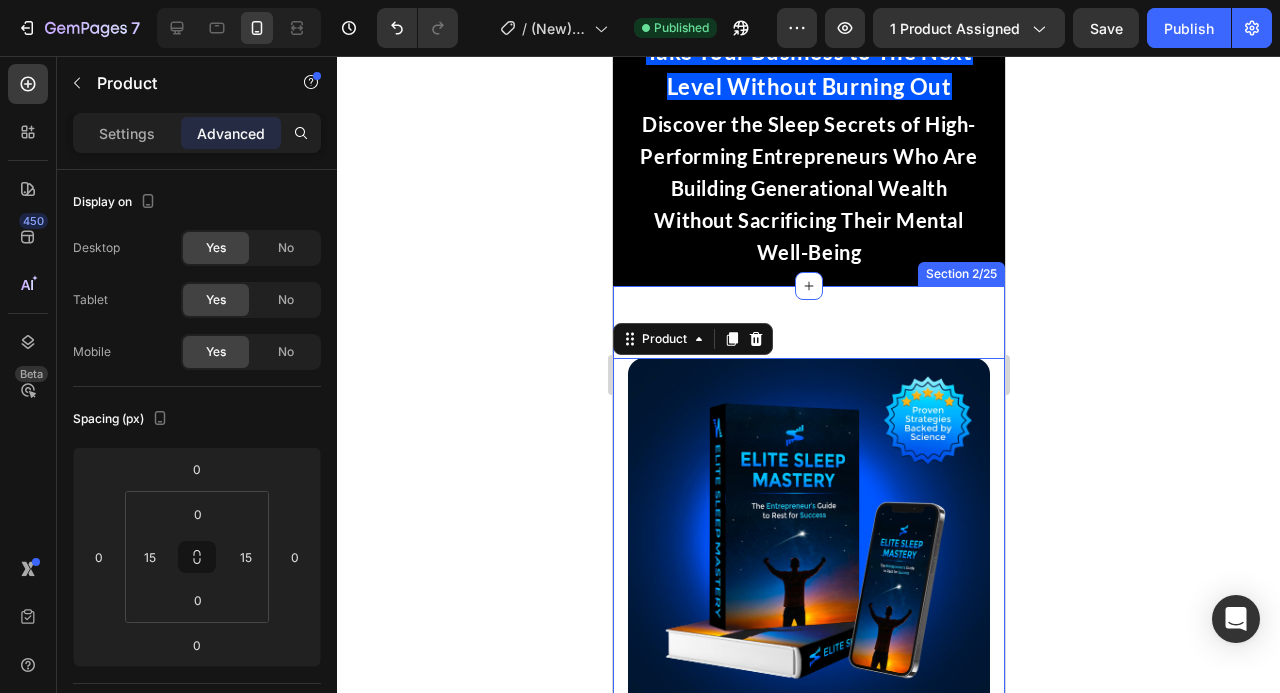 click on "Image Image PDF Guide Heading for all devices Text block Row Image Lifetime Access Heading with one-time payment Text block Row Image Row Row Image                Icon                Icon                Icon                Icon                Icon Icon List Hoz 1,175+ Happy Customers! Text block Row ELITE SLEEP MASTERY  - The Entrepreneur's Guide to Rest for  Success ™ Heading This powerful guide gives you the proven science, routines, and performance-enhancing hacks to fall asleep faster, sleep deeper, and wake up ready to perform at your full potential (driven by actionable methods that actually work, and practical strategies to easily implement). Text Block
Icon Wake Up Fully Charged, and  Unlock Elite-Level Energy Text block
Icon Improve Your Decision-Making , Focus, and Mental Speed Text block
Icon Control Your Stress Response  to Problem-Solve with Clarity Text block
Icon Enhance Your Creativity to  Identify Opportunities   Text block  -" at bounding box center (808, 1337) 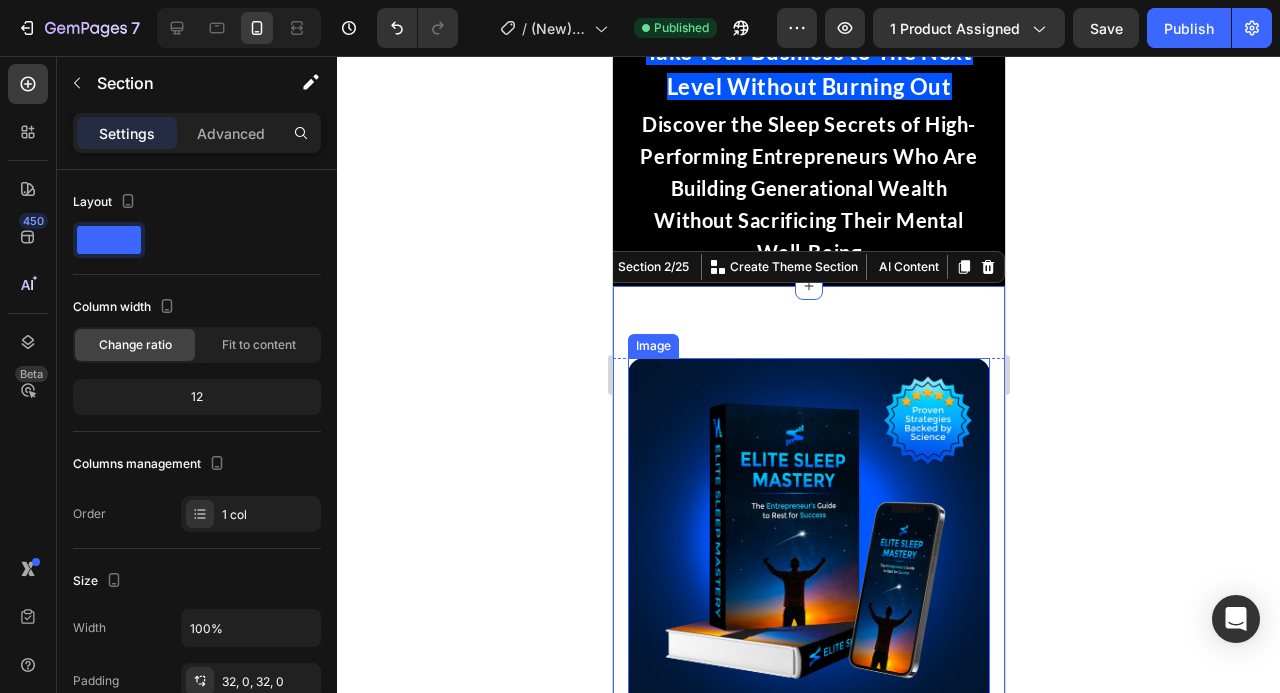 click at bounding box center (808, 629) 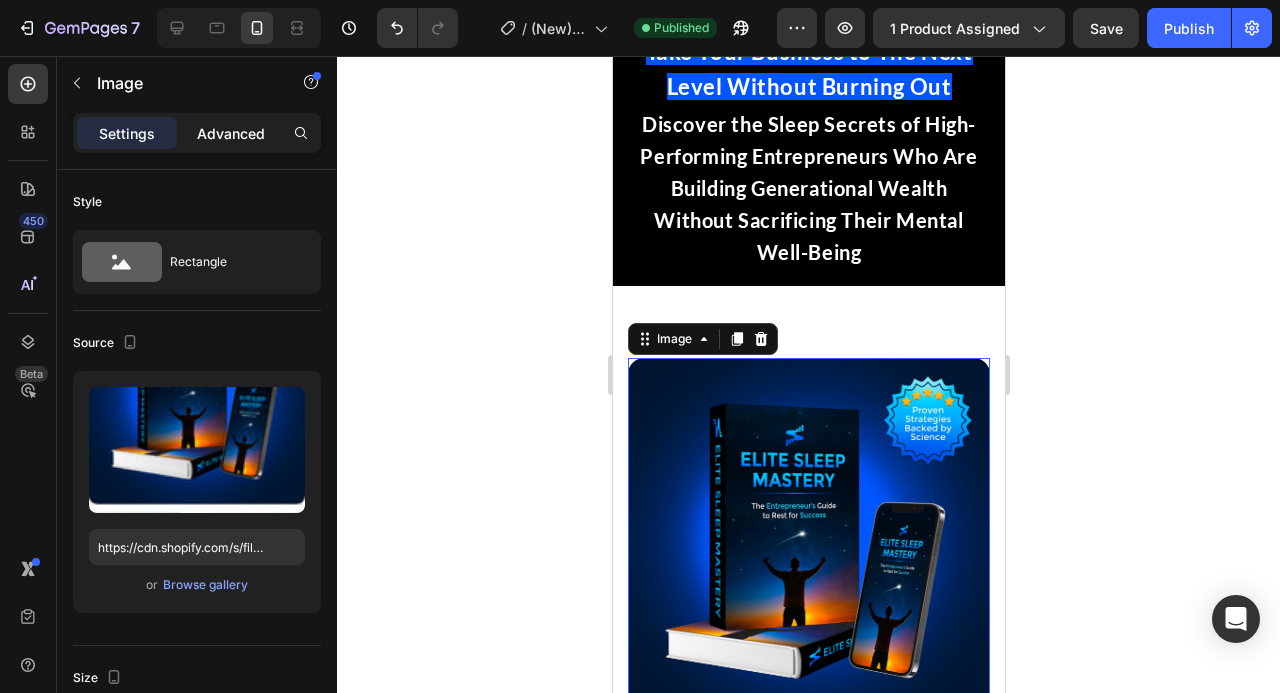 click on "Advanced" at bounding box center [231, 133] 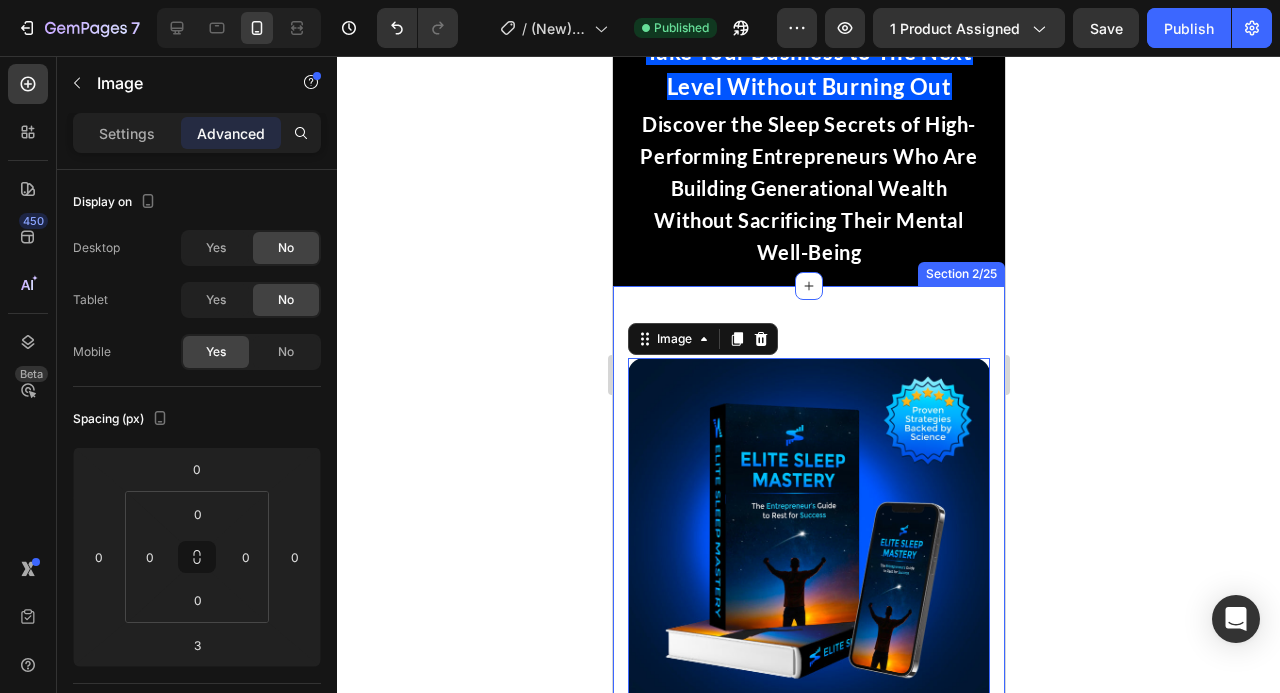 click on "Icon Improve Your Decision-Making , Focus, and Mental Speed Text block
Icon Control Your Stress Response  to Problem-Solve with Clarity Text block
Icon Enhance Your Creativity to  Identify Opportunities   Text block" at bounding box center (808, 1337) 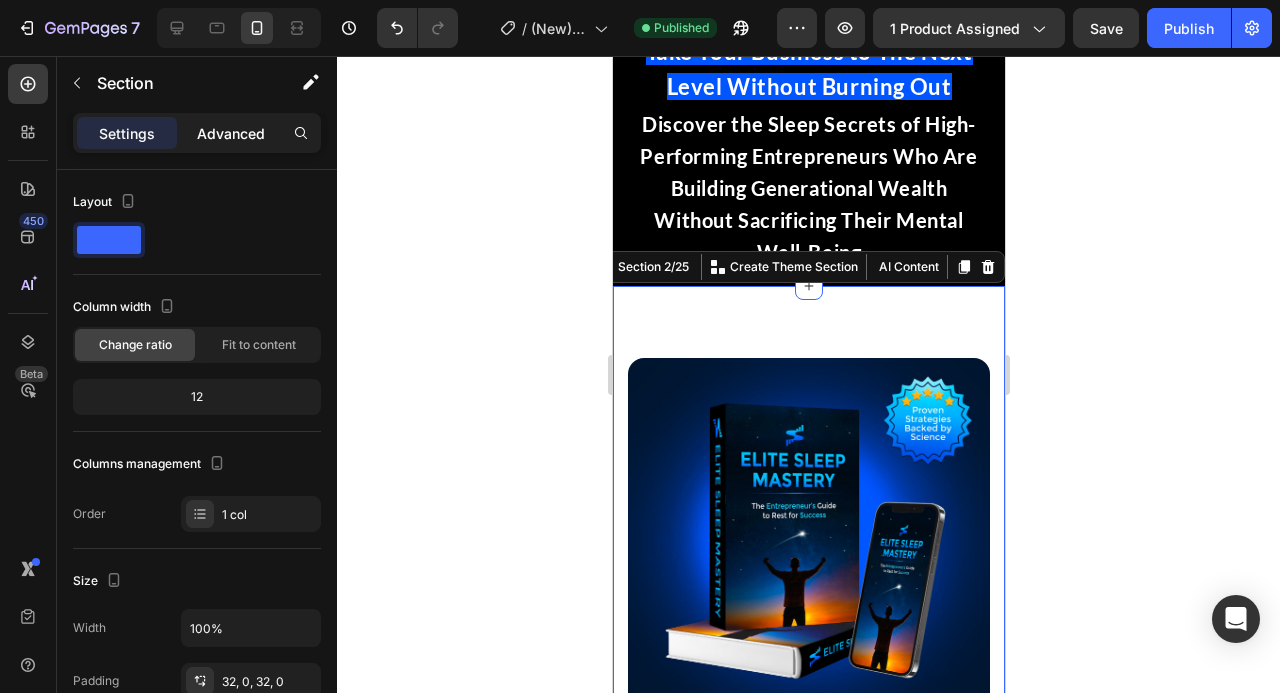 click on "Advanced" at bounding box center (231, 133) 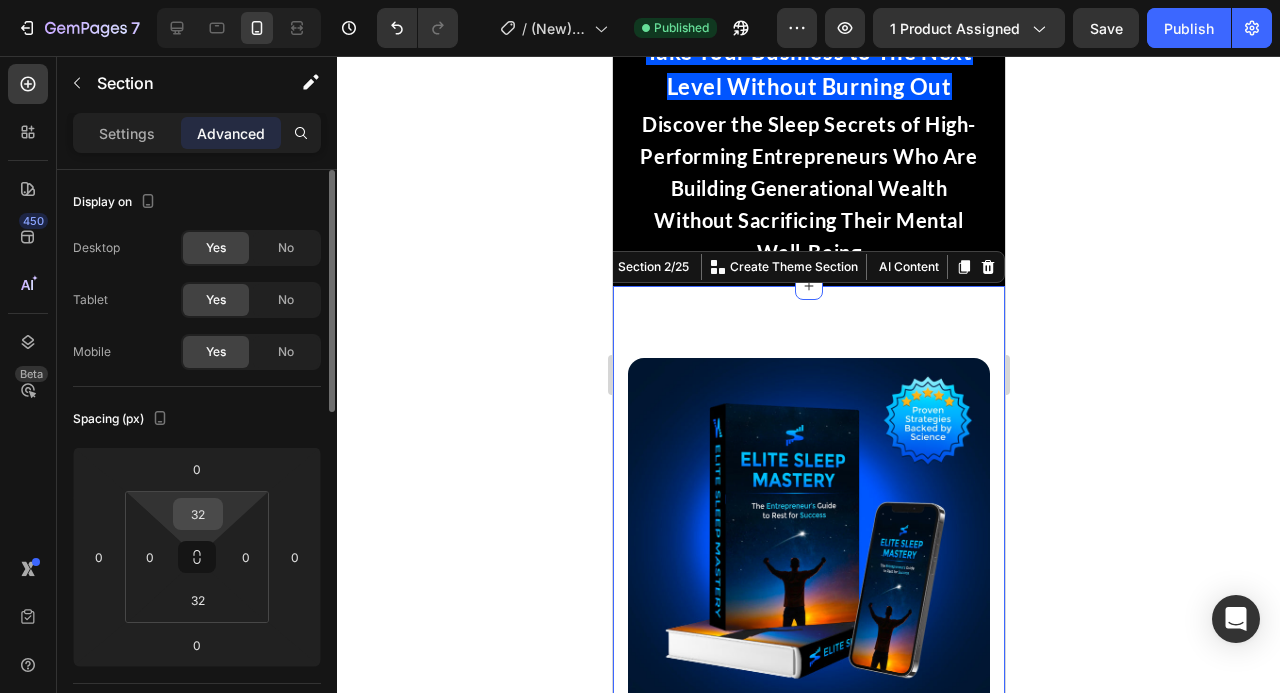 click on "32" at bounding box center [198, 514] 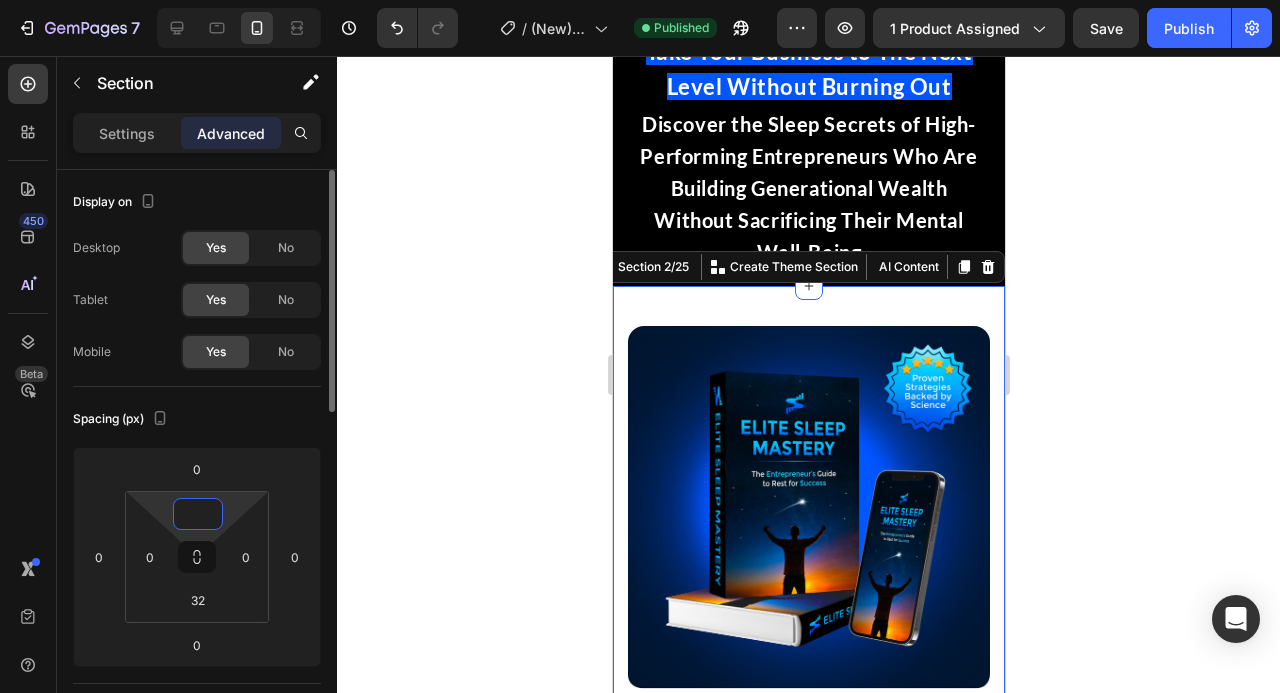 type on "0" 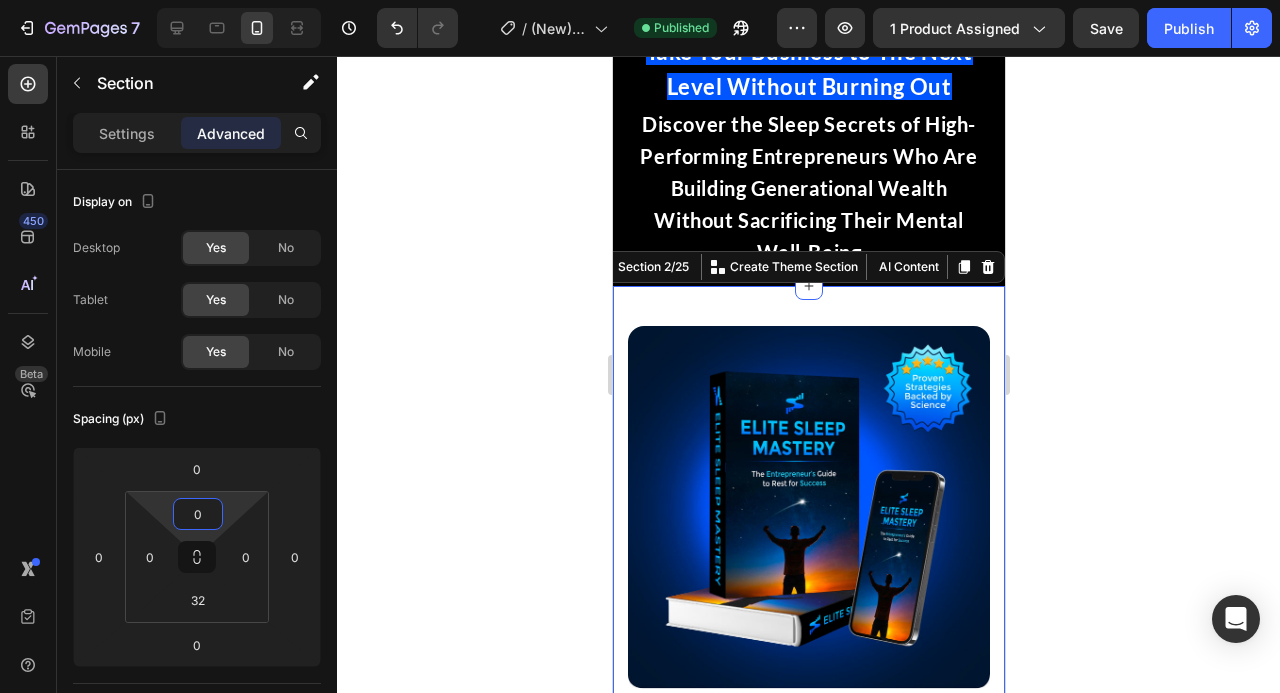 click 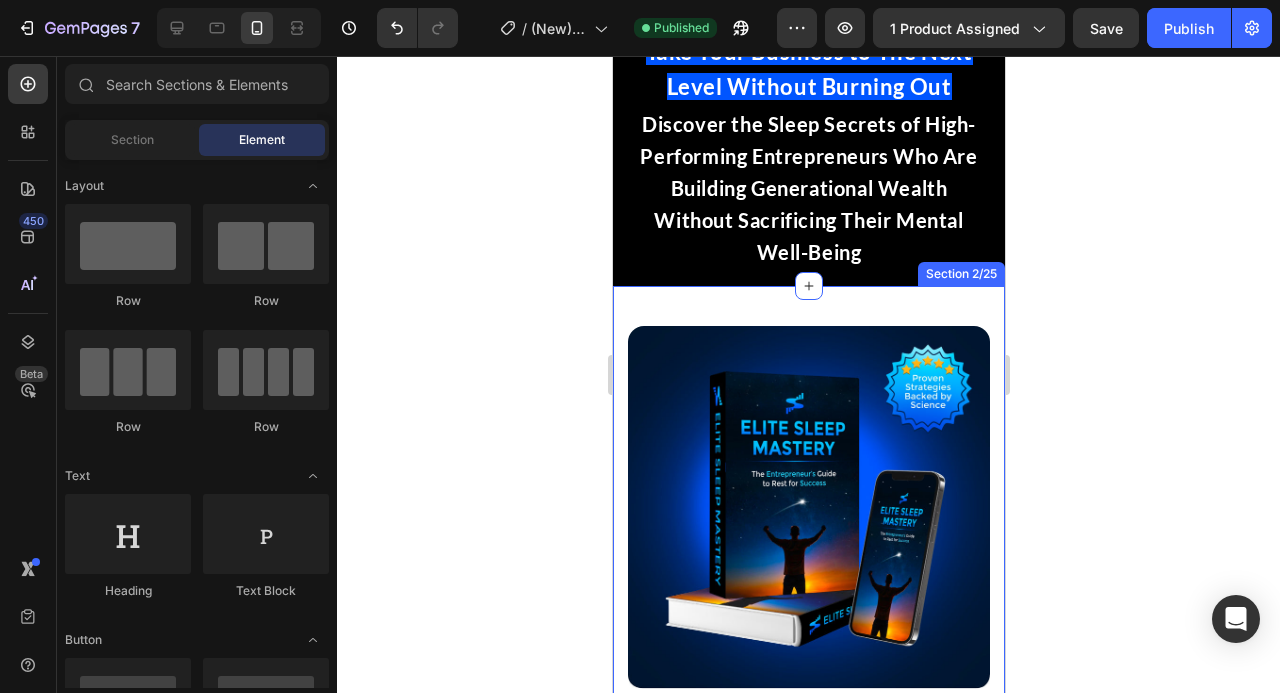 scroll, scrollTop: 0, scrollLeft: 0, axis: both 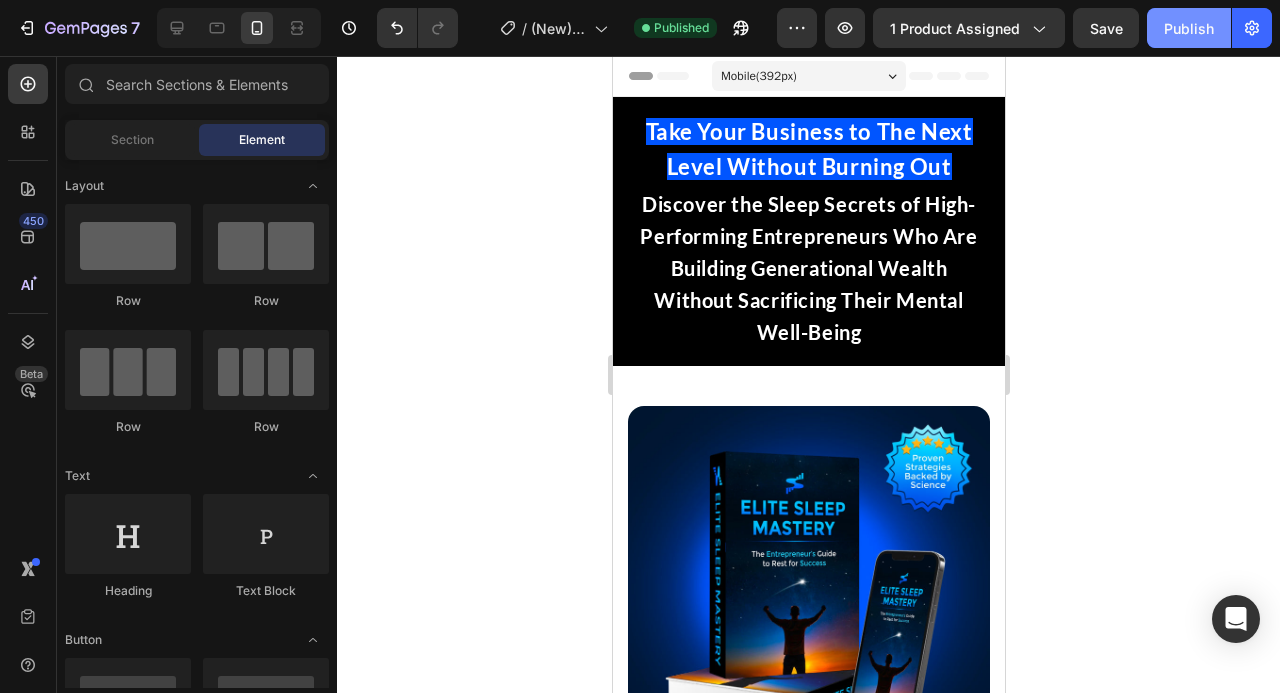 click on "Publish" at bounding box center (1189, 28) 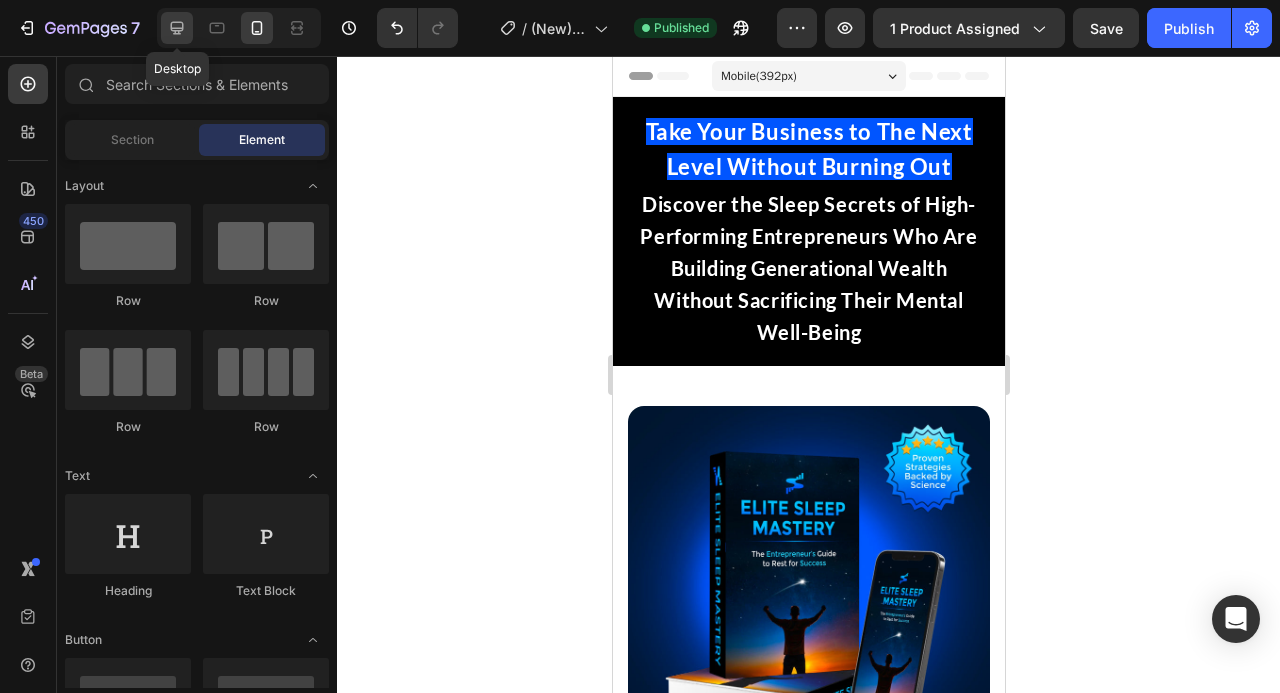 click 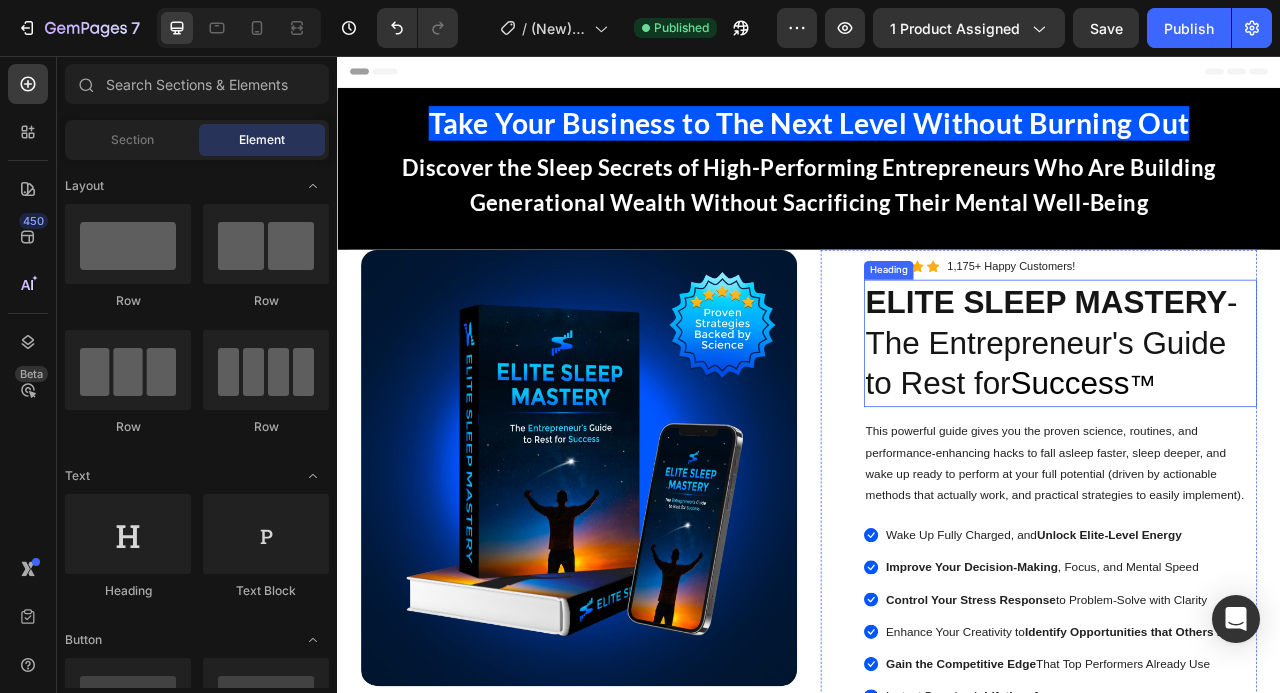 scroll, scrollTop: 213, scrollLeft: 0, axis: vertical 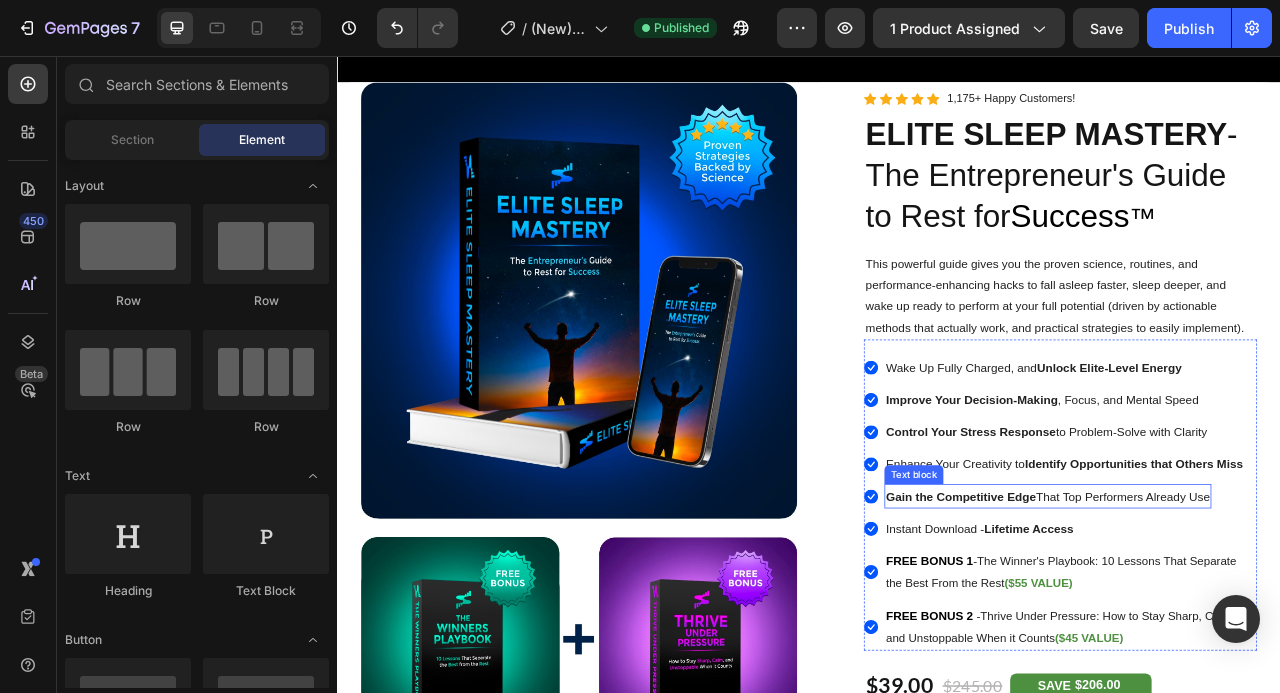 click on "Gain the Competitive Edge  That Top Performers Already Use" at bounding box center [1241, 616] 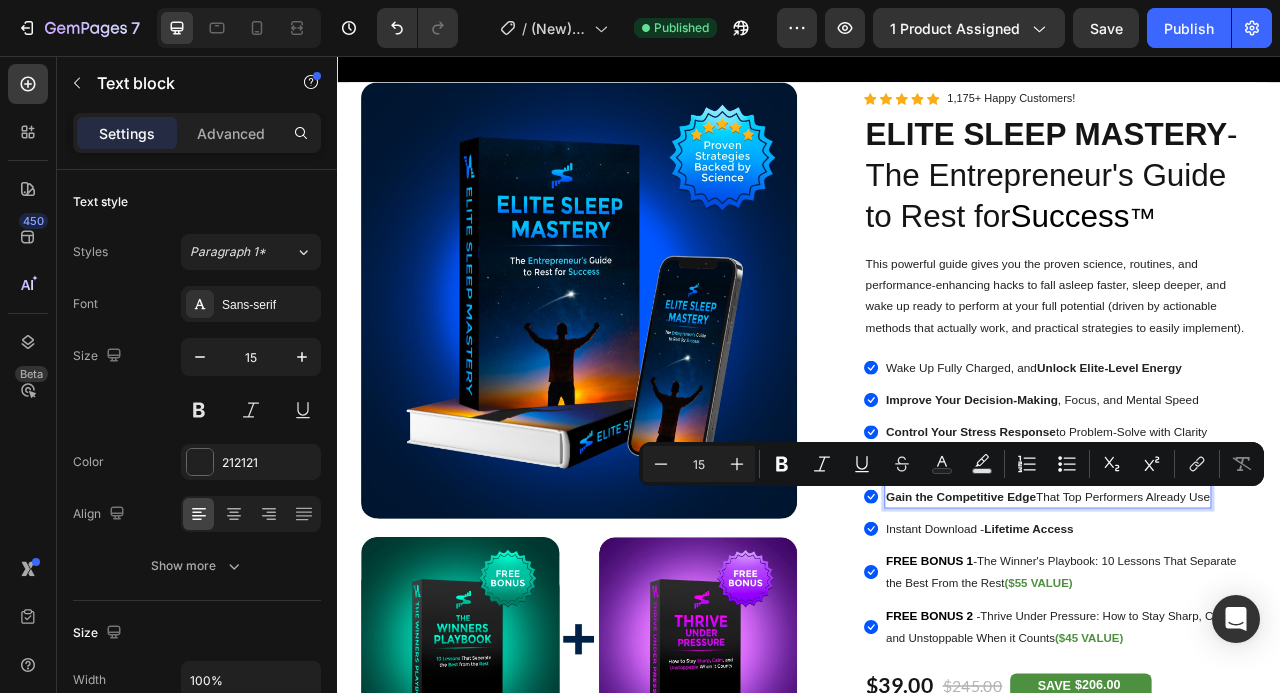 click on "Gain the Competitive Edge  That Top Performers Already Use" at bounding box center [1241, 616] 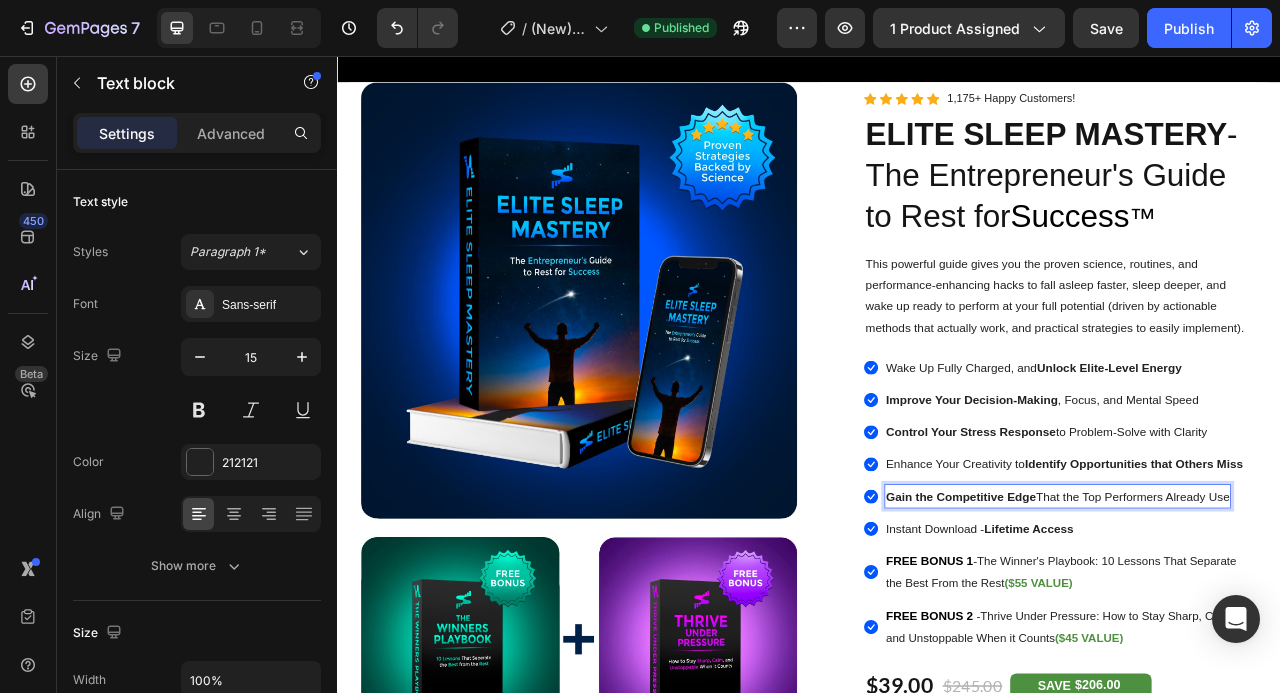 click on "Gain the Competitive Edge  That the Top Performers Already Use" at bounding box center (1253, 616) 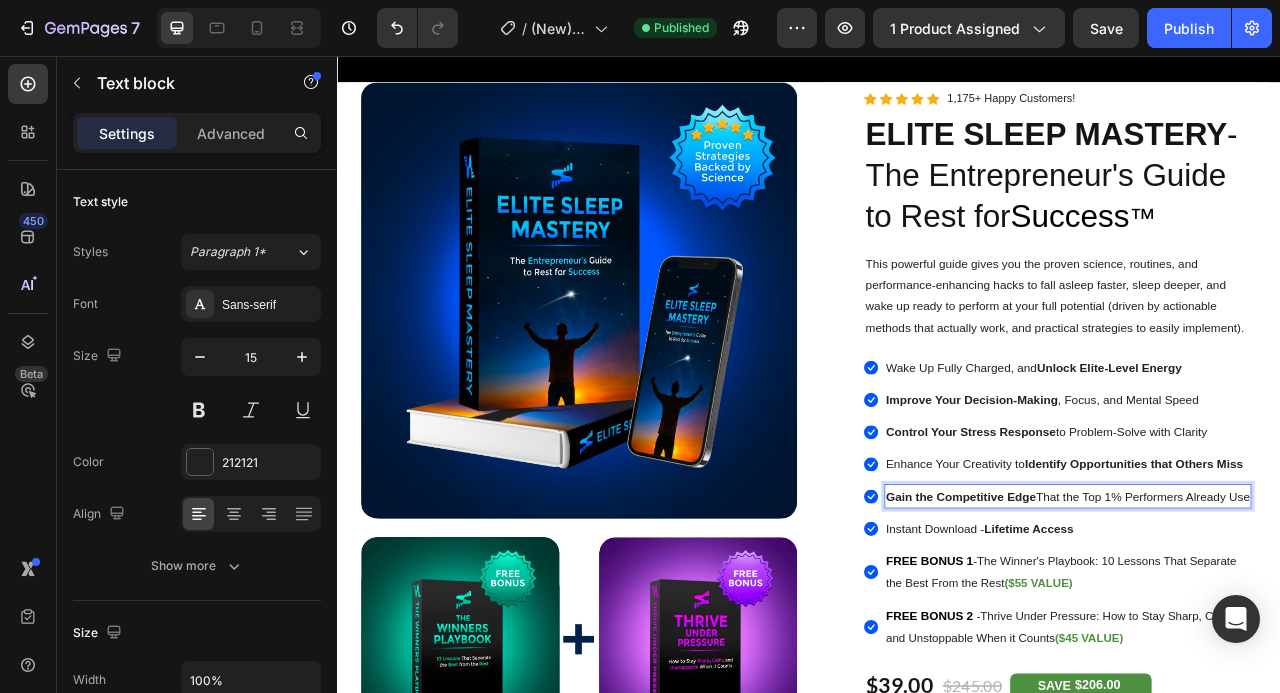 click on "Gain the Competitive Edge  That the Top 1% Performers Already Use" at bounding box center [1266, 616] 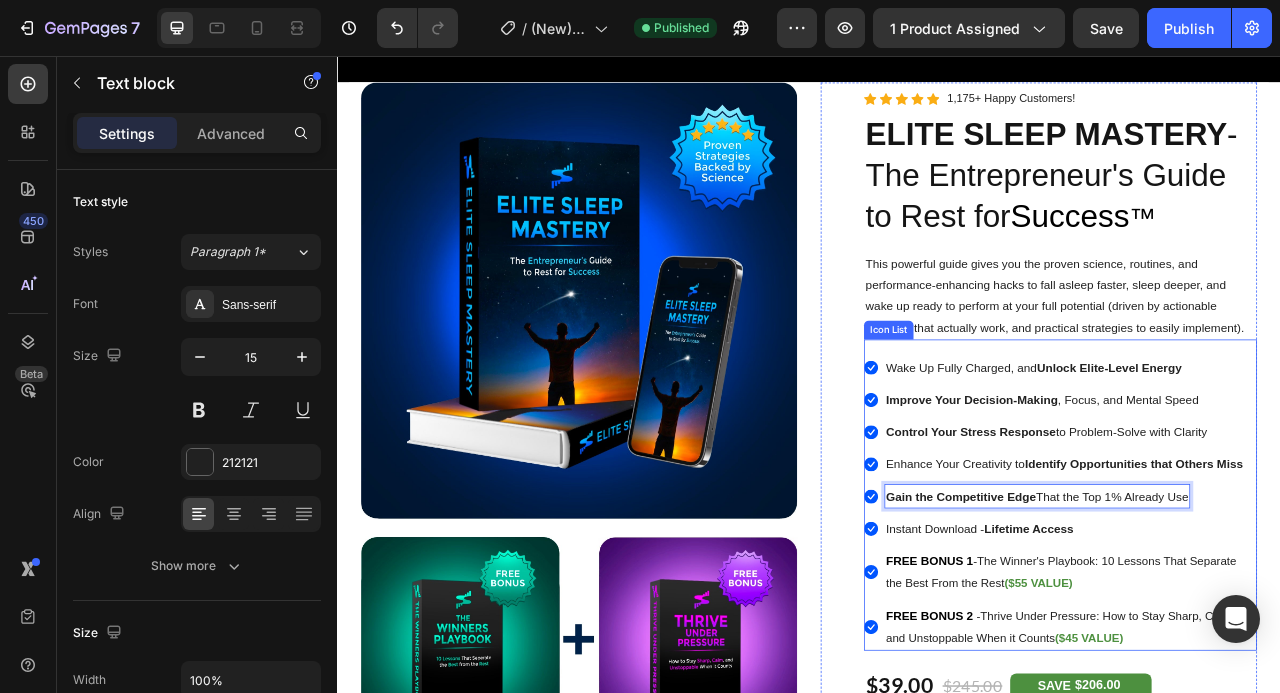 click on "Icon Gain the Competitive Edge  That the Top 1% Already Use Text block   0" at bounding box center [1257, 616] 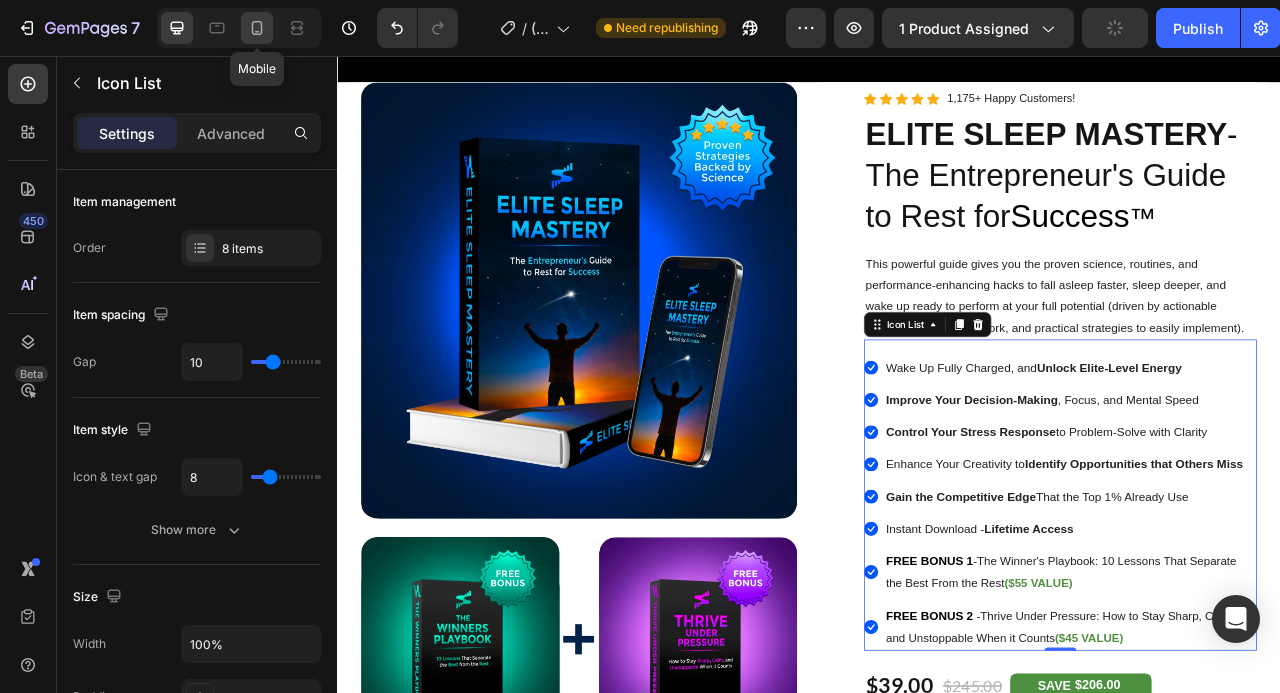 click 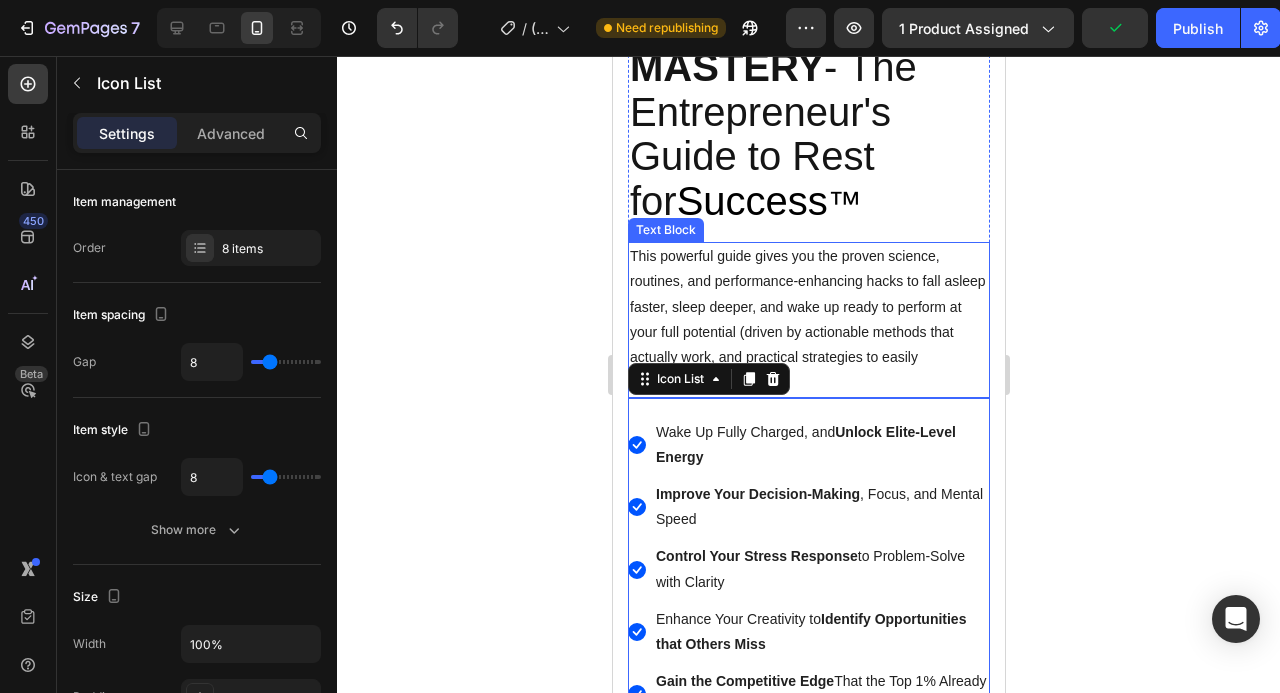 scroll, scrollTop: 1251, scrollLeft: 0, axis: vertical 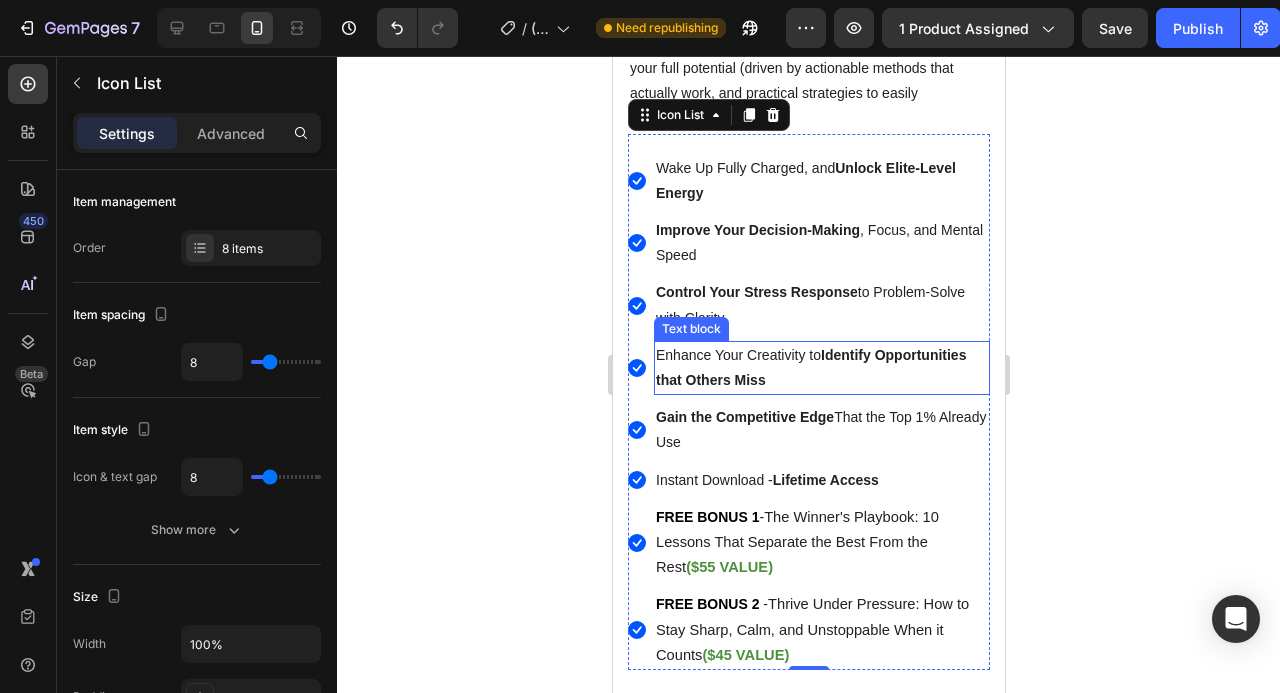 click 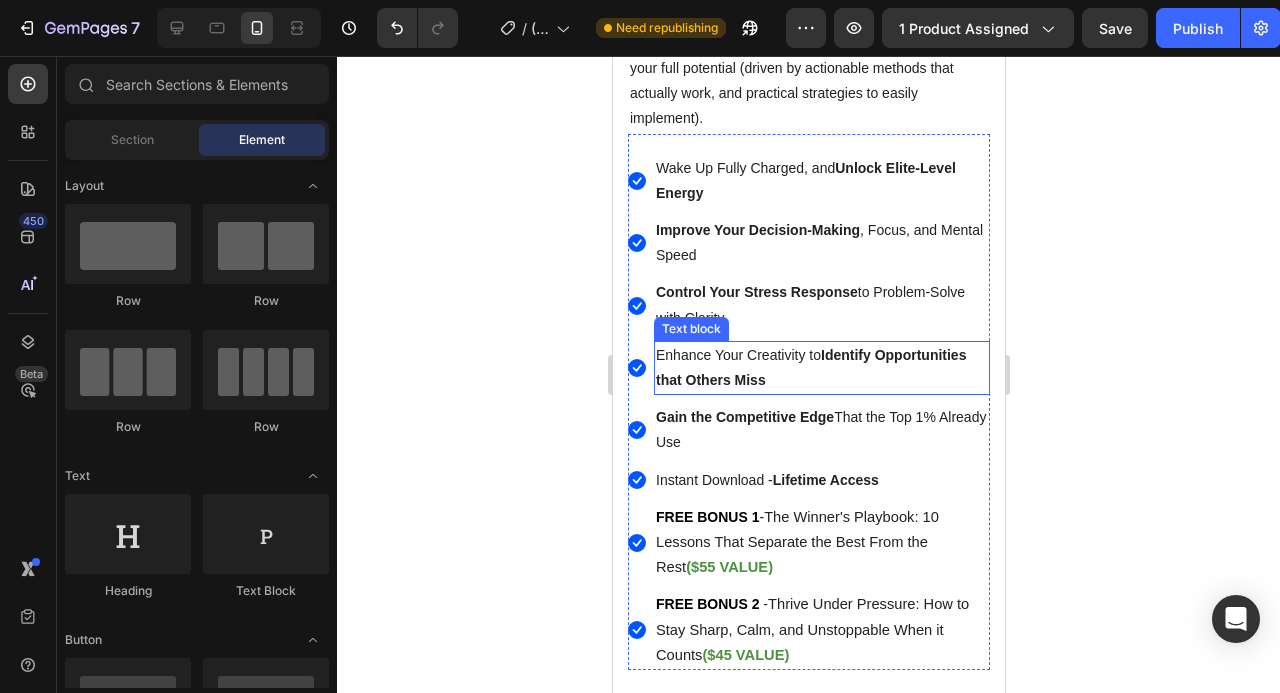 click 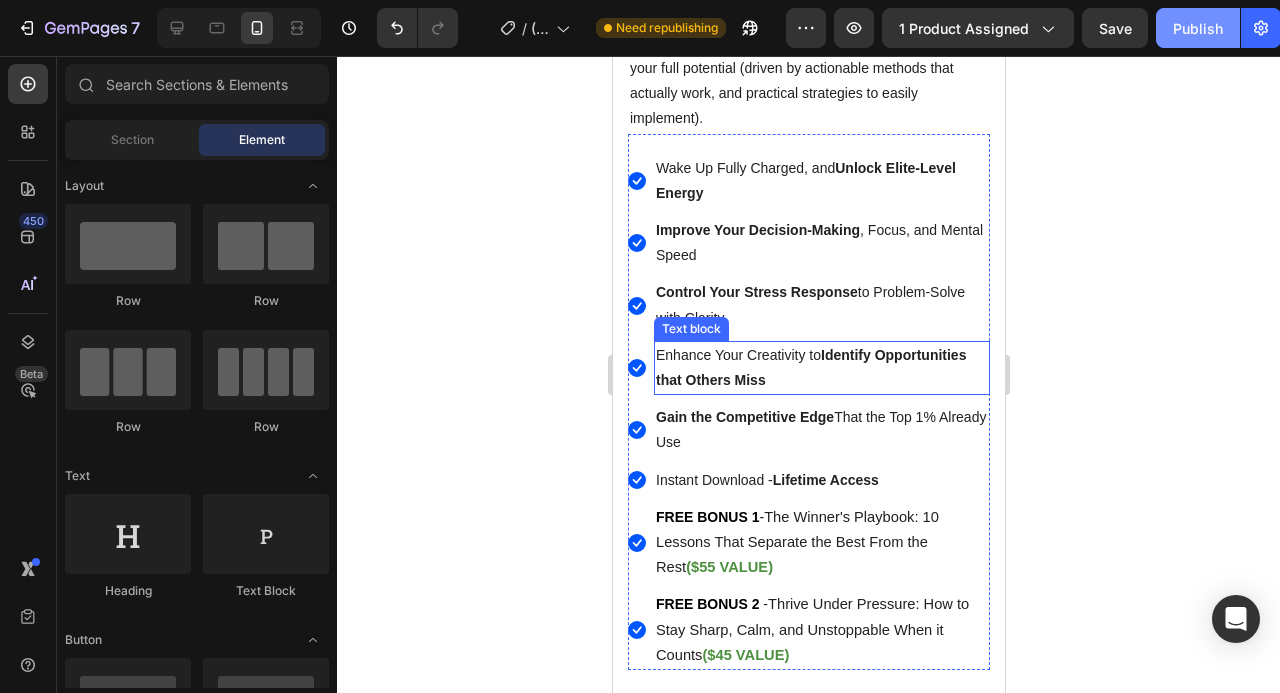 click on "Publish" at bounding box center (1198, 28) 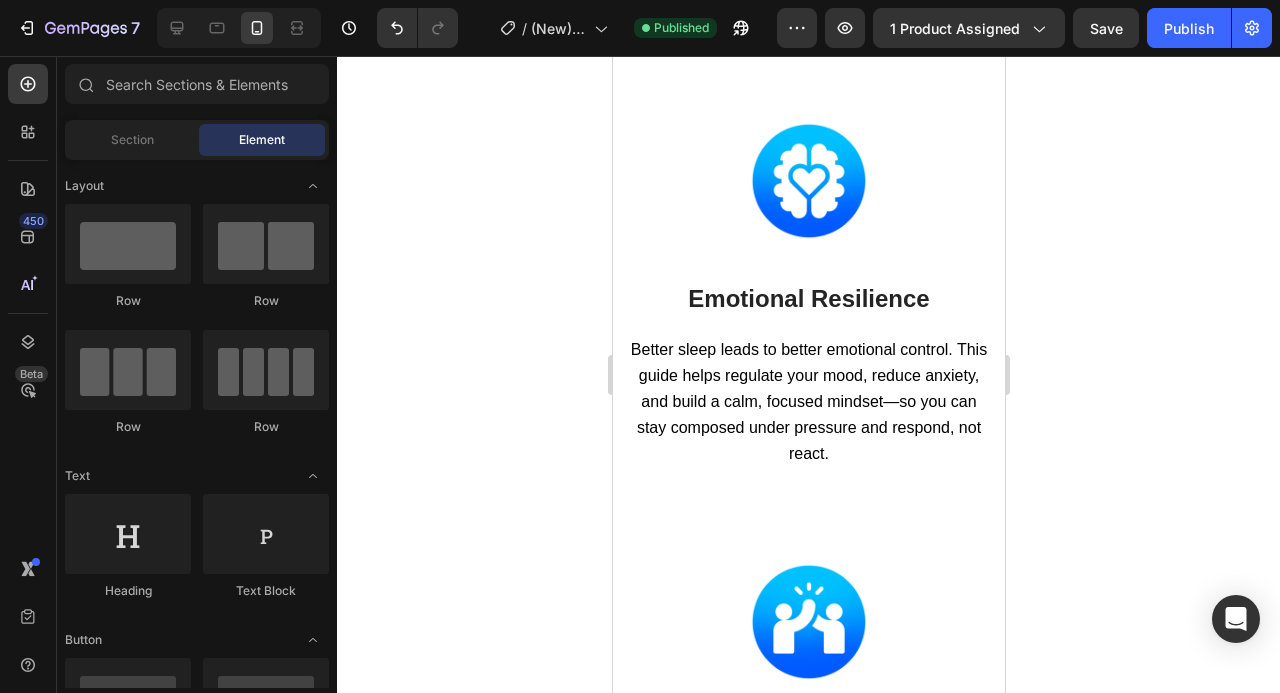 scroll, scrollTop: 8642, scrollLeft: 0, axis: vertical 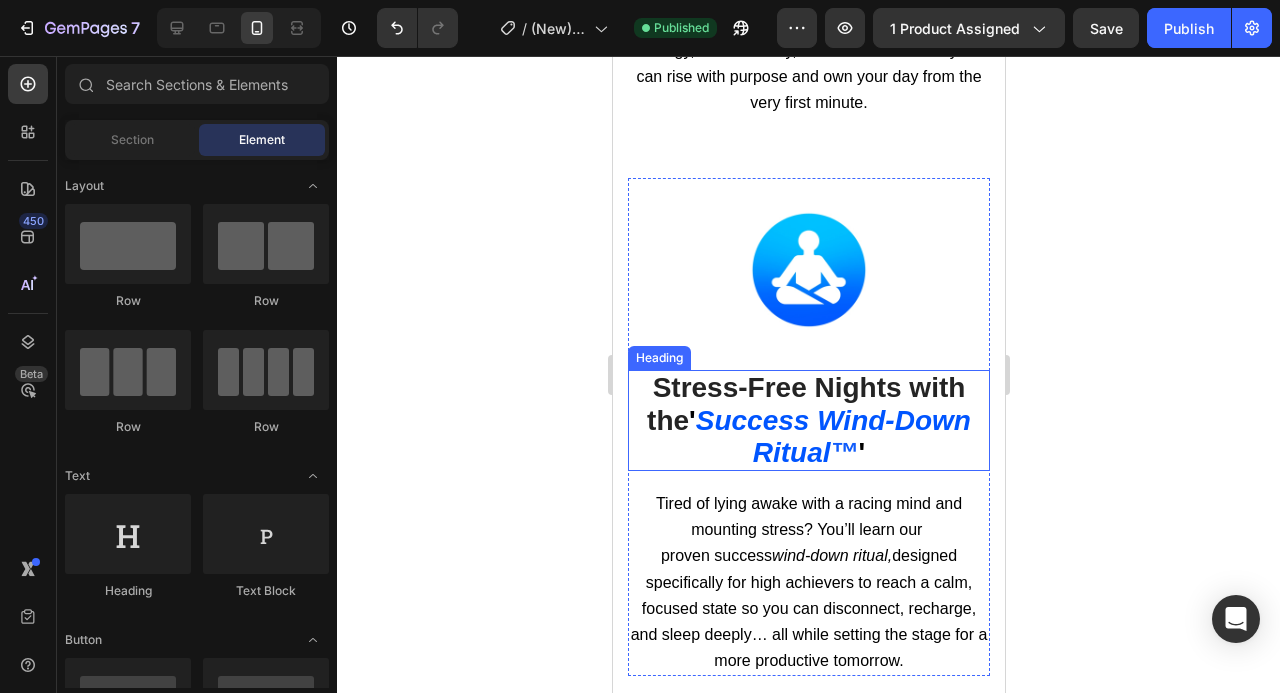 click on "Success Wind-Down Ritual" at bounding box center (832, 436) 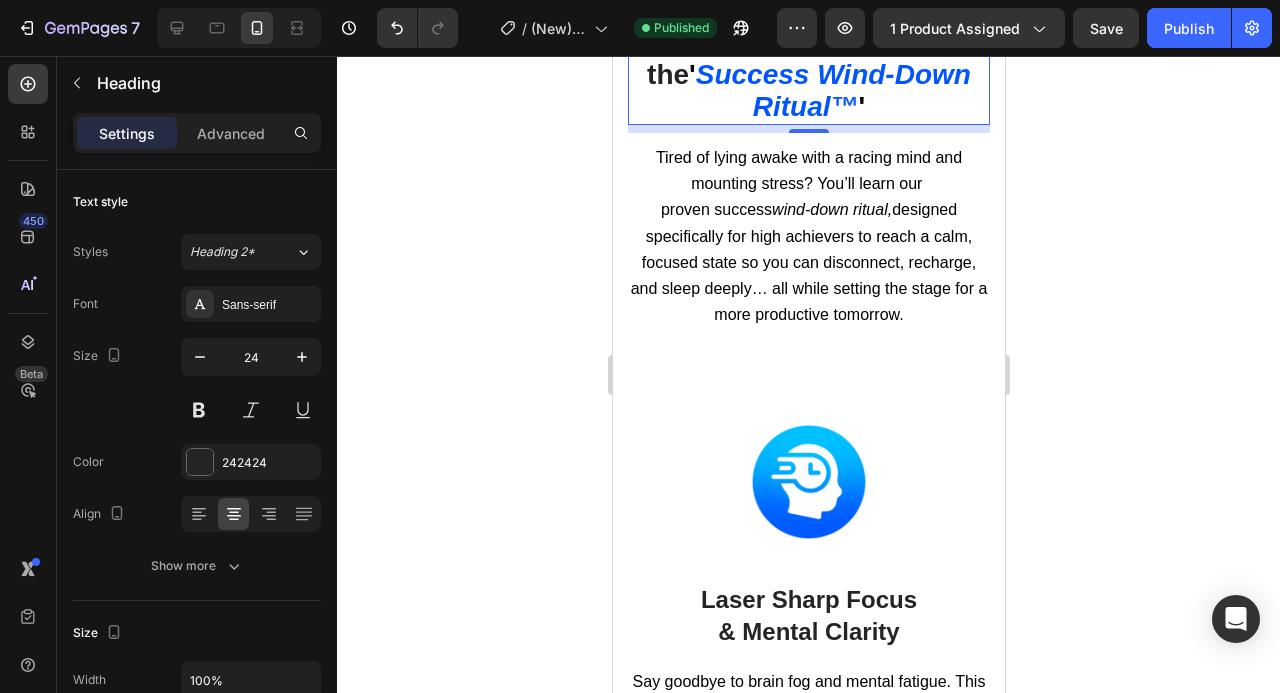 scroll, scrollTop: 9194, scrollLeft: 0, axis: vertical 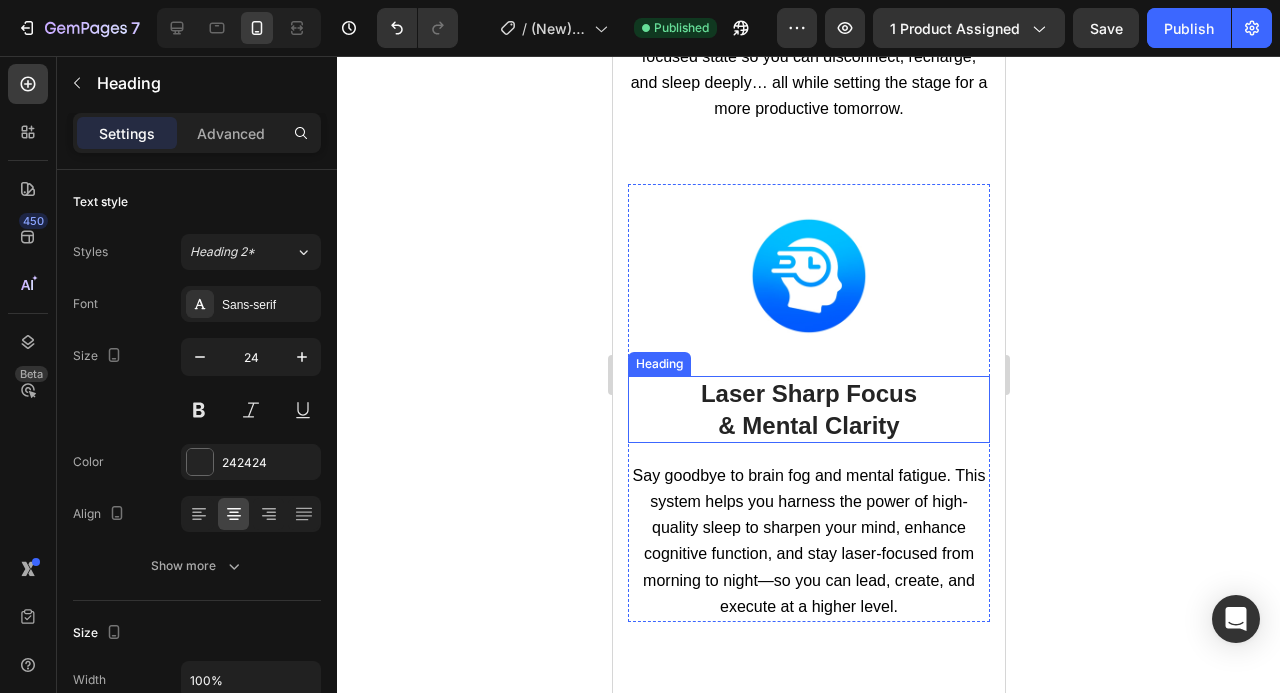 click on "Laser Sharp Focus & Mental Clarity" at bounding box center [808, 409] 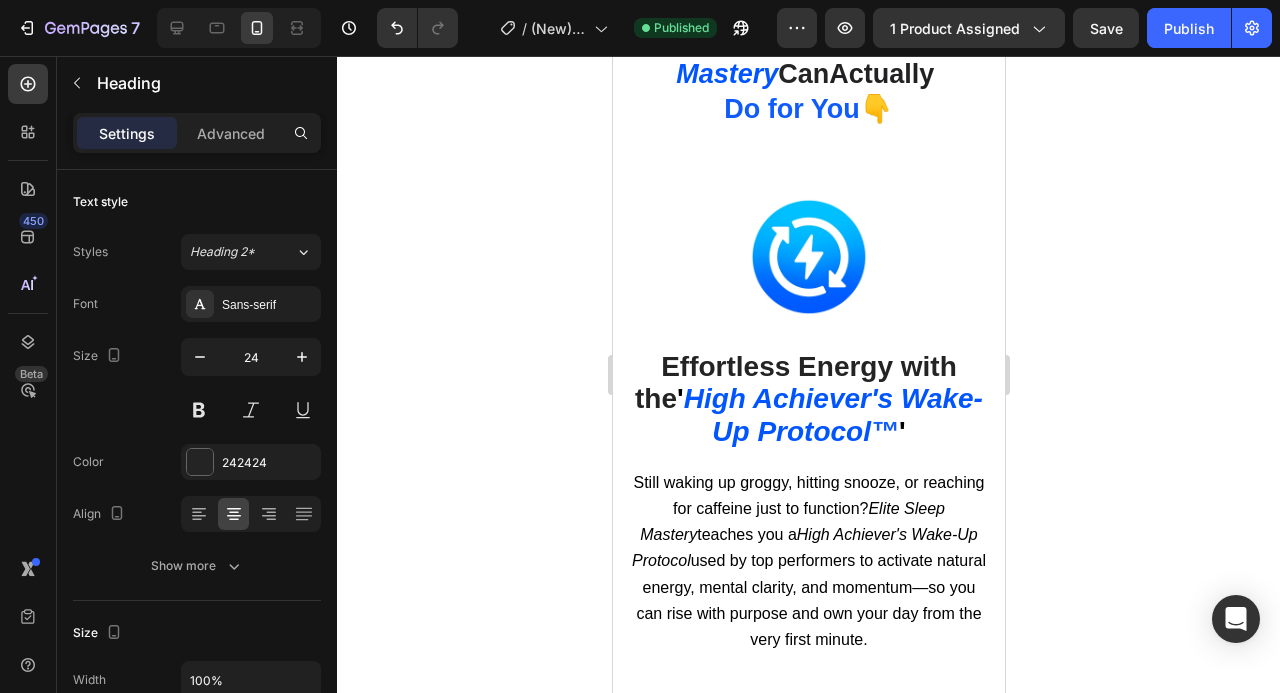 scroll, scrollTop: 7993, scrollLeft: 0, axis: vertical 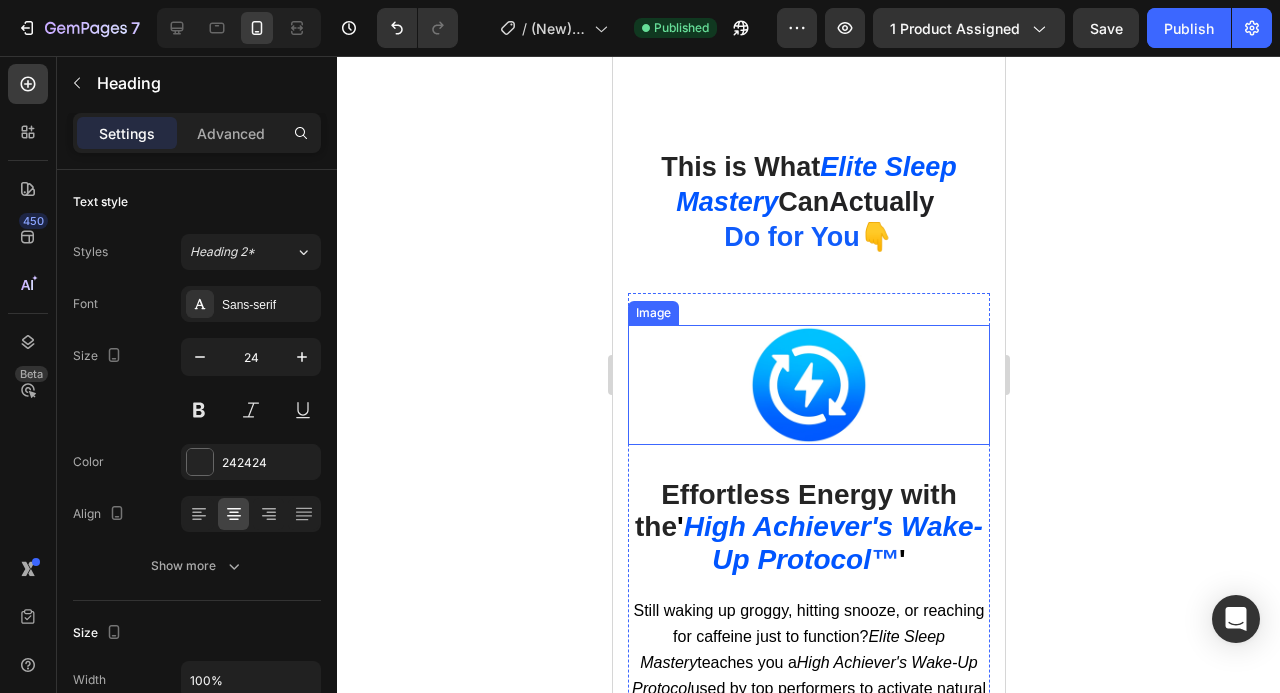 click on "This is What  Elite Sleep Mastery  Can  Actually   Do for You 👇" at bounding box center [808, 202] 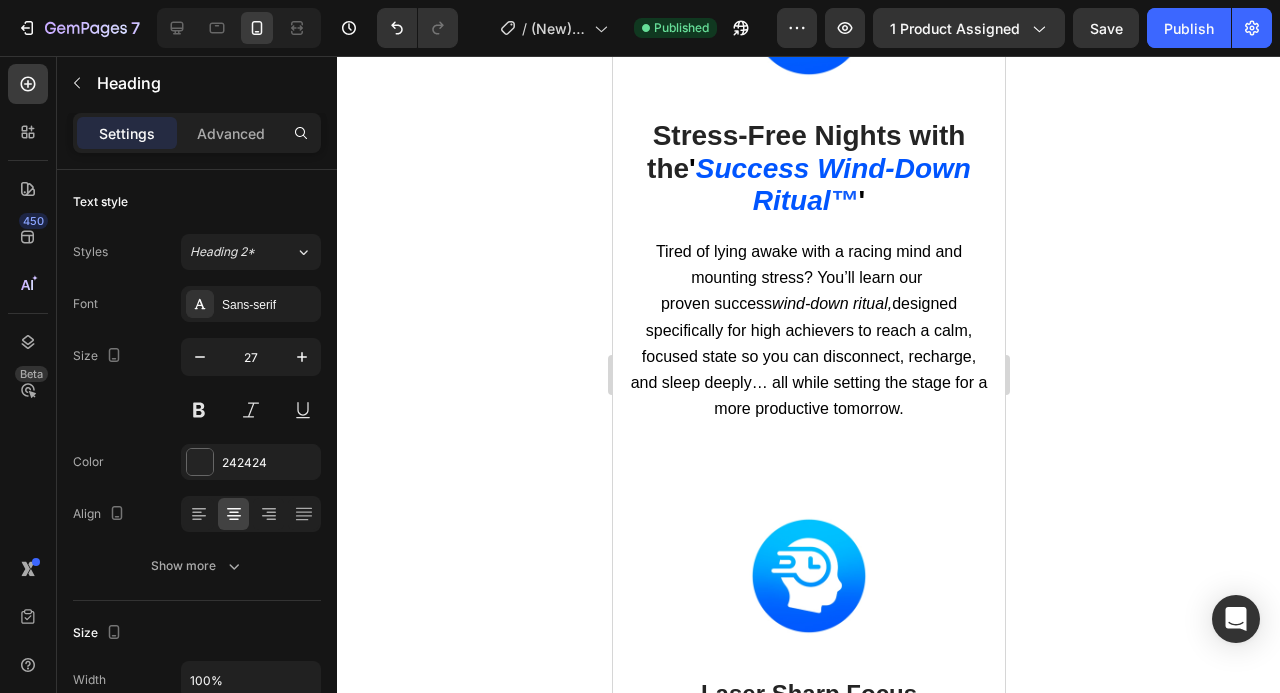 scroll, scrollTop: 11274, scrollLeft: 0, axis: vertical 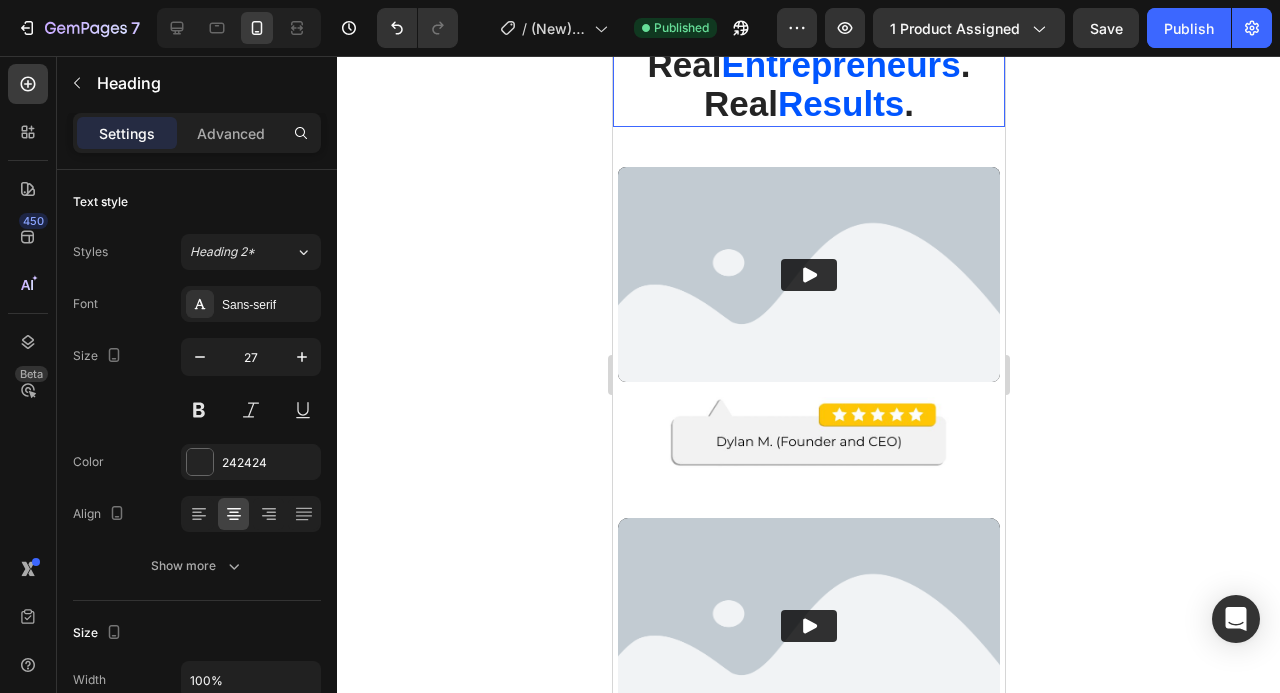 click on "Entrepreneurs" at bounding box center [839, 64] 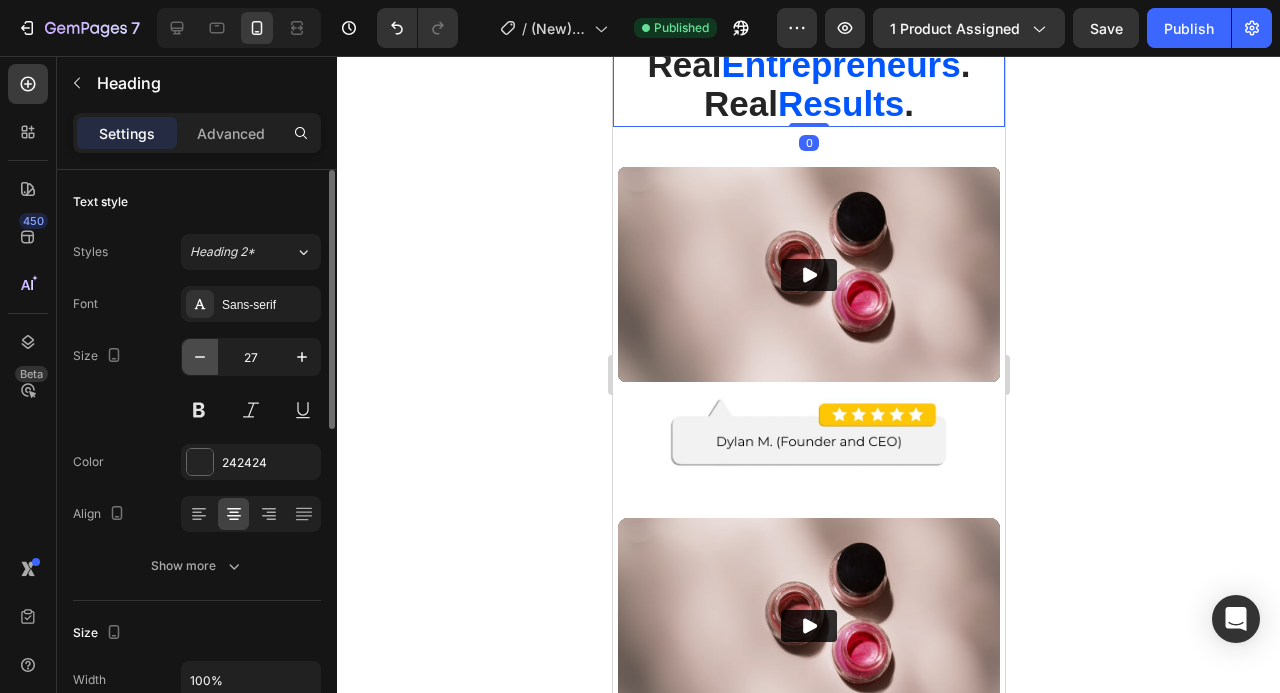 click 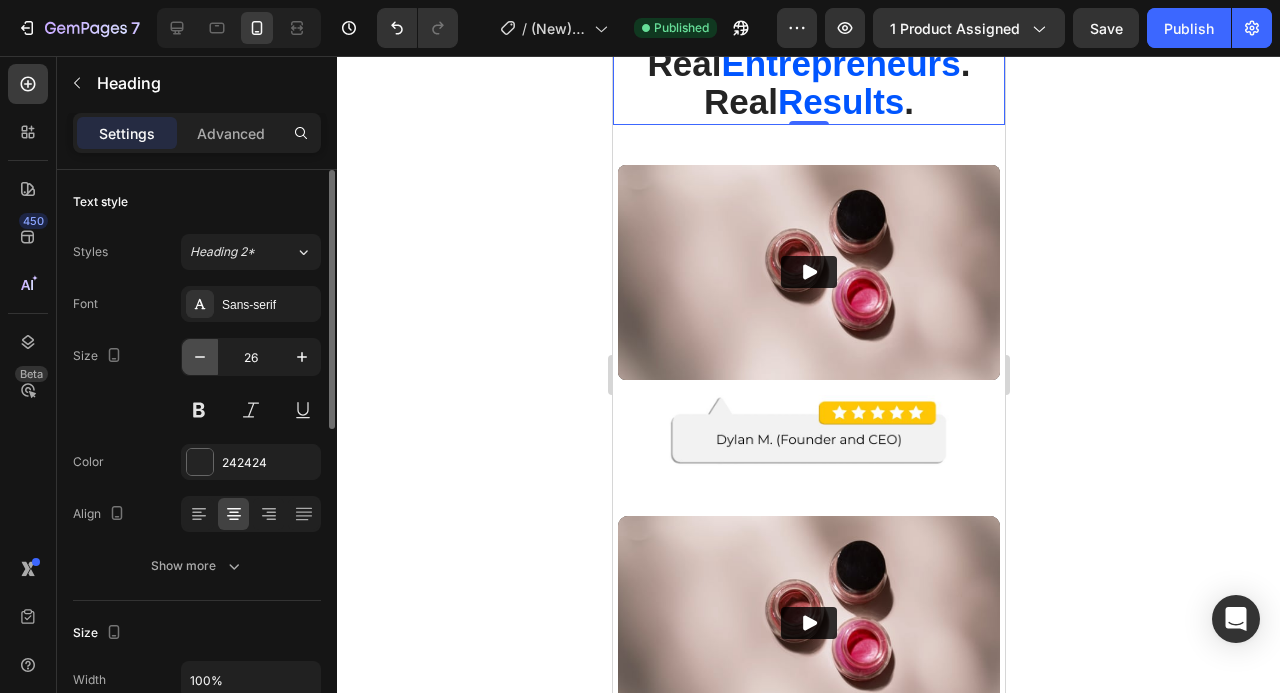 click 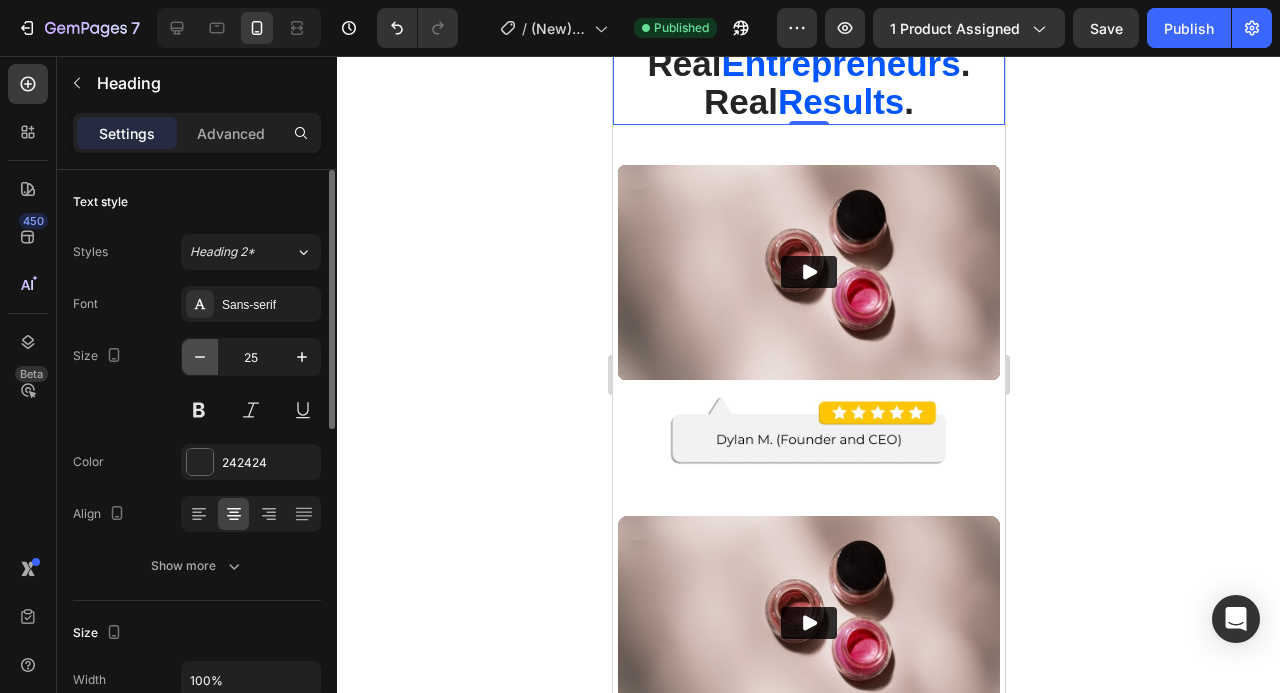click 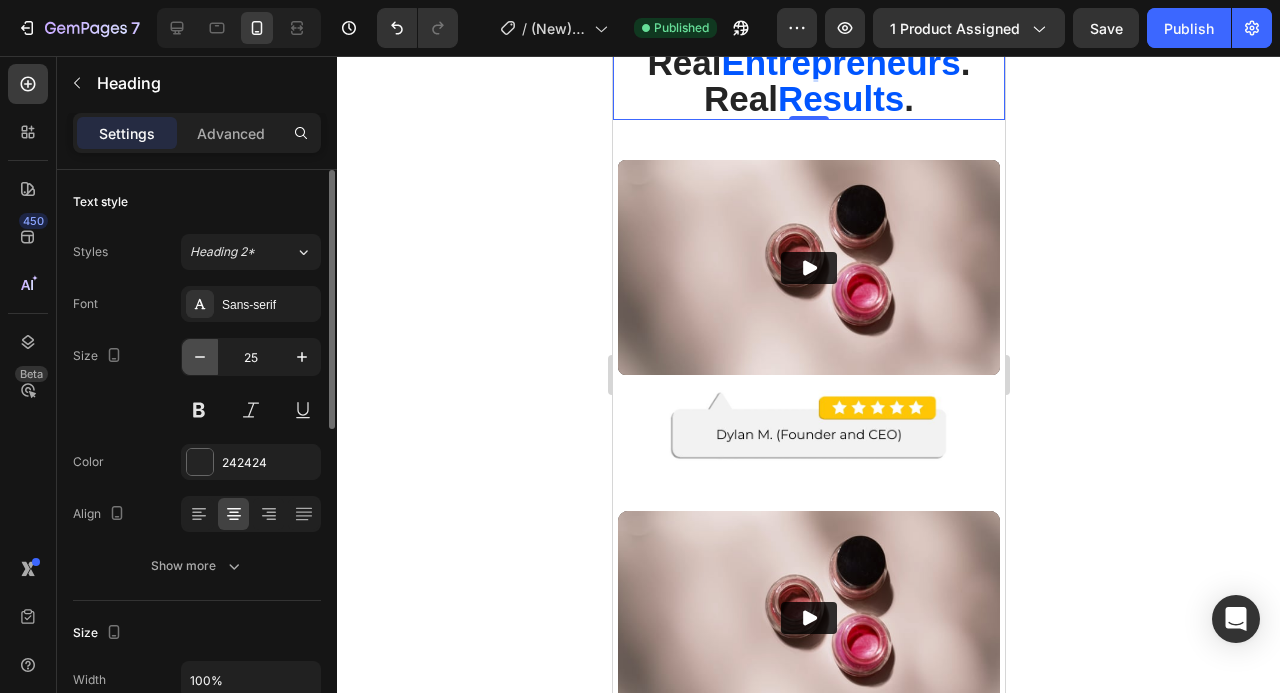 type on "24" 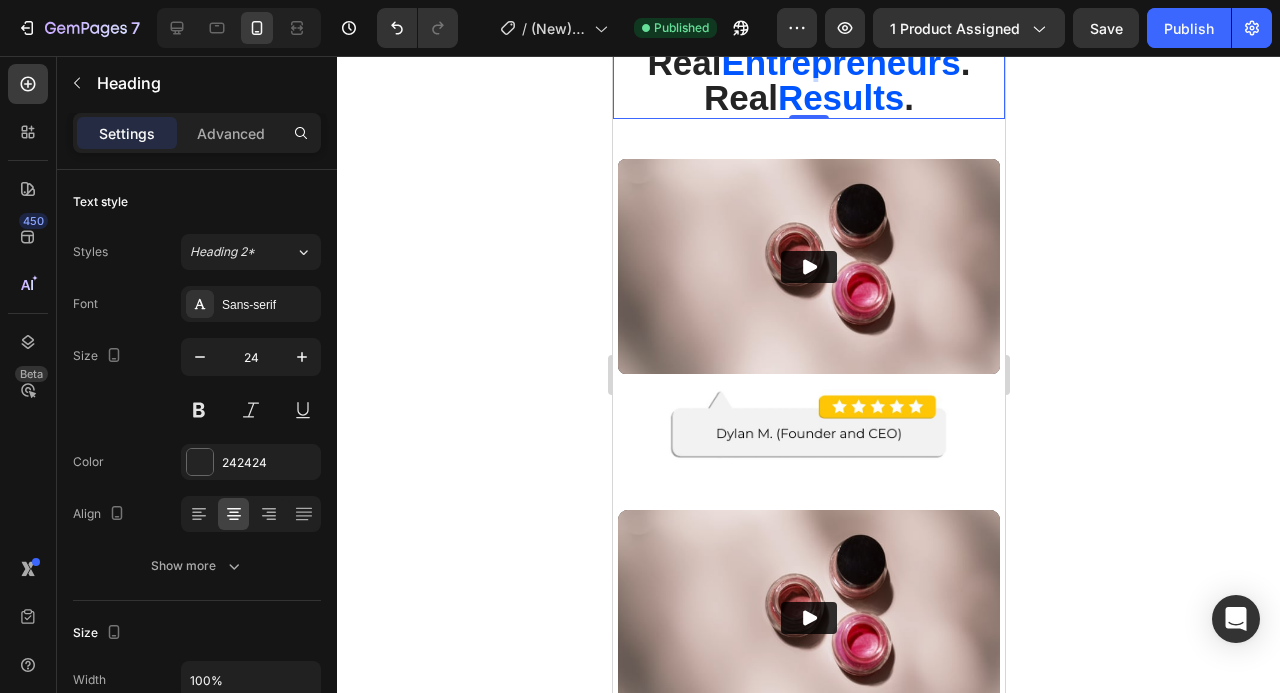 click 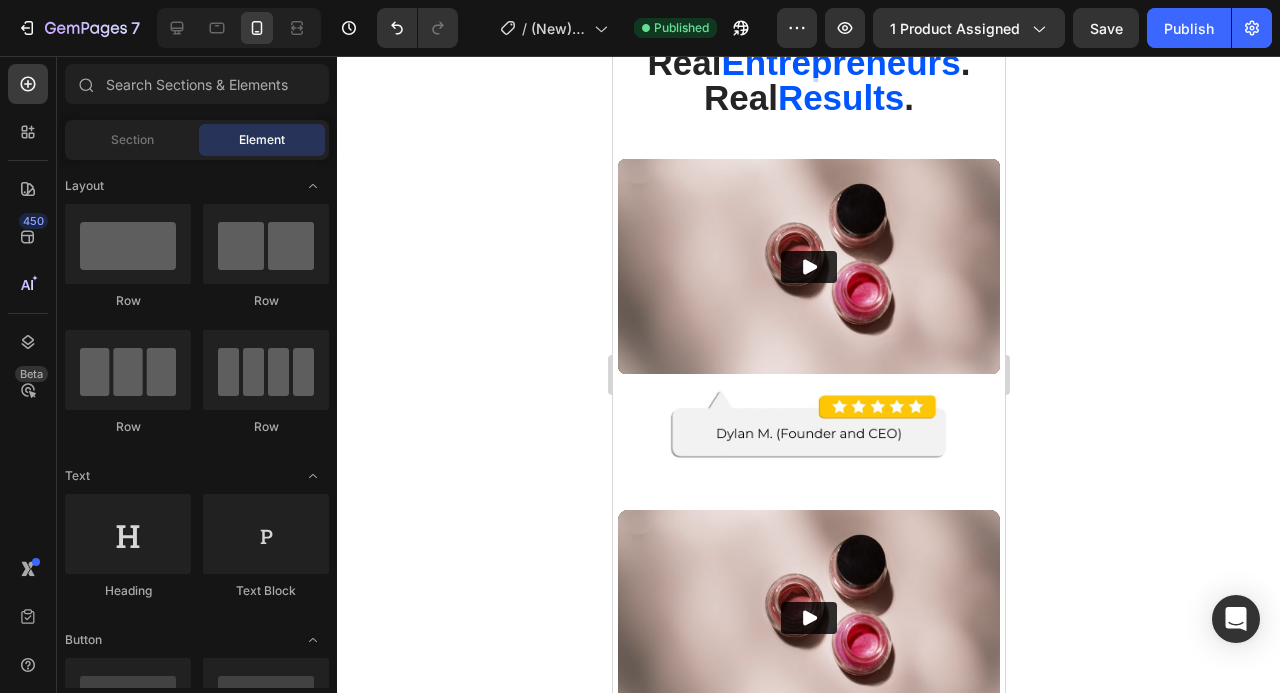 click on "Entrepreneurs" at bounding box center (839, 62) 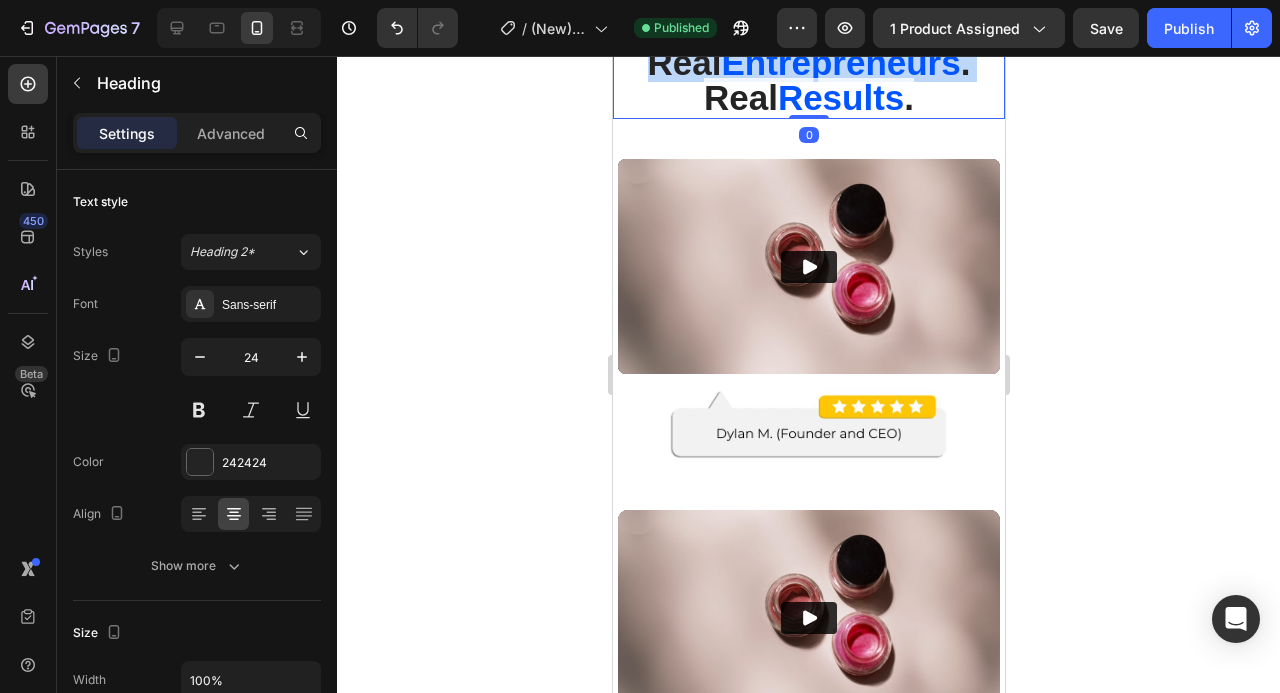 click on "Entrepreneurs" at bounding box center (839, 62) 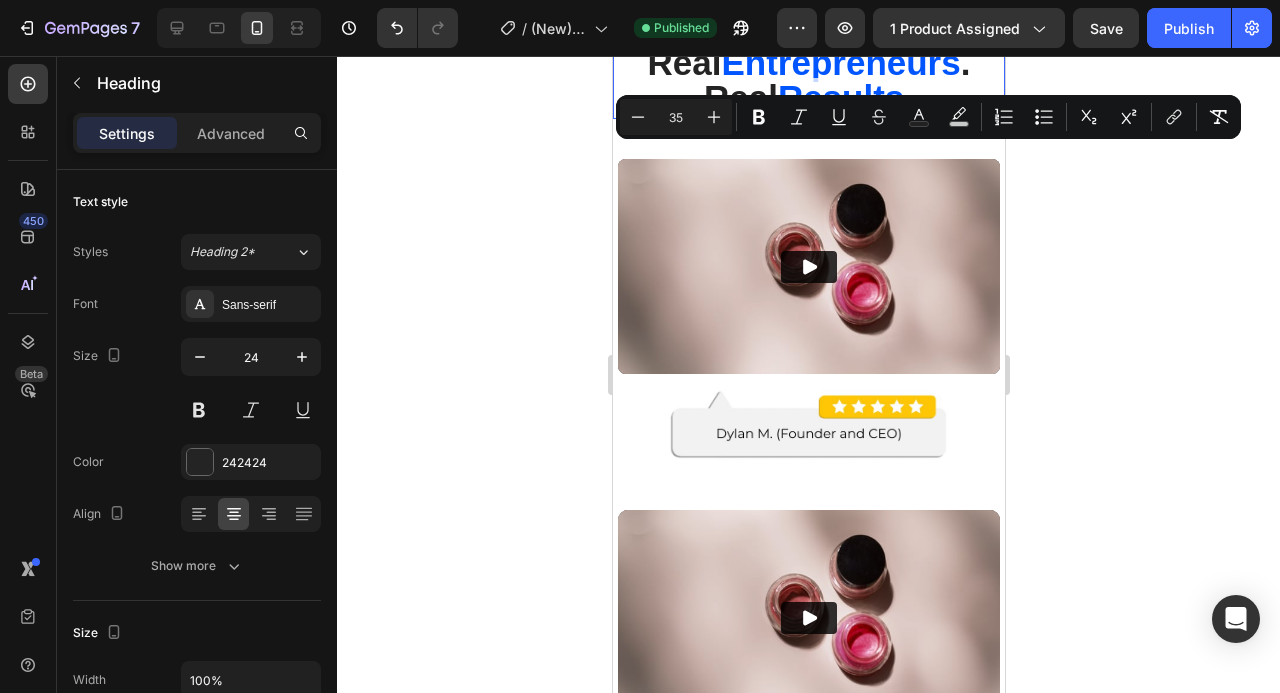 click on "Results" at bounding box center [840, 97] 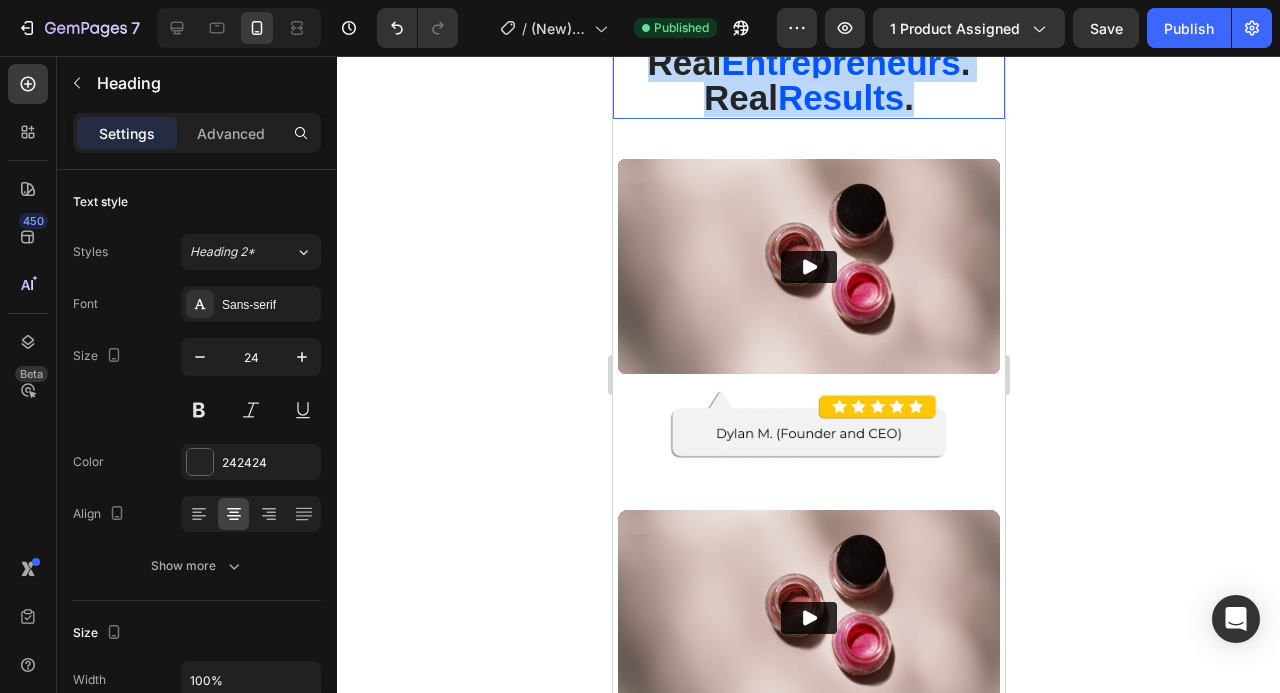 drag, startPoint x: 951, startPoint y: 207, endPoint x: 621, endPoint y: 169, distance: 332.18066 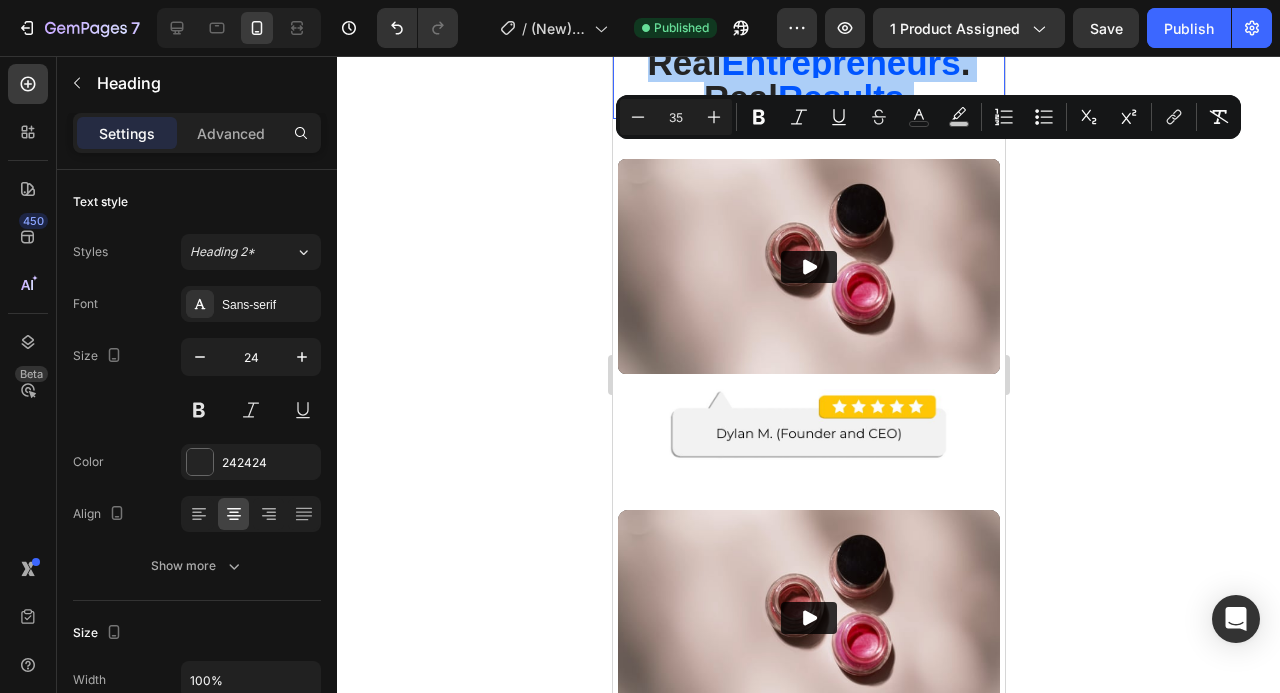 click on "35" at bounding box center [676, 117] 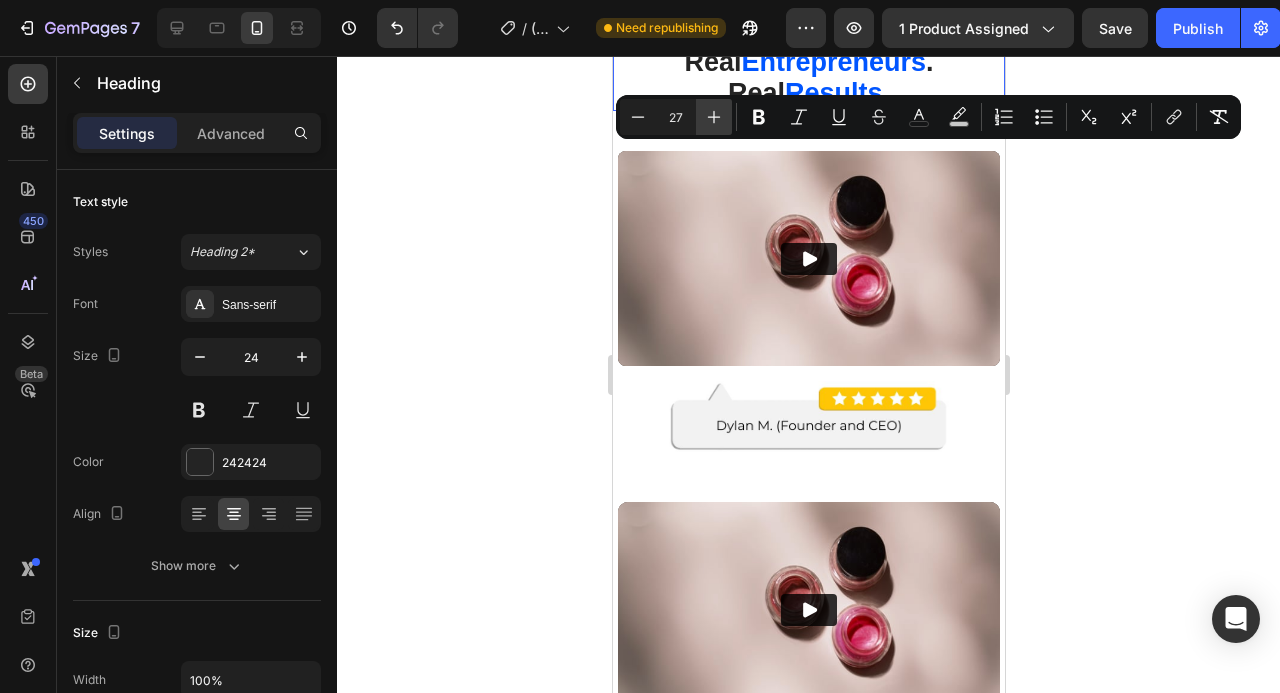 type on "2" 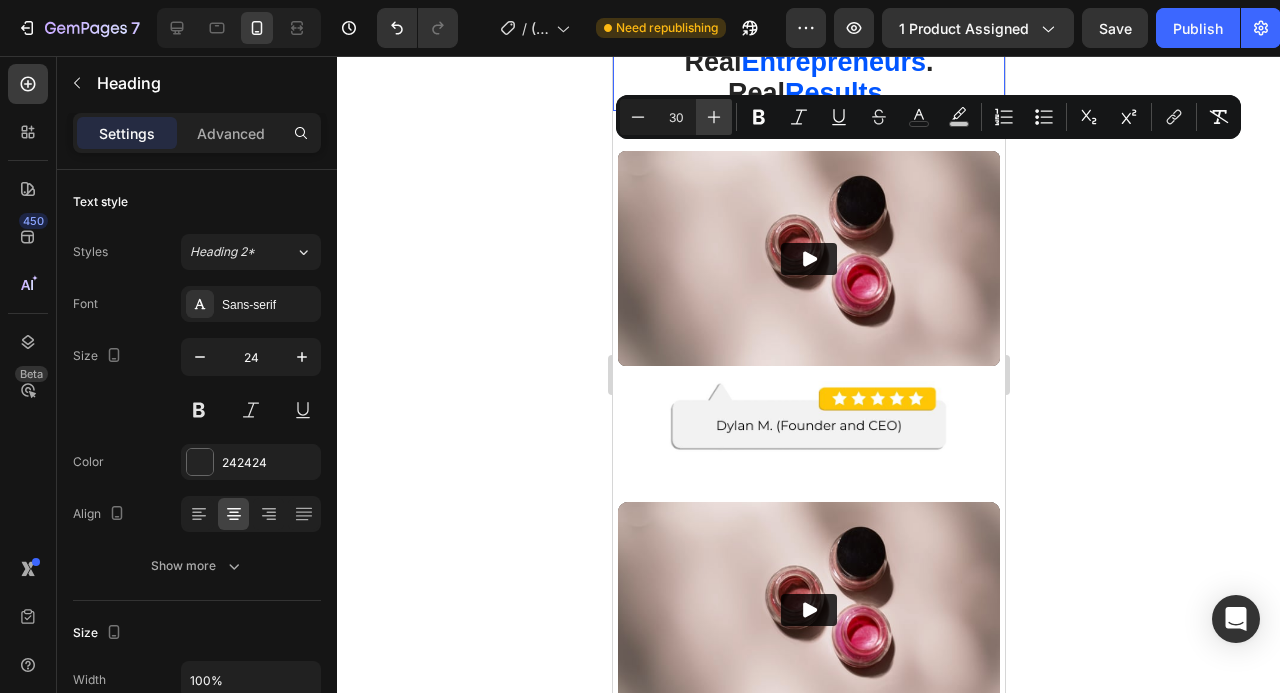 type on "30" 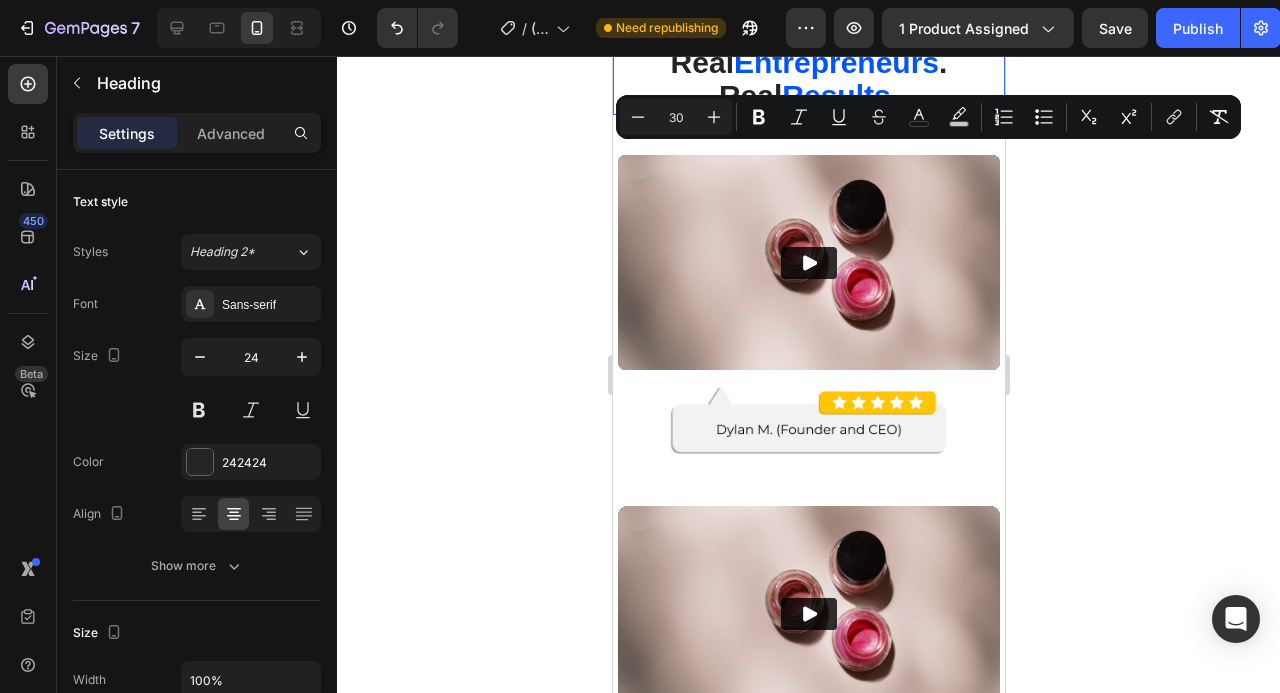 click 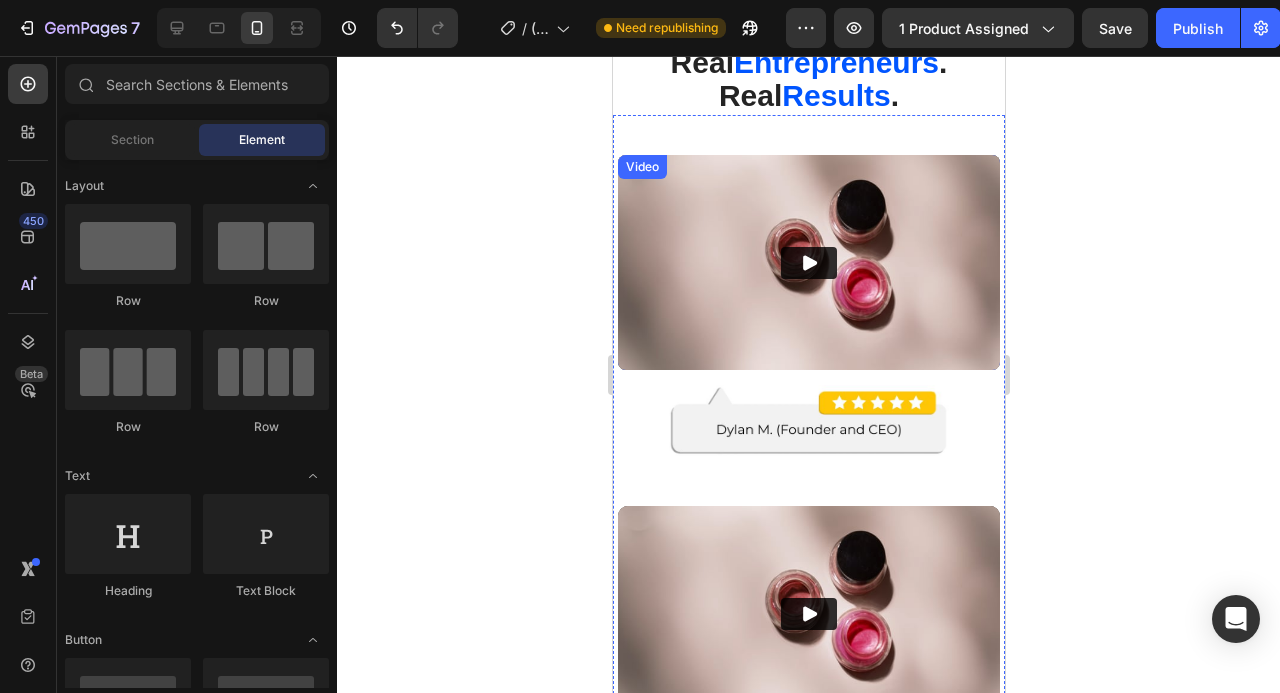 scroll, scrollTop: 11402, scrollLeft: 0, axis: vertical 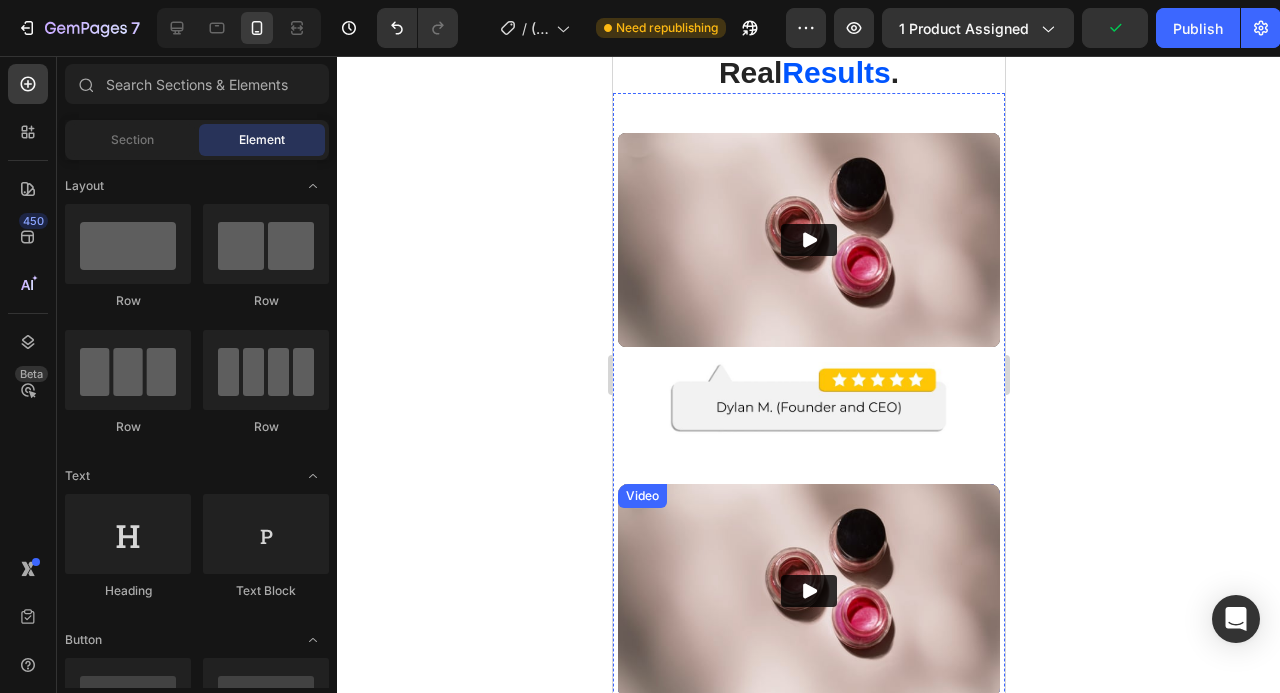 click at bounding box center (808, 591) 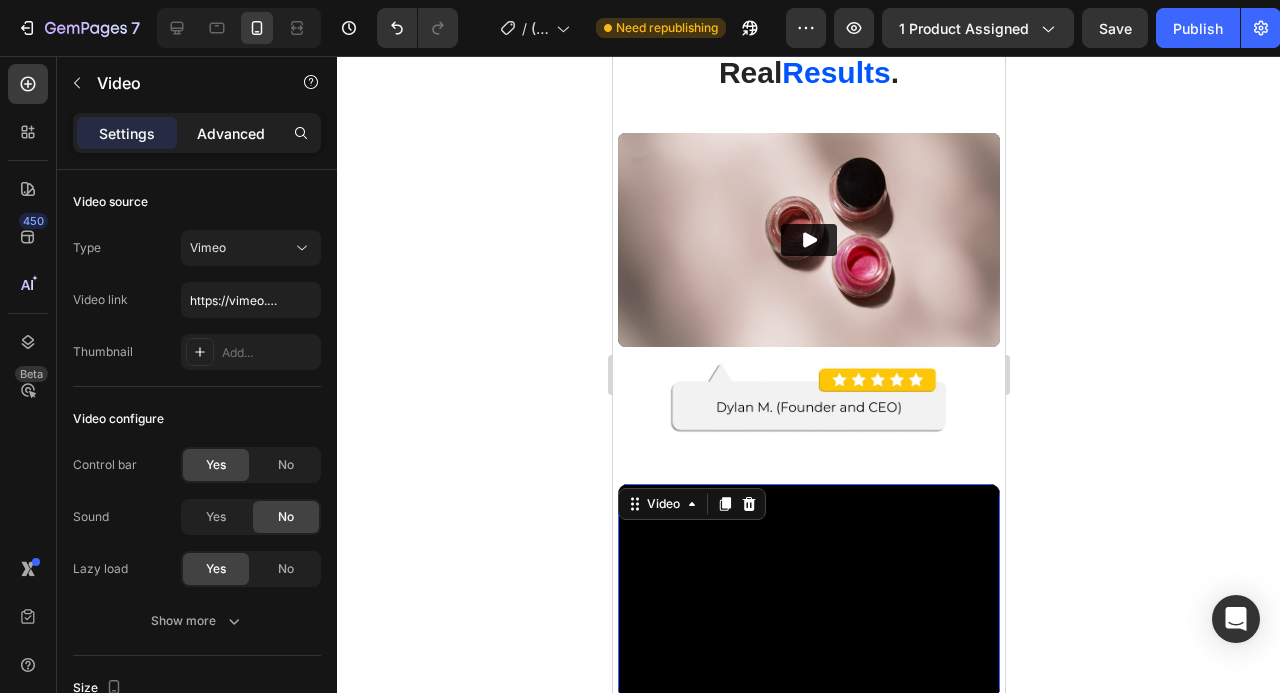 click on "Advanced" at bounding box center [231, 133] 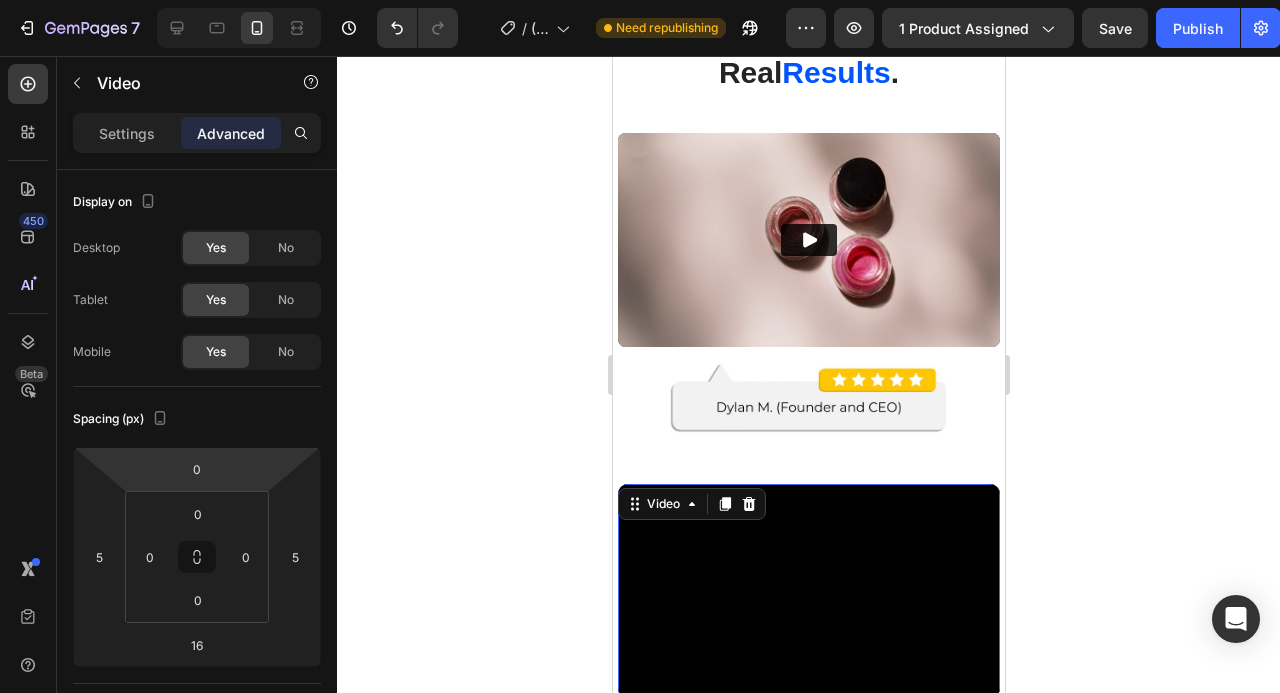 click 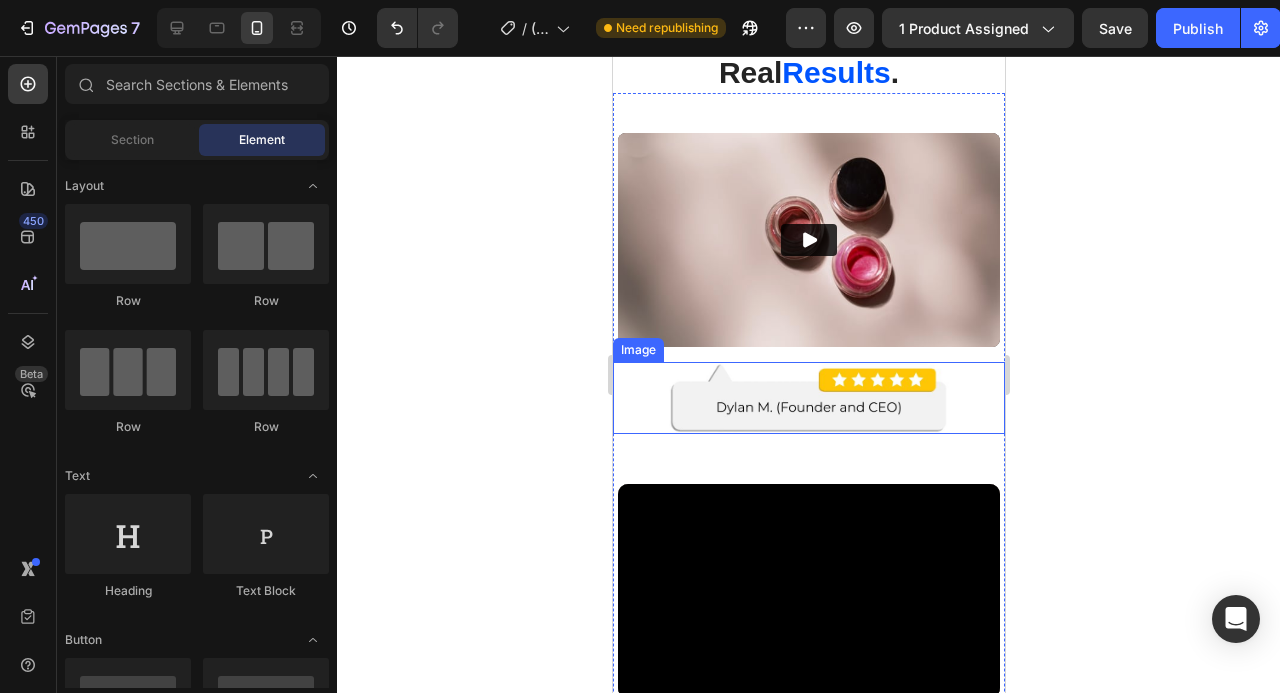 click at bounding box center [808, 397] 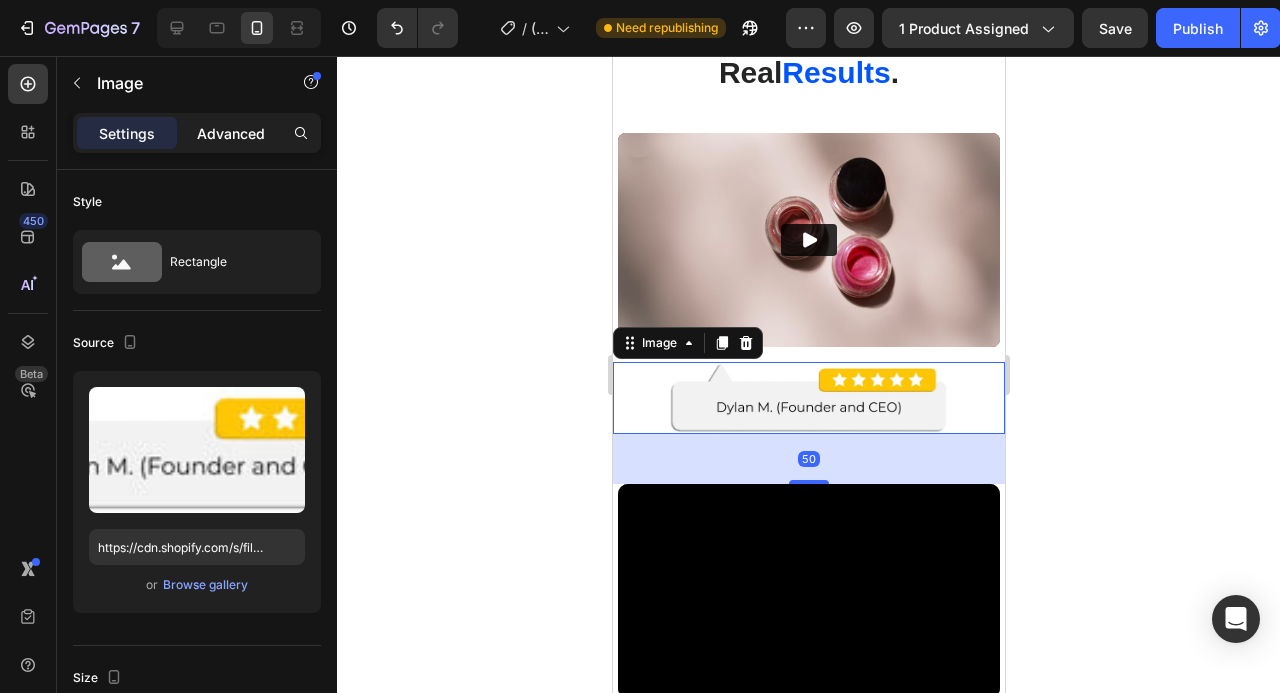click on "Advanced" at bounding box center (231, 133) 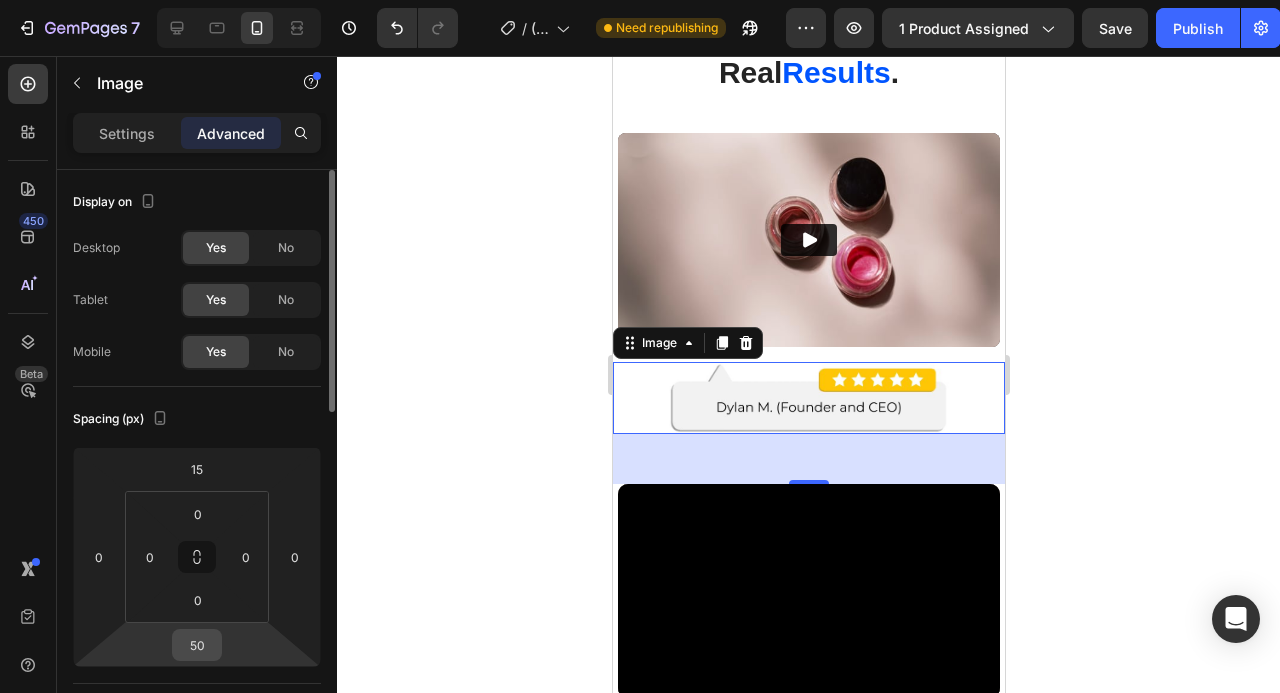 click on "50" at bounding box center (197, 645) 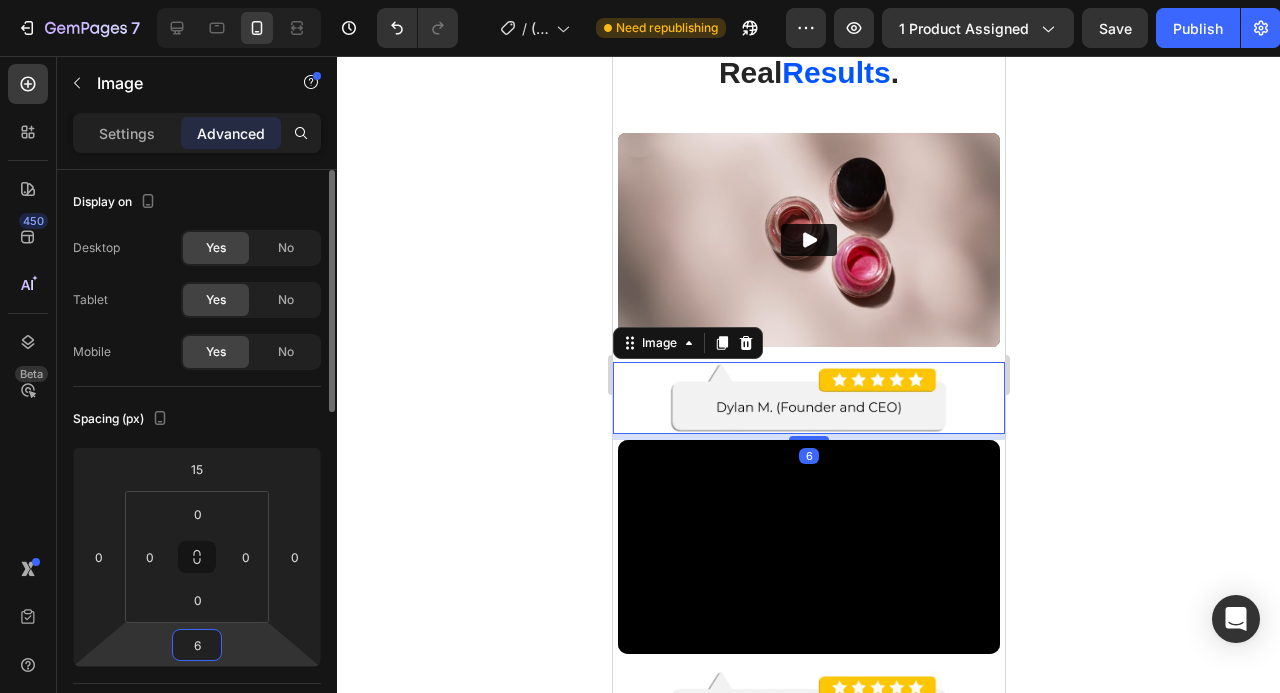 type on "60" 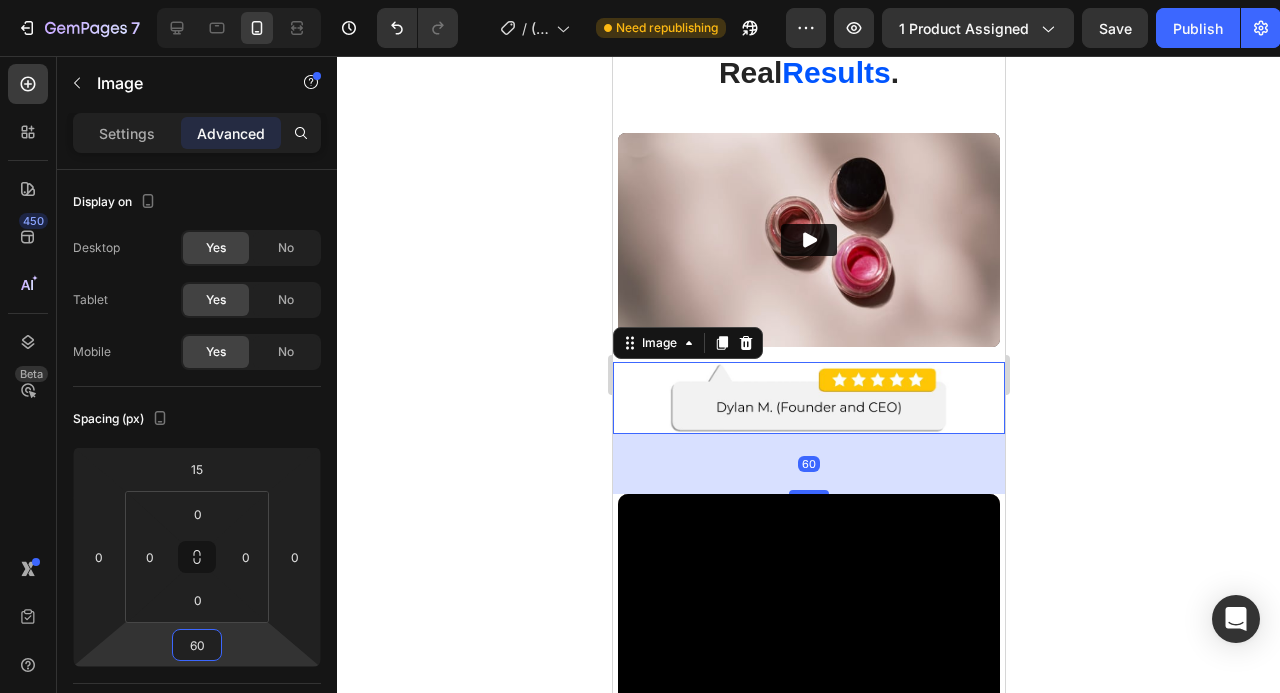 click 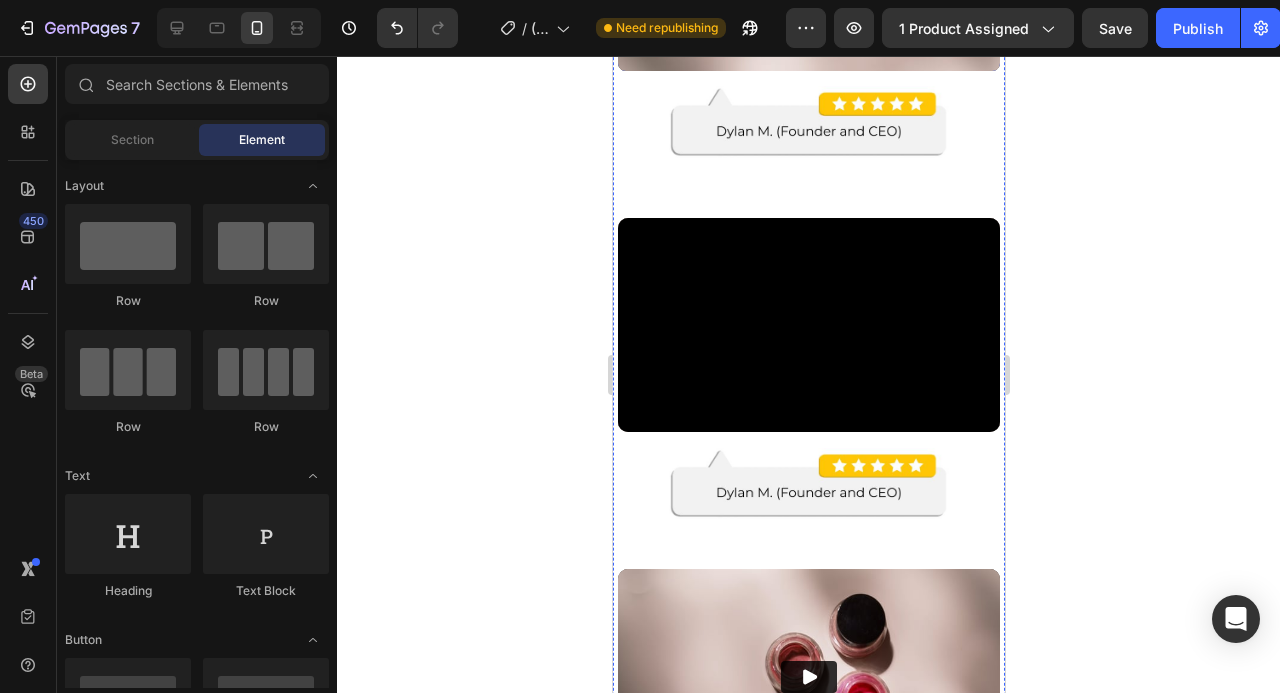 scroll, scrollTop: 11821, scrollLeft: 0, axis: vertical 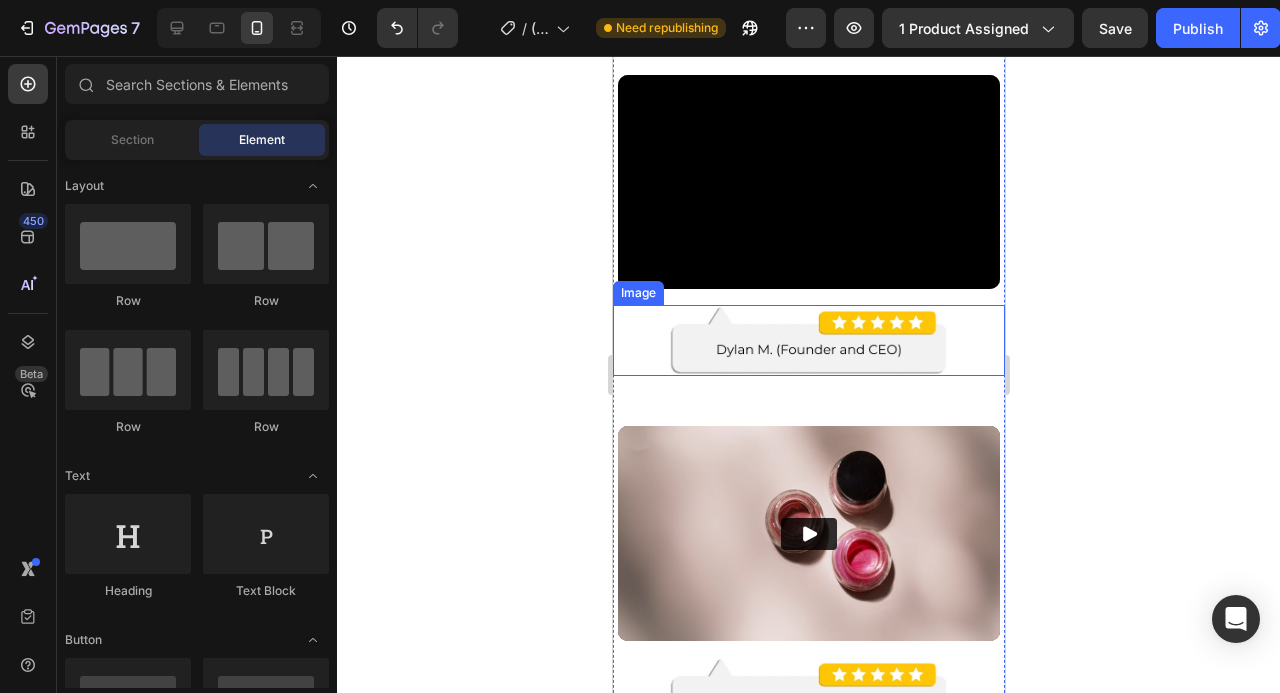 click at bounding box center [808, 340] 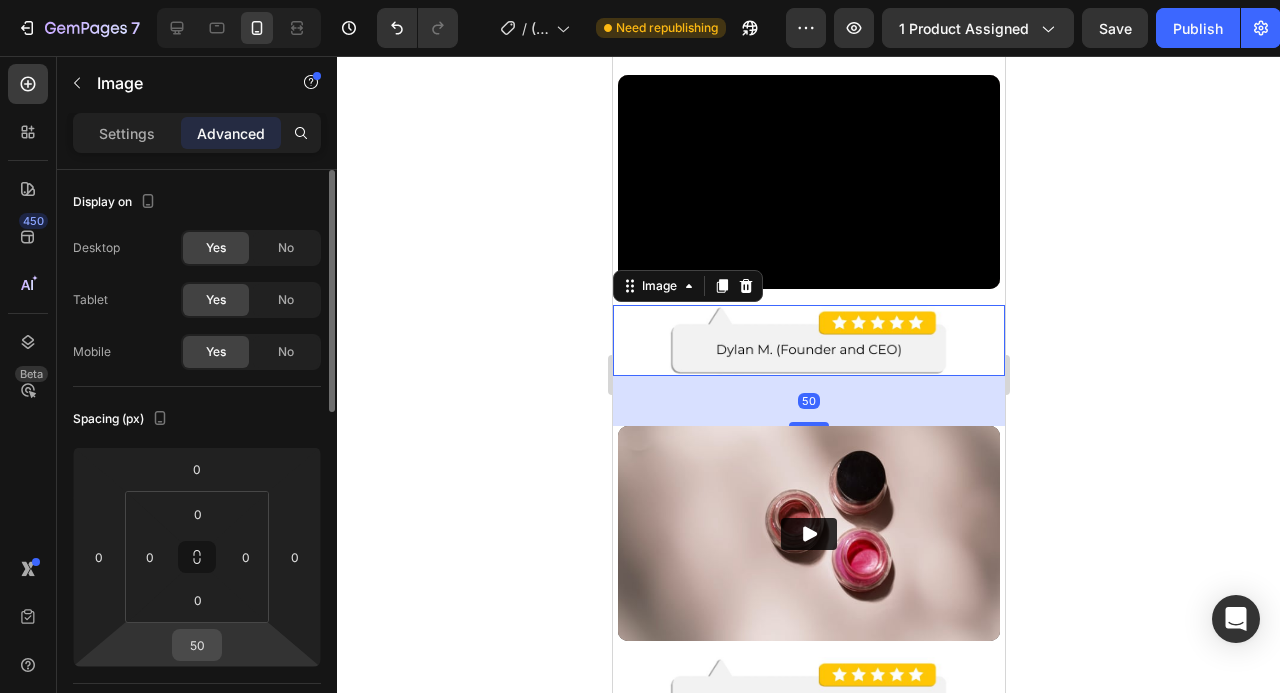 click on "50" at bounding box center [197, 645] 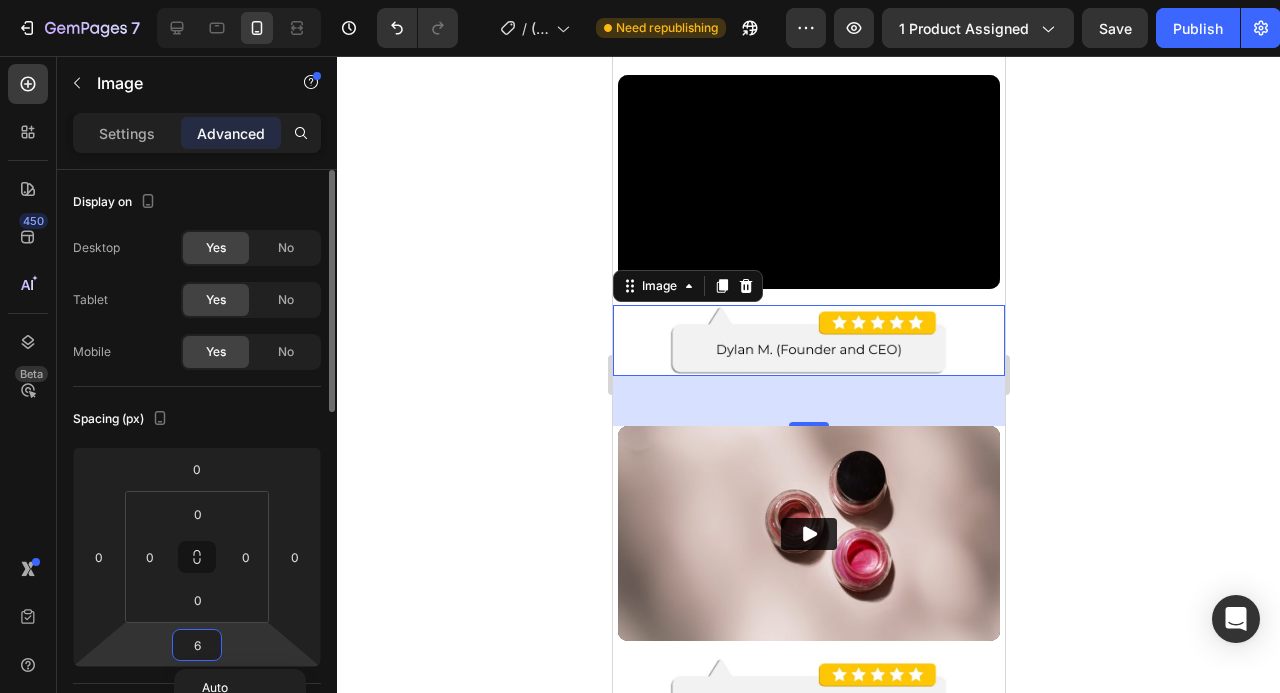 type on "60" 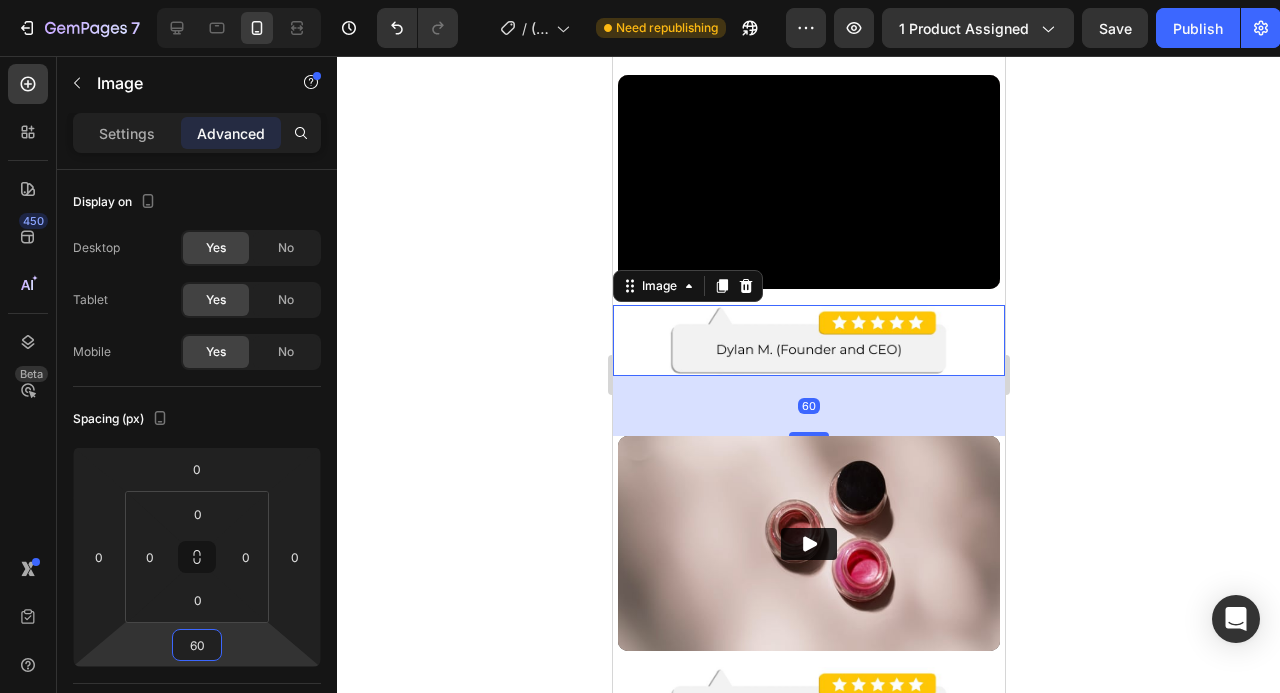 click 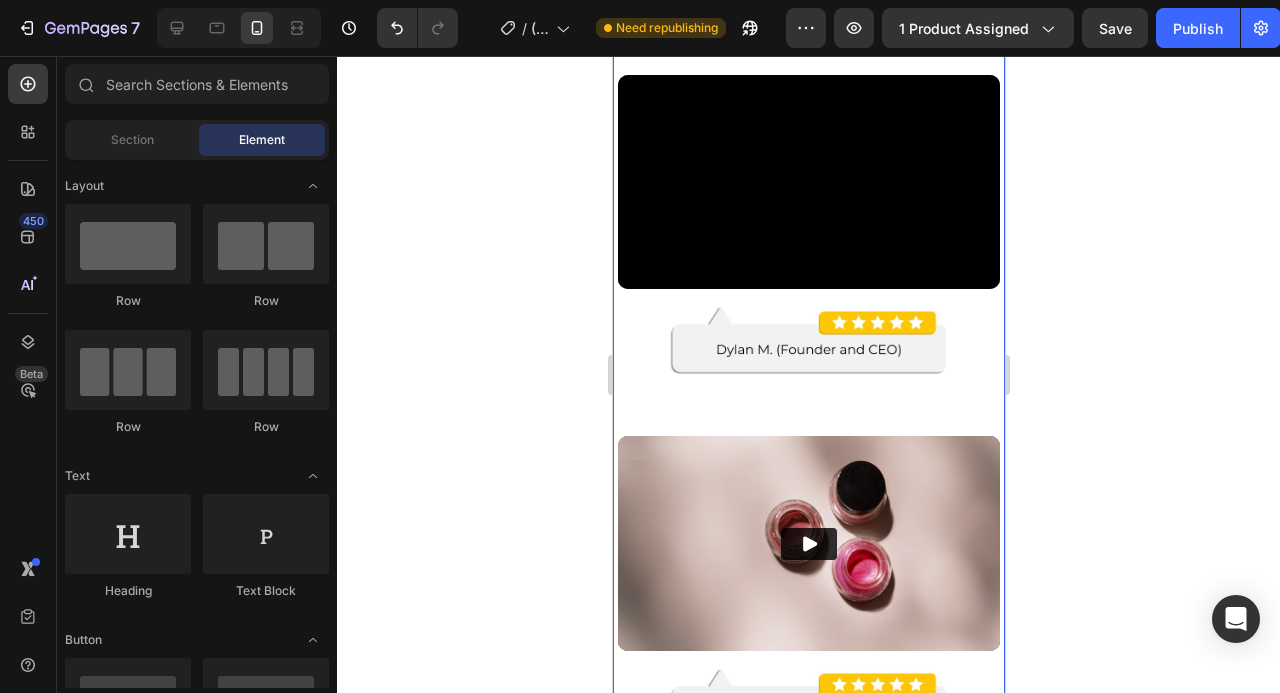 scroll, scrollTop: 12145, scrollLeft: 0, axis: vertical 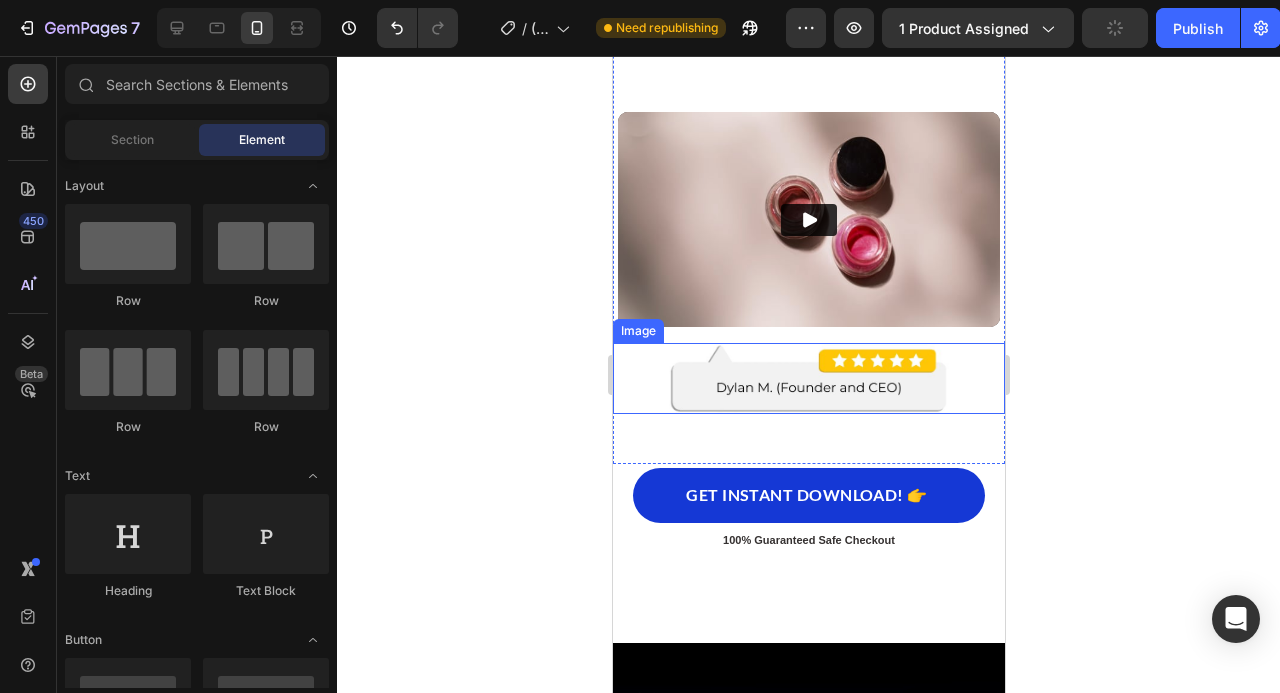 click at bounding box center [808, 378] 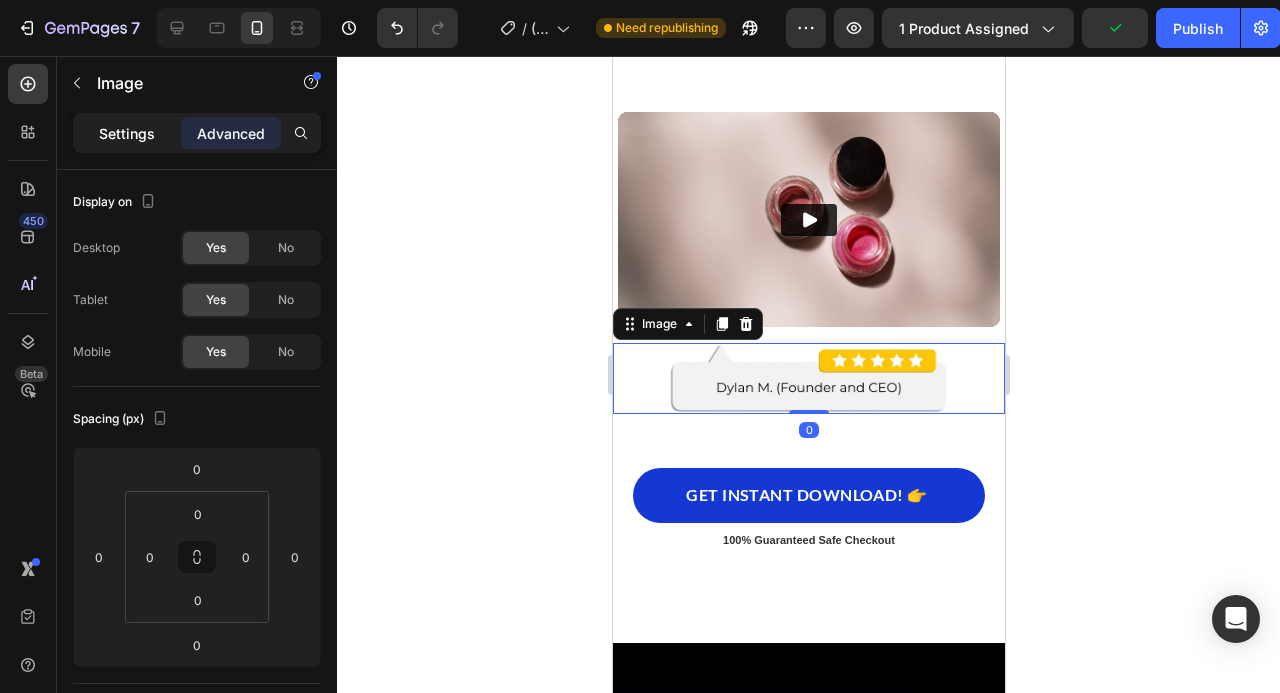 click on "Settings" at bounding box center (127, 133) 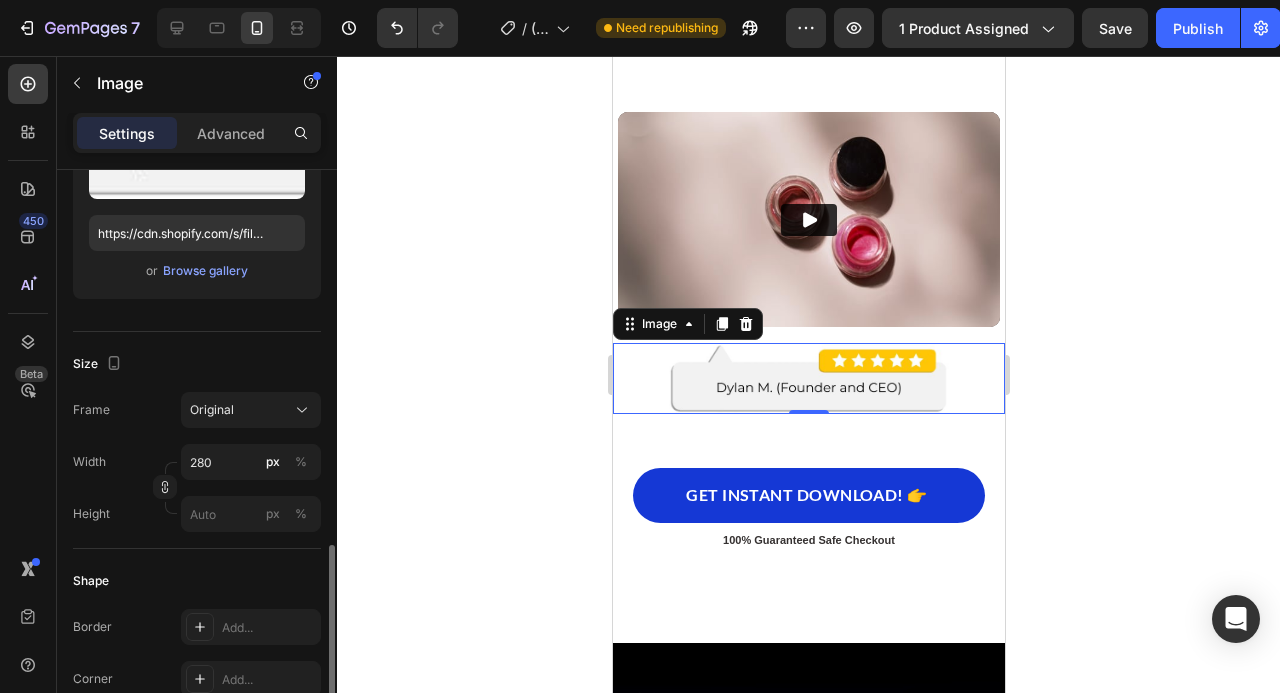 scroll, scrollTop: 534, scrollLeft: 0, axis: vertical 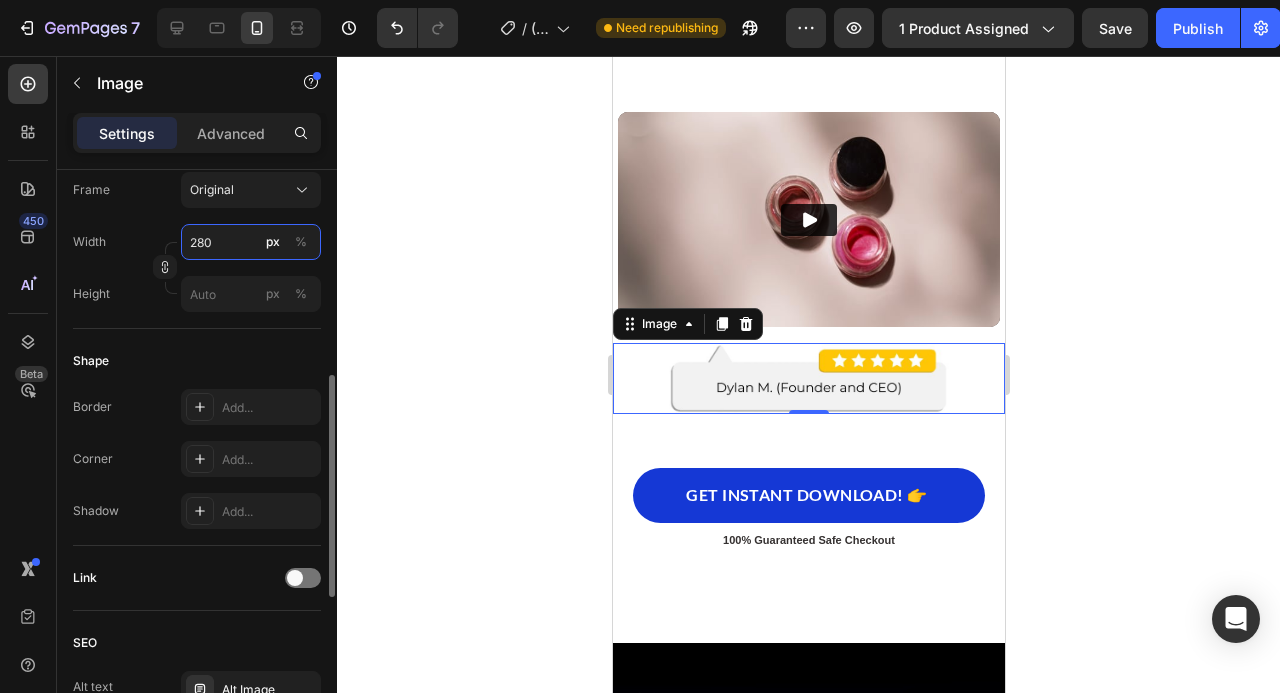 click on "280" at bounding box center [251, 242] 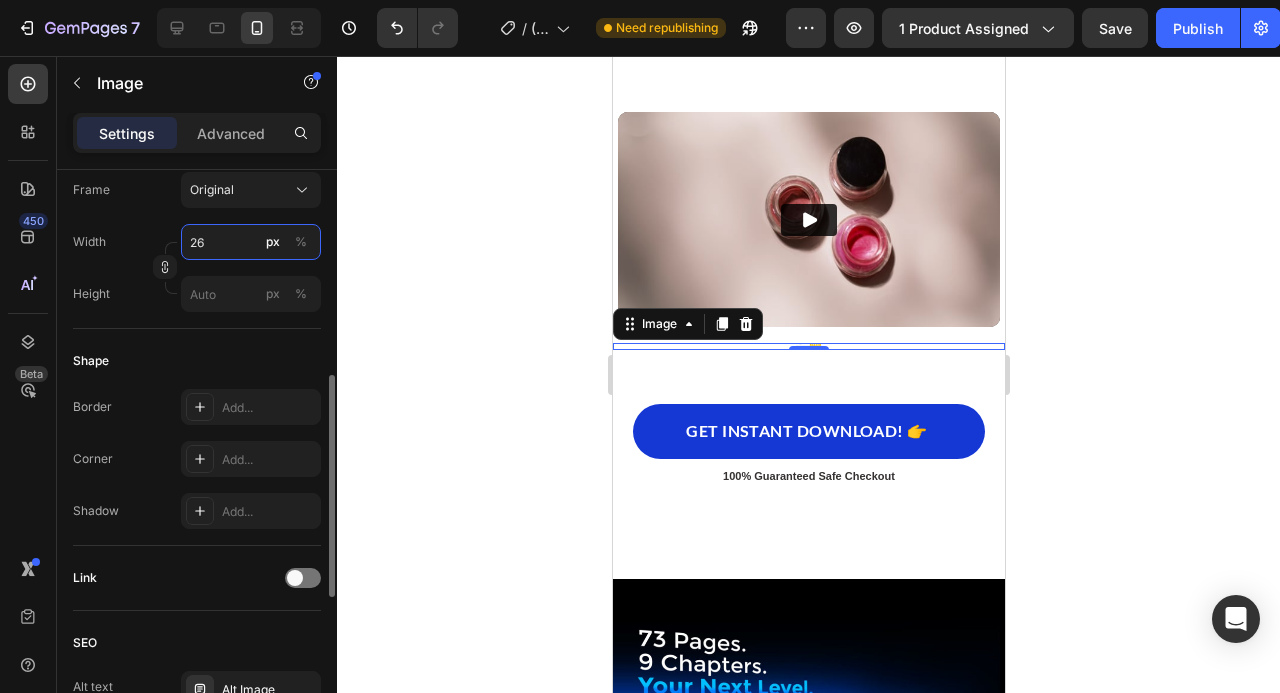 type on "260" 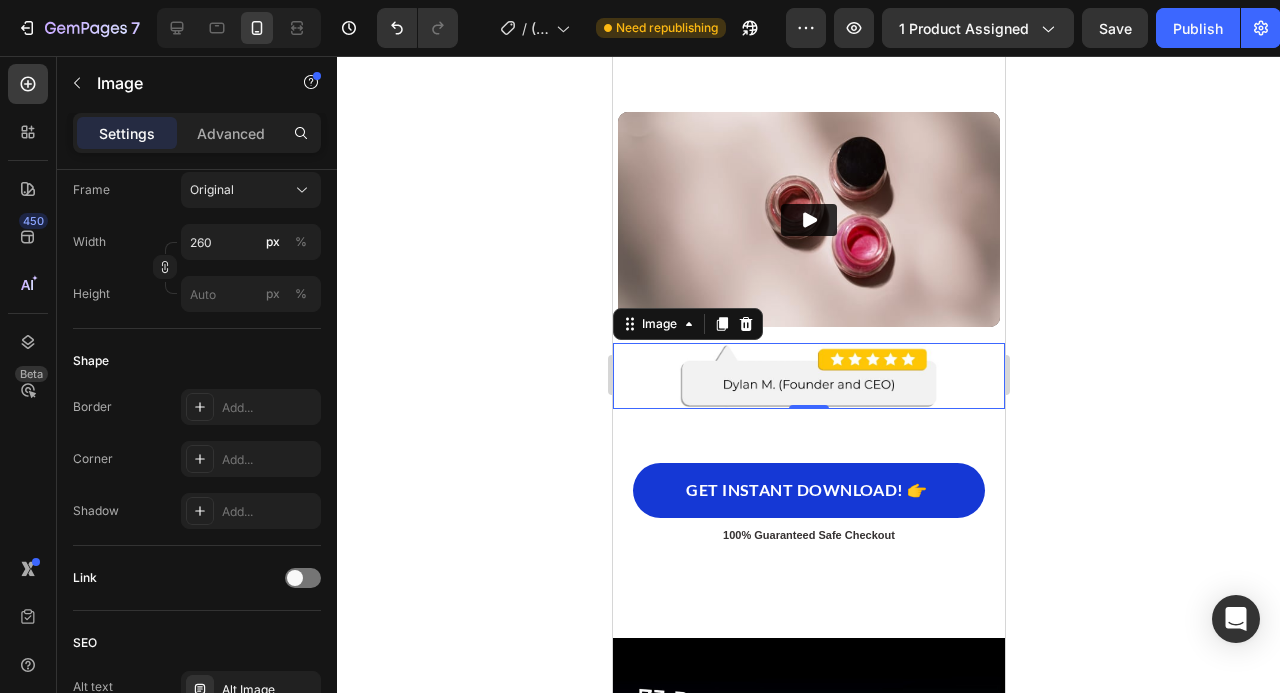 click 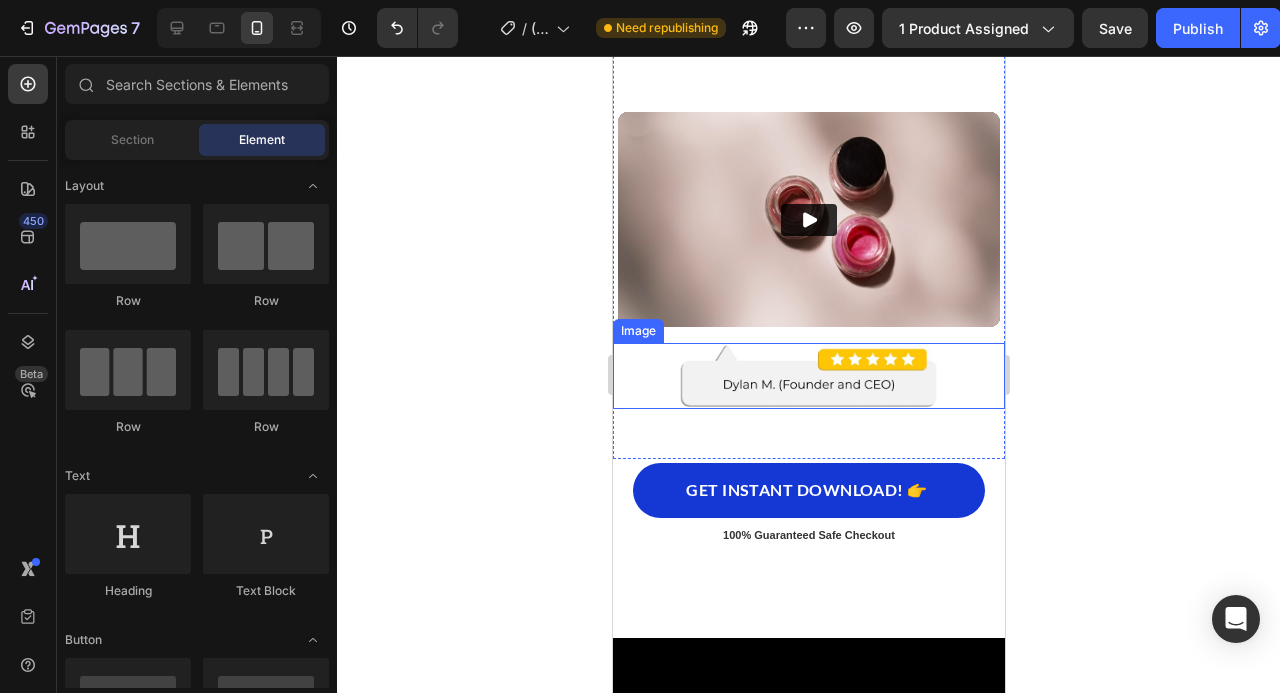 scroll, scrollTop: 12012, scrollLeft: 0, axis: vertical 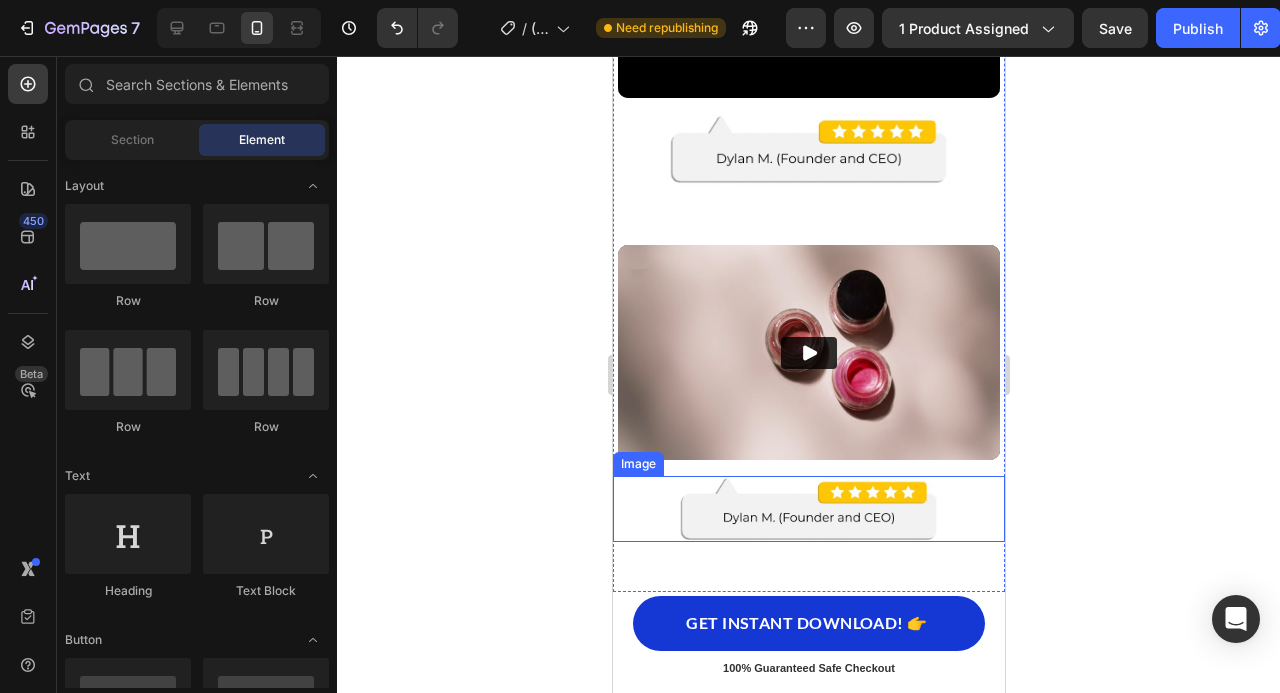 click at bounding box center [808, 509] 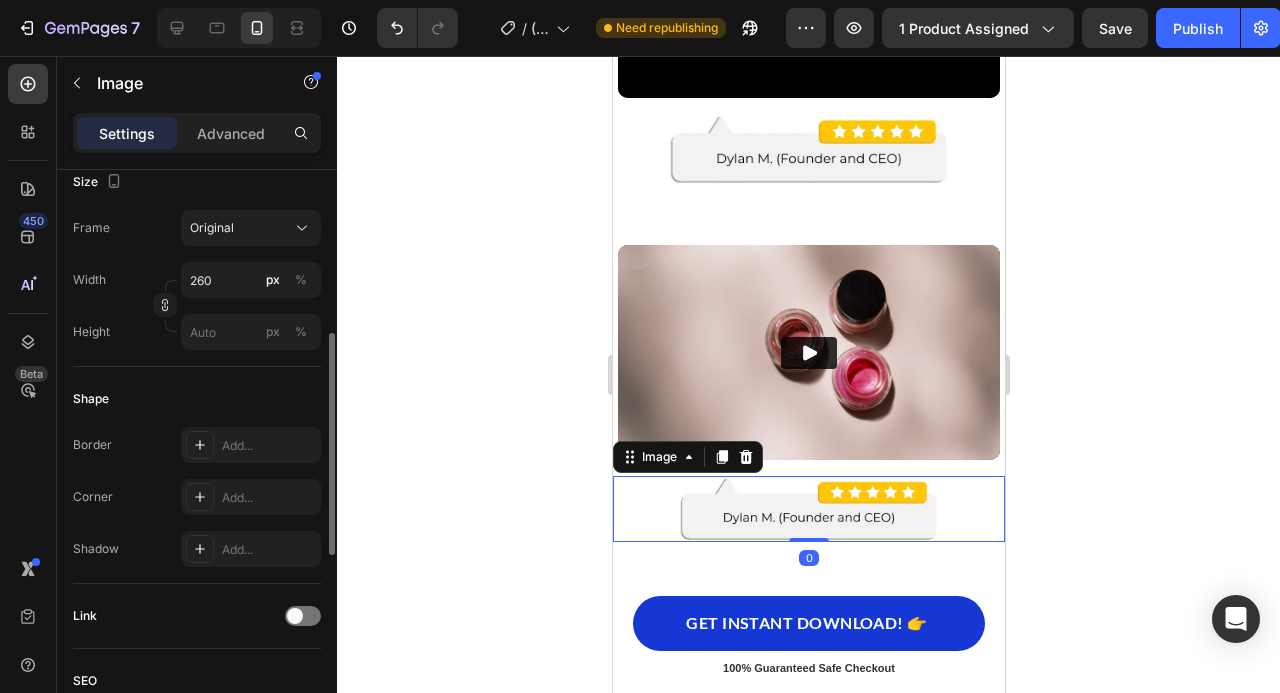 scroll, scrollTop: 514, scrollLeft: 0, axis: vertical 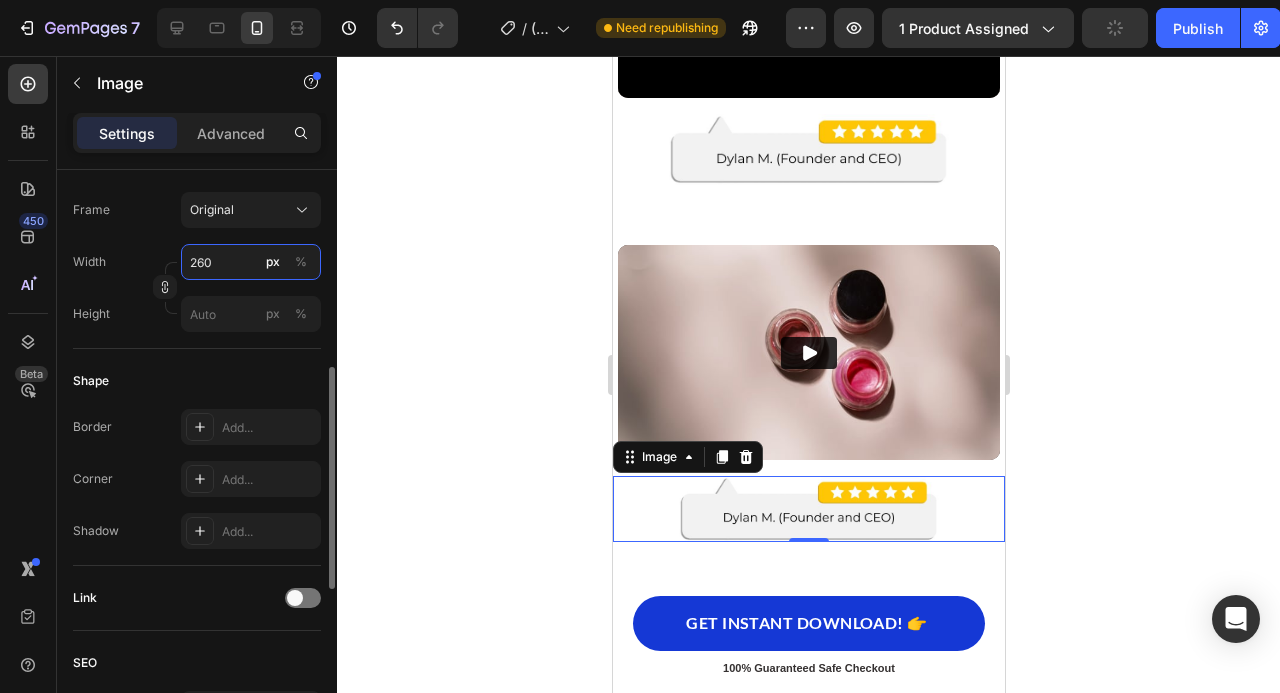 click on "260" at bounding box center [251, 262] 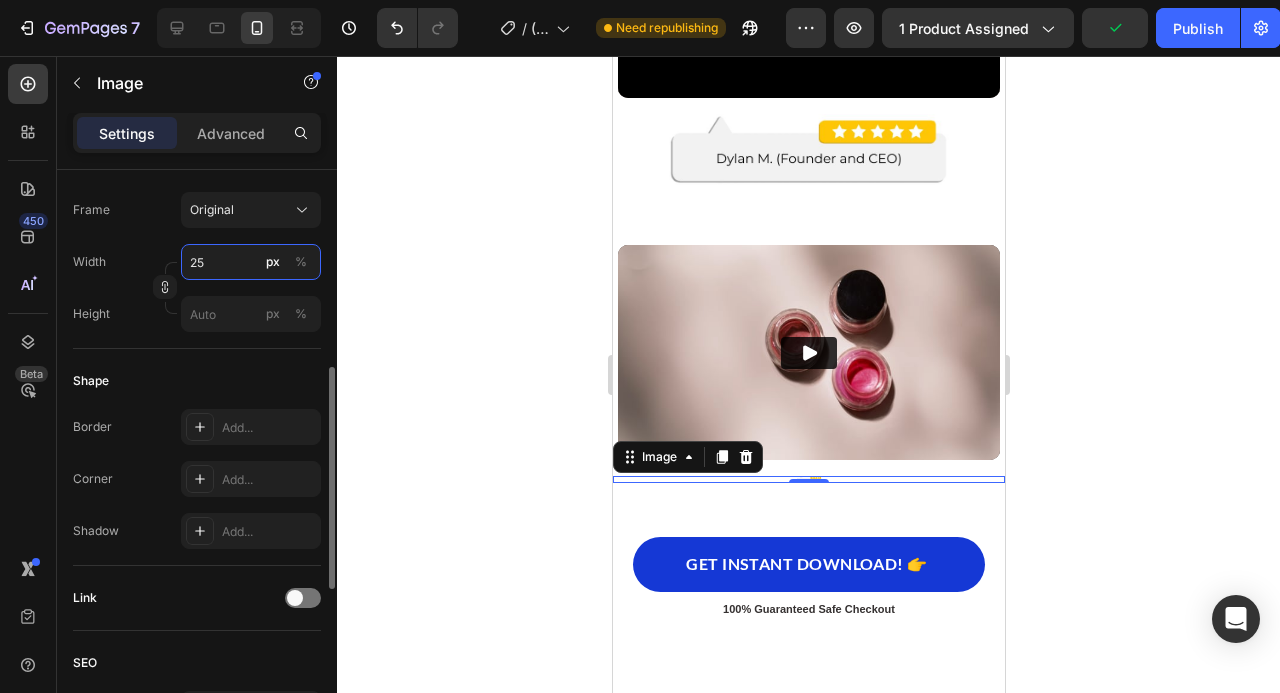 type on "250" 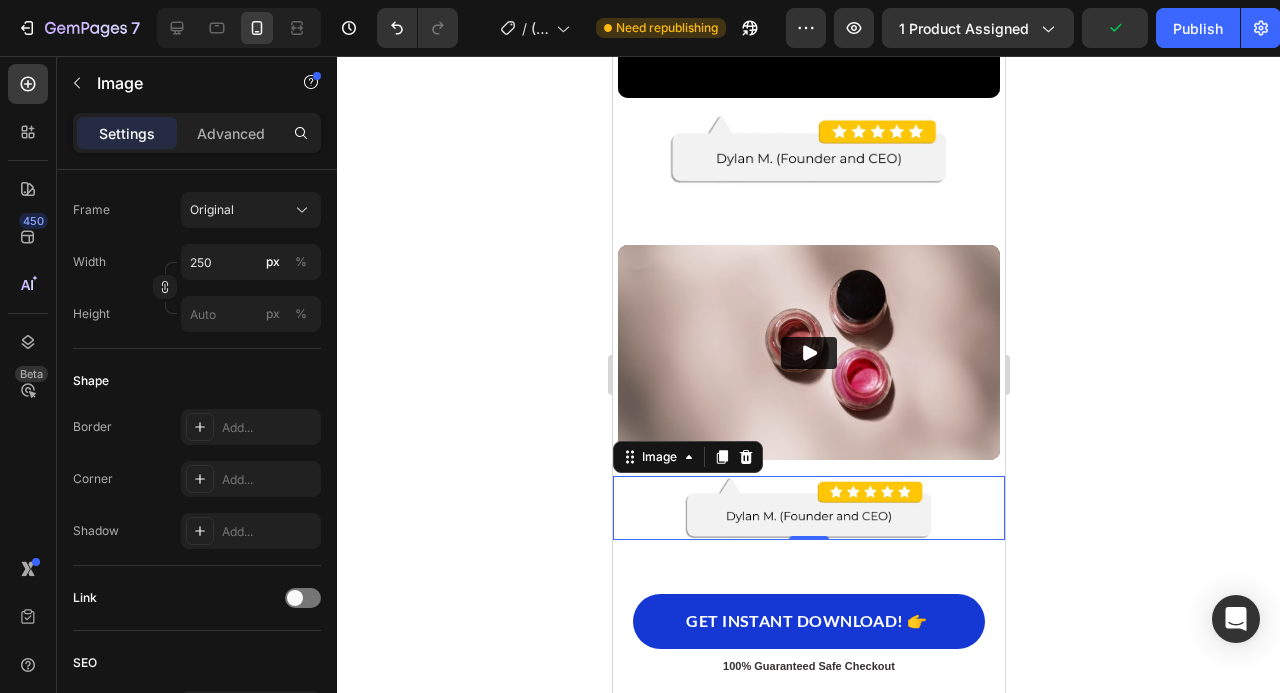 click 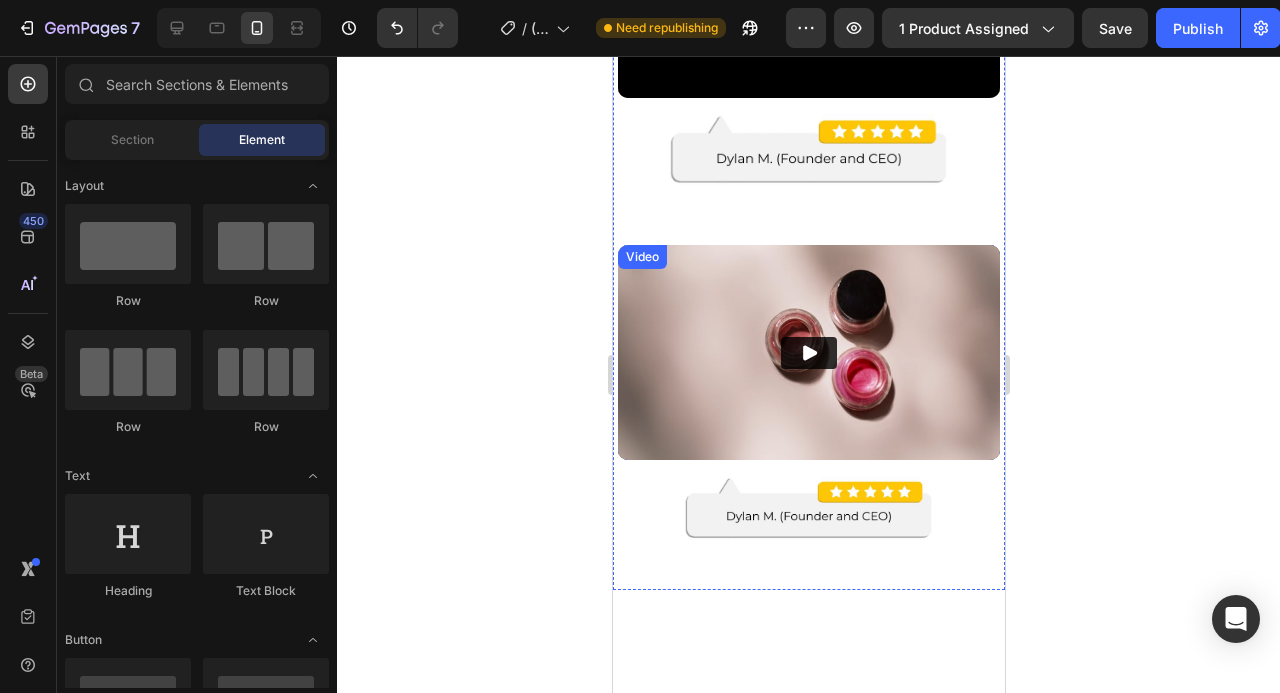 scroll, scrollTop: 11859, scrollLeft: 0, axis: vertical 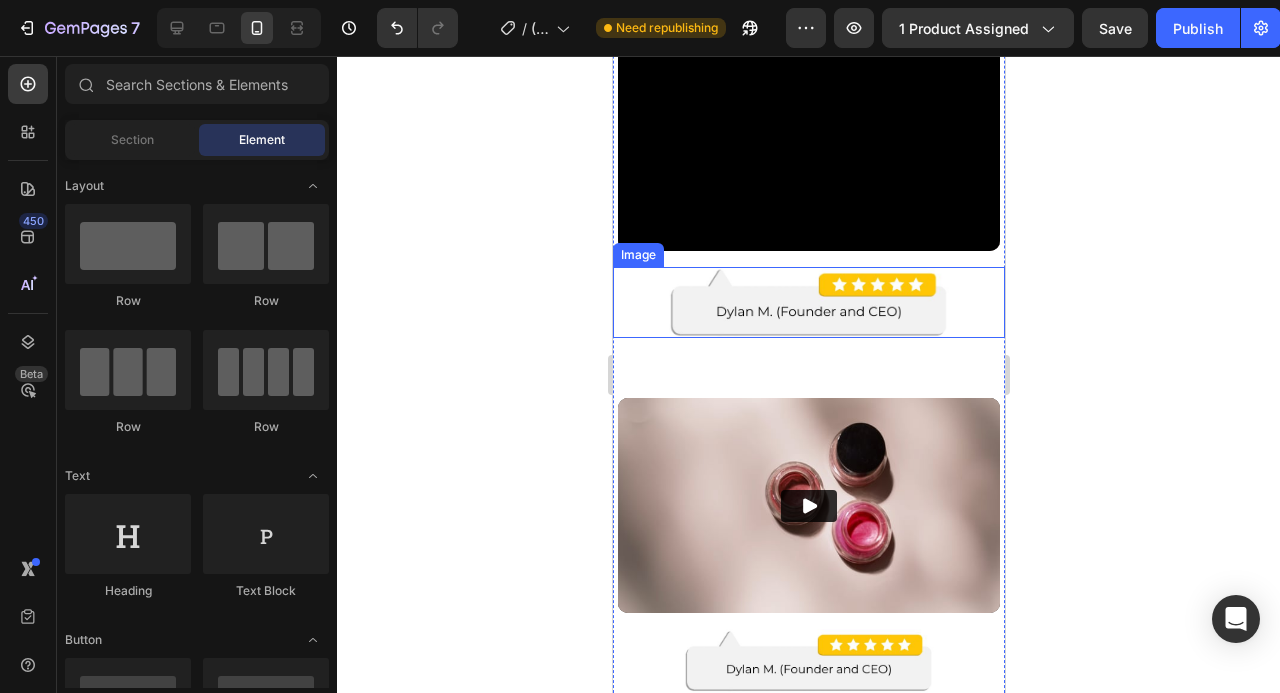 click at bounding box center (808, 302) 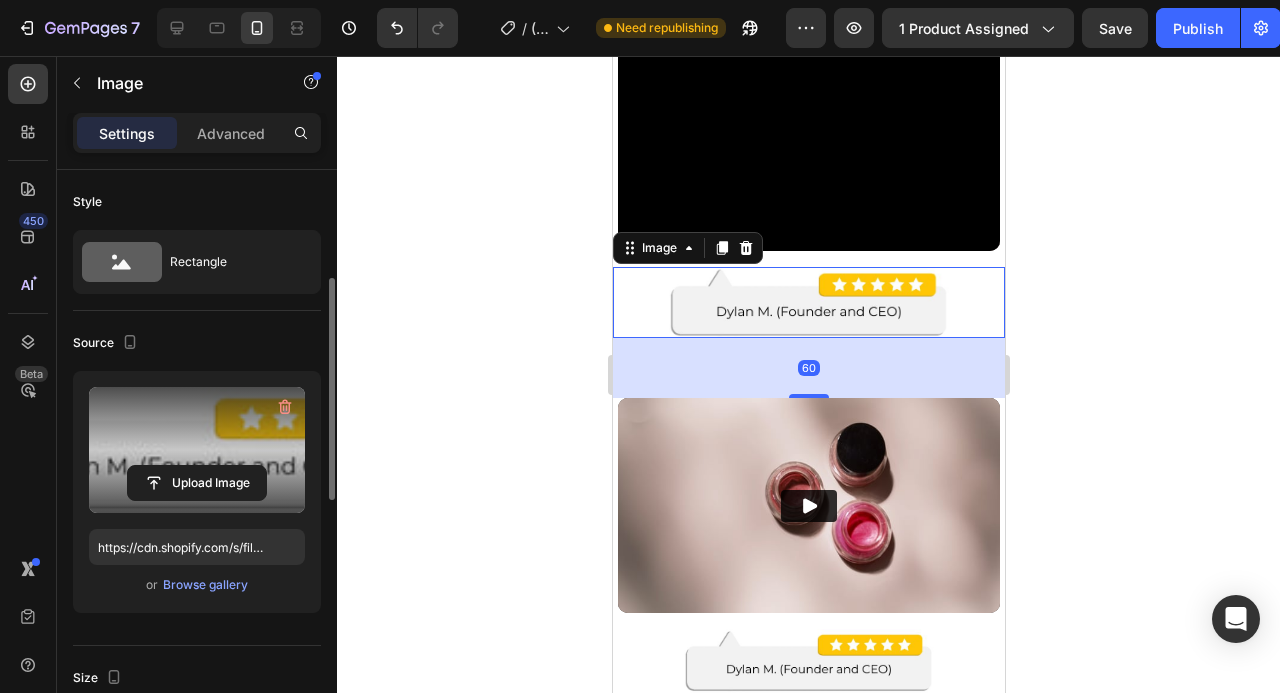 scroll, scrollTop: 478, scrollLeft: 0, axis: vertical 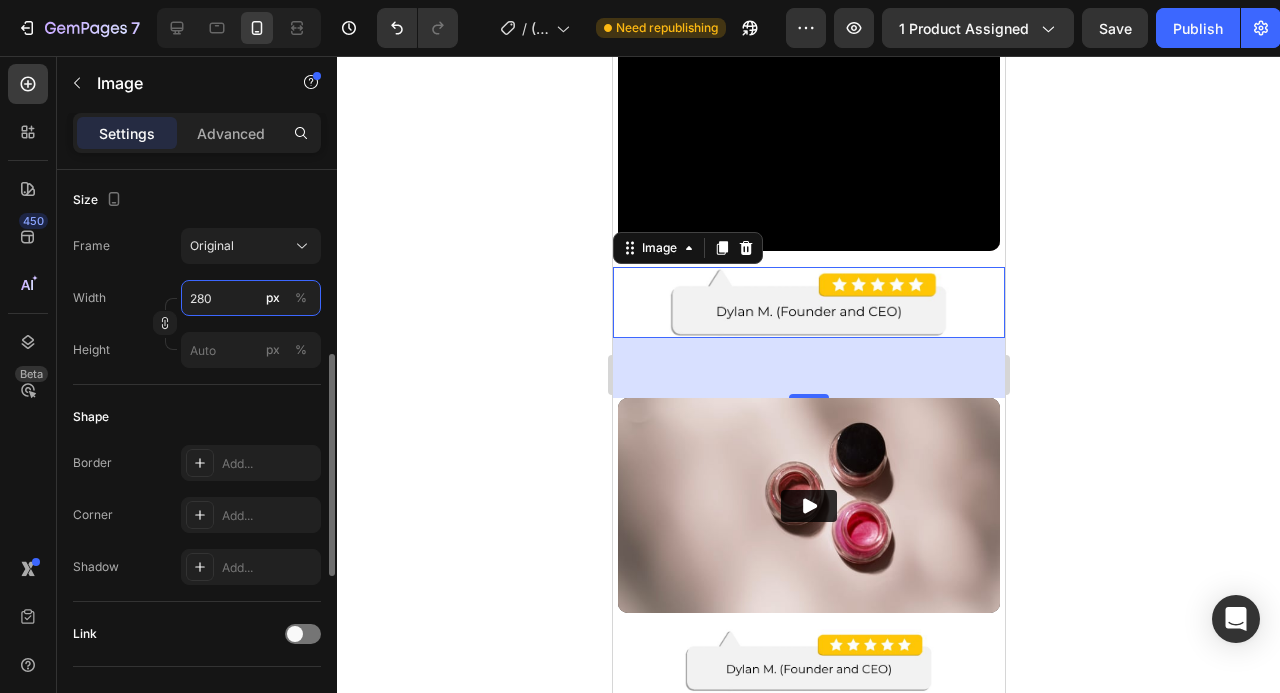 click on "280" at bounding box center [251, 298] 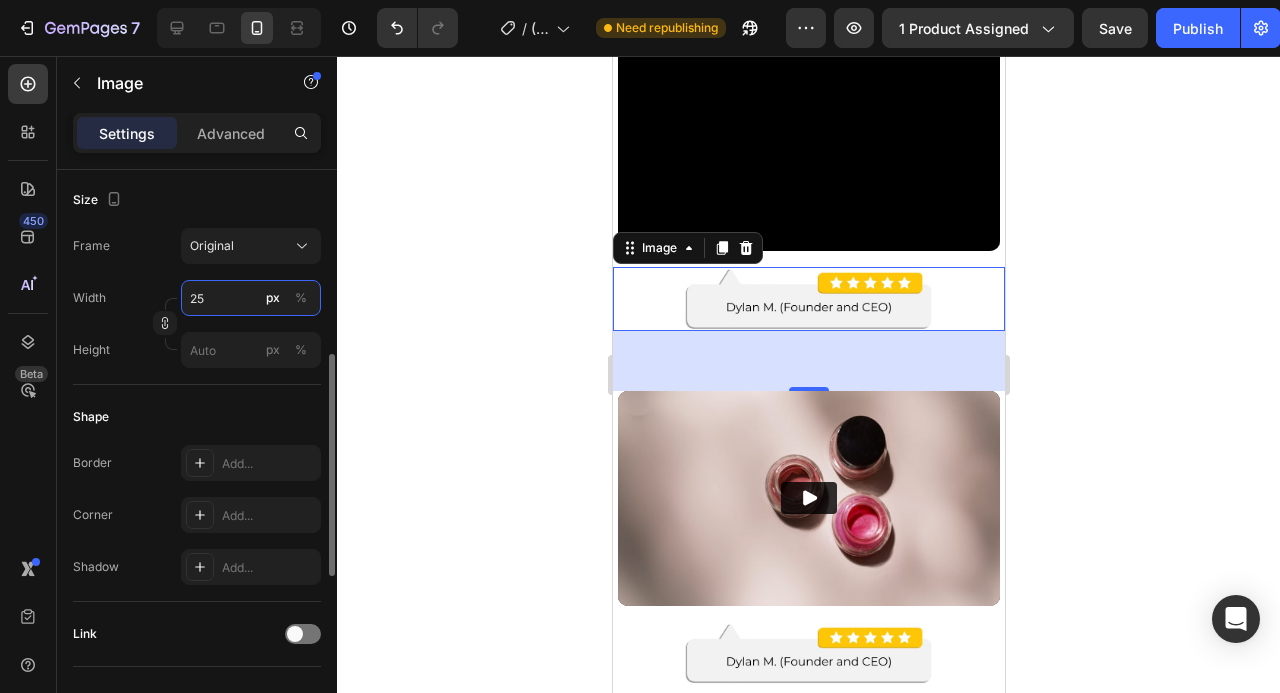 type on "250" 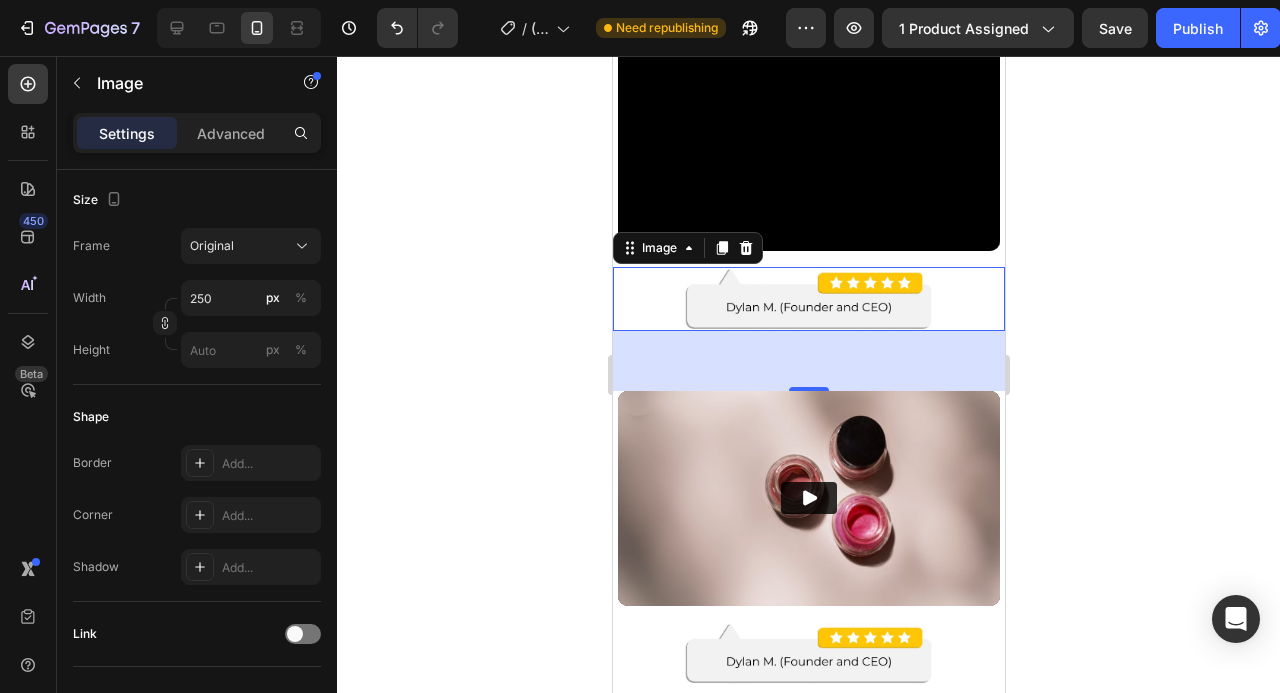 click 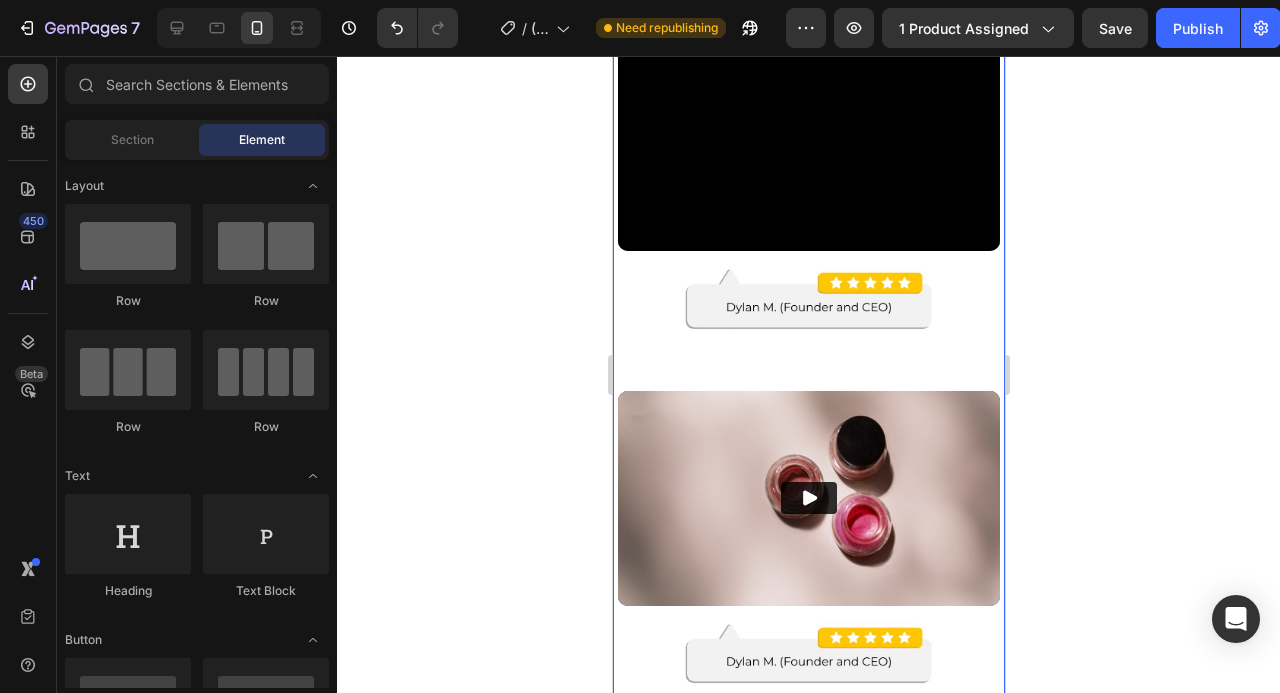 scroll, scrollTop: 11598, scrollLeft: 0, axis: vertical 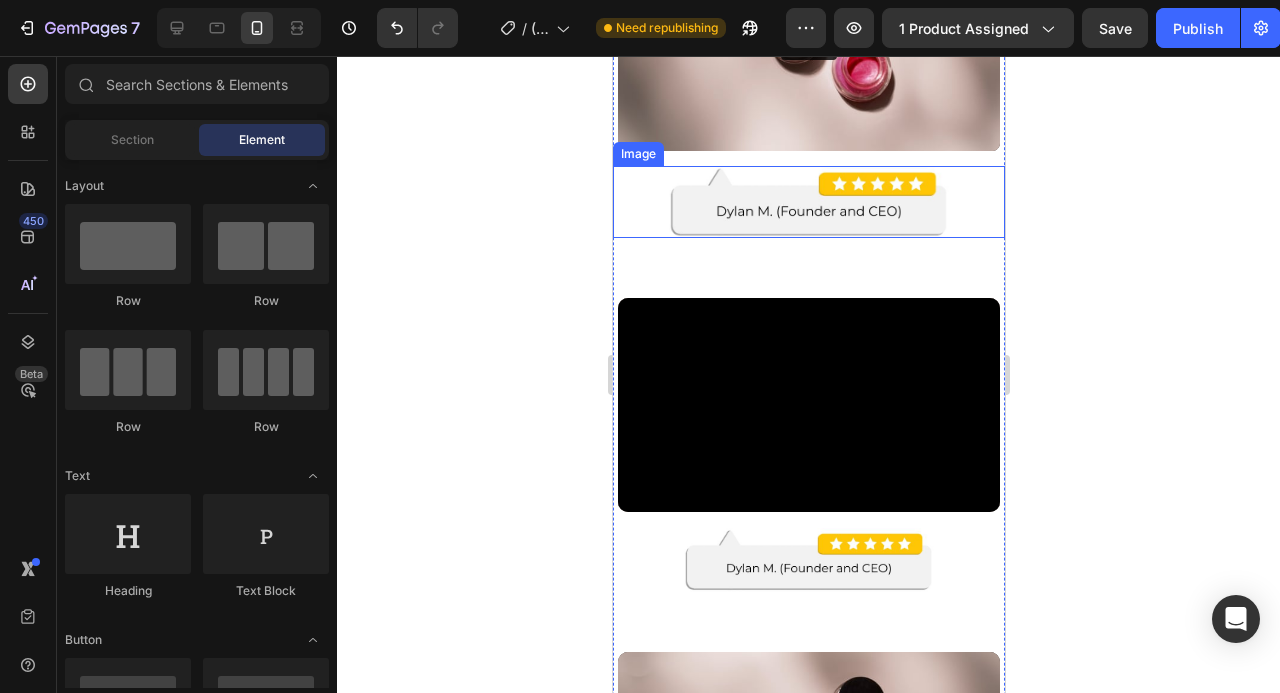 click at bounding box center (808, 201) 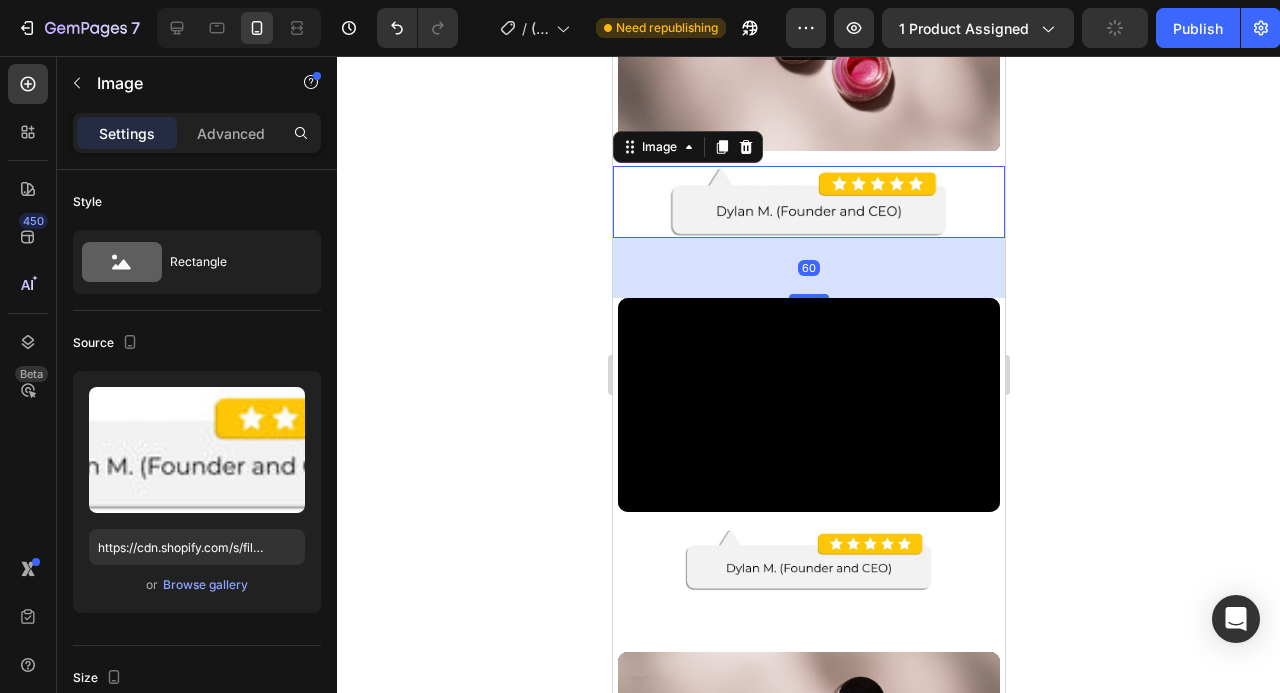 scroll, scrollTop: 484, scrollLeft: 0, axis: vertical 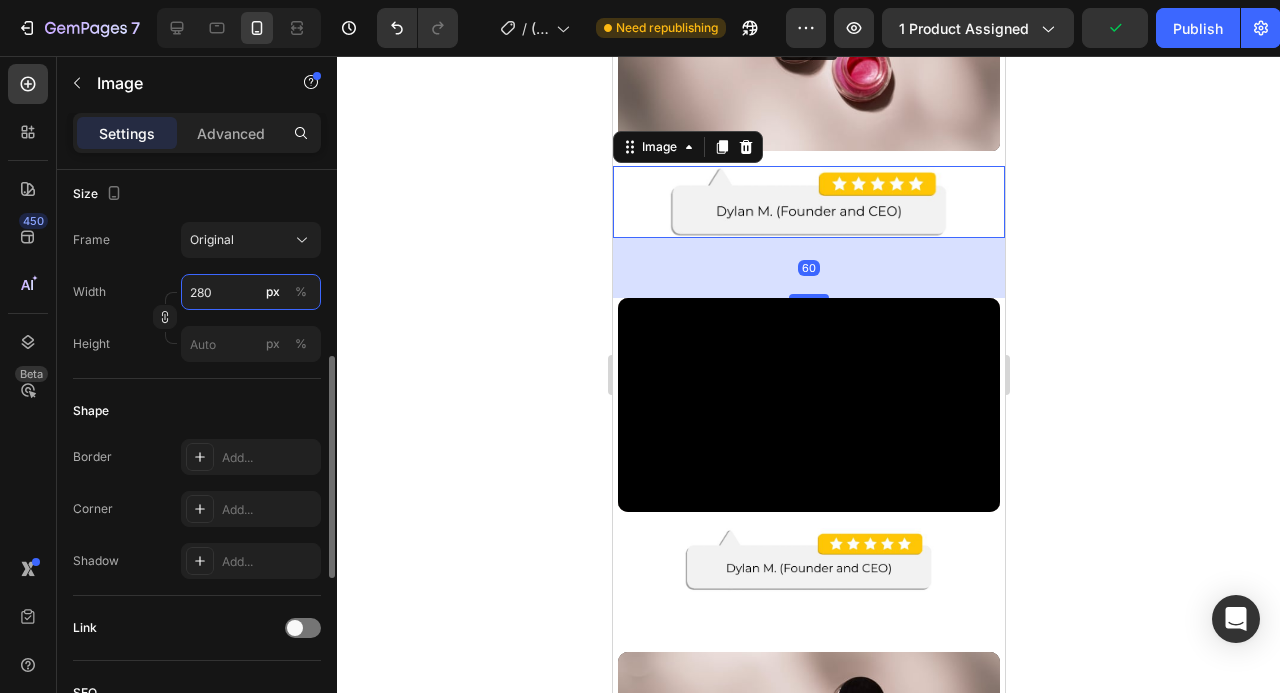 click on "280" at bounding box center (251, 292) 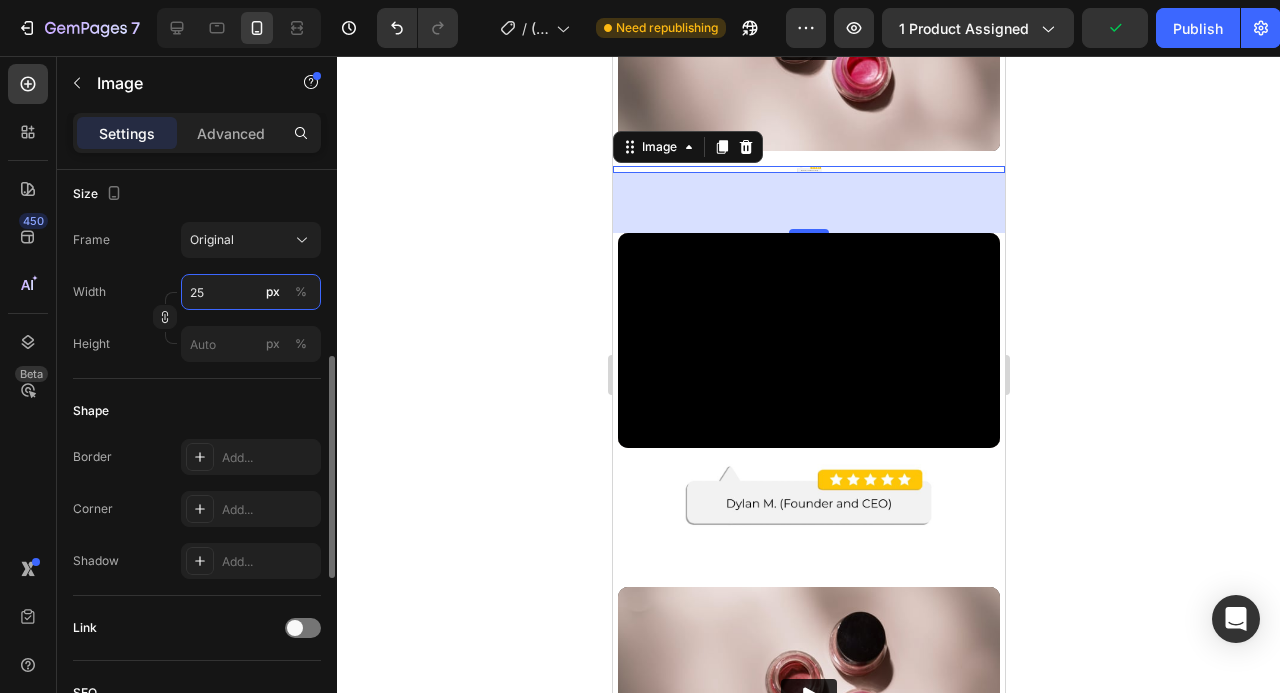 type on "250" 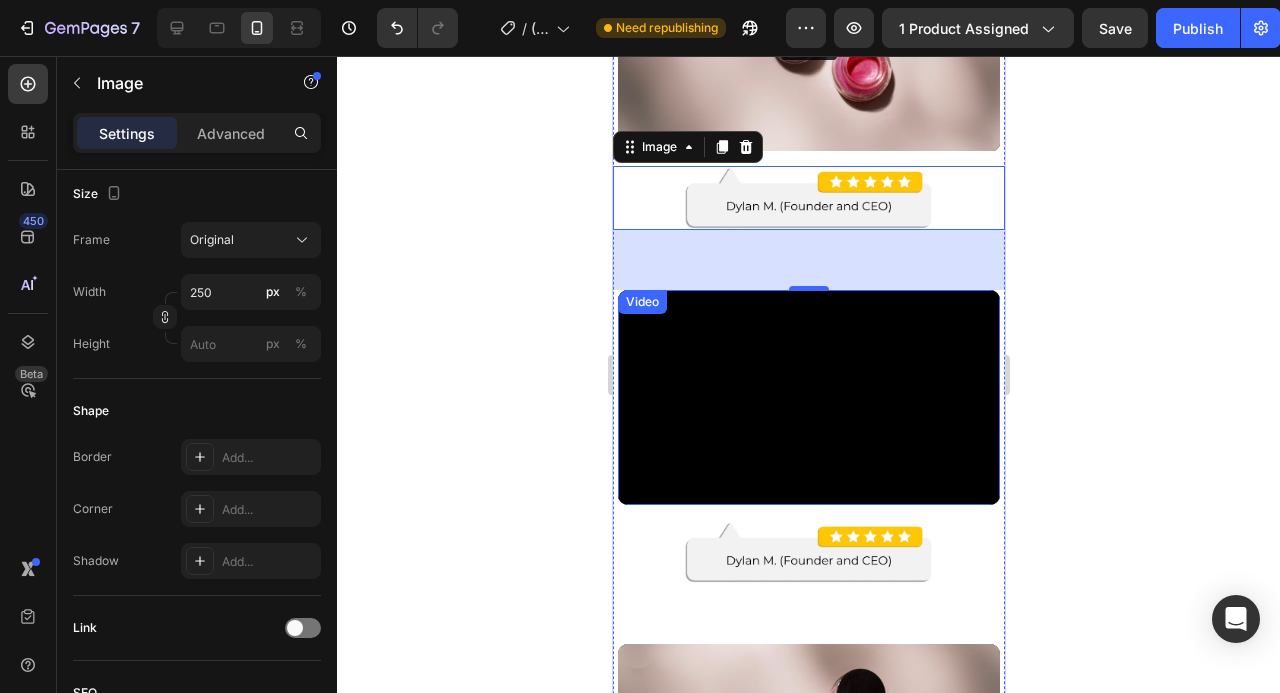 click 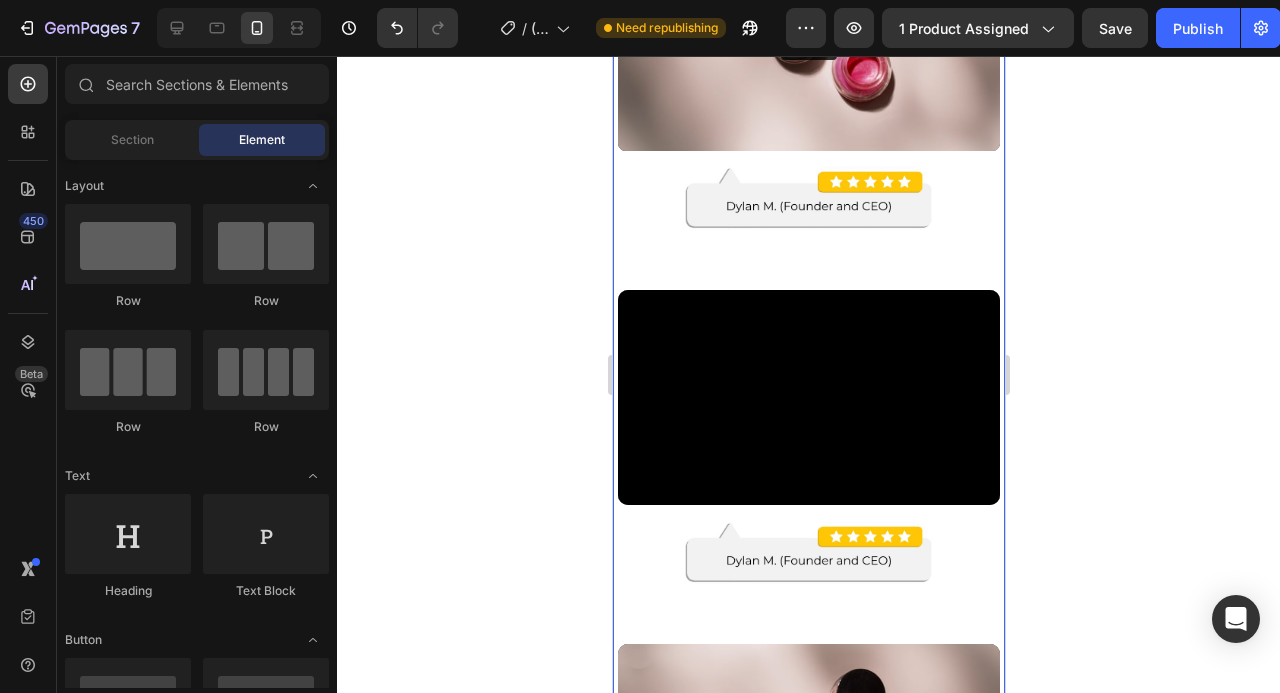scroll, scrollTop: 11175, scrollLeft: 0, axis: vertical 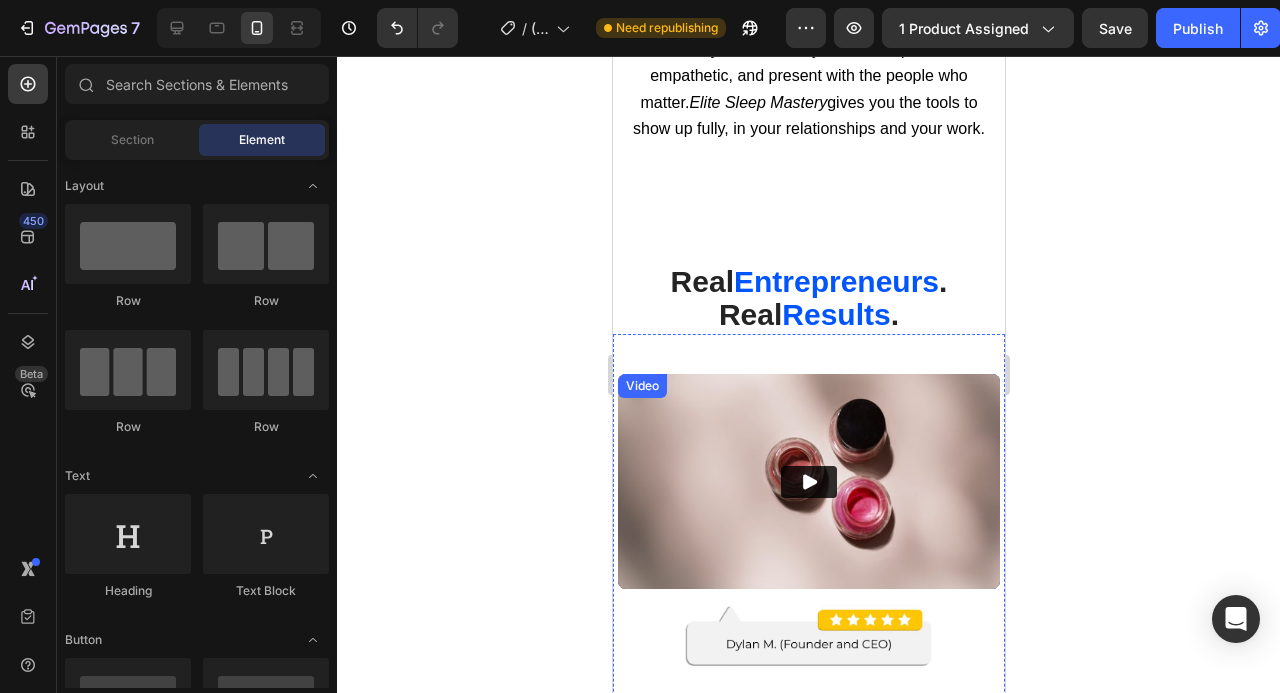 click at bounding box center (808, 481) 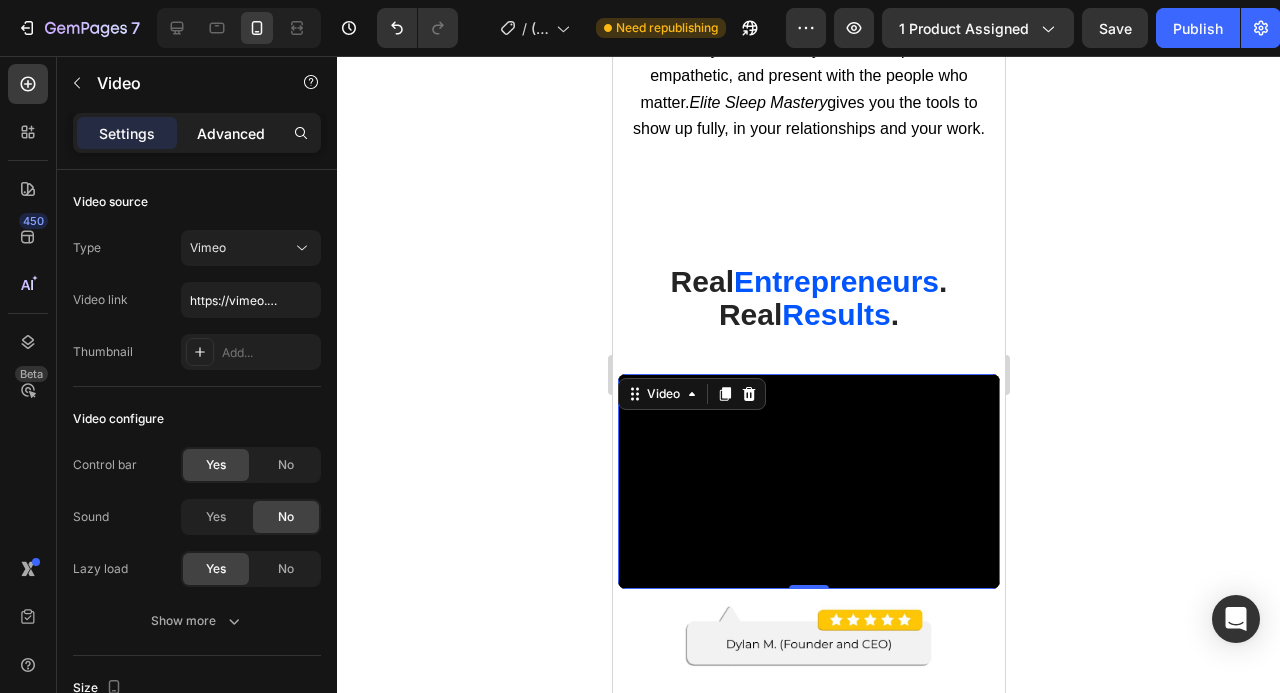 click on "Advanced" at bounding box center (231, 133) 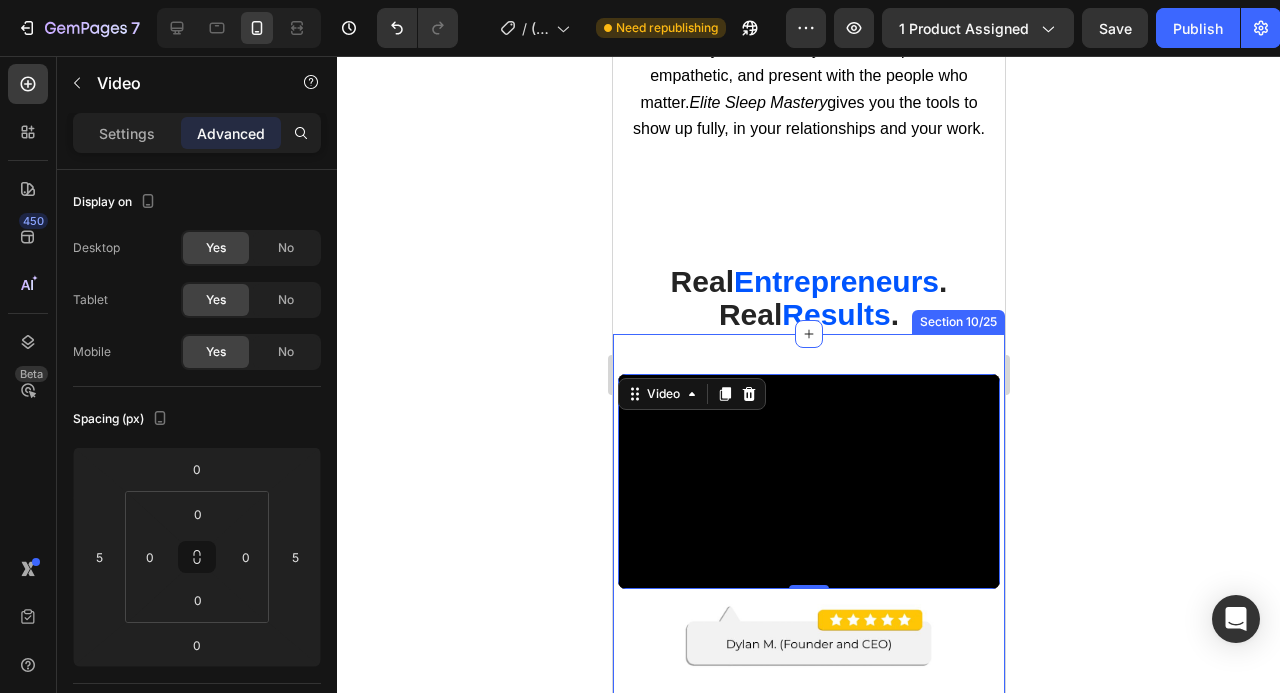 click on "Video   0 Image Video Image Video Image Section 10/25" at bounding box center (808, 880) 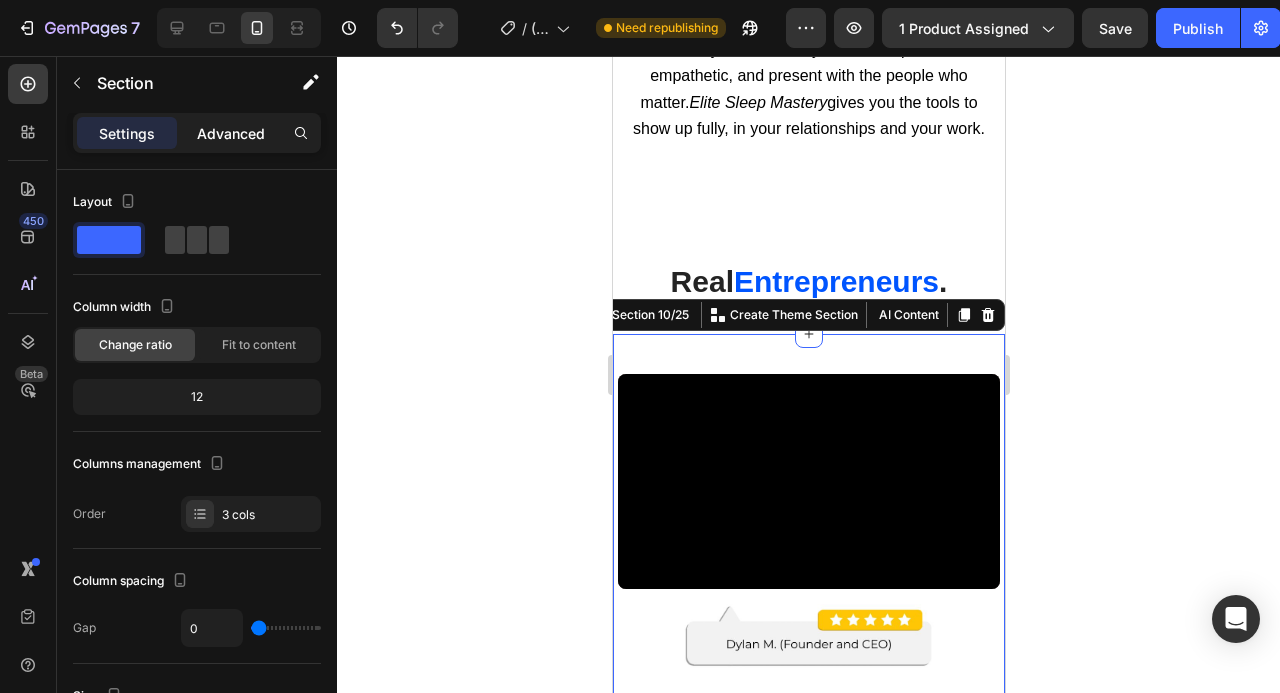 click on "Advanced" at bounding box center [231, 133] 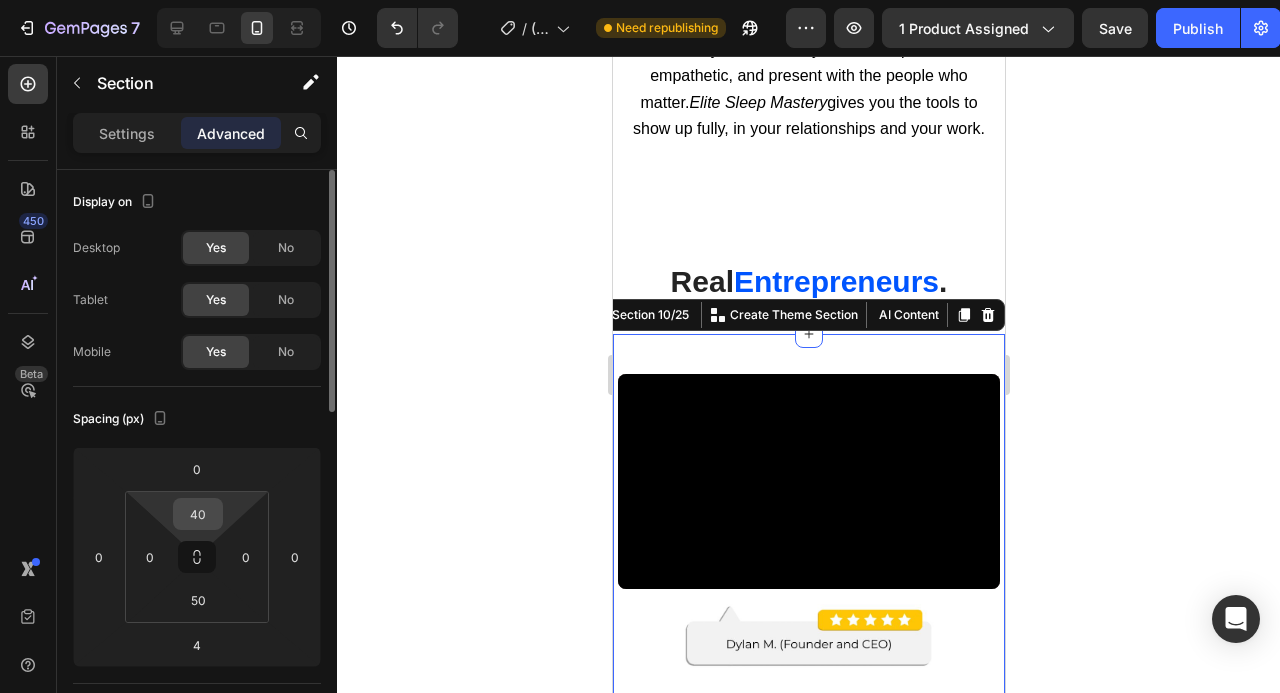 click on "40" at bounding box center (198, 514) 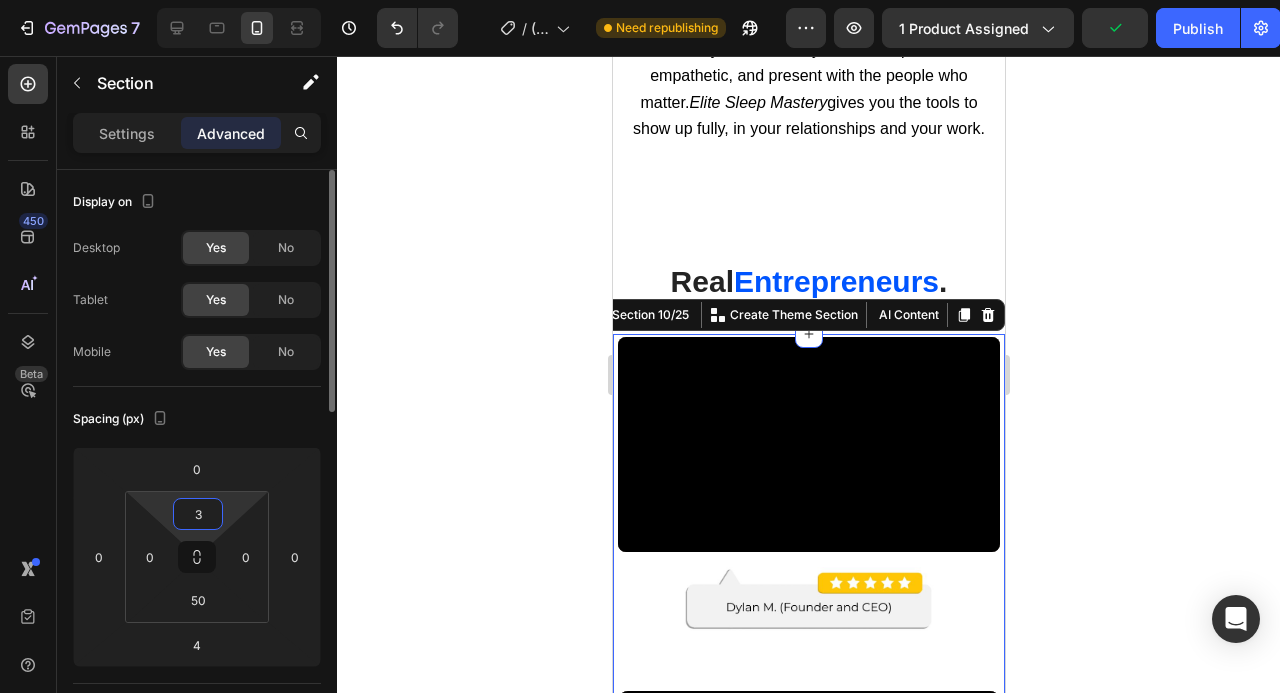 type on "30" 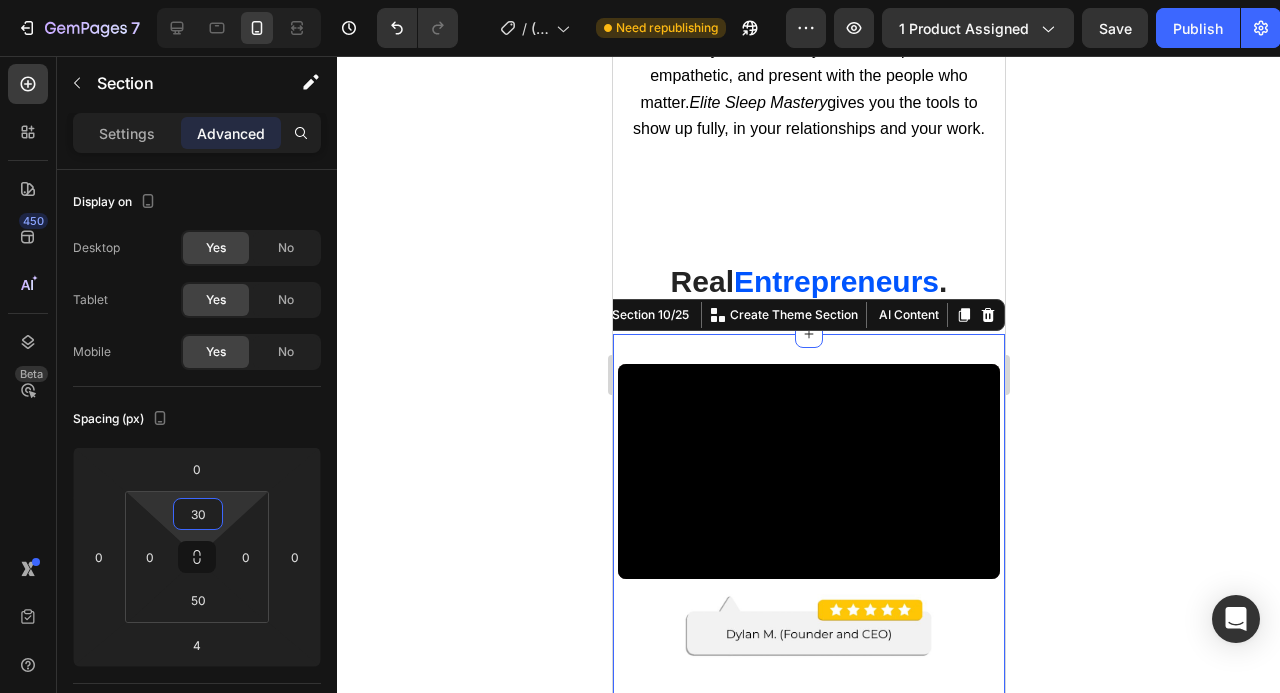 click 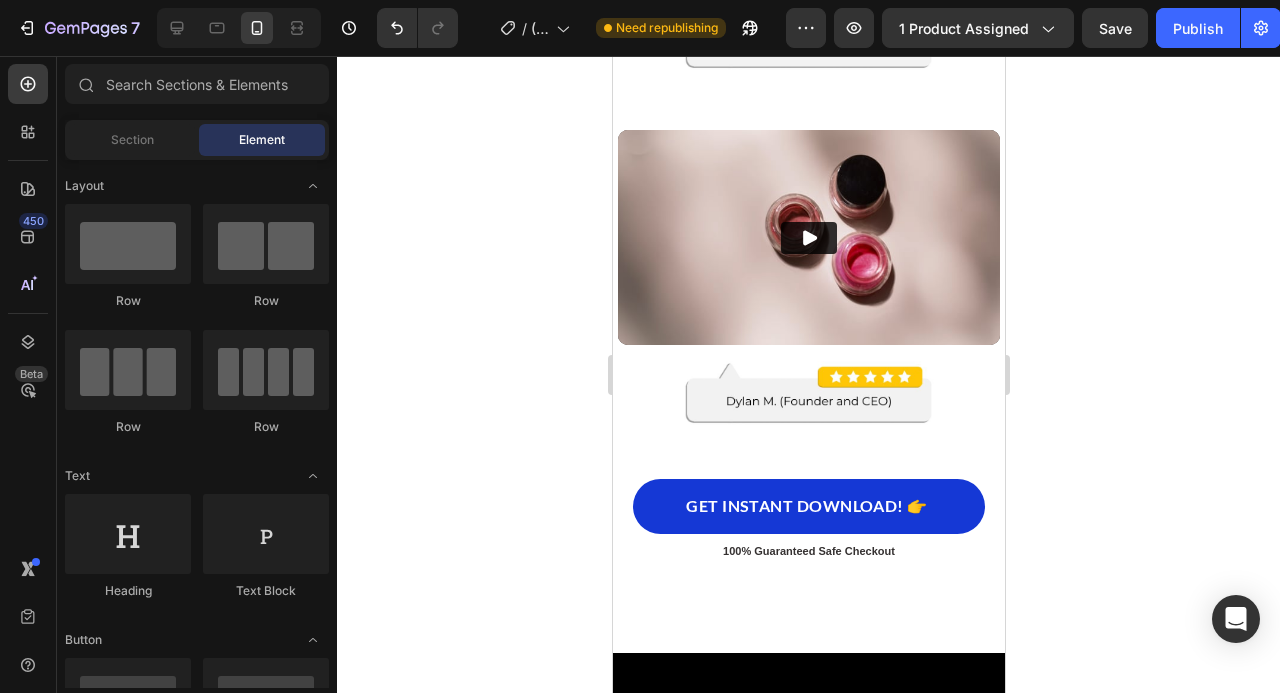 scroll, scrollTop: 12296, scrollLeft: 0, axis: vertical 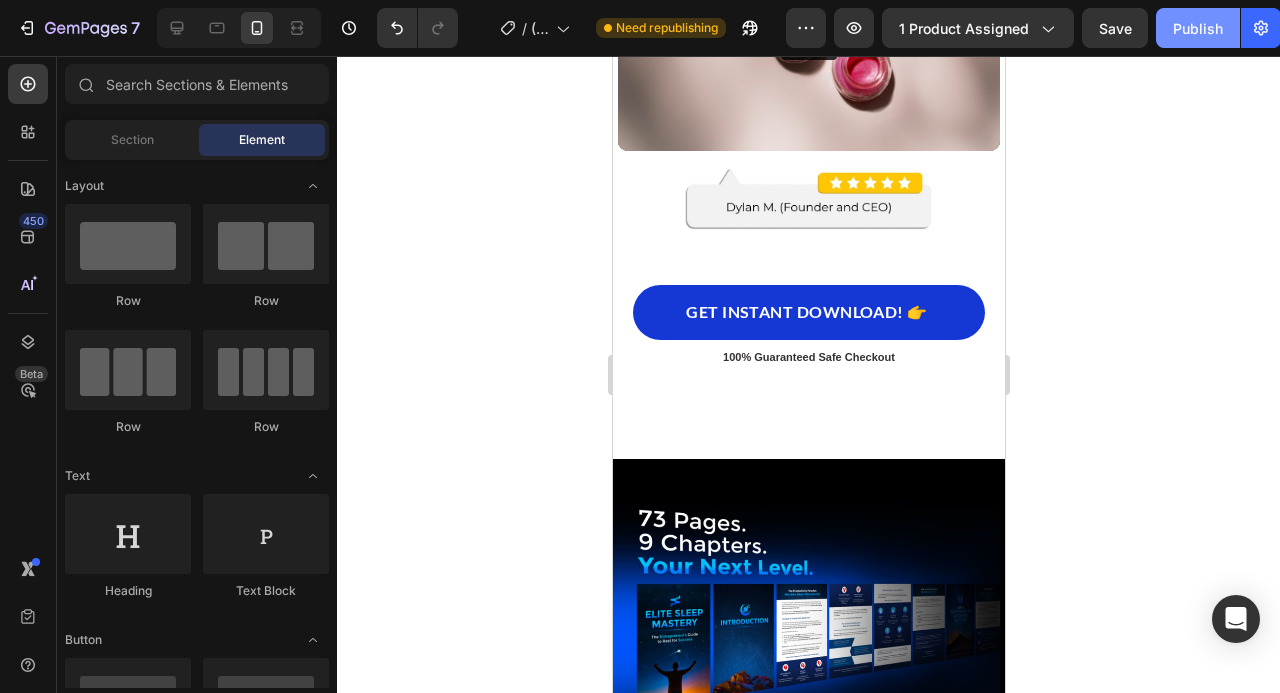 click on "Publish" at bounding box center [1198, 28] 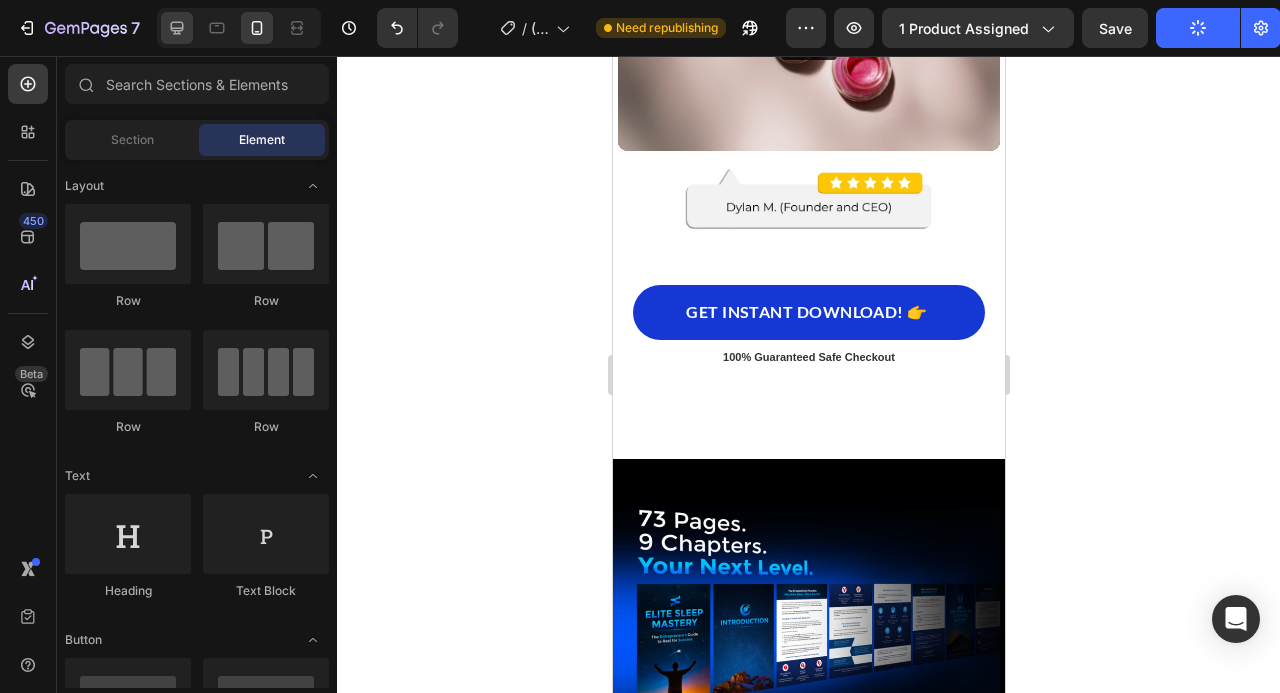 click 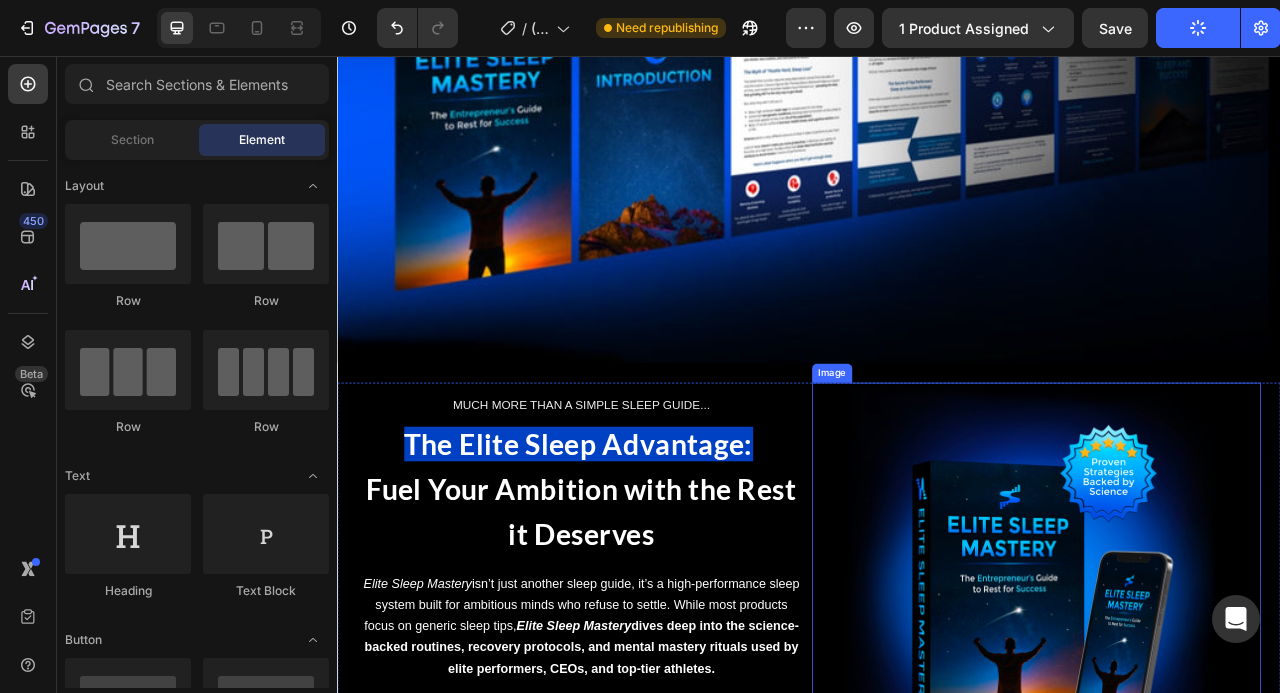 scroll, scrollTop: 11590, scrollLeft: 0, axis: vertical 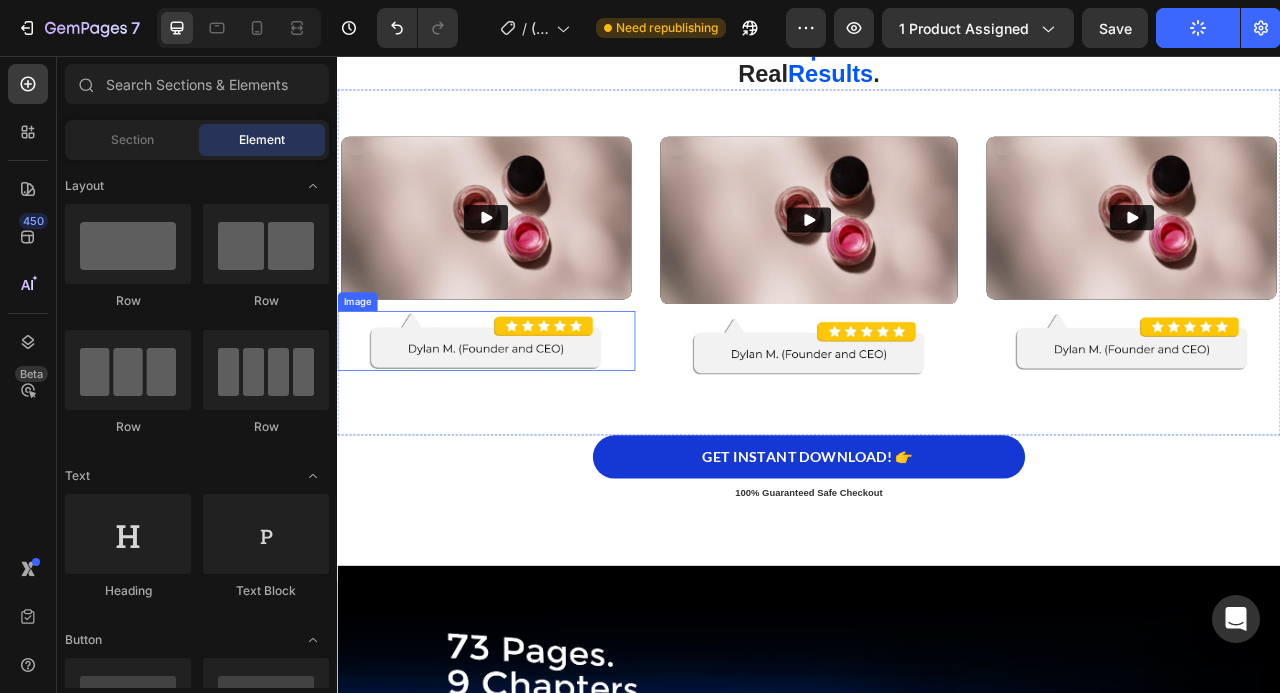 click at bounding box center [526, 419] 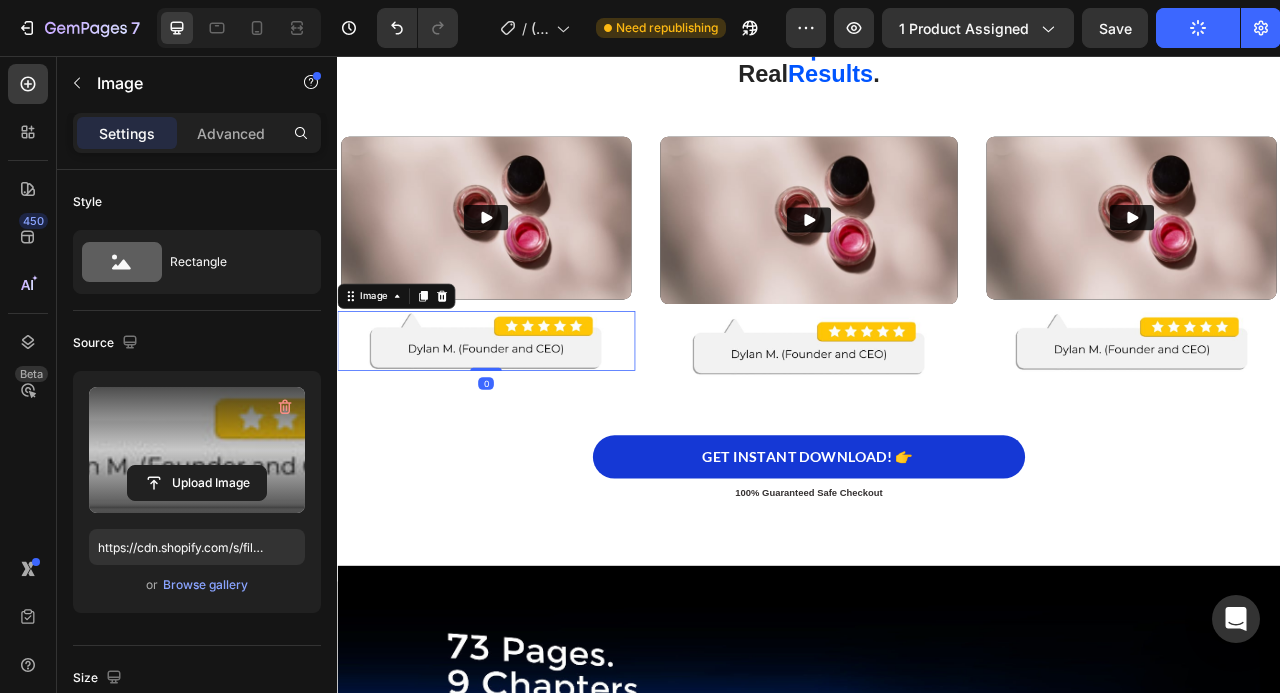 scroll, scrollTop: 508, scrollLeft: 0, axis: vertical 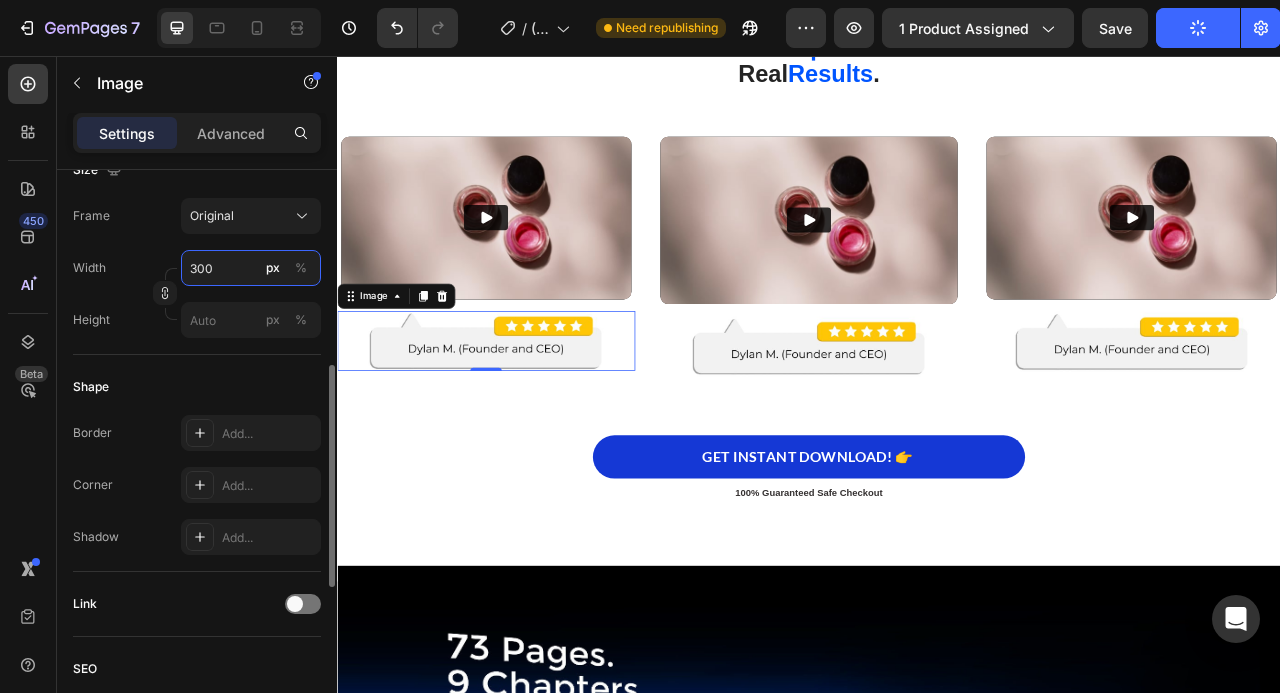 click on "300" at bounding box center [251, 268] 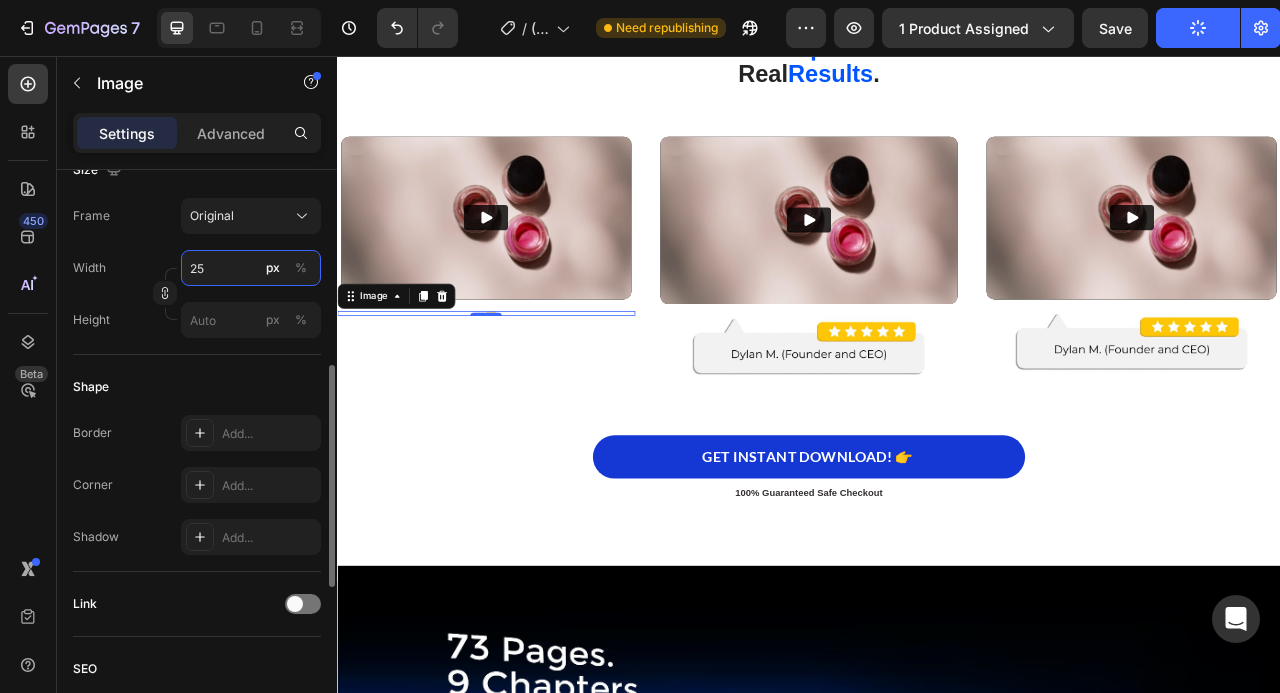 type on "250" 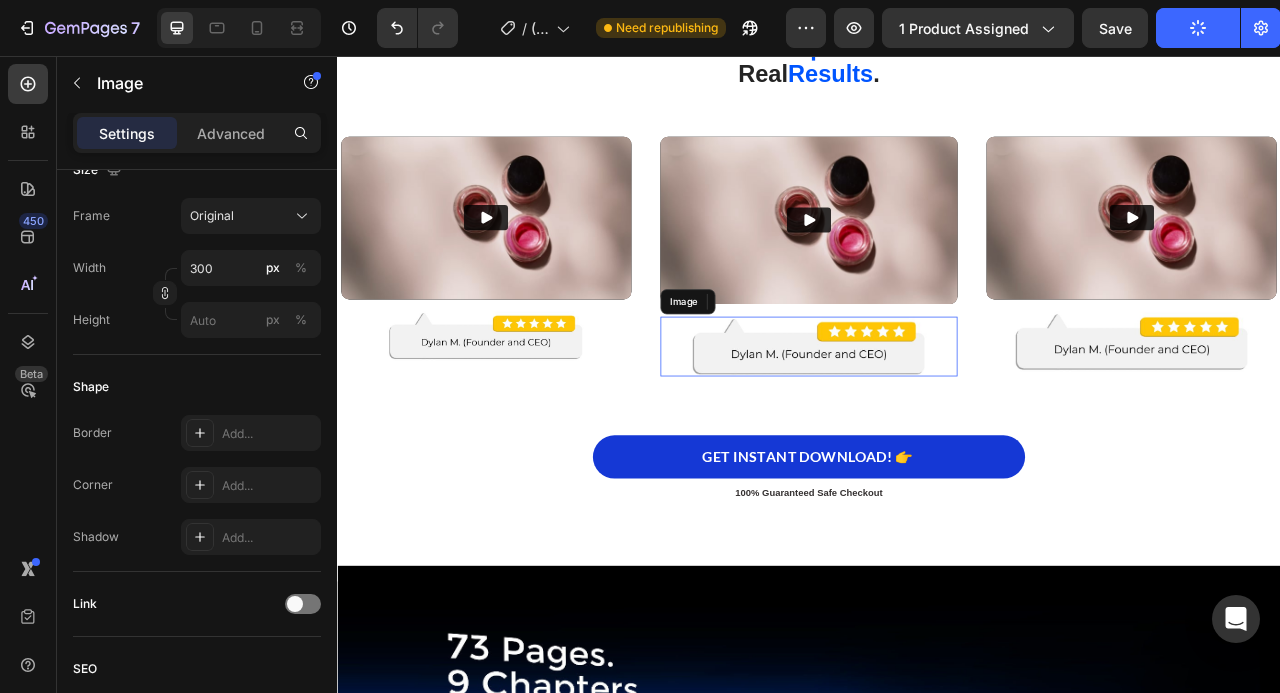 click at bounding box center (937, 426) 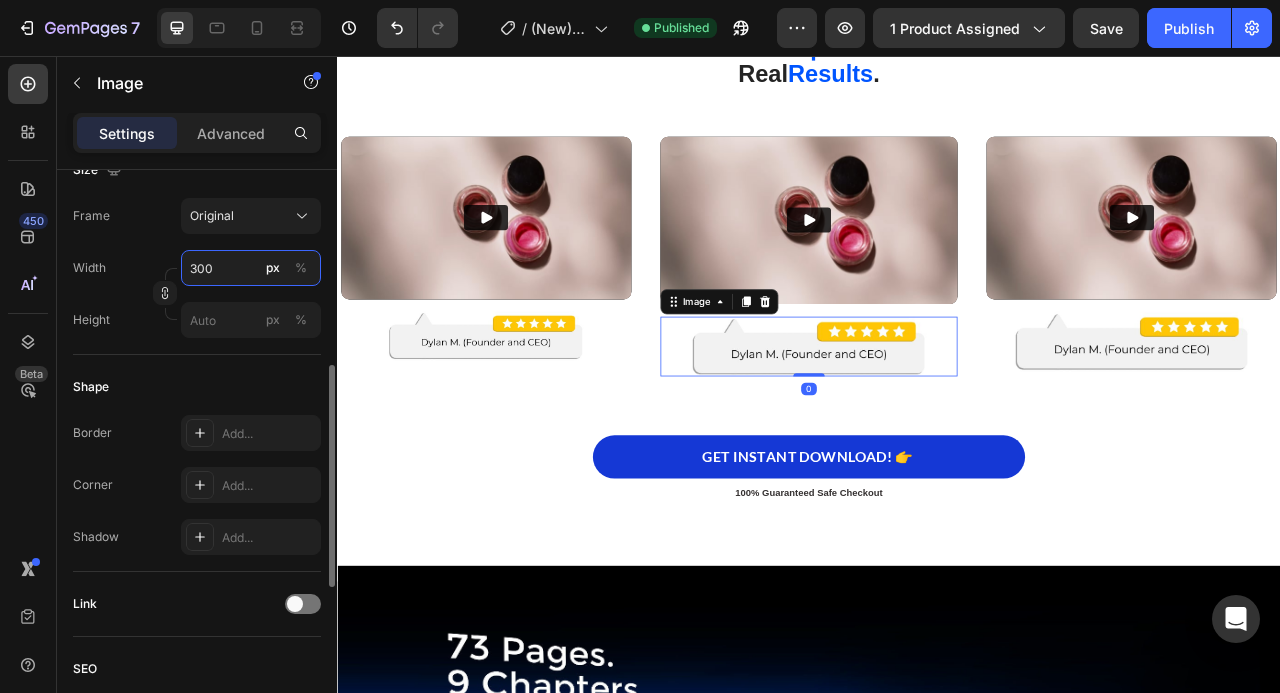 click on "300" at bounding box center [251, 268] 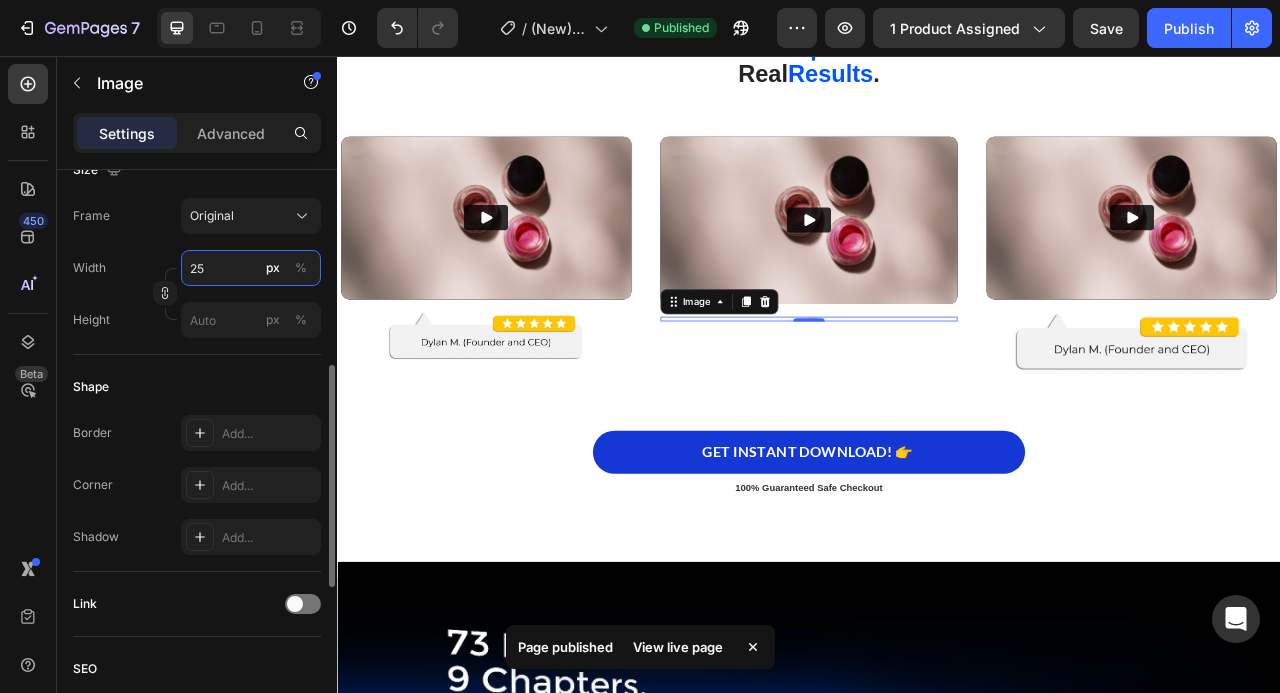 type on "250" 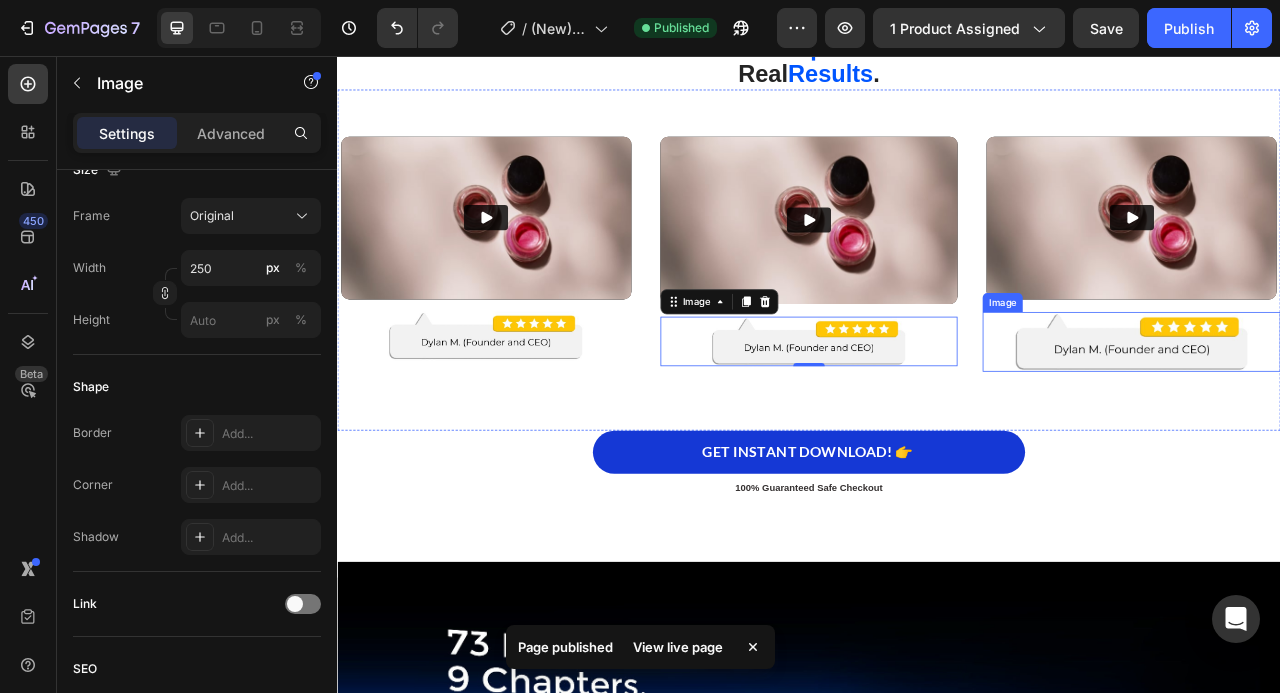 click at bounding box center (1348, 420) 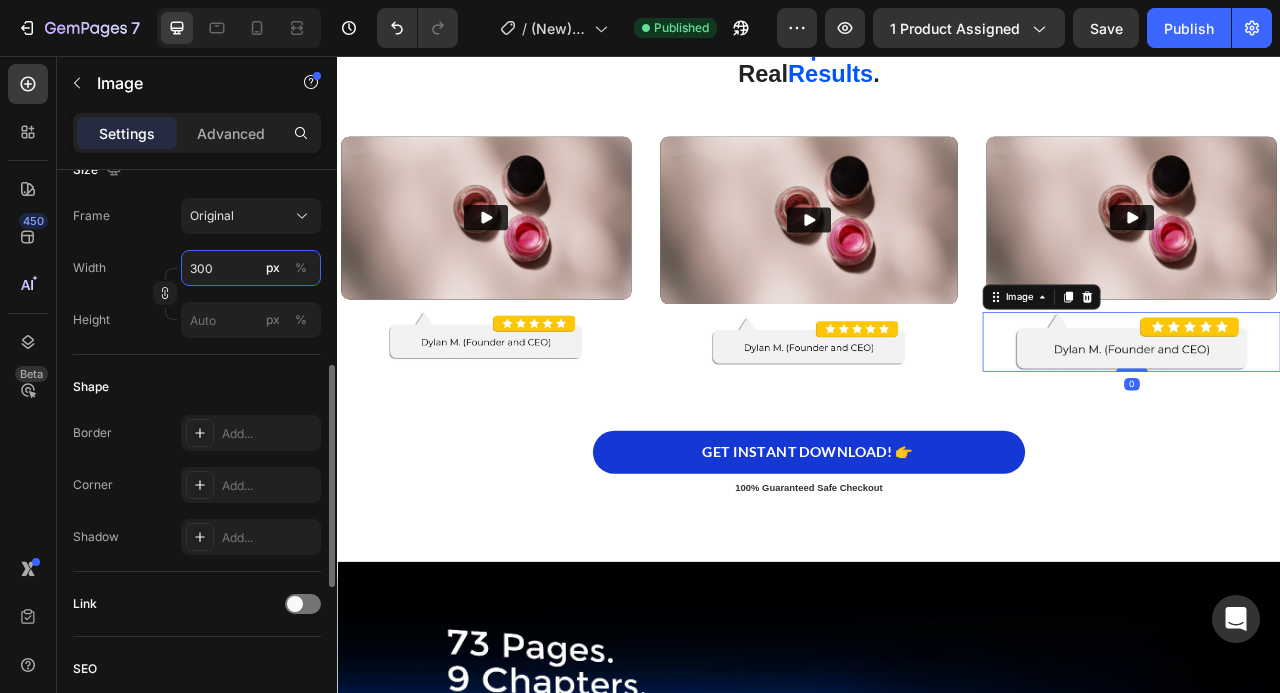click on "300" at bounding box center [251, 268] 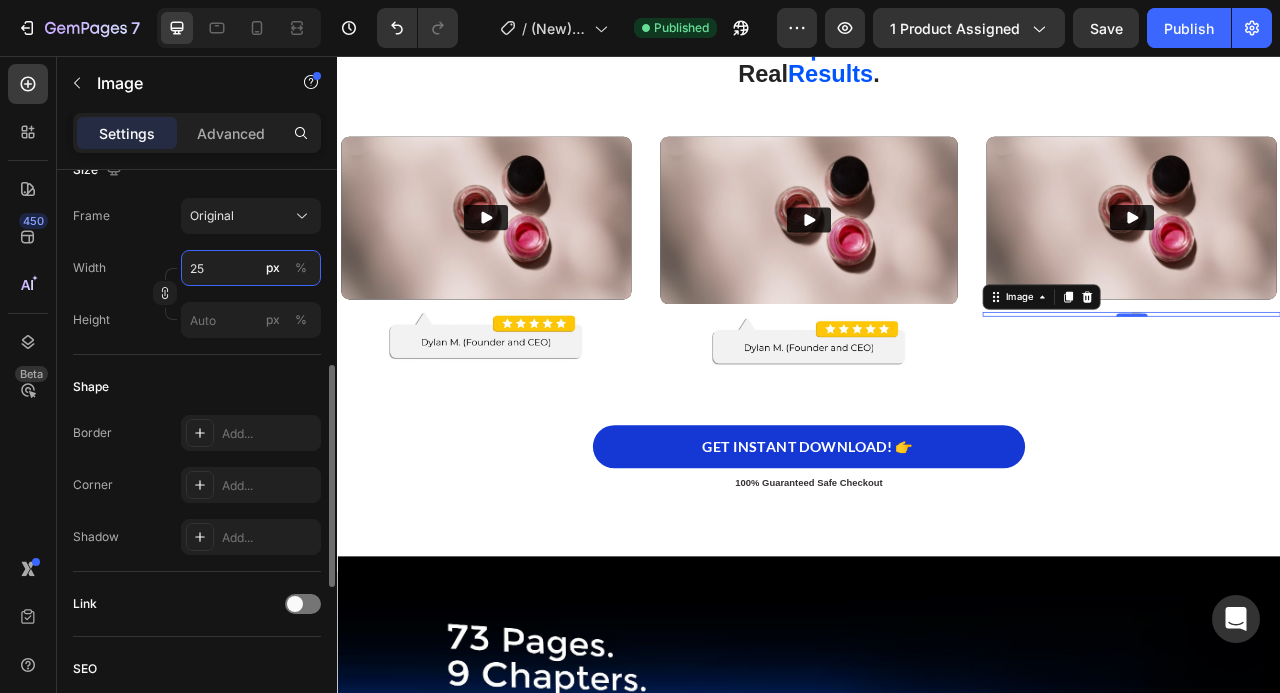 type on "250" 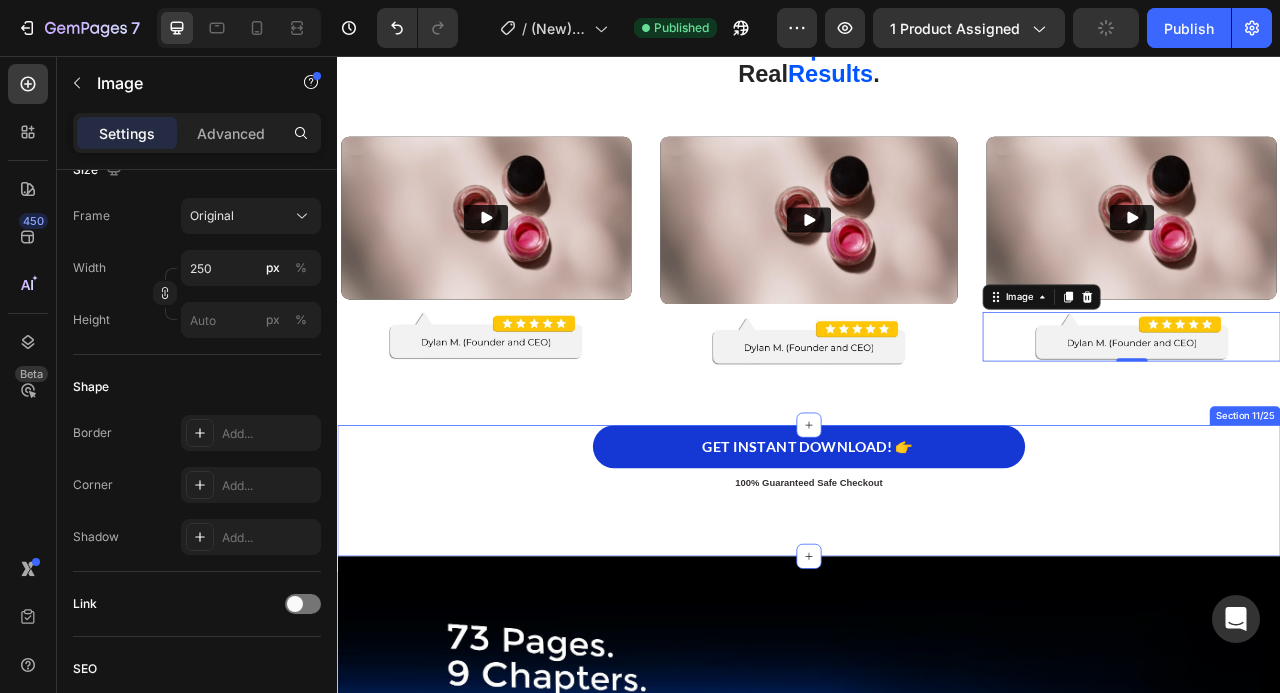 click on "GET INSTANT DOWNLOAD! 👉 Add to Cart 100% Guaranteed Safe Checkout Text block Product" at bounding box center [937, 569] 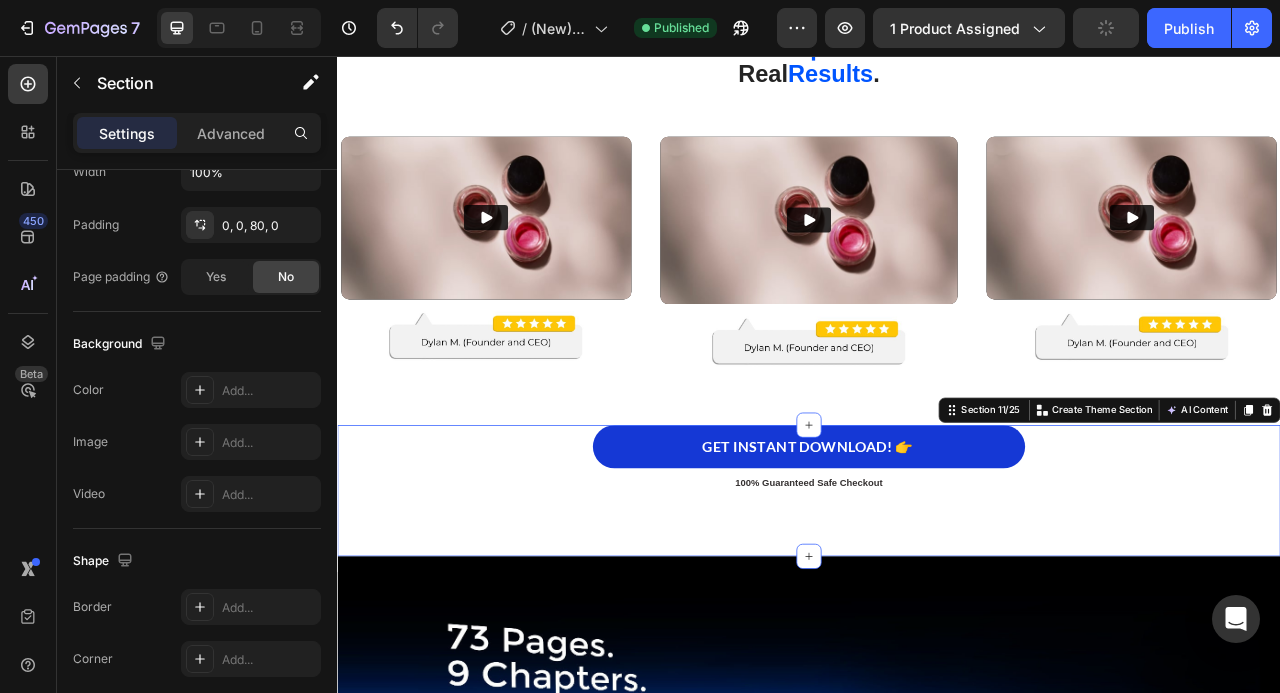 scroll, scrollTop: 0, scrollLeft: 0, axis: both 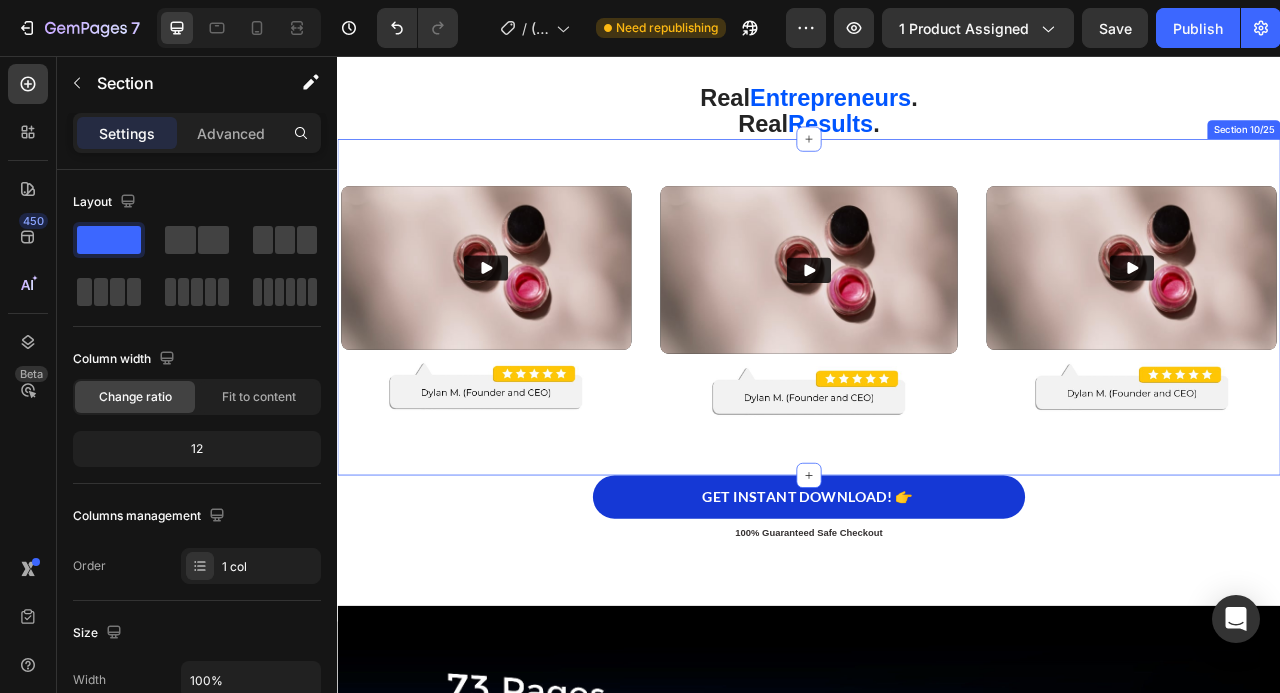 click on "Video Image Video Image Video Image Section 10/25" at bounding box center (937, 375) 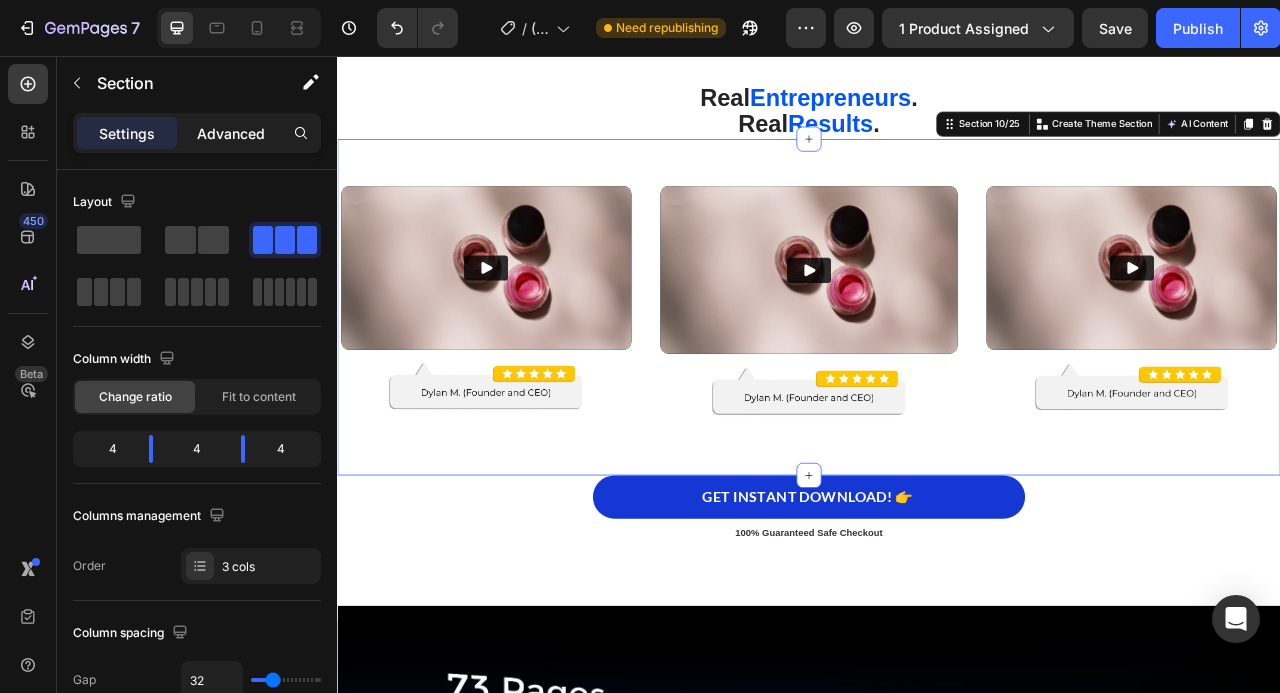 click on "Advanced" at bounding box center (231, 133) 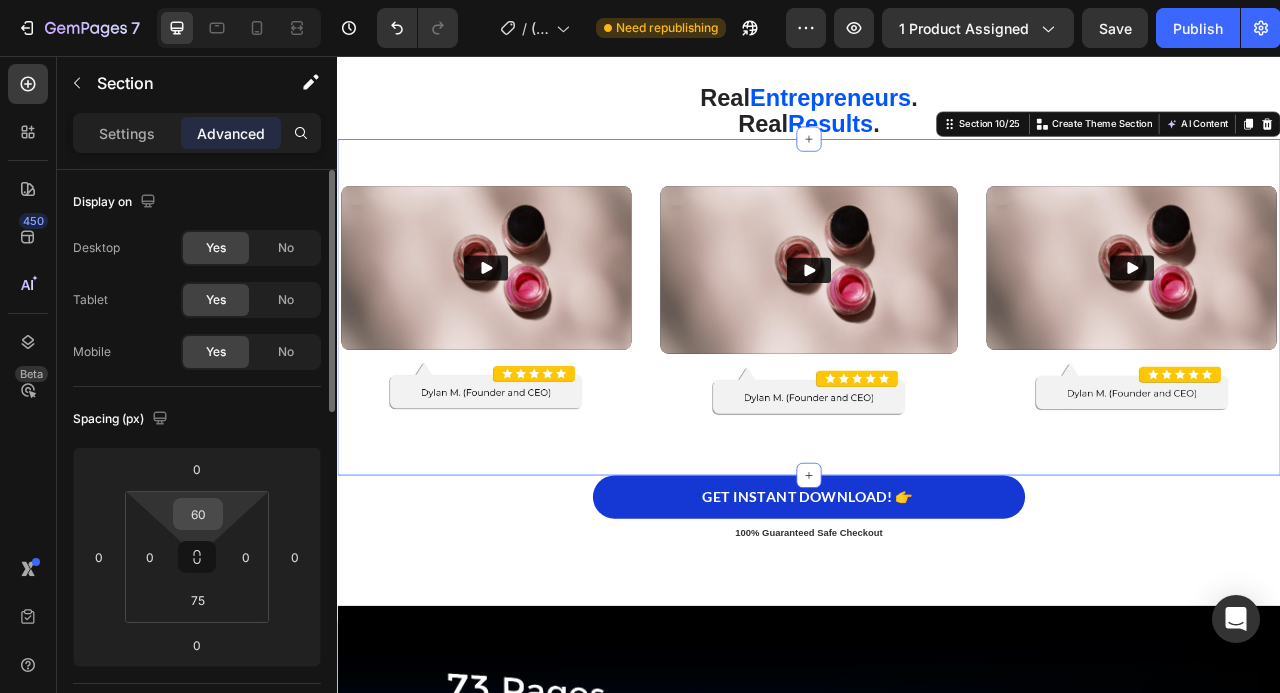 click on "60" at bounding box center [198, 514] 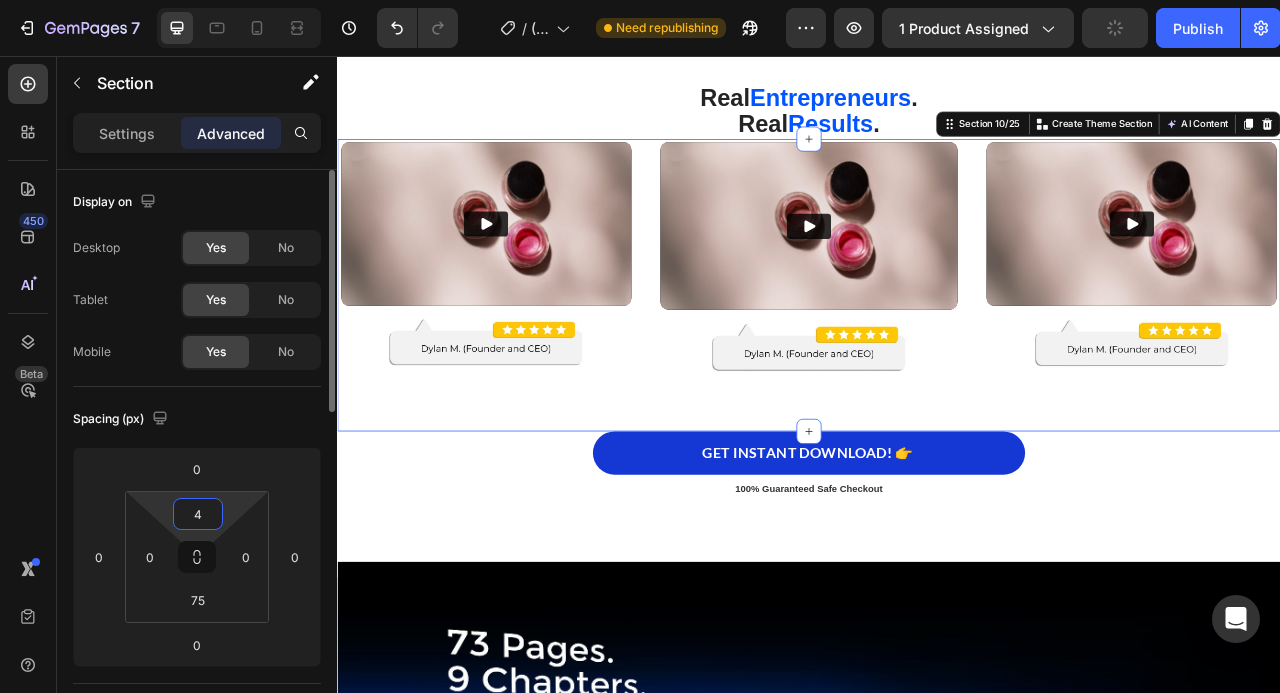 type on "40" 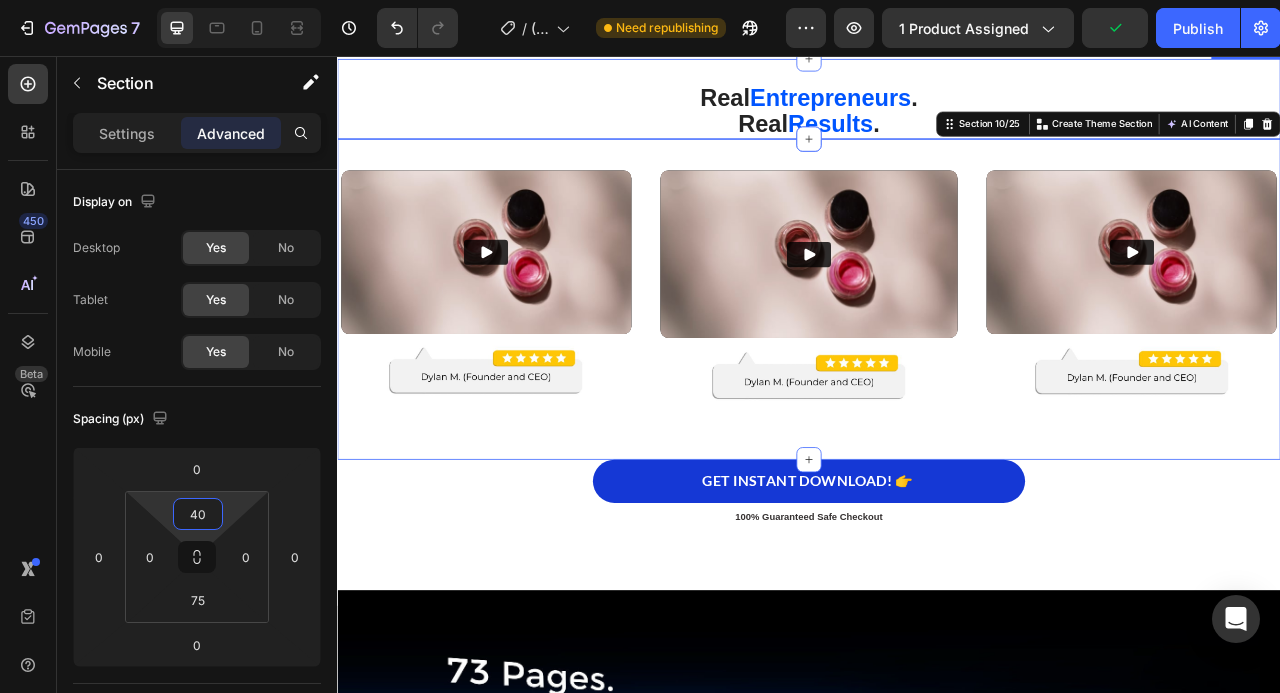 click on "This is What  Elite Sleep Mastery  Can  Actually   Do for You 👇 Heading Row Image Effortless Energy with the  ' High Achiever's Wake-Up Protocol ™ ' Heading Still waking up groggy, hitting snooze, or reaching for caffeine just to function?  Elite Sleep Mastery  teaches you a  High Achiever's Wake-Up Protocol  used by top performers to activate natural energy, mental clarity, and momentum—so you can rise with purpose and own your day from the very first minute. Text block Row Image Stress-Free Nights with the  ' Success Wind-Down Ritual ™ ' Heading Tired of lying awake with a racing mind and mounting stress? You’ll learn our  proven success  wind-down ritual,  designed specifically for high achievers to reach a calm, focused state so you can disconnect, recharge, and sleep deeply… all while setting the stage for a more productive tomorrow.  Text block Image Row Image Laser Sharp Focus & Mental Clarity Heading Text block Row Image Consistent Next-Level Performance Heading Text block Image Row" at bounding box center (937, -941) 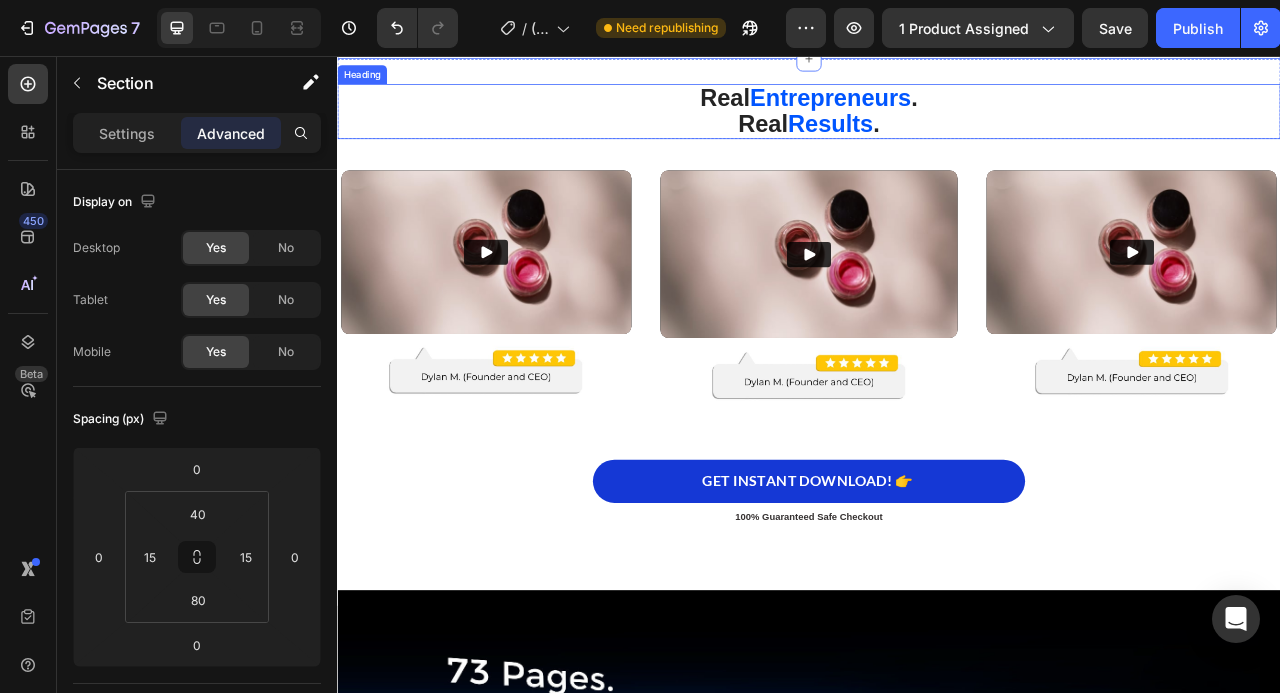 scroll, scrollTop: 10163, scrollLeft: 0, axis: vertical 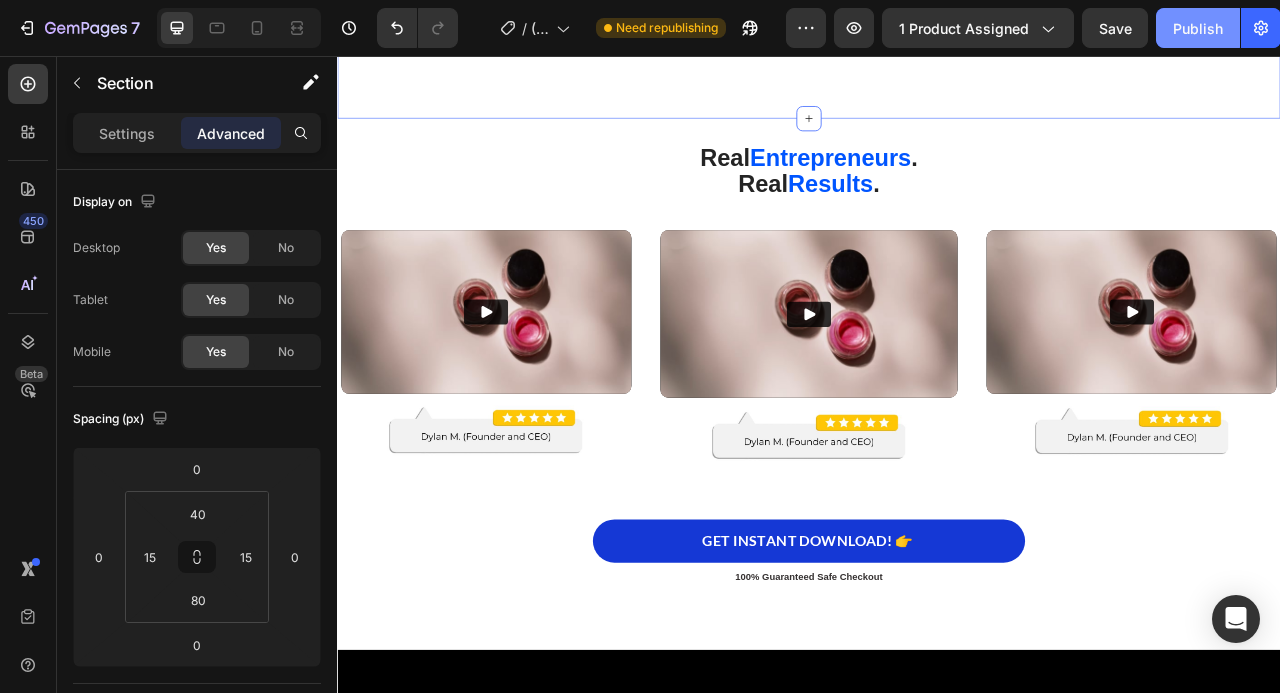 click on "Publish" at bounding box center [1198, 28] 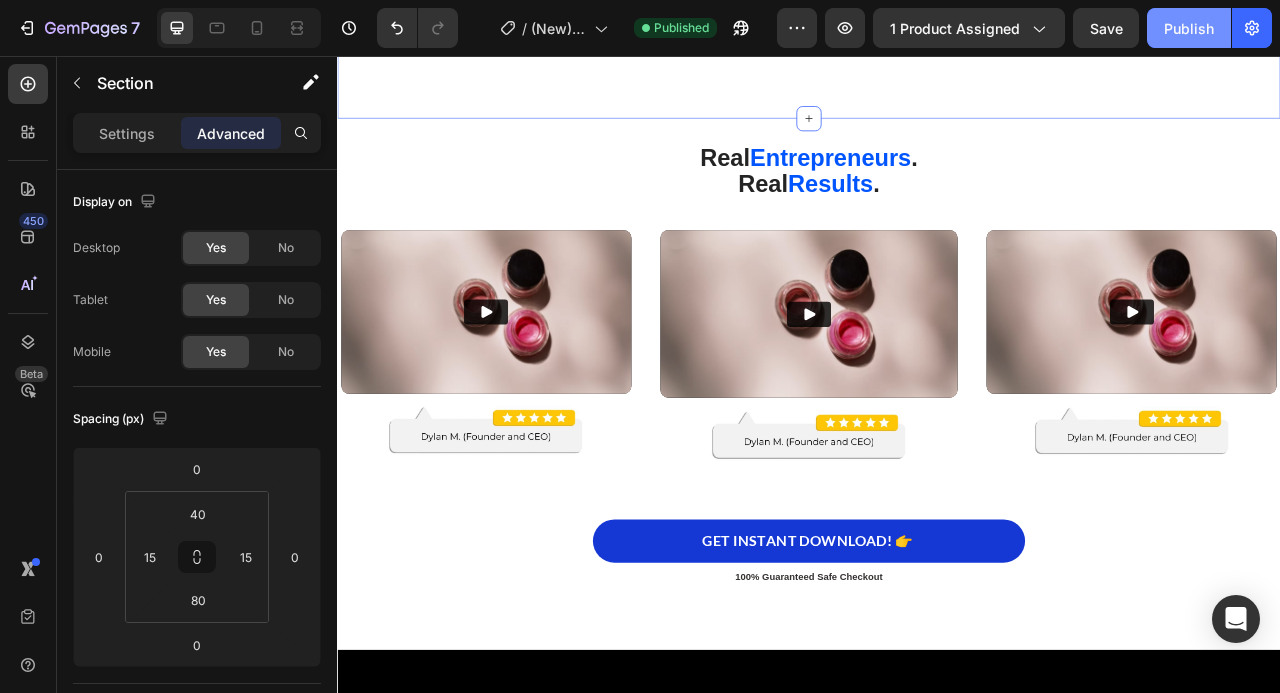 click on "Publish" at bounding box center (1189, 28) 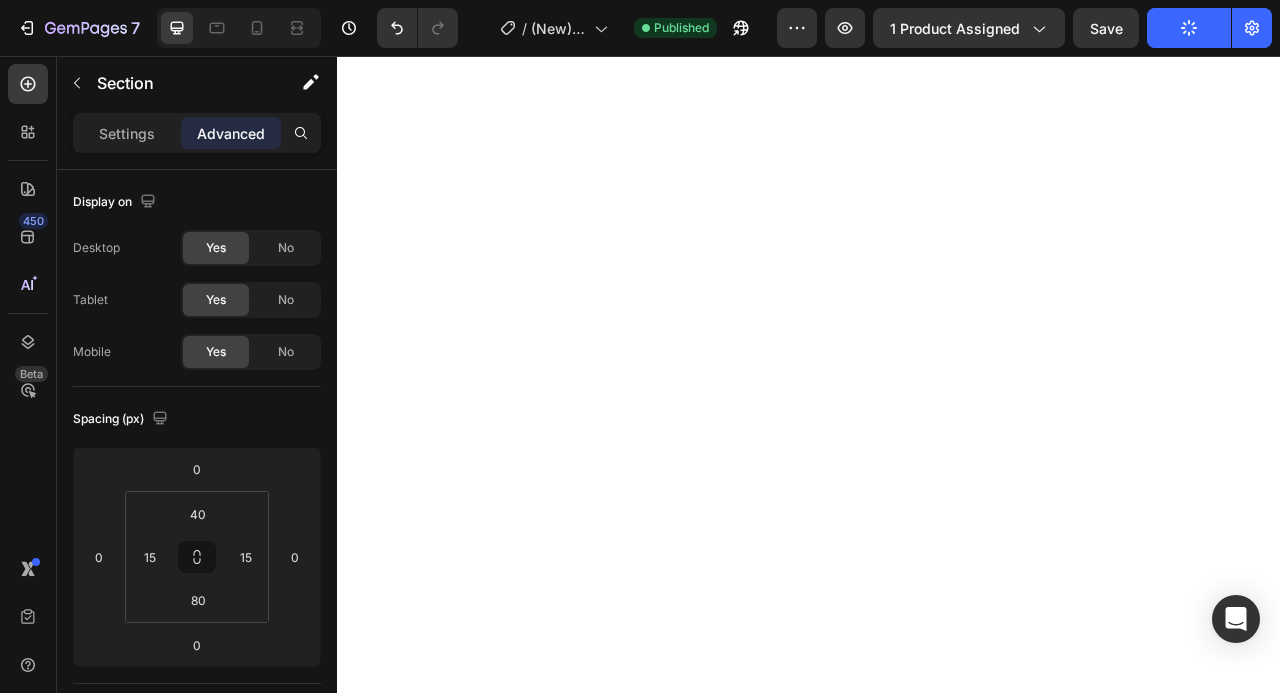 scroll, scrollTop: 2589, scrollLeft: 0, axis: vertical 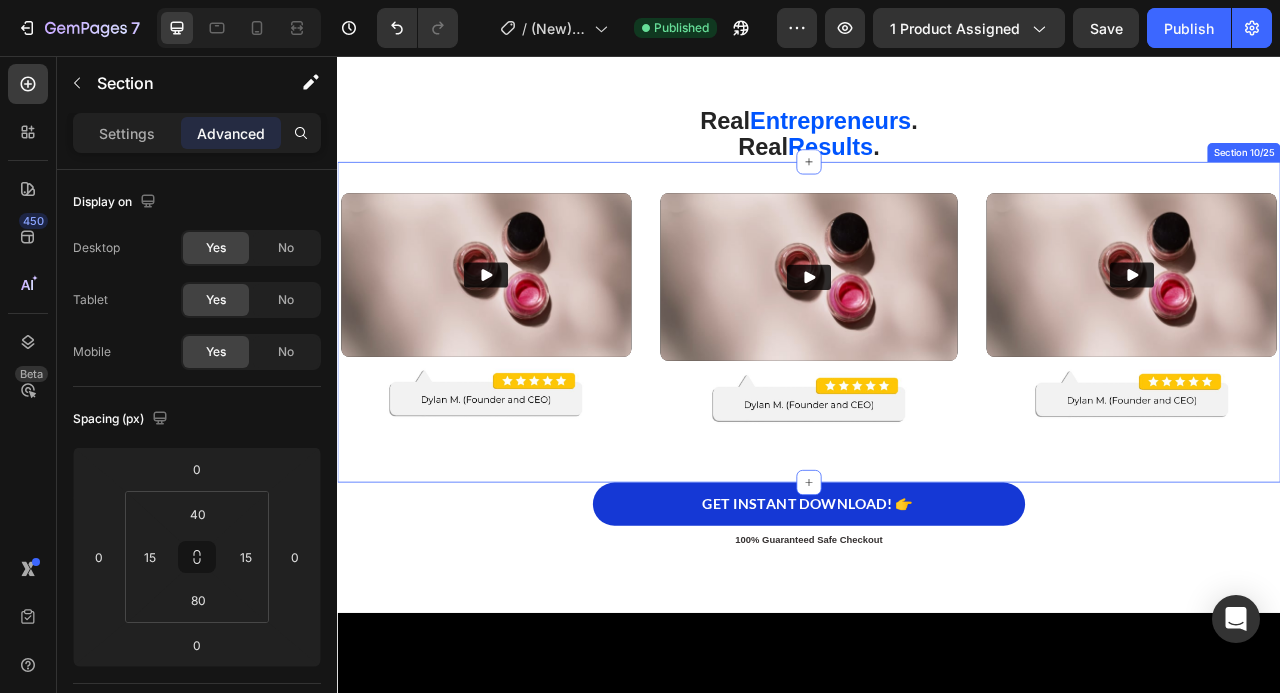 click on "Video Image Video Image Video Image Section 10/25" at bounding box center (937, 394) 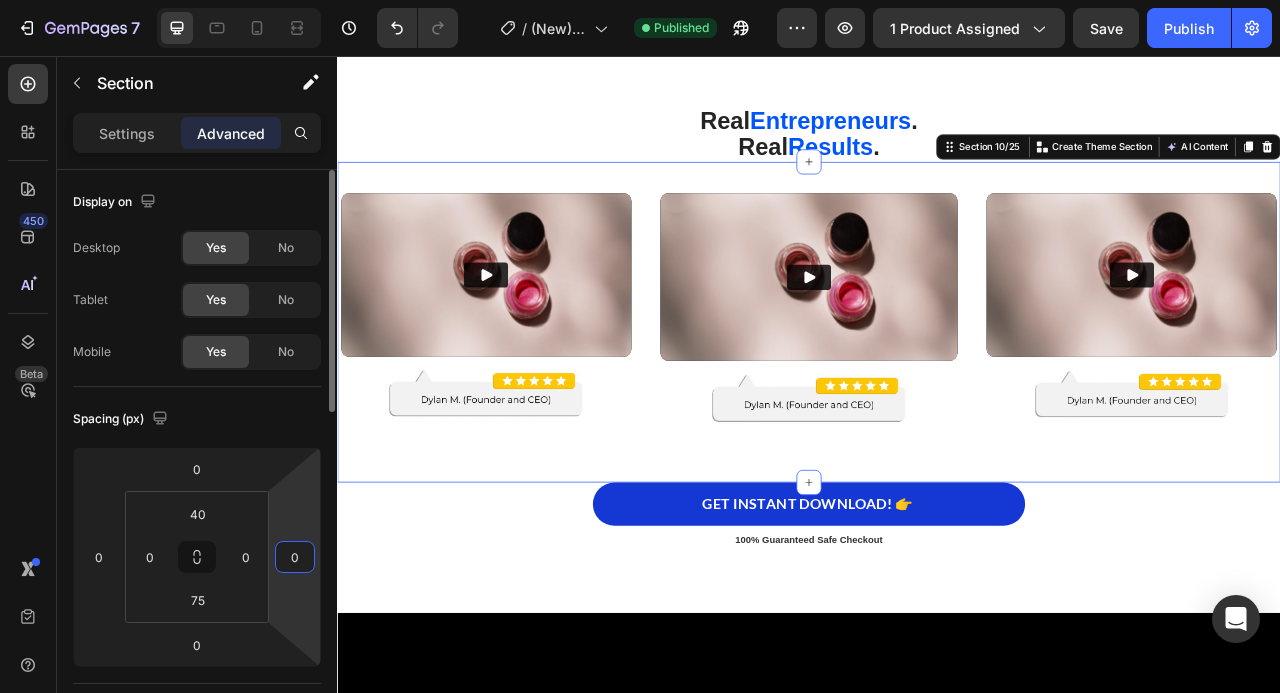 click on "0" at bounding box center (295, 557) 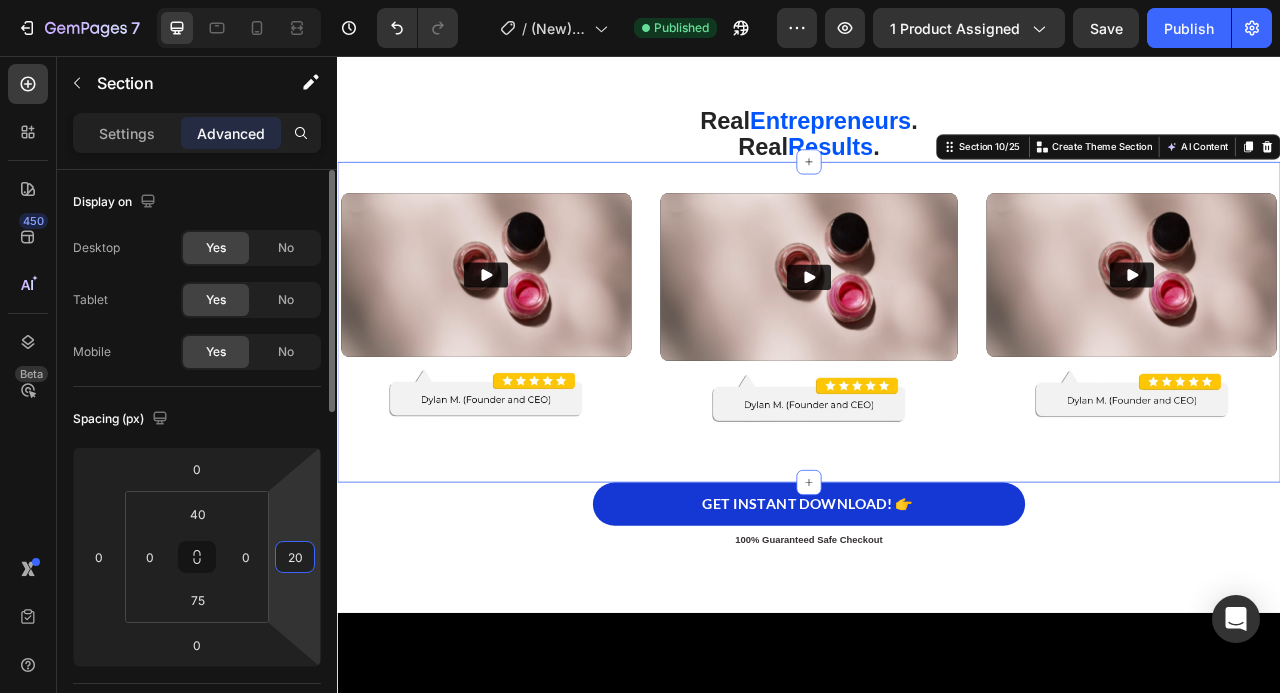 type on "20" 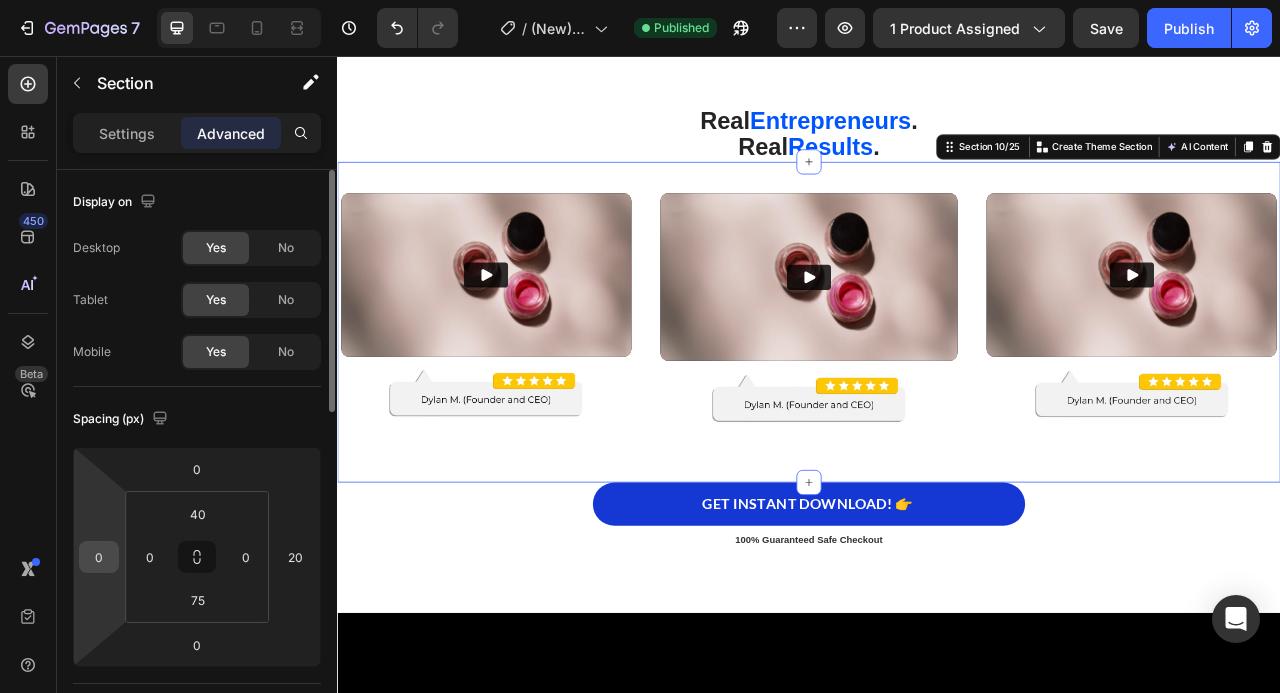 click on "0" at bounding box center (99, 557) 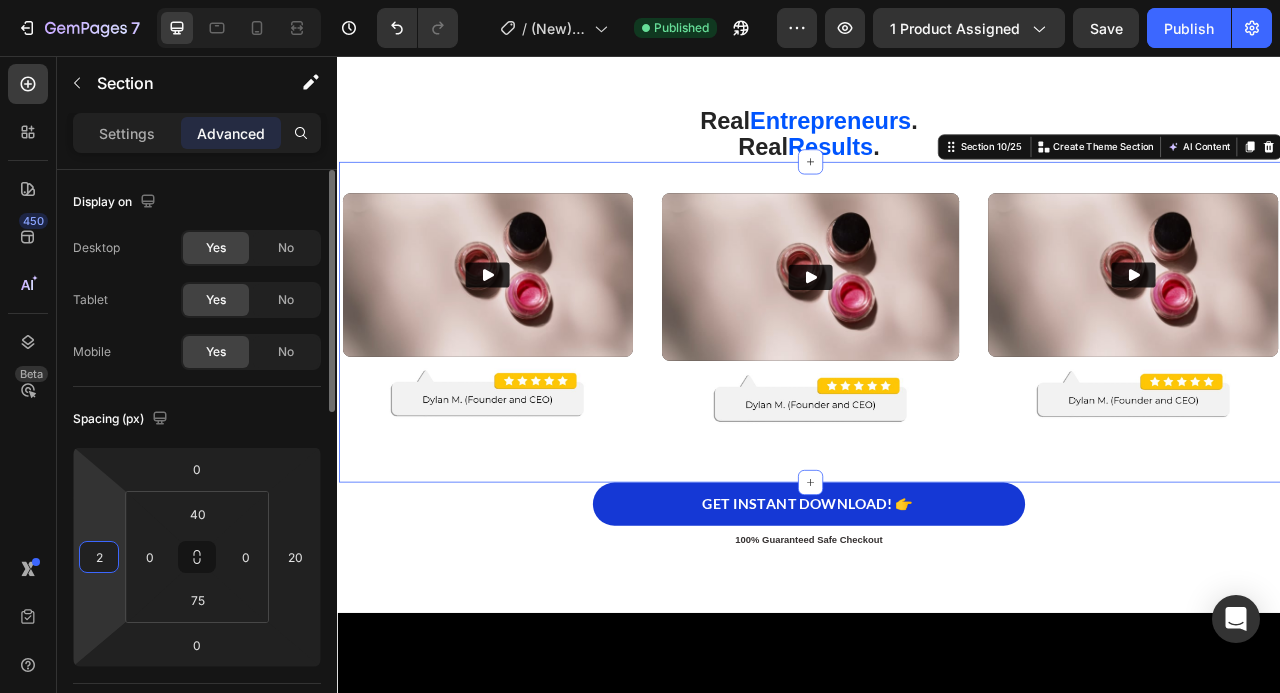 type on "20" 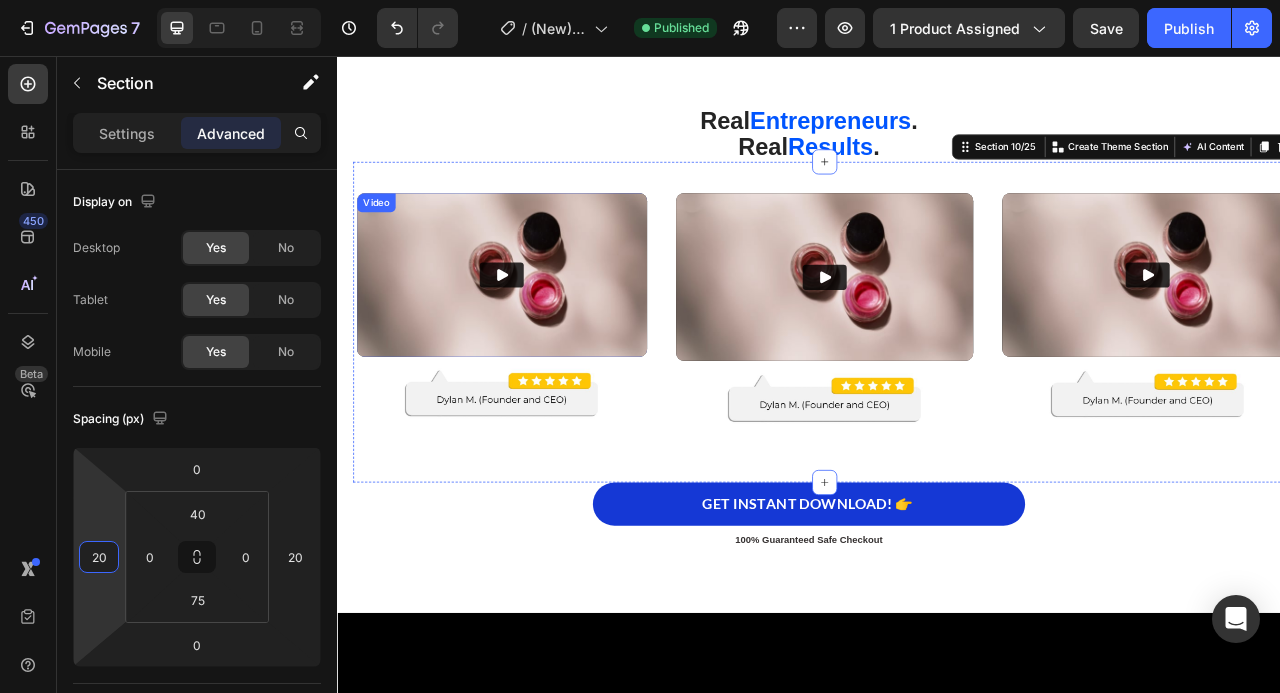 click on "Real  Entrepreneurs . Real  Results . Heading Section 9/25" at bounding box center [937, 140] 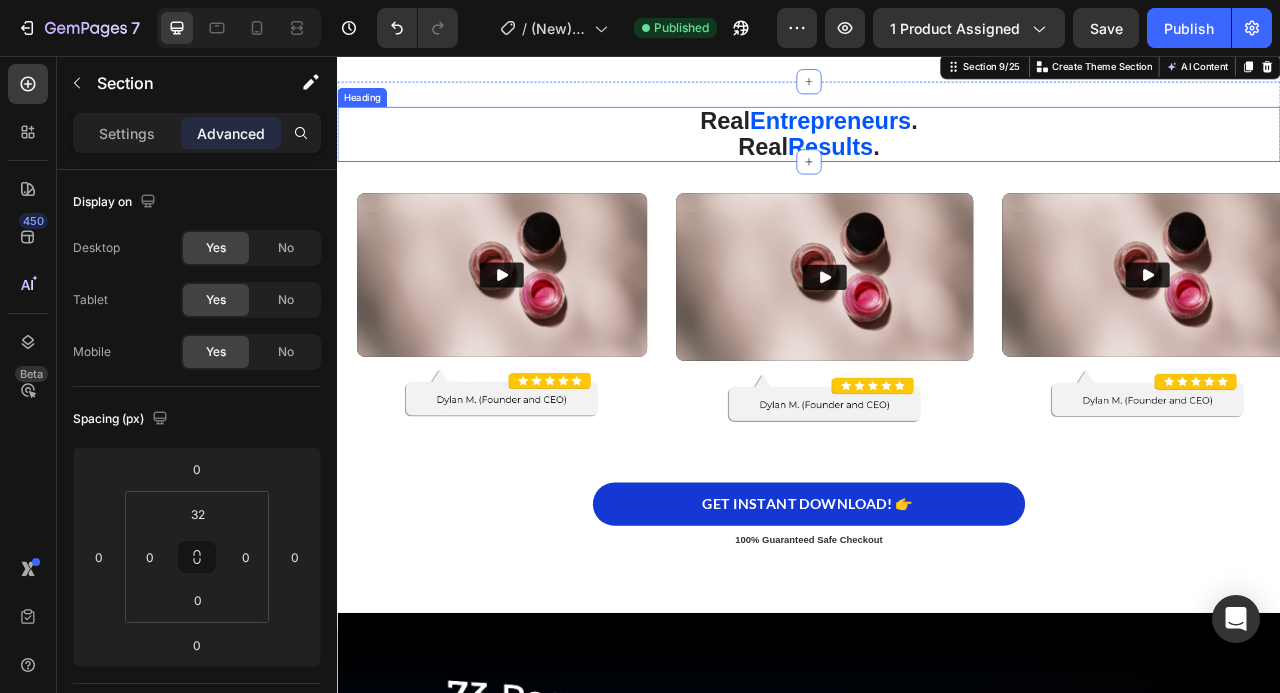 scroll, scrollTop: 7938, scrollLeft: 0, axis: vertical 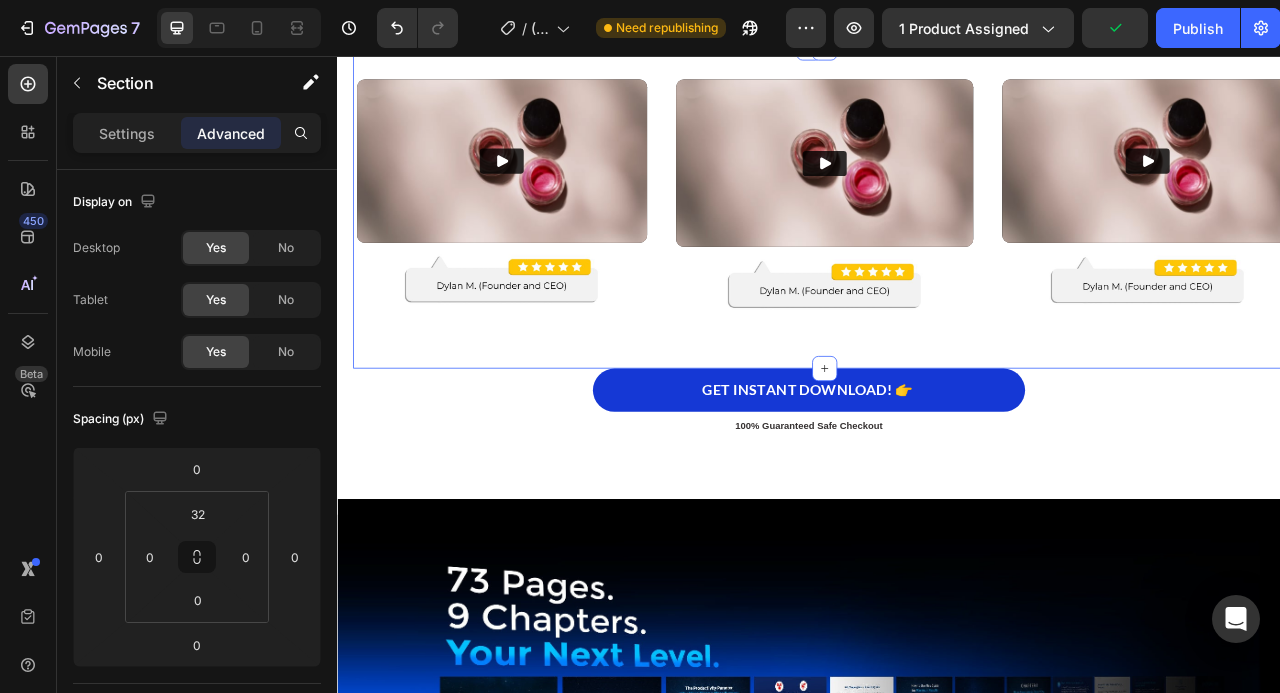 click on "Video Image Video Image Video Image Section 10/25" at bounding box center (957, 249) 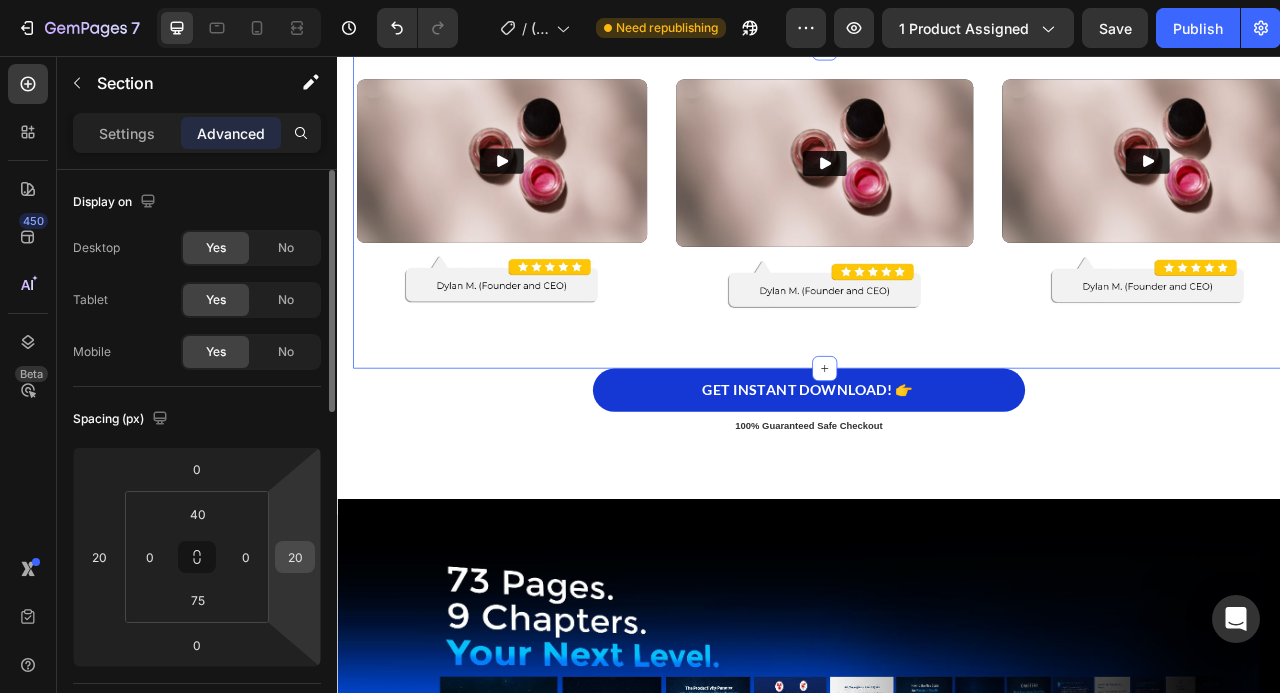 click on "20" at bounding box center (295, 557) 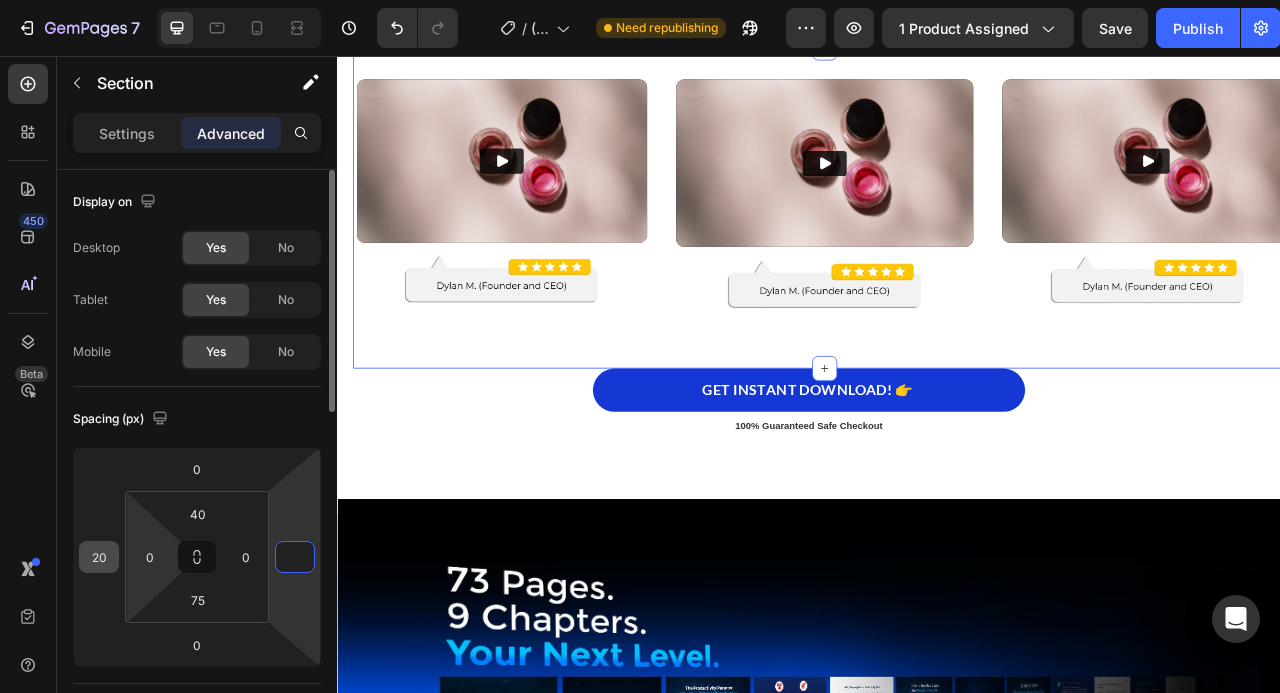 type on "0" 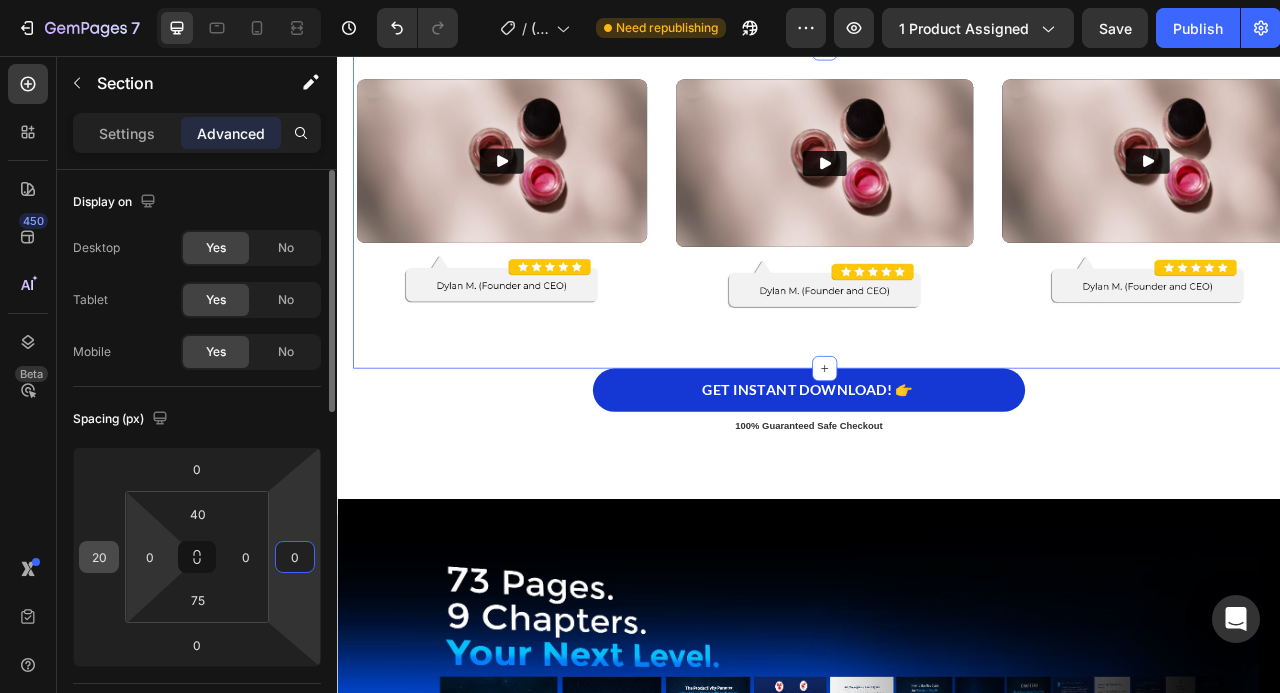click on "20" at bounding box center [99, 557] 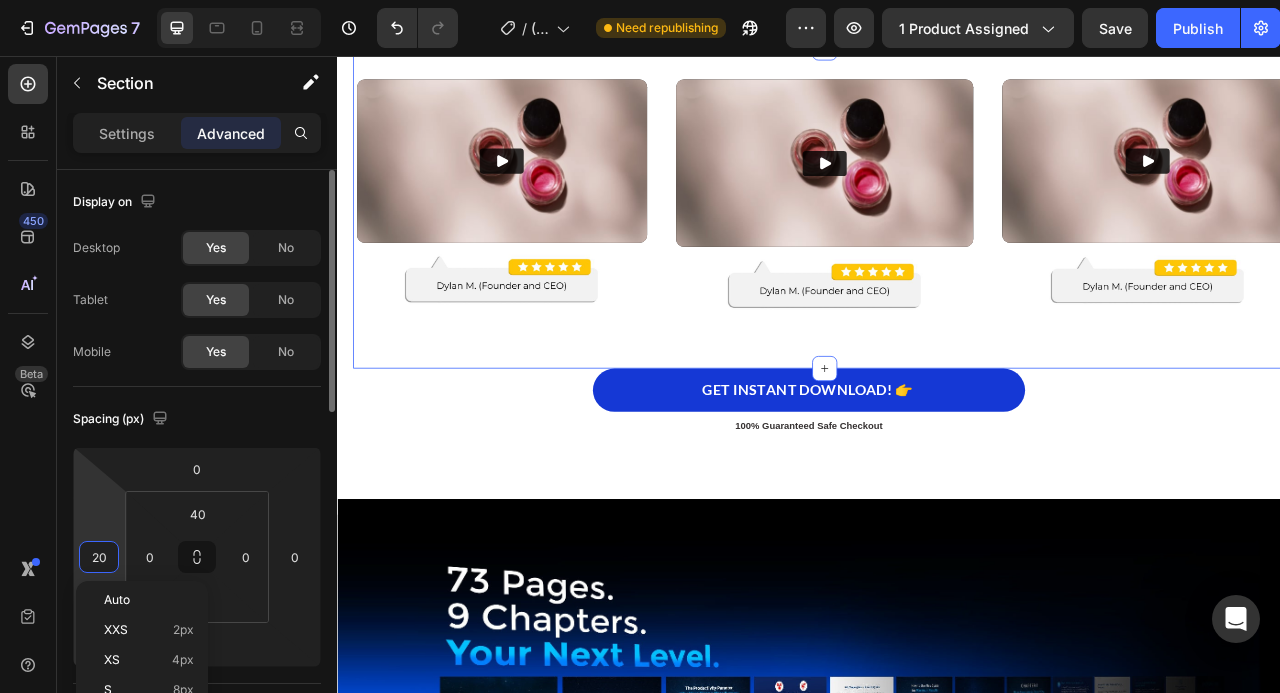 click on "20" at bounding box center (99, 557) 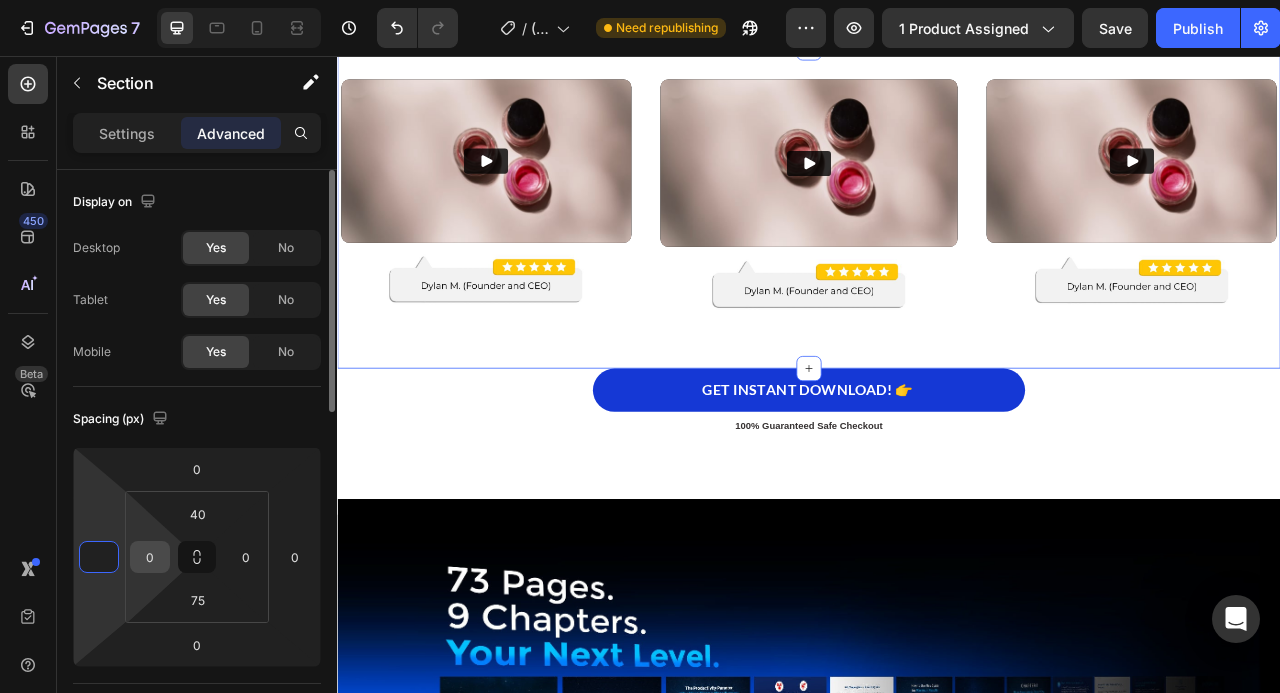 type on "0" 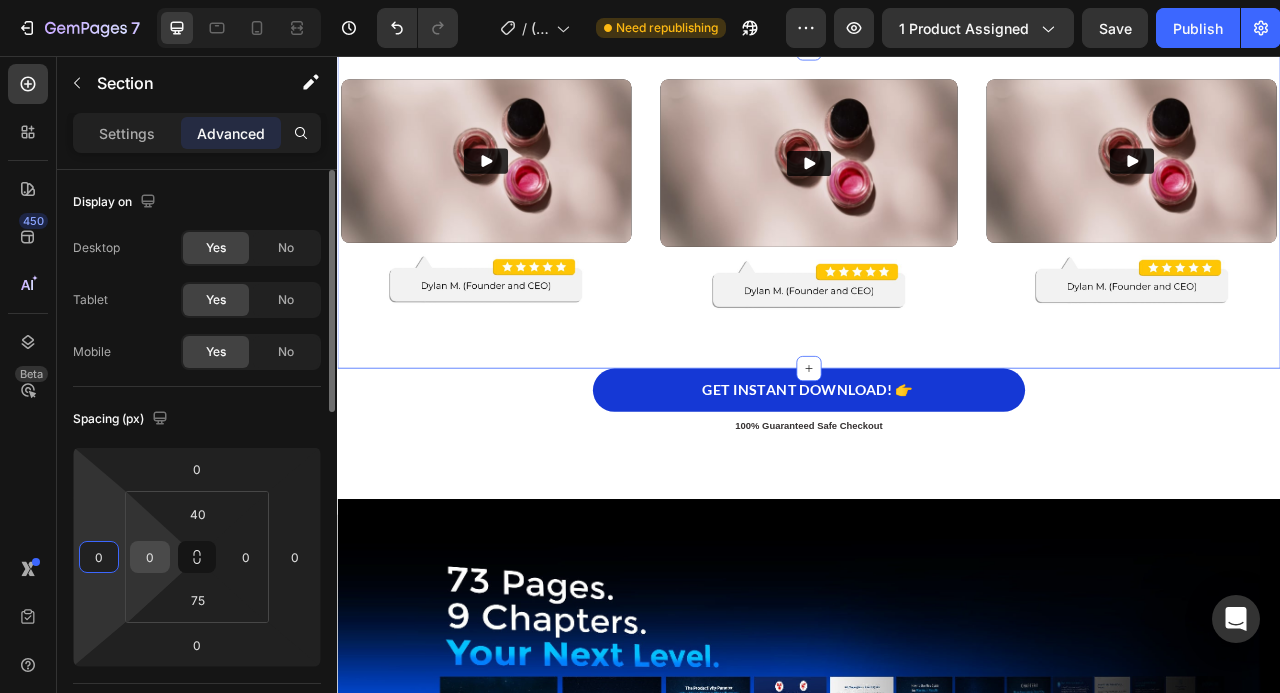 click on "0" at bounding box center (150, 557) 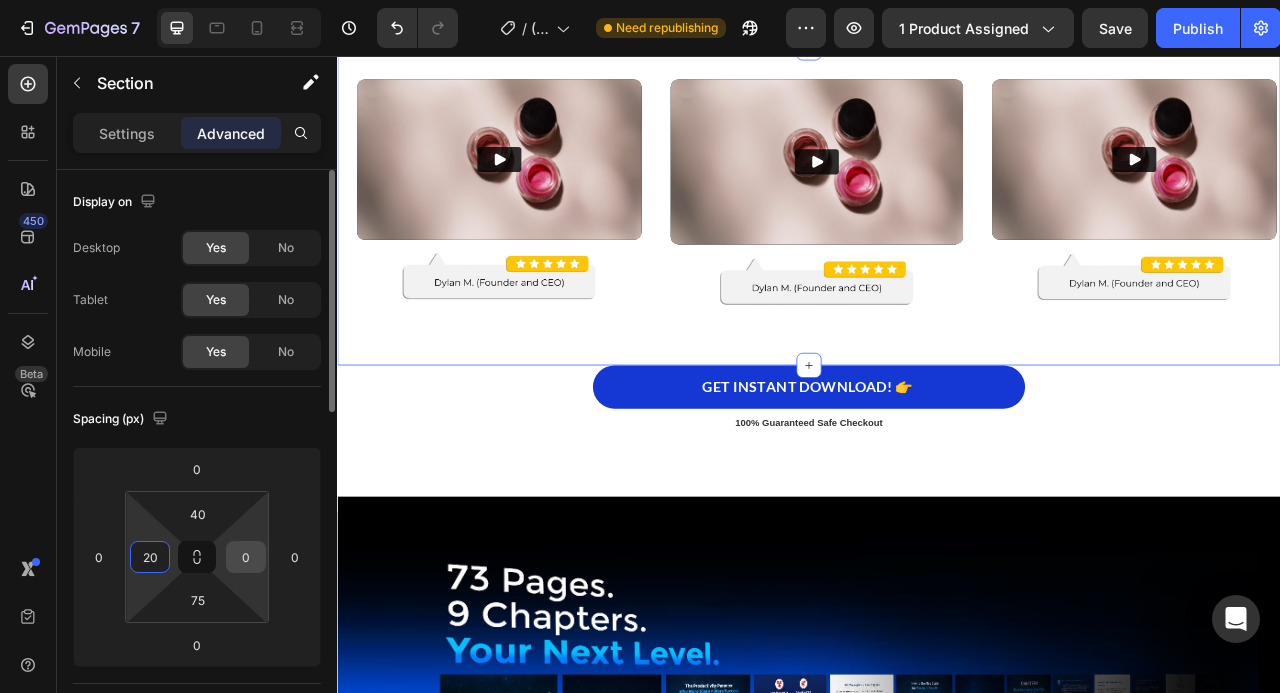 type on "20" 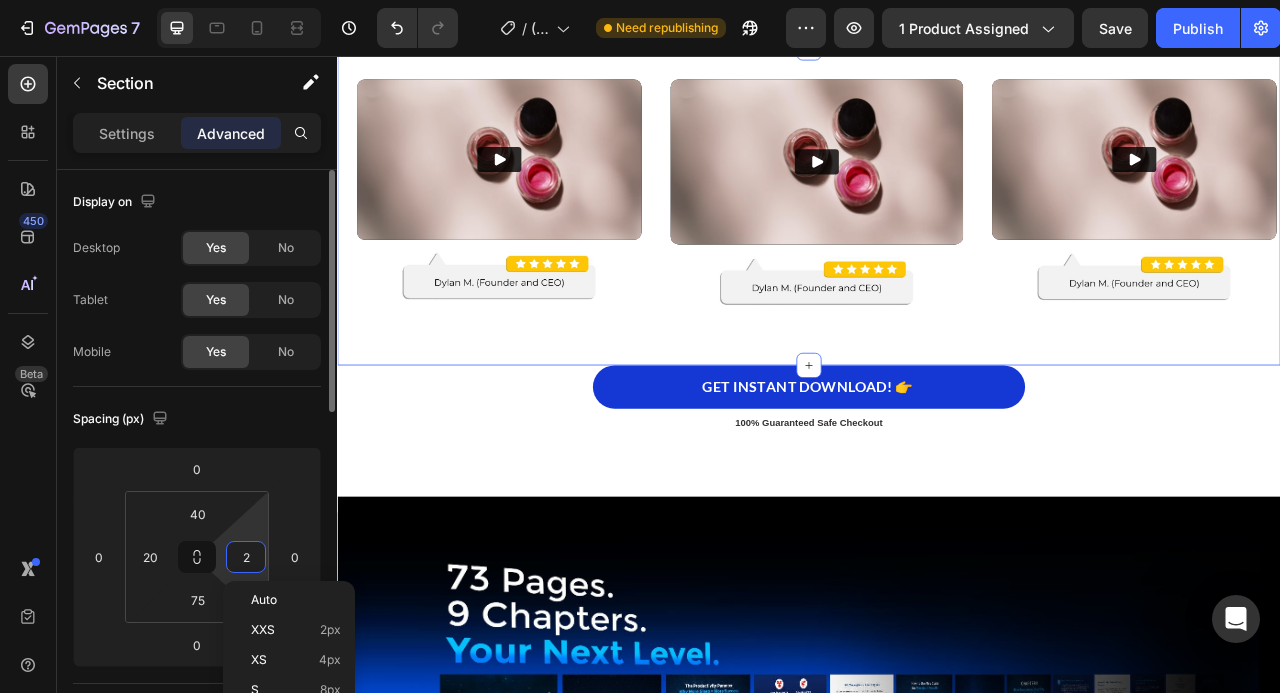 type on "20" 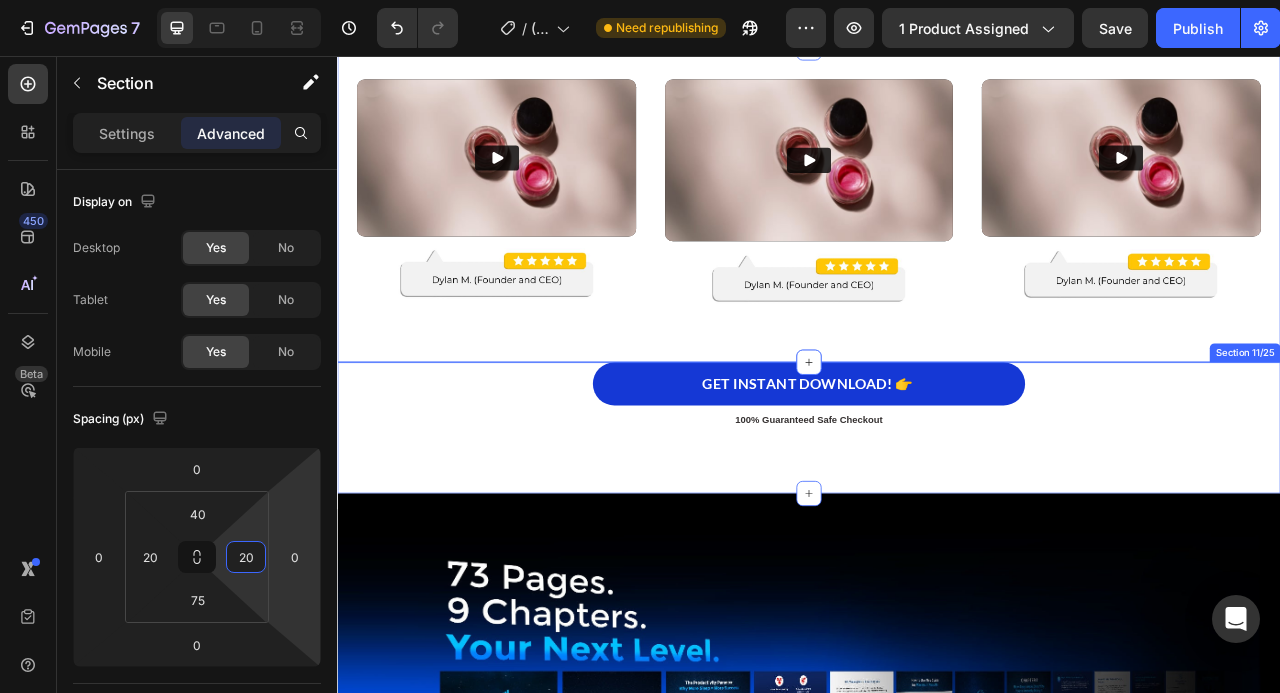click on "GET INSTANT DOWNLOAD! 👉 Add to Cart 100% Guaranteed Safe Checkout Text block Product Section 11/25" at bounding box center (937, 529) 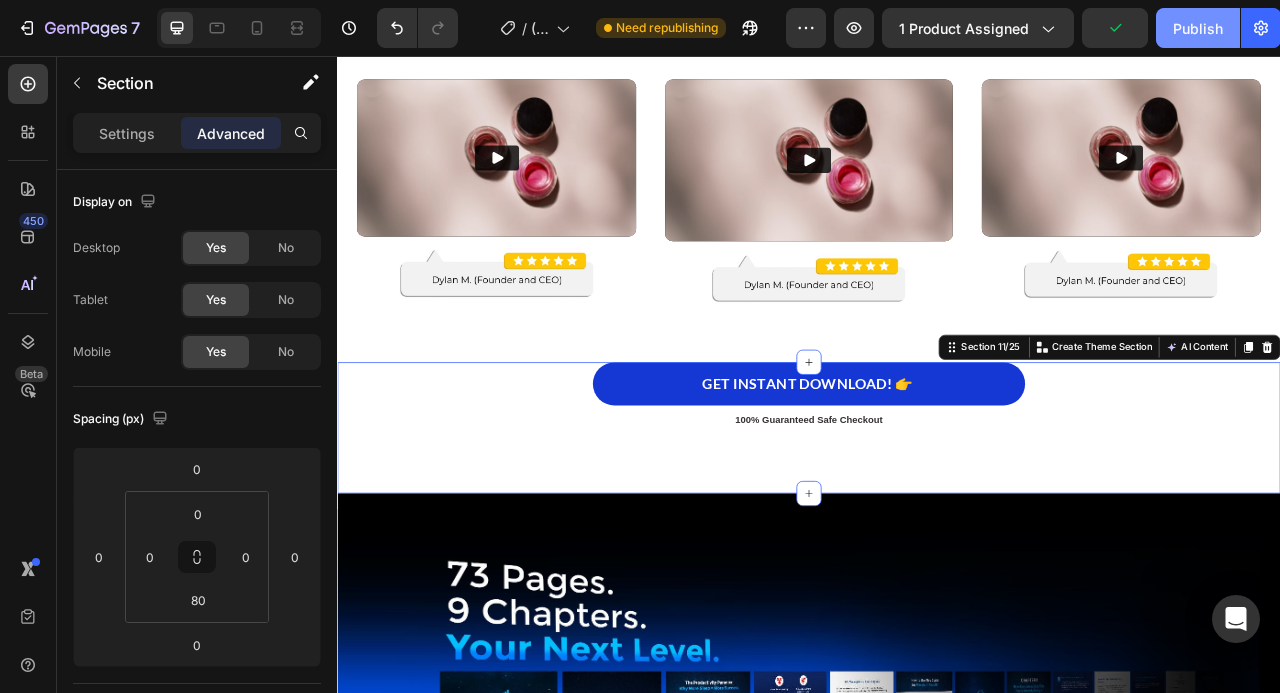 click on "Publish" 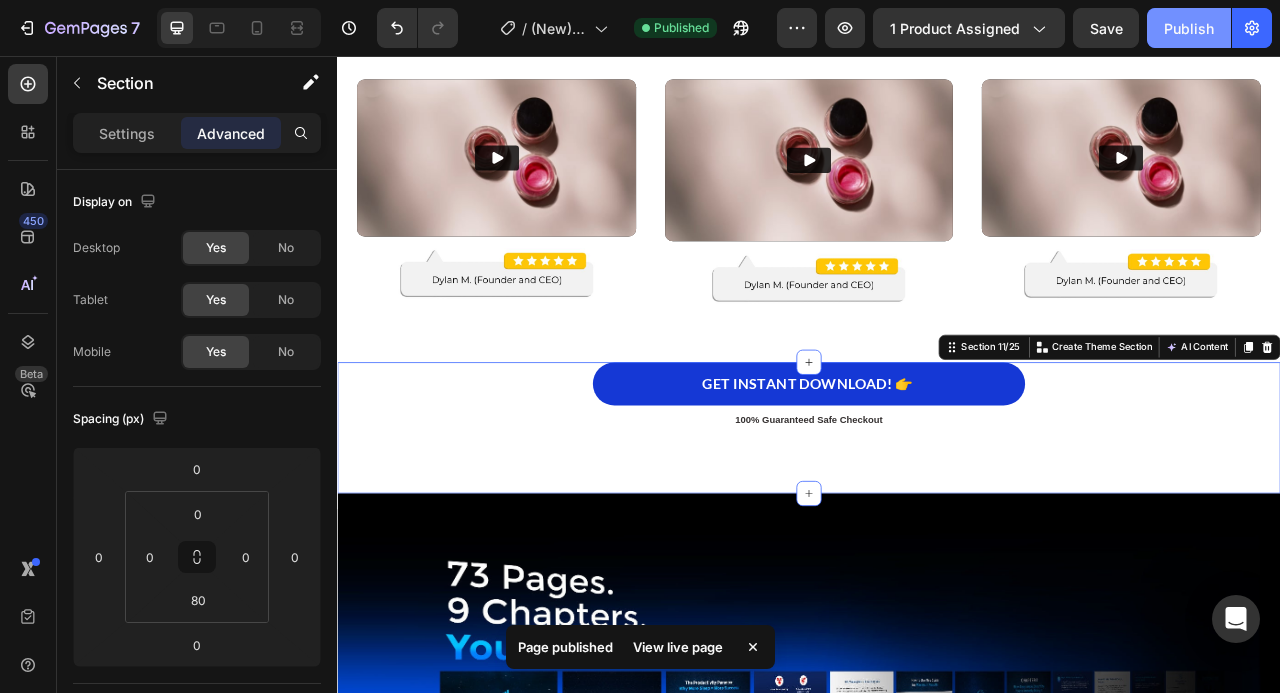 click on "Publish" 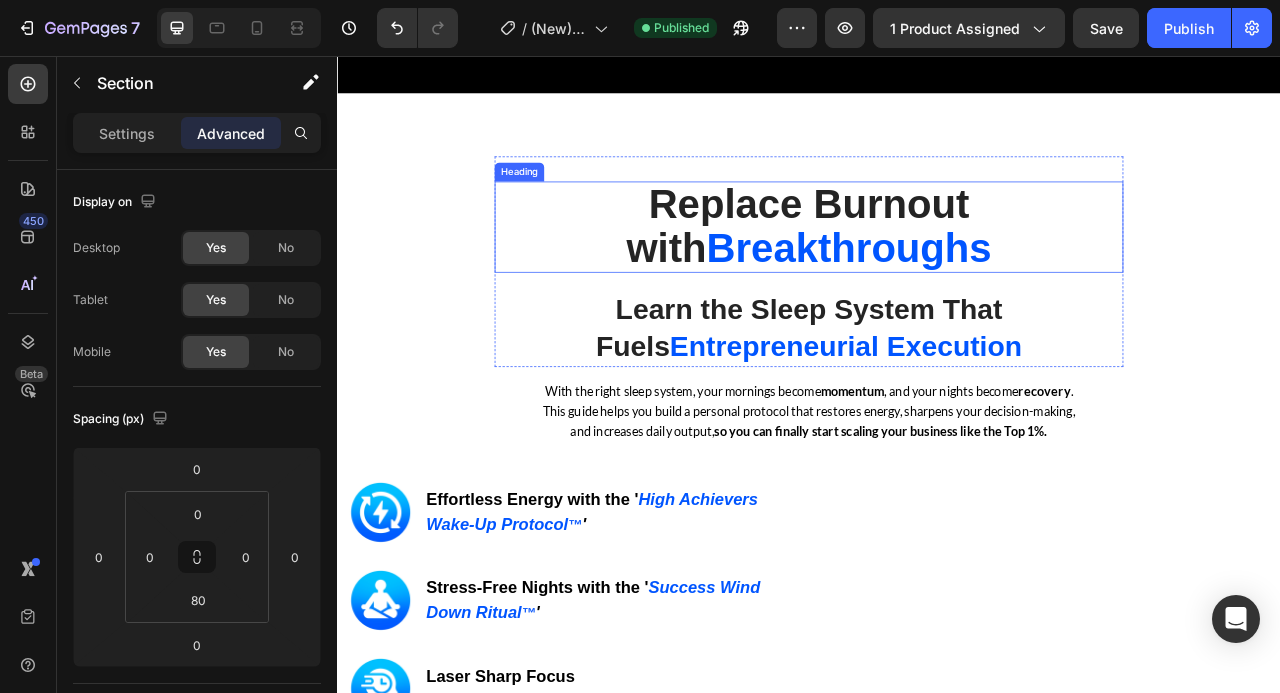 scroll, scrollTop: 3963, scrollLeft: 0, axis: vertical 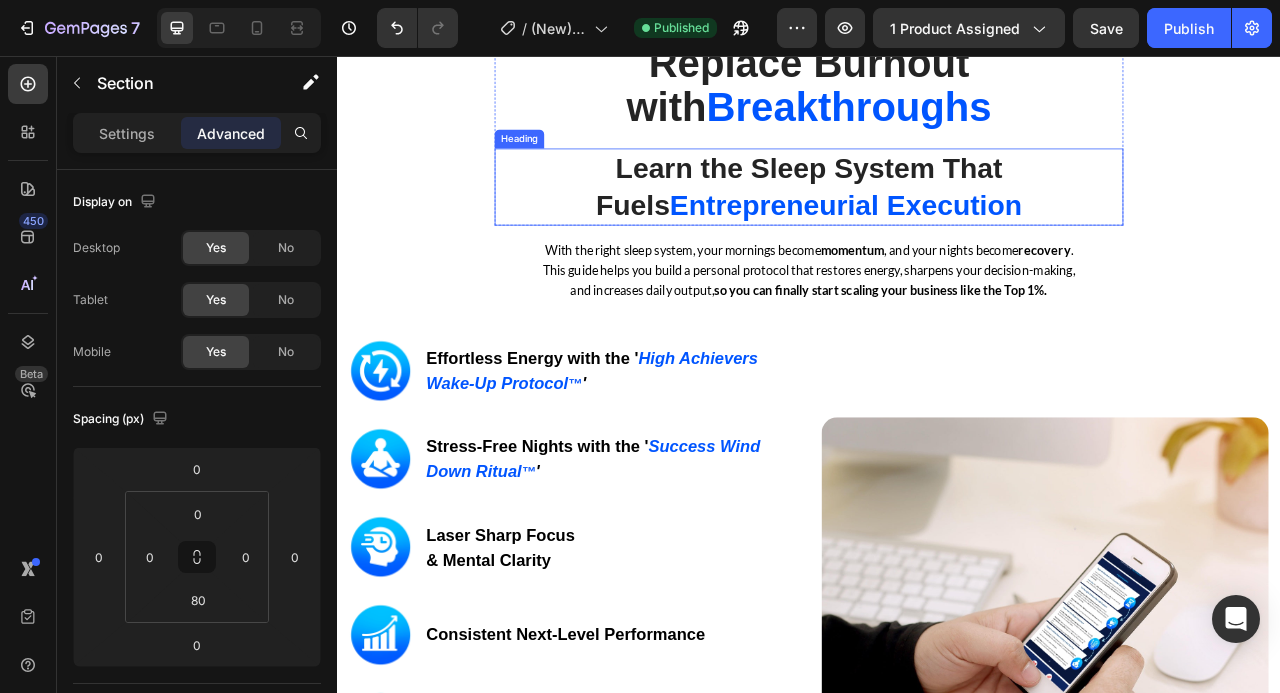 click on "Learn the Sleep System That Fuels  Entrepreneurial Execution" at bounding box center (937, 223) 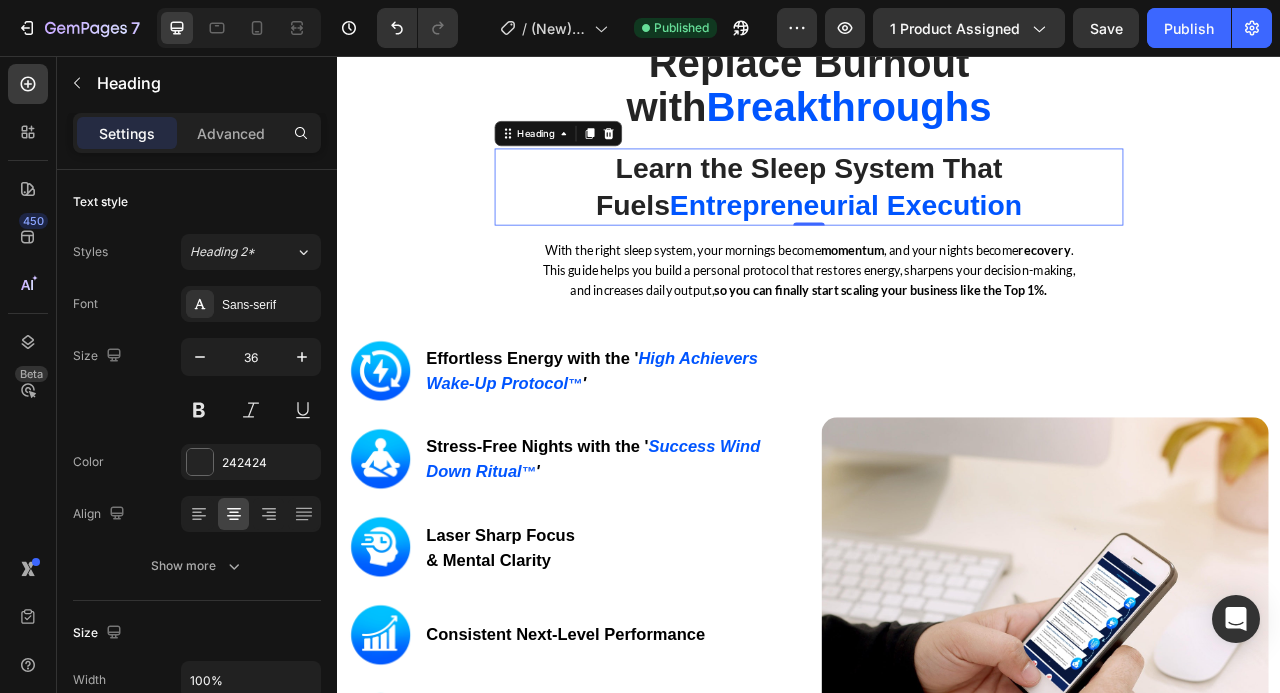 click on "Learn the Sleep System That Fuels  Entrepreneurial Execution" at bounding box center [937, 223] 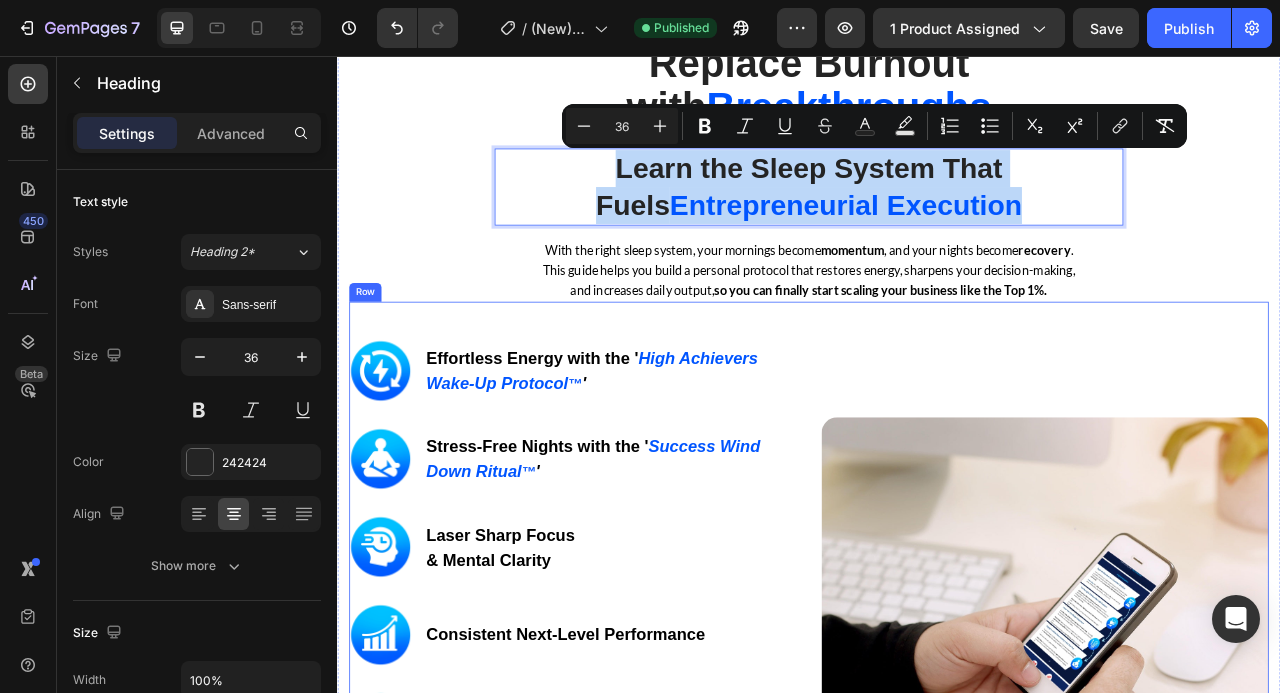 click on "Image Effortless Energy with the ' High Achievers Wake-Up Protocol ™ ' Heading Row Image Stress-Free Nights with the ' Success Wind  Down Ritual ™ ' Heading Row Image Laser Sharp Focus & Mental Clarity Heading Row Image Consistent Next-Level Performance Heading Row Image Emotional Resilience Heading Row Image Stronger Relationships & Presence Heading Row GET INSTANT DOWNLOAD! 👉 Add to Cart 100% Guaranteed Safe Checkout Text block Product Image Row" at bounding box center (937, 776) 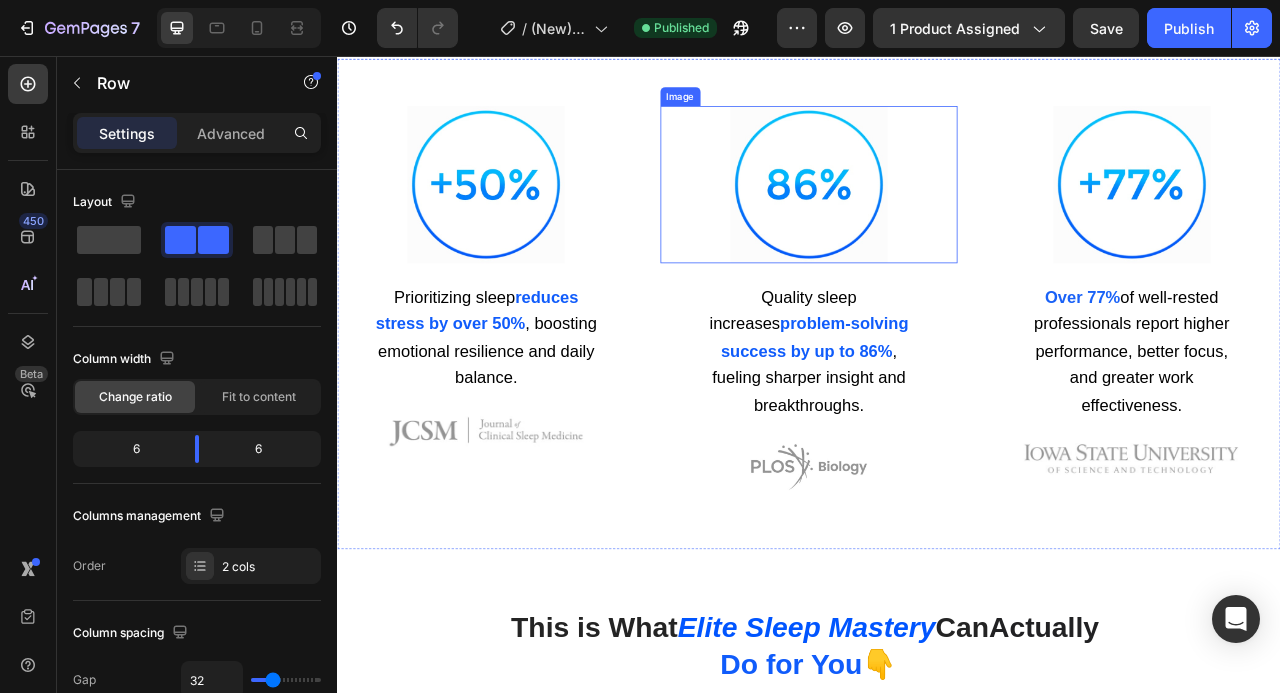 scroll, scrollTop: 5389, scrollLeft: 0, axis: vertical 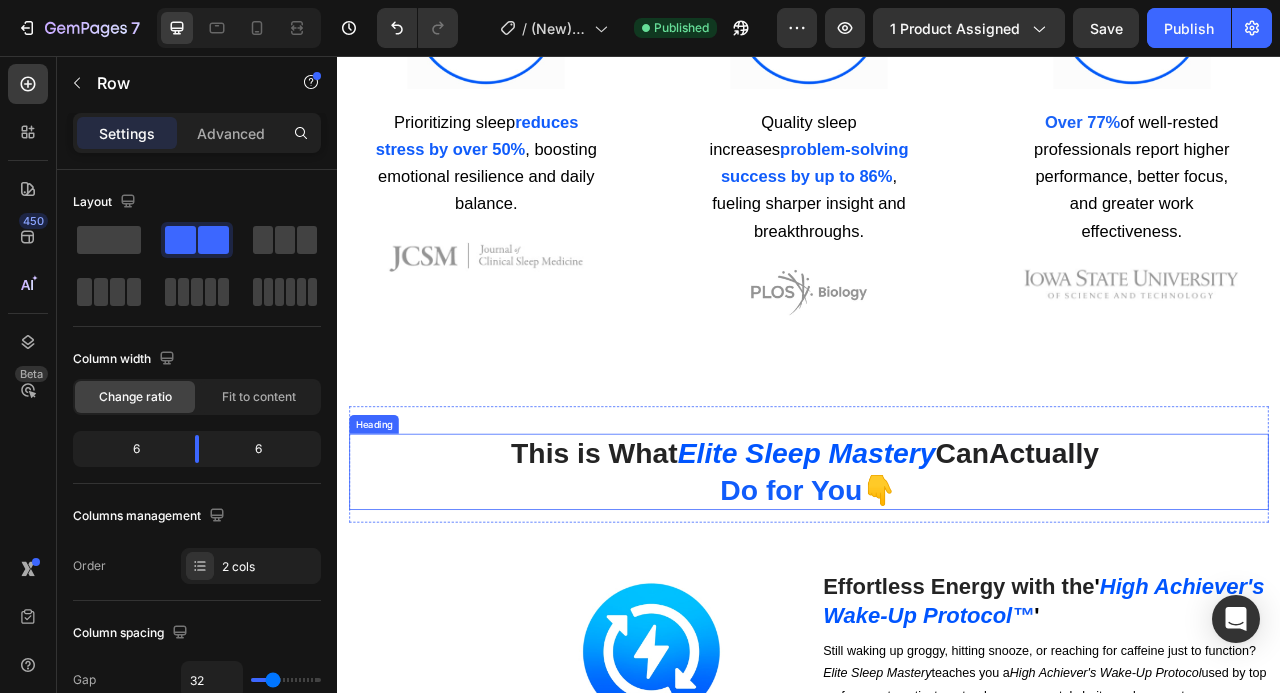 click on "Elite Sleep Mastery" at bounding box center [934, 561] 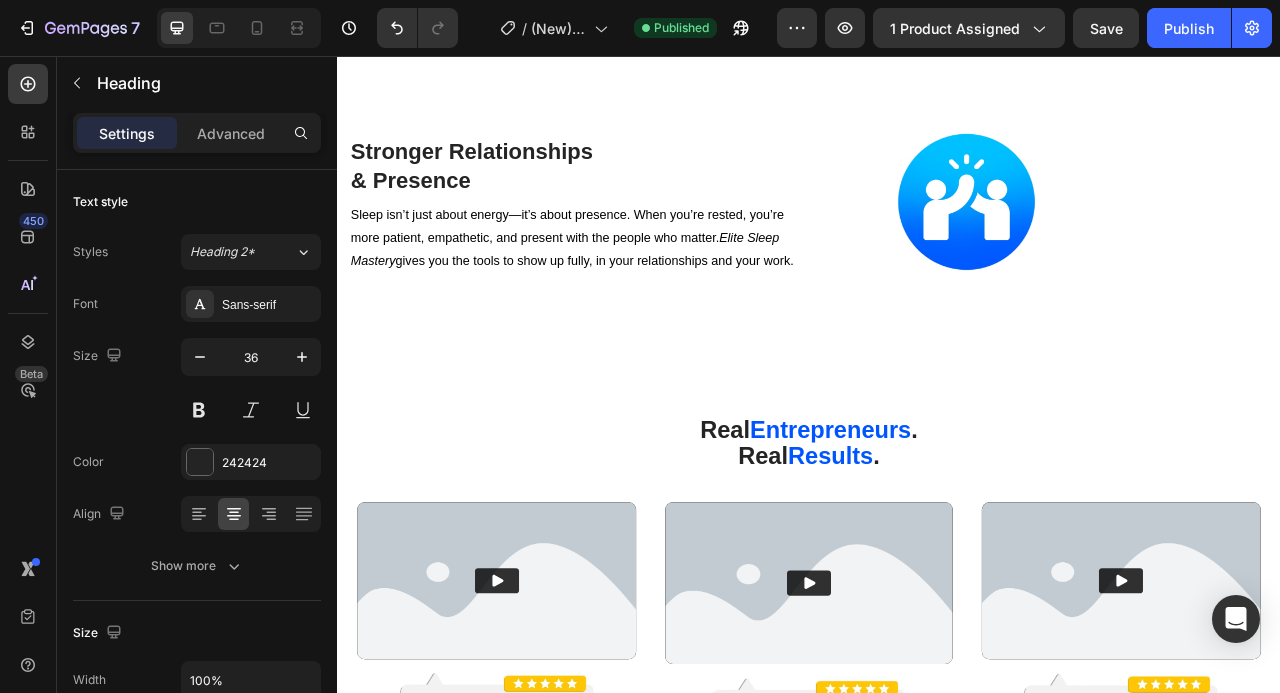scroll, scrollTop: 7580, scrollLeft: 0, axis: vertical 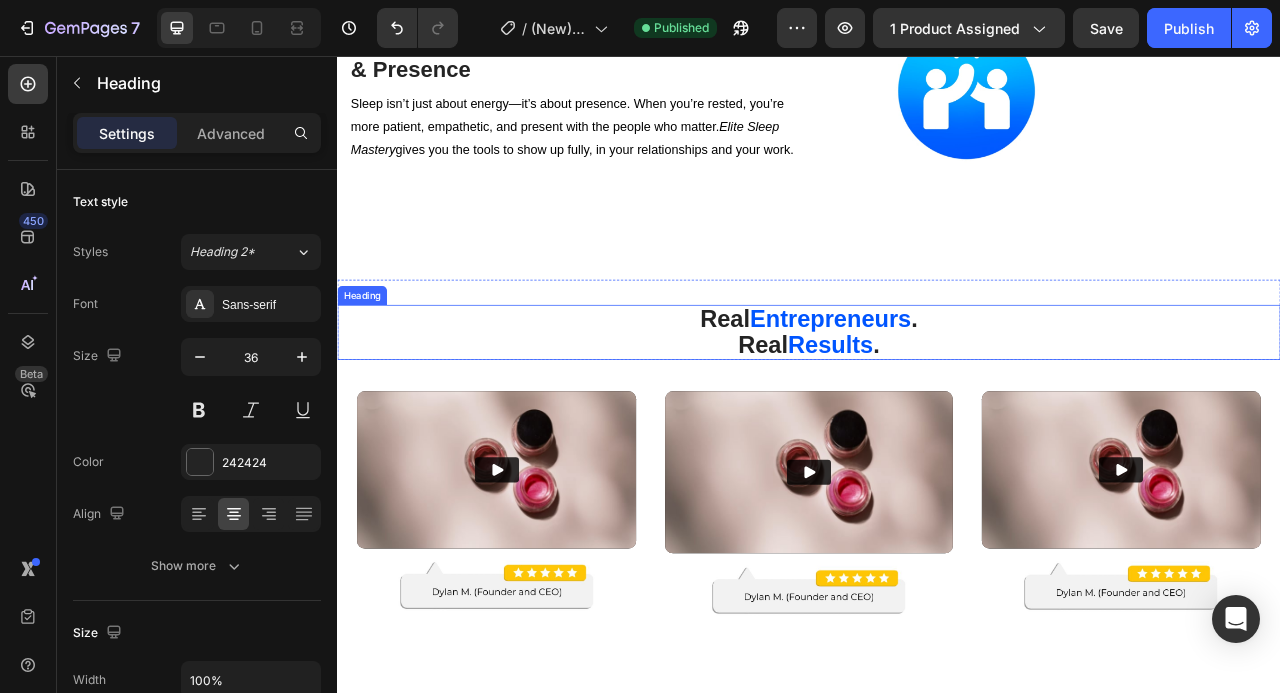 click on "Results" at bounding box center [964, 423] 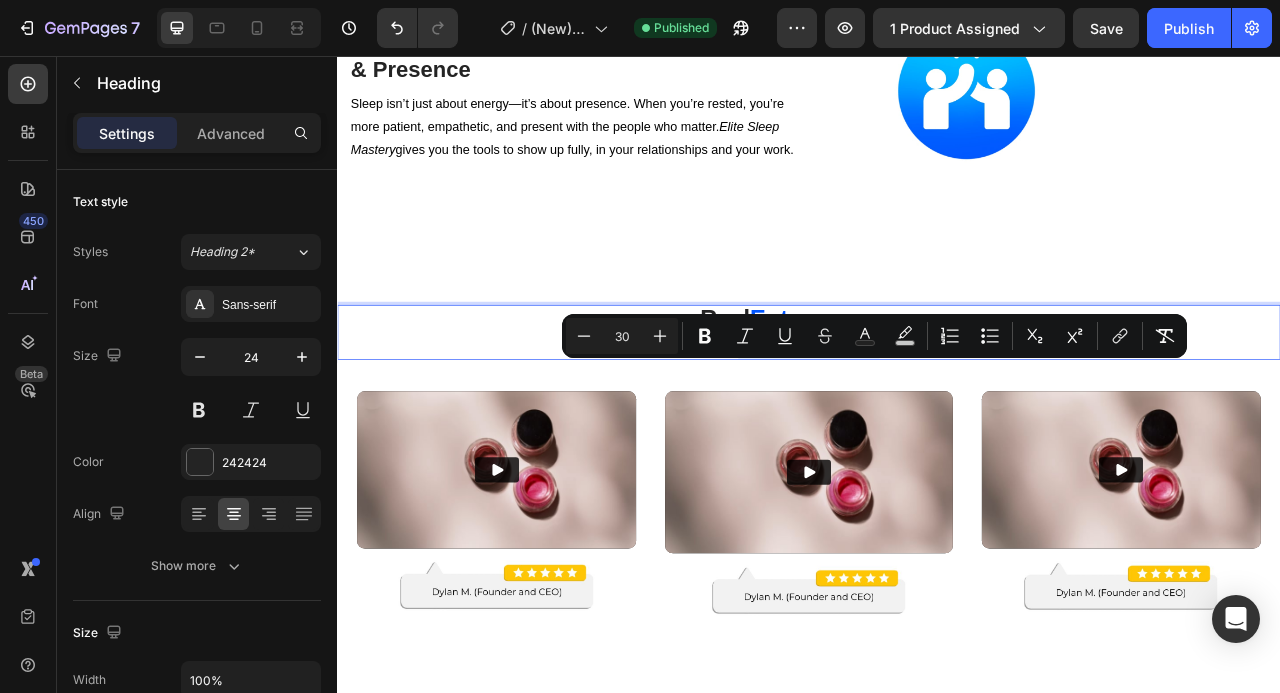 click on "Real  Entrepreneurs . Real  Results ." at bounding box center [937, 408] 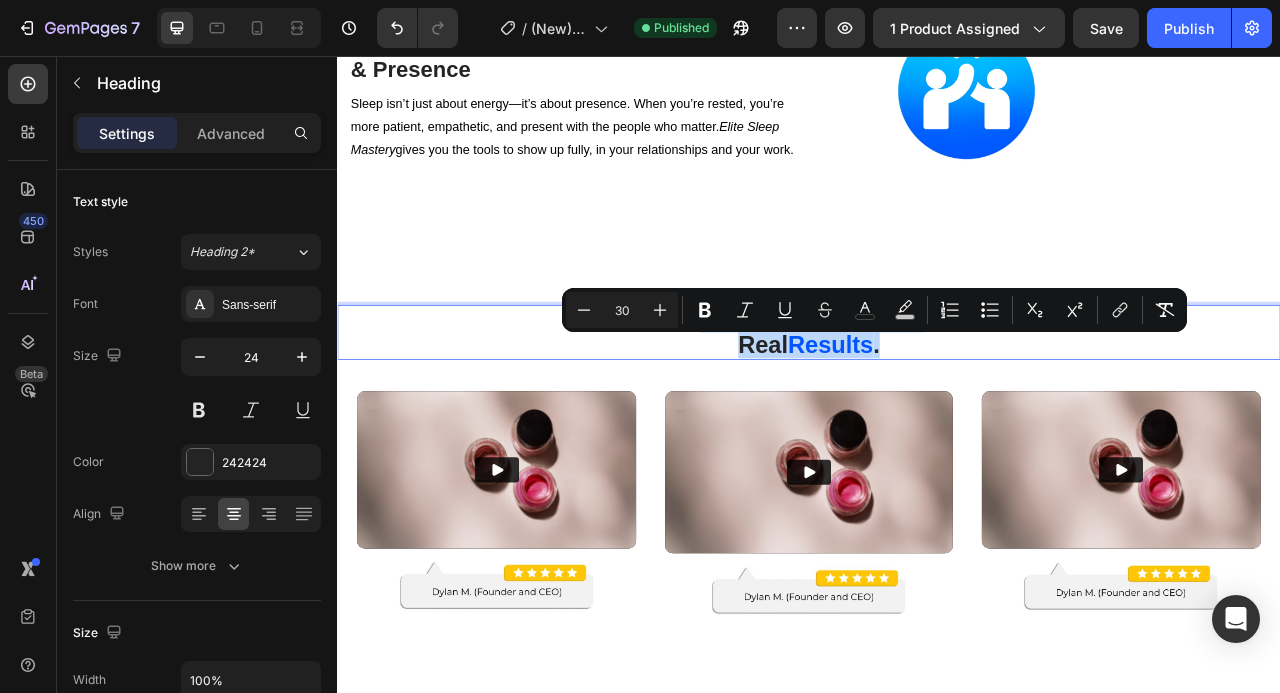 drag, startPoint x: 1082, startPoint y: 456, endPoint x: 702, endPoint y: 417, distance: 381.99606 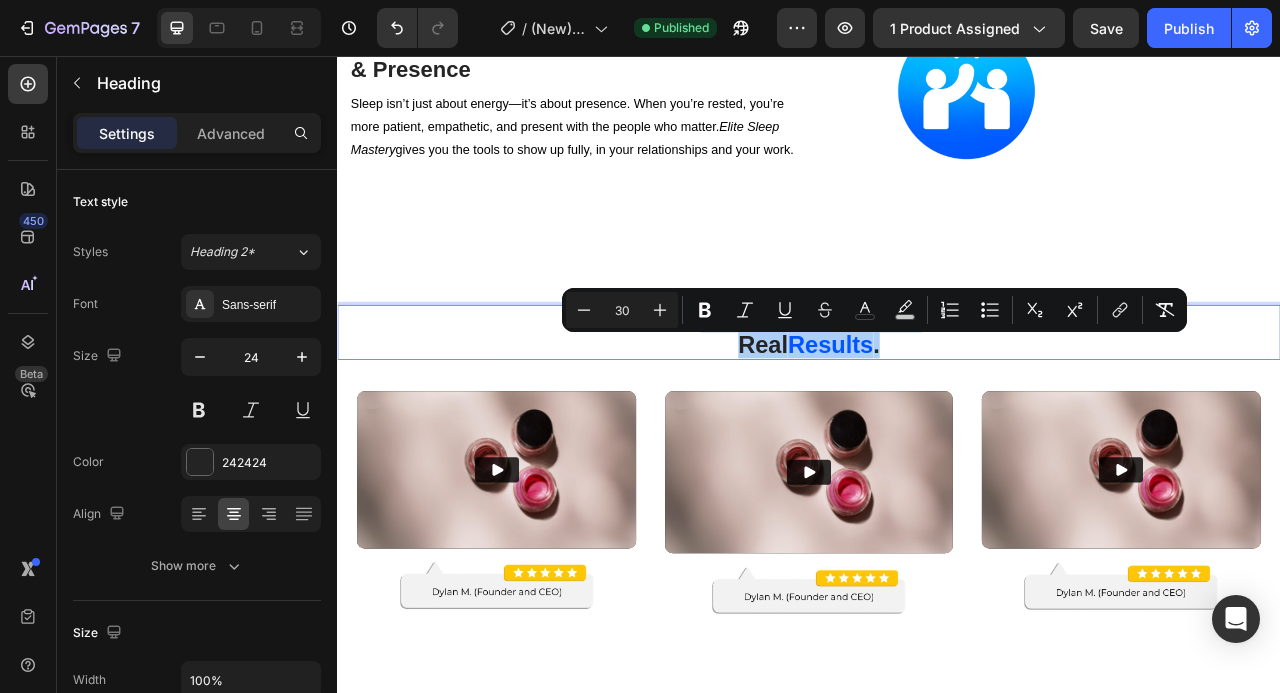 click on "30" at bounding box center (622, 310) 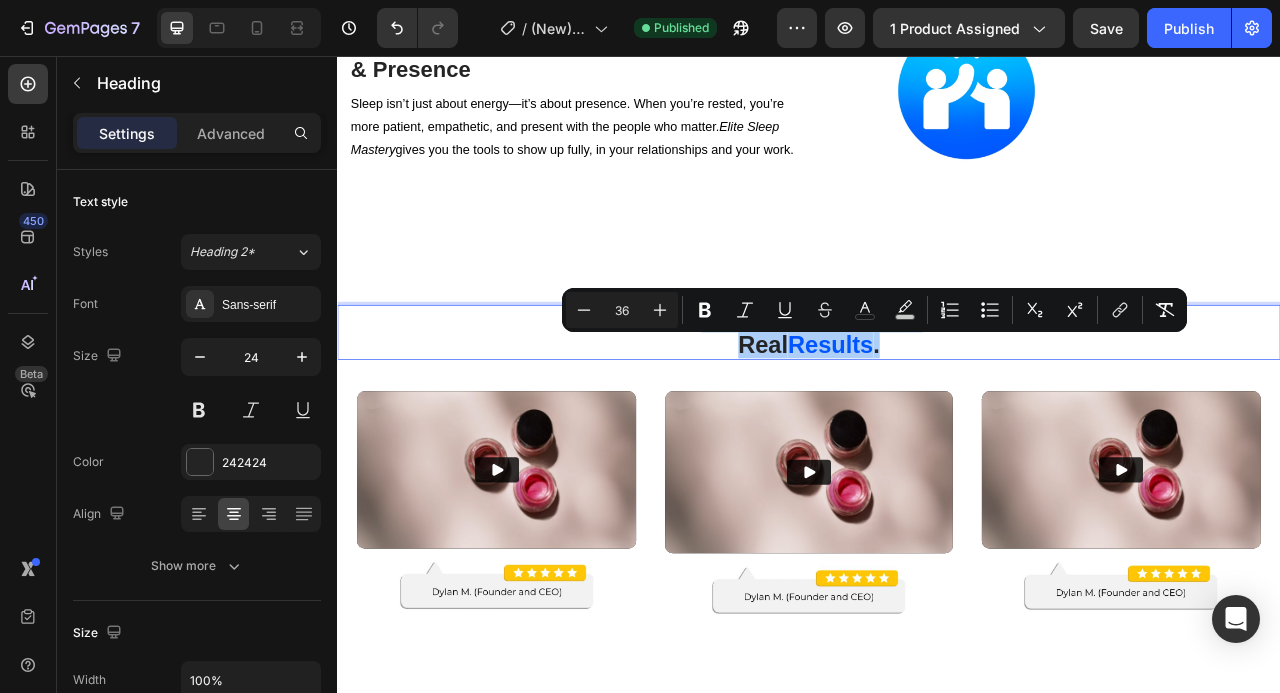 type on "36" 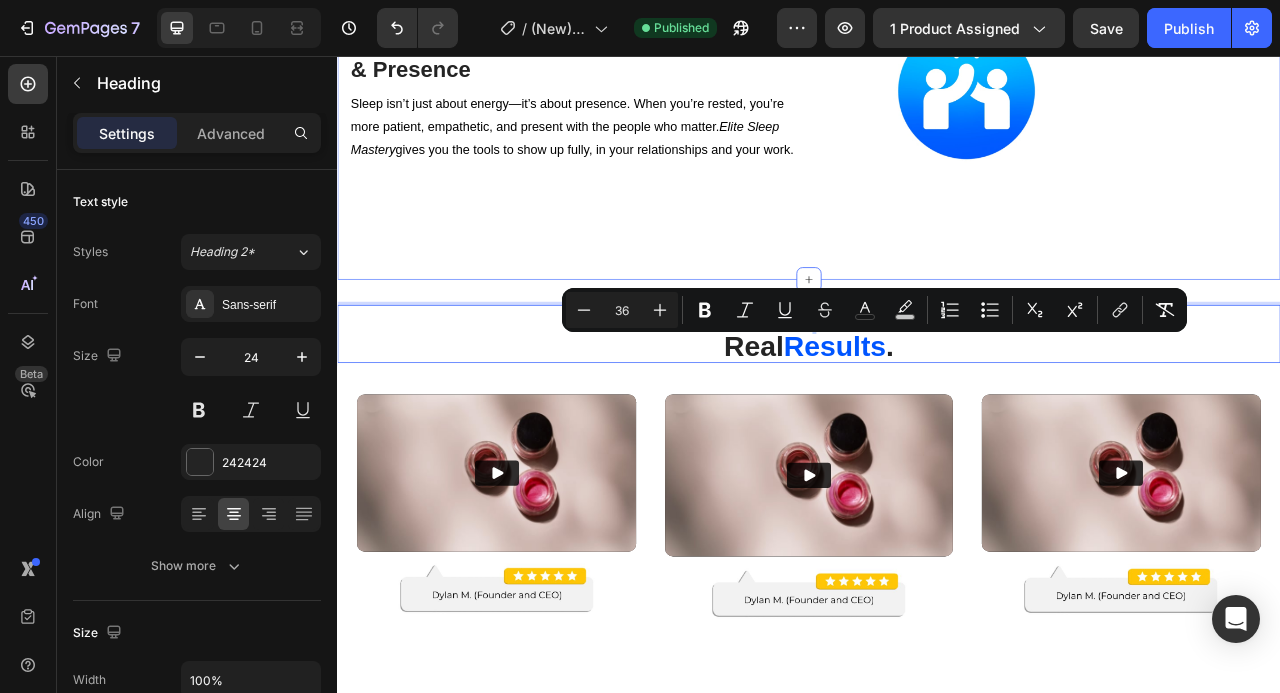 click on "This is What  Elite Sleep Mastery  Can  Actually   Do for You 👇 Heading Row Image Effortless Energy with the  ' High Achiever's Wake-Up Protocol ™ ' Heading Still waking up groggy, hitting snooze, or reaching for caffeine just to function?  Elite Sleep Mastery  teaches you a  High Achiever's Wake-Up Protocol  used by top performers to activate natural energy, mental clarity, and momentum—so you can rise with purpose and own your day from the very first minute. Text block Row Image Stress-Free Nights with the  ' Success Wind-Down Ritual ™ ' Heading Tired of lying awake with a racing mind and mounting stress? You’ll learn our  proven success  wind-down ritual,  designed specifically for high achievers to reach a calm, focused state so you can disconnect, recharge, and sleep deeply… all while setting the stage for a more productive tomorrow.  Text block Image Row Image Laser Sharp Focus & Mental Clarity Heading Text block Row Image Consistent Next-Level Performance Heading Text block Image Row" at bounding box center [937, -704] 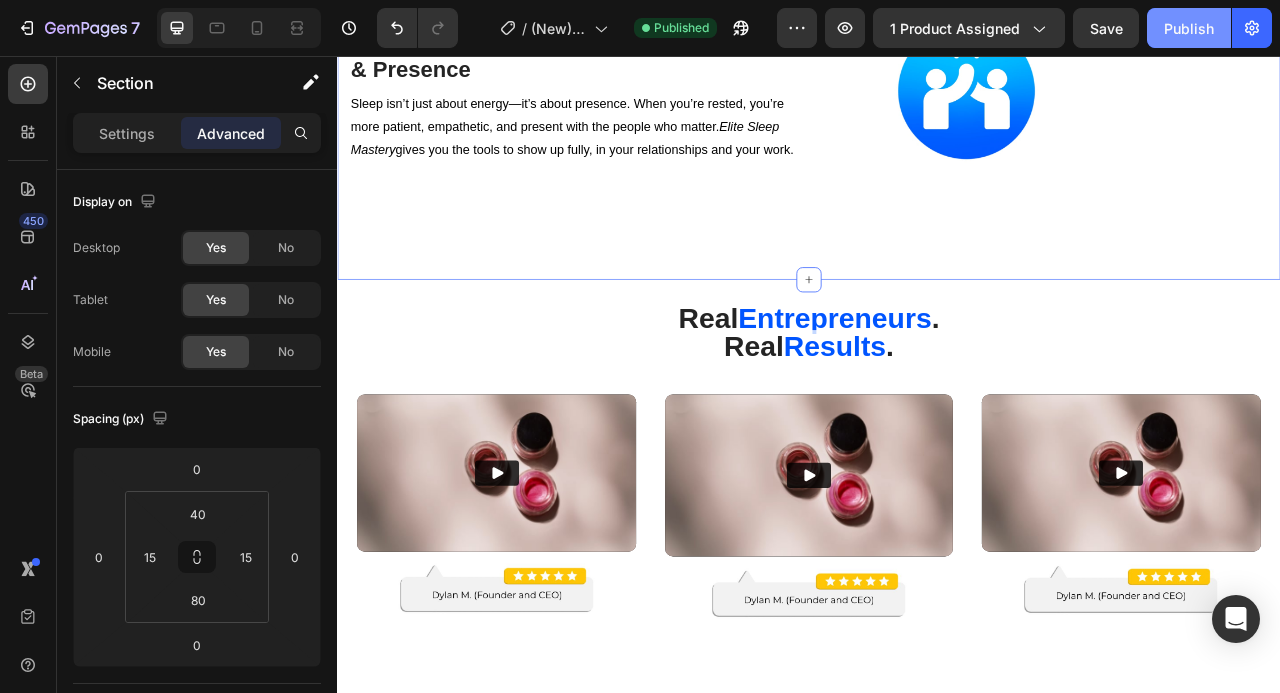 click on "Publish" at bounding box center (1189, 28) 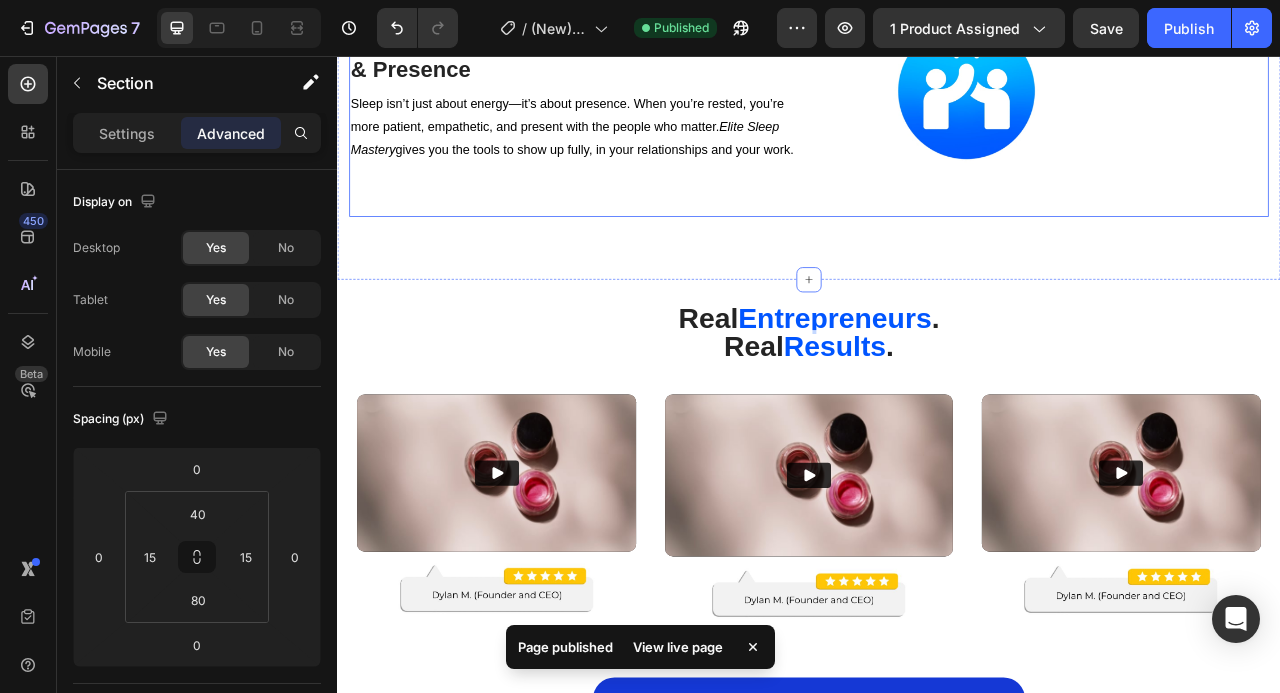 scroll, scrollTop: 7814, scrollLeft: 0, axis: vertical 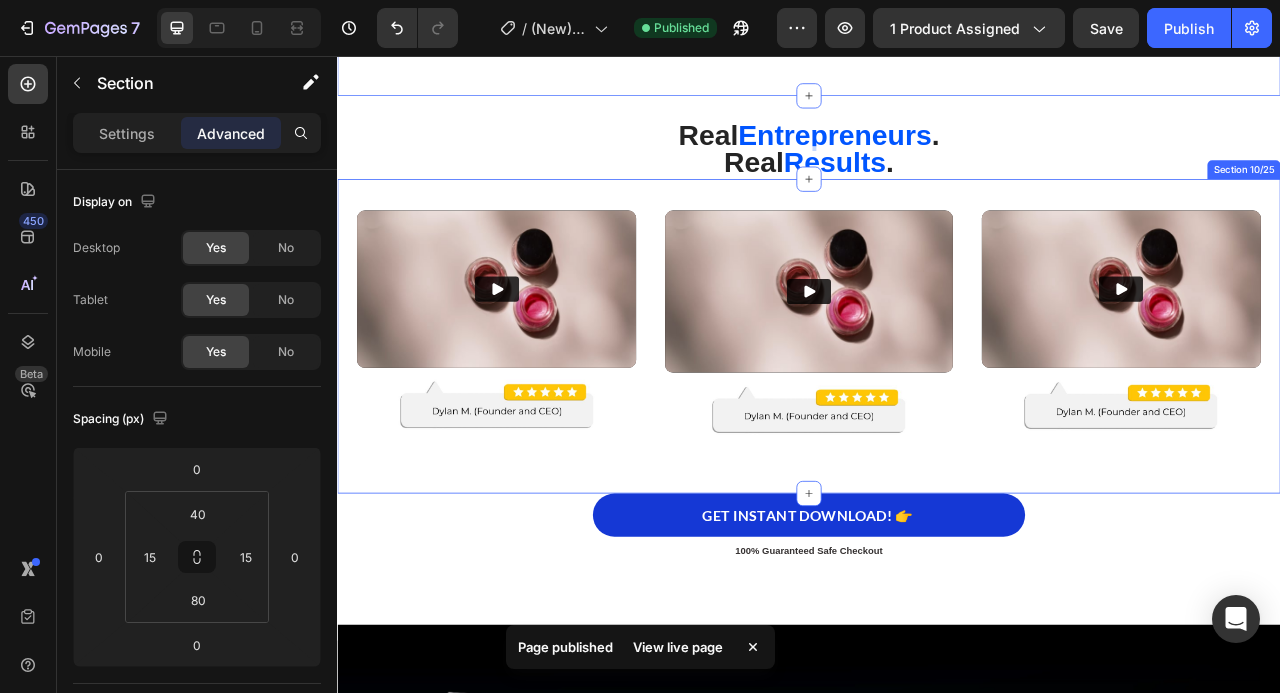 click on "Video Image Video Image Video Image Section 10/25" at bounding box center [937, 413] 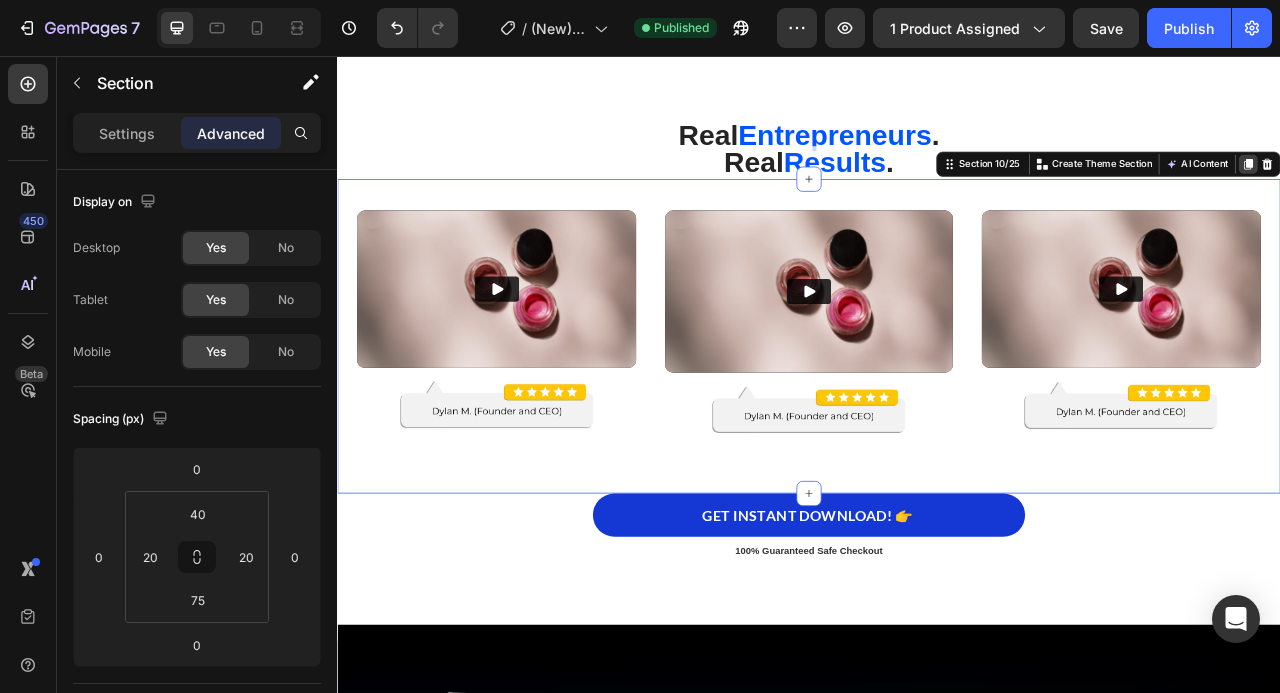 click 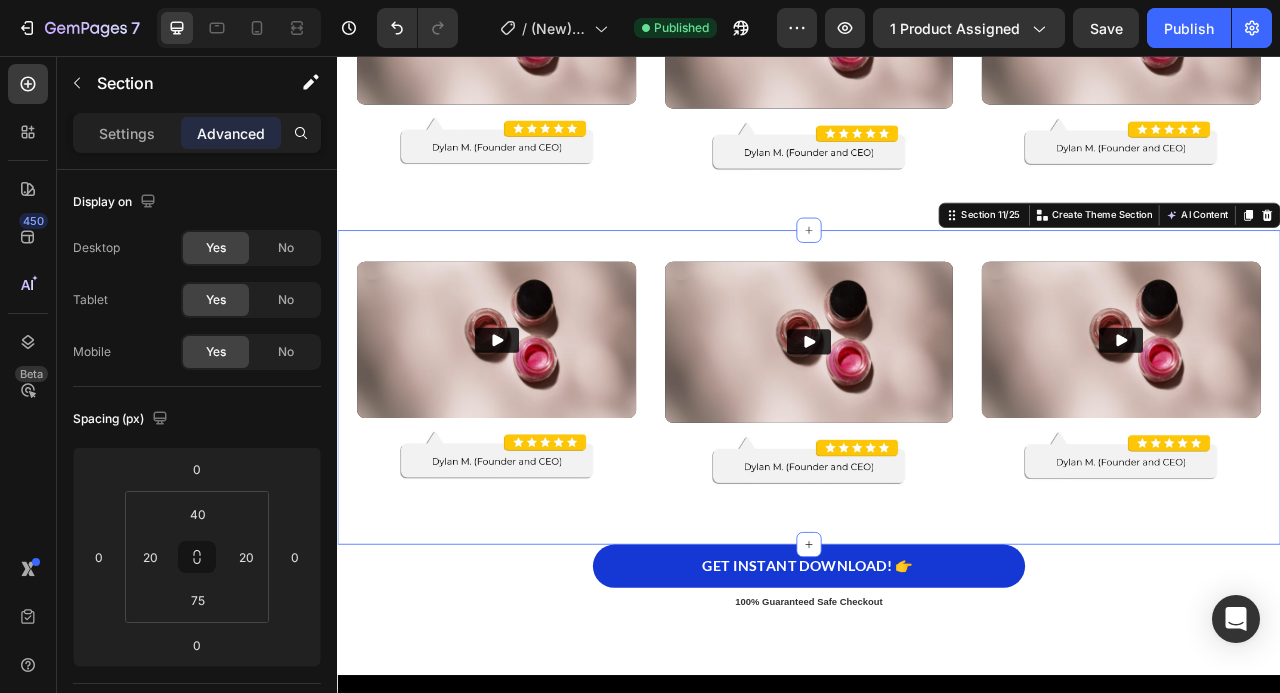 scroll, scrollTop: 8007, scrollLeft: 0, axis: vertical 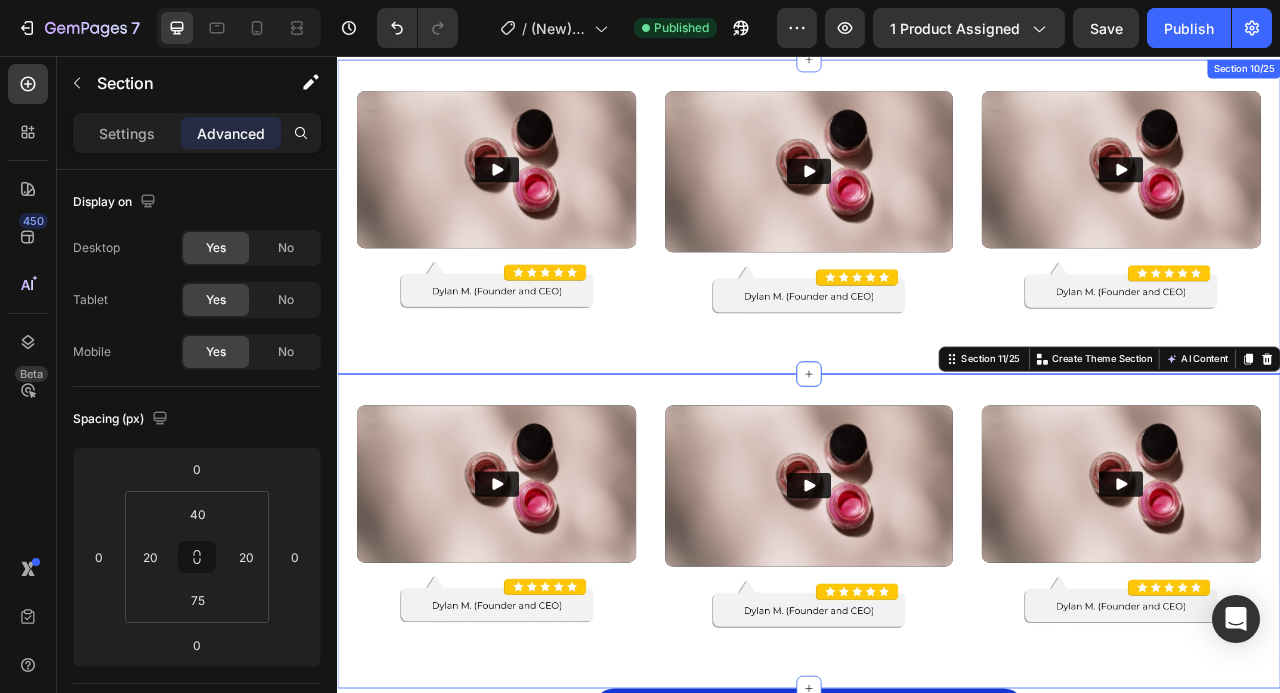 click on "Video Image Video Image Video Image Section 10/25" at bounding box center [937, 261] 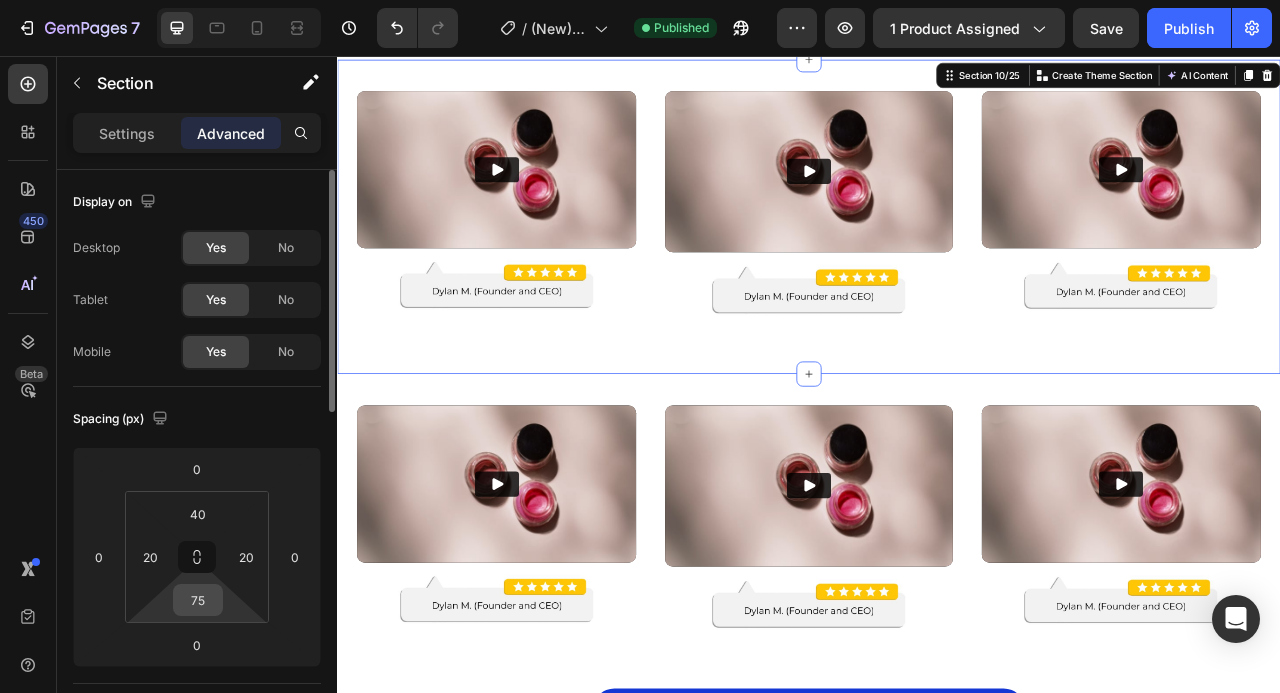 click on "75" at bounding box center (198, 600) 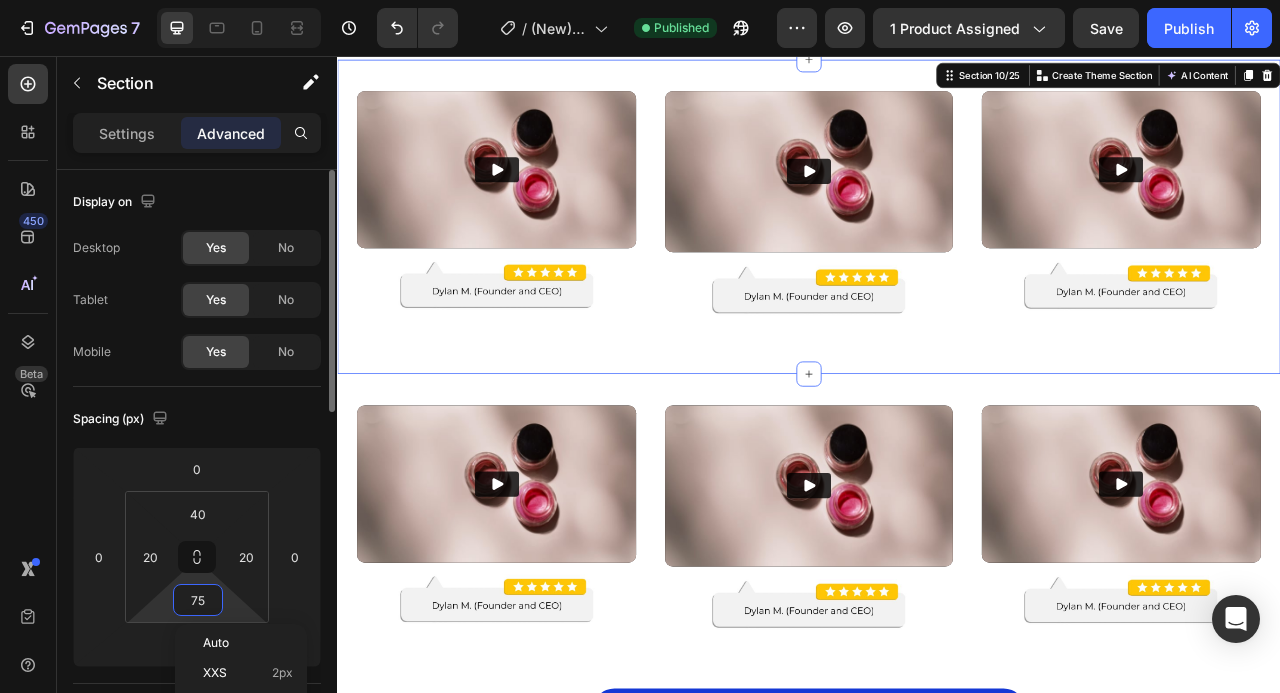 type on "0" 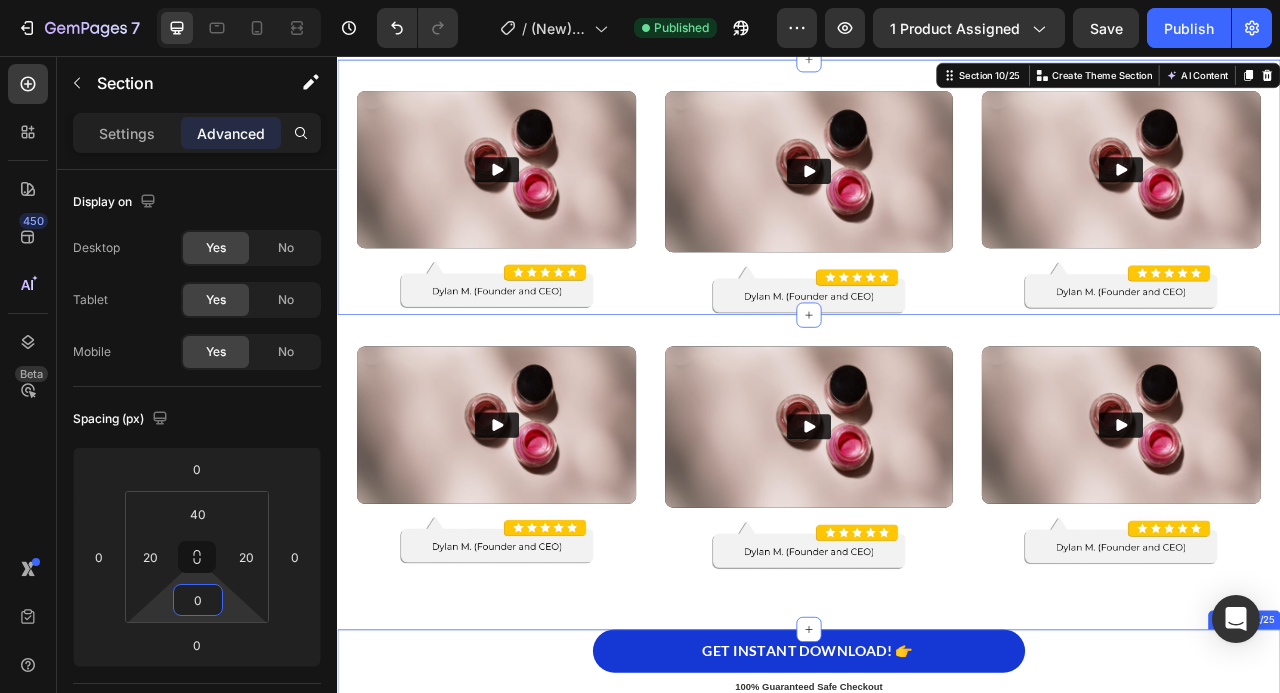 click on "GET INSTANT DOWNLOAD! 👉 Add to Cart 100% Guaranteed Safe Checkout Text block Product" at bounding box center (937, 829) 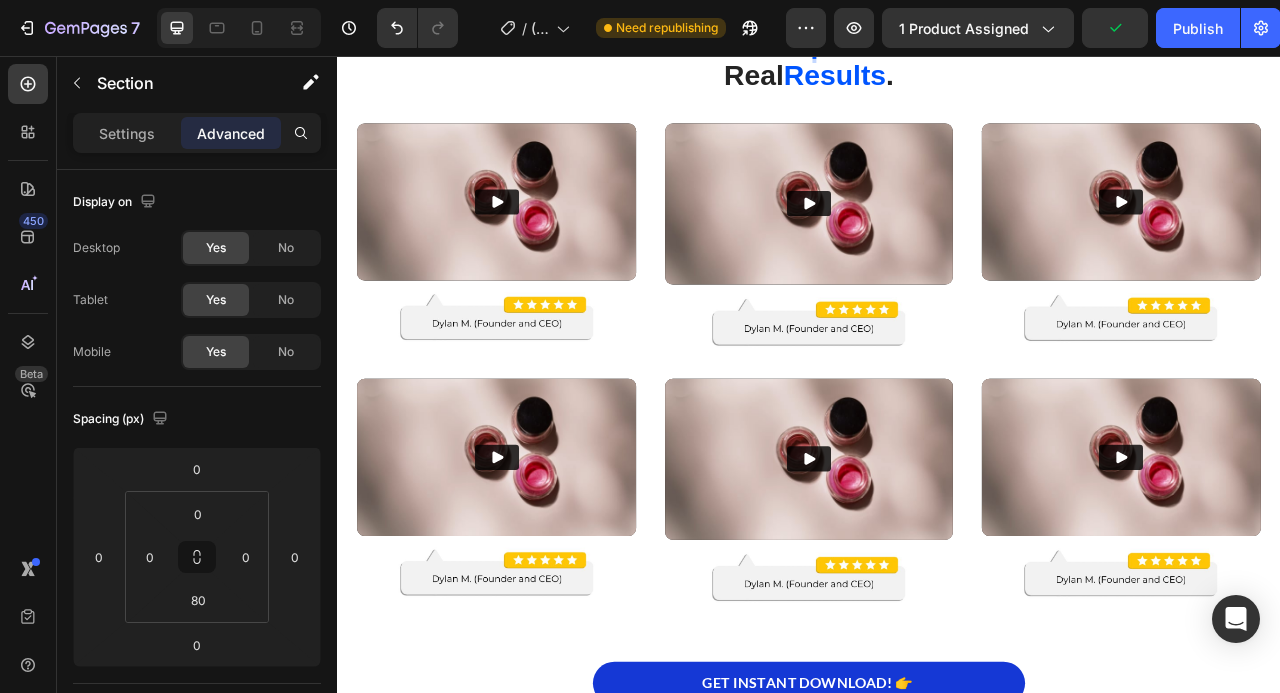 scroll, scrollTop: 8062, scrollLeft: 0, axis: vertical 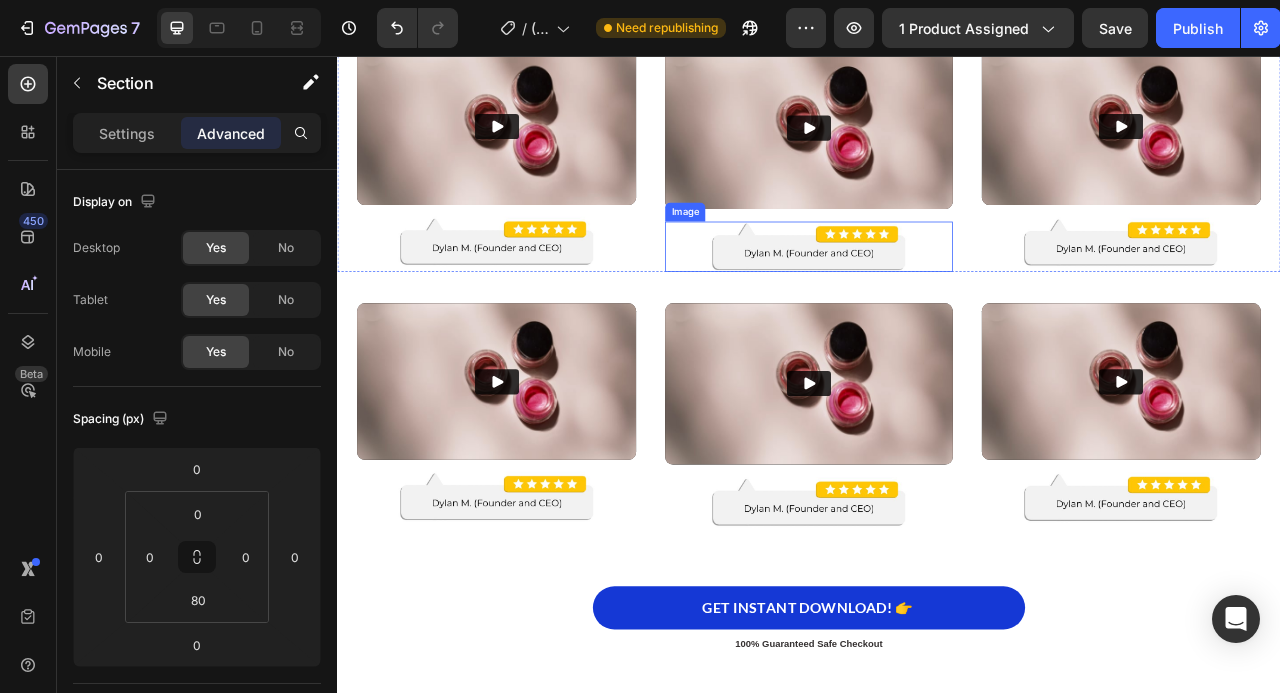 click at bounding box center (936, 298) 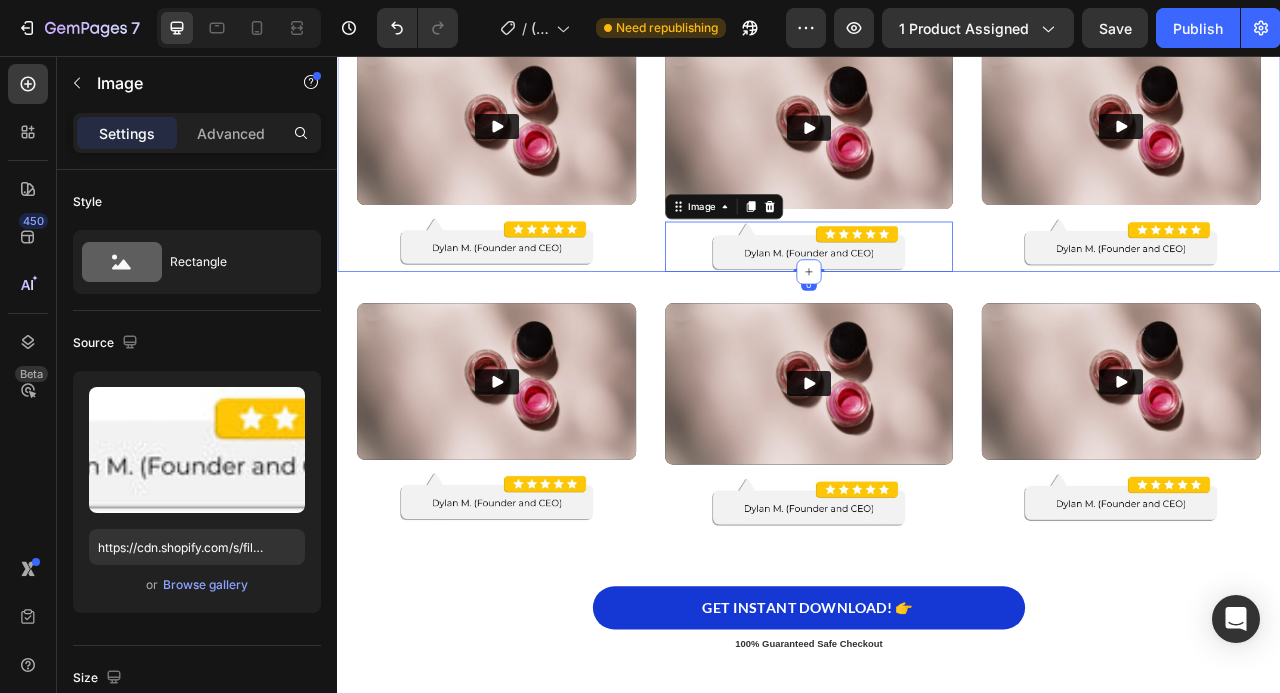 click on "Video Image Video Image   0 Video Image Section 10/25" at bounding box center (937, 168) 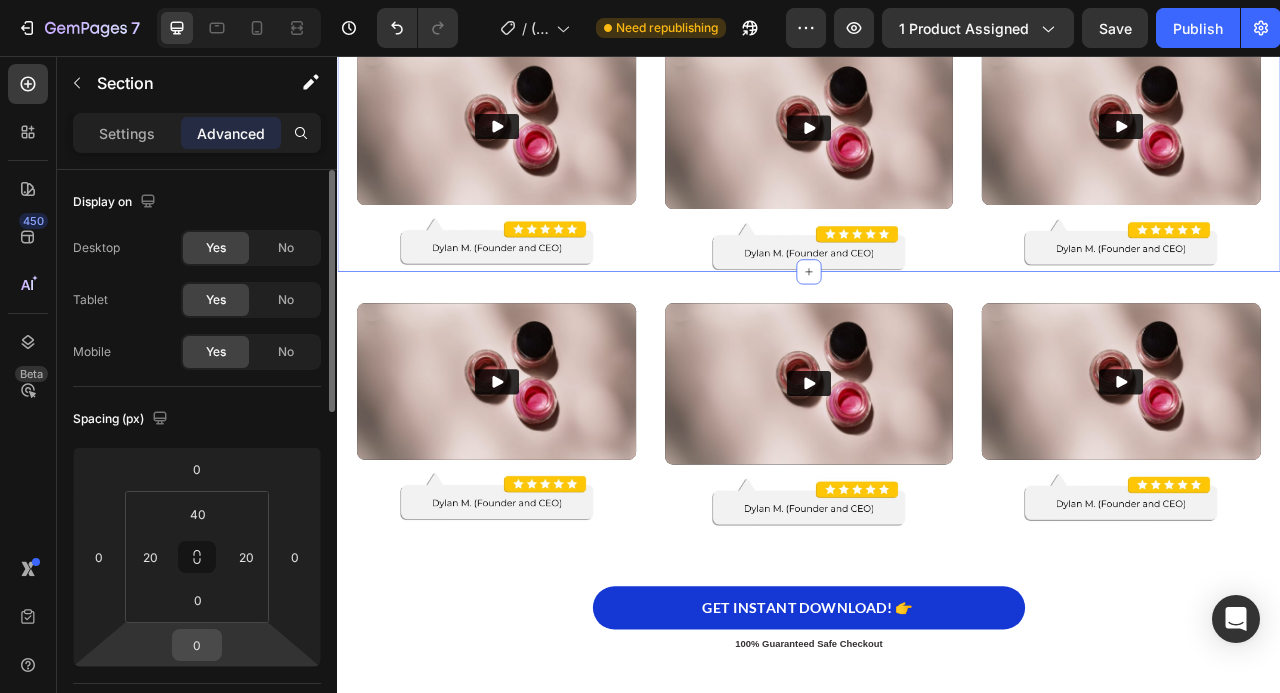 click on "0" at bounding box center [197, 645] 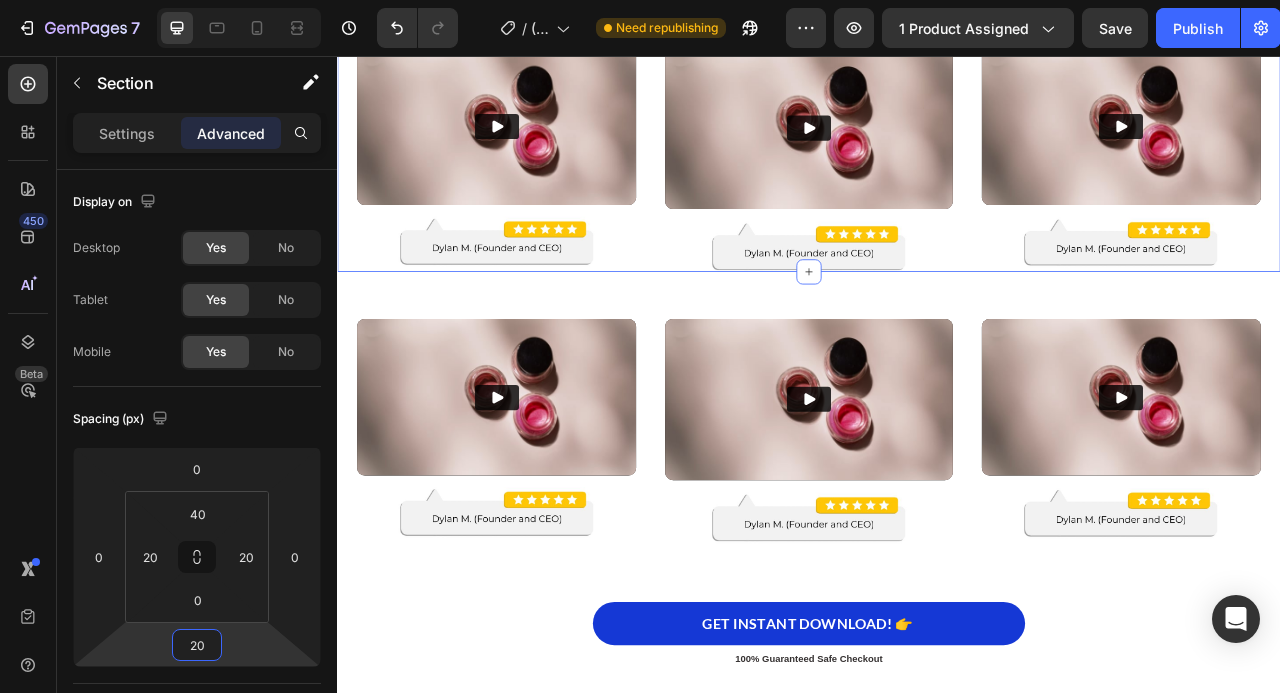click on "Video Image Video Image Video Image Section 10/25   You can create reusable sections Create Theme Section AI Content Write with GemAI What would you like to describe here? Tone and Voice Persuasive Product ELITE SLEEP MASTERY: The Entrepreneur's Guide to Rest for Success + FREE Bonuses Show more Generate" at bounding box center [937, 168] 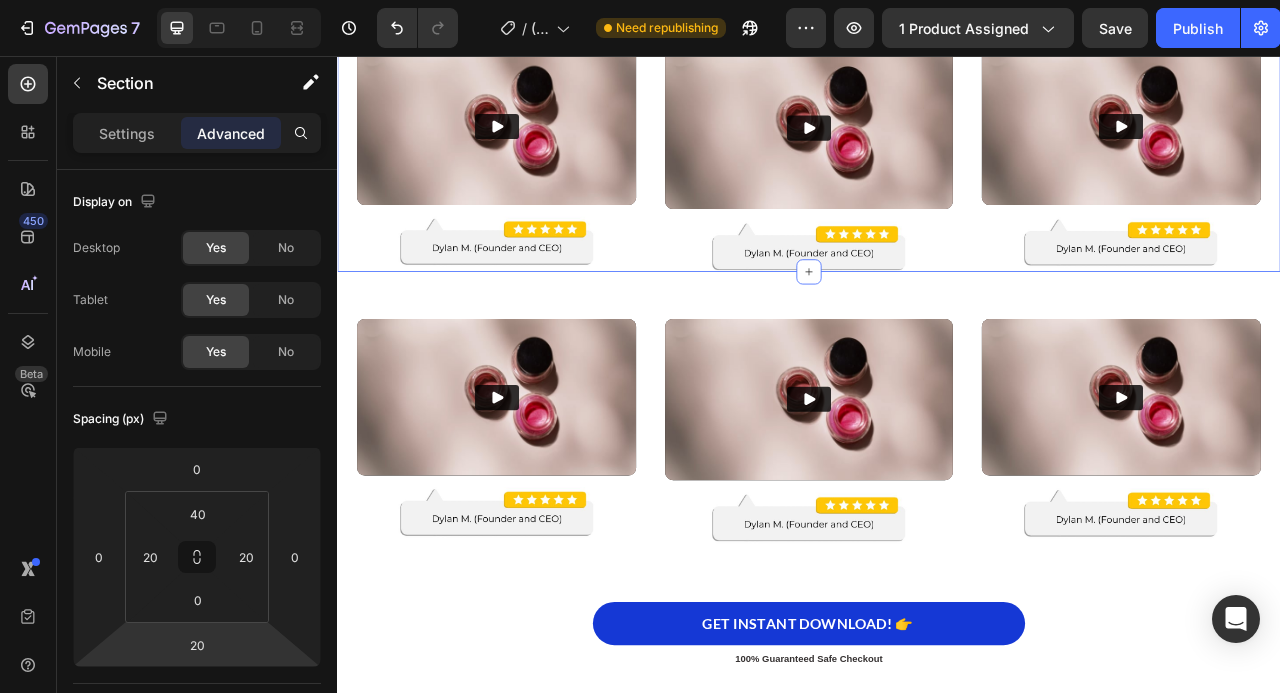 click on "Video Image Video Image Video Image Section 10/25   You can create reusable sections Create Theme Section AI Content Write with GemAI What would you like to describe here? Tone and Voice Persuasive Product ELITE SLEEP MASTERY: The Entrepreneur's Guide to Rest for Success + FREE Bonuses Show more Generate" at bounding box center (937, 168) 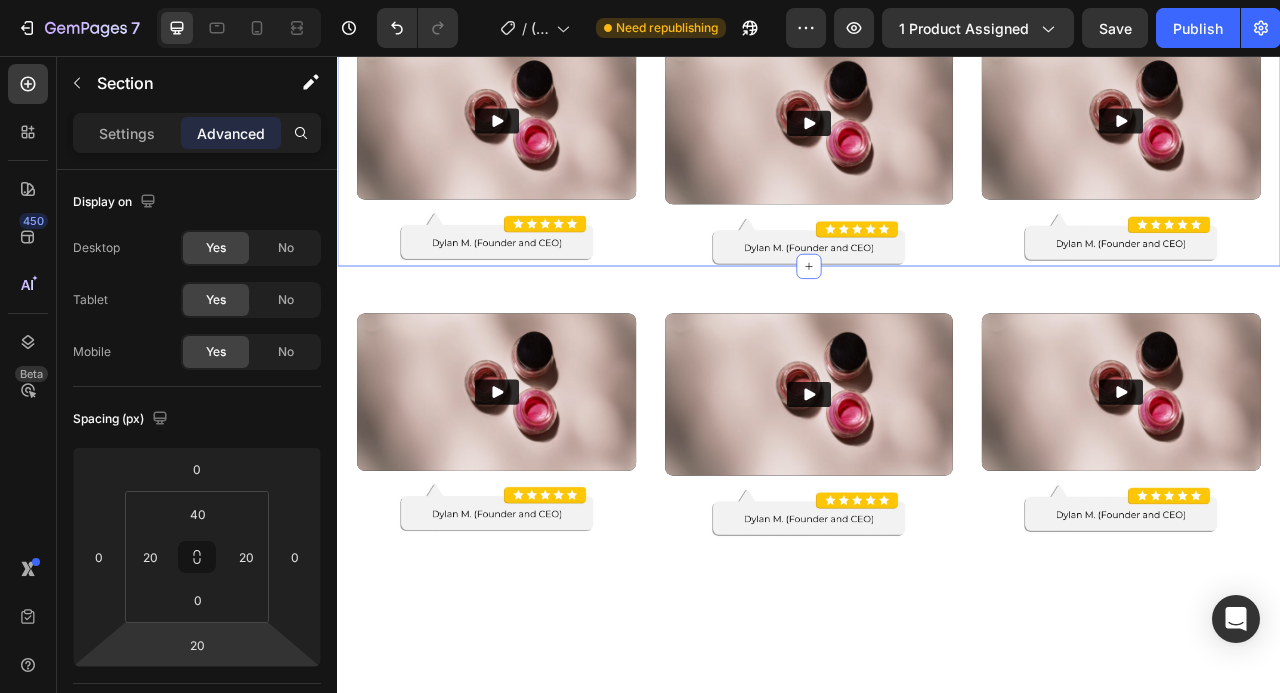 scroll, scrollTop: 7890, scrollLeft: 0, axis: vertical 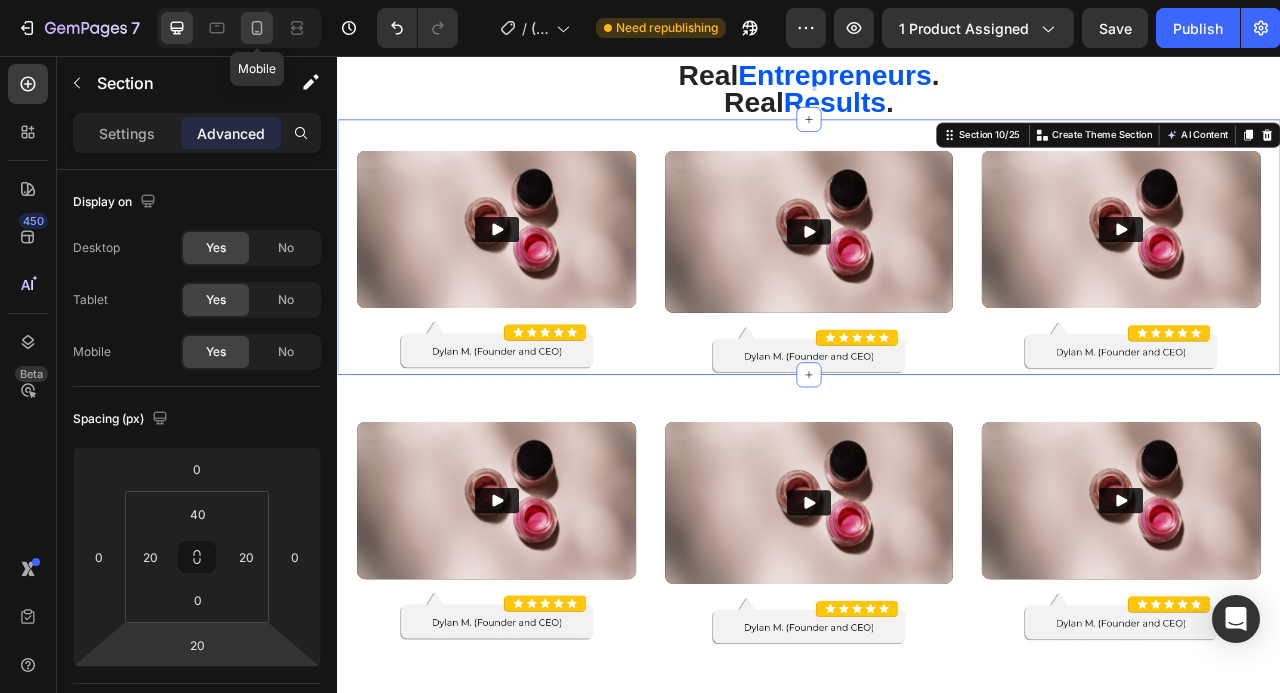 click 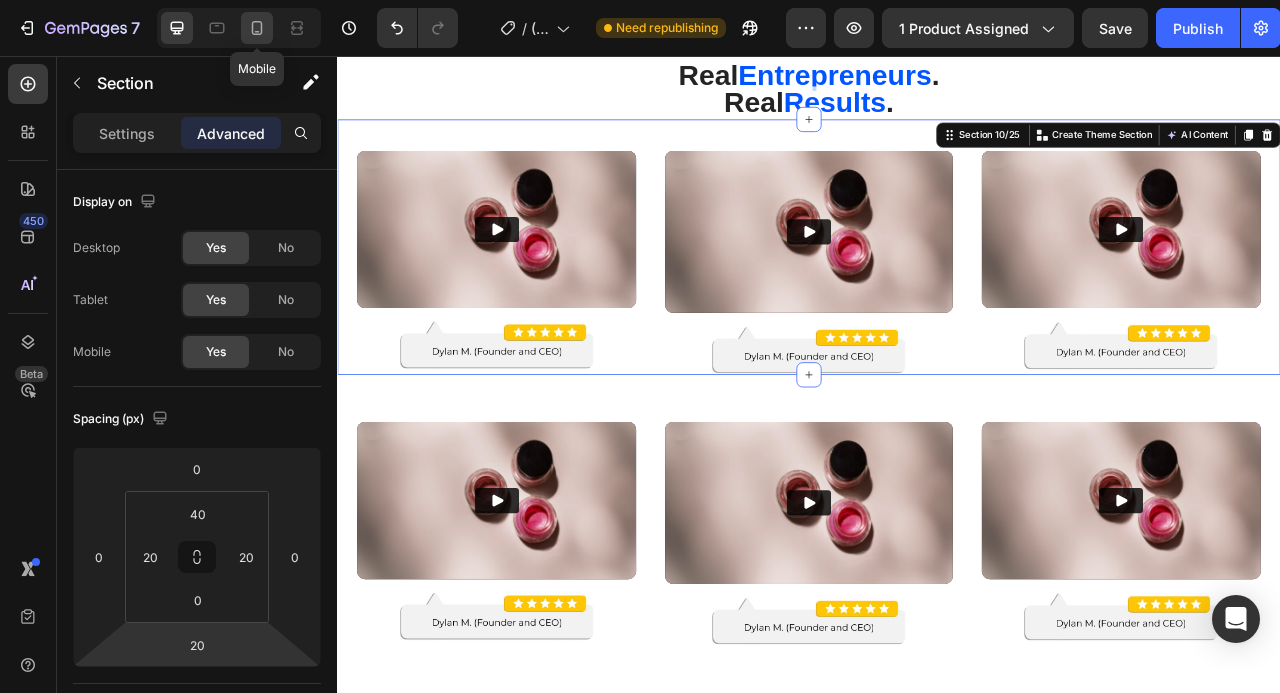 type on "4" 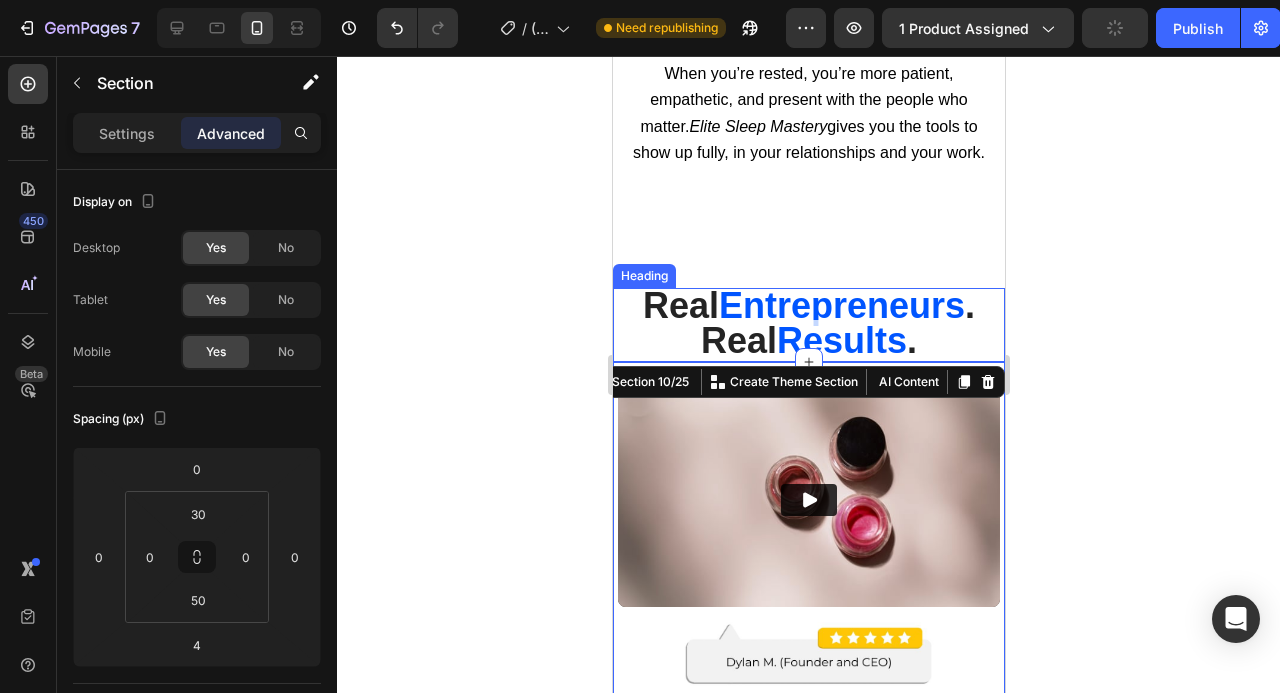 scroll, scrollTop: 8906, scrollLeft: 0, axis: vertical 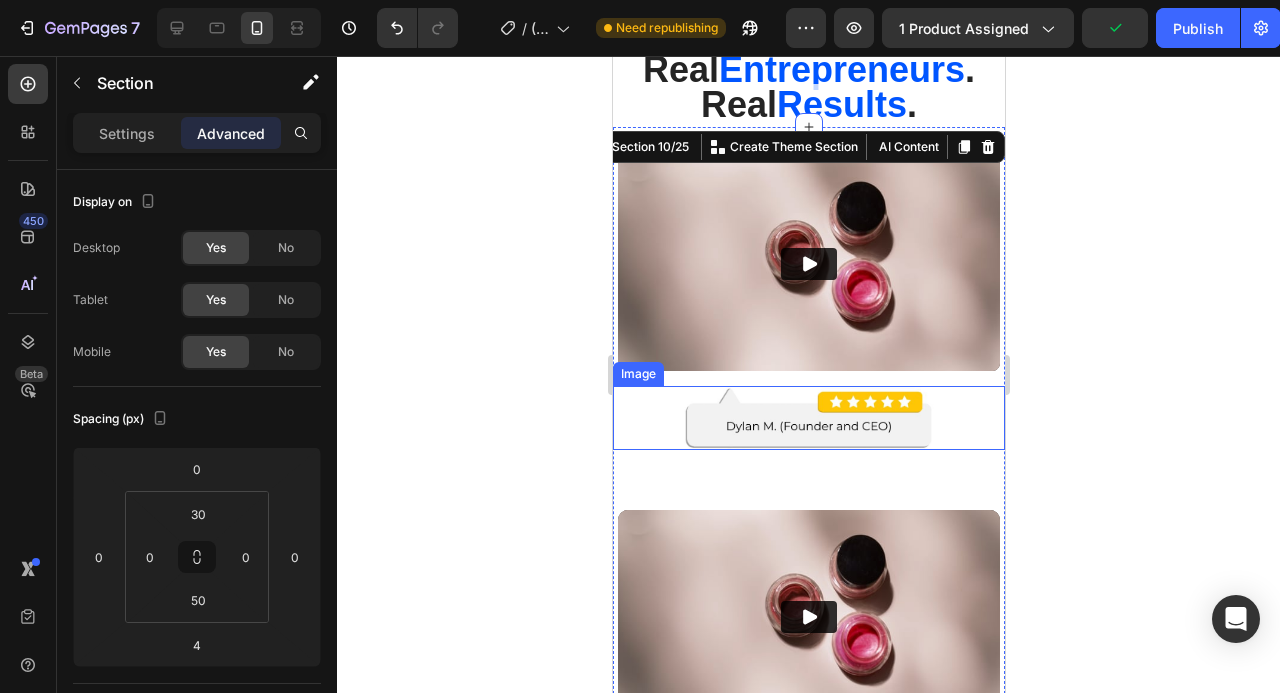 click 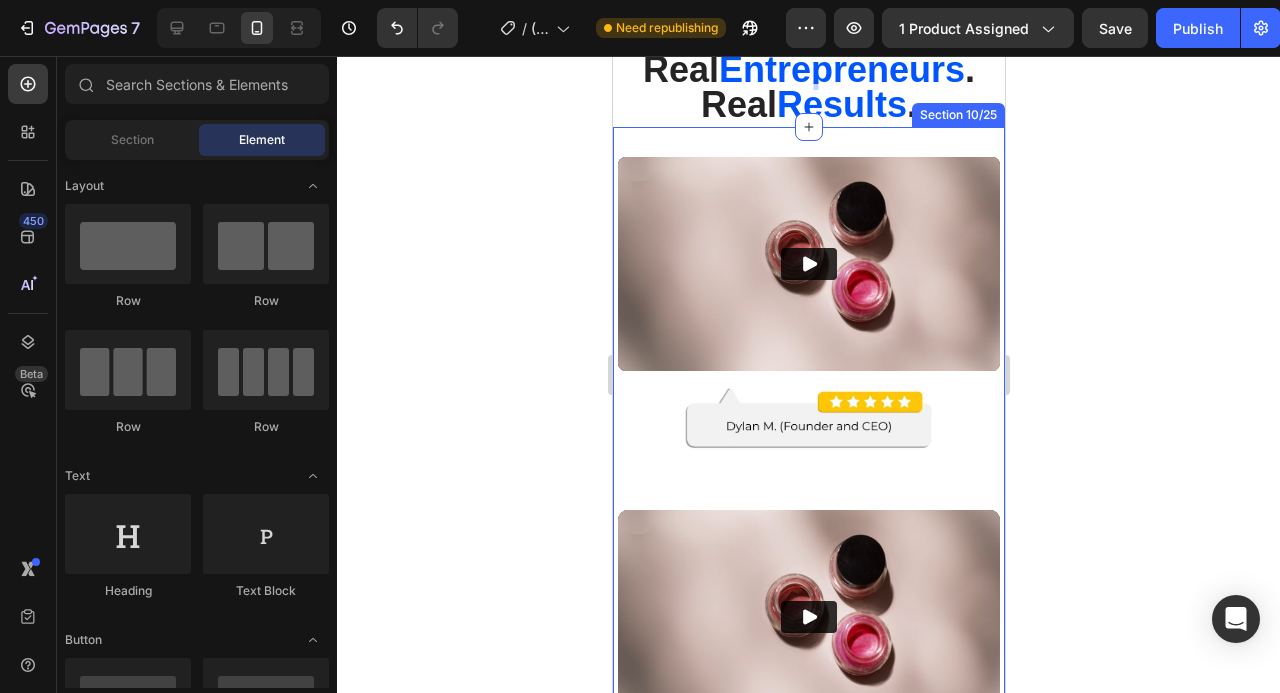 click on "Video Image Video Image Video Image Section 10/25" at bounding box center [808, 668] 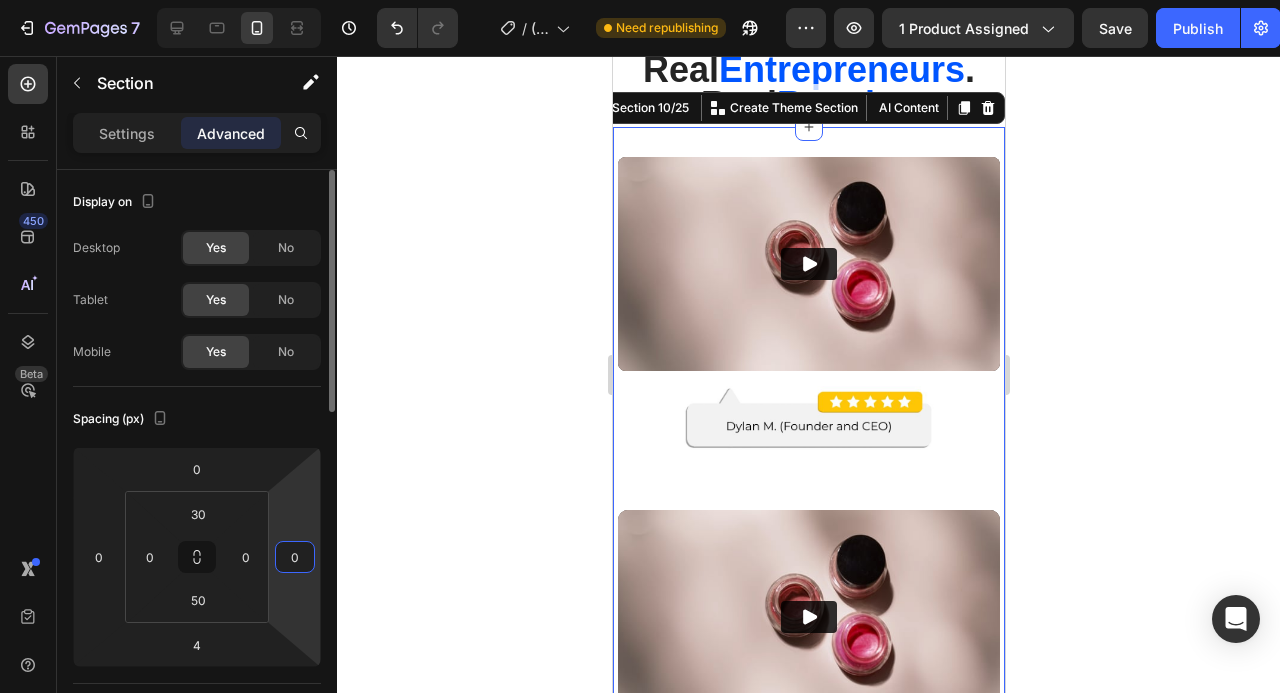 click on "0" at bounding box center [295, 557] 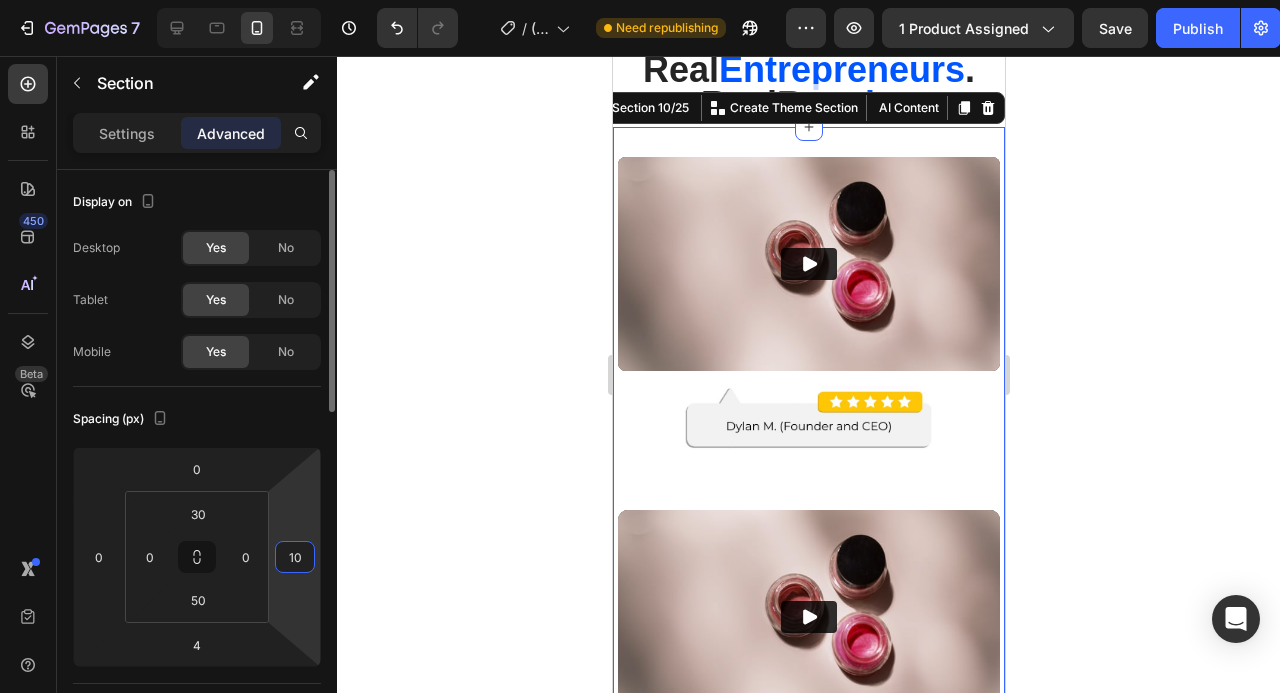 type on "1" 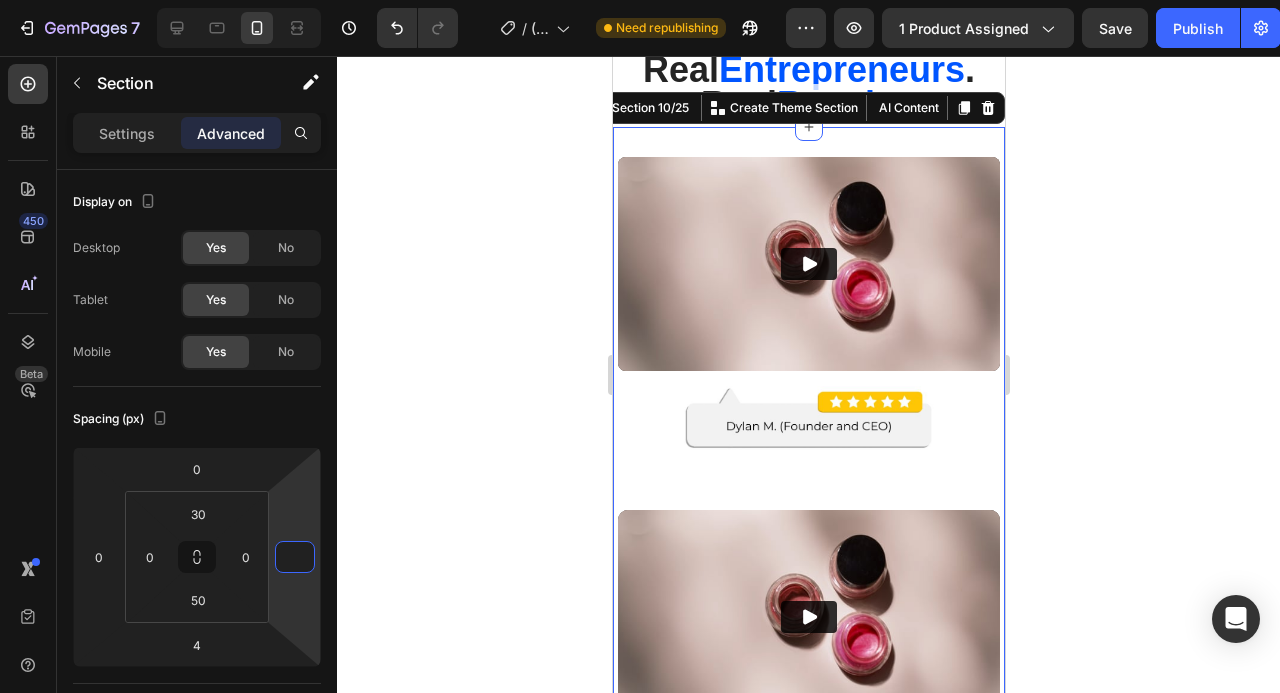 click on "Video Image Video Image Video Image Section 10/25   You can create reusable sections Create Theme Section AI Content Write with GemAI What would you like to describe here? Tone and Voice Persuasive Product ELITE SLEEP MASTERY: The Entrepreneur's Guide to Rest for Success + FREE Bonuses Show more Generate" at bounding box center (808, 668) 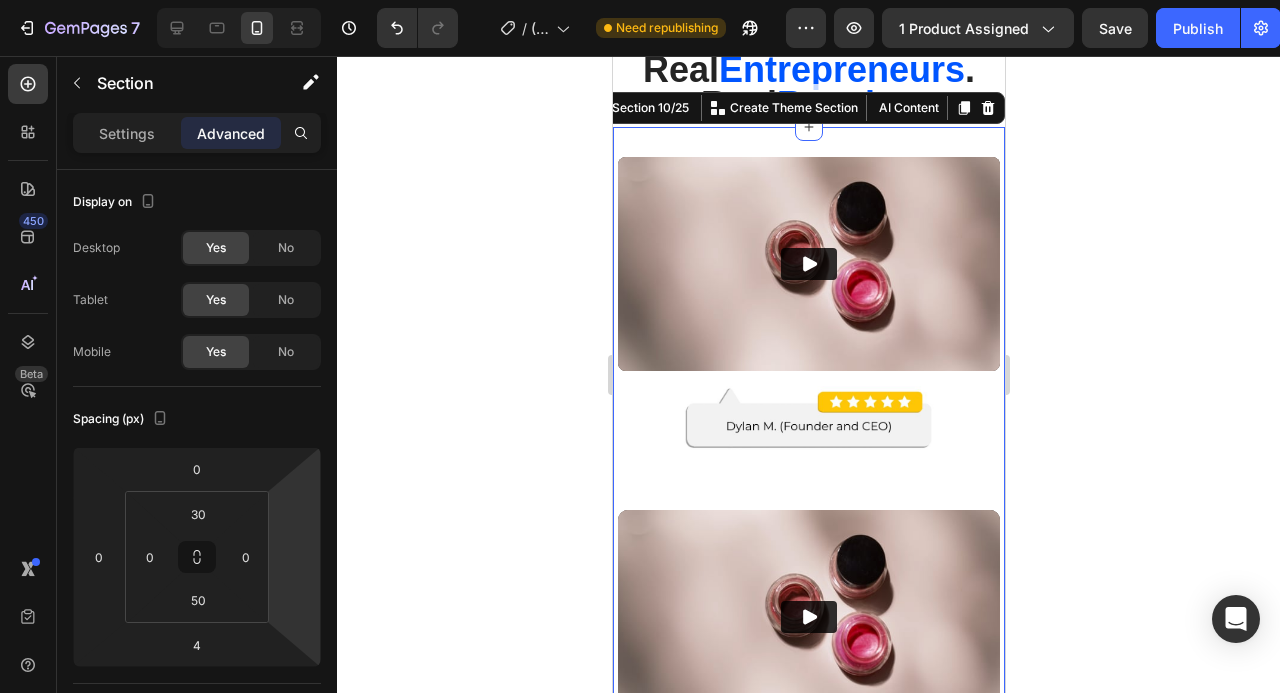 type on "0" 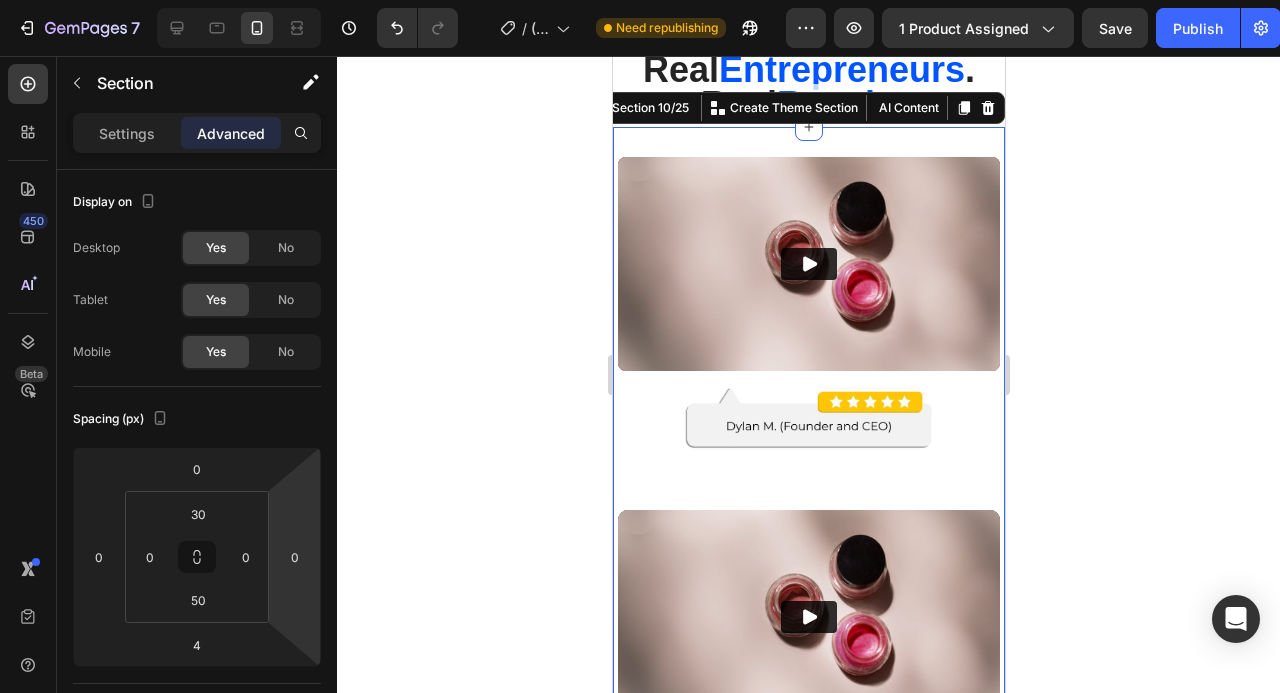 scroll, scrollTop: 8837, scrollLeft: 0, axis: vertical 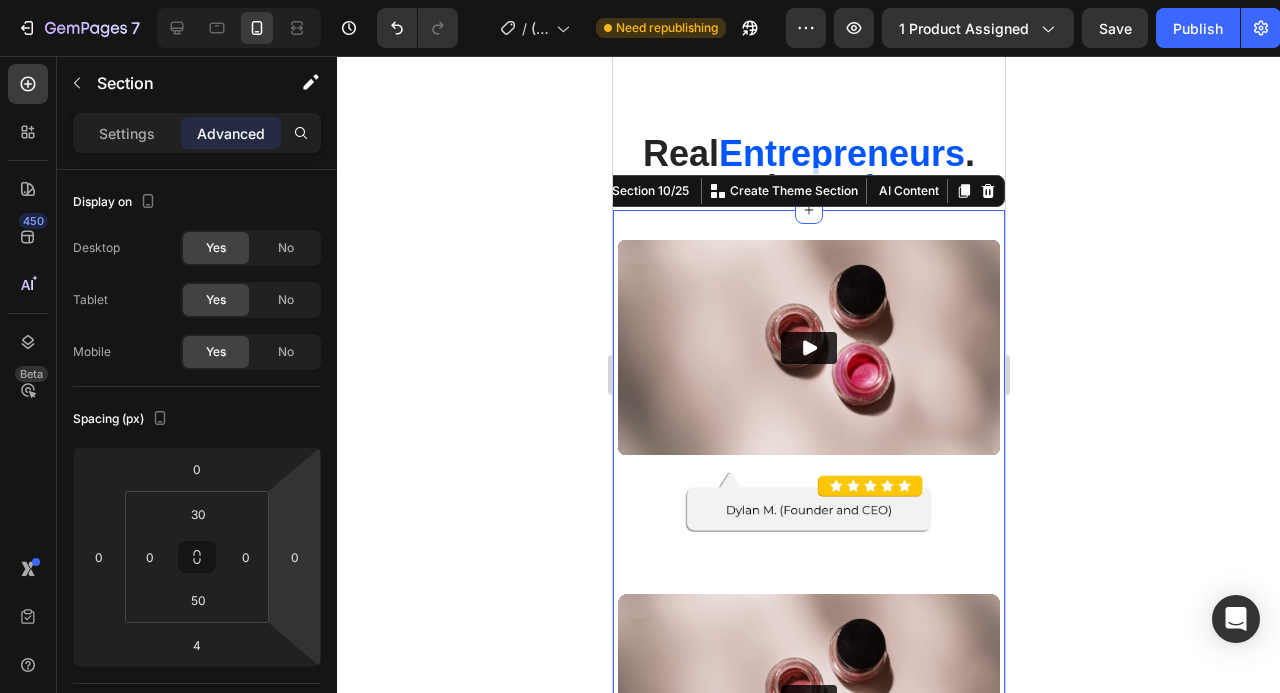 click on "Video Image" at bounding box center [808, 416] 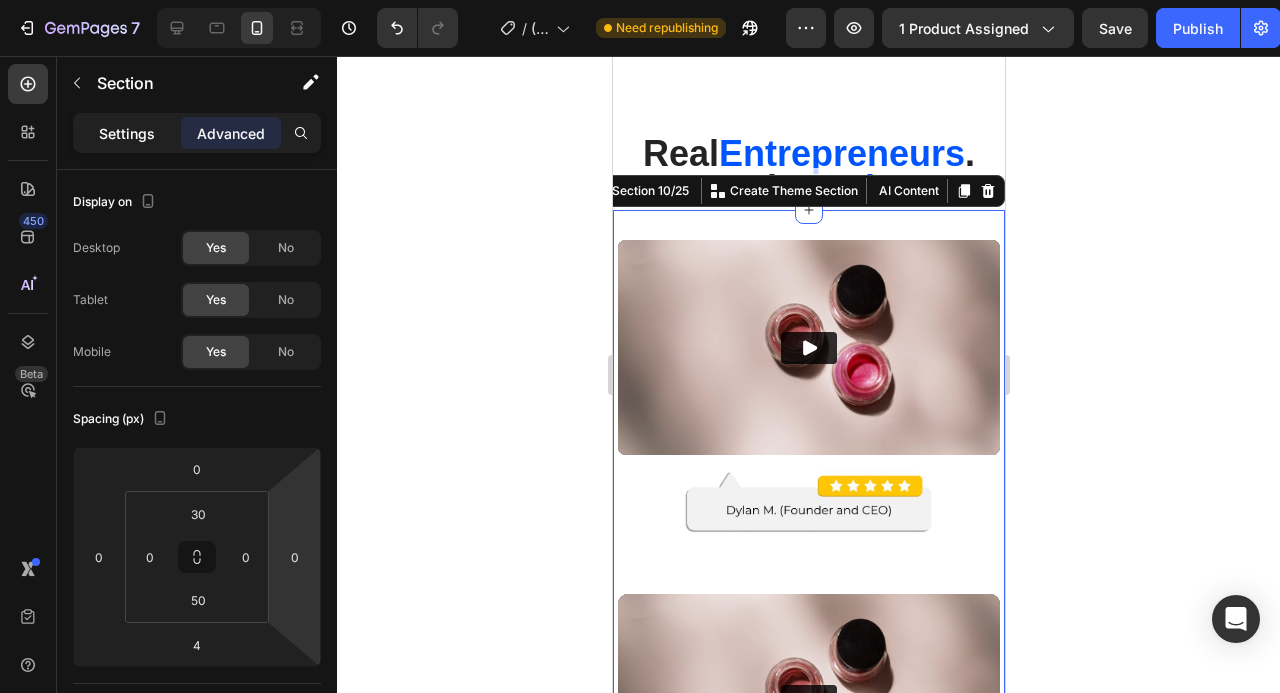 click on "Settings" at bounding box center [127, 133] 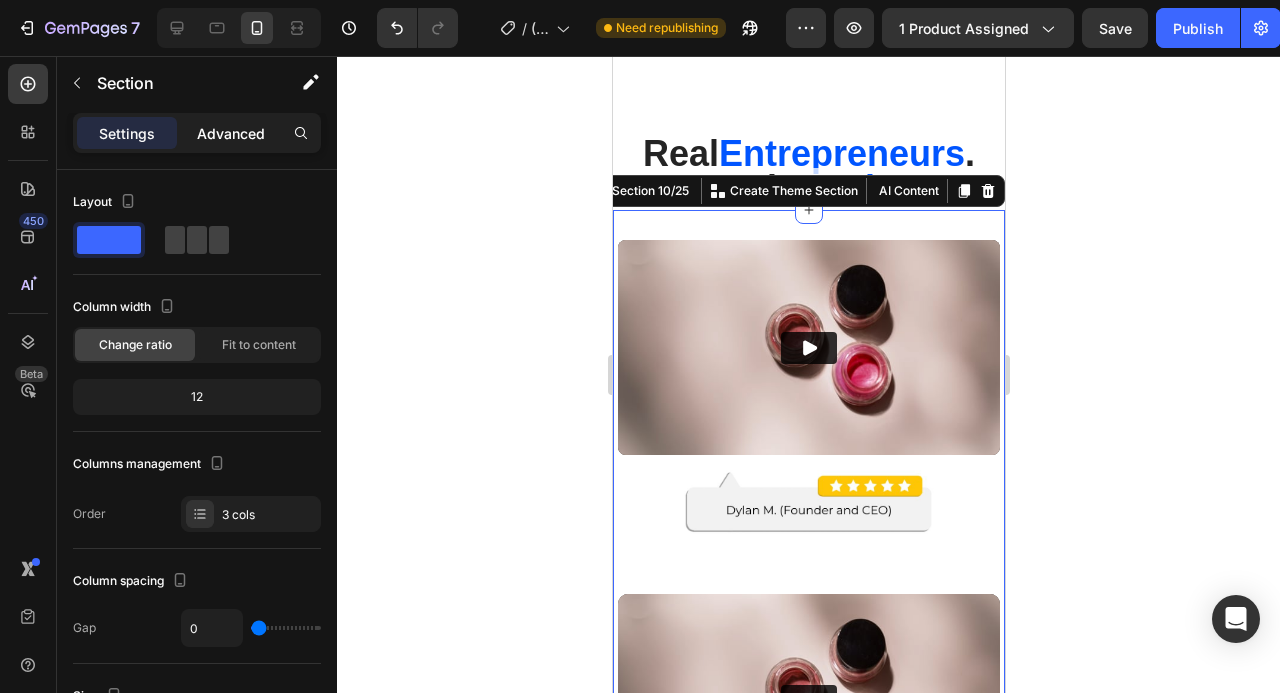 click on "Advanced" at bounding box center [231, 133] 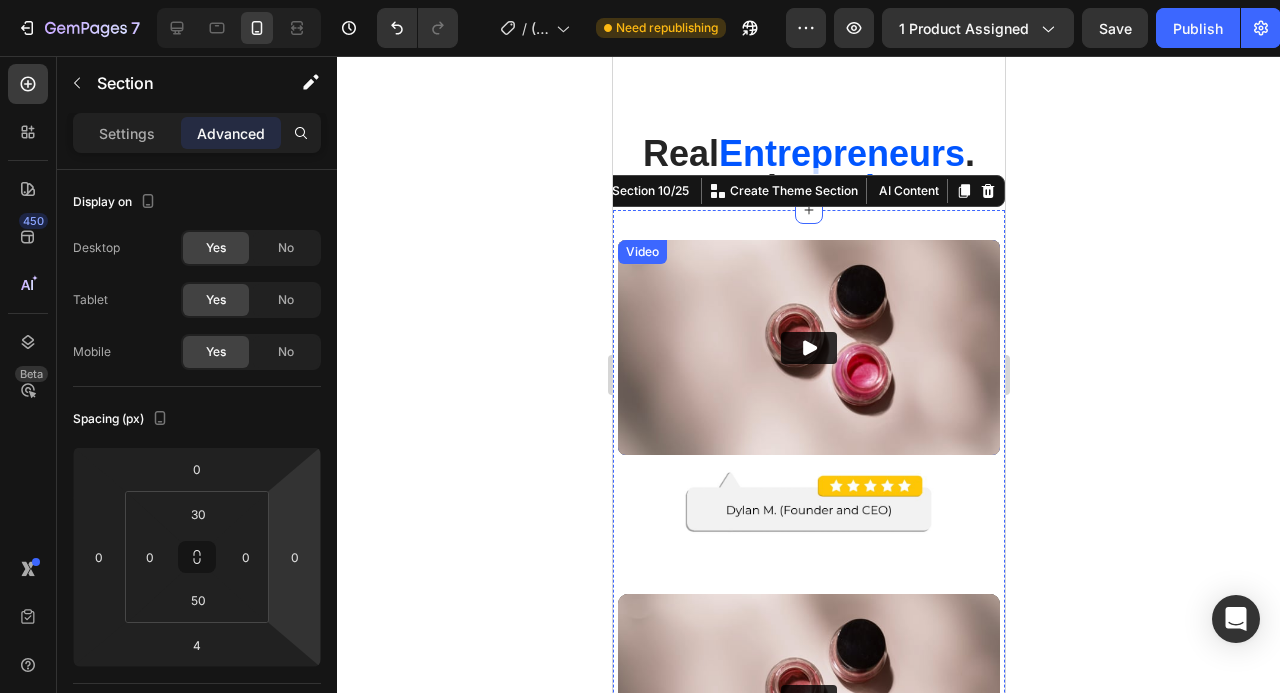 click 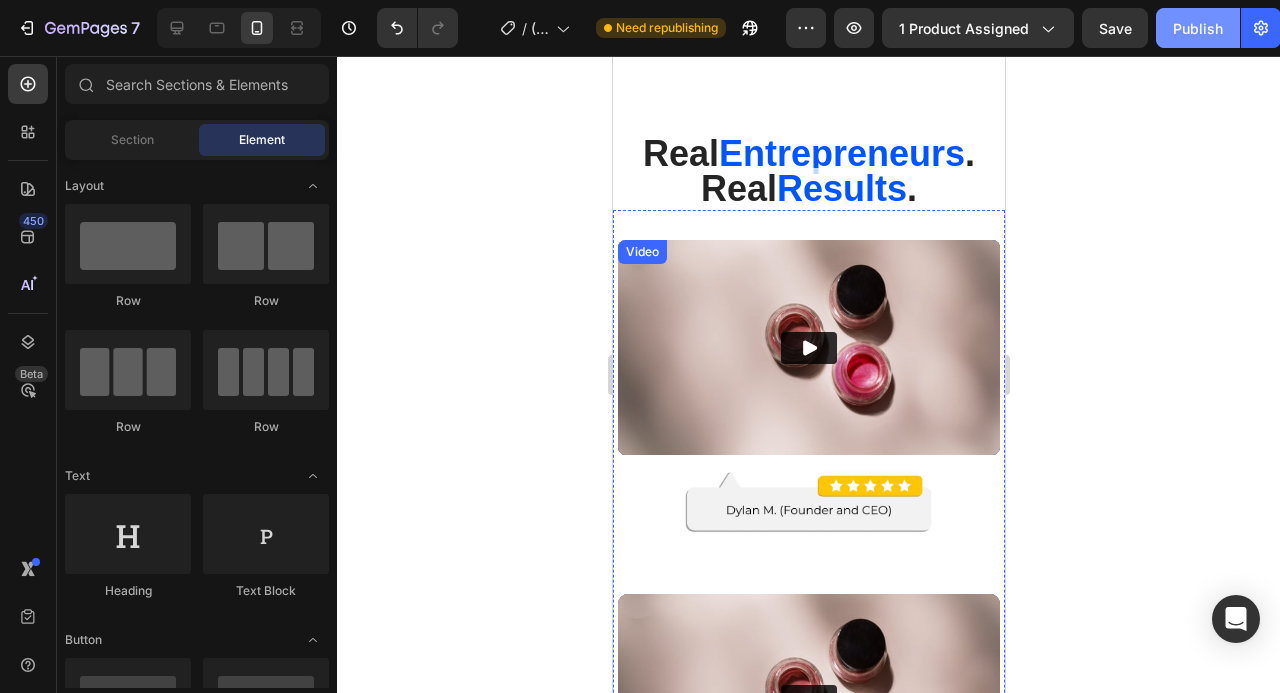 click on "Publish" 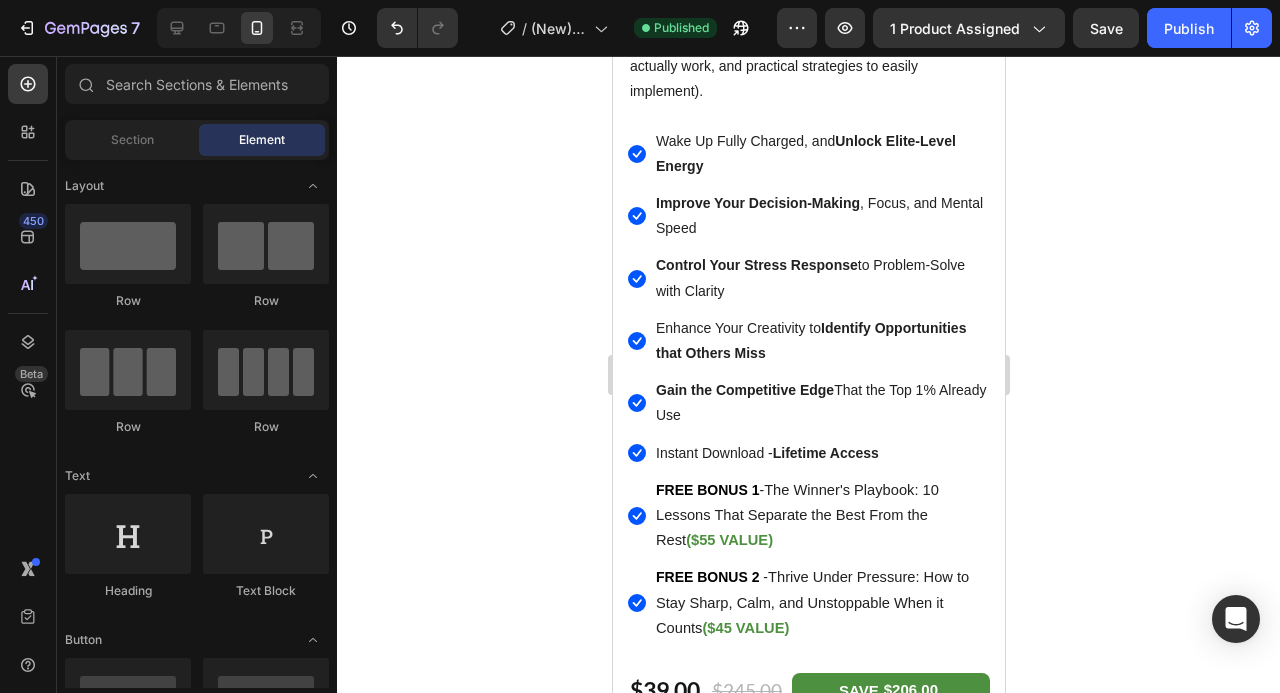 scroll, scrollTop: 1297, scrollLeft: 0, axis: vertical 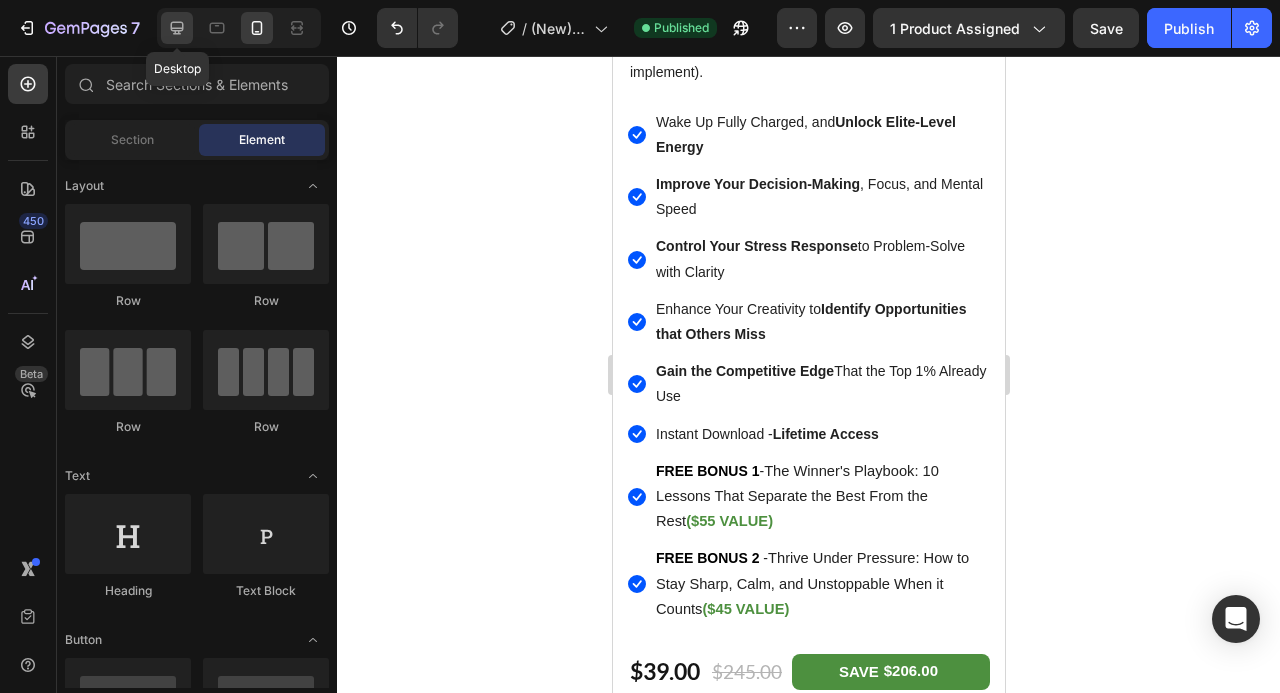 click 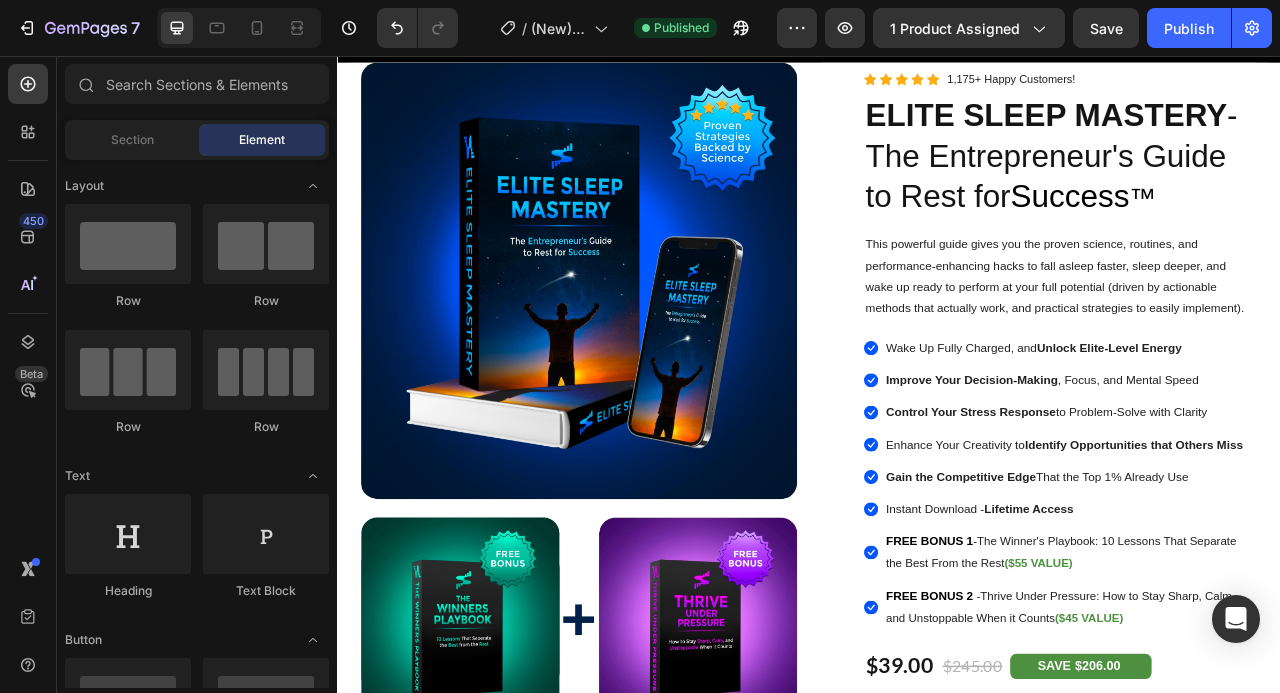 scroll, scrollTop: 0, scrollLeft: 0, axis: both 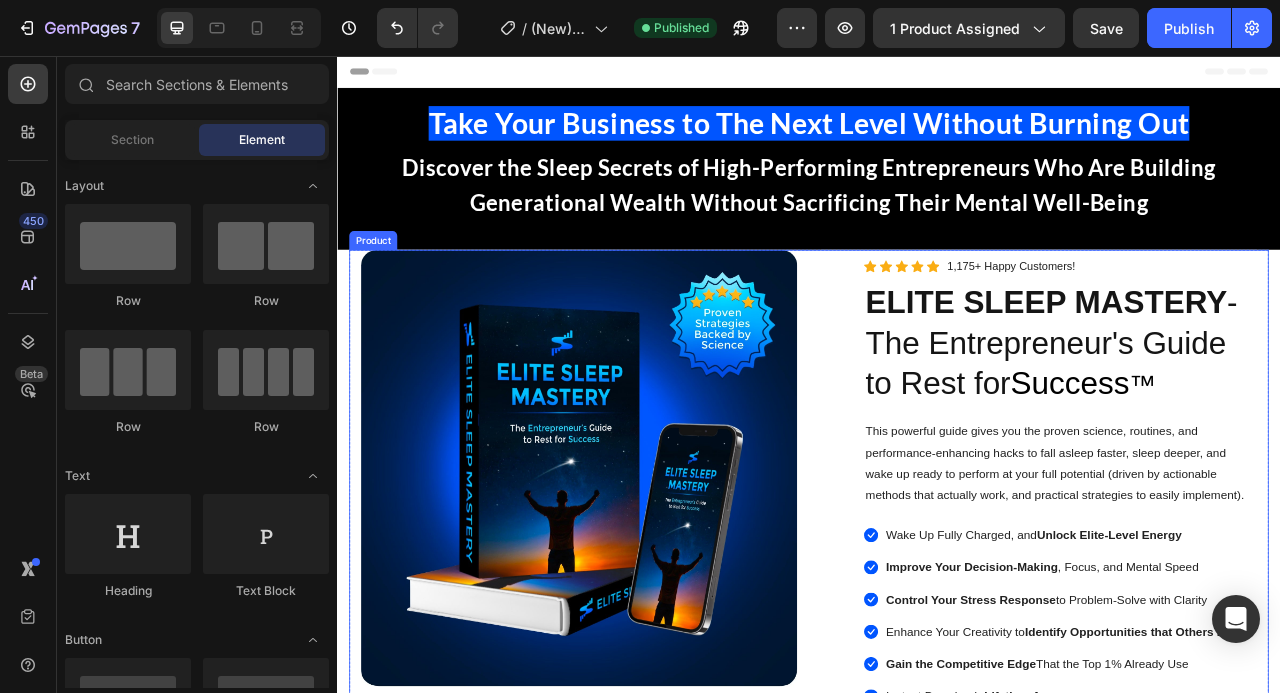 click on "Image Image PDF Guide Heading for all devices Text block Row Image Lifetime Access Heading with one-time payment Text block Row Image Row Row Image                Icon                Icon                Icon                Icon                Icon Icon List Hoz 1,175+ Happy Customers! Text block Row ELITE SLEEP MASTERY  - The Entrepreneur's Guide to Rest for  Success ™ Heading This powerful guide gives you the proven science, routines, and performance-enhancing hacks to fall asleep faster, sleep deeper, and wake up ready to perform at your full potential (driven by actionable methods that actually work, and practical strategies to easily implement). Text Block
Icon Wake Up Fully Charged, and  Unlock Elite-Level Energy Text block
Icon Improve Your Decision-Making , Focus, and Mental Speed Text block
Icon Control Your Stress Response  to Problem-Solve with Clarity Text block
Icon Enhance Your Creativity to  Identify Opportunities   Text block  -" at bounding box center (937, 856) 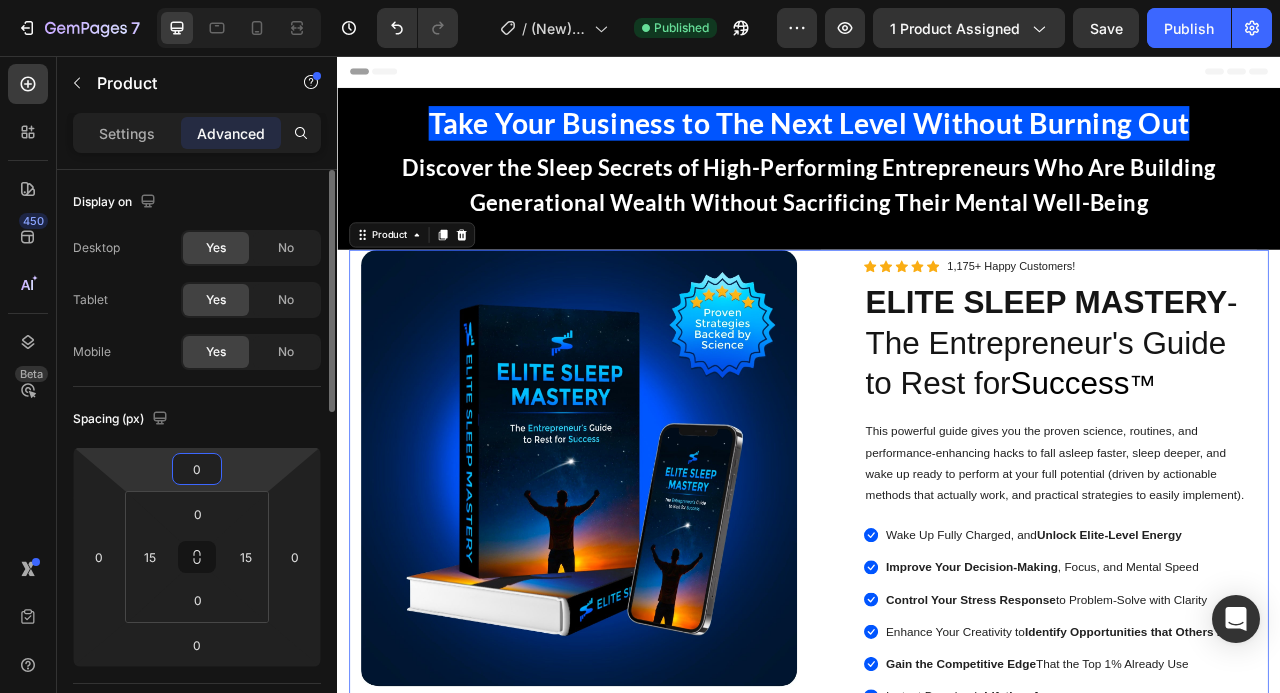 click on "0" at bounding box center [197, 469] 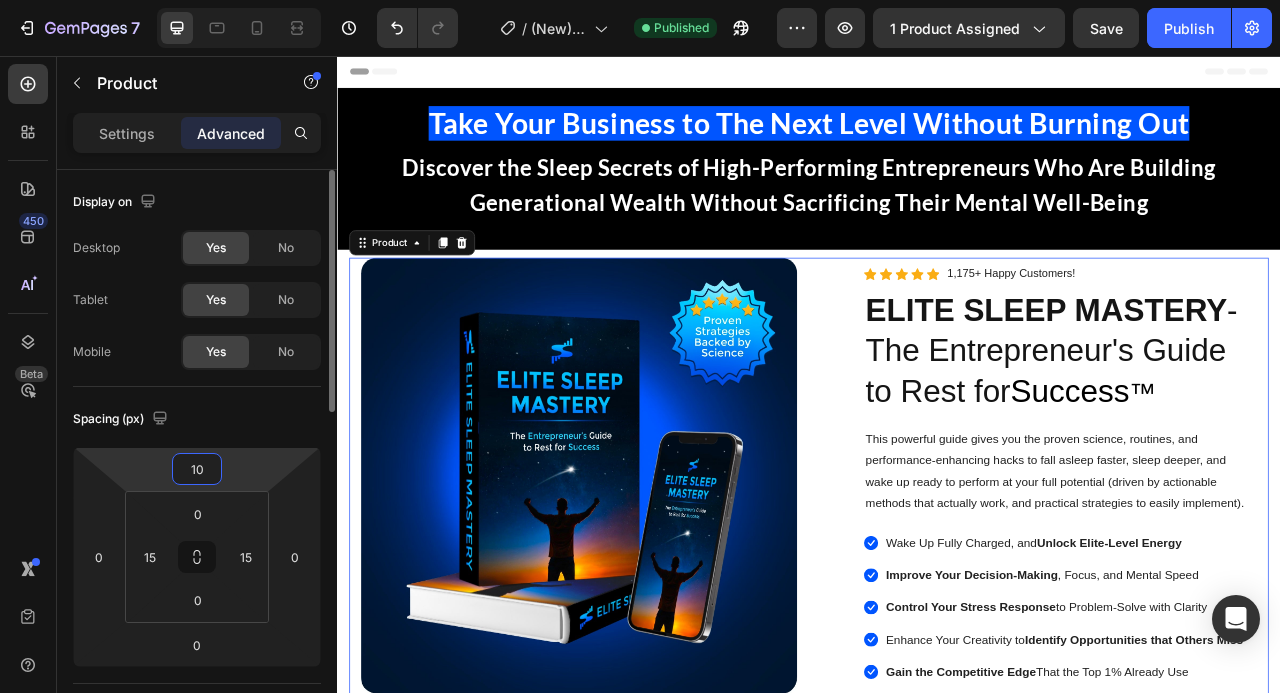 type on "1" 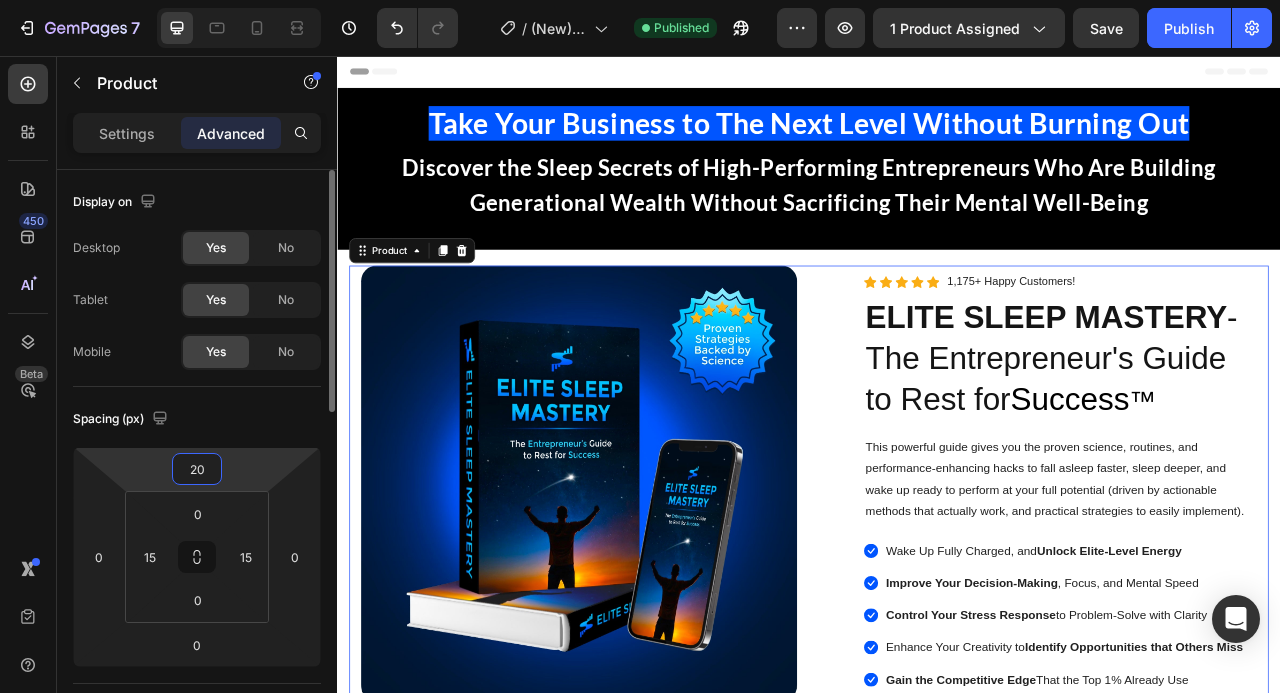 type on "2" 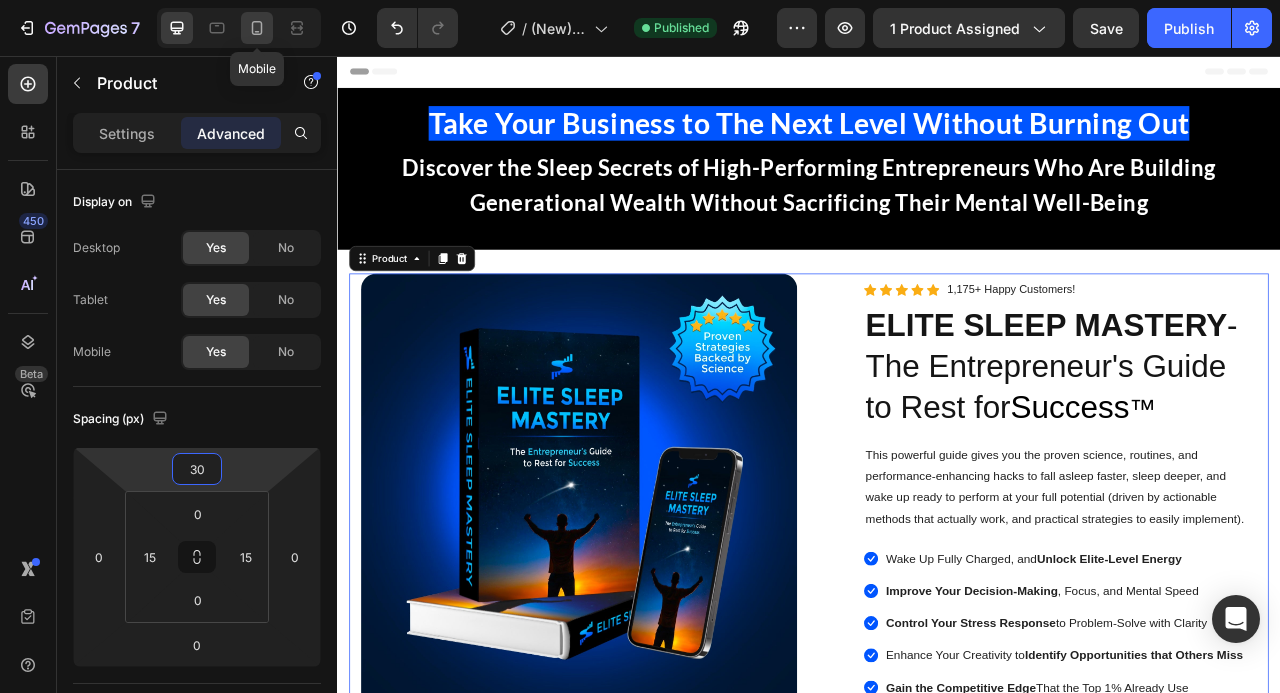 type on "30" 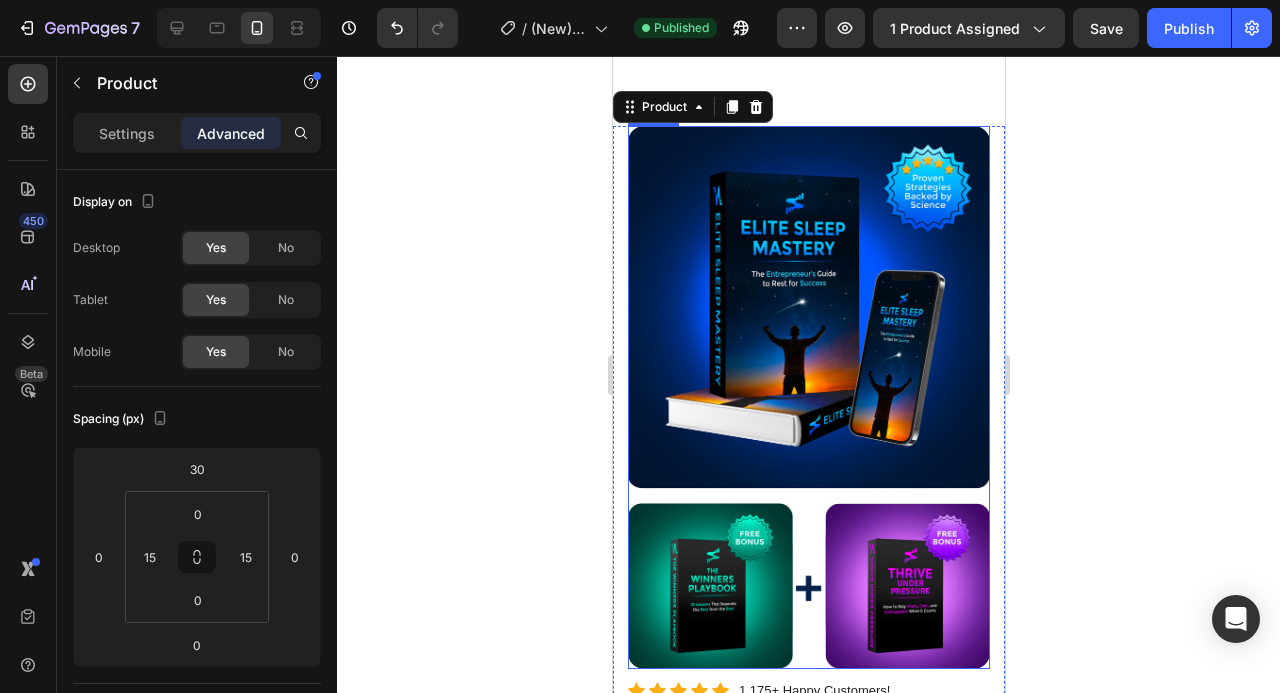 scroll, scrollTop: 229, scrollLeft: 0, axis: vertical 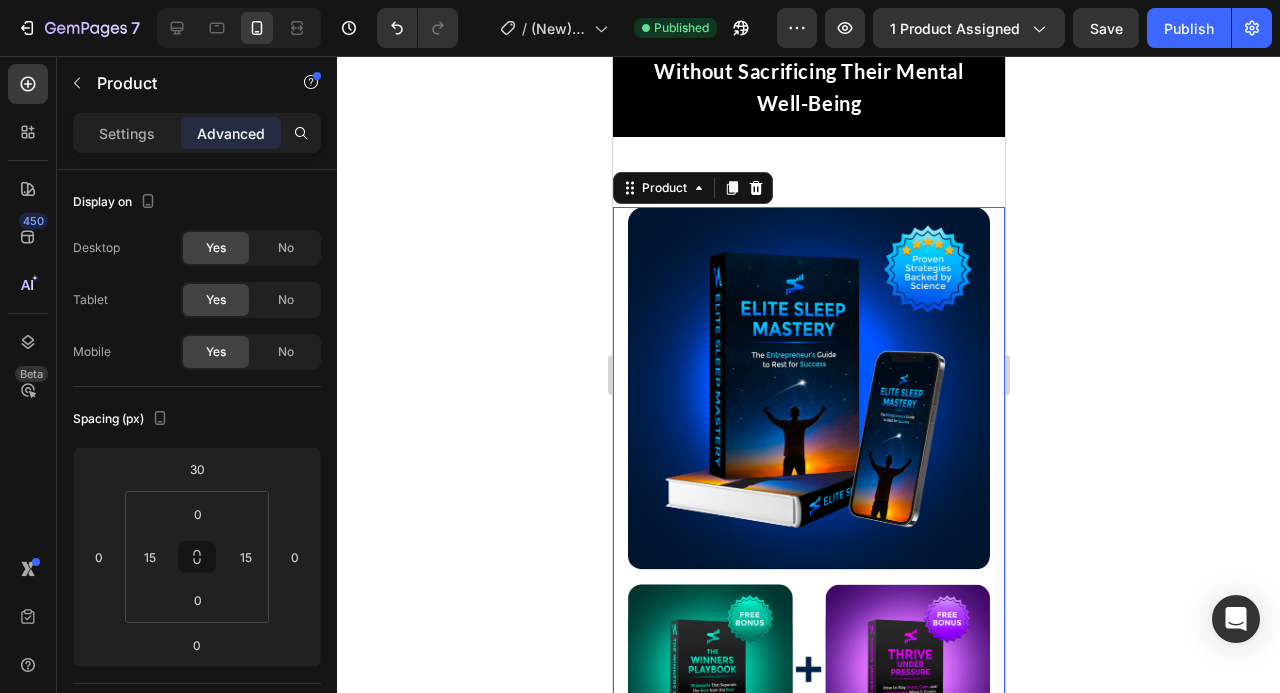 click on "Image Image PDF Guide Heading for all devices Text block Row Image Lifetime Access Heading with one-time payment Text block Row Image Row Row Image                Icon                Icon                Icon                Icon                Icon Icon List Hoz 1,175+ Happy Customers! Text block Row ELITE SLEEP MASTERY  - The Entrepreneur's Guide to Rest for  Success ™ Heading This powerful guide gives you the proven science, routines, and performance-enhancing hacks to fall asleep faster, sleep deeper, and wake up ready to perform at your full potential (driven by actionable methods that actually work, and practical strategies to easily implement). Text Block
Icon Wake Up Fully Charged, and  Unlock Elite-Level Energy Text block
Icon Improve Your Decision-Making , Focus, and Mental Speed Text block
Icon Control Your Stress Response  to Problem-Solve with Clarity Text block
Icon Enhance Your Creativity to  Identify Opportunities   Text block  -" at bounding box center (808, 1182) 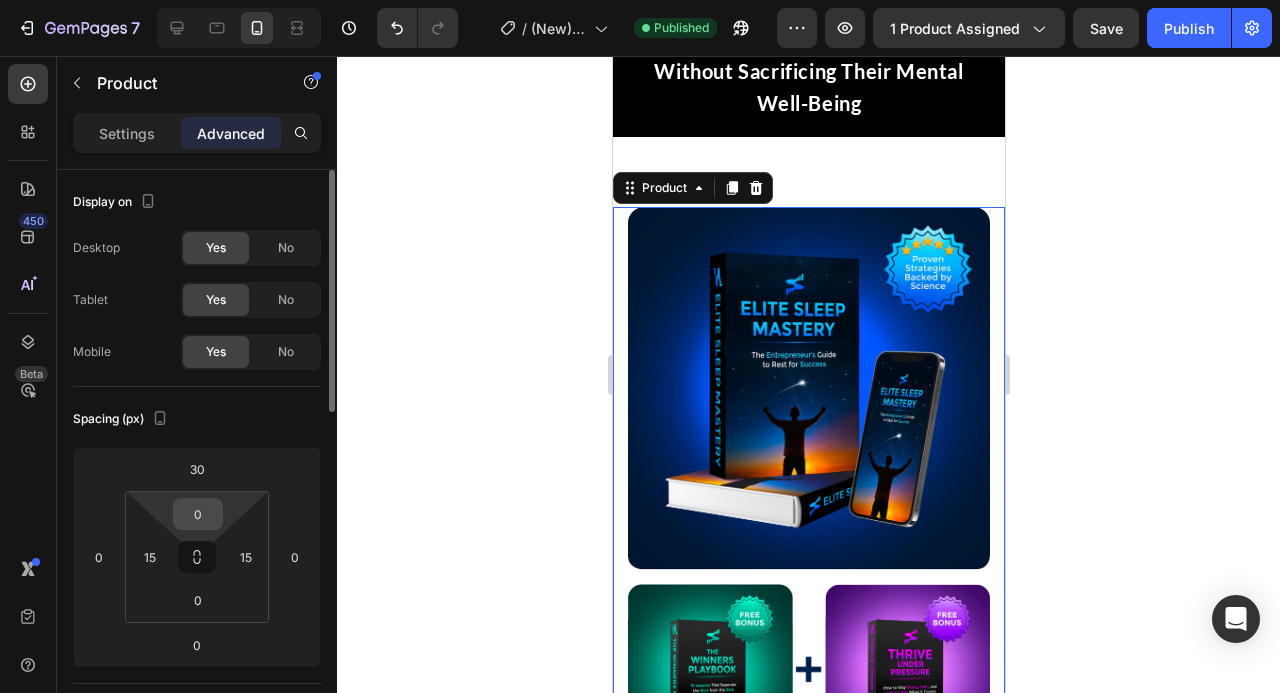 click on "0" at bounding box center [198, 514] 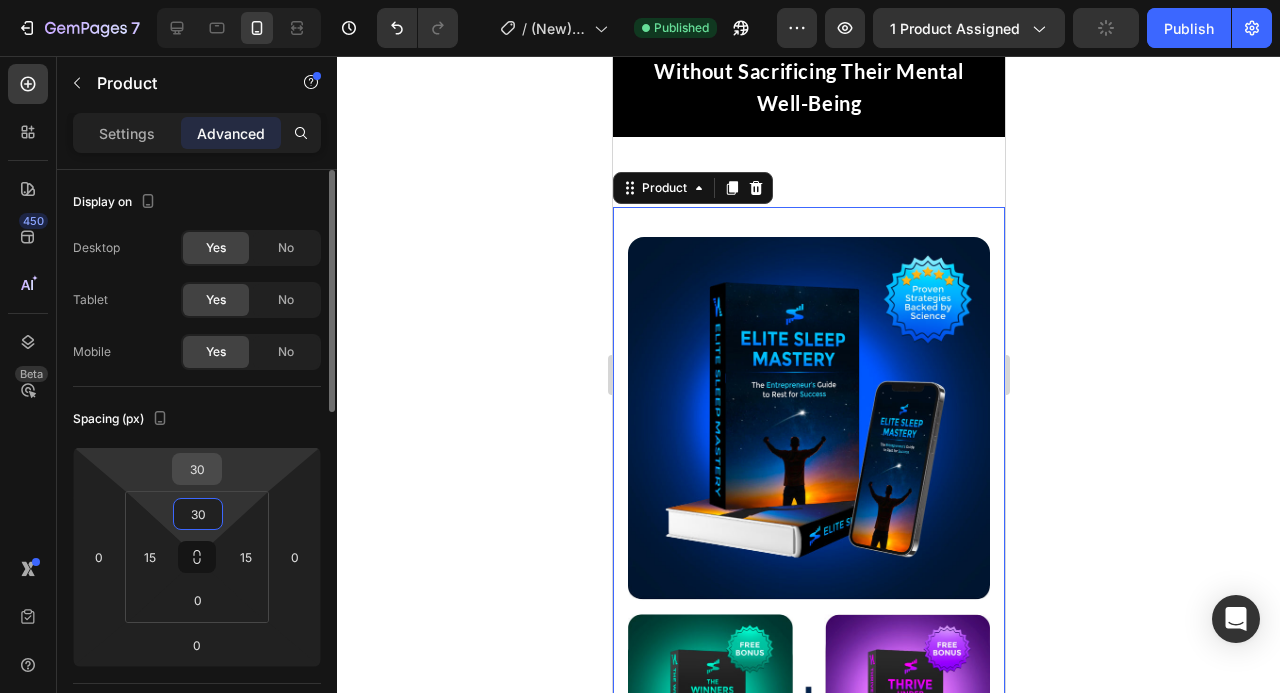 type on "30" 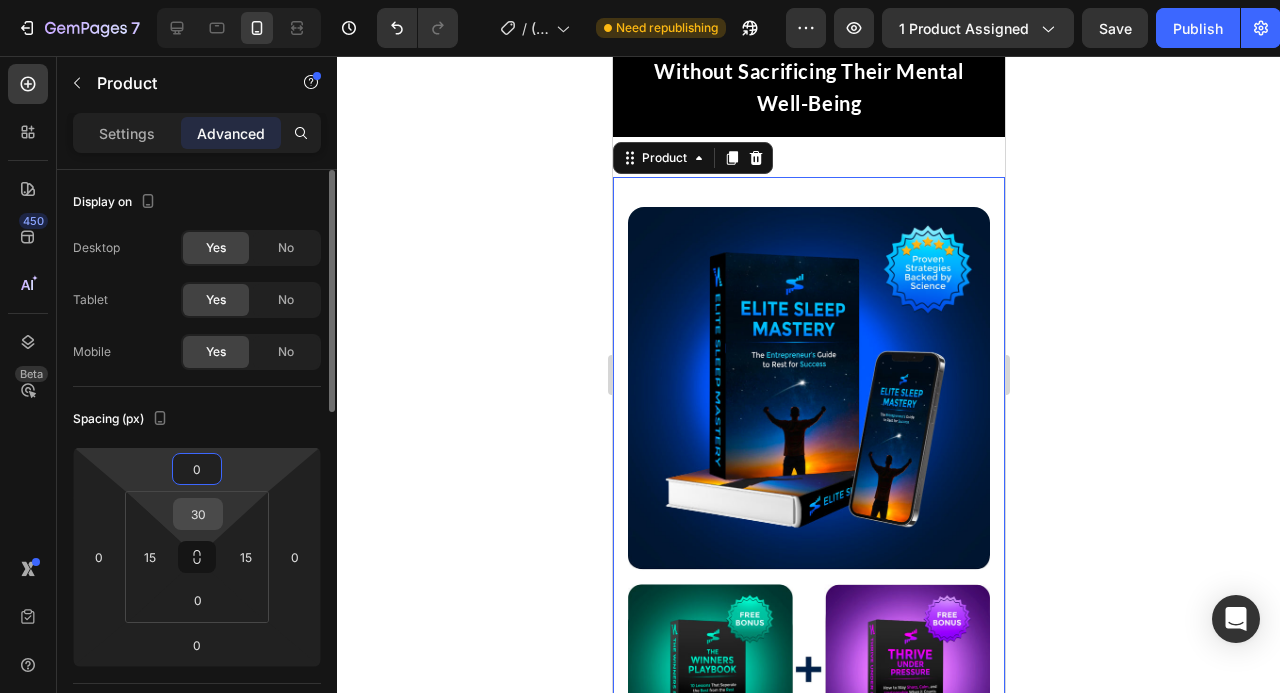 type on "0" 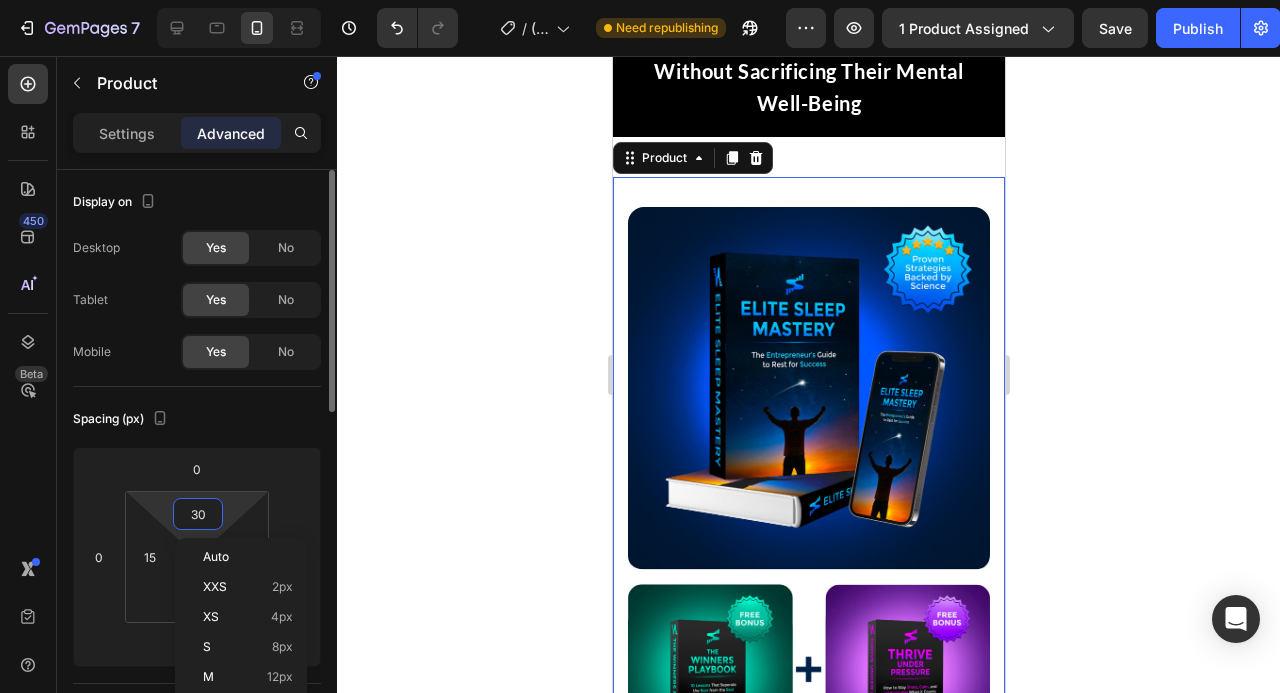 type on "0" 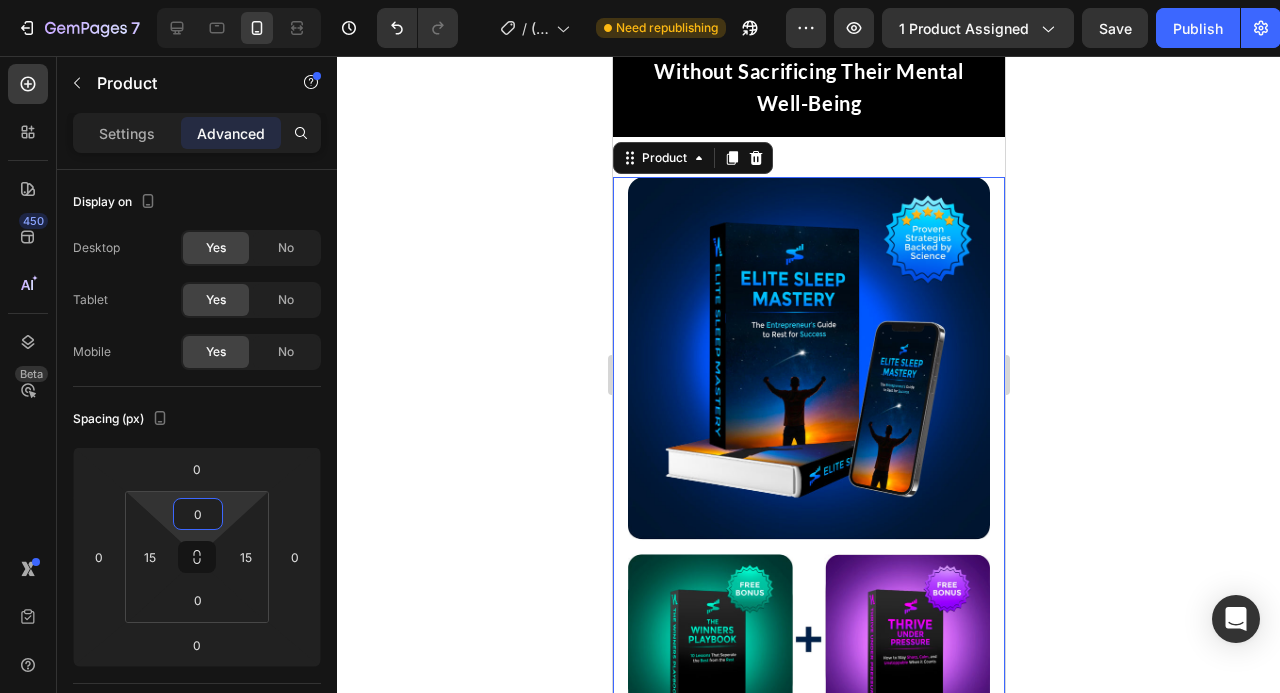 click 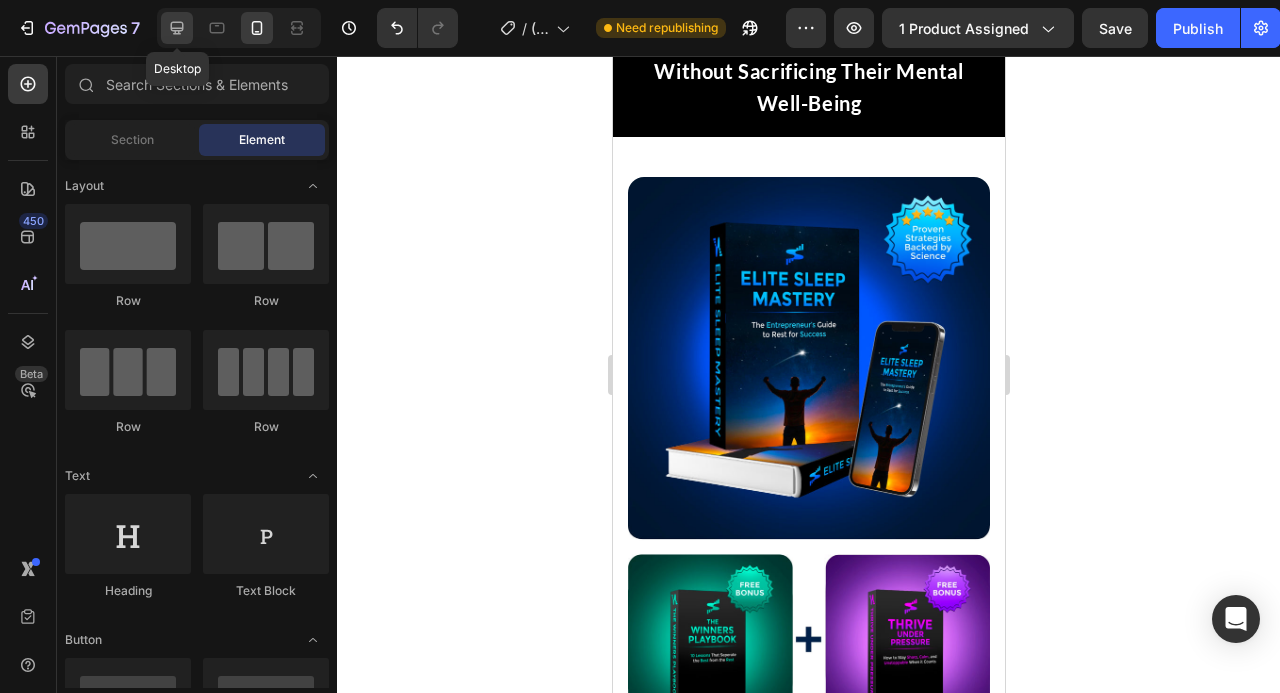 click 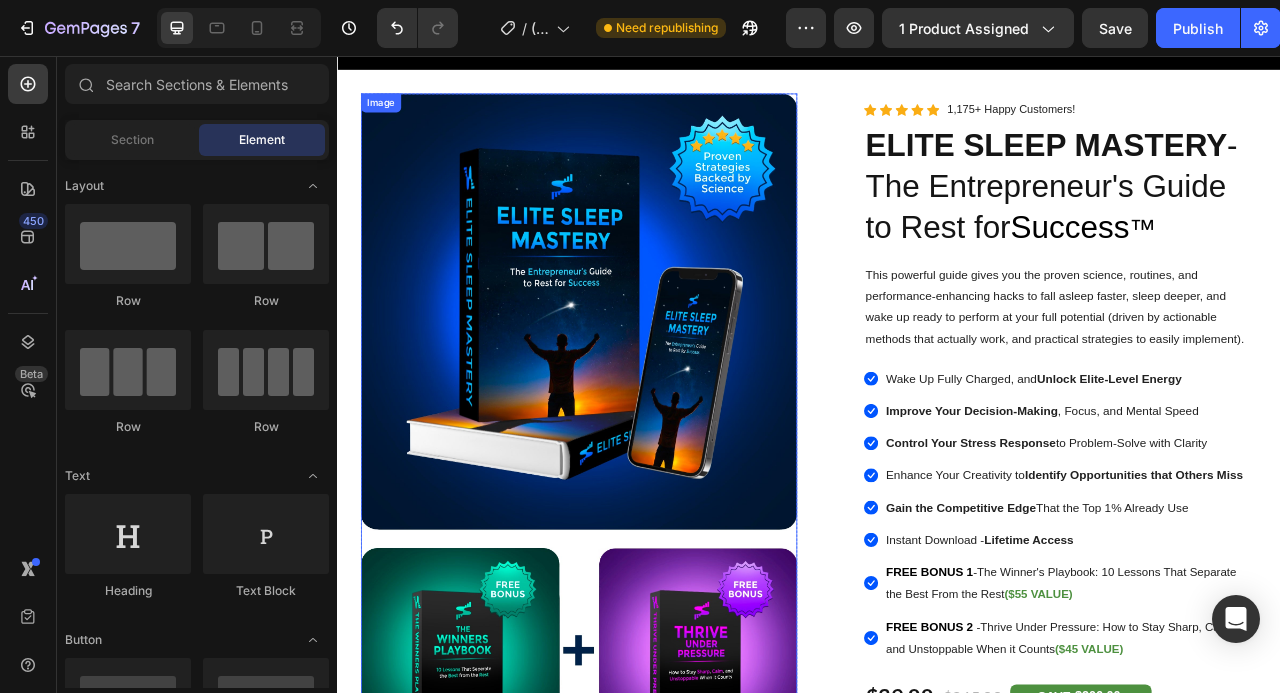 scroll, scrollTop: 141, scrollLeft: 0, axis: vertical 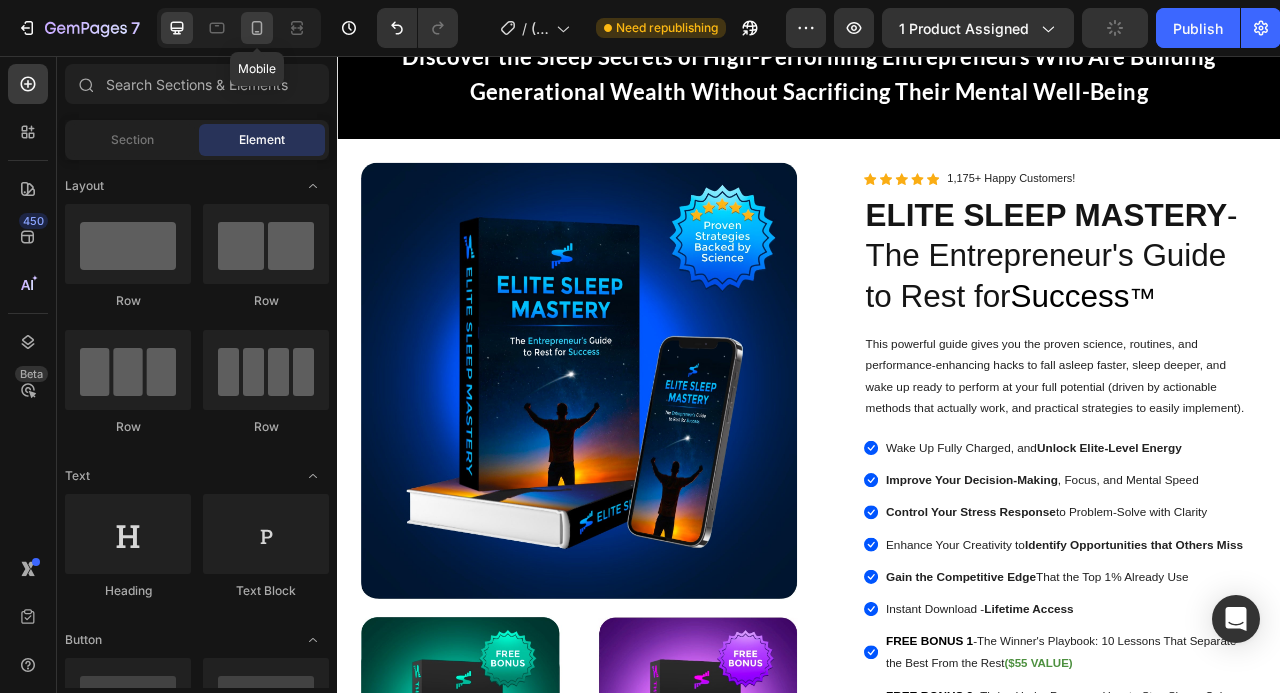 click 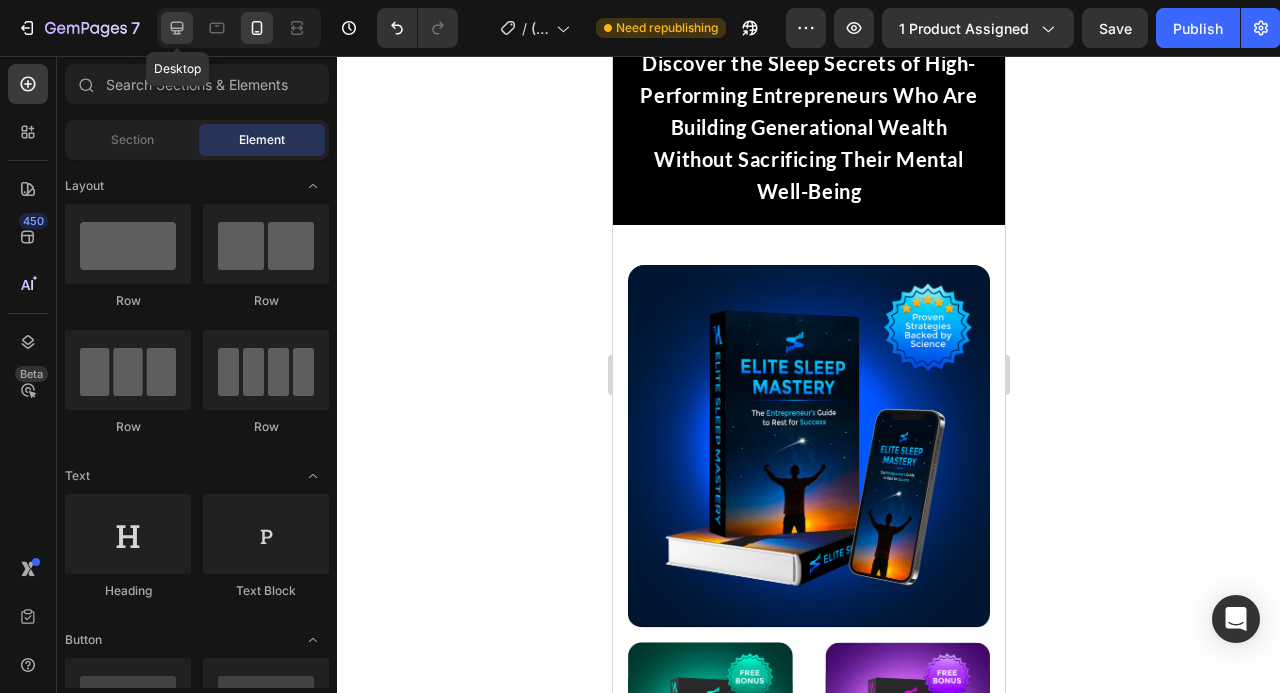 click 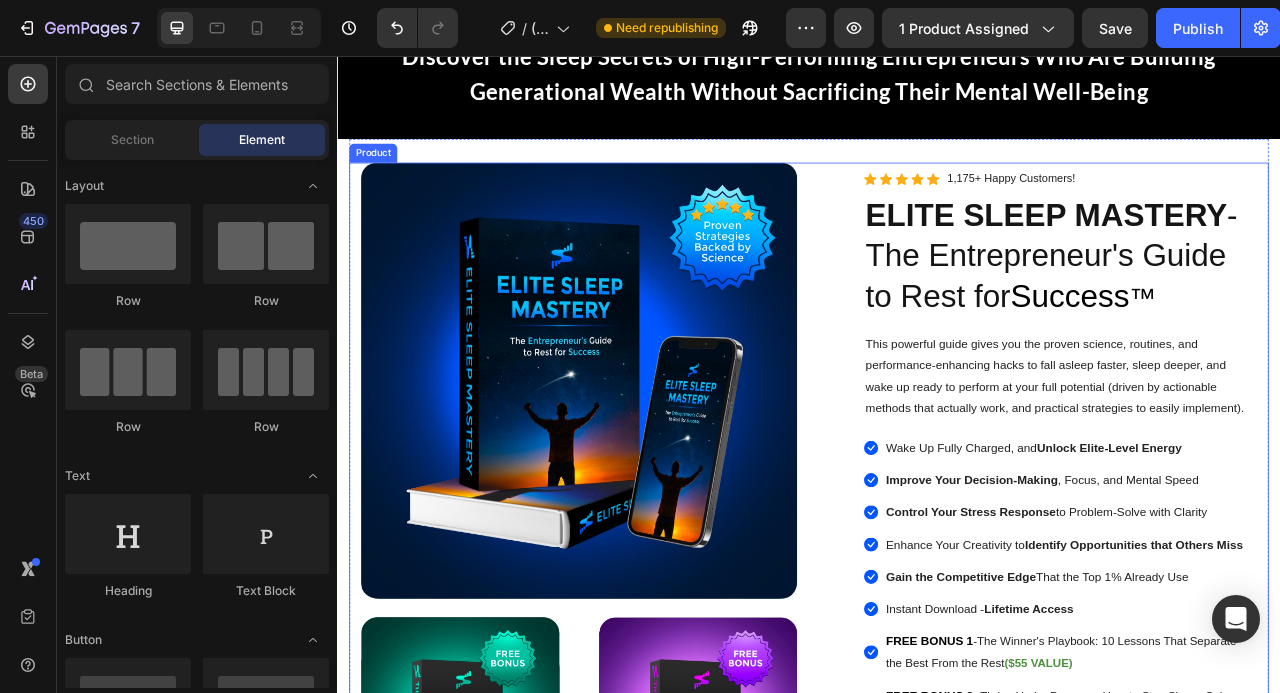 scroll, scrollTop: 3, scrollLeft: 0, axis: vertical 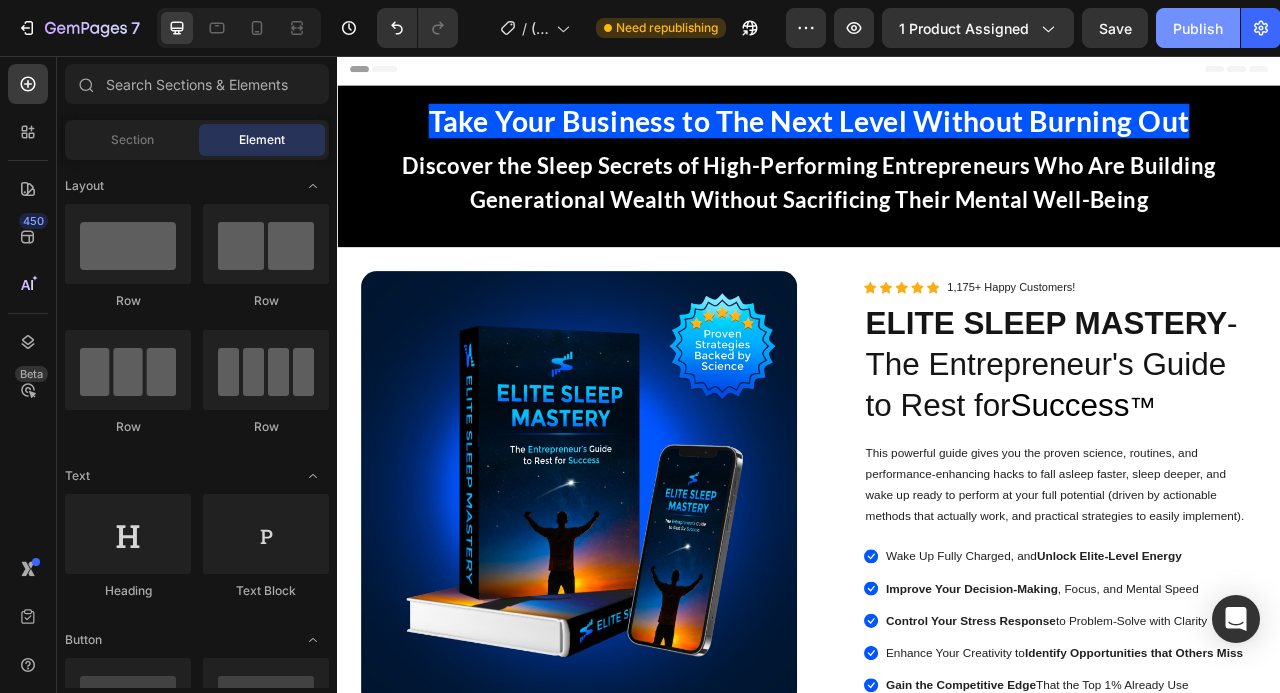 click on "Publish" at bounding box center (1198, 28) 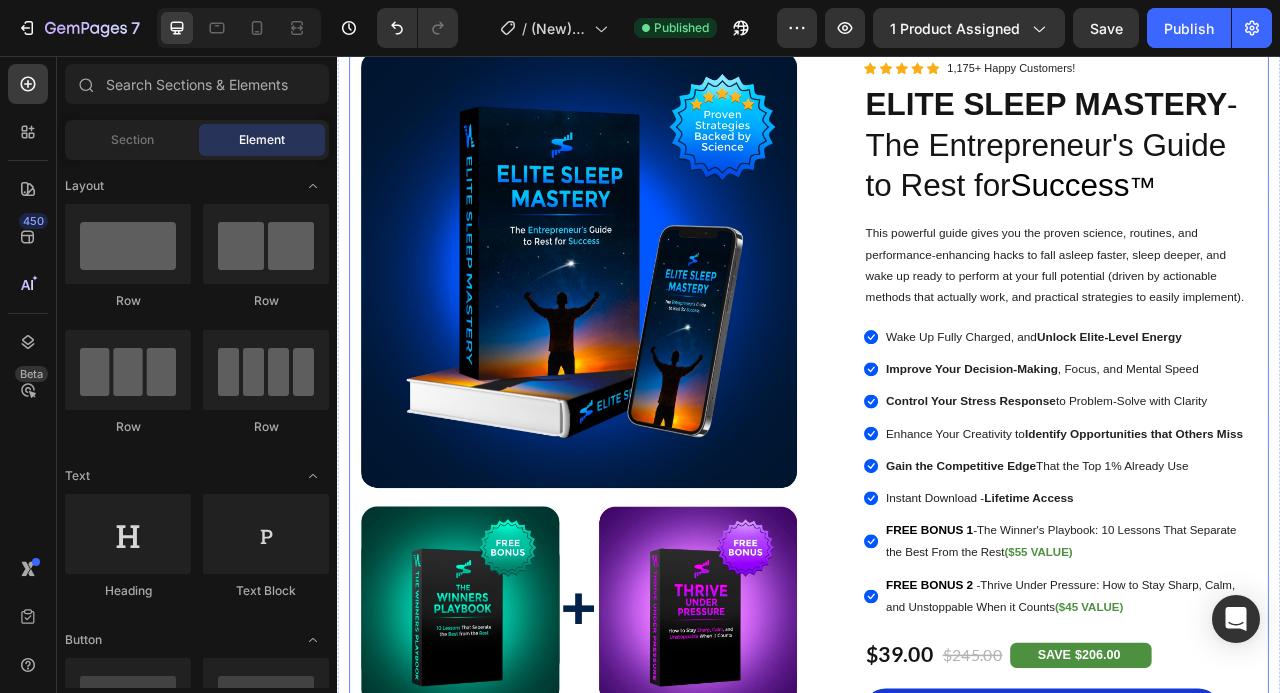 scroll, scrollTop: 379, scrollLeft: 0, axis: vertical 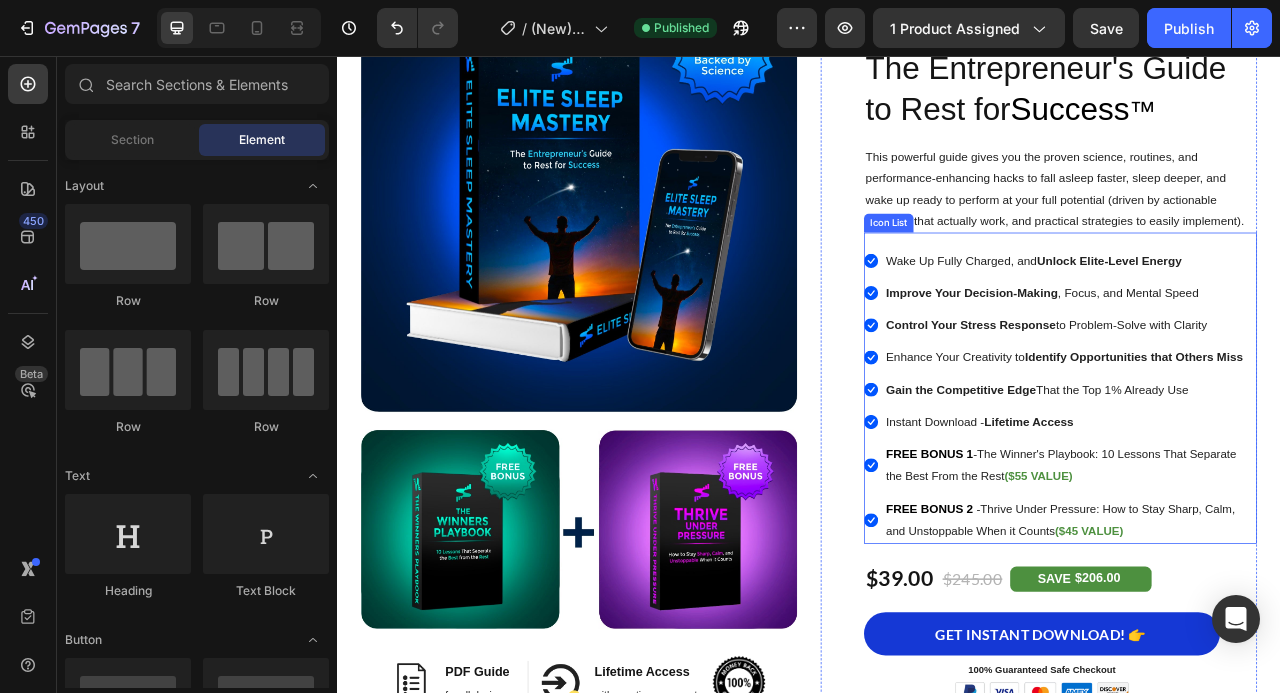 click on "Icon Instant Download -  Lifetime Access Text block" at bounding box center (1257, 521) 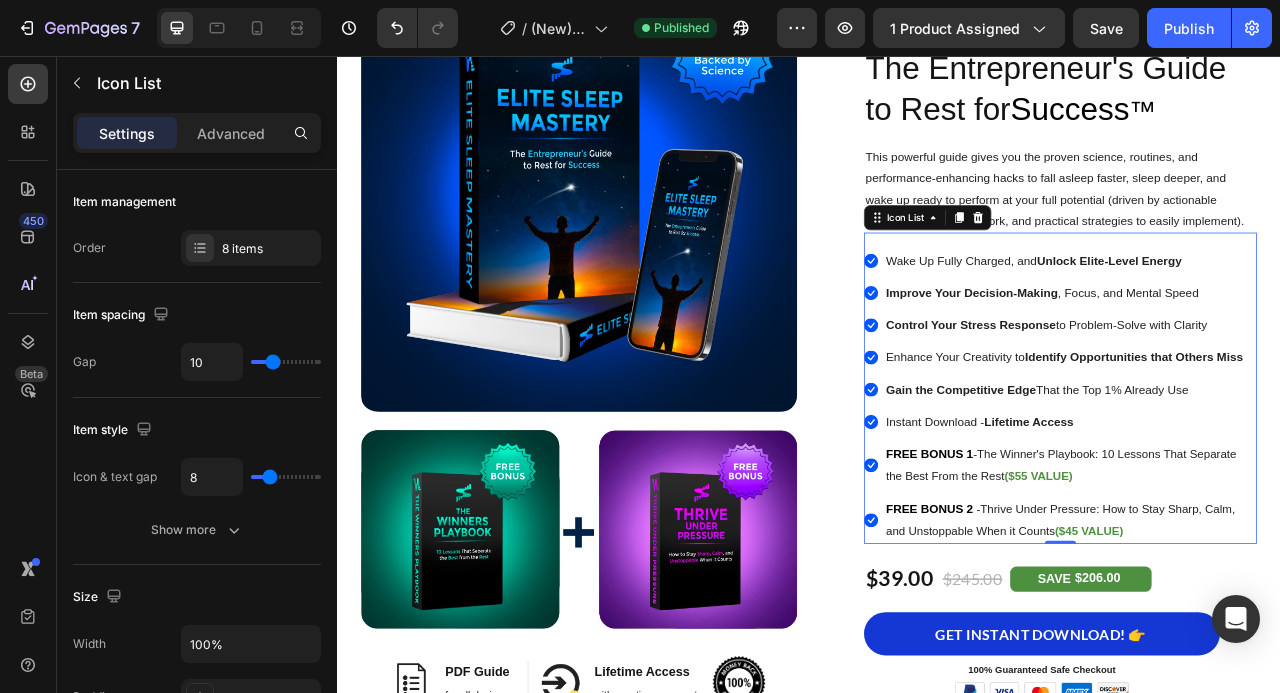 click on "Icon Improve Your Decision-Making , Focus, and Mental Speed Text block" at bounding box center (1257, 357) 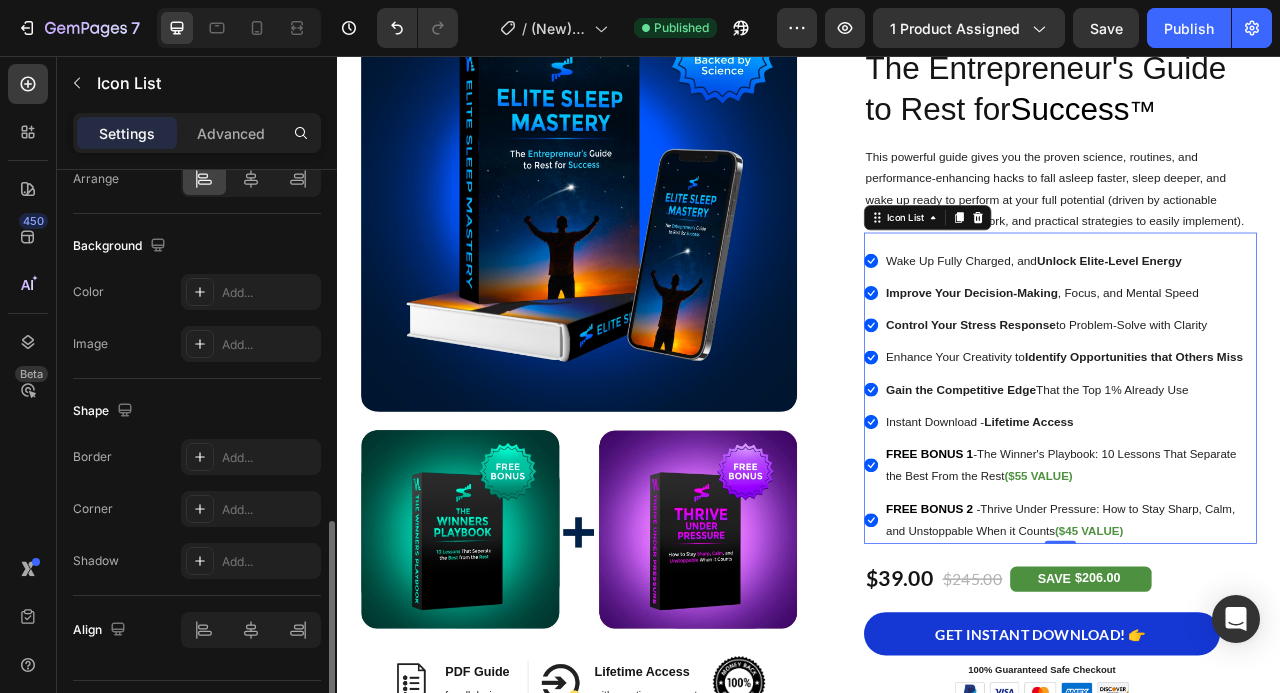 scroll, scrollTop: 621, scrollLeft: 0, axis: vertical 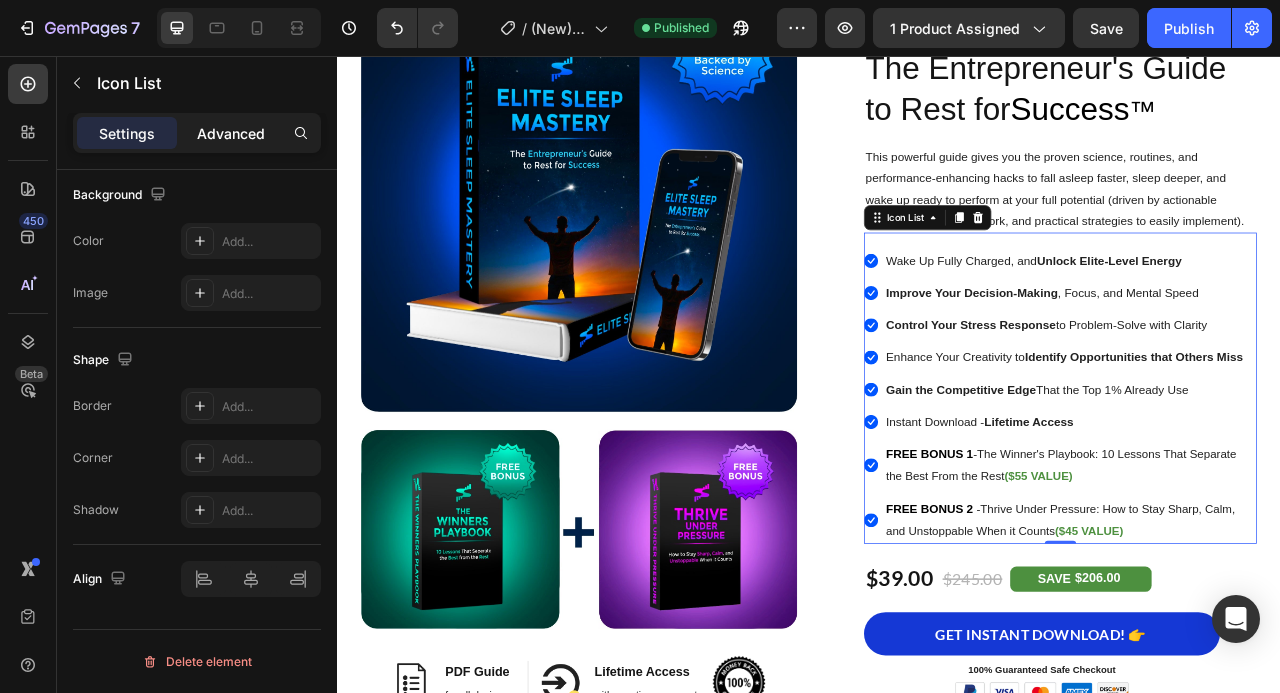 click on "Advanced" at bounding box center (231, 133) 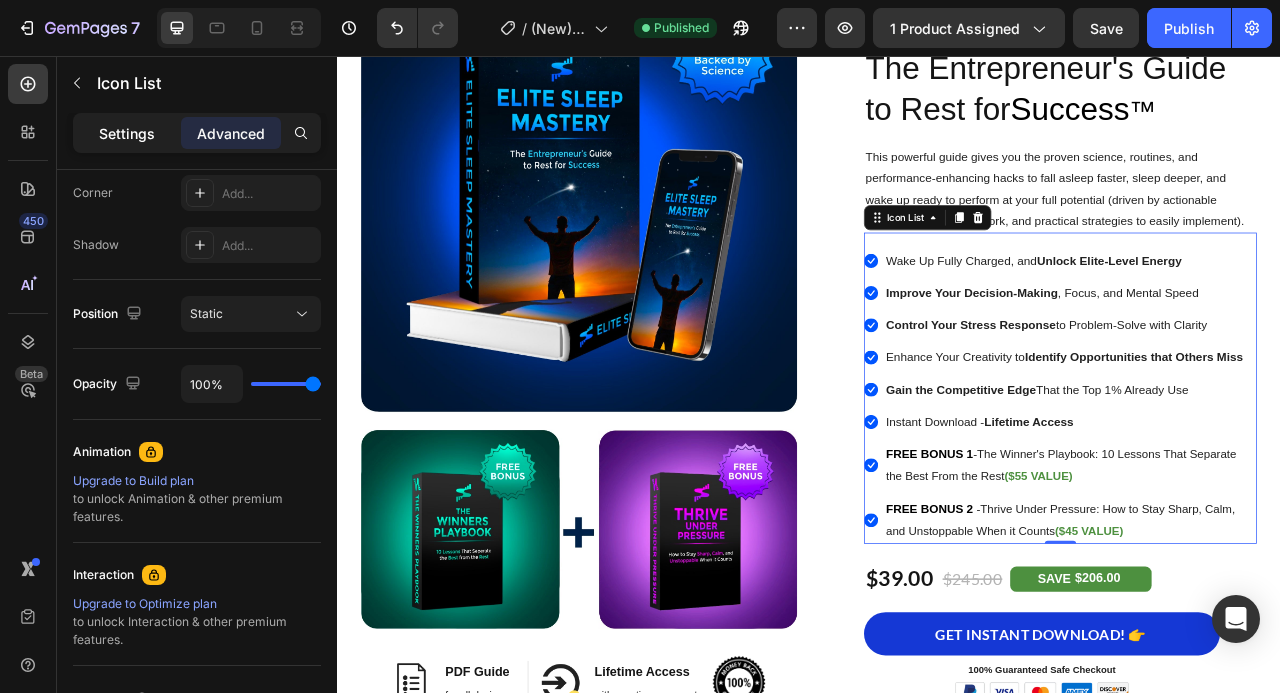 click on "Settings" 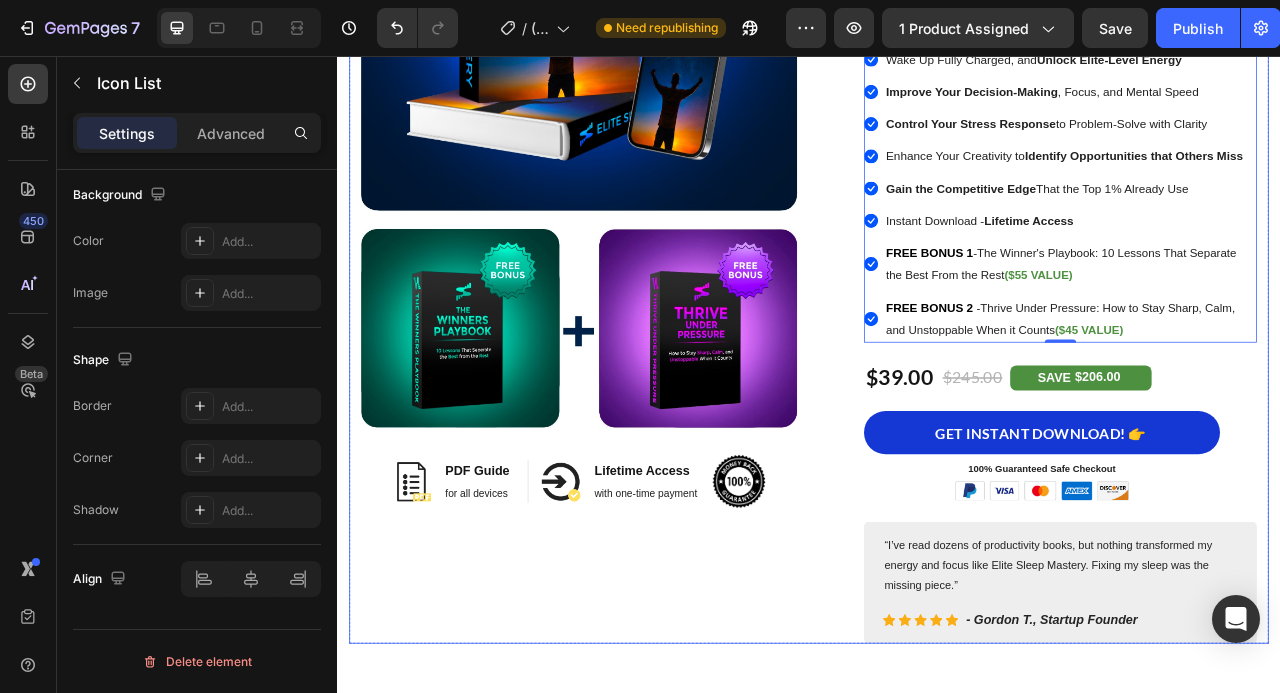 scroll, scrollTop: 420, scrollLeft: 0, axis: vertical 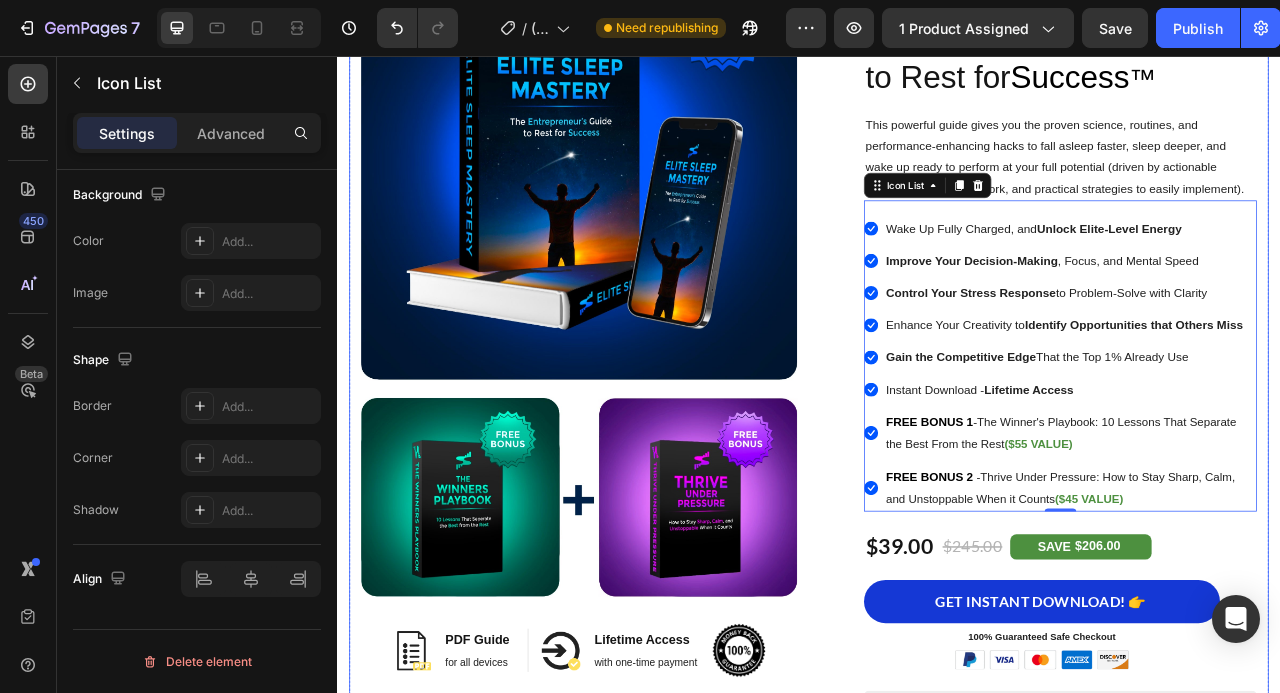 click on "Image Image PDF Guide Heading for all devices Text block Row Image Lifetime Access Heading with one-time payment Text block Row Image Row Row Image                Icon                Icon                Icon                Icon                Icon Icon List Hoz 1,175+ Happy Customers! Text block Row ELITE SLEEP MASTERY  - The Entrepreneur's Guide to Rest for  Success ™ Heading This powerful guide gives you the proven science, routines, and performance-enhancing hacks to fall asleep faster, sleep deeper, and wake up ready to perform at your full potential (driven by actionable methods that actually work, and practical strategies to easily implement). Text Block
Icon Wake Up Fully Charged, and  Unlock Elite-Level Energy Text block
Icon Improve Your Decision-Making , Focus, and Mental Speed Text block
Icon Control Your Stress Response  to Problem-Solve with Clarity Text block
Icon Enhance Your Creativity to  Identify Opportunities   Text block  -" at bounding box center (937, 466) 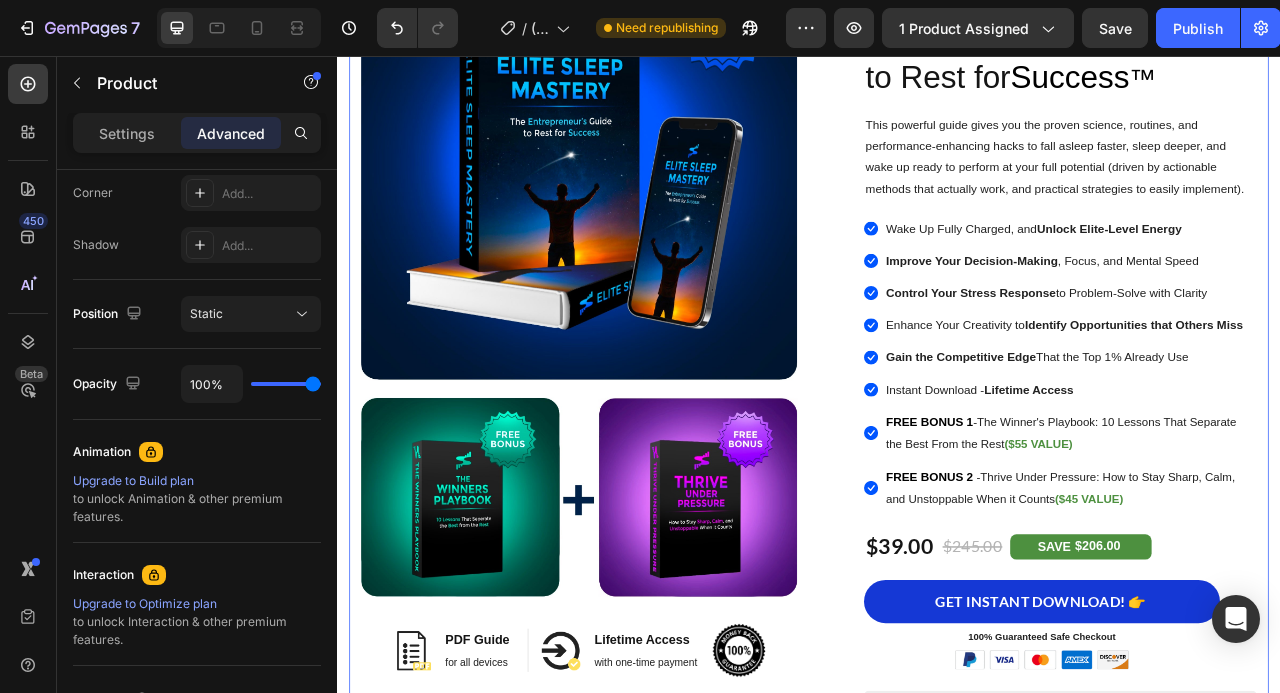 scroll, scrollTop: 0, scrollLeft: 0, axis: both 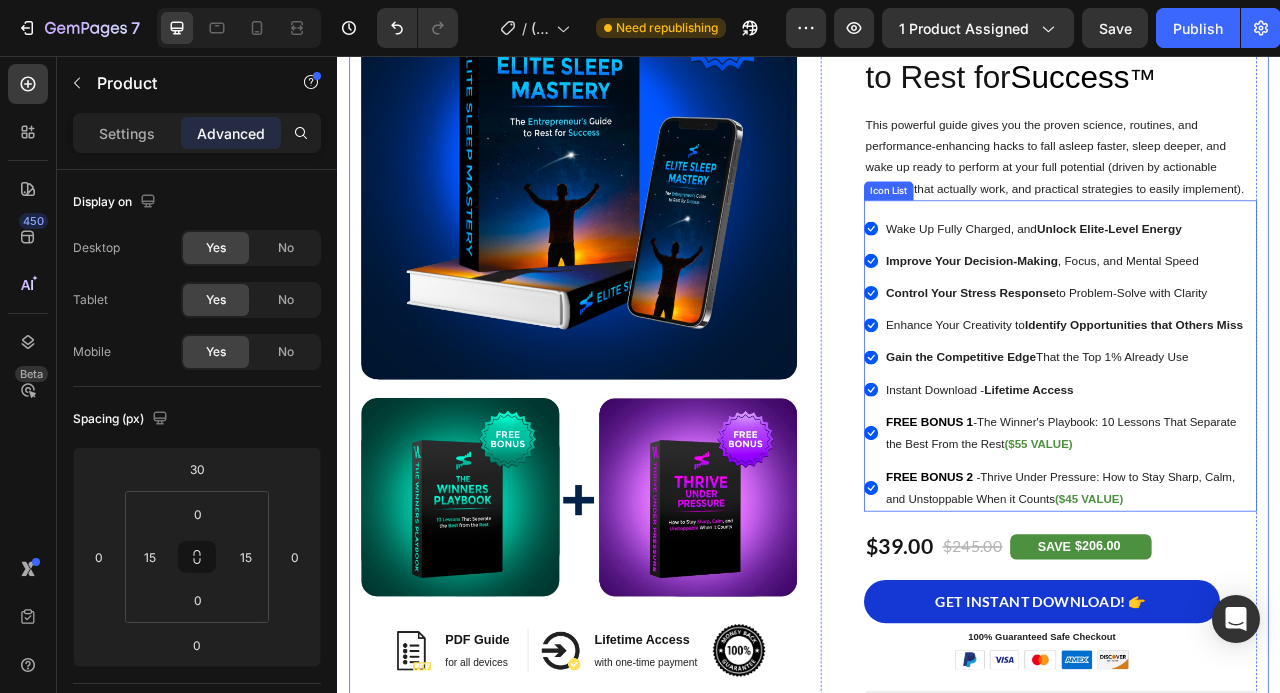 click on "Icon Wake Up Fully Charged, and Unlock Elite-Level Energy Text block" at bounding box center [1257, 275] 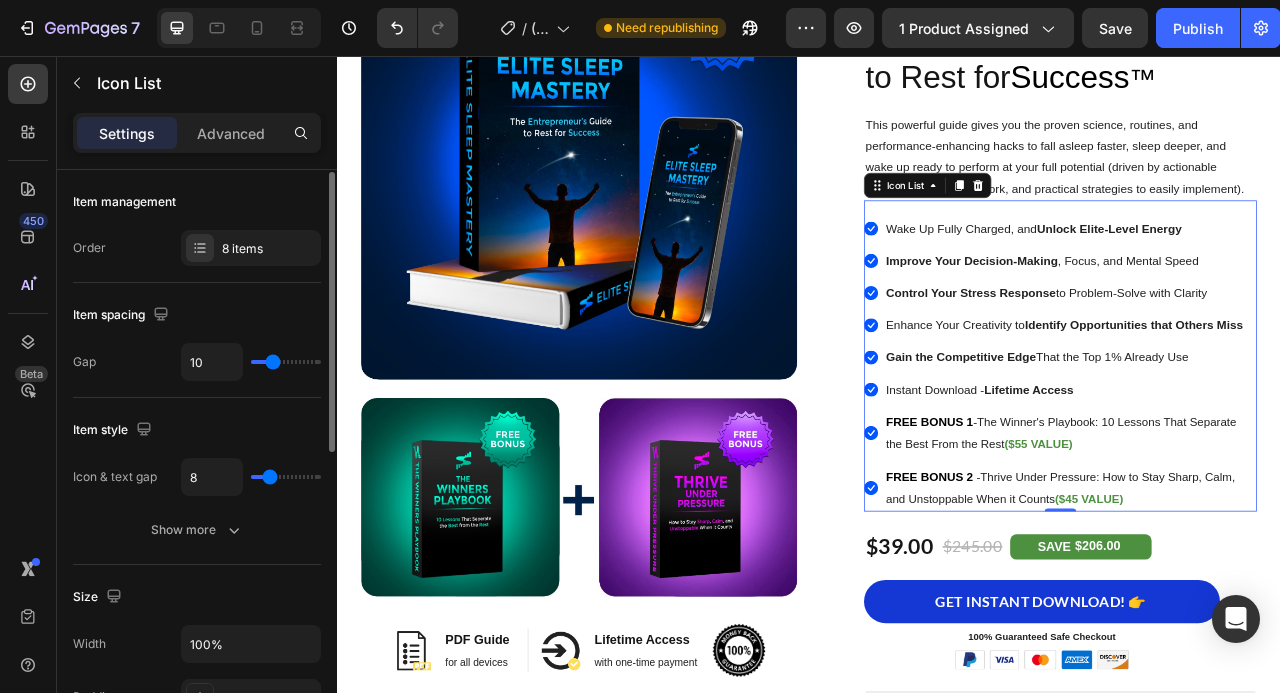 scroll, scrollTop: 2, scrollLeft: 0, axis: vertical 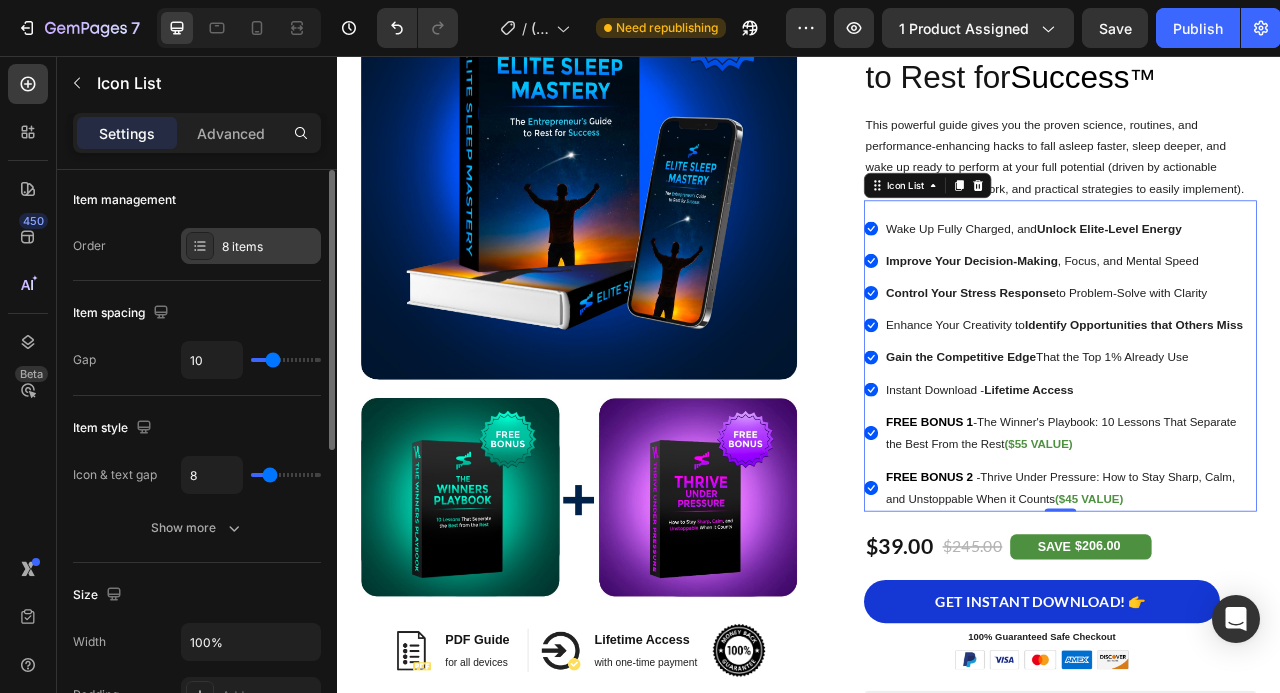 click on "8 items" at bounding box center [269, 247] 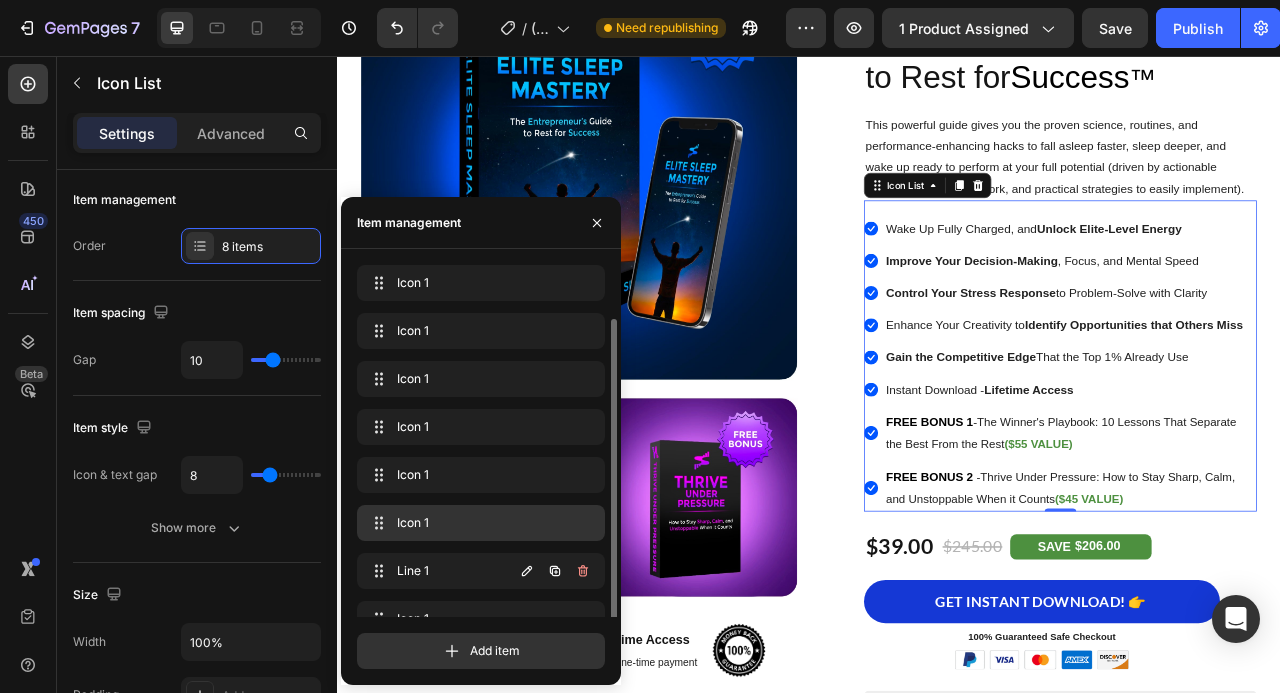 scroll, scrollTop: 28, scrollLeft: 0, axis: vertical 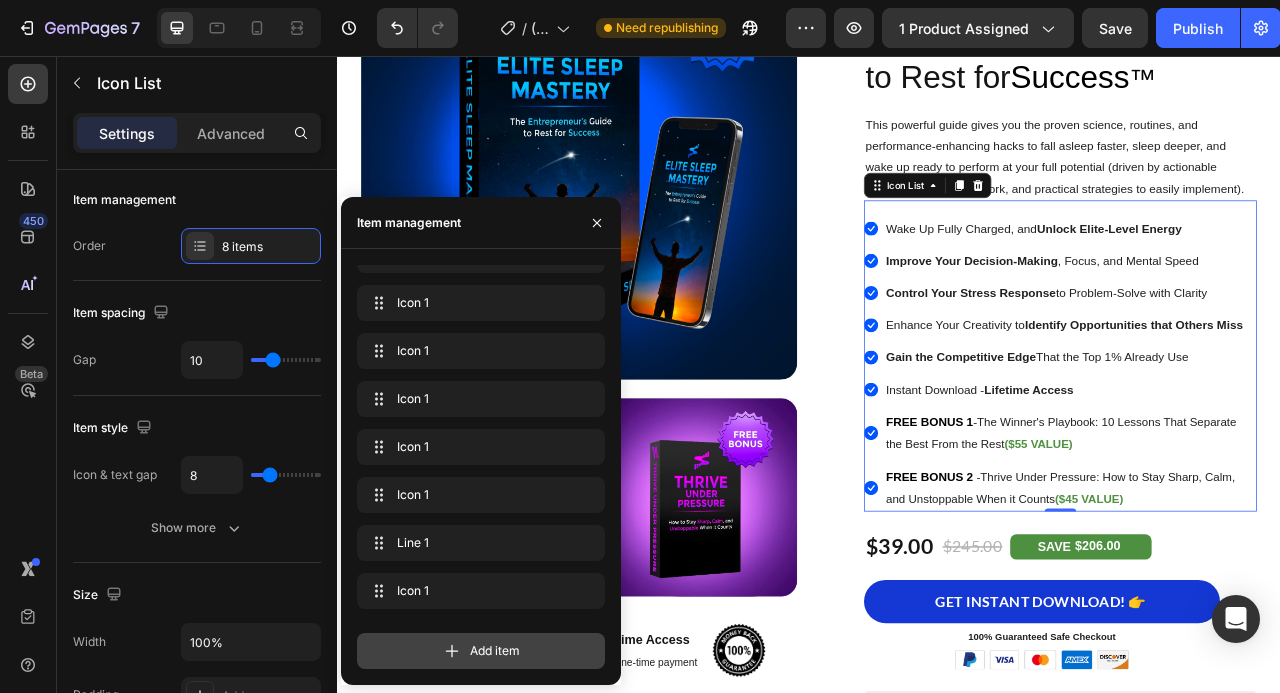 click on "Add item" at bounding box center [495, 651] 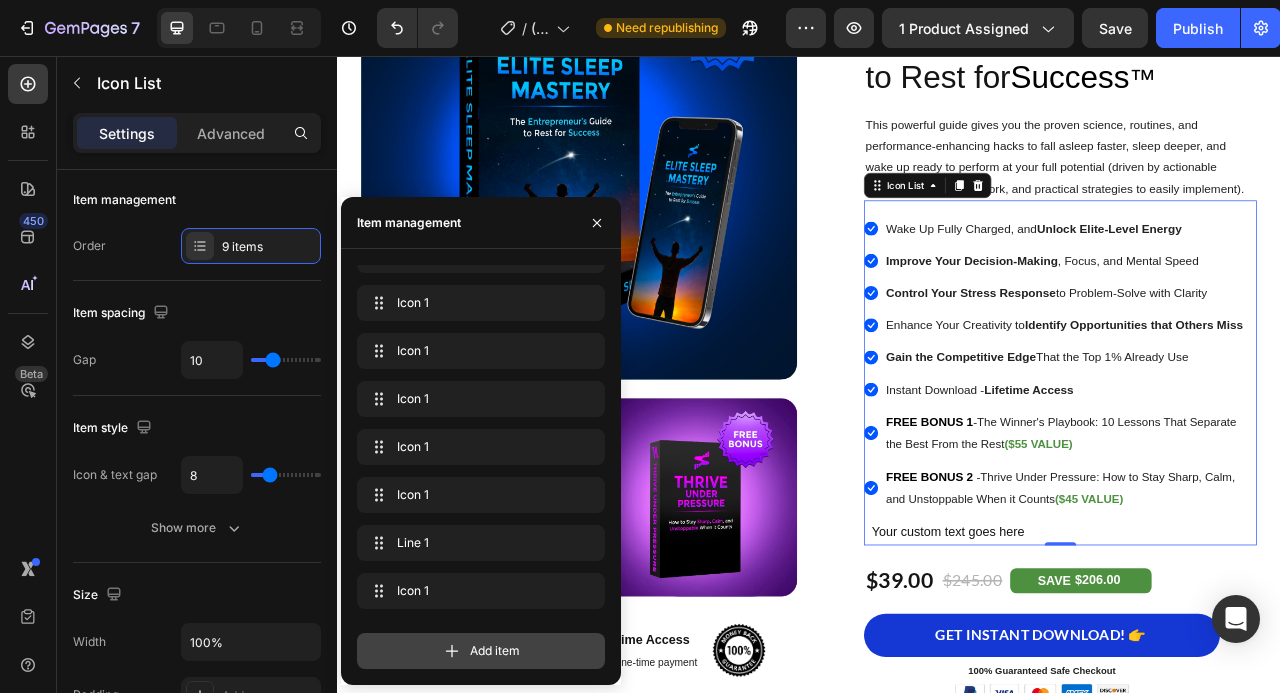 scroll, scrollTop: 76, scrollLeft: 0, axis: vertical 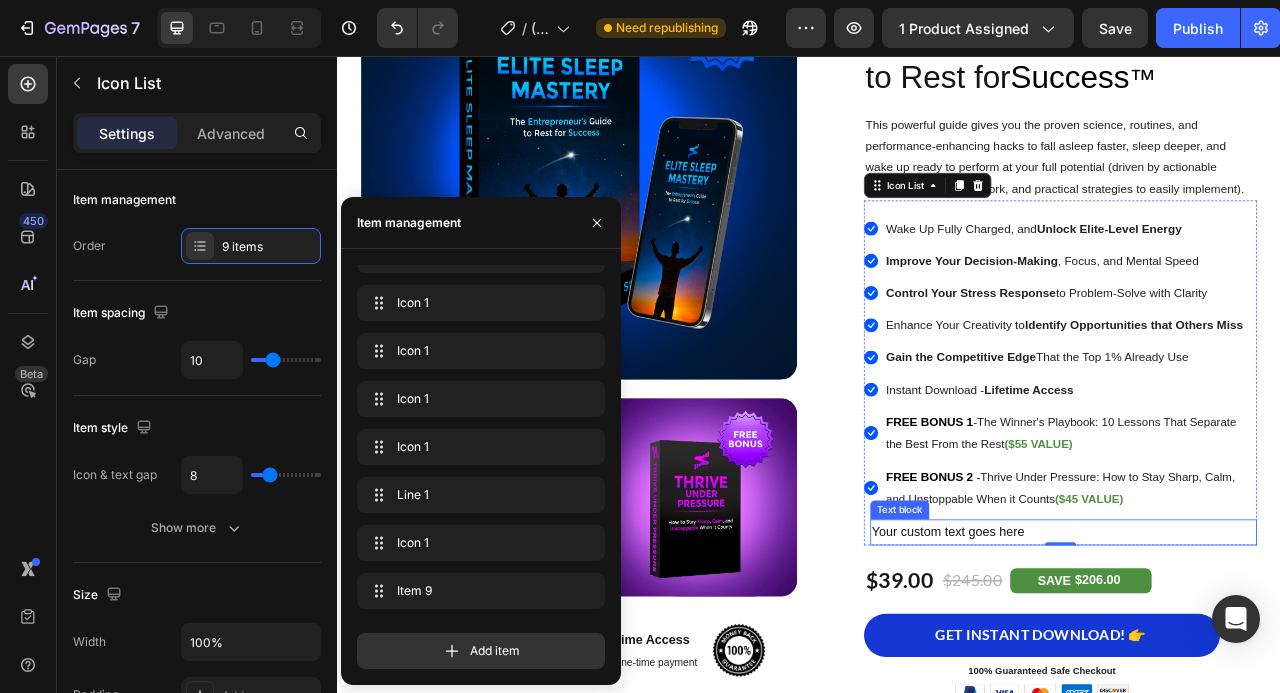 click on "Your custom text goes here" at bounding box center [1261, 662] 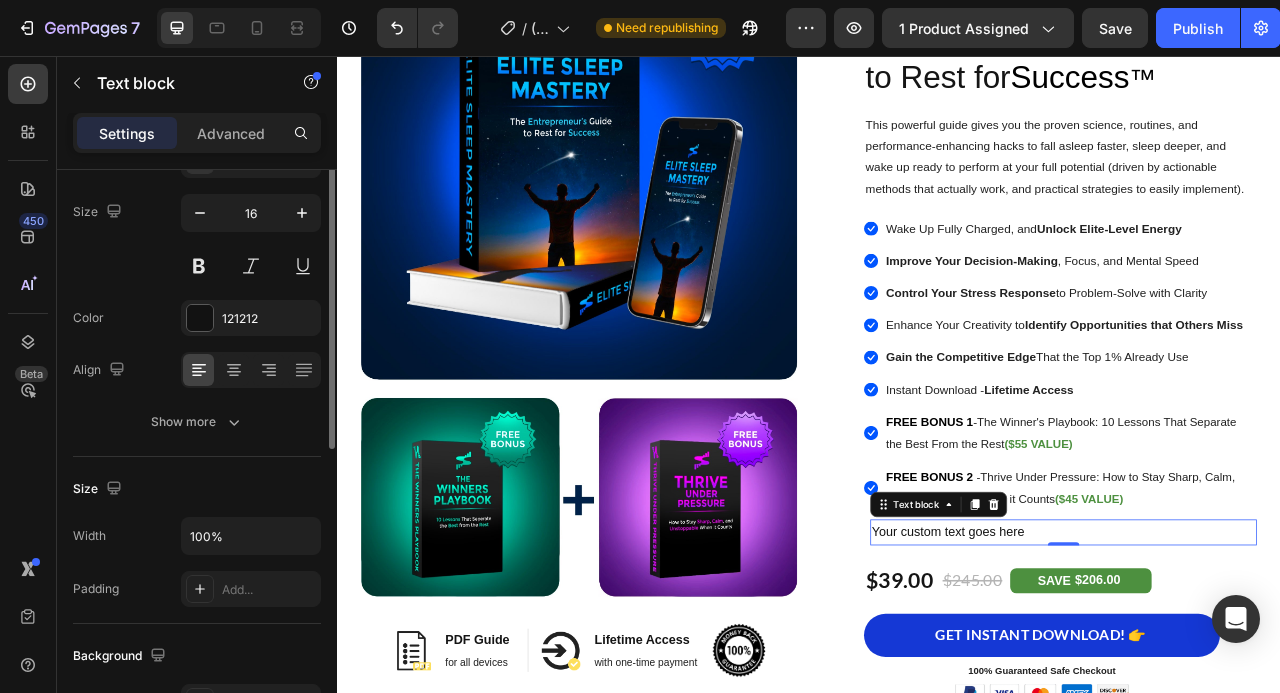 scroll, scrollTop: 0, scrollLeft: 0, axis: both 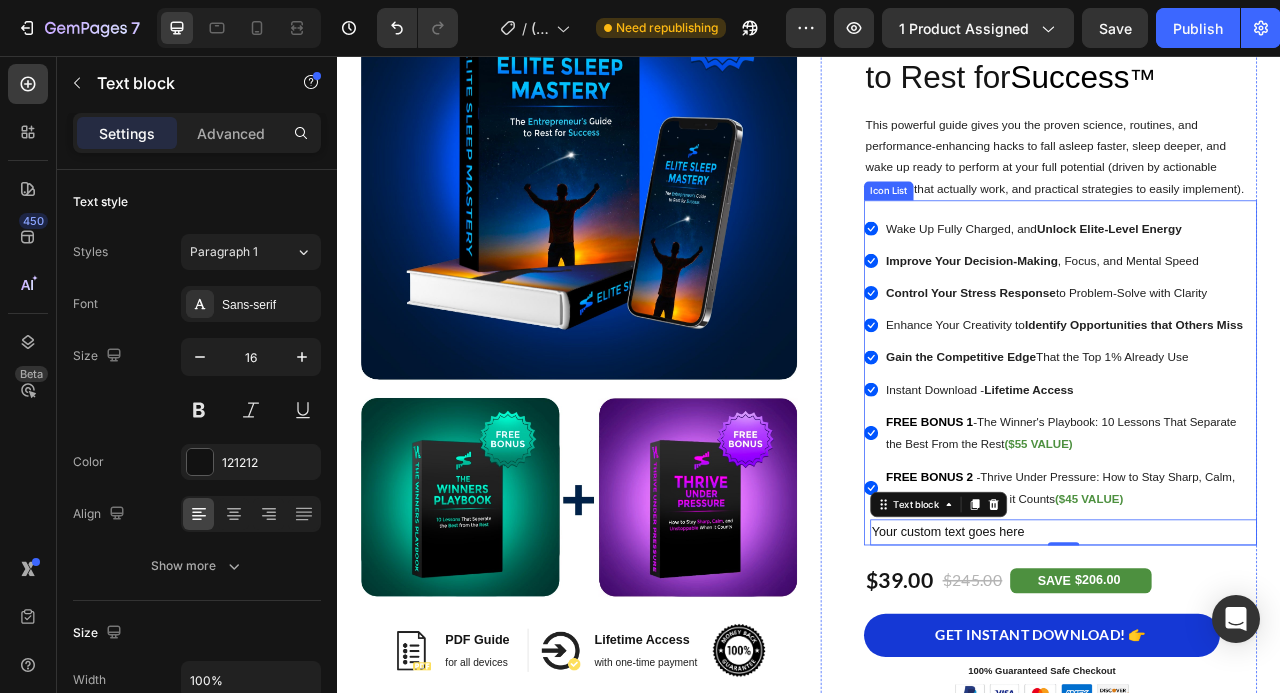 click on "Icon Wake Up Fully Charged, and Unlock Elite-Level Energy Text block" at bounding box center (1257, 275) 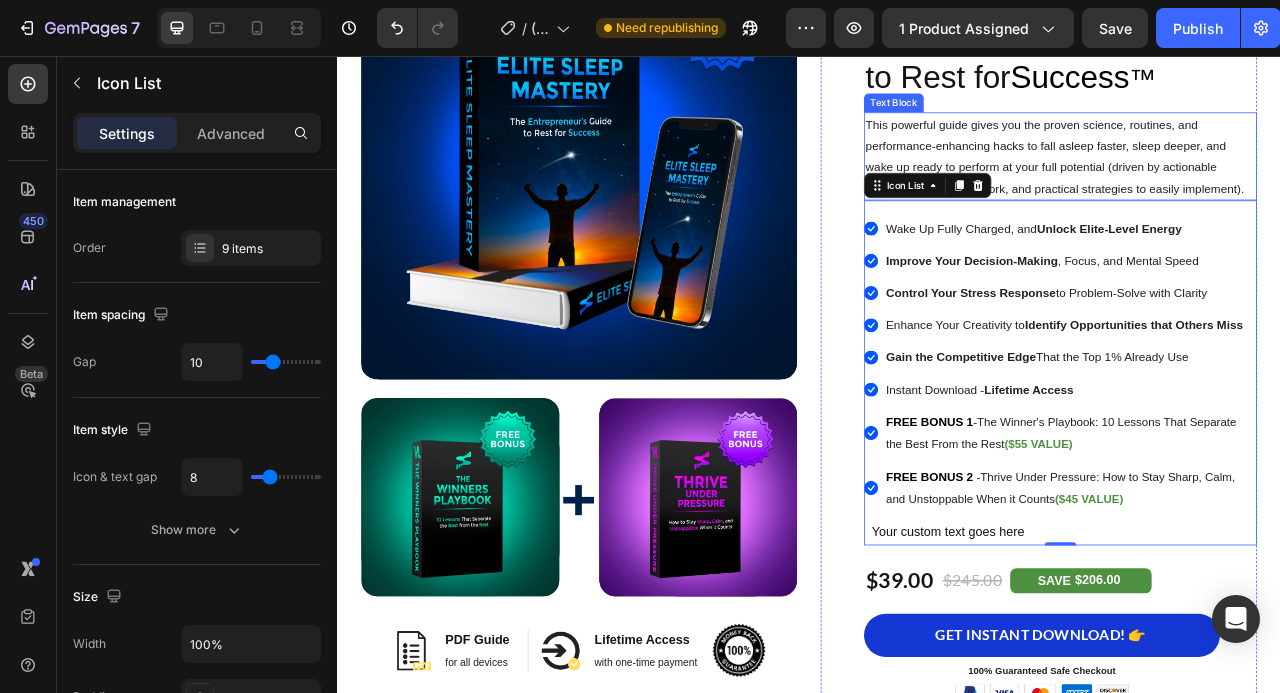 click on "This powerful guide gives you the proven science, routines, and performance-enhancing hacks to fall asleep faster, sleep deeper, and wake up ready to perform at your full potential (driven by actionable methods that actually work, and practical strategies to easily implement)." at bounding box center (1257, 184) 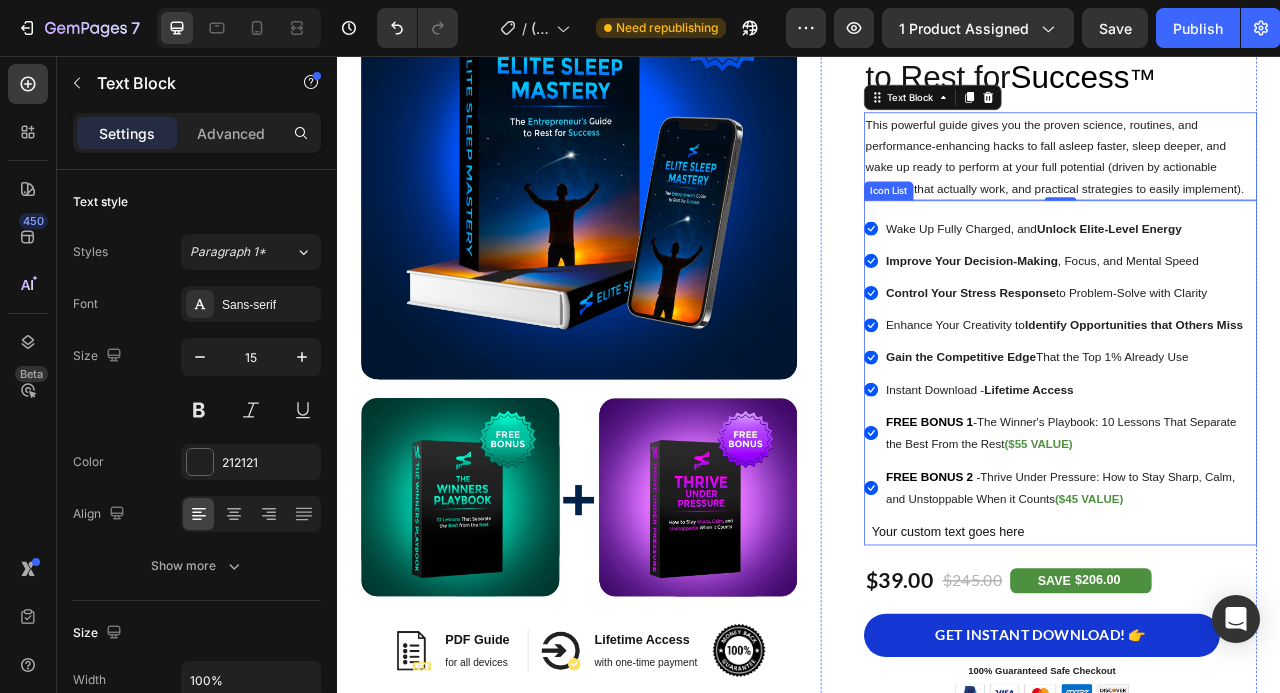 click on "Icon Wake Up Fully Charged, and Unlock Elite-Level Energy Text block" at bounding box center (1257, 275) 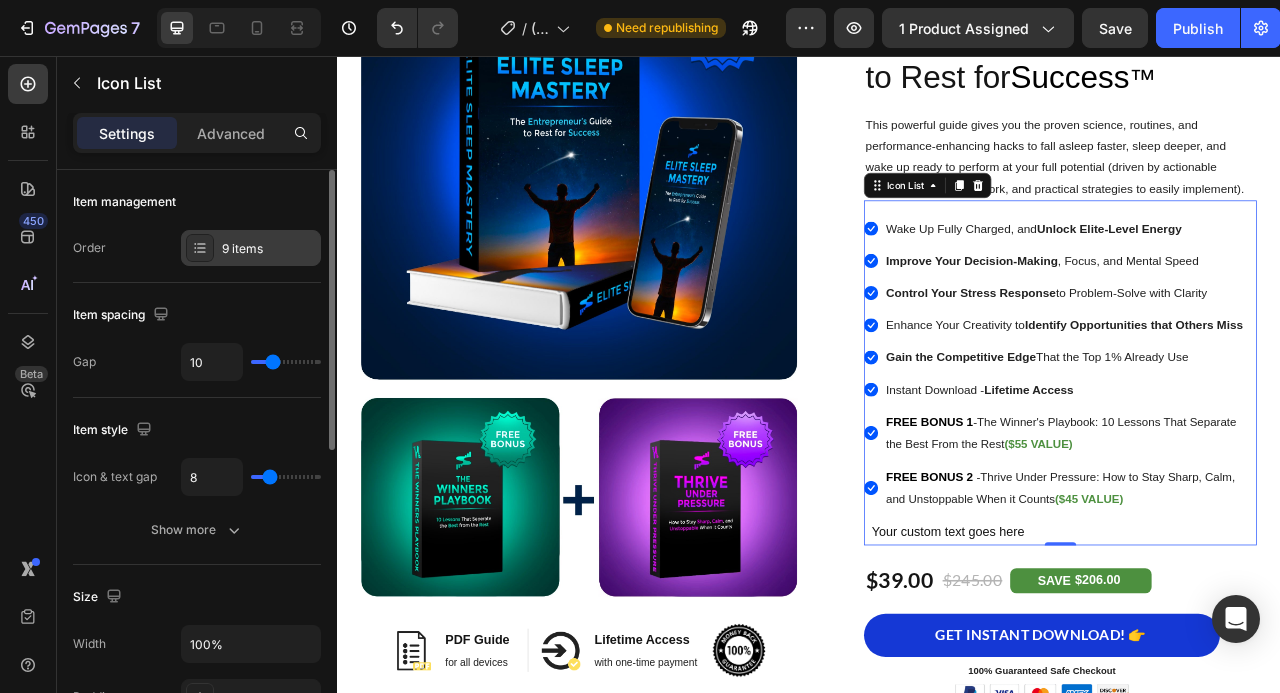 click 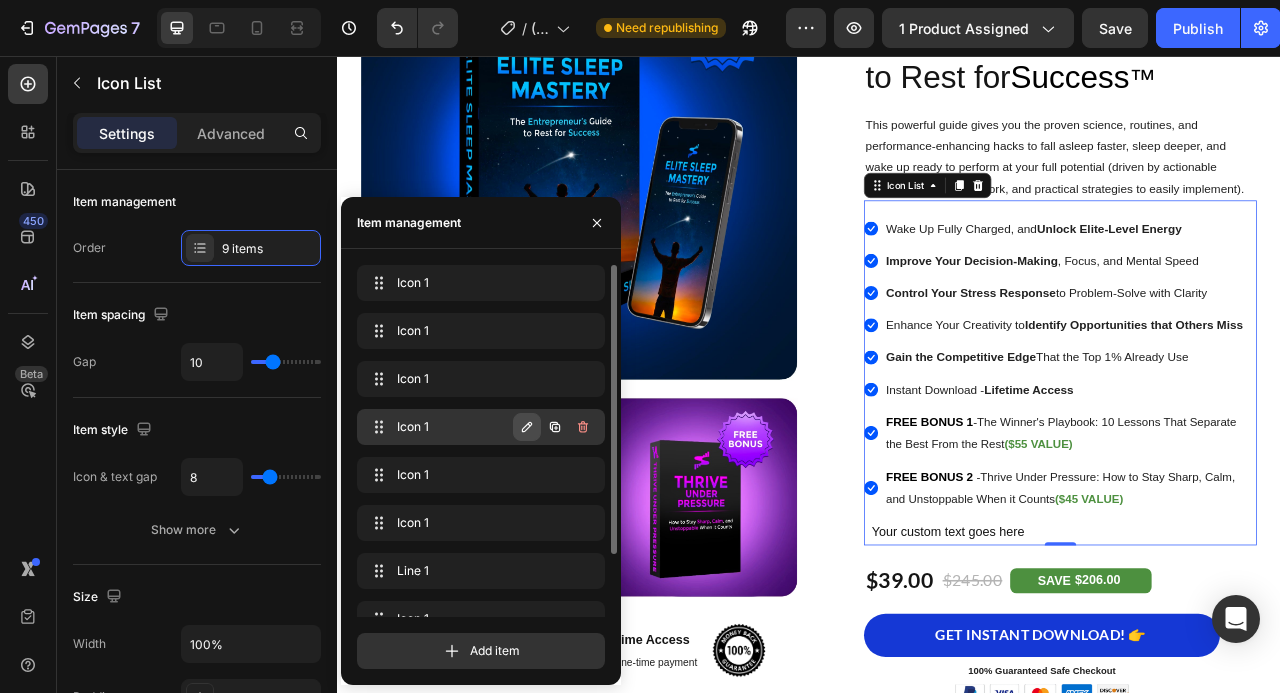 scroll, scrollTop: 76, scrollLeft: 0, axis: vertical 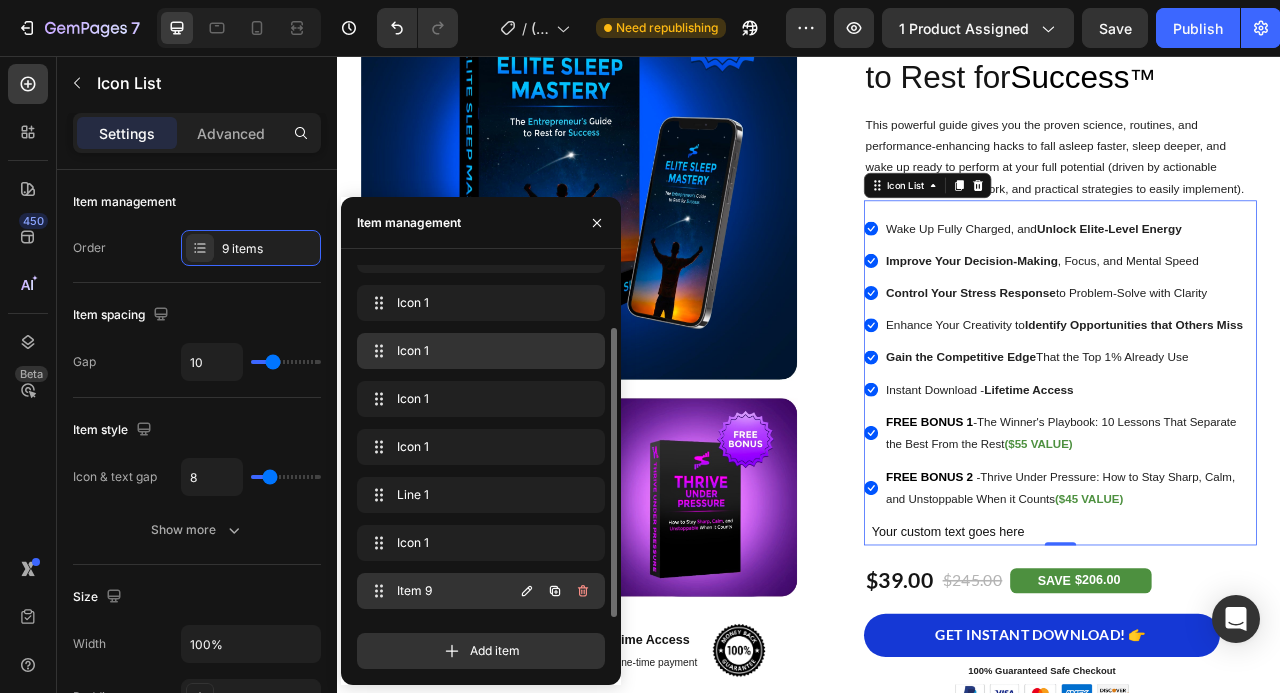 click on "Item 9" at bounding box center [453, 591] 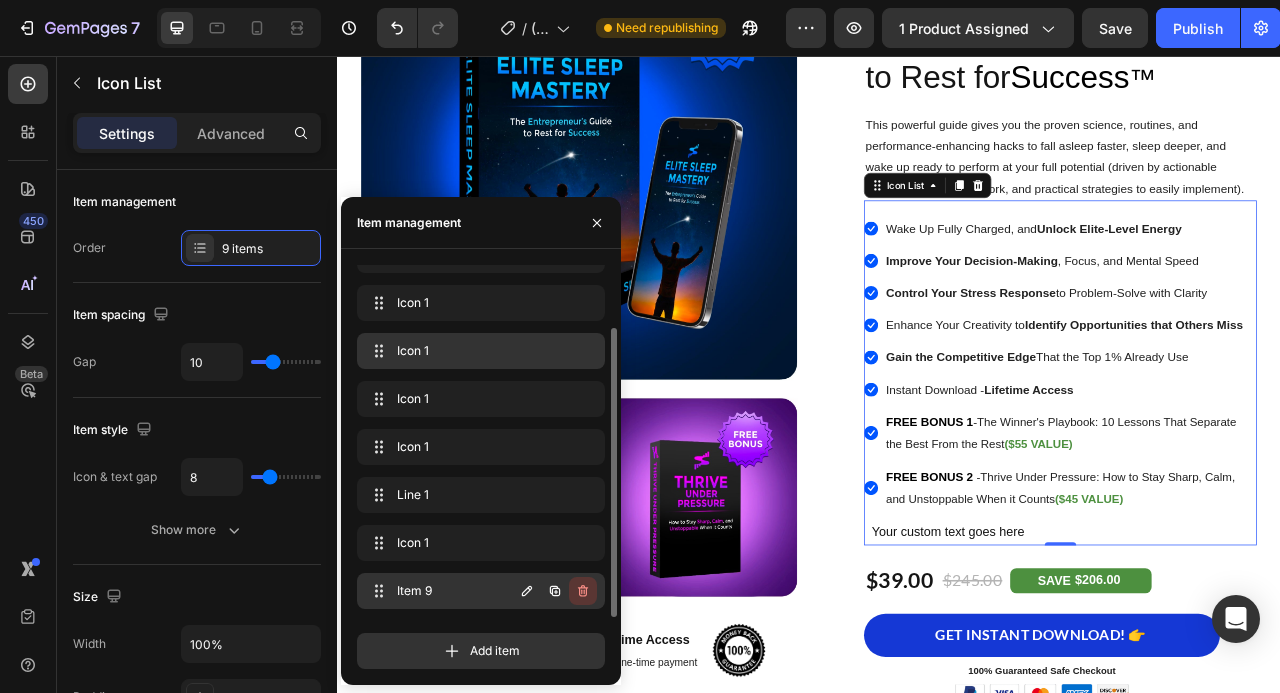 click 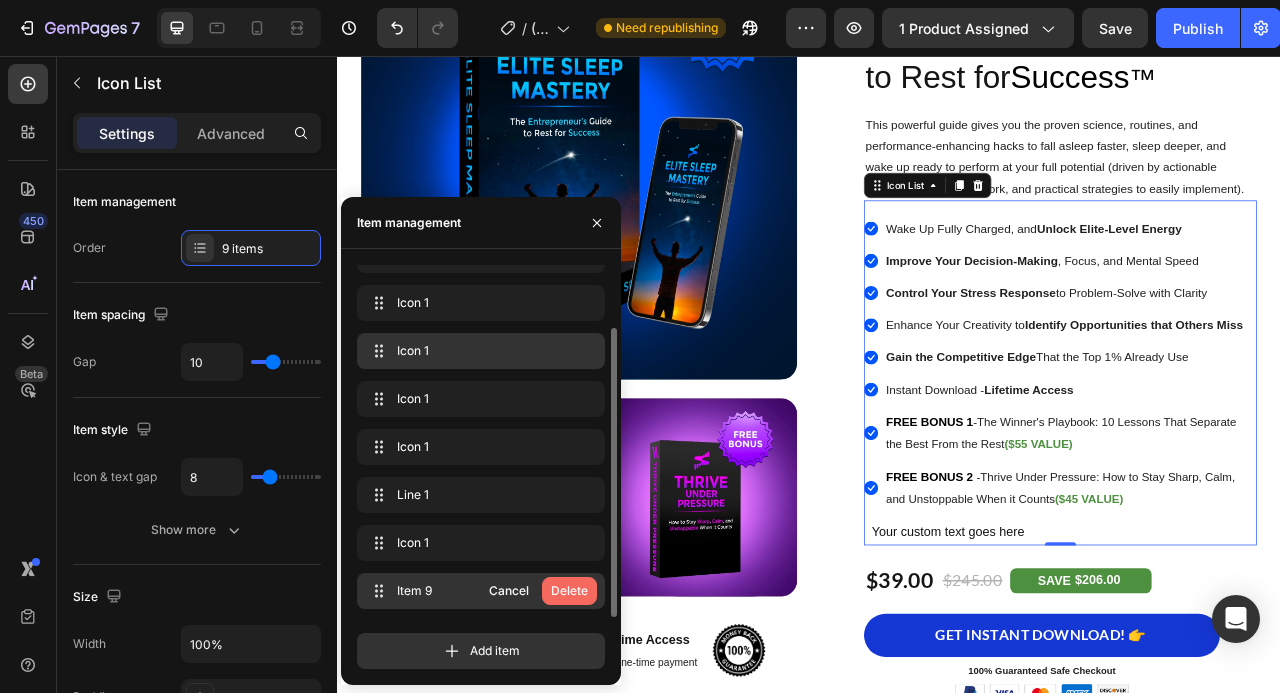 click on "Delete" at bounding box center (569, 591) 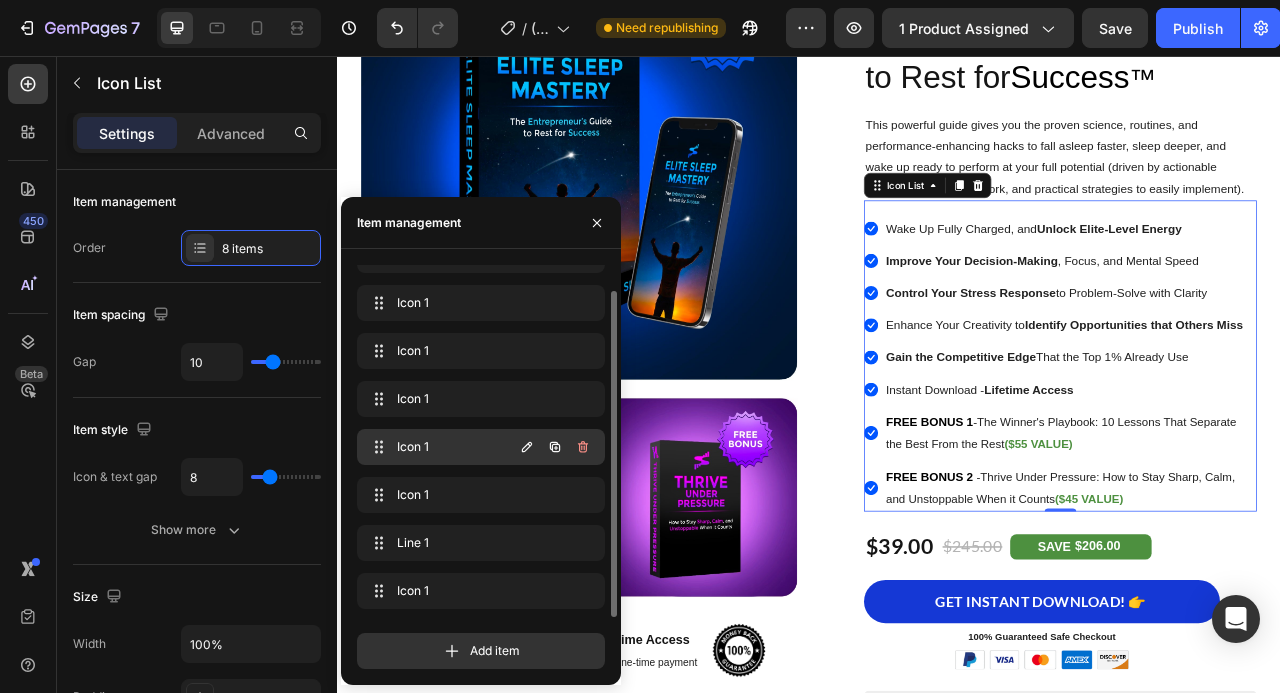 scroll, scrollTop: 0, scrollLeft: 0, axis: both 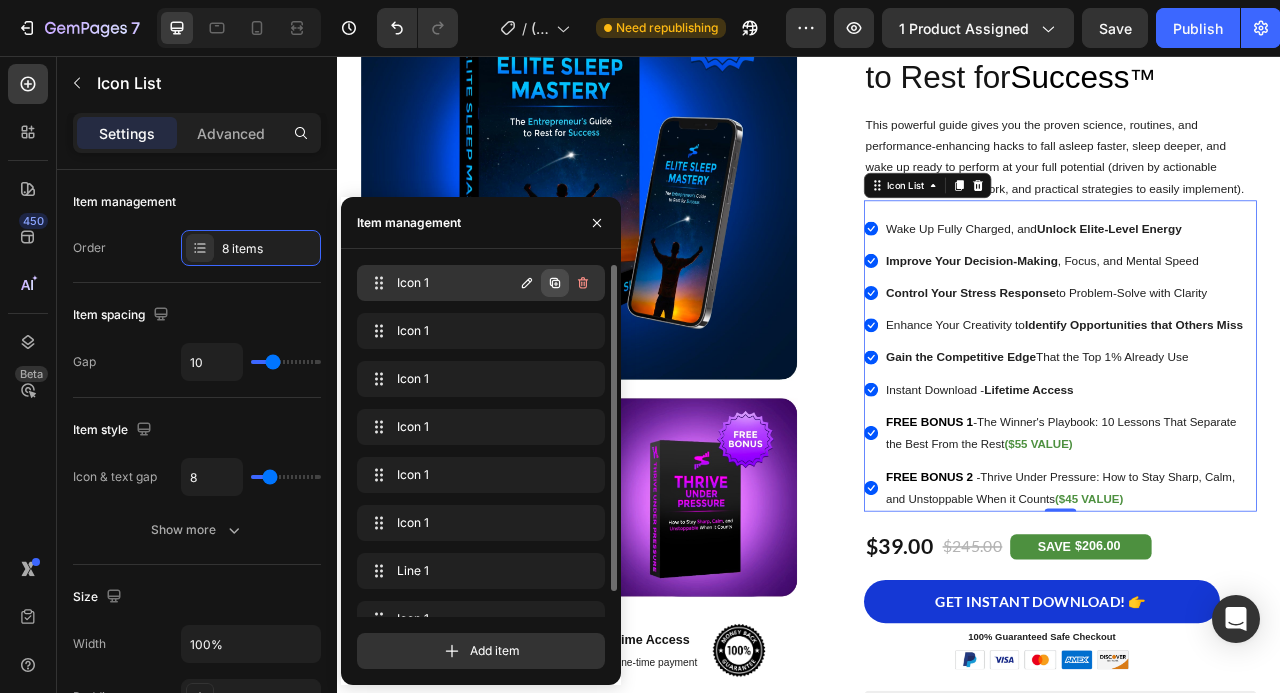 click 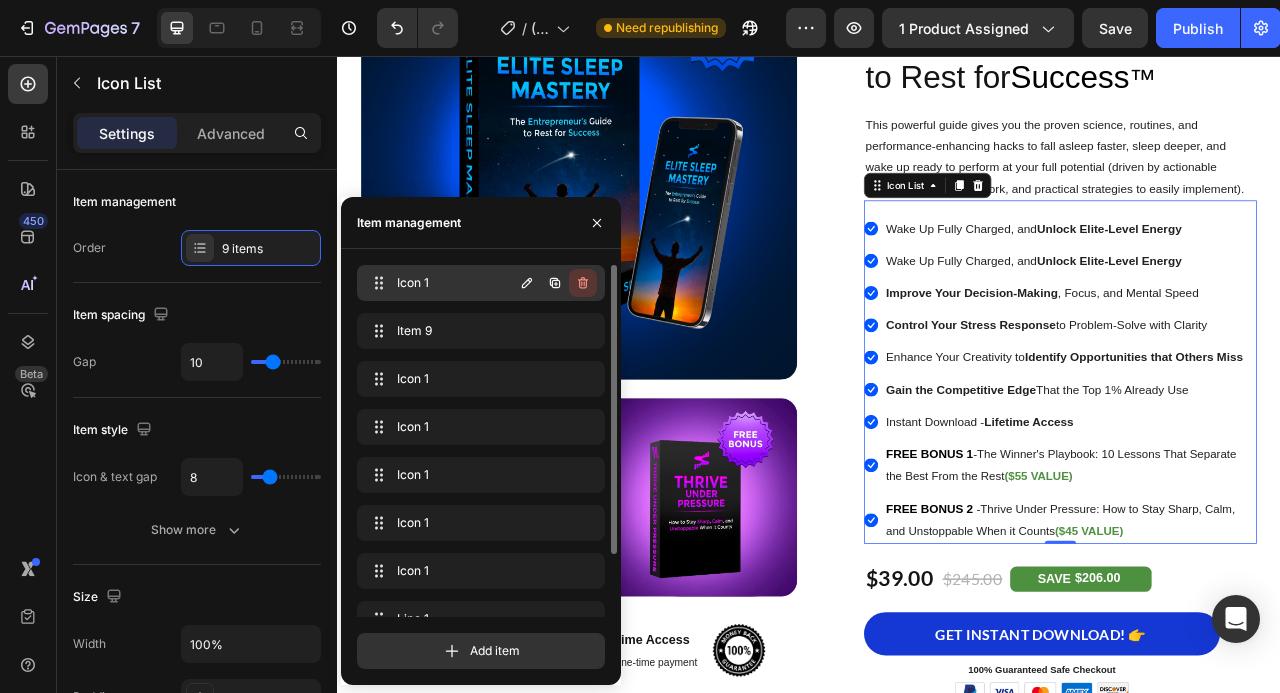 click 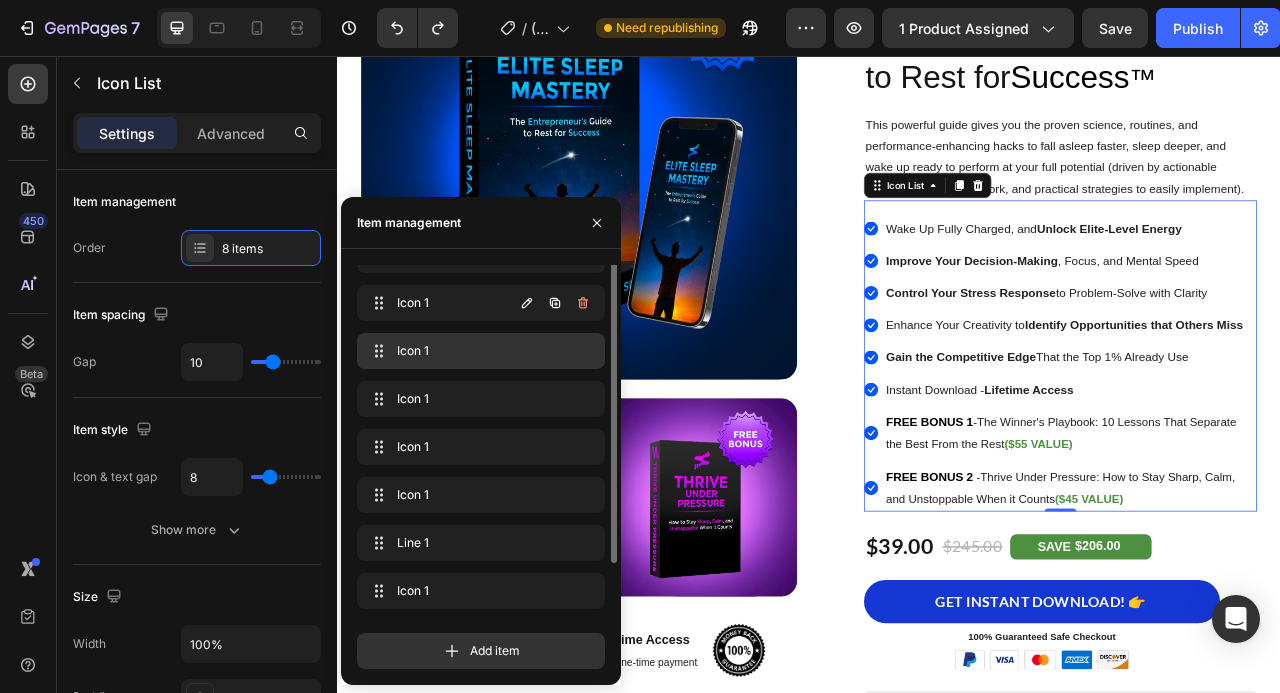 scroll, scrollTop: 0, scrollLeft: 0, axis: both 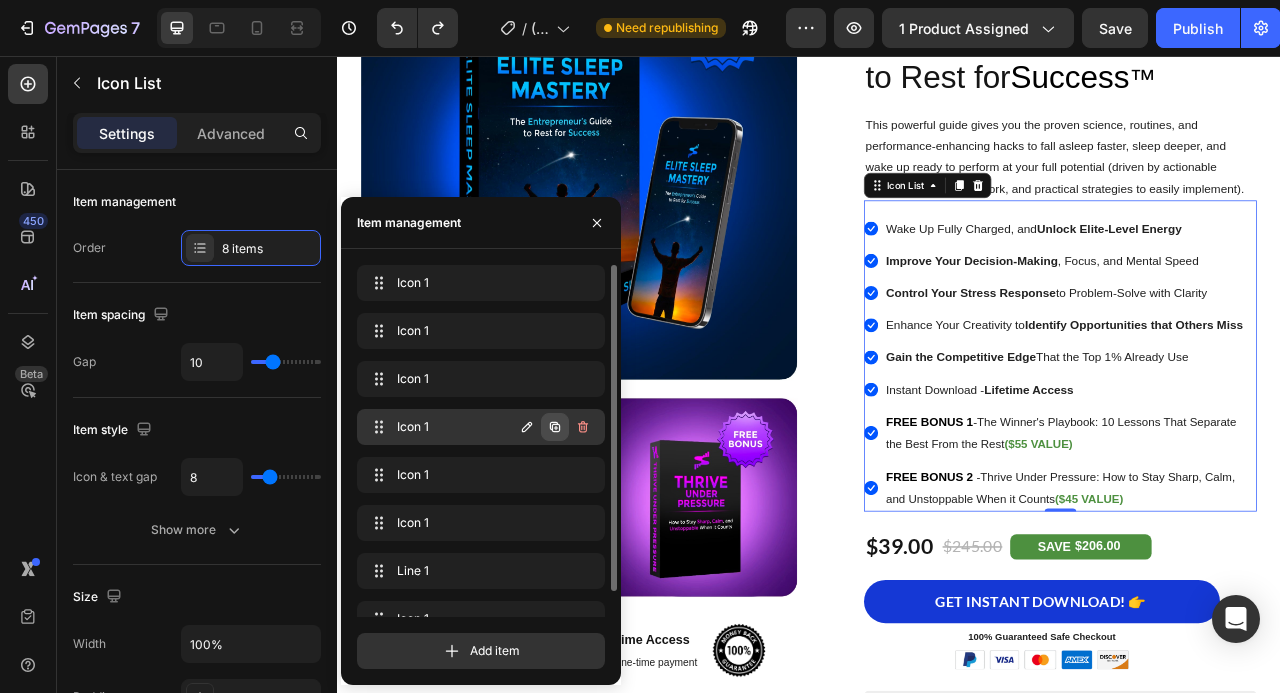 click 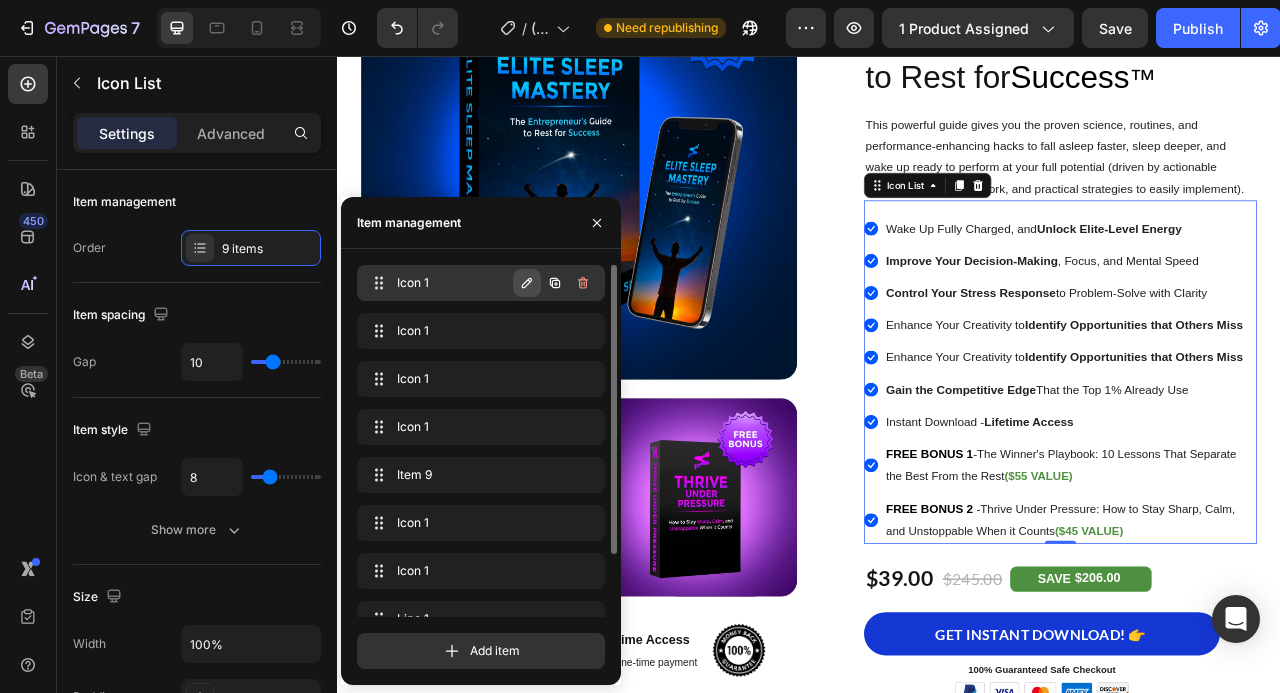 click 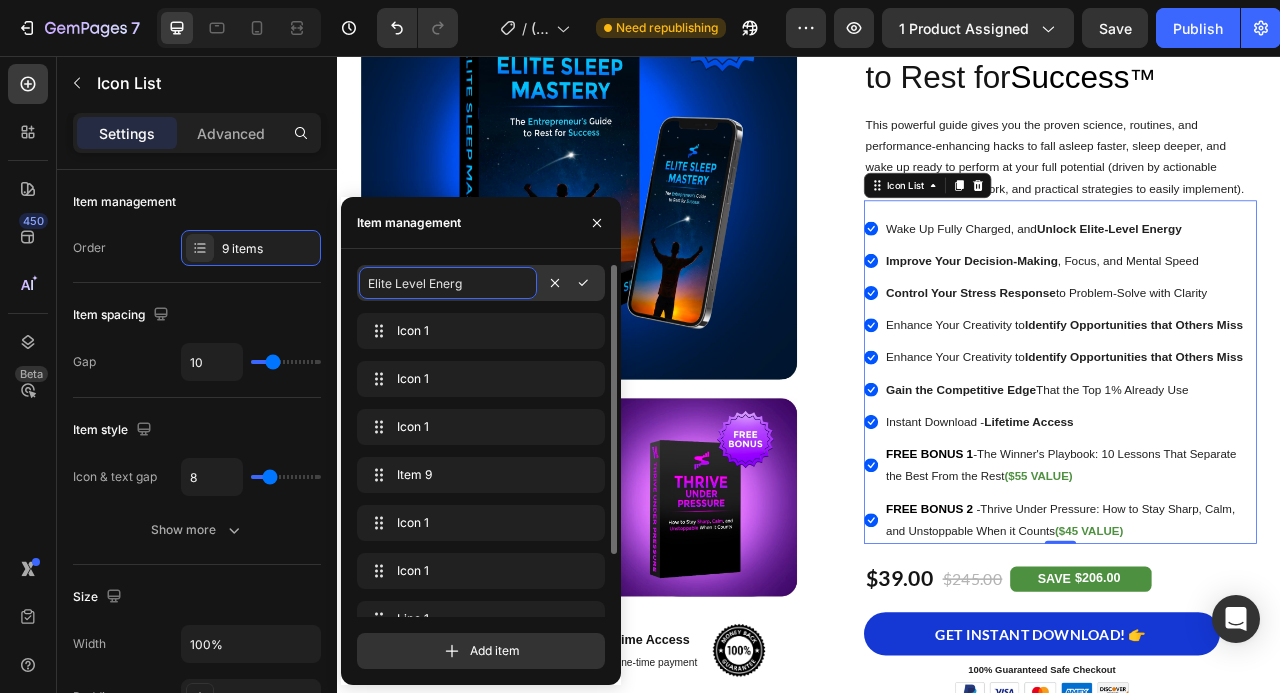 type on "Elite Level Energy" 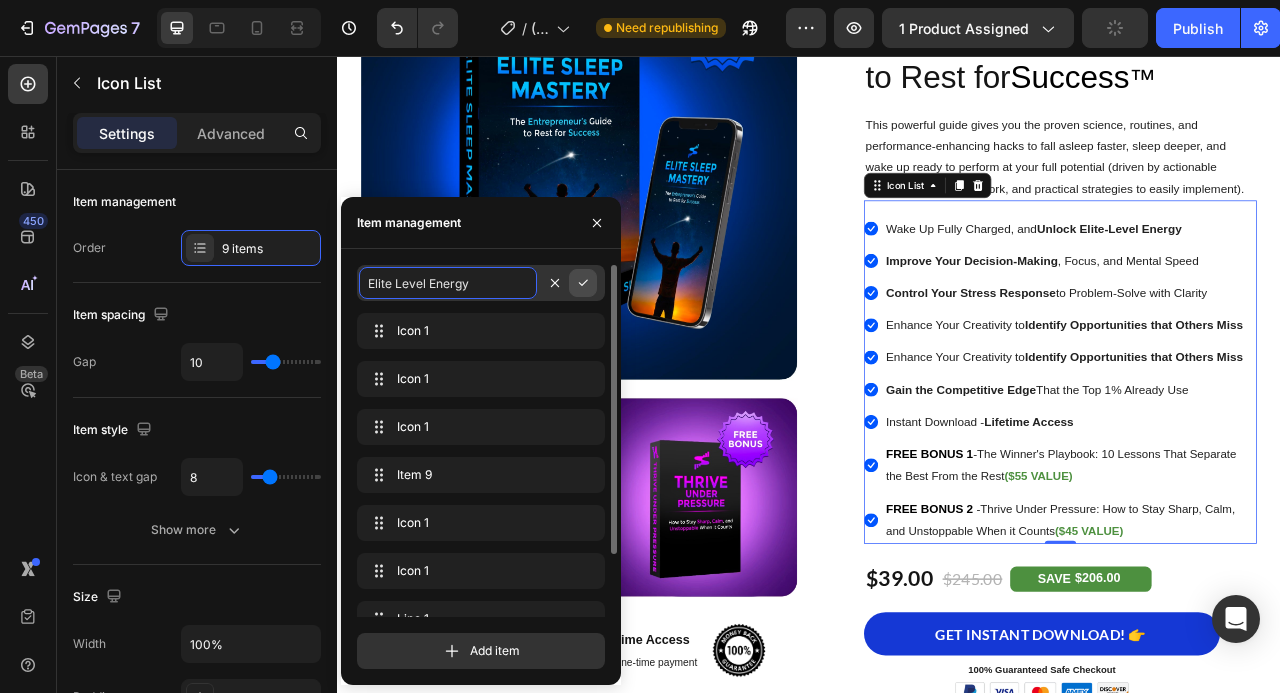 click 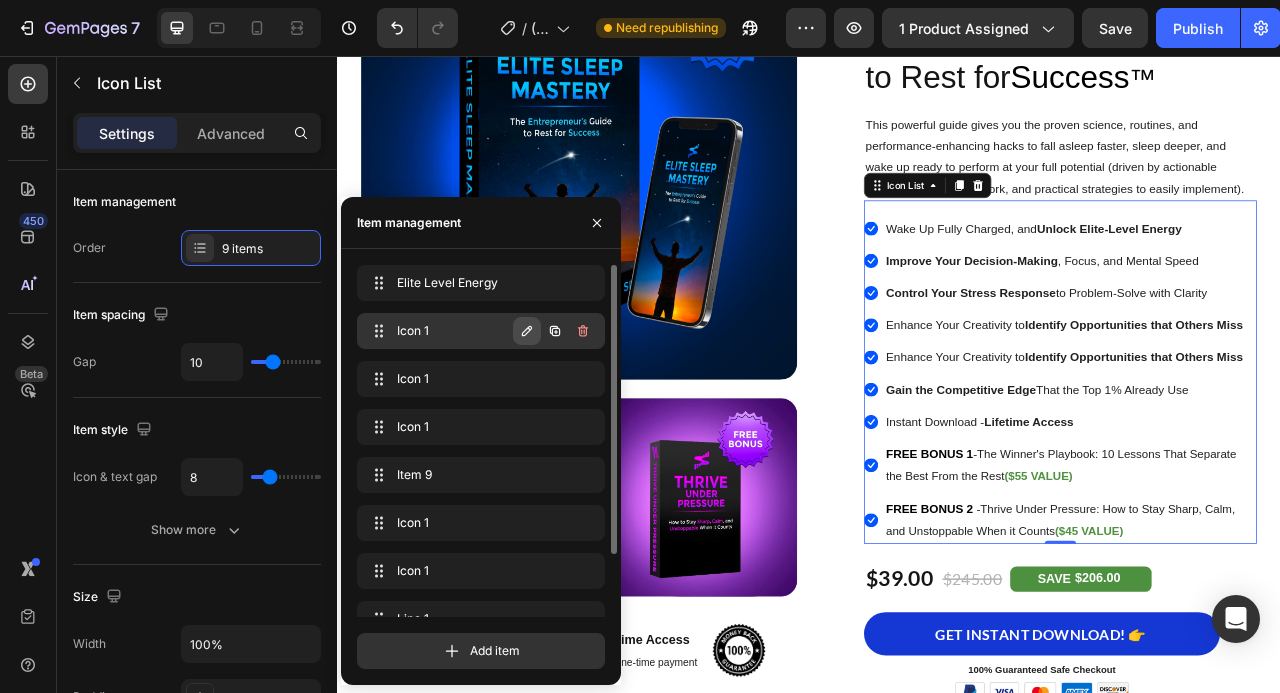 click 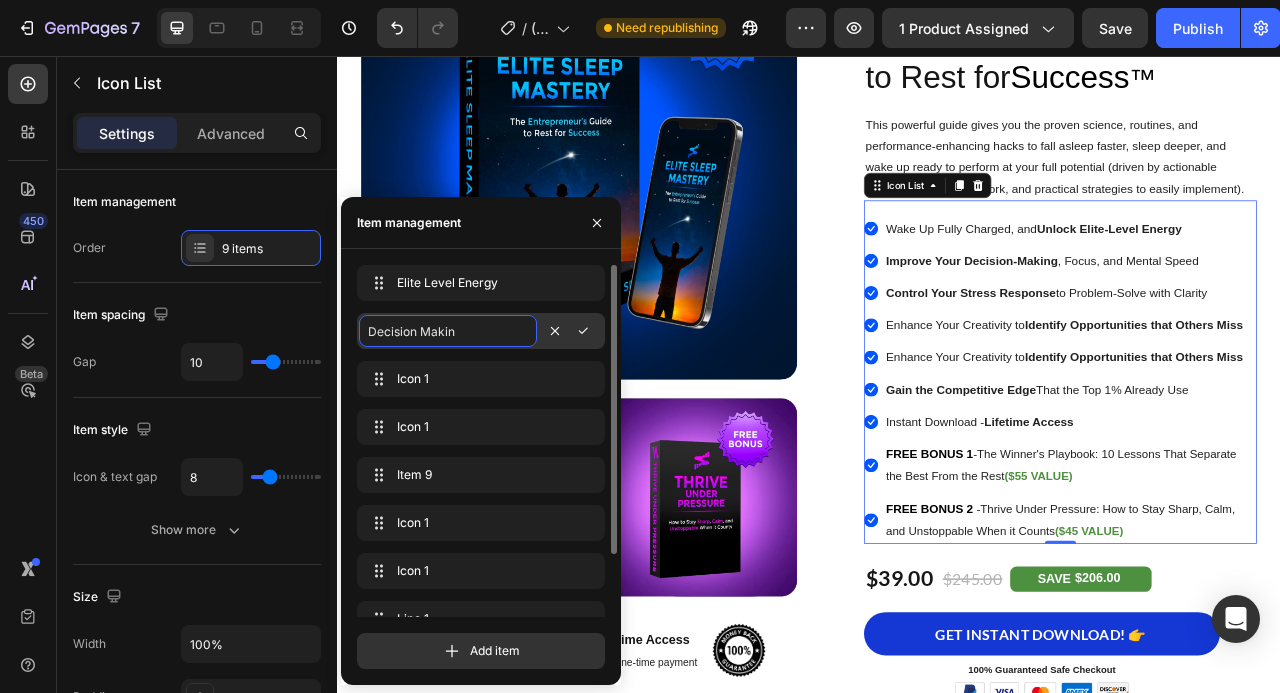 type on "Decision Making" 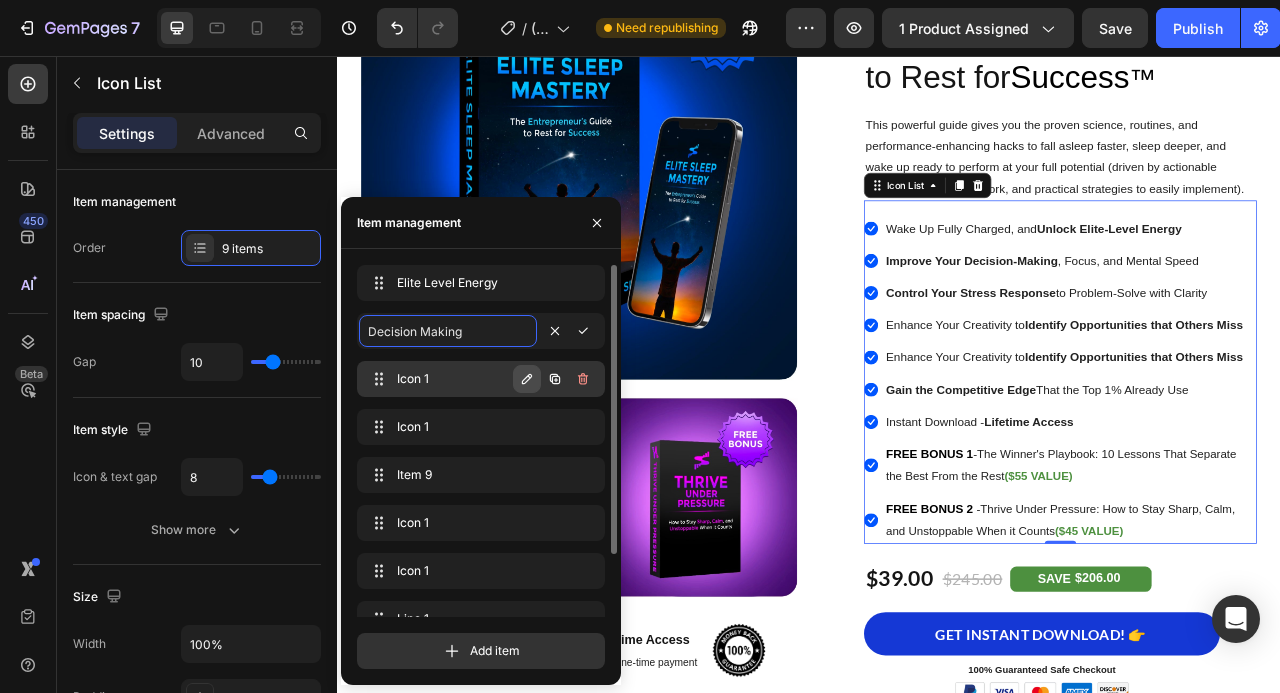 click 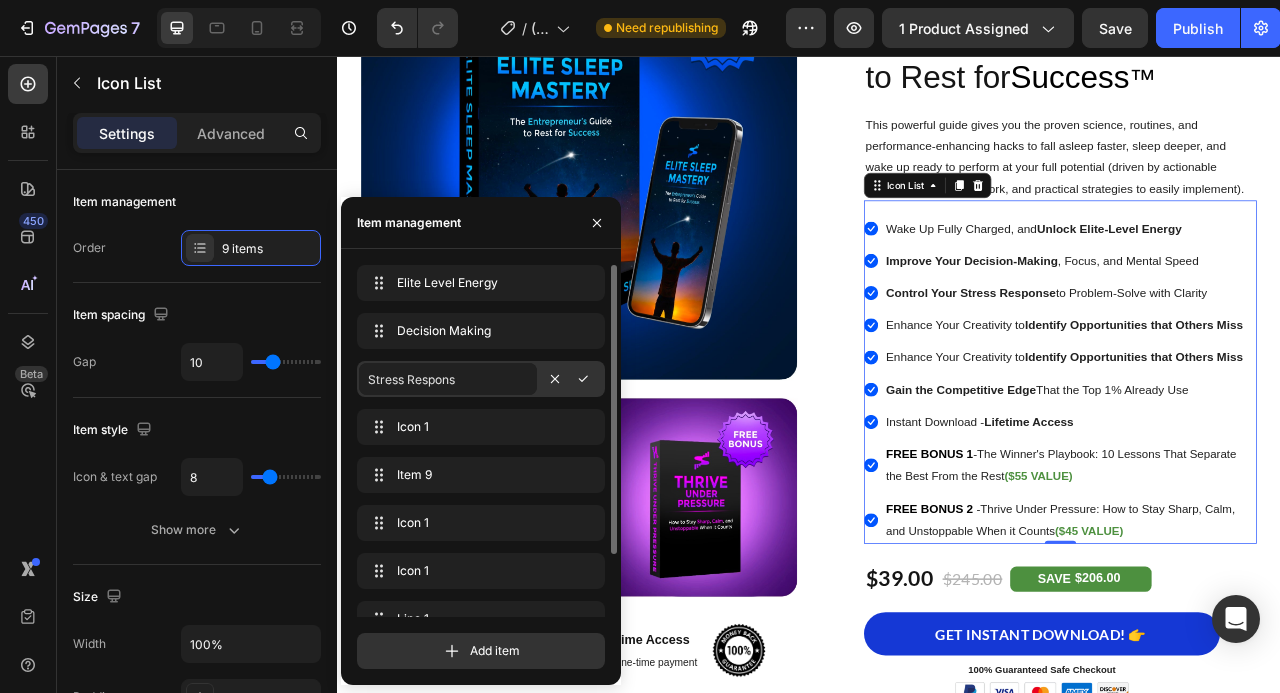 type on "Stress Response" 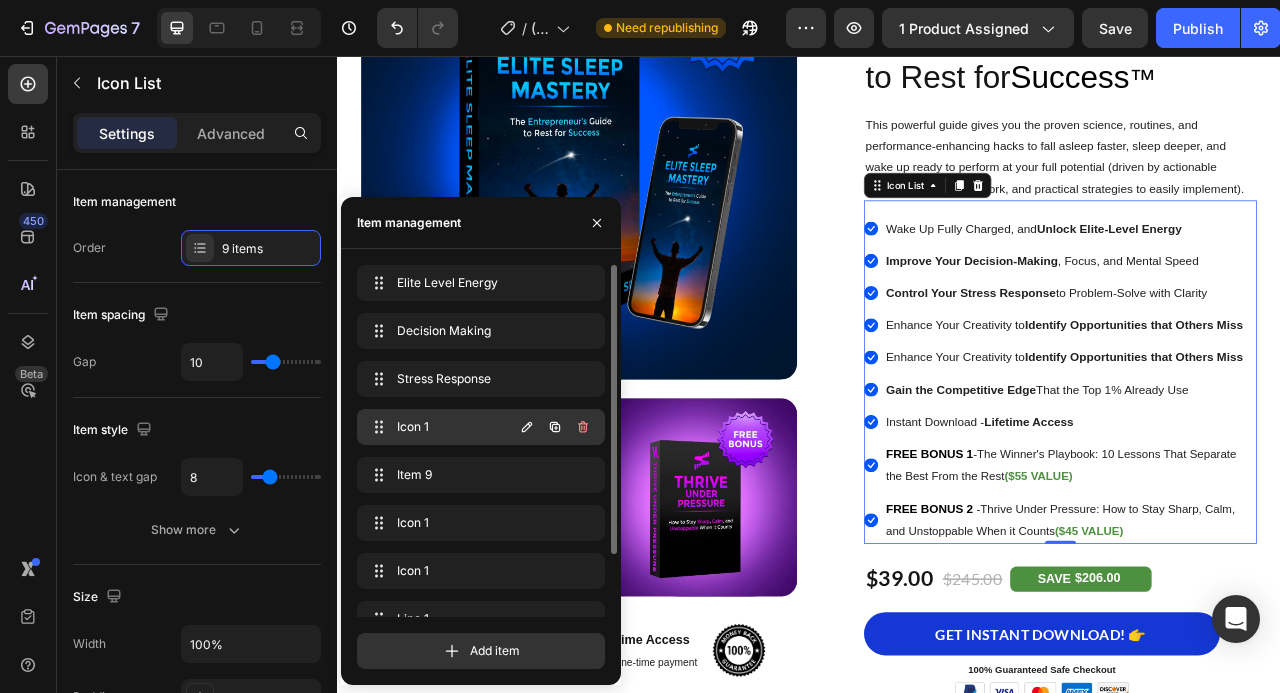 click on "Icon 1" at bounding box center [453, 427] 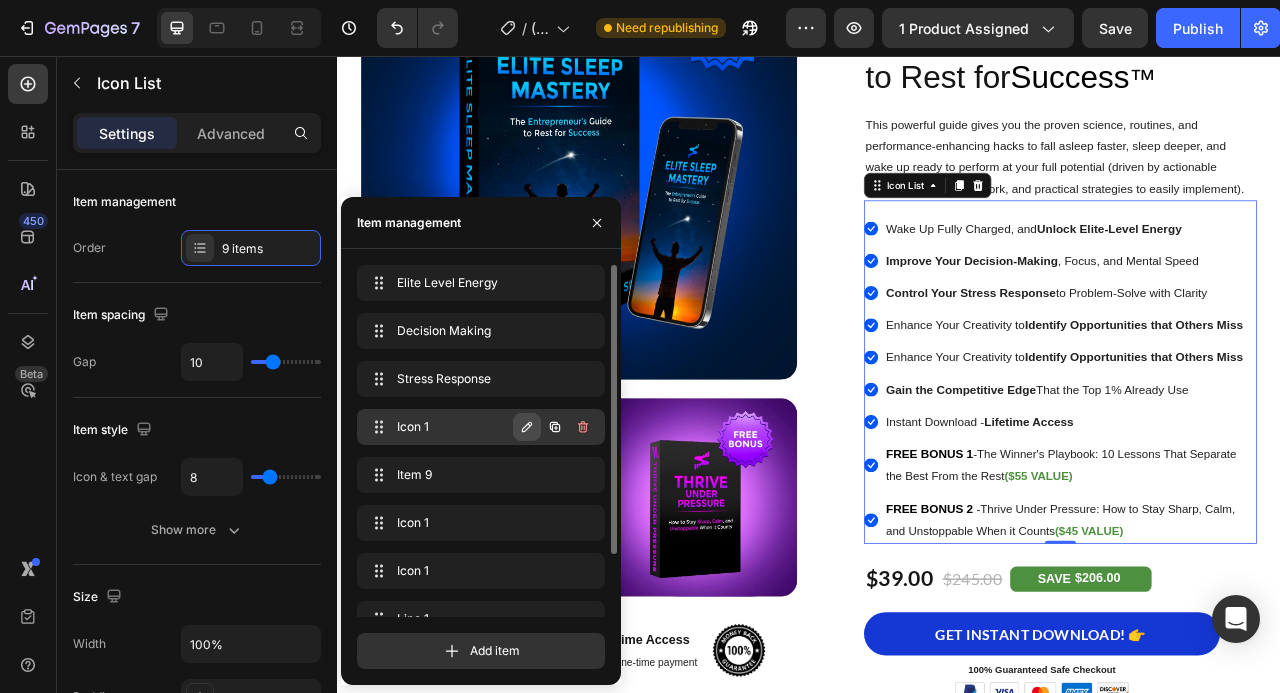 click 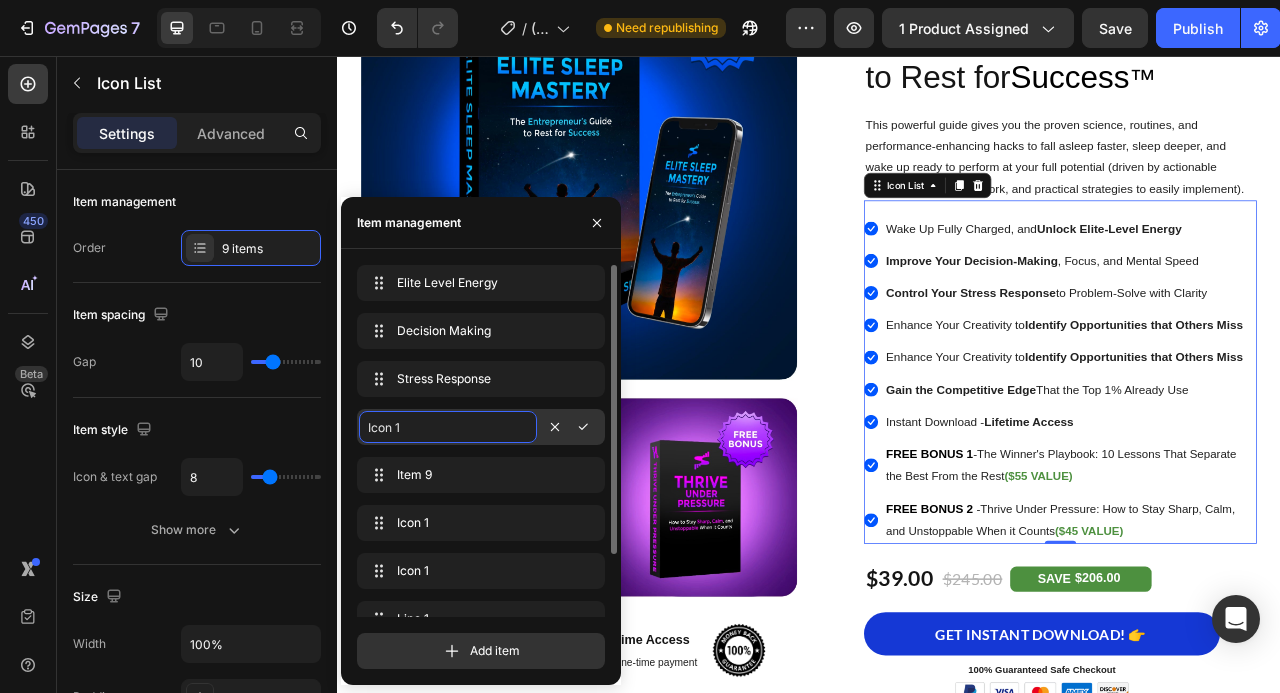 type on "E" 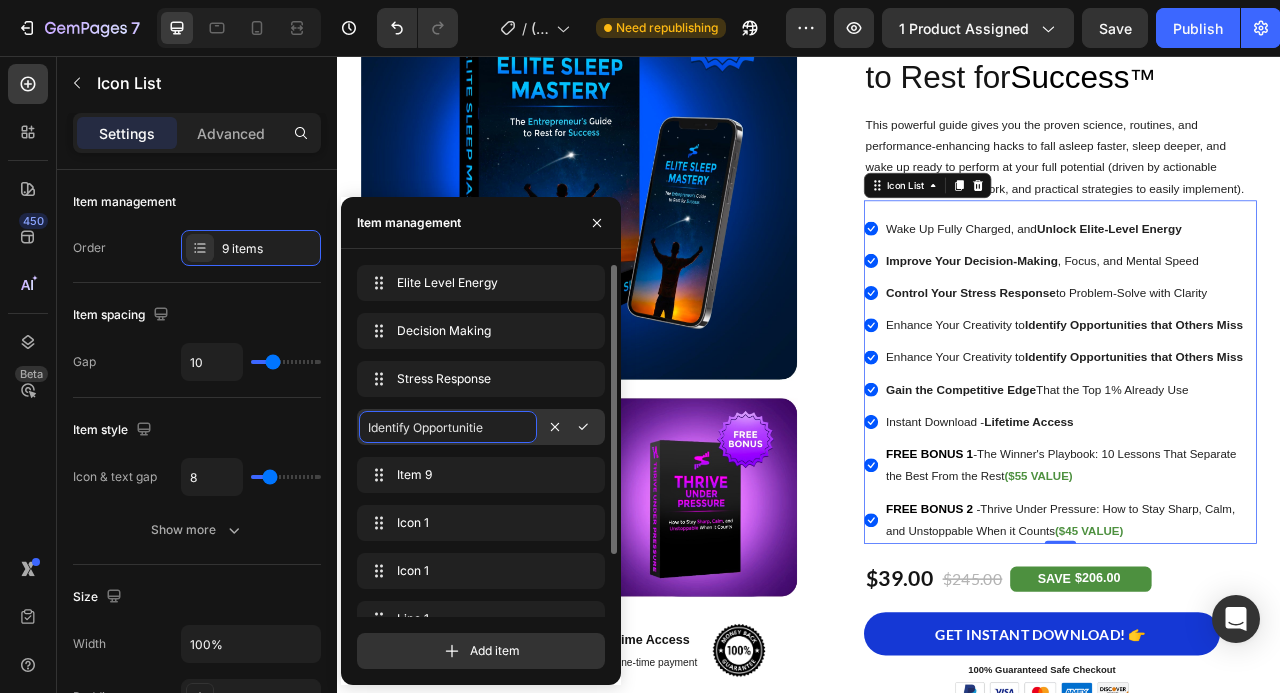 type on "Identify Opportunities" 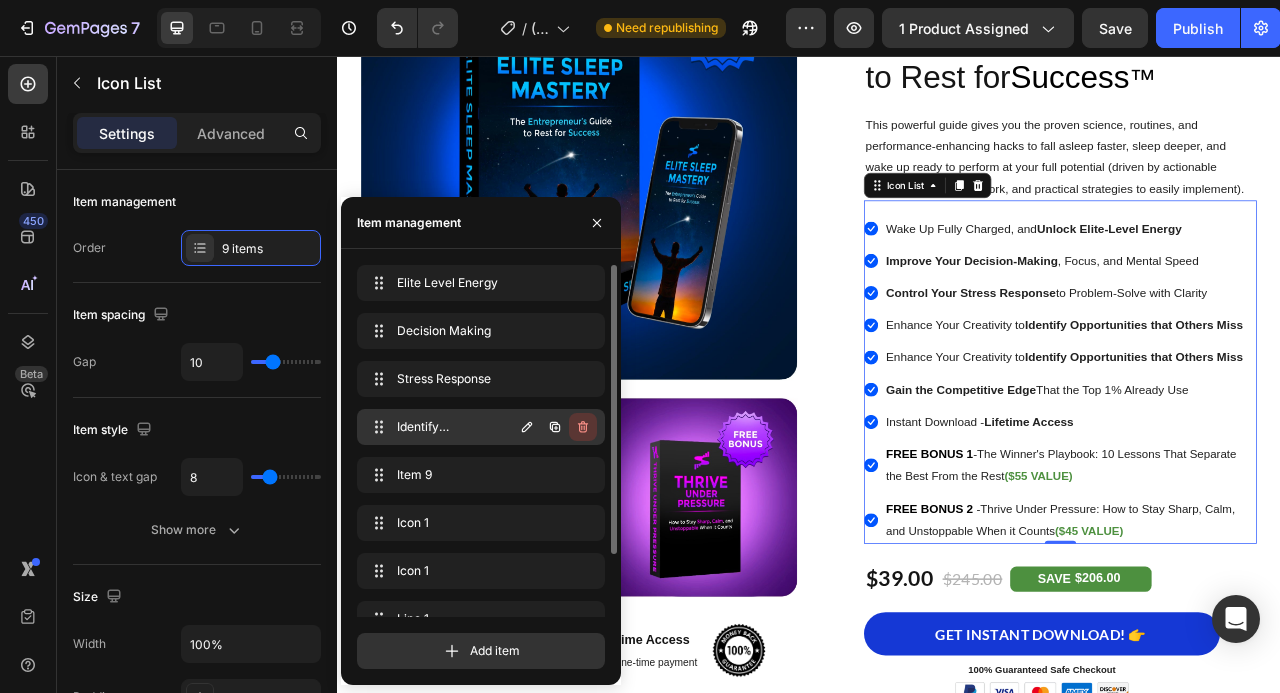 click 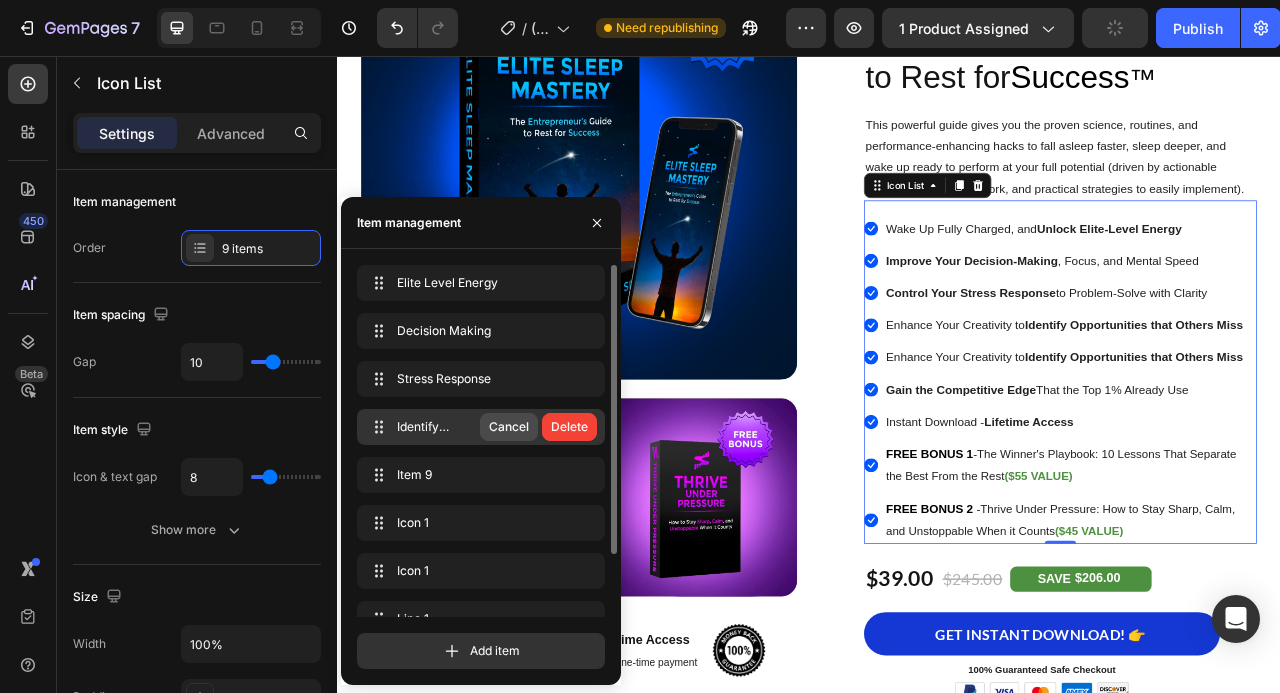 click on "Cancel" at bounding box center (509, 427) 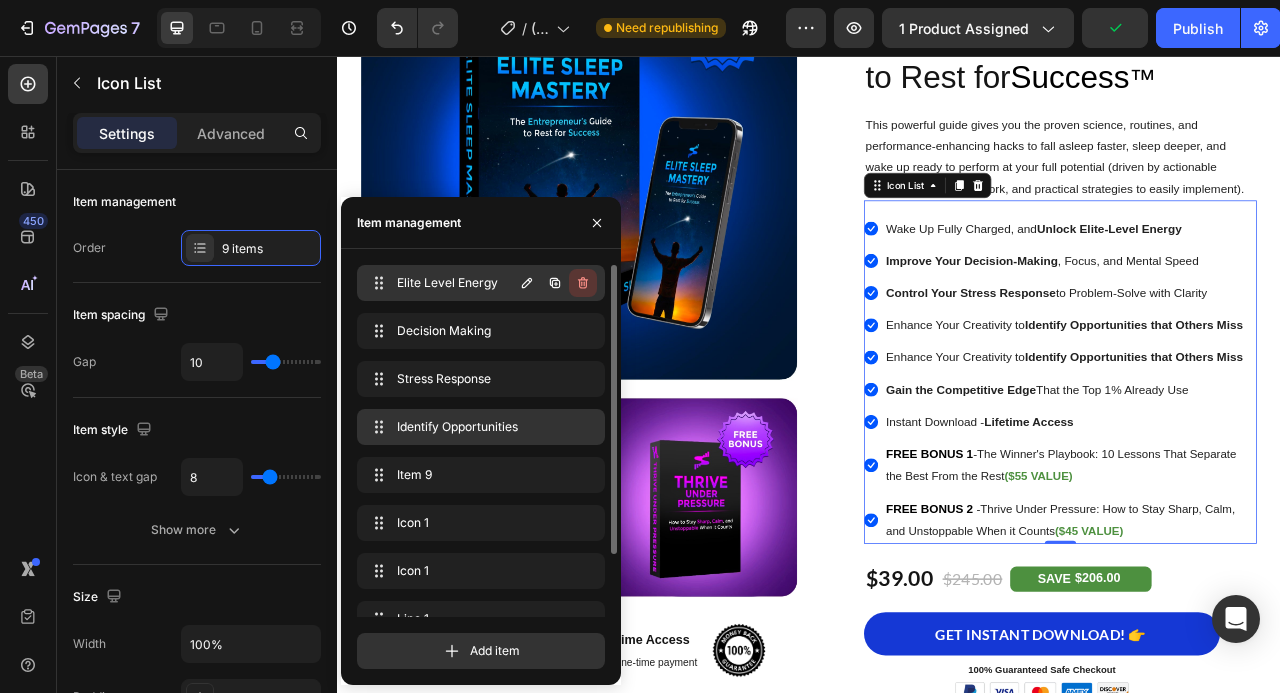 click 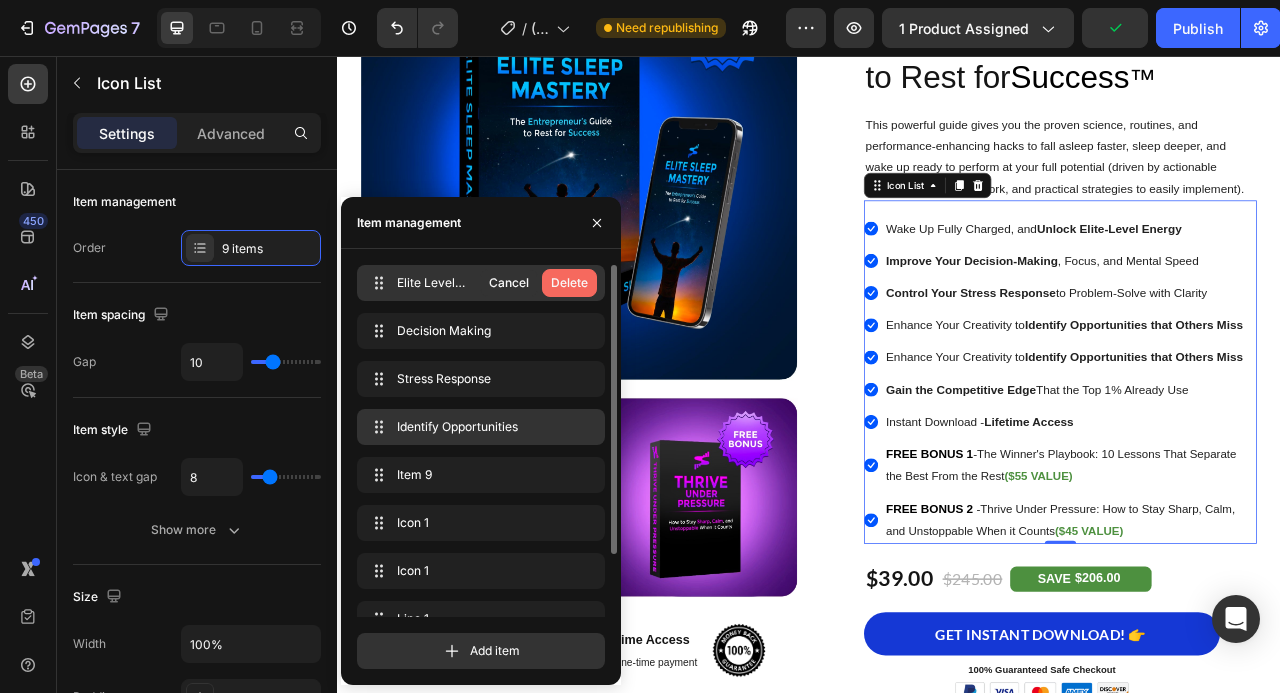 click on "Delete" at bounding box center [569, 283] 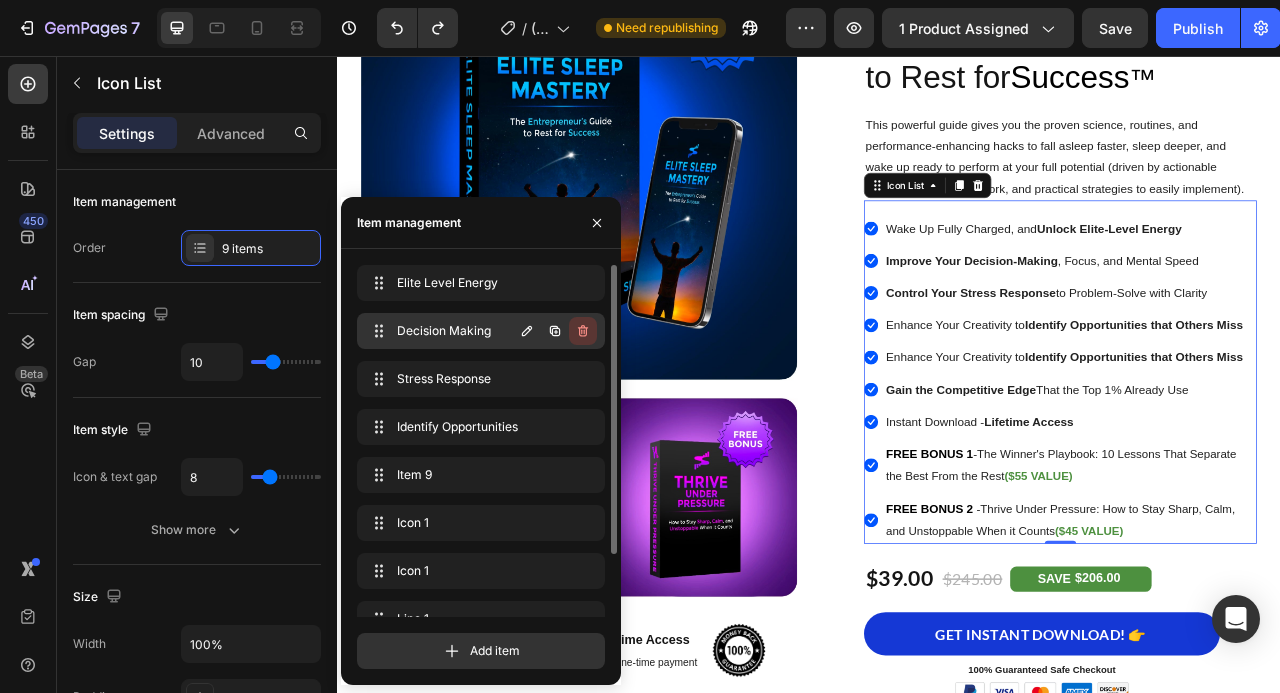 click 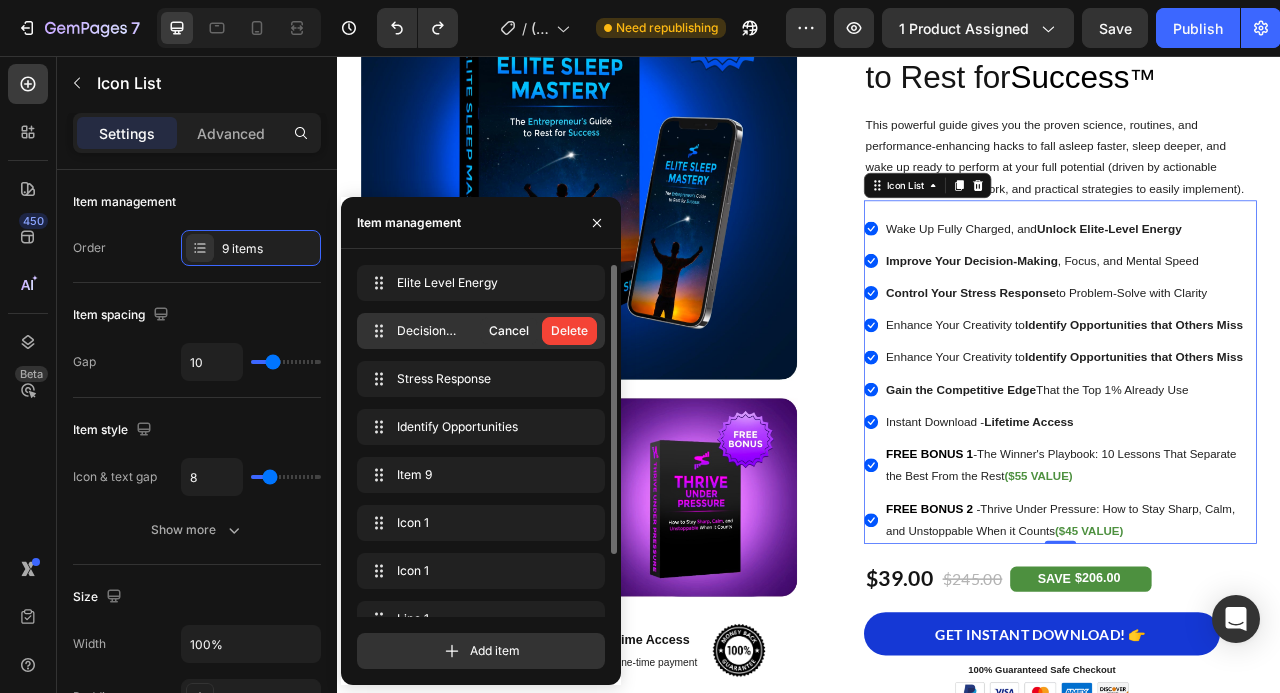 click on "Delete" at bounding box center (569, 331) 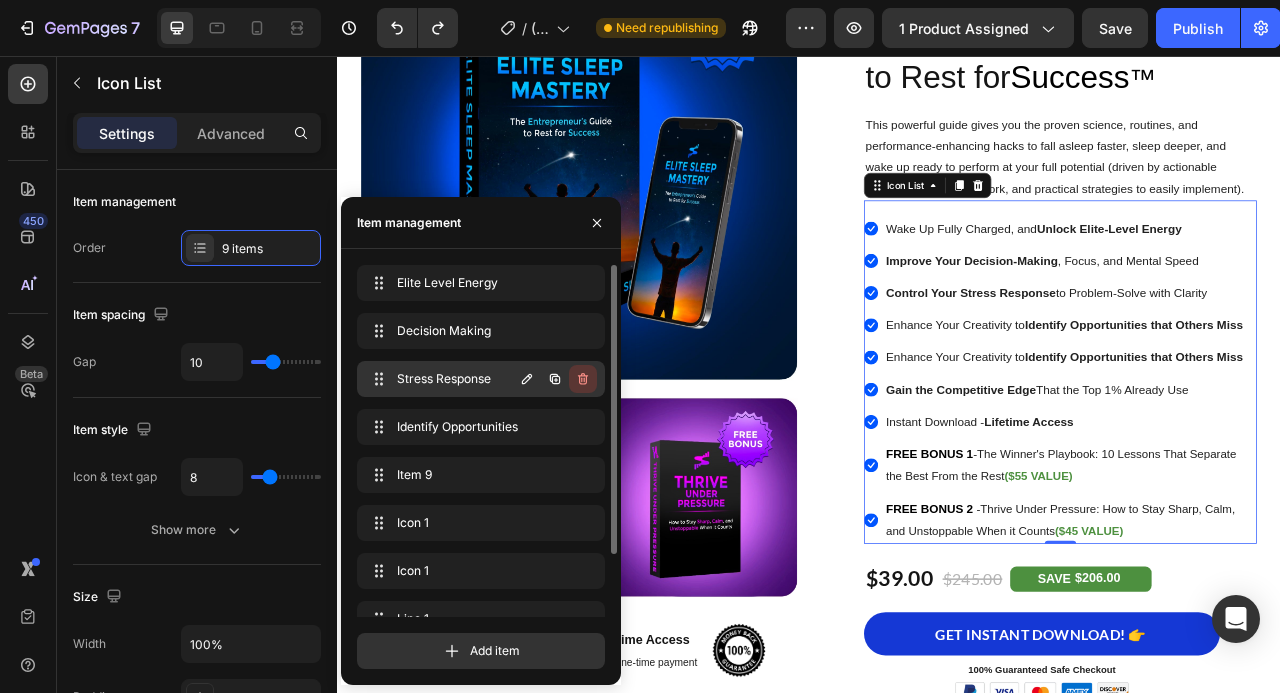 click 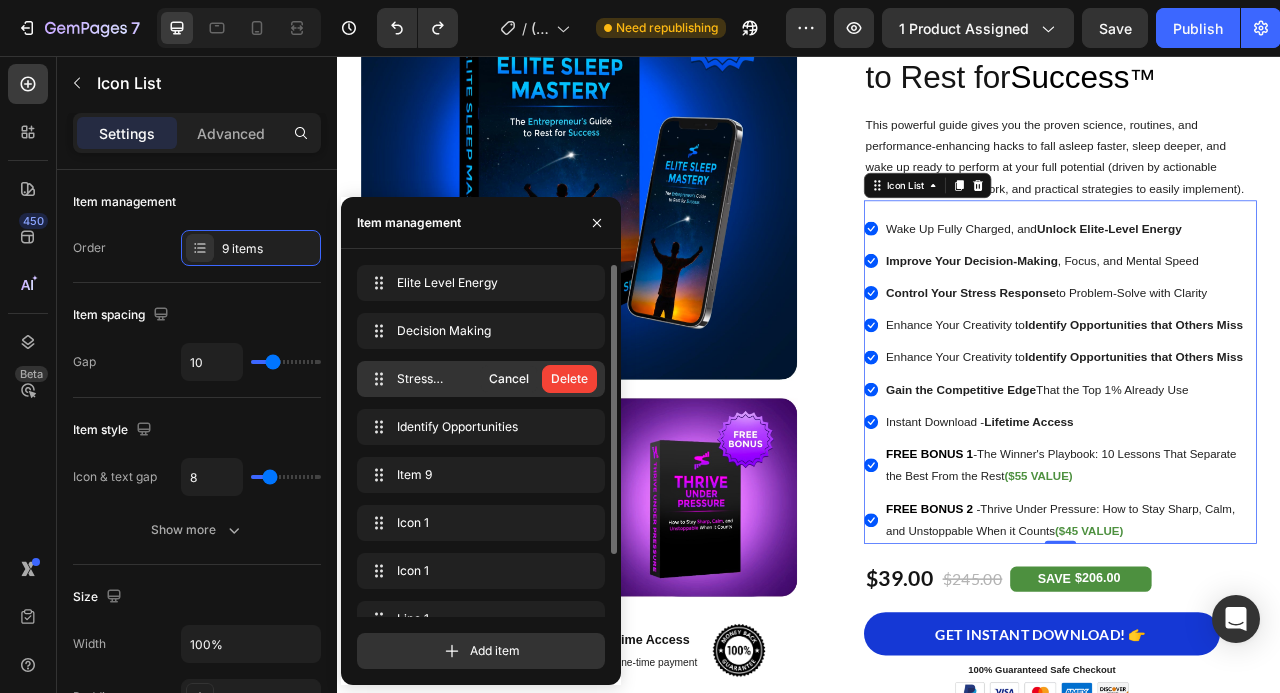 click on "Delete" at bounding box center [569, 379] 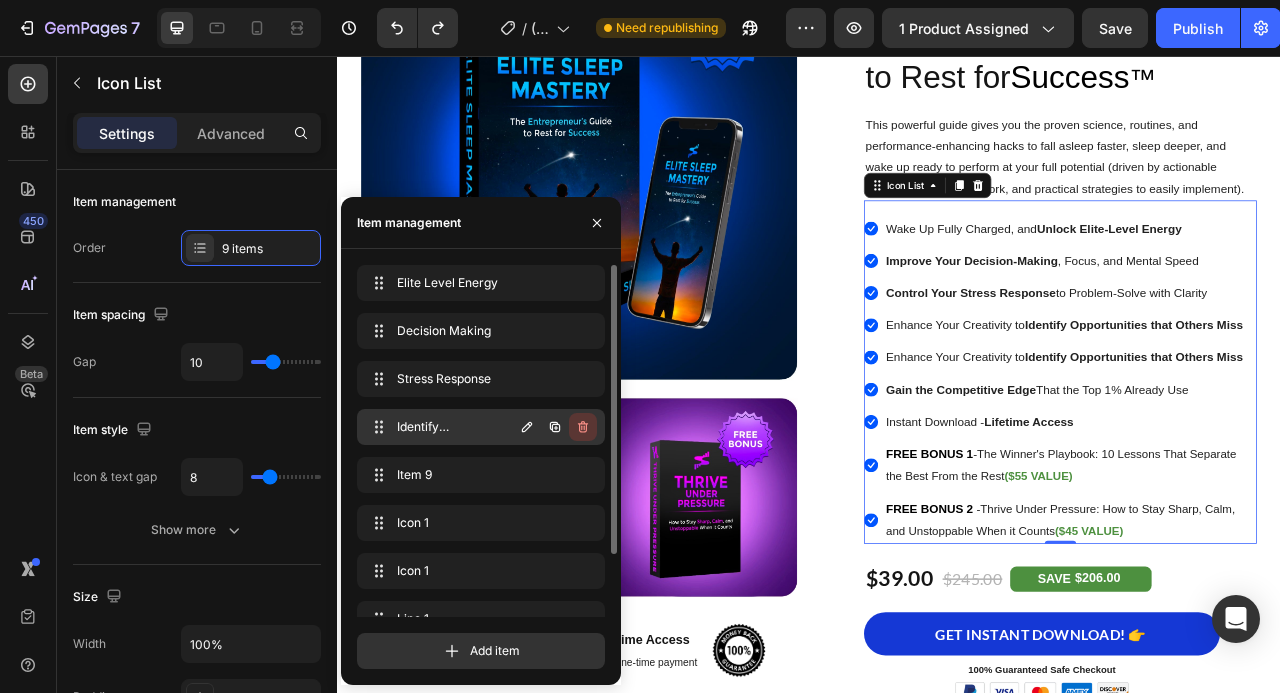 click 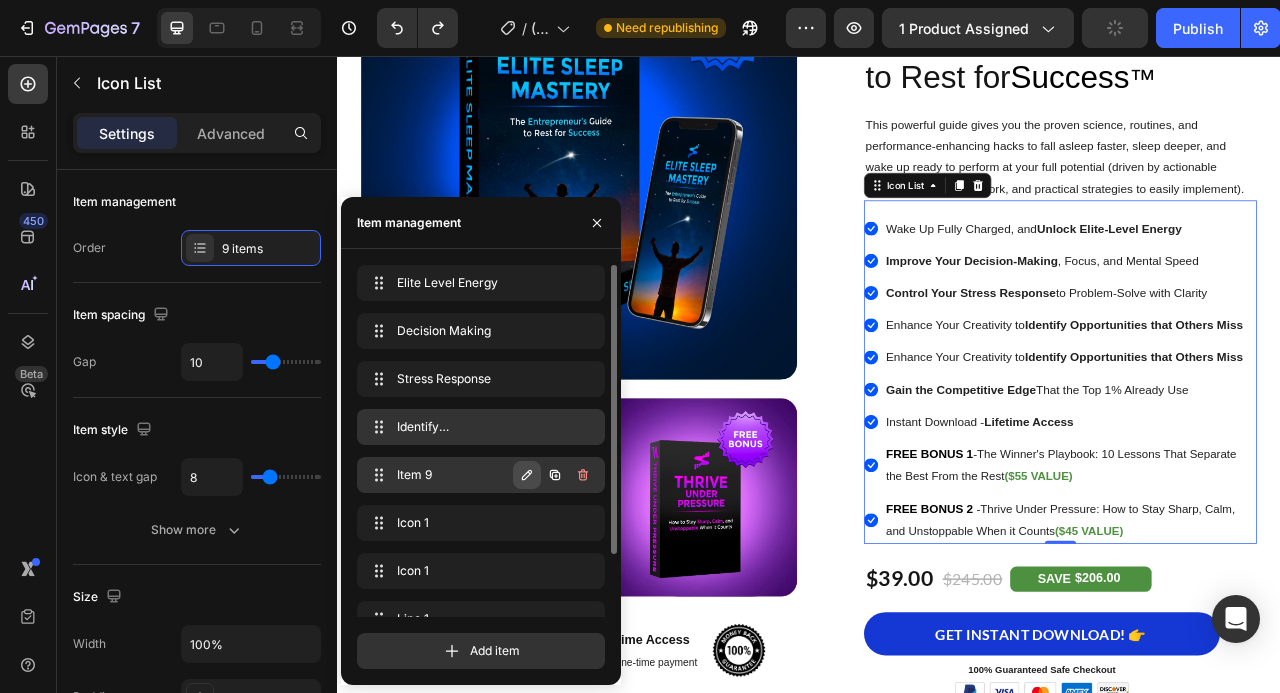 click 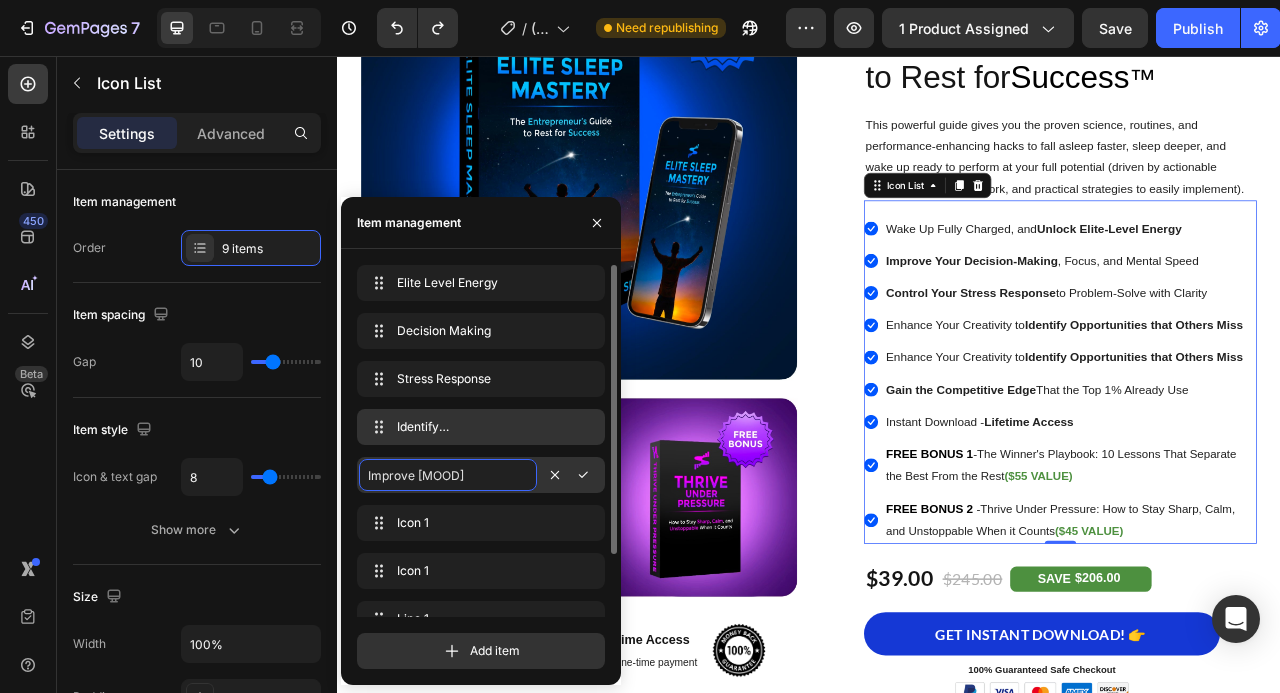 type on "Improve Mood" 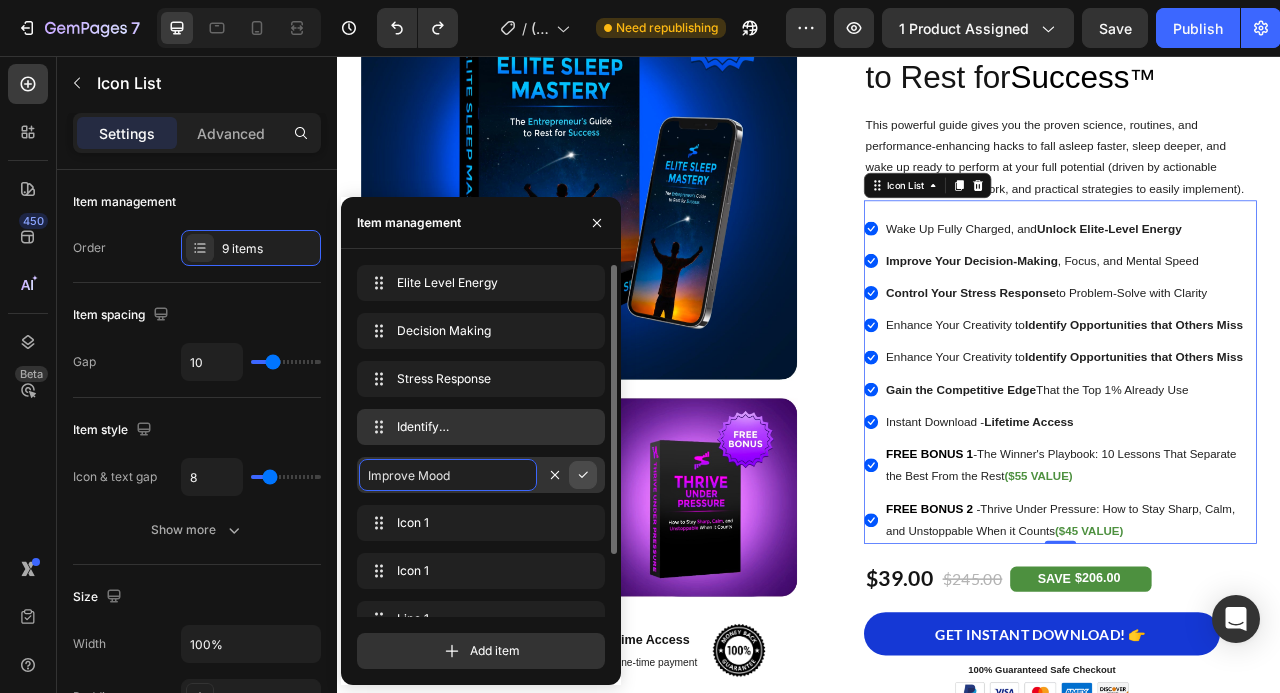 click 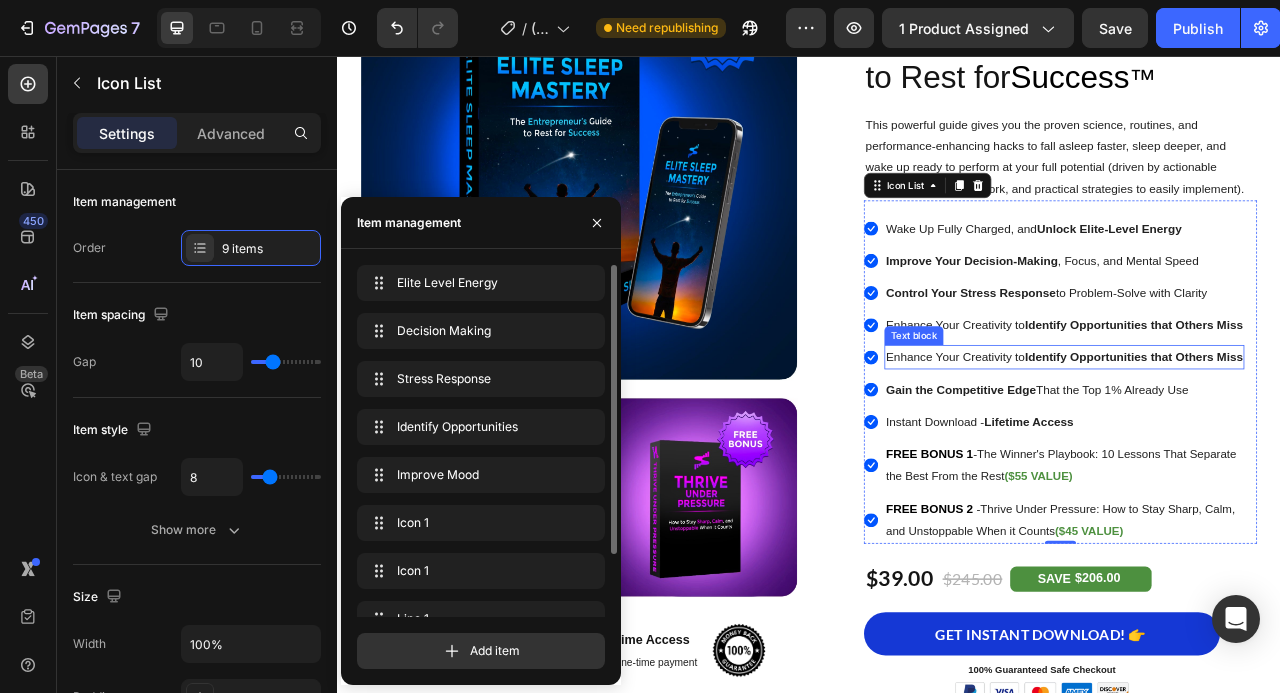 click on "Identify Opportunities" at bounding box center [1290, 439] 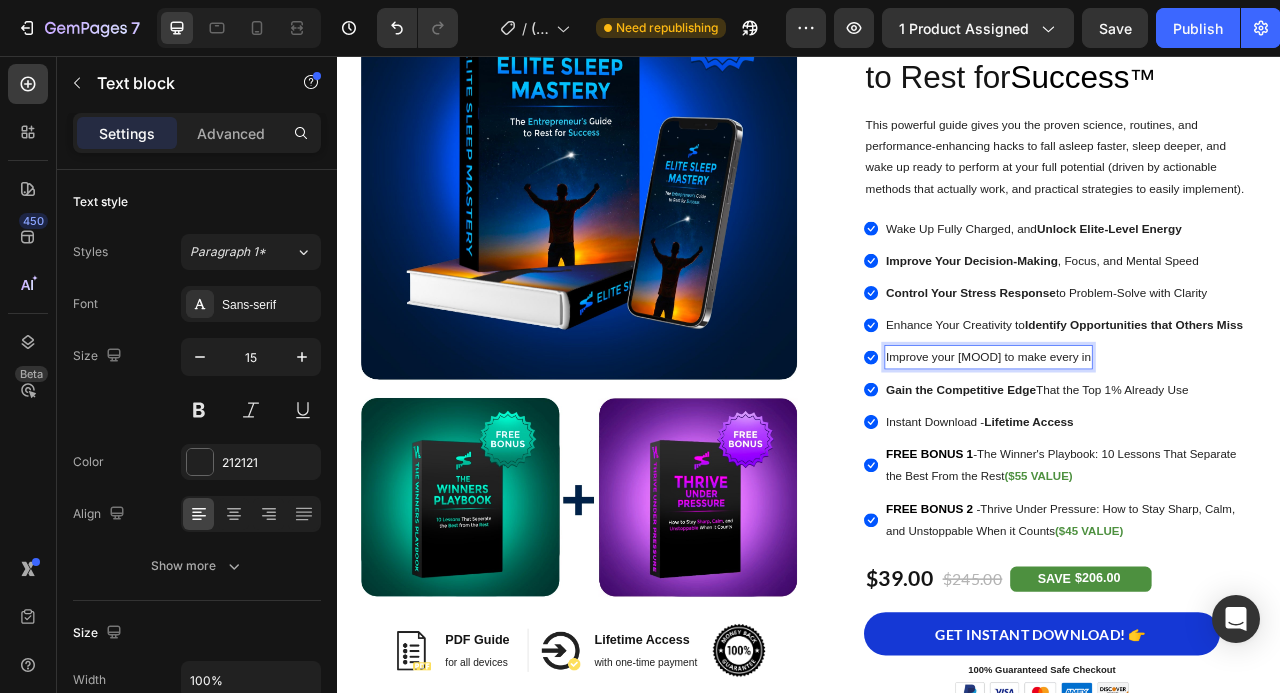 click on "Improve your [MOOD] to make every in" at bounding box center [1165, 439] 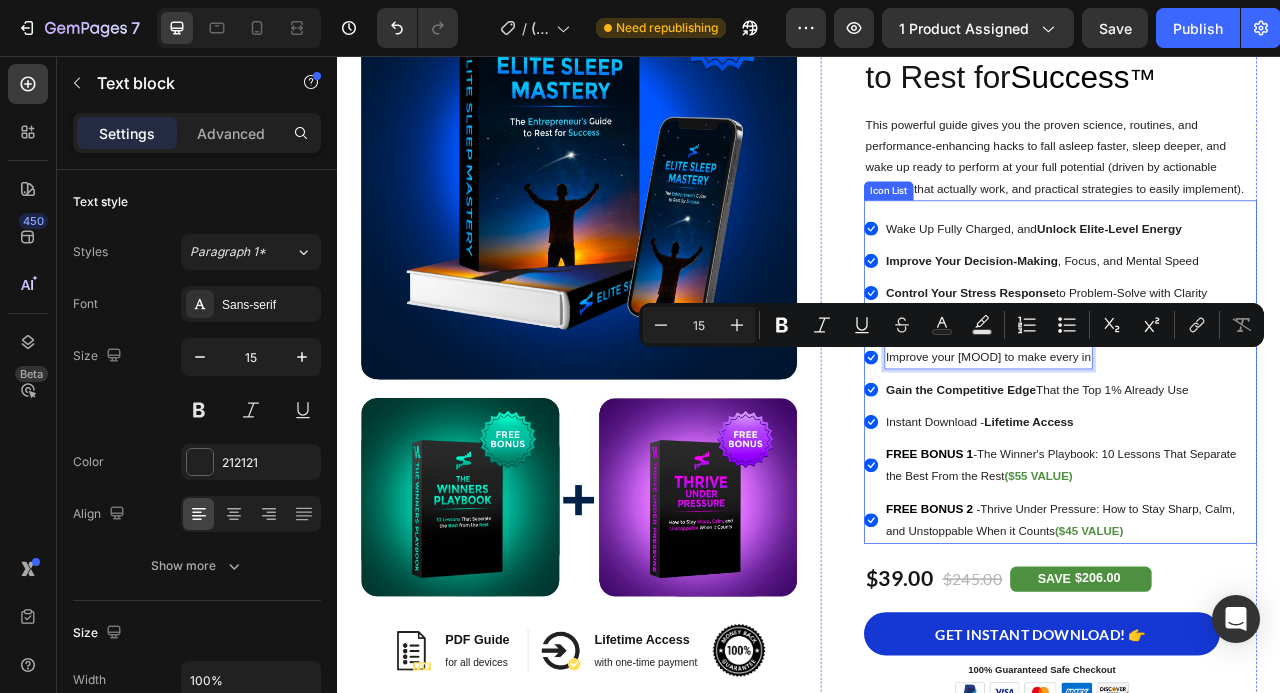 drag, startPoint x: 1280, startPoint y: 445, endPoint x: 1398, endPoint y: 446, distance: 118.004234 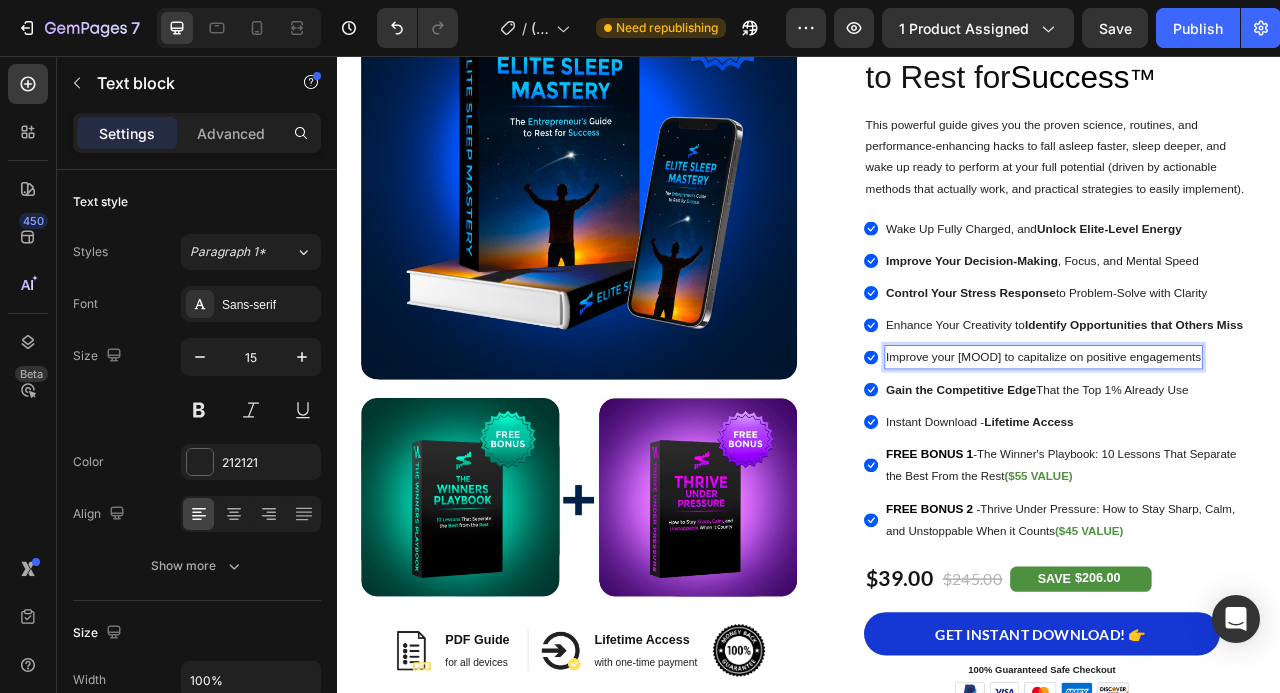 click on "Improve your [MOOD] to capitalize on positive engagements" at bounding box center (1235, 439) 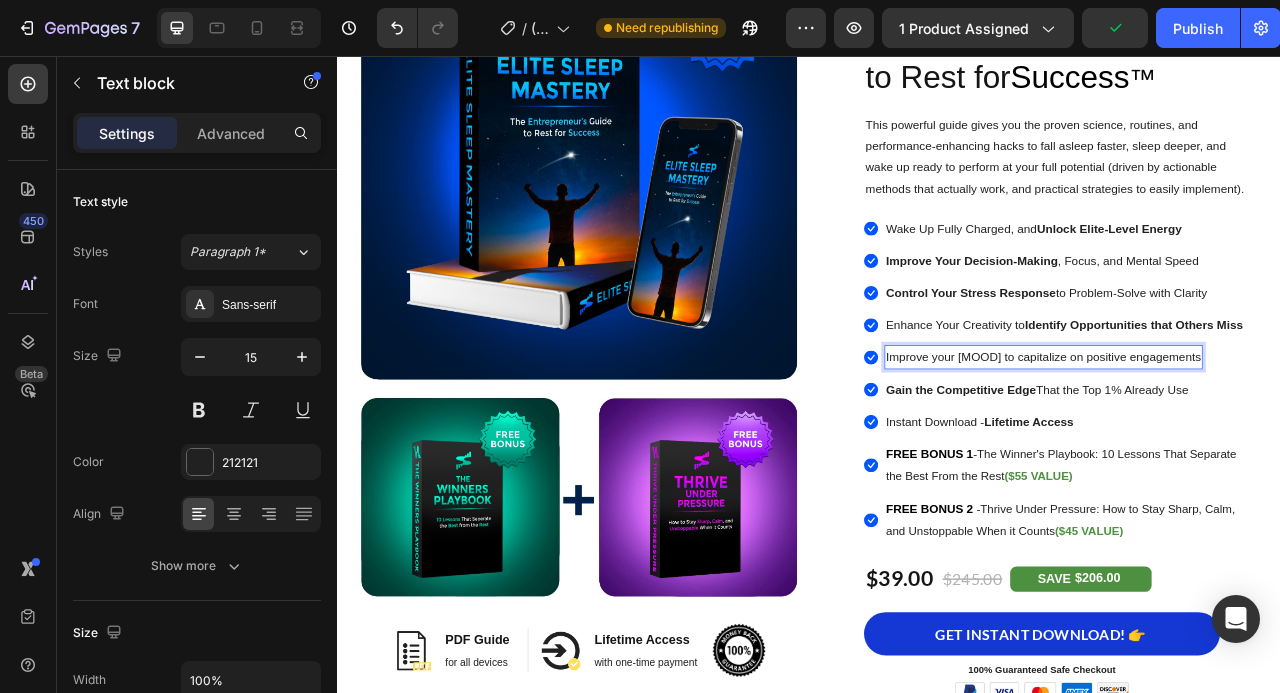 drag, startPoint x: 1233, startPoint y: 441, endPoint x: 1464, endPoint y: 449, distance: 231.13849 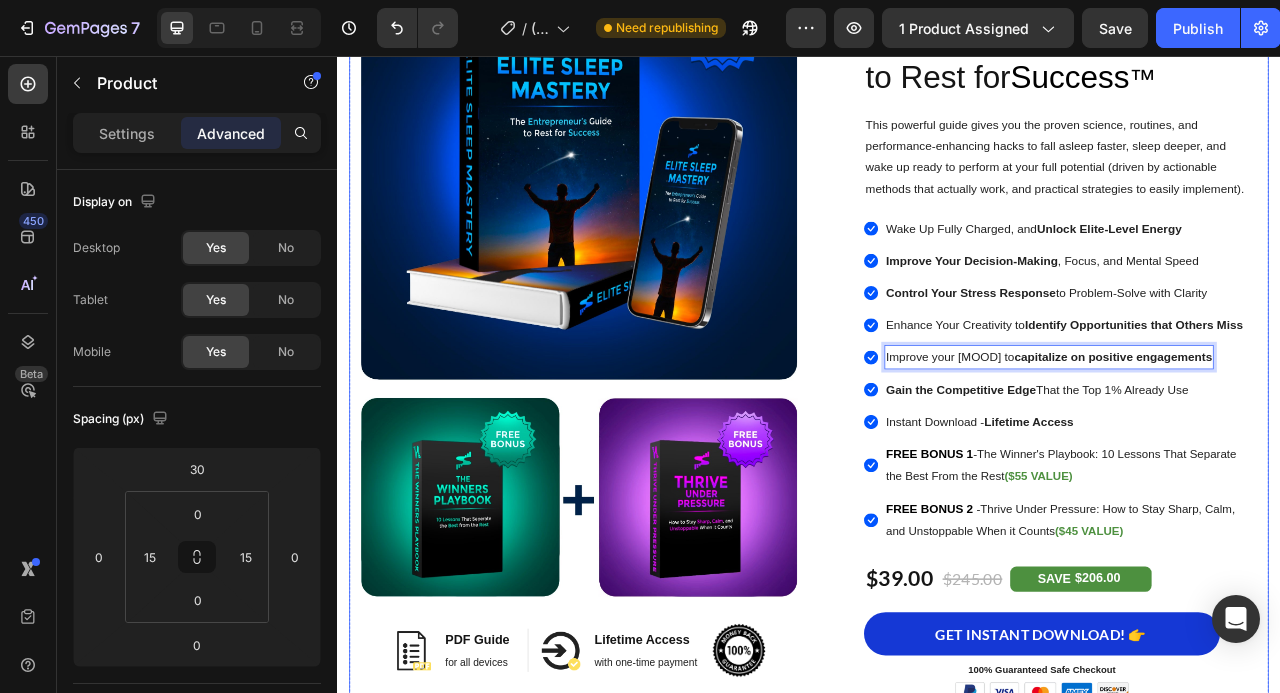 click on "Image Image PDF Guide Heading for all devices Text block Row Image Lifetime Access Heading with one-time payment Text block Row Image Row Row Image                Icon                Icon                Icon                Icon                Icon Icon List Hoz 1,175+ Happy Customers! Text block Row ELITE SLEEP MASTERY  - The Entrepreneur's Guide to Rest for  Success ™ Heading This powerful guide gives you the proven science, routines, and performance-enhancing hacks to fall asleep faster, sleep deeper, and wake up ready to perform at your full potential (driven by actionable methods that actually work, and practical strategies to easily implement). Text Block
Icon Wake Up Fully Charged, and  Unlock Elite-Level Energy Text block
Icon Improve Your Decision-Making , Focus, and Mental Speed Text block
Icon Control Your Stress Response  to Problem-Solve with Clarity Text block
Icon Enhance Your Creativity to  Identify Opportunities   Text block   0" at bounding box center (937, 486) 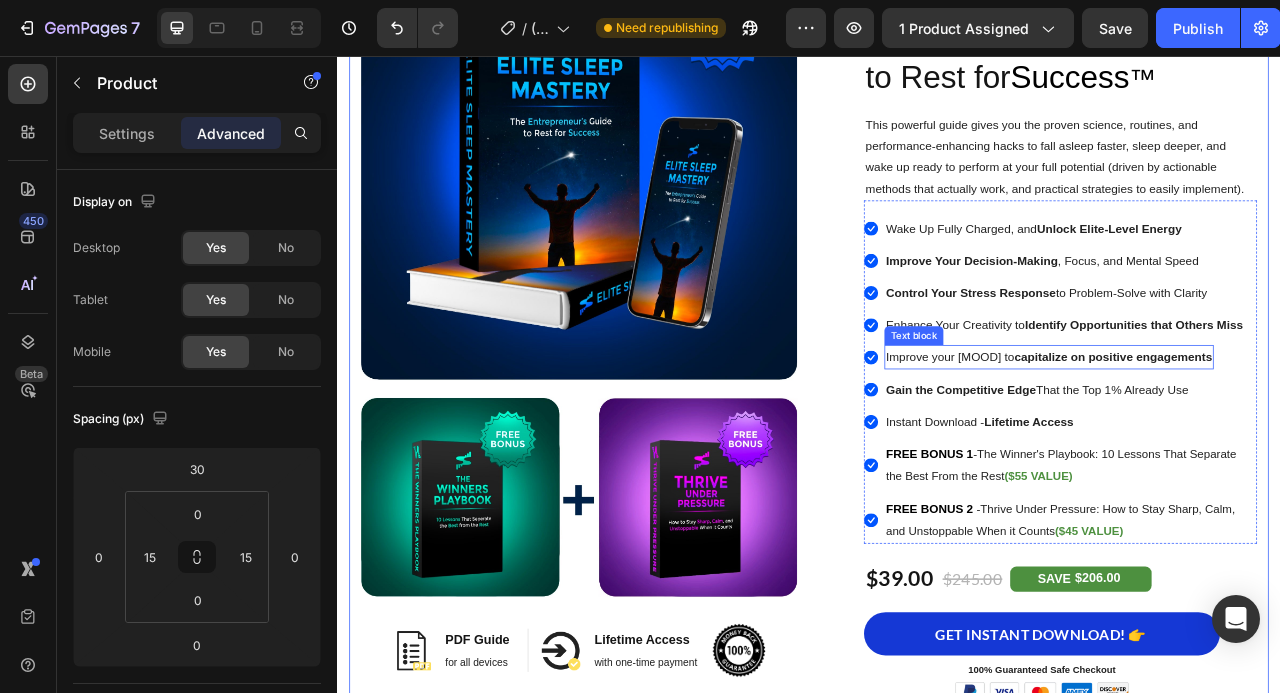 click on "Improve your [MOOD] to  capitalize on positive engagements" at bounding box center (1242, 439) 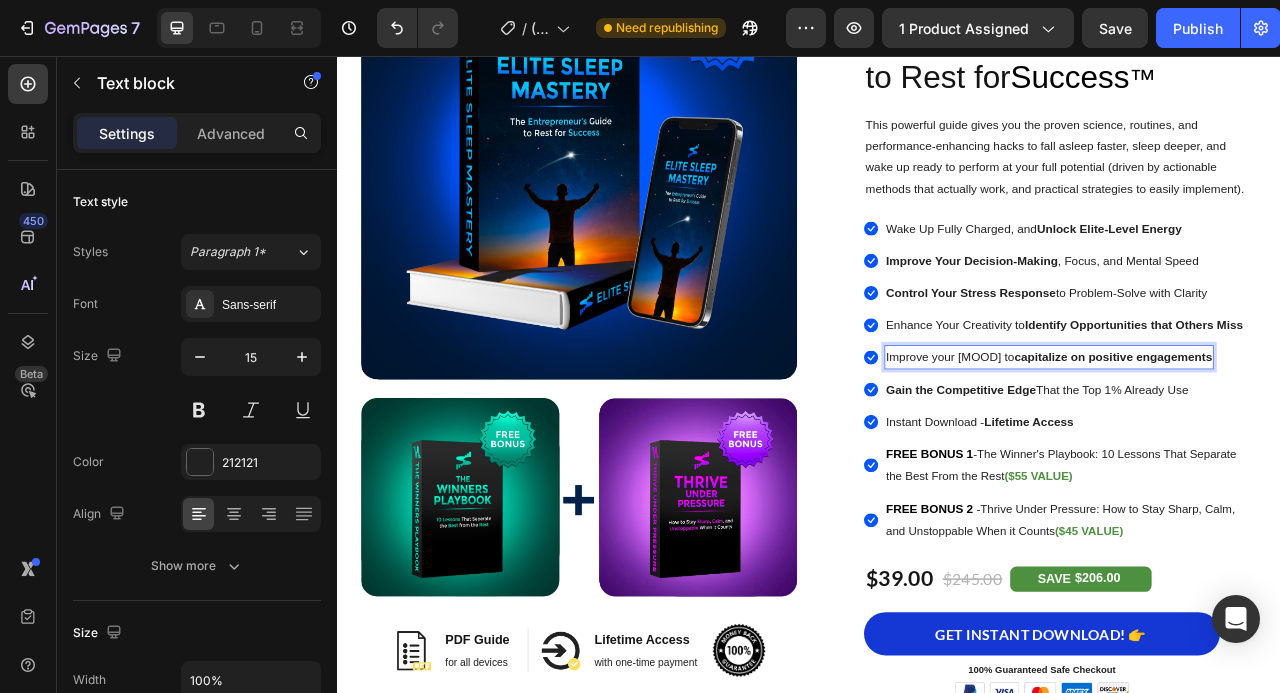 click on "Improve your [MOOD] to  capitalize on positive engagements" at bounding box center [1242, 439] 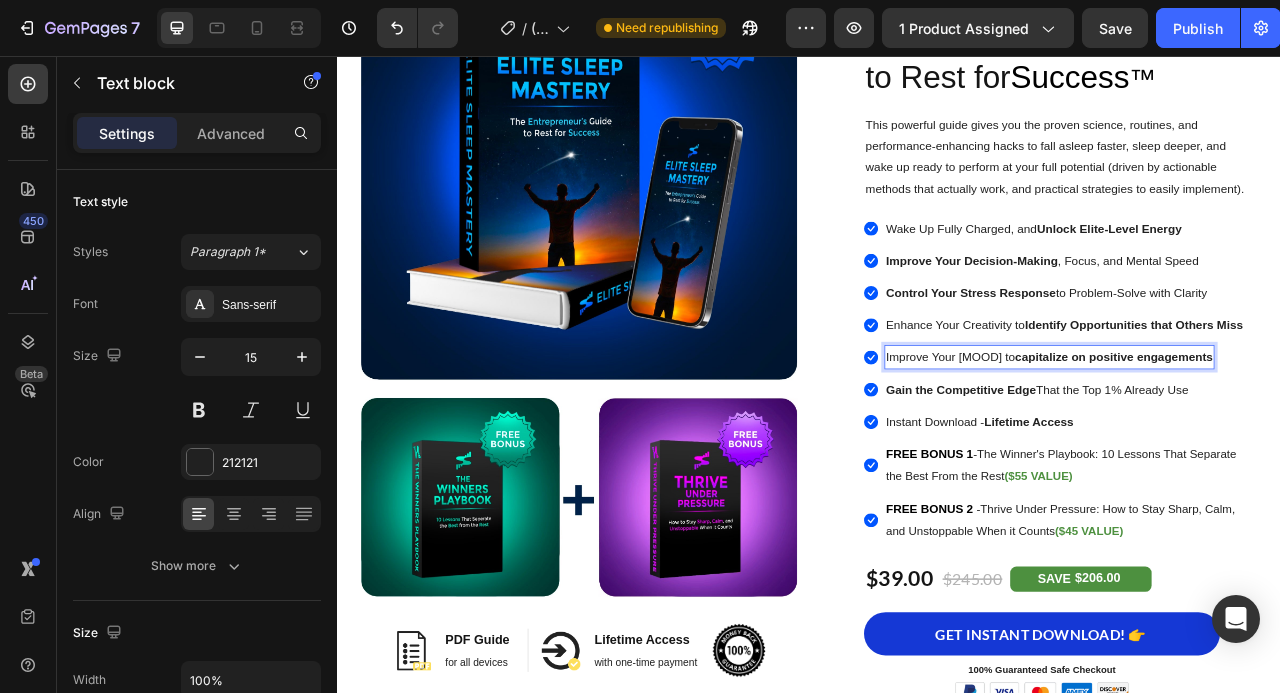 click on "Improve Your overall mood to capitalize on positive engagements" at bounding box center [1243, 439] 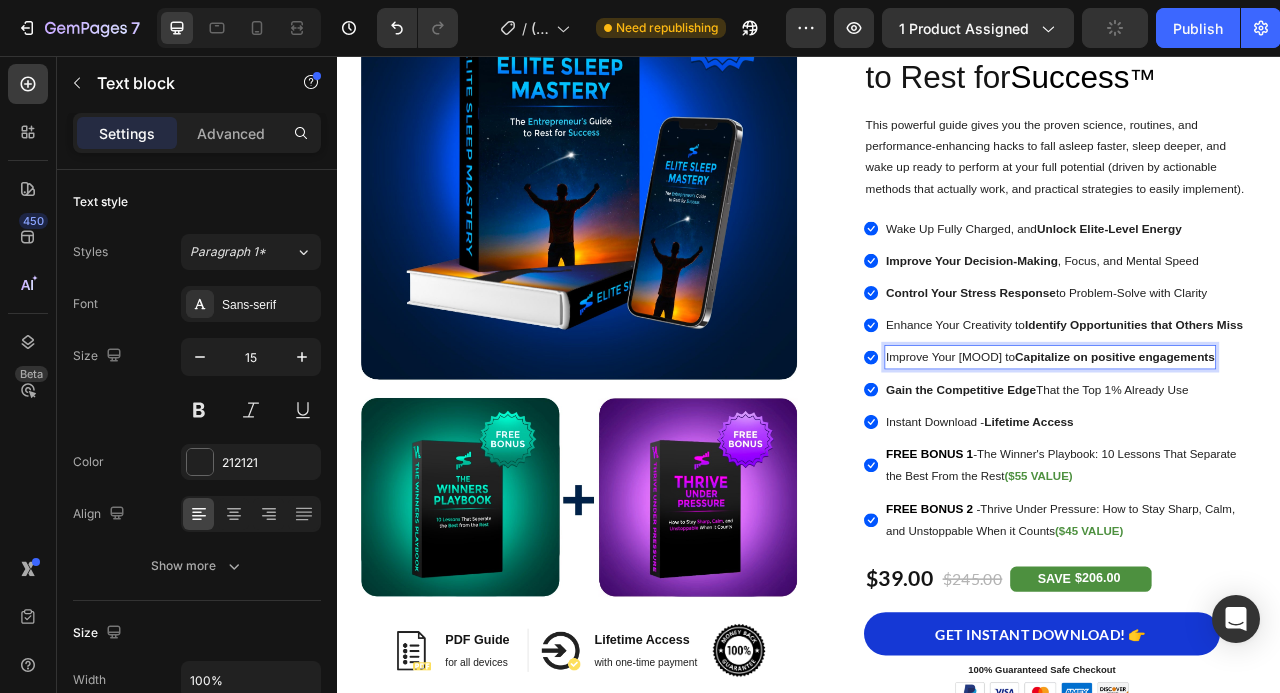 click on "Capitalize on positive engagements" at bounding box center [1326, 439] 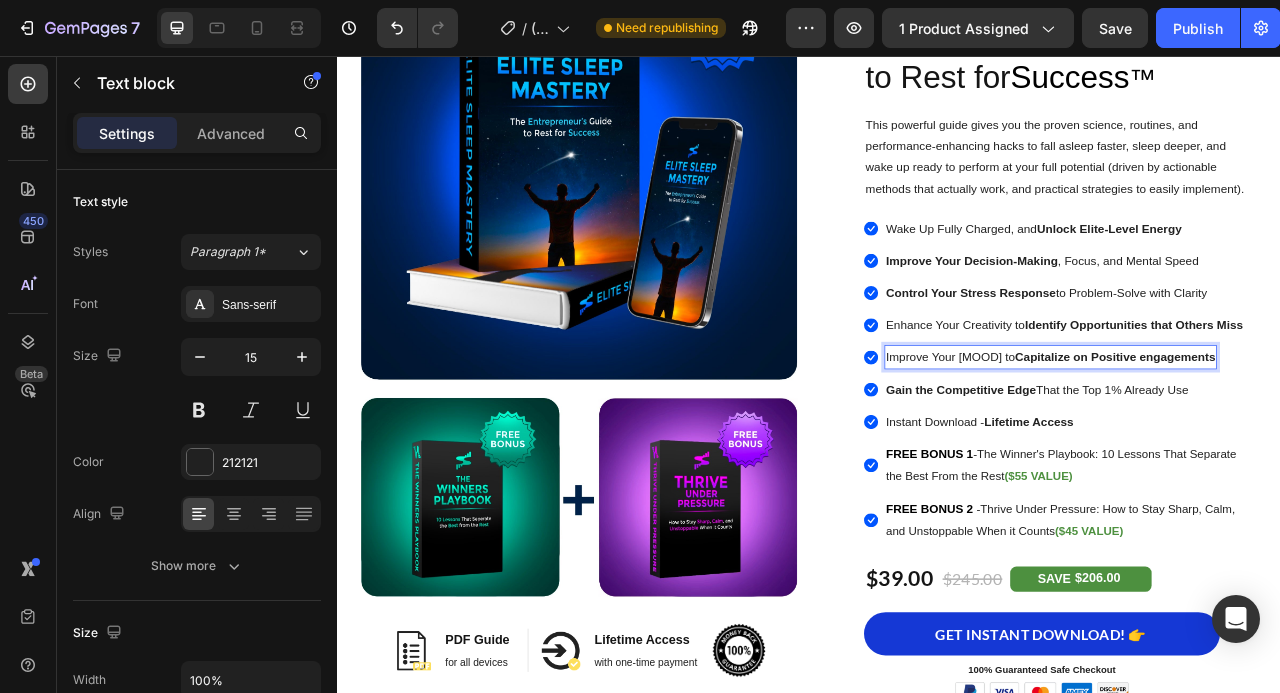 click on "Capitalize on Positive engagements" at bounding box center (1326, 439) 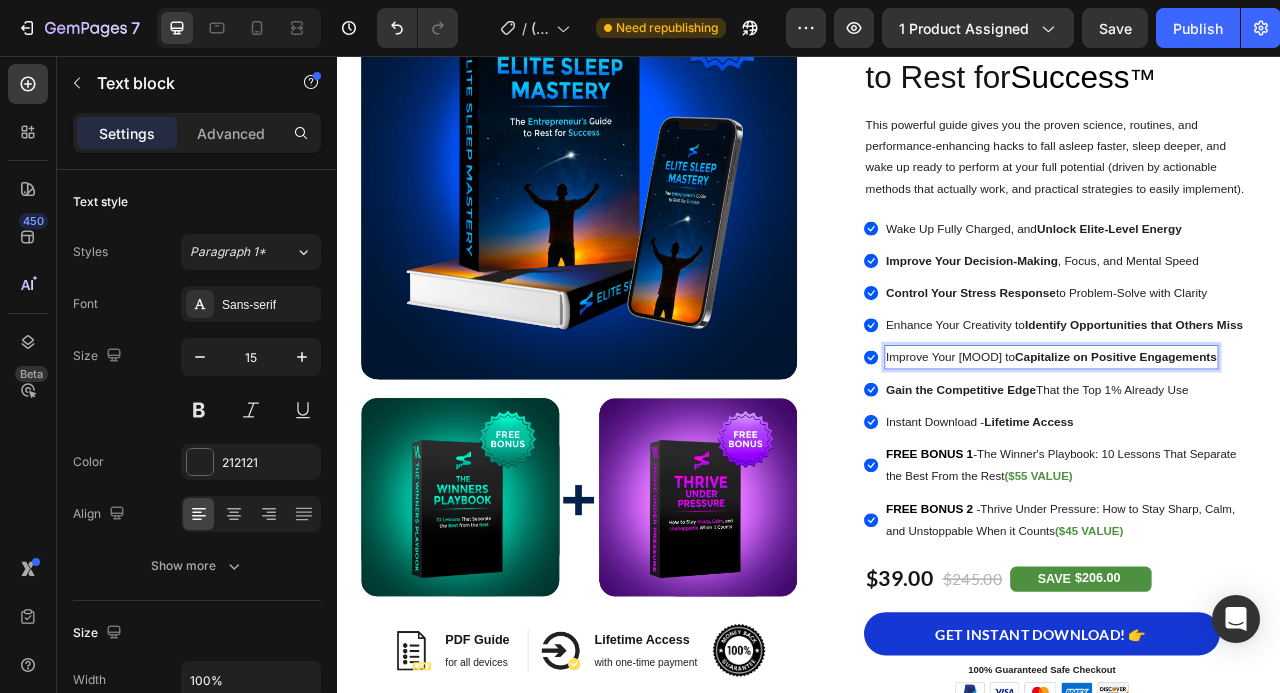 click on "Capitalize on Positive Engagements" at bounding box center (1327, 439) 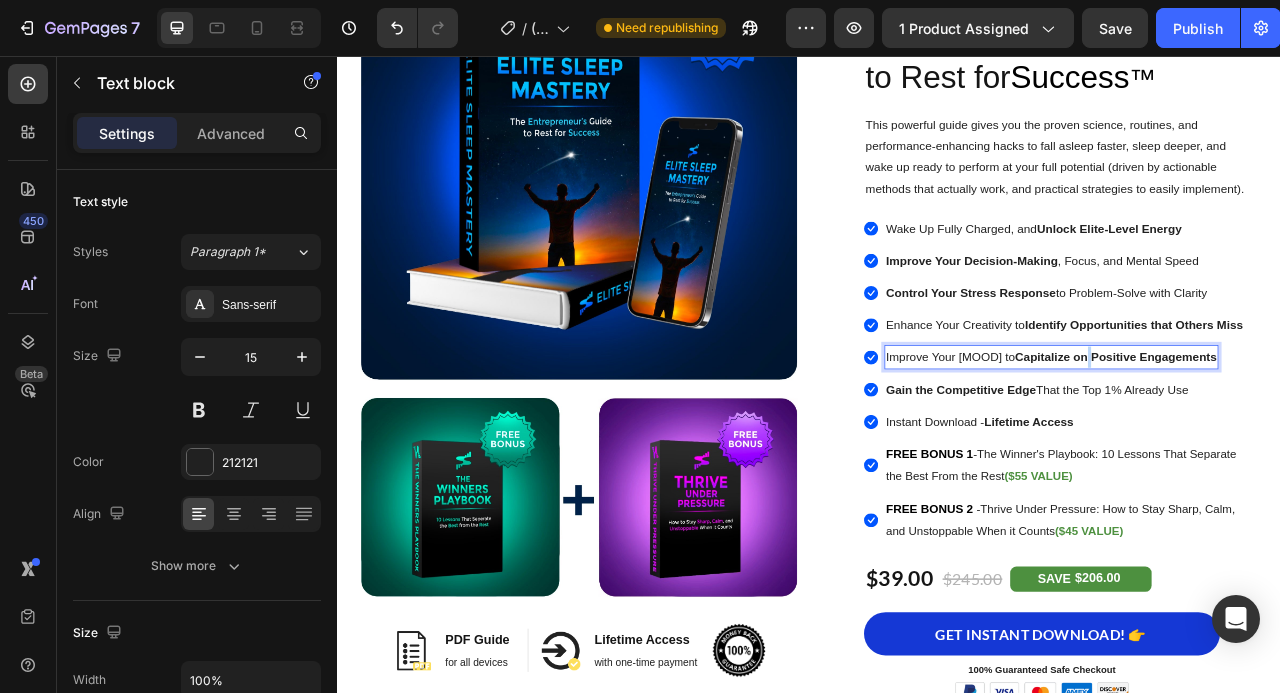 click on "Capitalize on Positive Engagements" at bounding box center [1327, 439] 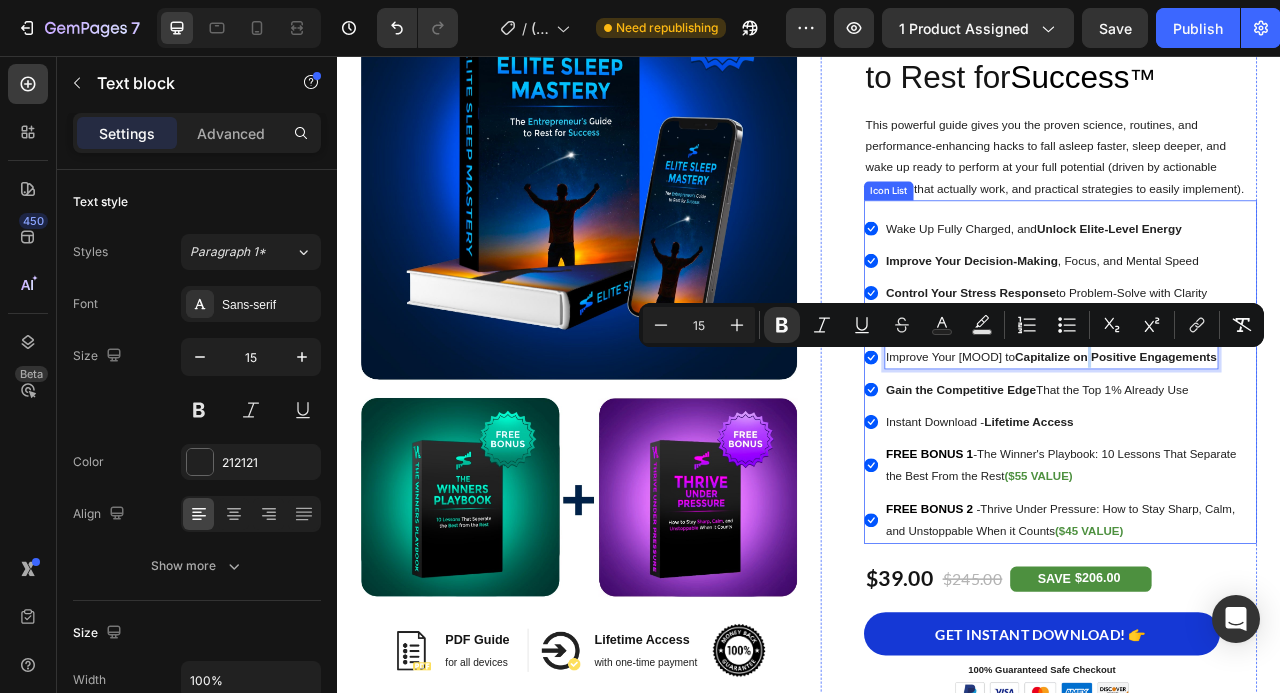 click on "Icon Wake Up Fully Charged, and Unlock Elite-Level Energy Text block" at bounding box center [1257, 275] 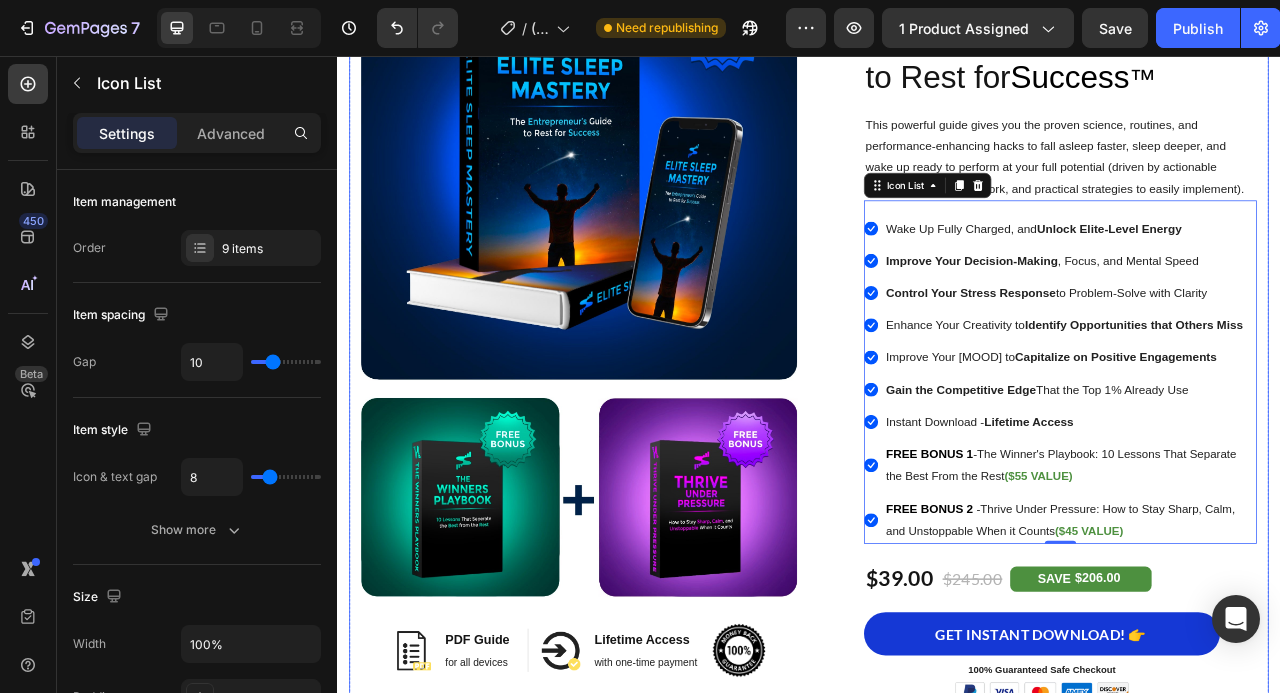 click on "Image Image PDF Guide Heading for all devices Text block Row Image Lifetime Access Heading with one-time payment Text block Row Image Row Row Image                Icon                Icon                Icon                Icon                Icon Icon List Hoz 1,175+ Happy Customers! Text block Row ELITE SLEEP MASTERY  - The Entrepreneur's Guide to Rest for  Success ™ Heading This powerful guide gives you the proven science, routines, and performance-enhancing hacks to fall asleep faster, sleep deeper, and wake up ready to perform at your full potential (driven by actionable methods that actually work, and practical strategies to easily implement). Text Block
Icon Wake Up Fully Charged, and  Unlock Elite-Level Energy Text block
Icon Improve Your Decision-Making , Focus, and Mental Speed Text block
Icon Control Your Stress Response  to Problem-Solve with Clarity Text block
Icon Enhance Your Creativity to  Identify Opportunities   Text block  -" at bounding box center [937, 486] 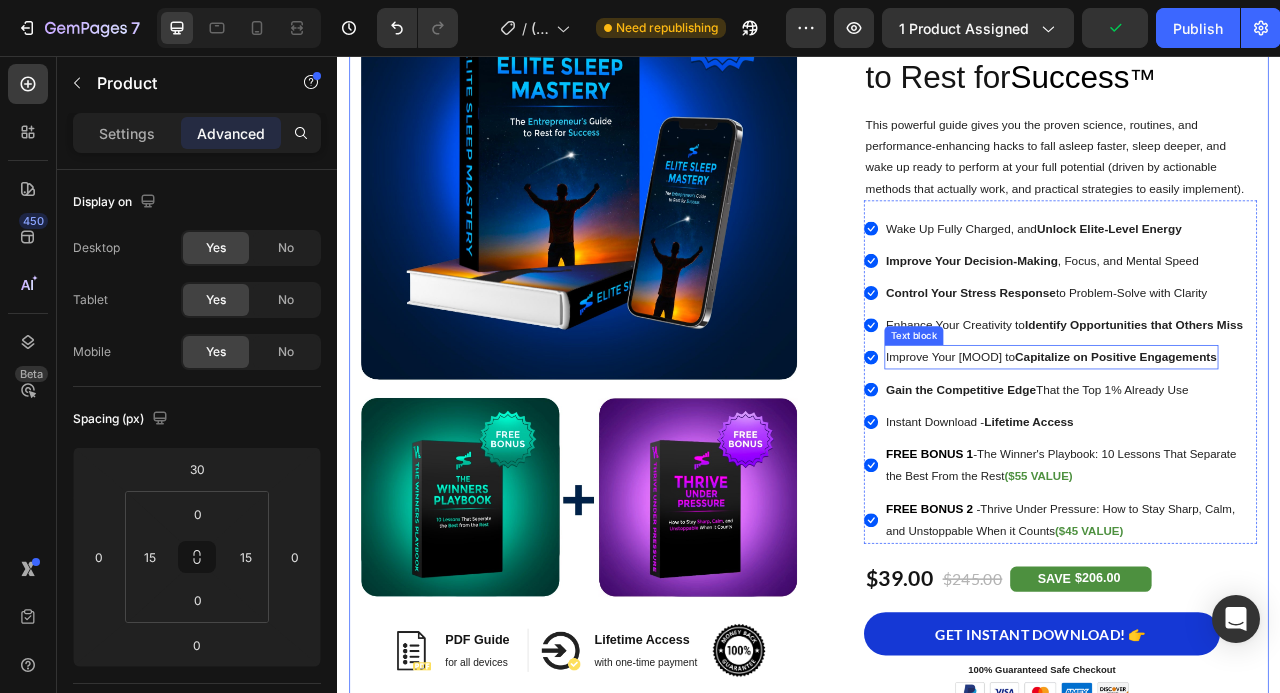 click on "Capitalize on Positive Engagements" at bounding box center (1327, 439) 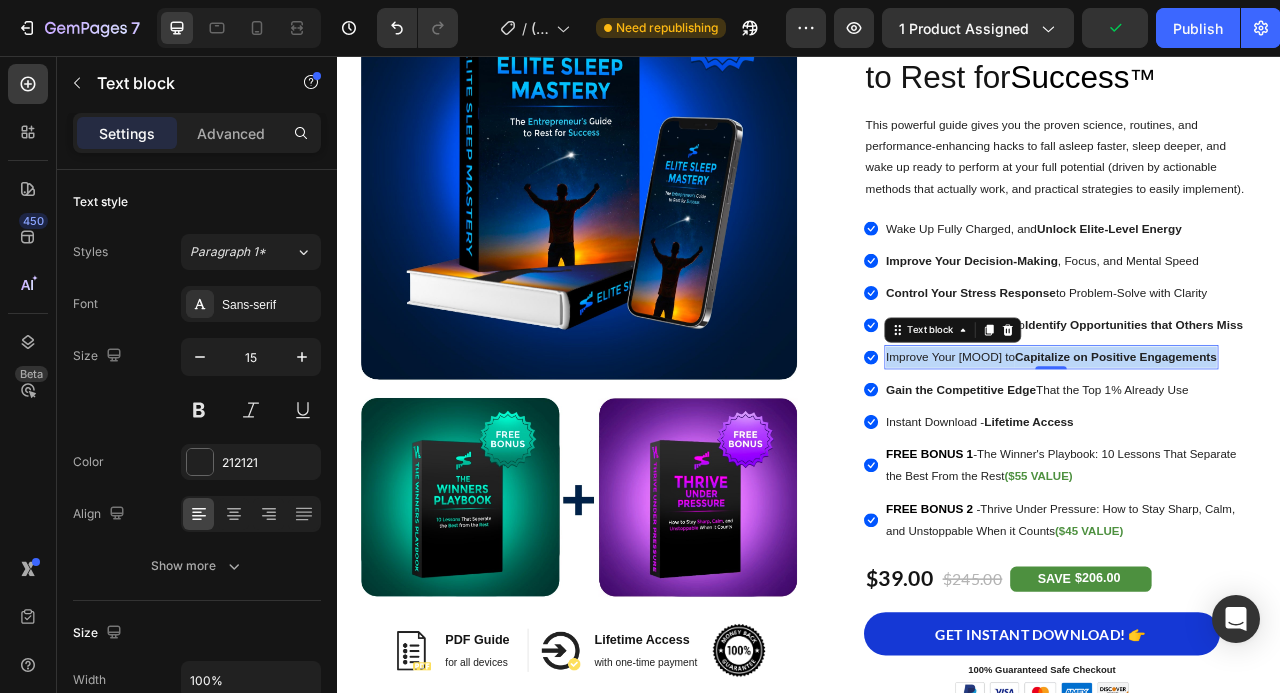 click on "Capitalize on Positive Engagements" at bounding box center [1327, 439] 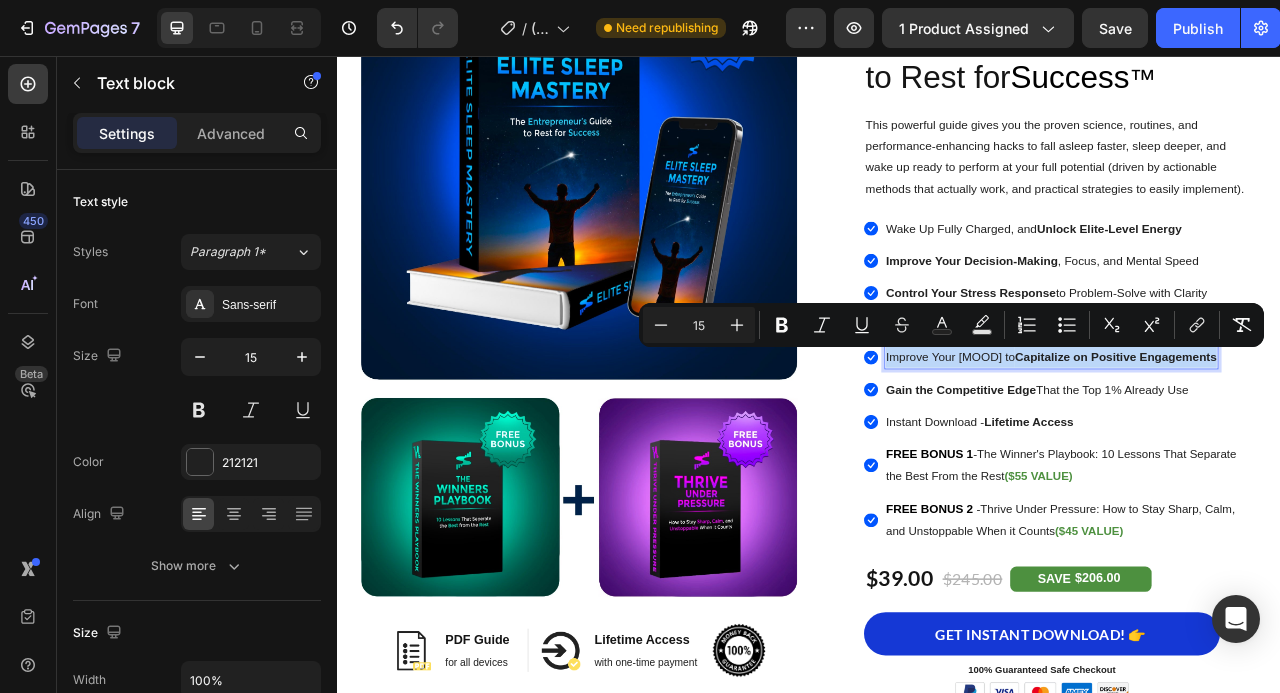click on "Capitalize on Positive Engagements" at bounding box center [1327, 439] 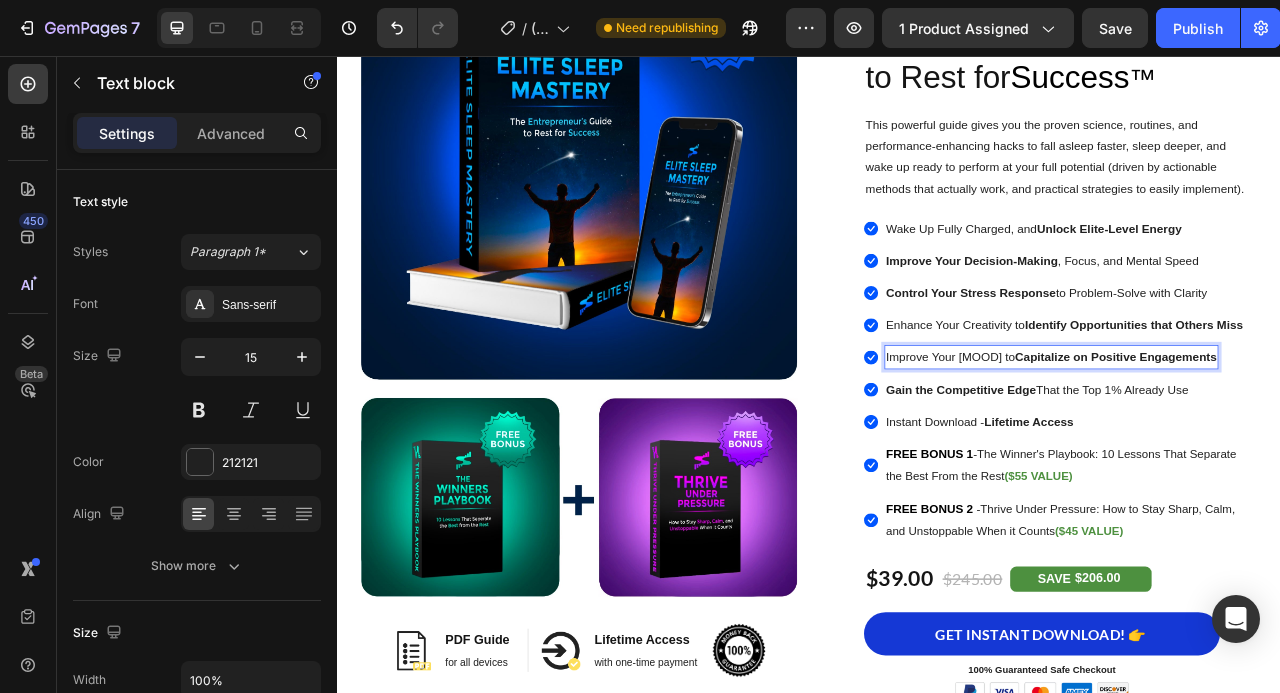 click on "Capitalize on Positive Engagements" at bounding box center (1327, 439) 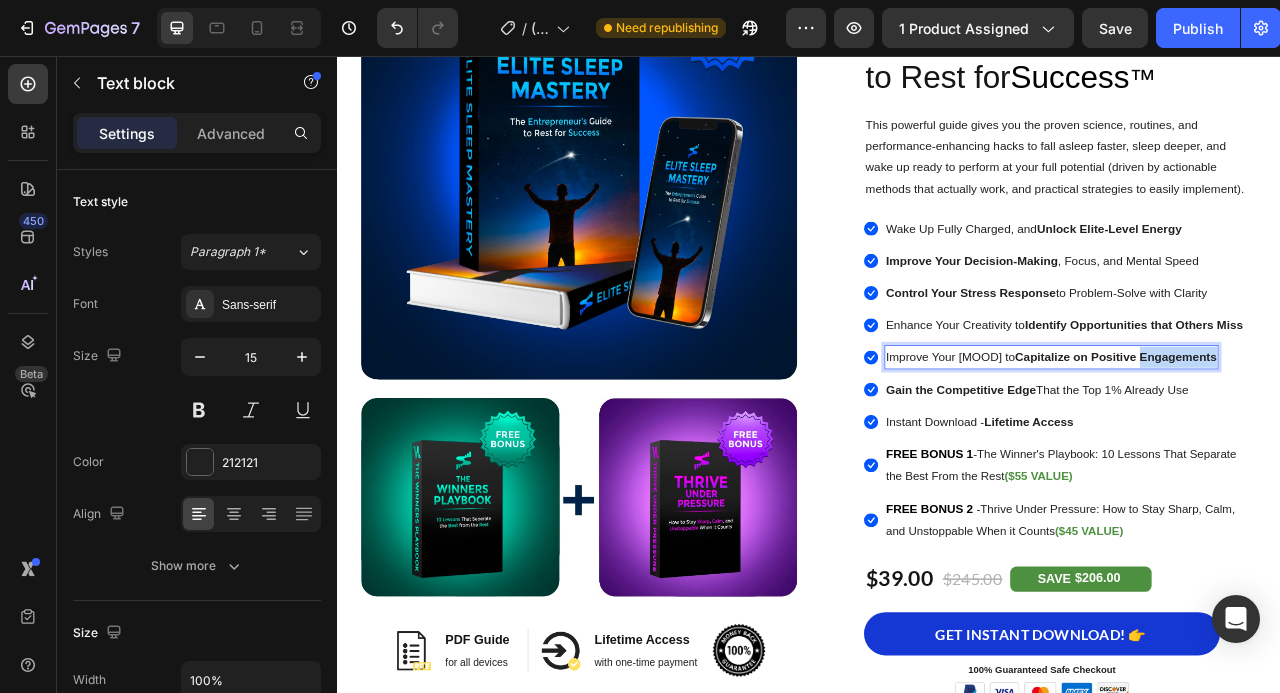click on "Capitalize on Positive Engagements" at bounding box center (1327, 439) 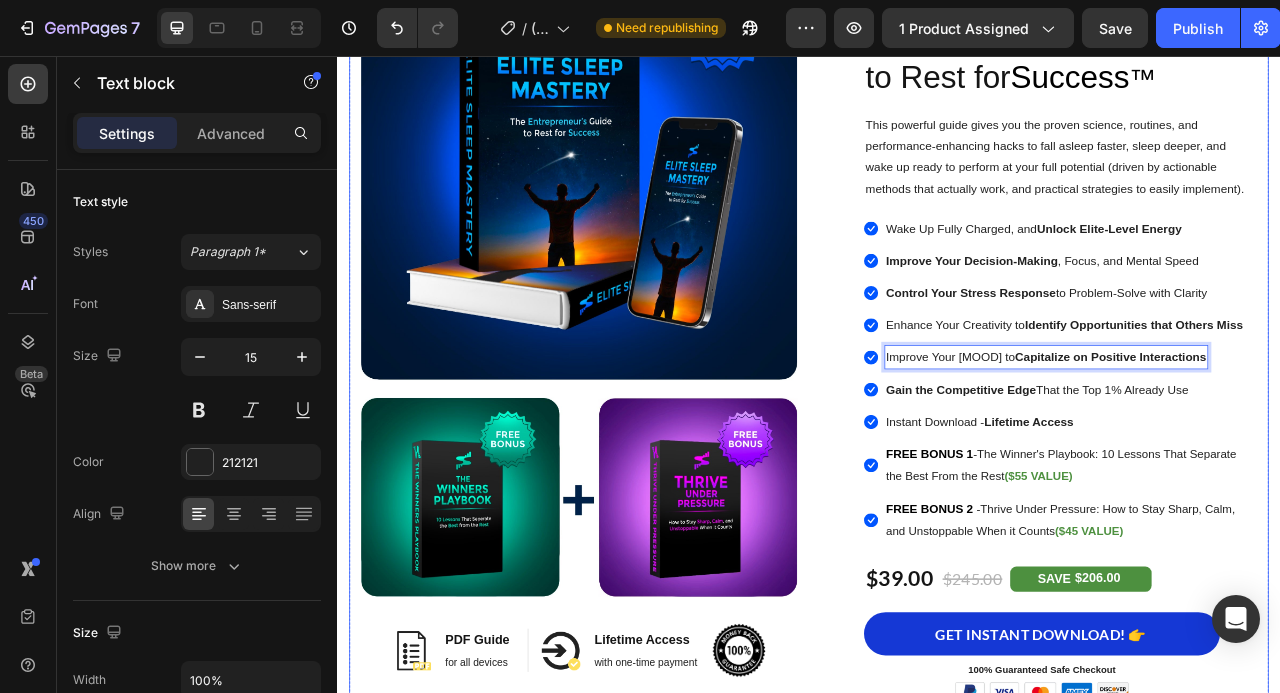 click on "Image Image PDF Guide Heading for all devices Text block Row Image Lifetime Access Heading with one-time payment Text block Row Image Row Row Image                Icon                Icon                Icon                Icon                Icon Icon List Hoz 1,175+ Happy Customers! Text block Row ELITE SLEEP MASTERY  - The Entrepreneur's Guide to Rest for  Success ™ Heading This powerful guide gives you the proven science, routines, and performance-enhancing hacks to fall asleep faster, sleep deeper, and wake up ready to perform at your full potential (driven by actionable methods that actually work, and practical strategies to easily implement). Text Block
Icon Wake Up Fully Charged, and  Unlock Elite-Level Energy Text block
Icon Improve Your Decision-Making , Focus, and Mental Speed Text block
Icon Control Your Stress Response  to Problem-Solve with Clarity Text block
Icon Enhance Your Creativity to  Identify Opportunities   Text block   0" at bounding box center [937, 486] 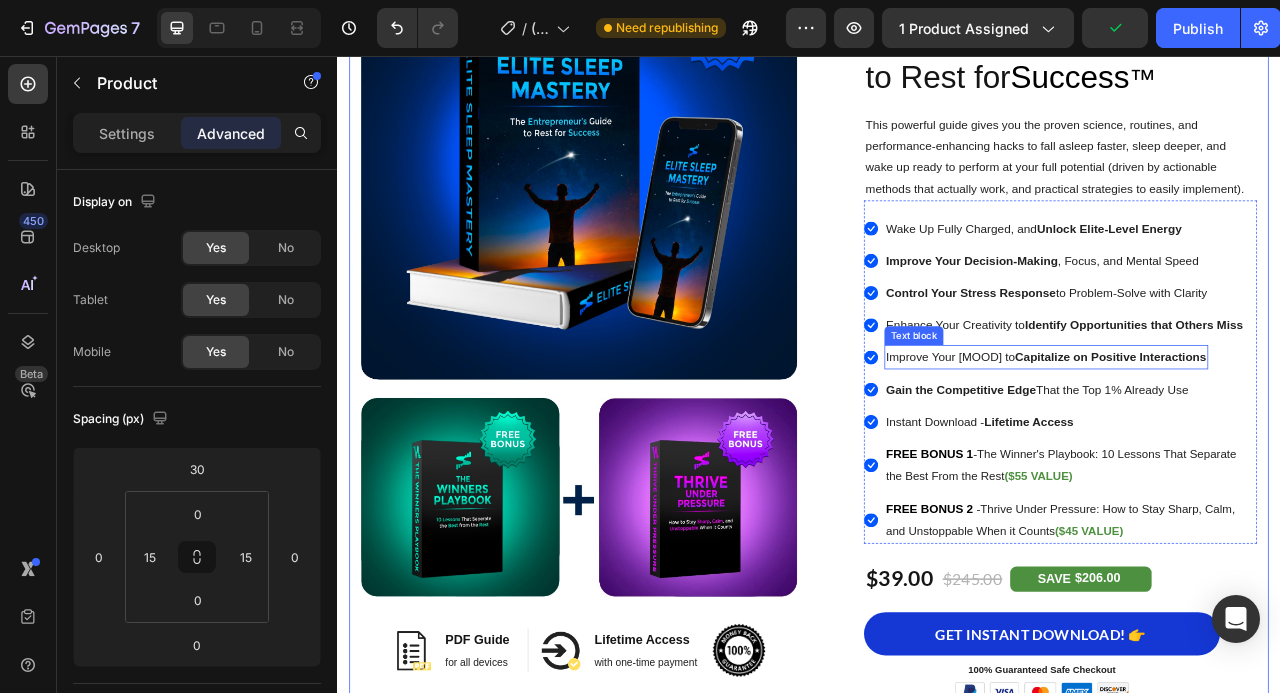 click on "Capitalize on Positive Interactions" at bounding box center [1320, 439] 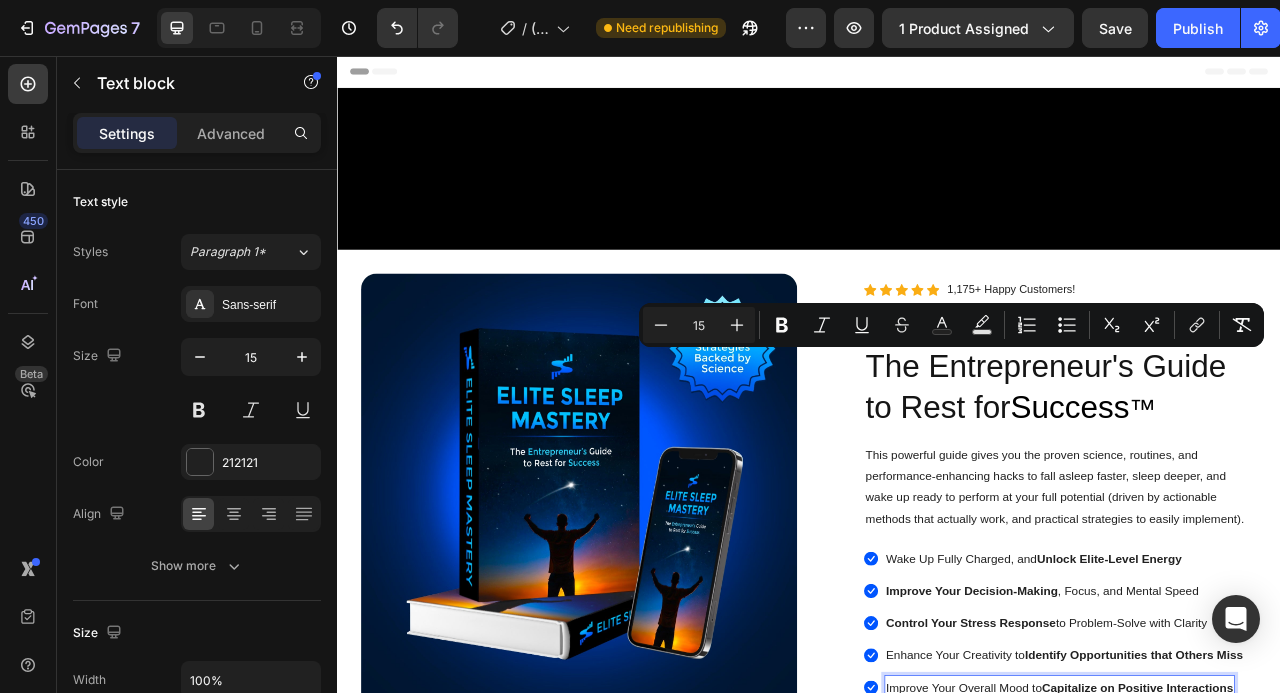 scroll, scrollTop: 420, scrollLeft: 0, axis: vertical 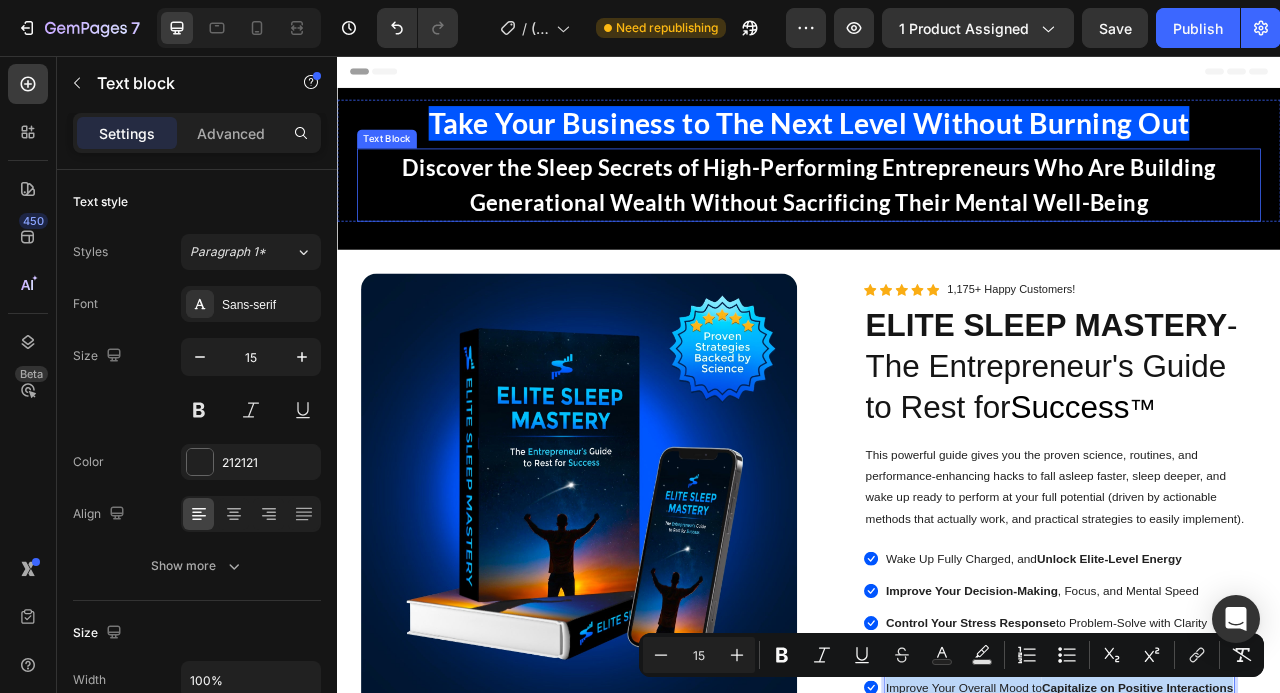 click on "Discover the Sleep Secrets of High-Performing Entrepreneurs Who Are Building Generational Wealth Without Sacrificing Their Mental Well-Being" at bounding box center (937, 221) 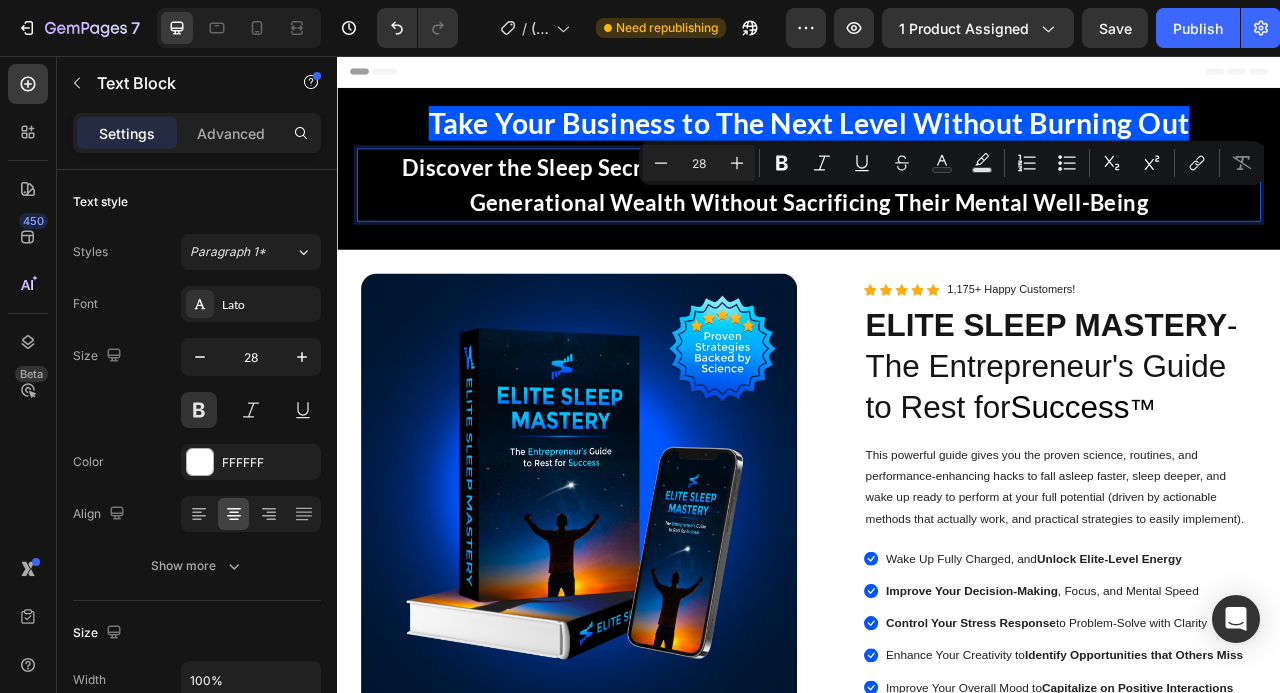 click on "Discover the Sleep Secrets of High-Performing Entrepreneurs Who Are Building Generational Wealth Without Sacrificing Their Mental Well-Being" at bounding box center [937, 221] 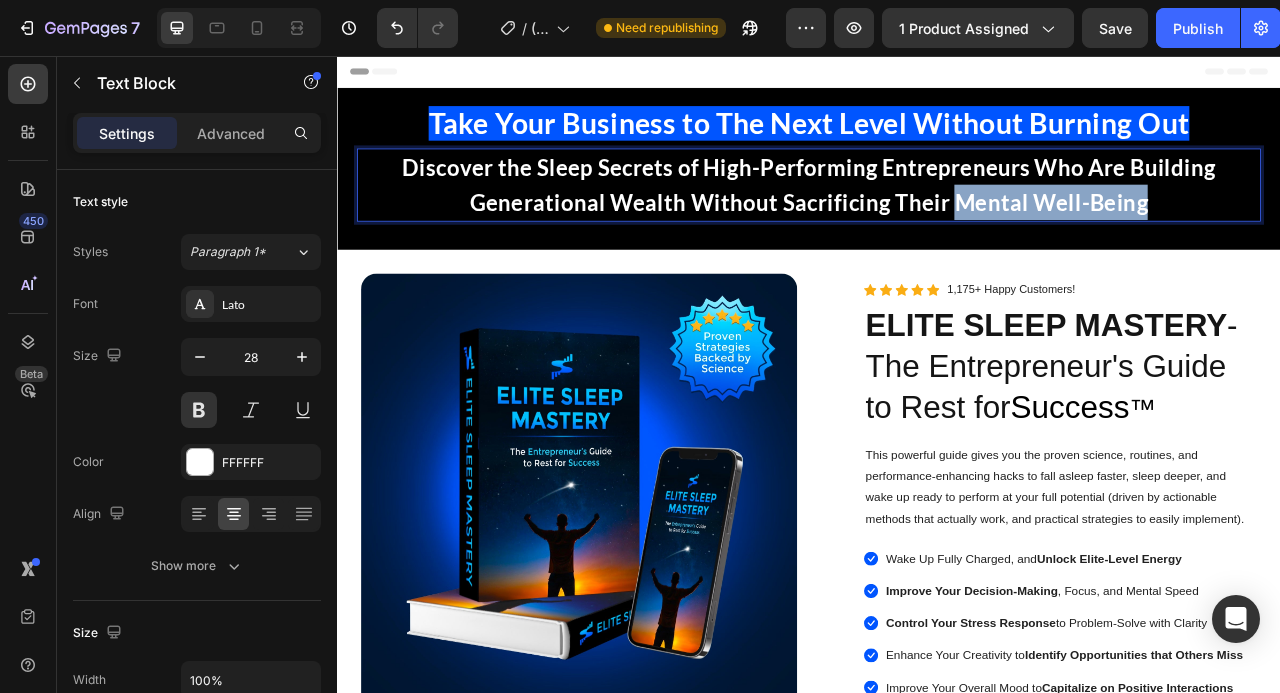 drag, startPoint x: 1363, startPoint y: 225, endPoint x: 1127, endPoint y: 238, distance: 236.35777 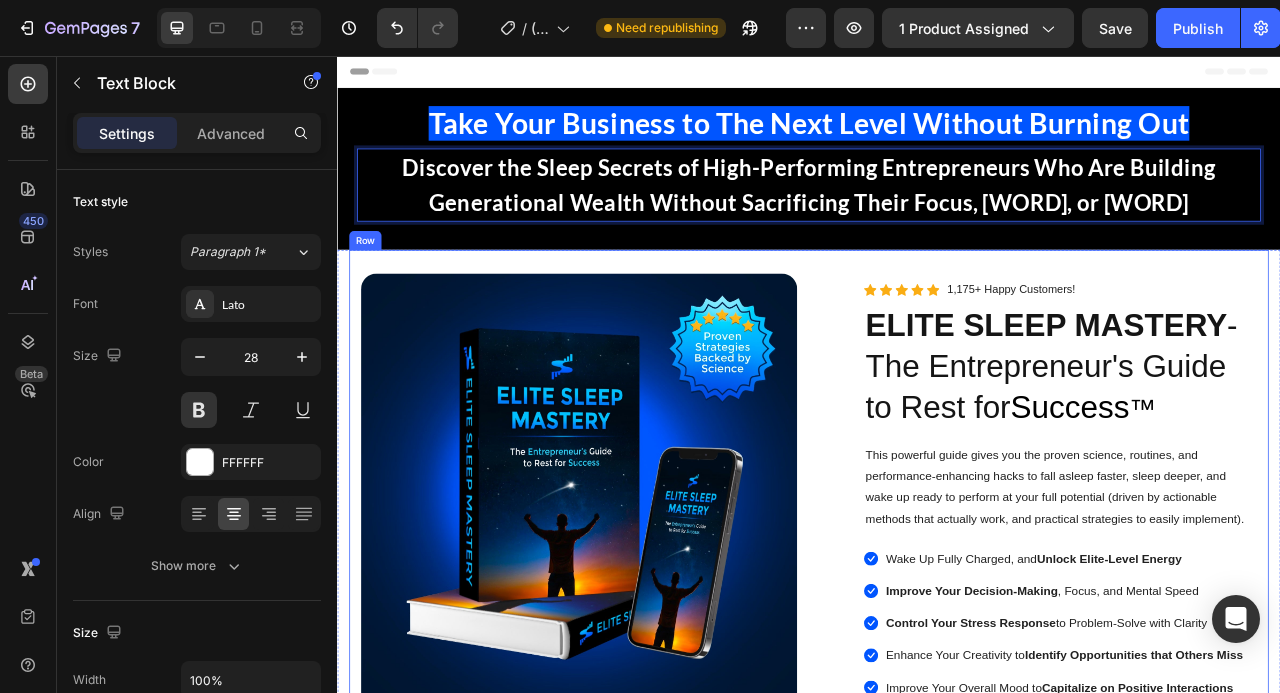 click on "Image Image PDF Guide Heading for all devices Text block Row Image Lifetime Access Heading with one-time payment Text block Row Image Row Row Image                Icon                Icon                Icon                Icon                Icon Icon List Hoz 1,175+ Happy Customers! Text block Row ELITE SLEEP MASTERY  - The Entrepreneur's Guide to Rest for  Success ™ Heading This powerful guide gives you the proven science, routines, and performance-enhancing hacks to fall asleep faster, sleep deeper, and wake up ready to perform at your full potential (driven by actionable methods that actually work, and practical strategies to easily implement). Text Block
Icon Wake Up Fully Charged, and  Unlock Elite-Level Energy Text block
Icon Improve Your Decision-Making , Focus, and Mental Speed Text block
Icon Control Your Stress Response  to Problem-Solve with Clarity Text block
Icon Enhance Your Creativity to  Identify Opportunities   Text block  -" at bounding box center [937, 891] 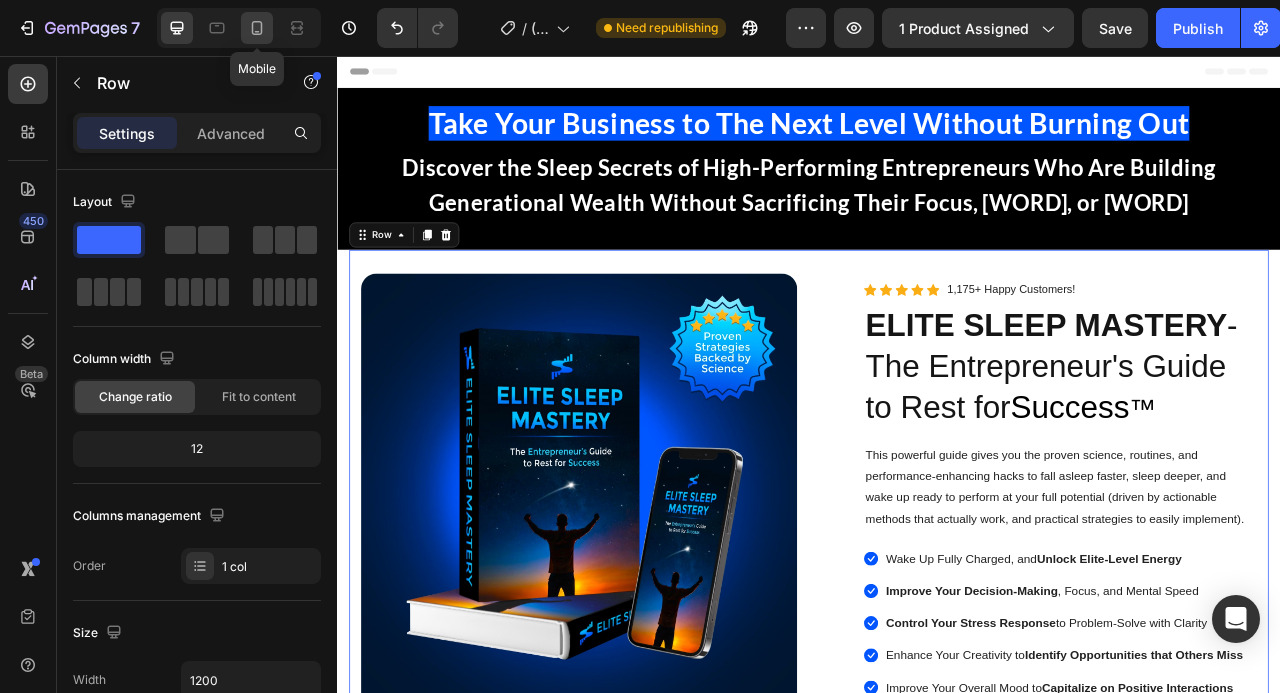 click 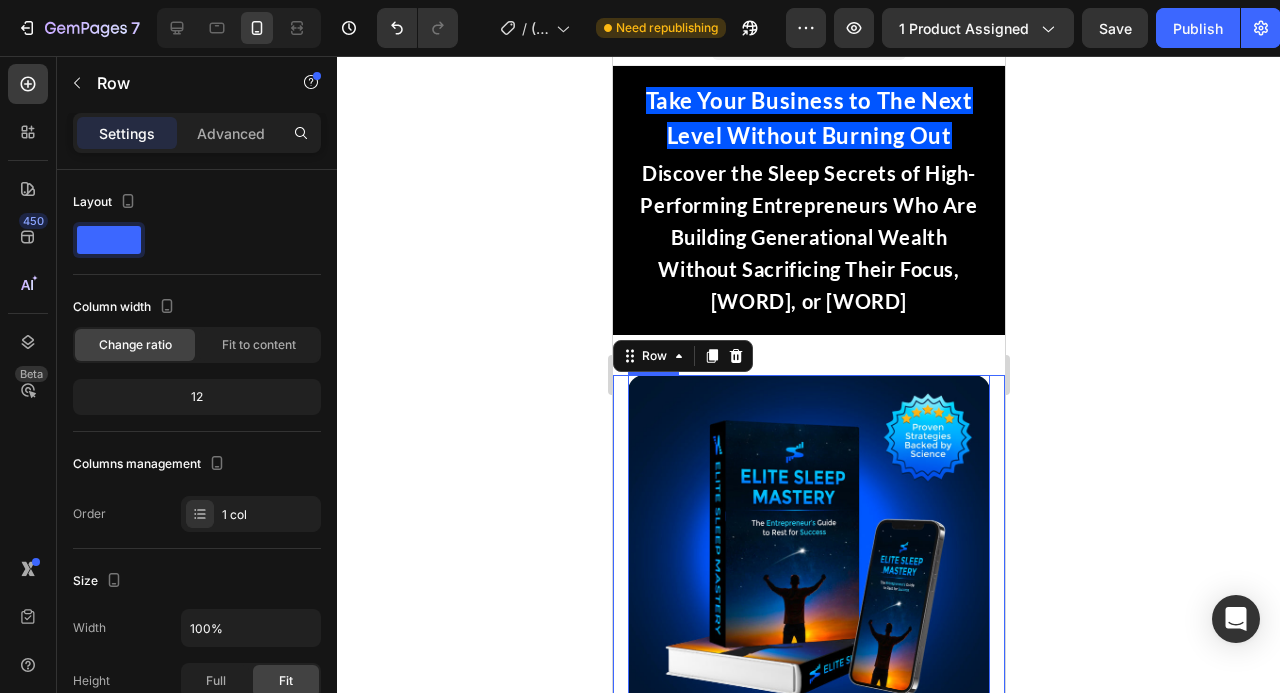 scroll, scrollTop: 0, scrollLeft: 0, axis: both 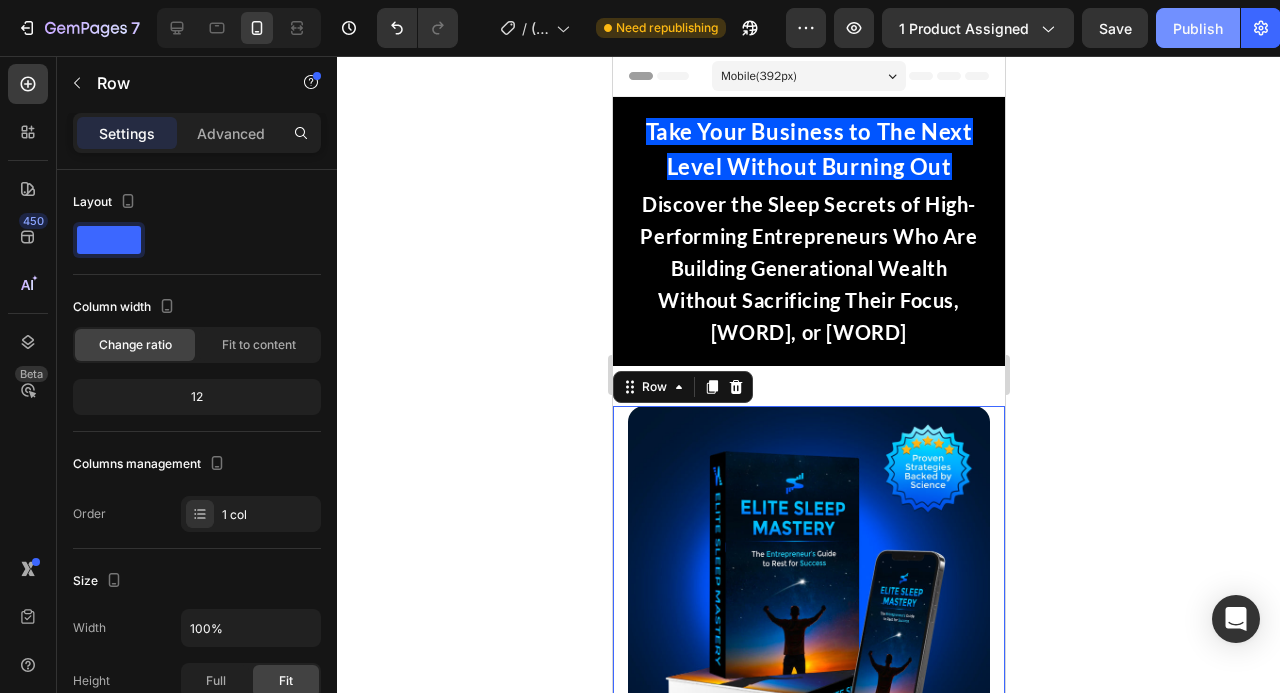 click on "Publish" 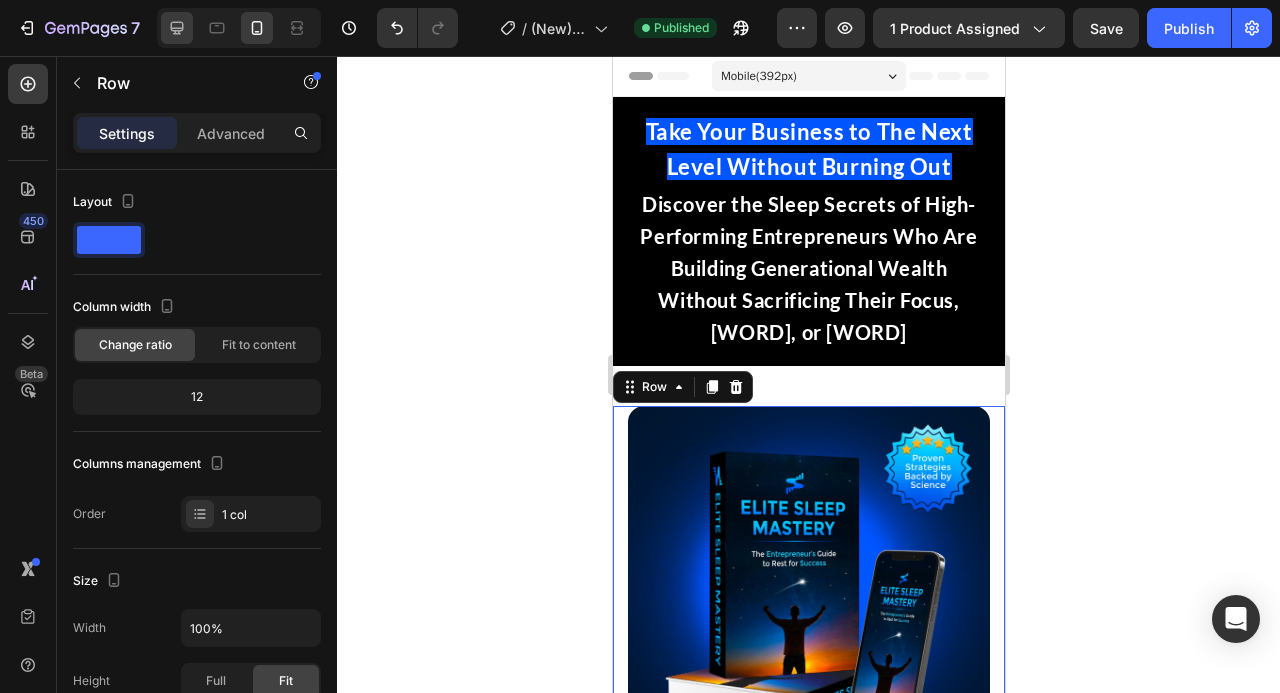 click 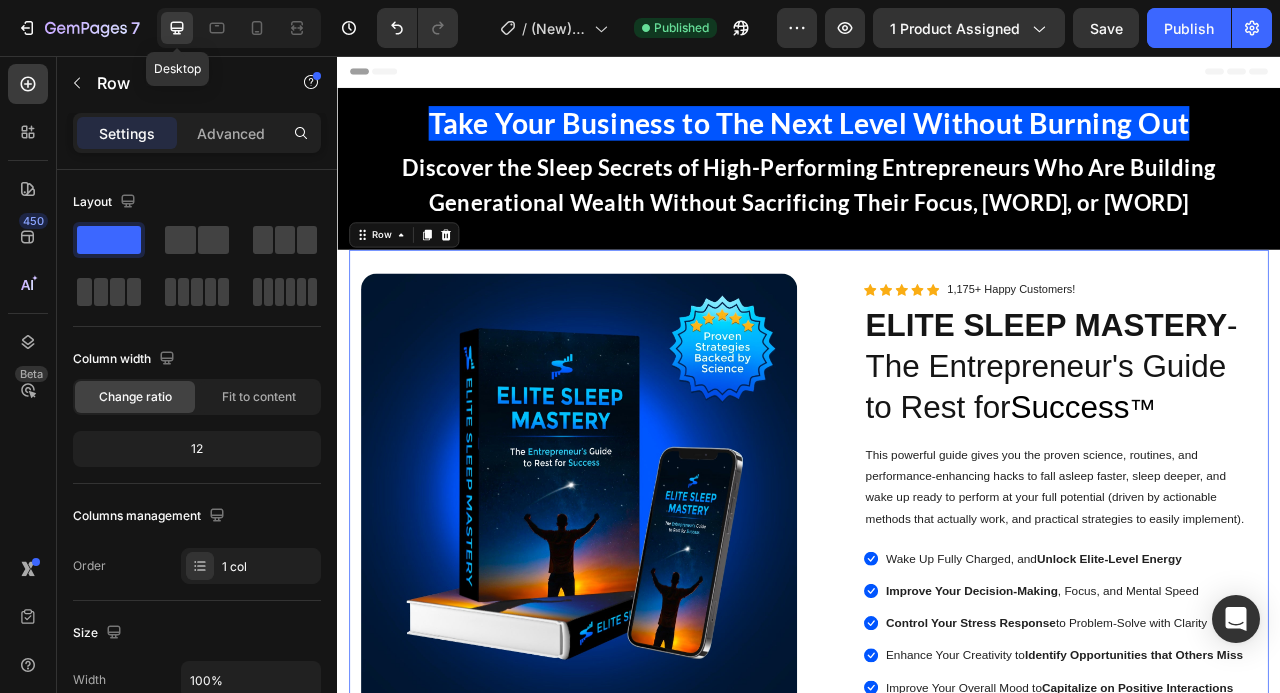 type on "1200" 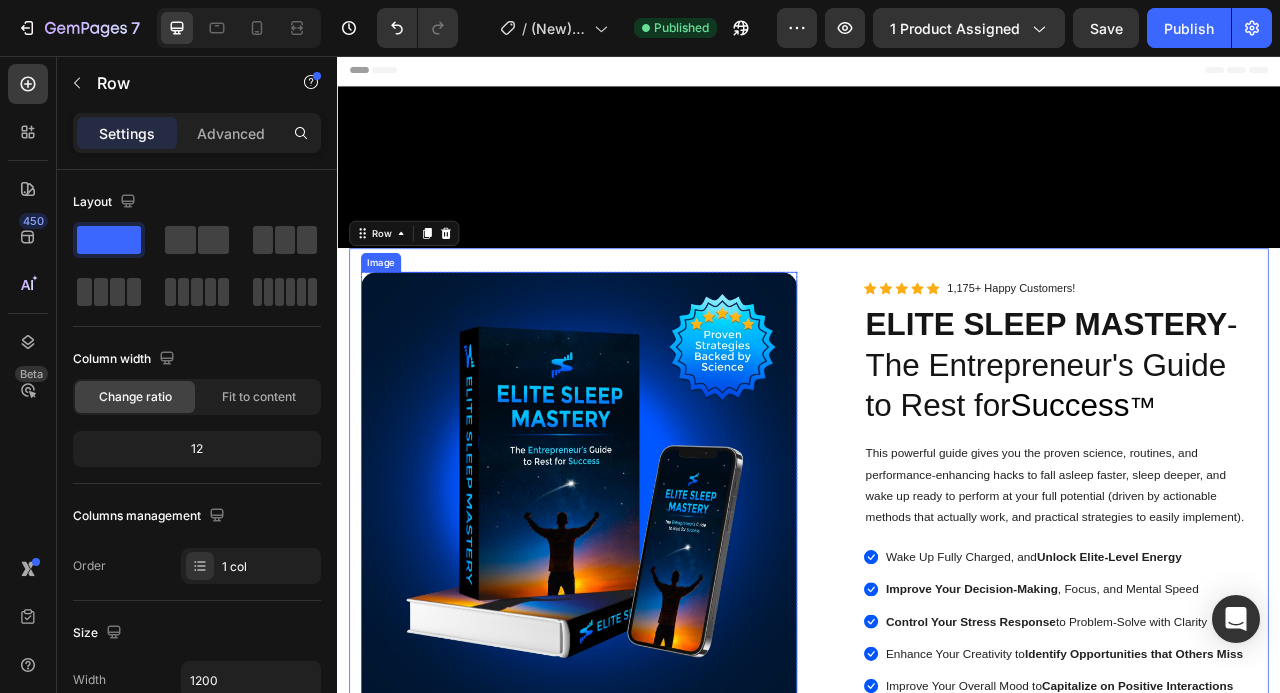 scroll, scrollTop: 331, scrollLeft: 0, axis: vertical 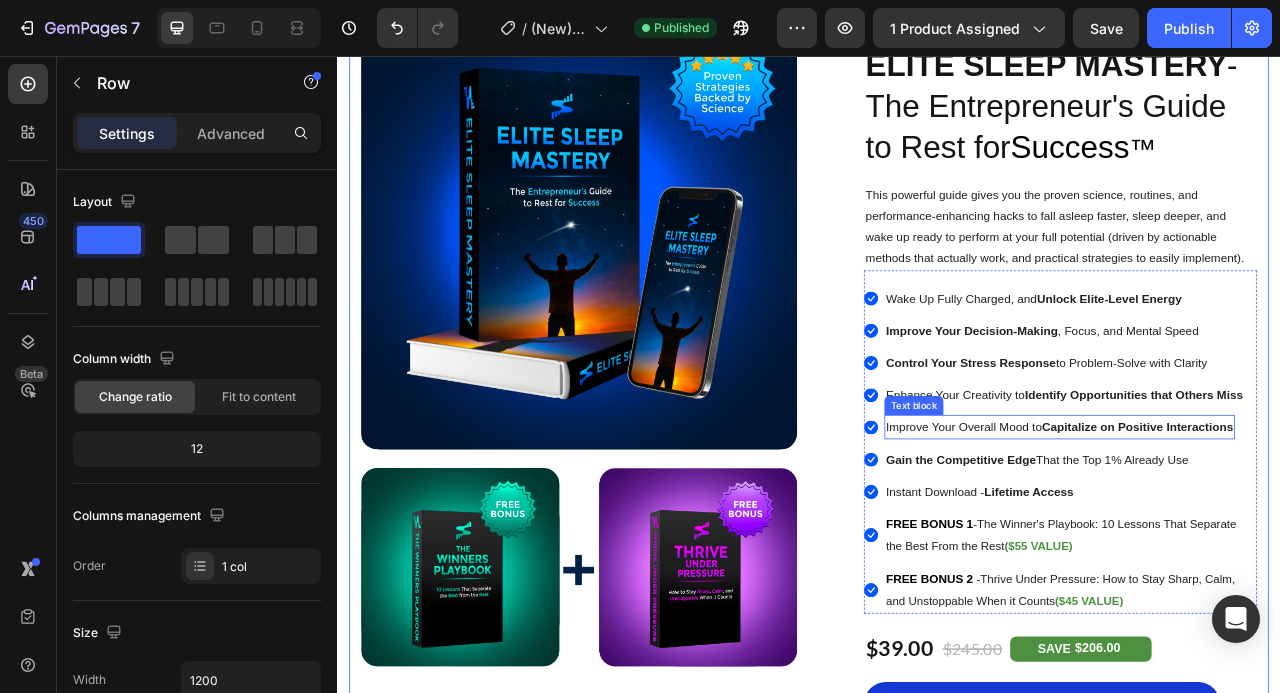 click on "Capitalize on Positive Interactions" at bounding box center [1354, 528] 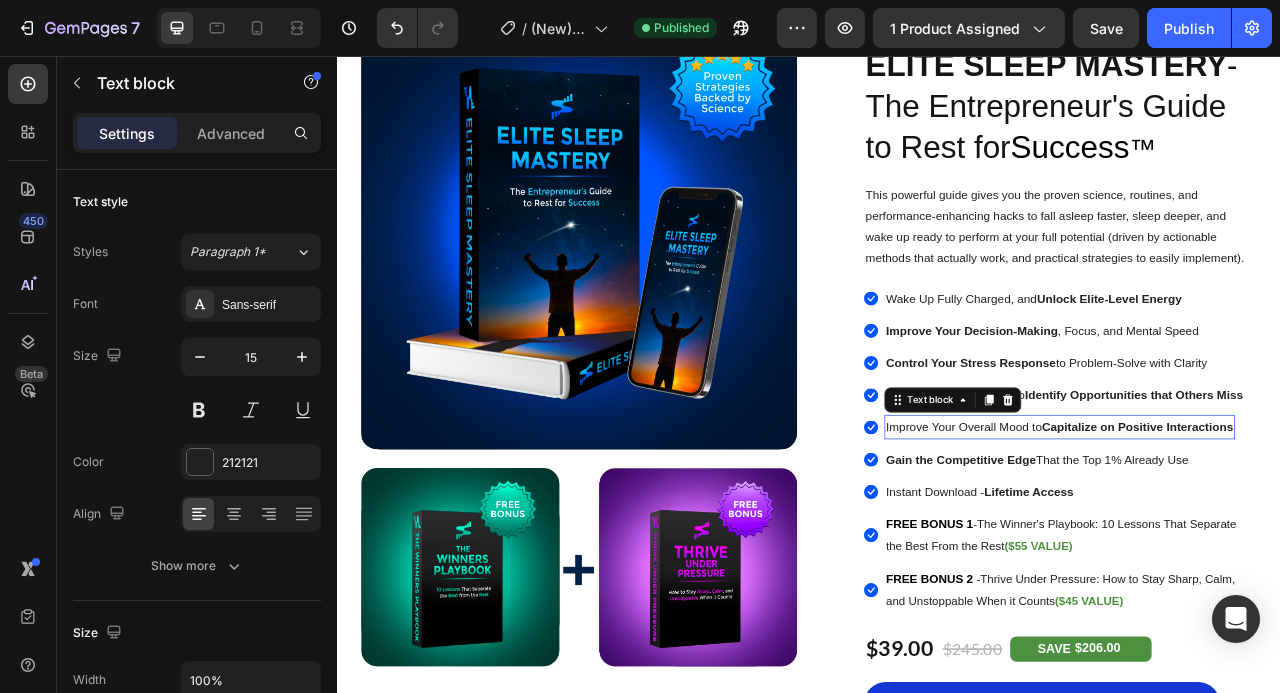 click on "Capitalize on Positive Interactions" at bounding box center (1354, 528) 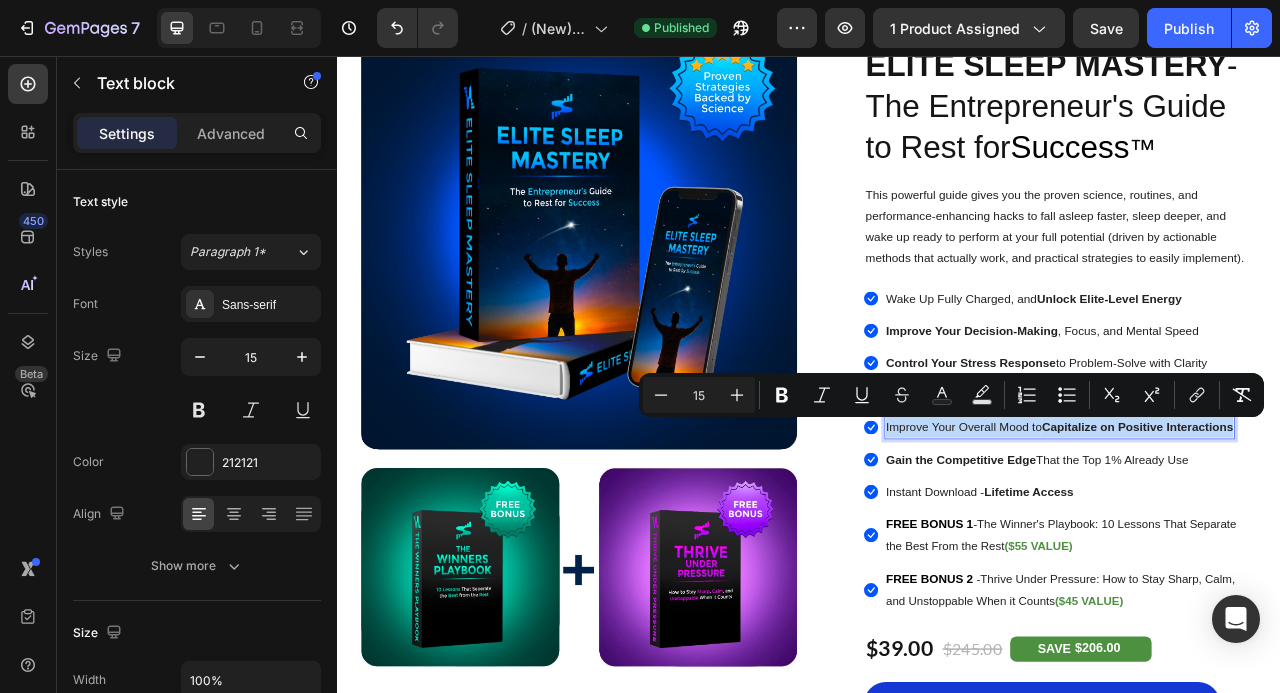 click on "Improve Your Overall Mood to Capitalize on Positive Interactions" at bounding box center [1256, 528] 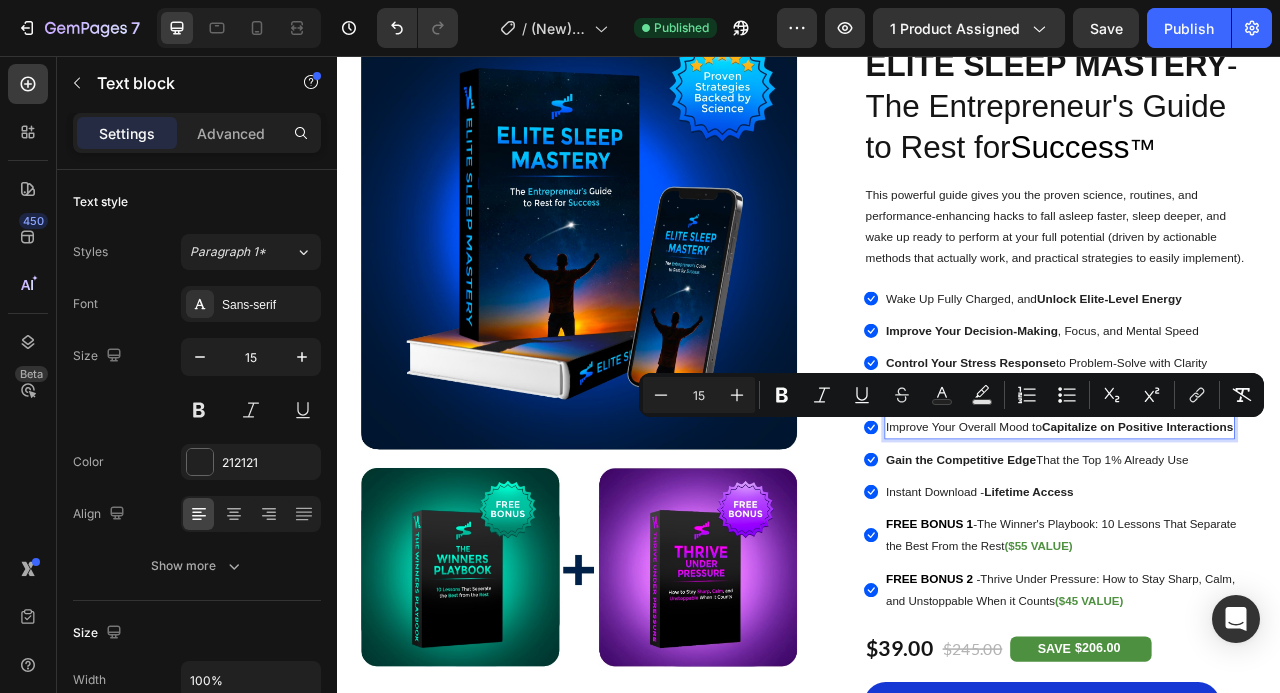 click on "Improve Your Overall Mood to Capitalize on Positive Interactions" at bounding box center [1256, 528] 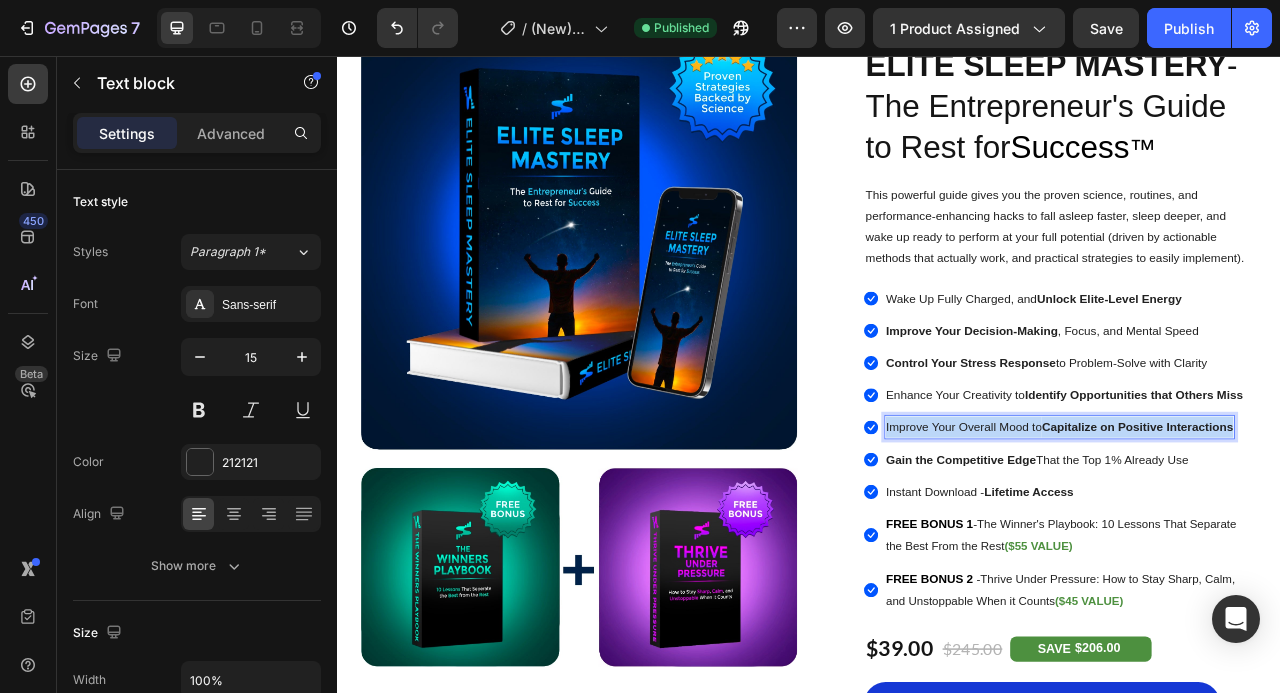 click on "Improve Your Overall Mood to Capitalize on Positive Interactions" at bounding box center (1256, 528) 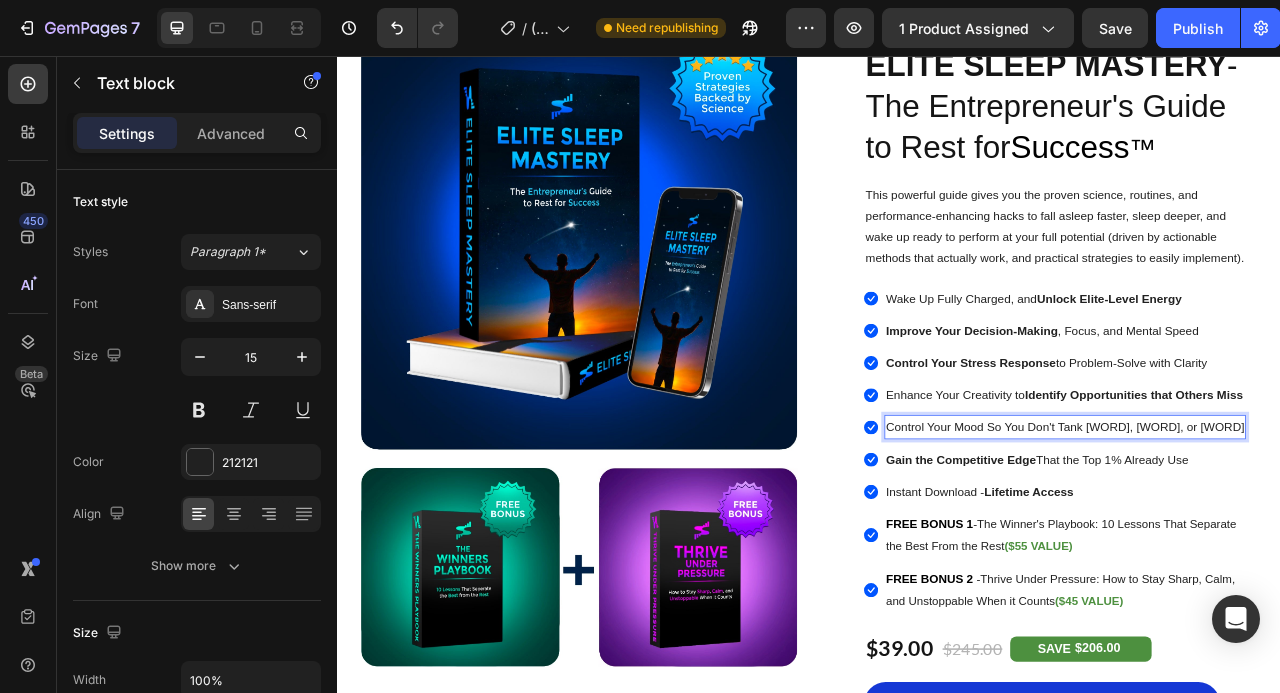 click on "Control Your Mood So You Don't Tank Deals, Teams, or Relationships" at bounding box center (1263, 528) 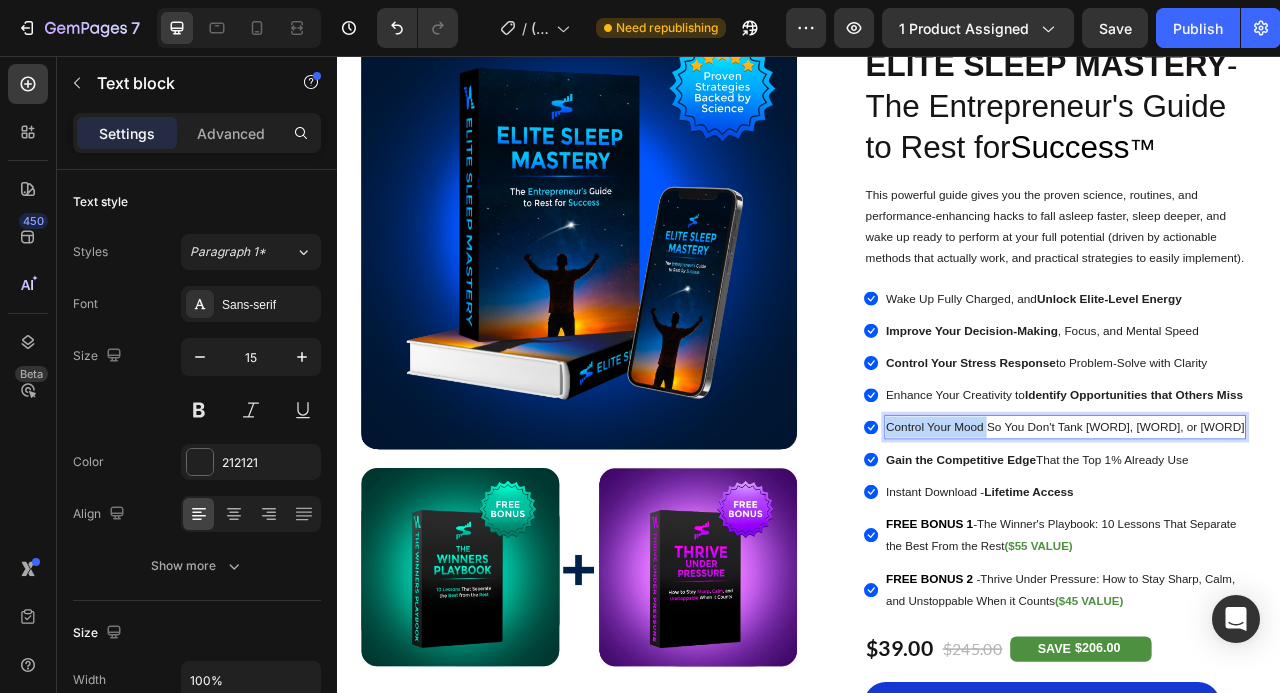 drag, startPoint x: 1162, startPoint y: 530, endPoint x: 1037, endPoint y: 530, distance: 125 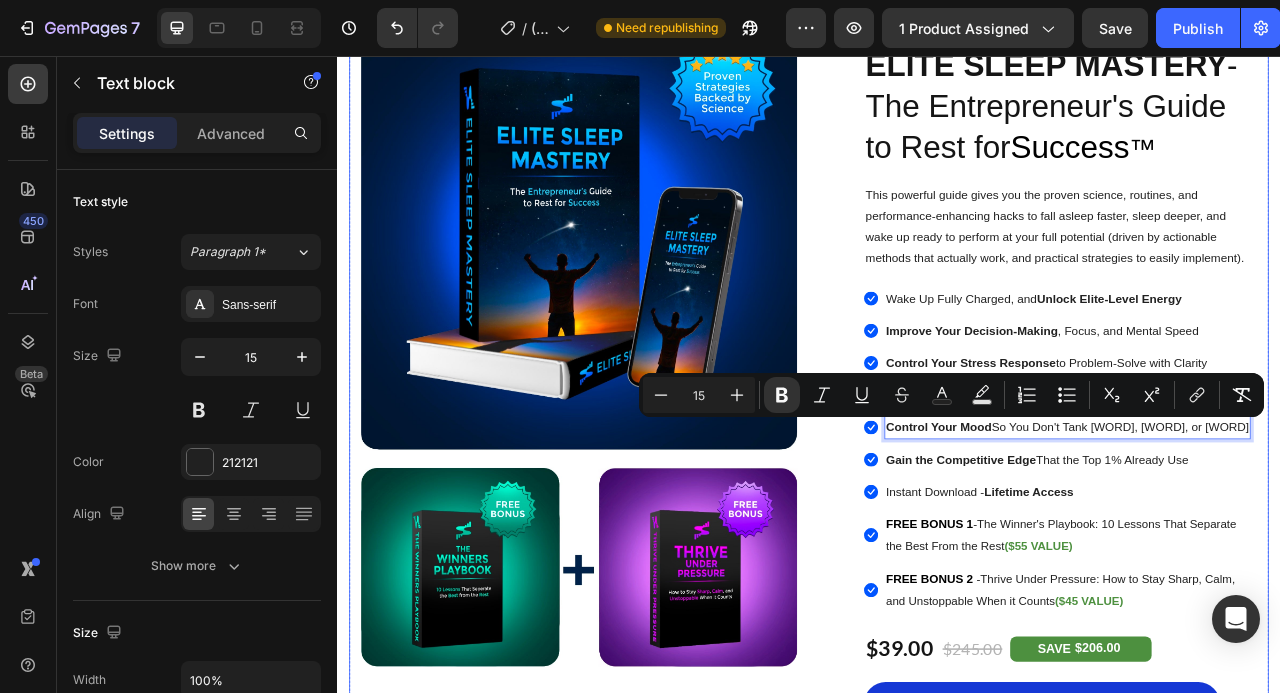click on "Image Image PDF Guide Heading for all devices Text block Row Image Lifetime Access Heading with one-time payment Text block Row Image Row Row Image                Icon                Icon                Icon                Icon                Icon Icon List Hoz 1,175+ Happy Customers! Text block Row ELITE SLEEP MASTERY  - The Entrepreneur's Guide to Rest for  Success ™ Heading This powerful guide gives you the proven science, routines, and performance-enhancing hacks to fall asleep faster, sleep deeper, and wake up ready to perform at your full potential (driven by actionable methods that actually work, and practical strategies to easily implement). Text Block
Icon Wake Up Fully Charged, and  Unlock Elite-Level Energy Text block
Icon Improve Your Decision-Making , Focus, and Mental Speed Text block
Icon Control Your Stress Response  to Problem-Solve with Clarity Text block
Icon Enhance Your Creativity to  Identify Opportunities   Text block   0" at bounding box center (937, 575) 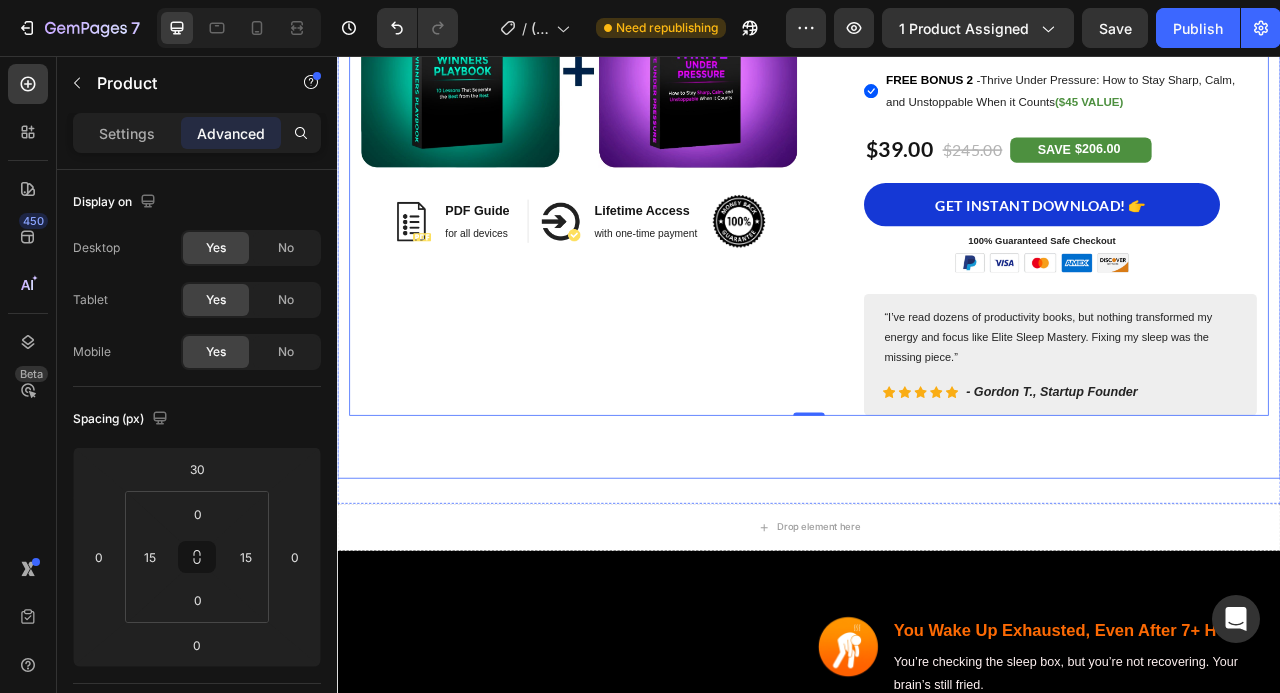 scroll, scrollTop: 439, scrollLeft: 0, axis: vertical 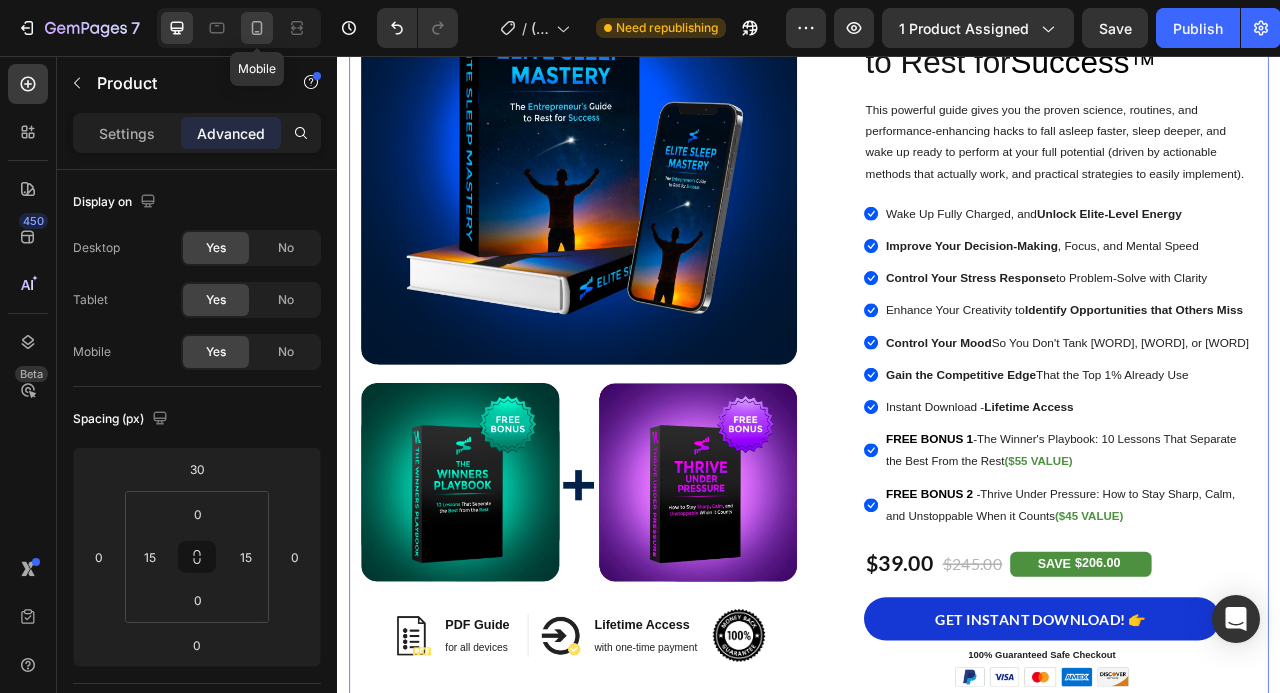 click 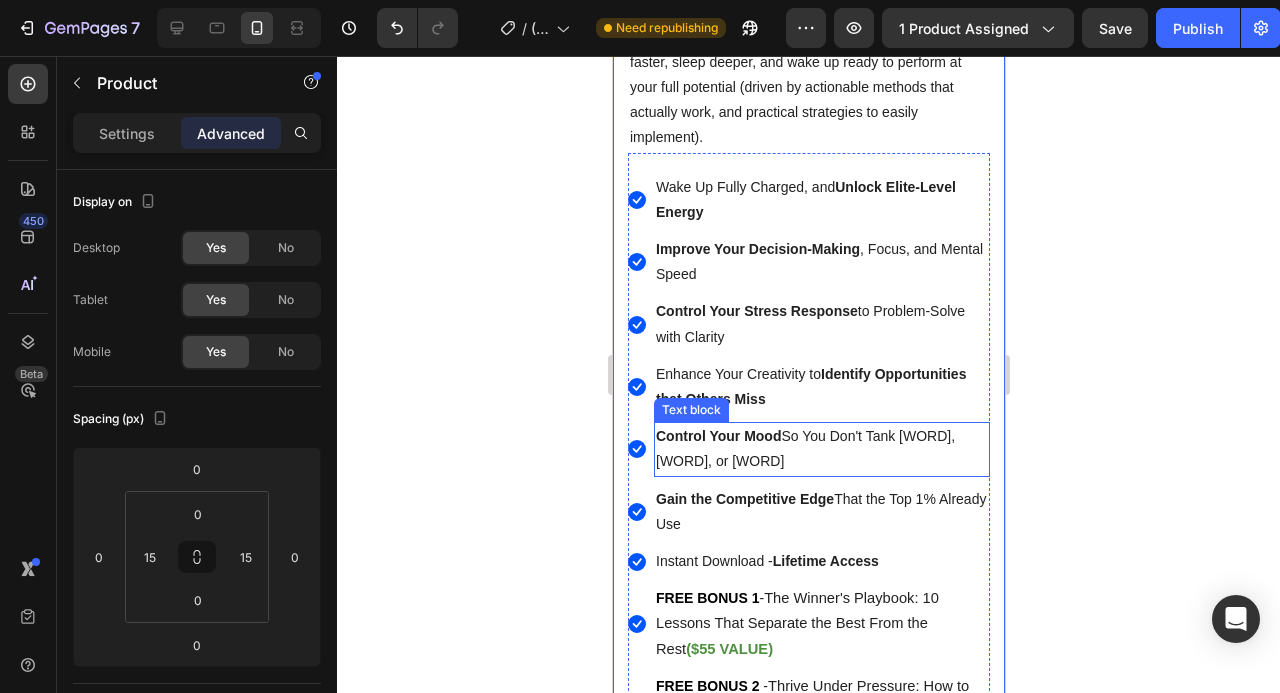 scroll, scrollTop: 1382, scrollLeft: 0, axis: vertical 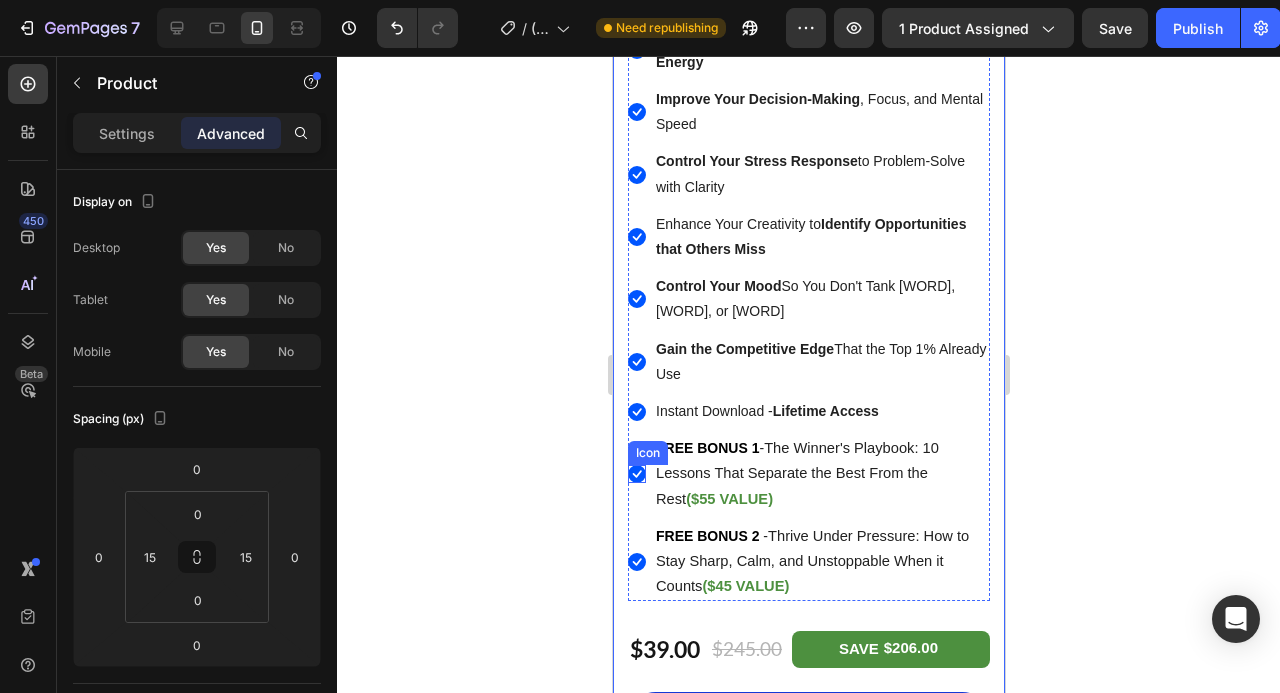 click 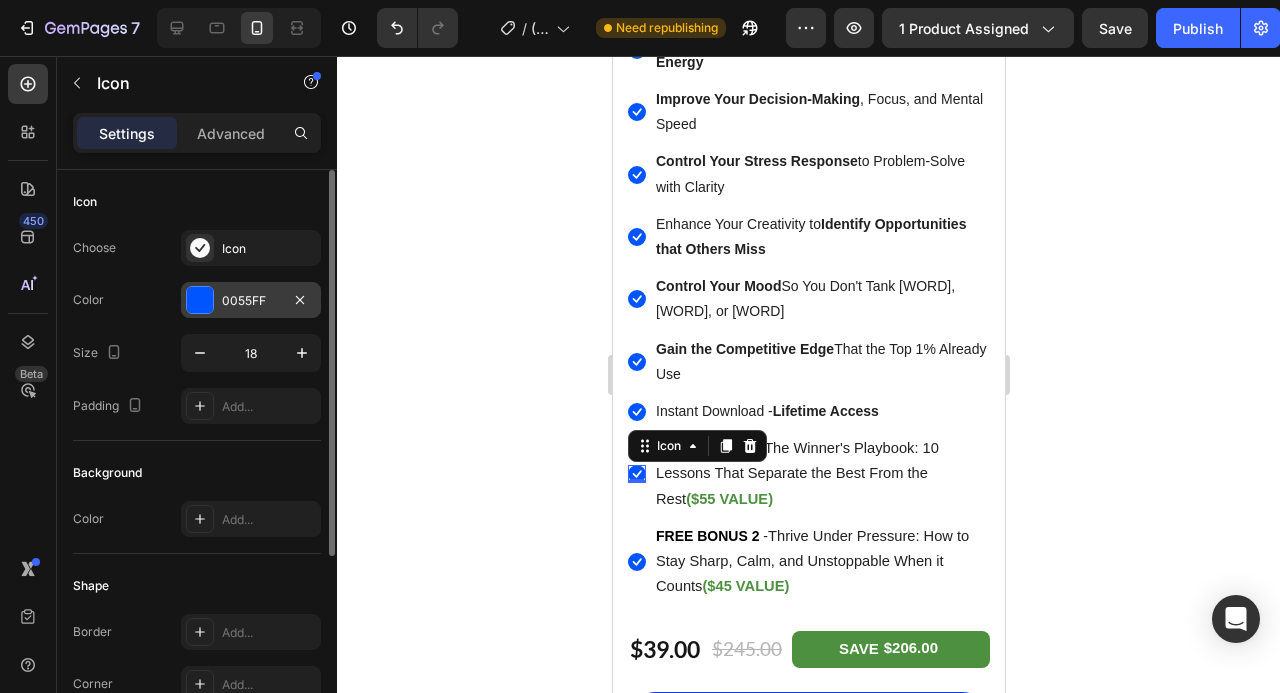 click at bounding box center (200, 300) 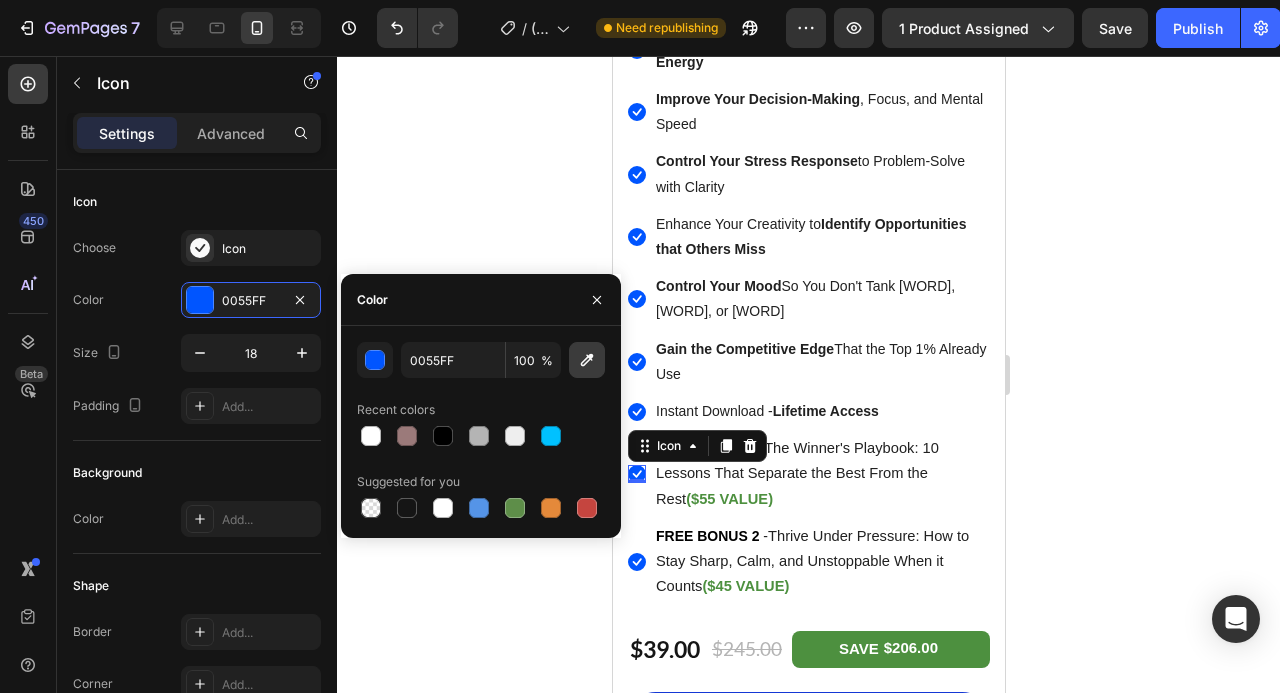 click 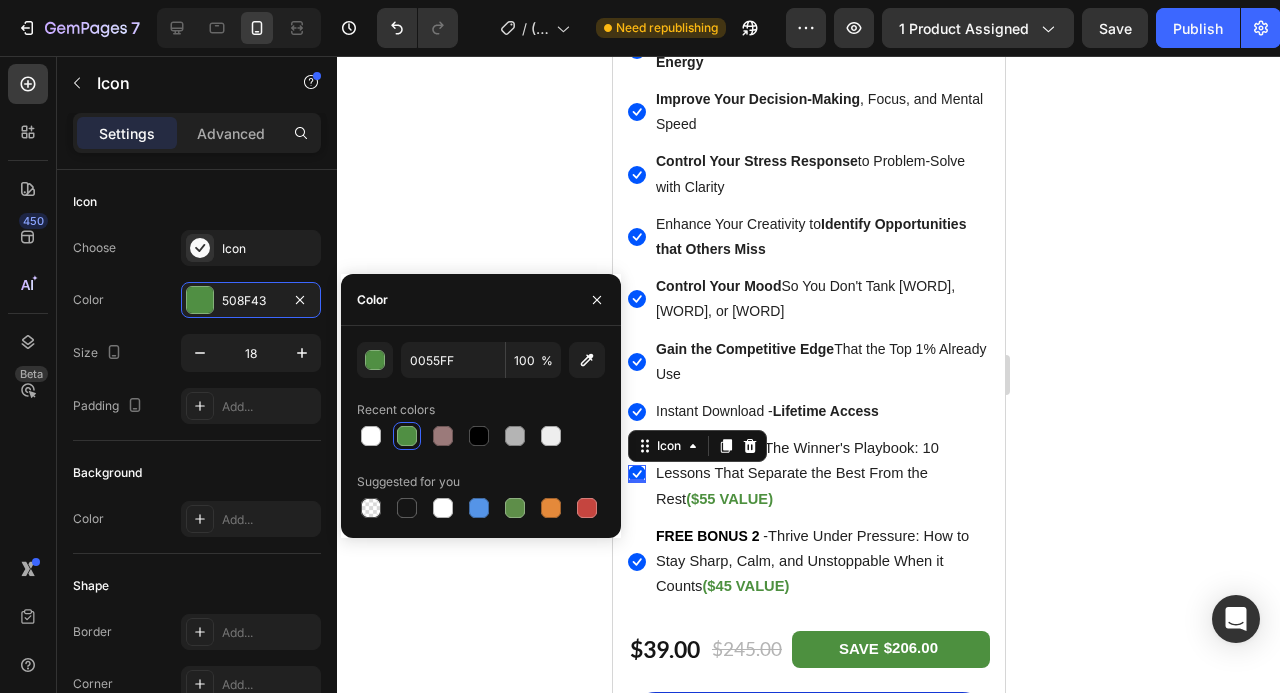 type on "508F43" 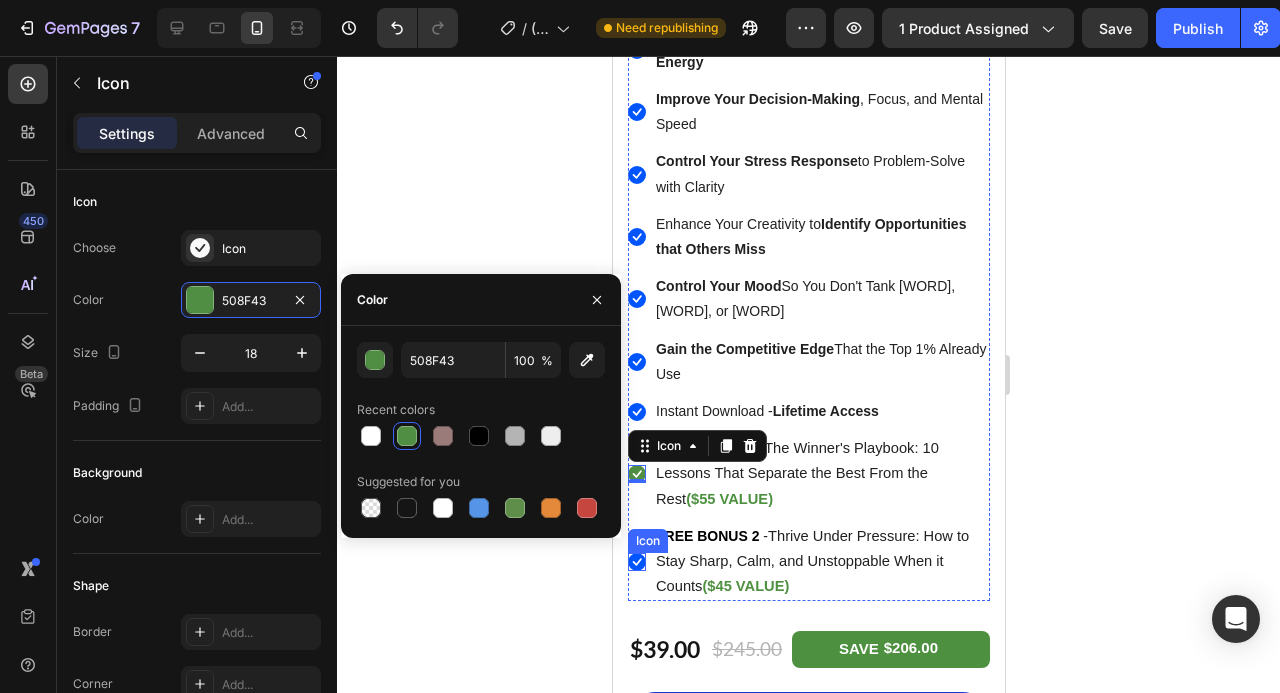 click 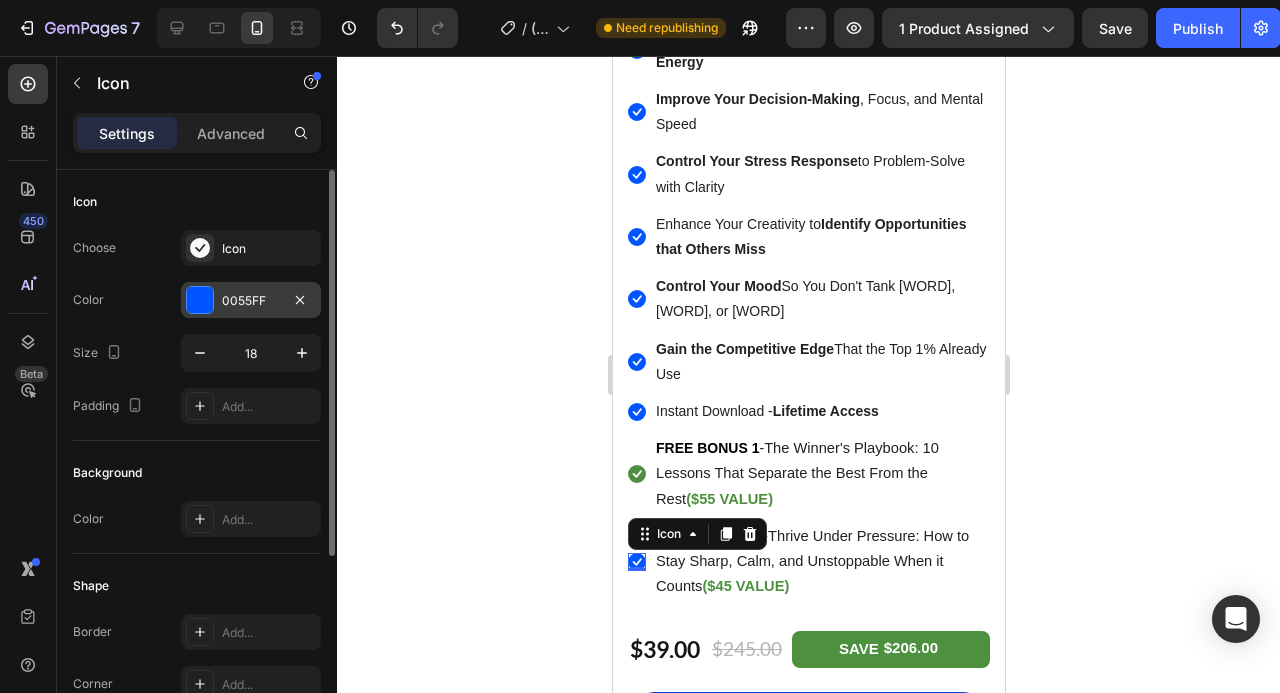 click at bounding box center (200, 300) 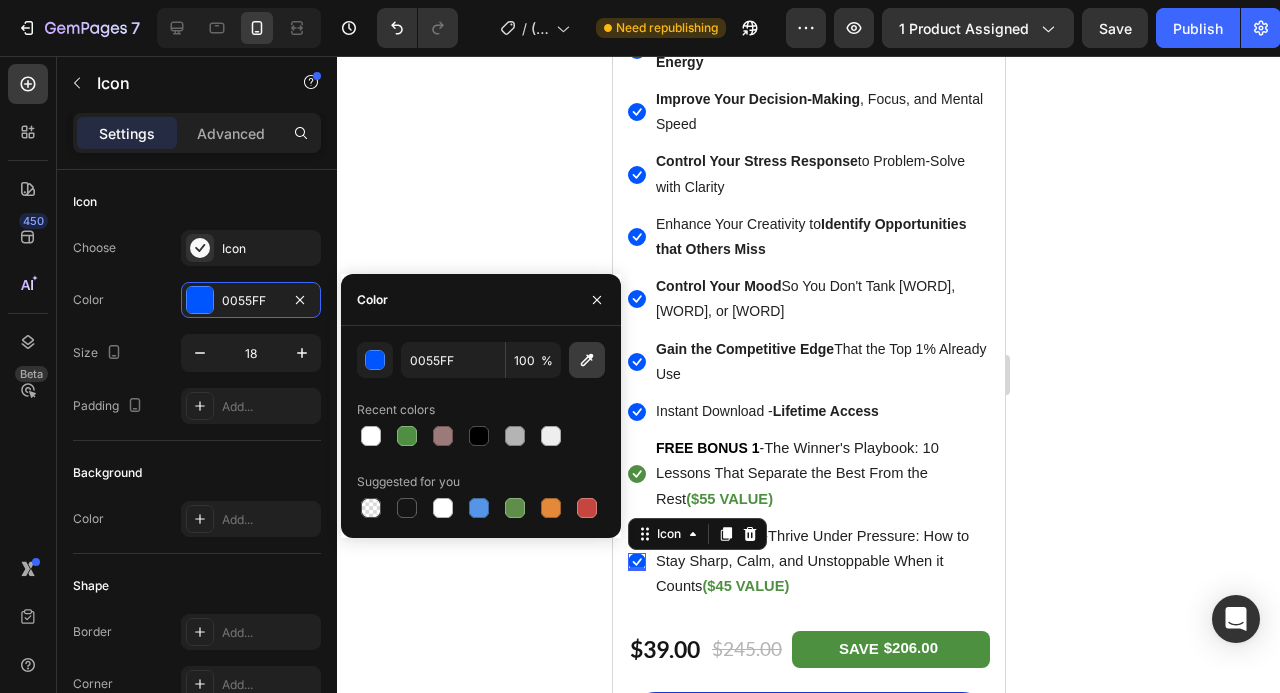 click 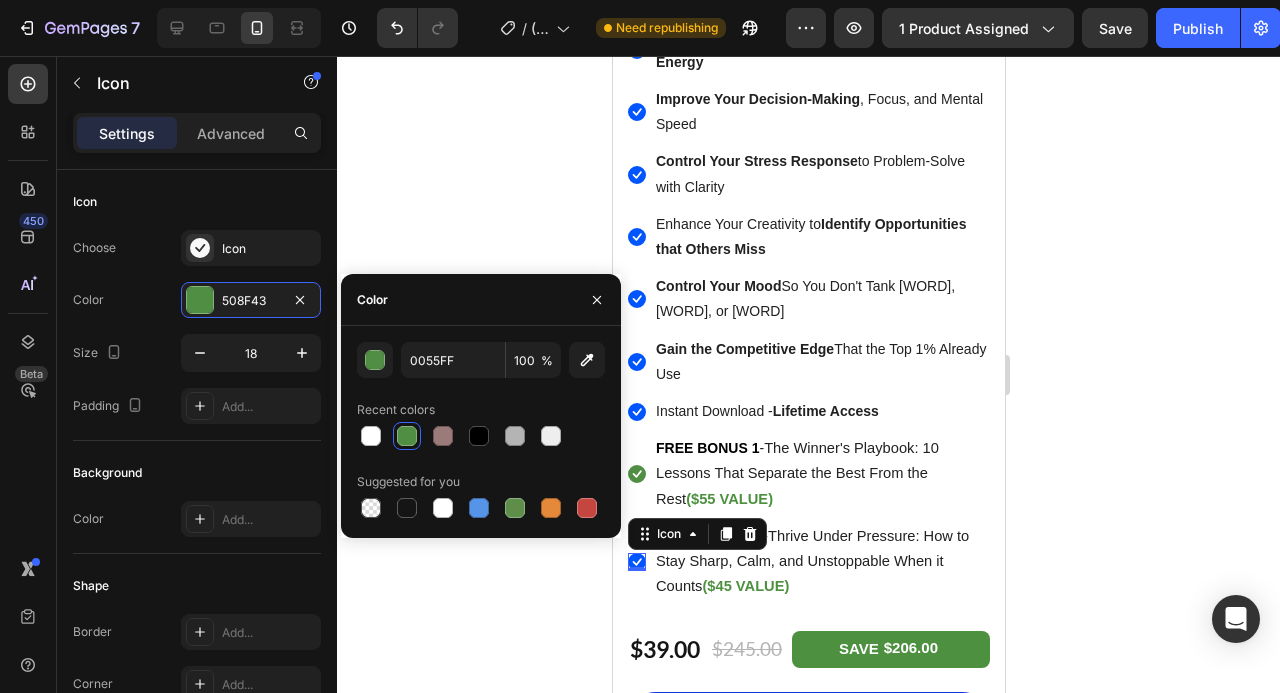 type on "508F43" 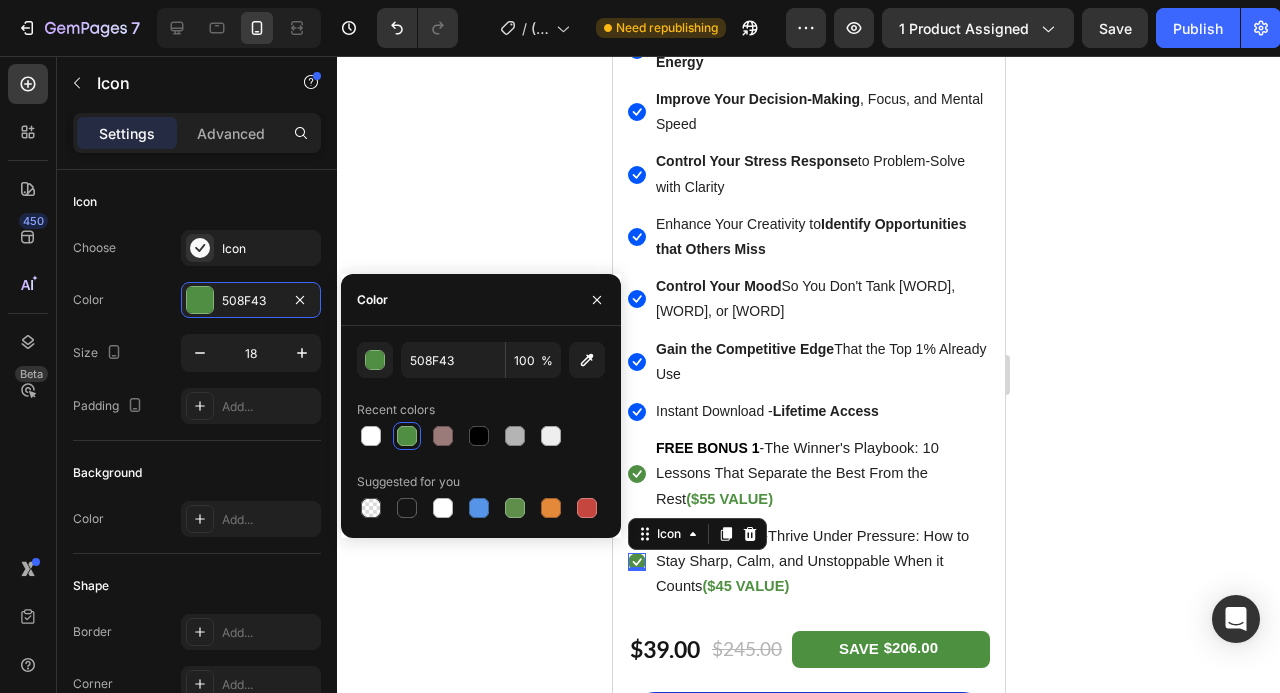 click 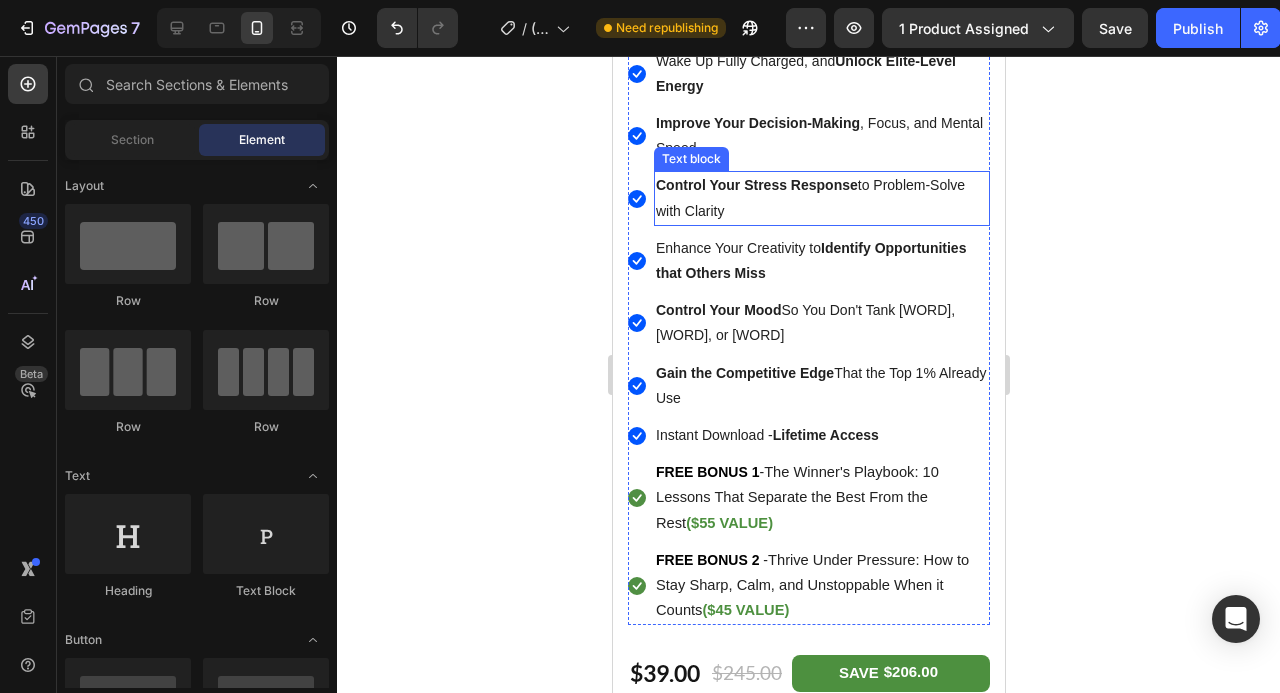 scroll, scrollTop: 1516, scrollLeft: 0, axis: vertical 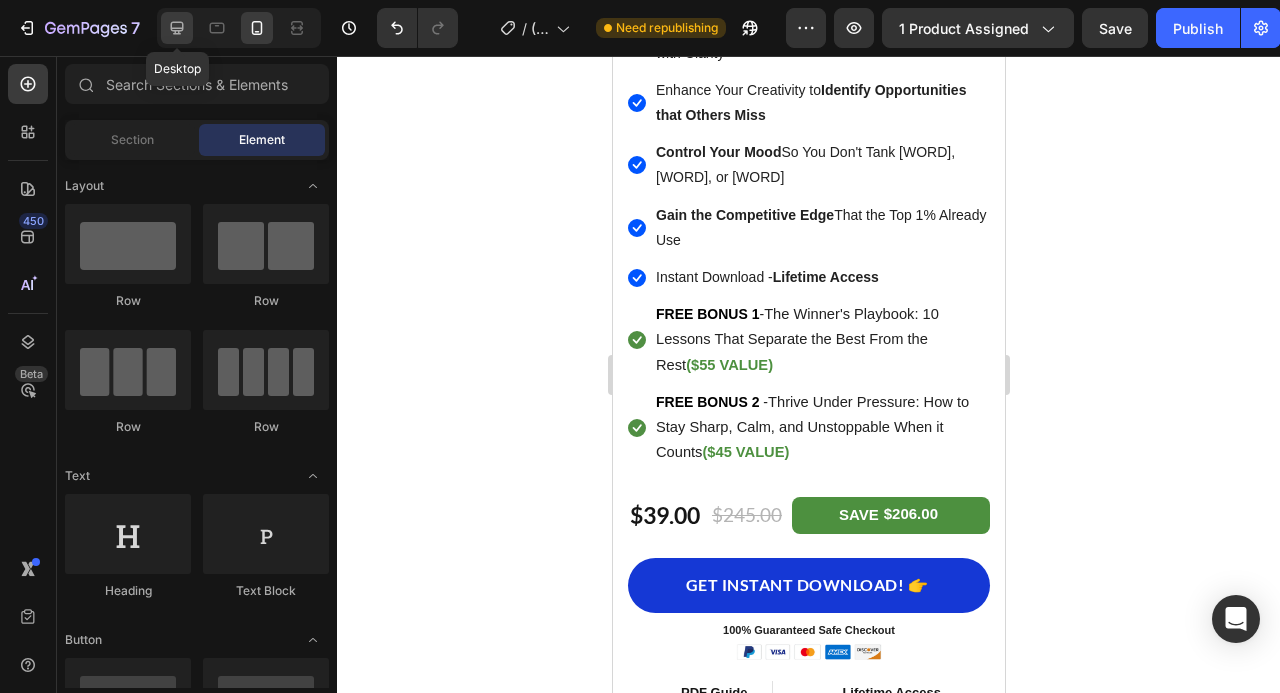 click 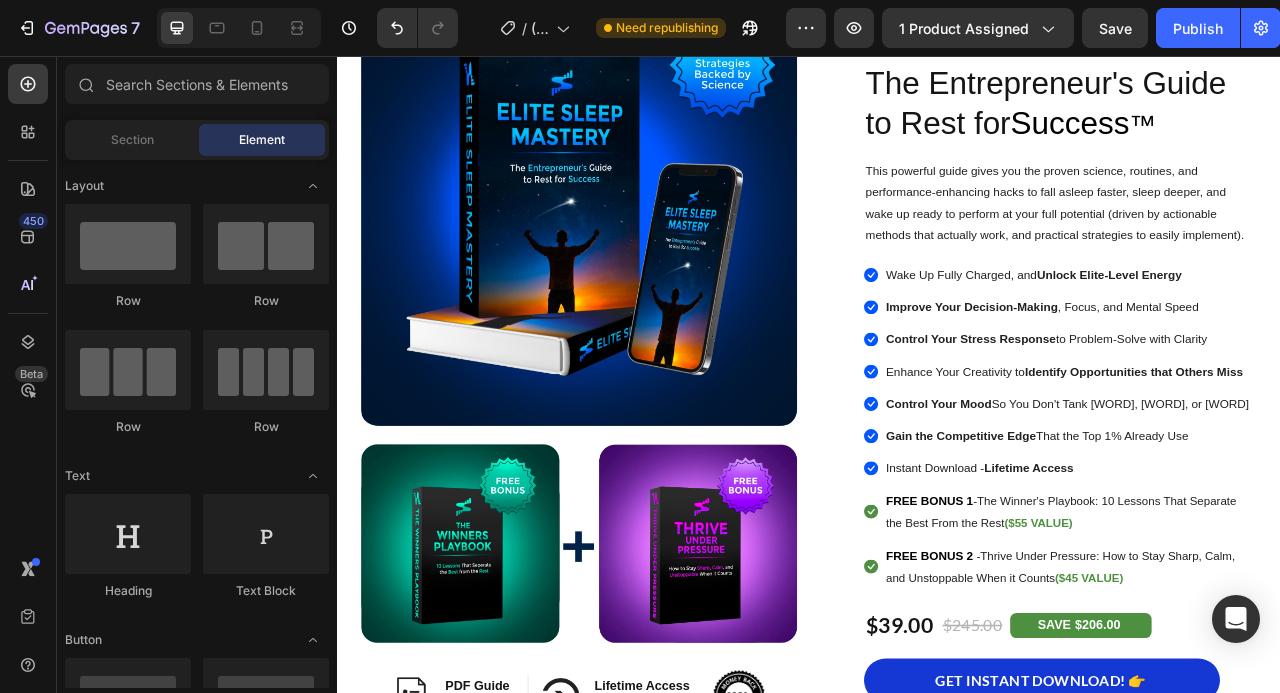 scroll, scrollTop: 491, scrollLeft: 0, axis: vertical 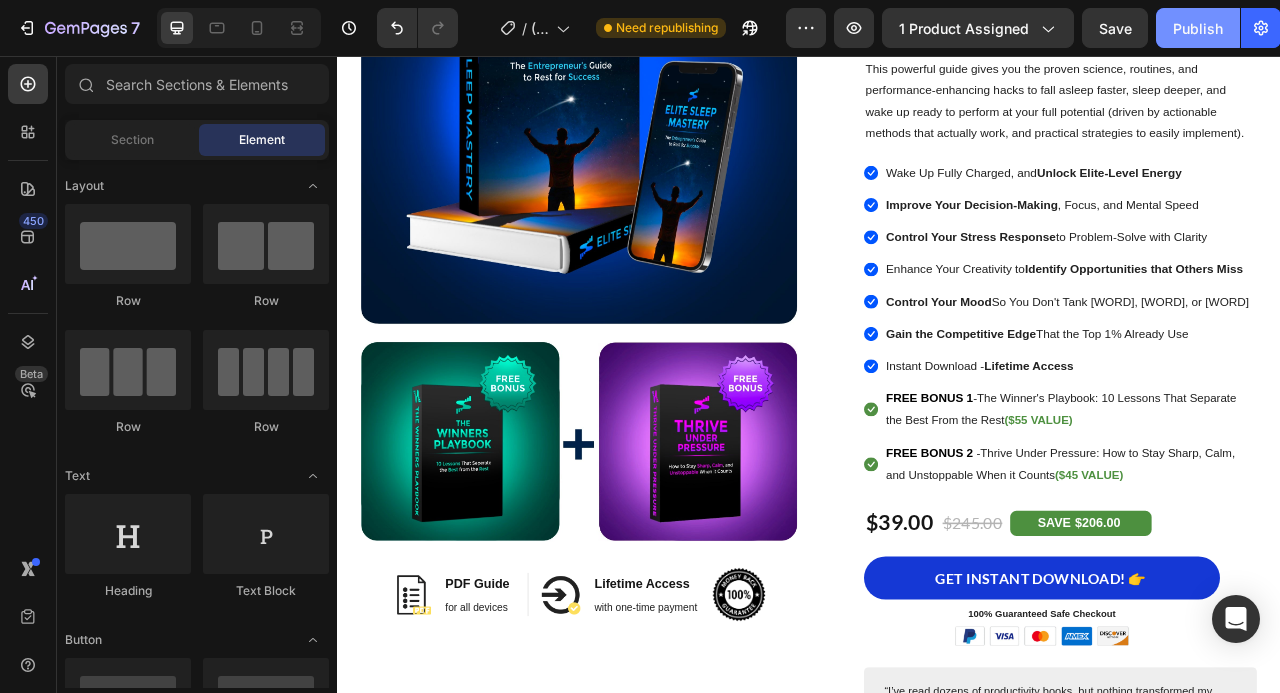 click on "Publish" 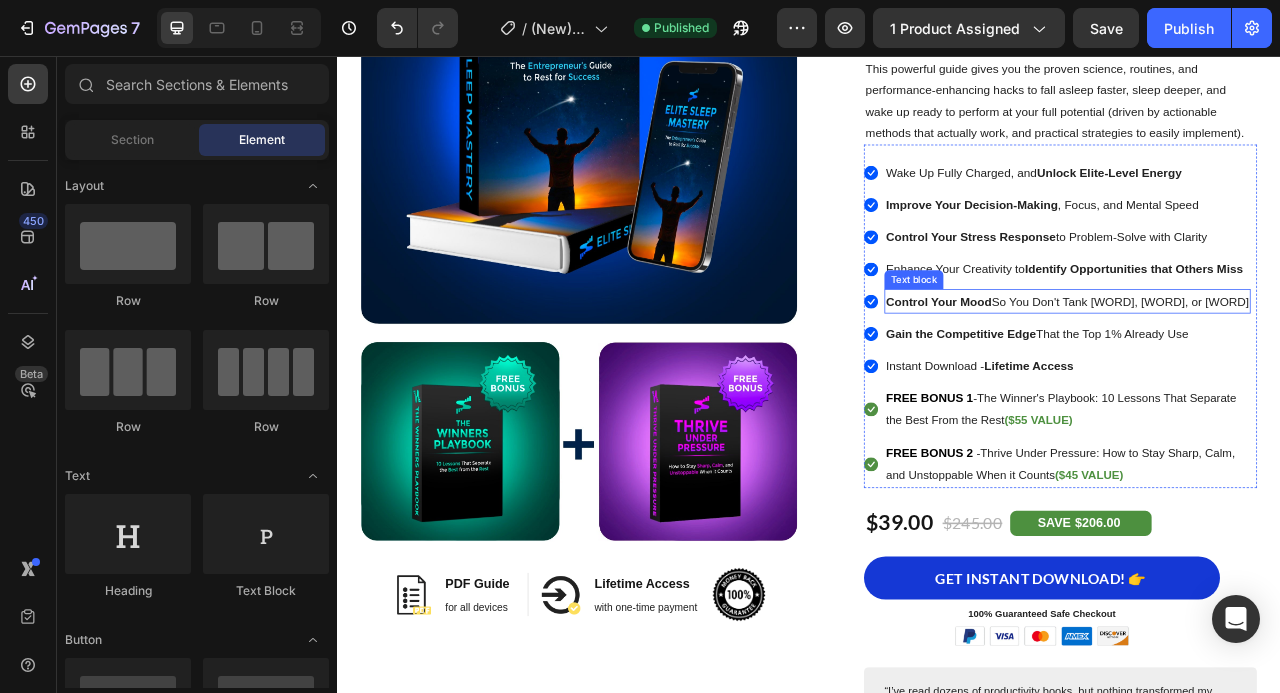 scroll, scrollTop: 543, scrollLeft: 0, axis: vertical 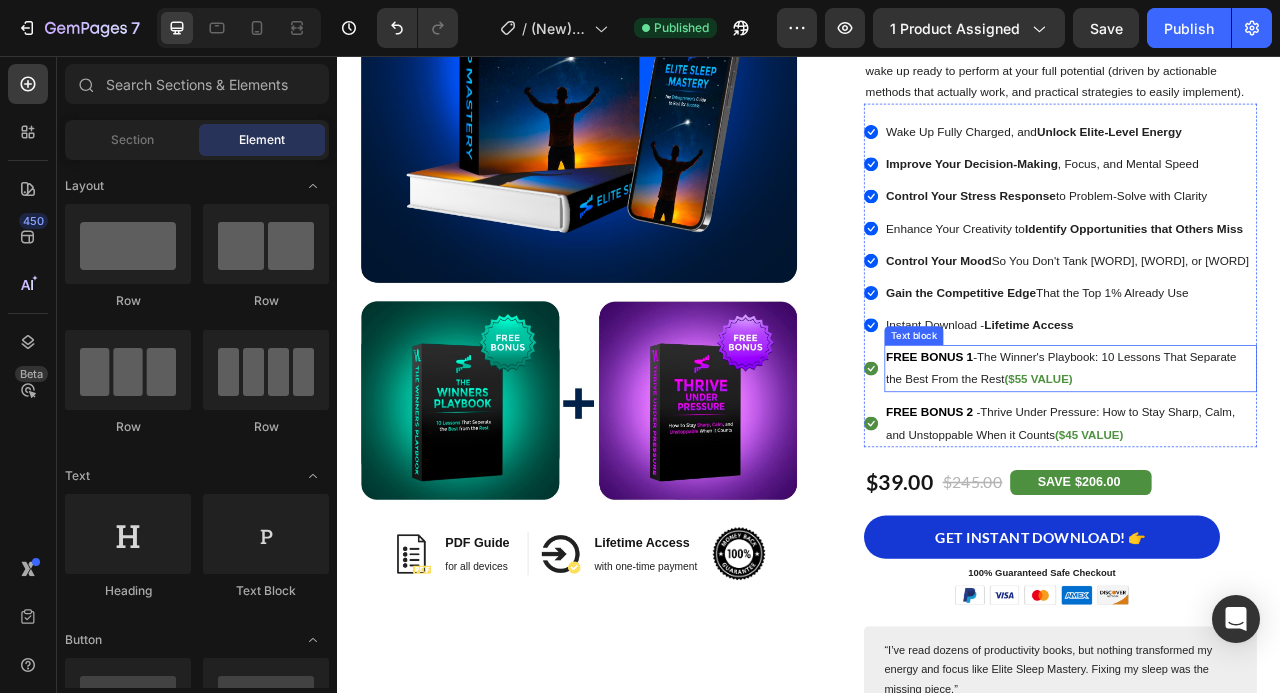 click on "FREE BONUS 1  -  The Winner's Playbook: 10 Lessons That Separate the Best From the Rest  ($55 VALUE)" at bounding box center (1270, 454) 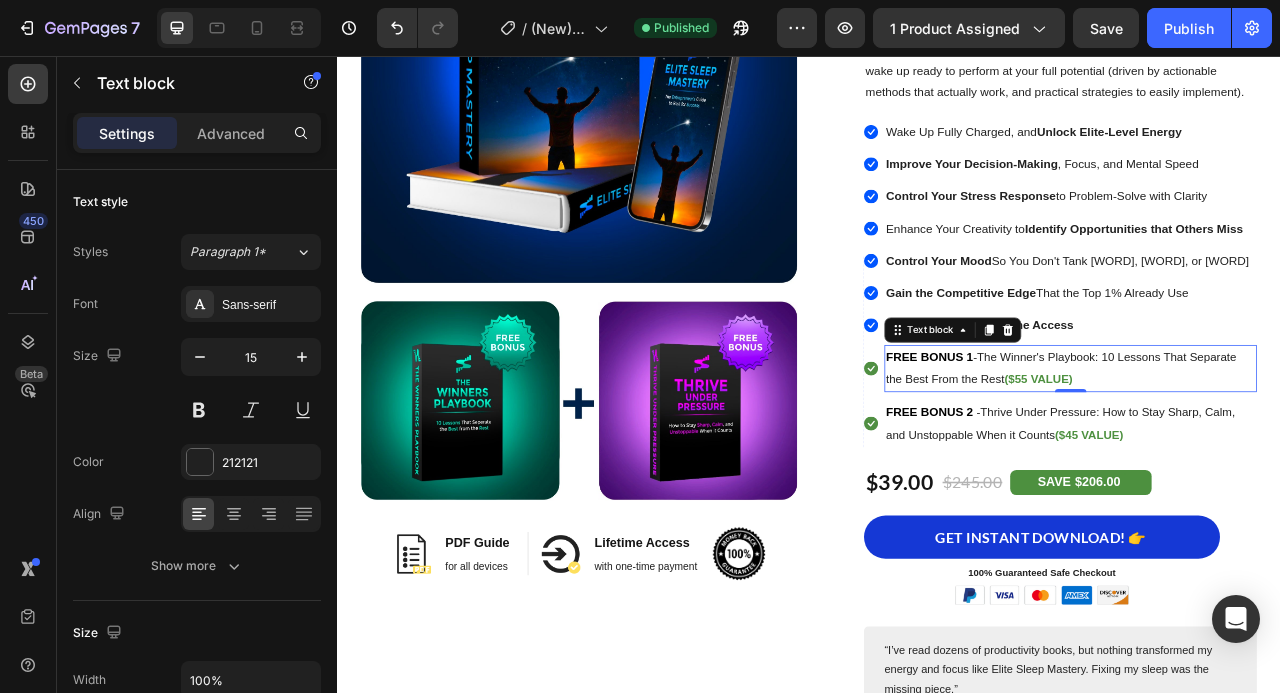 click on "FREE BONUS 1  -  The Winner's Playbook: 10 Lessons That Separate the Best From the Rest  ($55 VALUE)" at bounding box center (1270, 454) 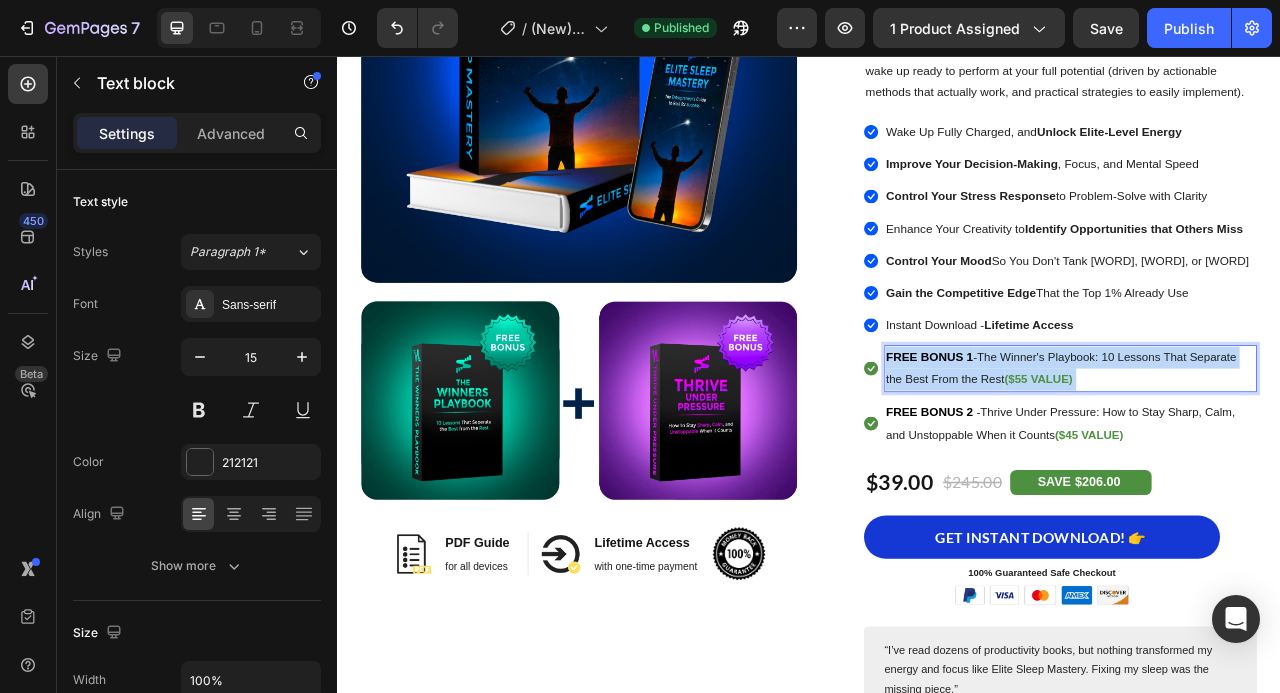 drag, startPoint x: 1297, startPoint y: 489, endPoint x: 1190, endPoint y: 493, distance: 107.07474 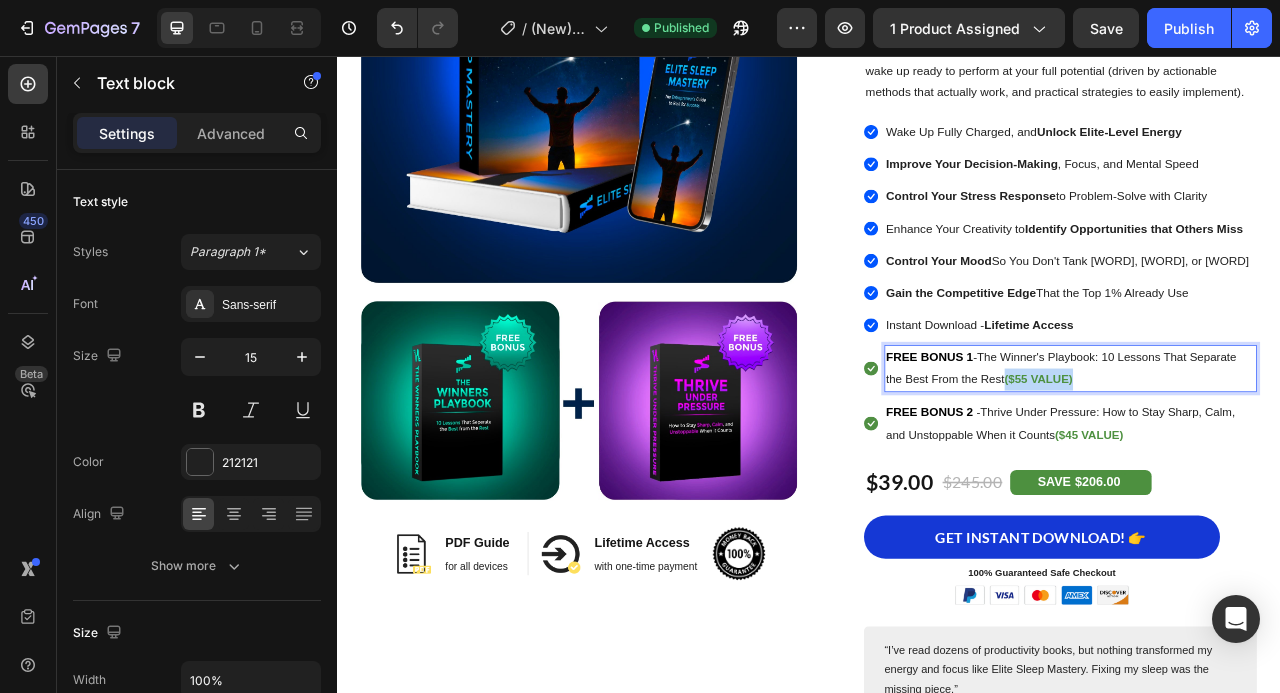 drag, startPoint x: 1190, startPoint y: 493, endPoint x: 1286, endPoint y: 492, distance: 96.00521 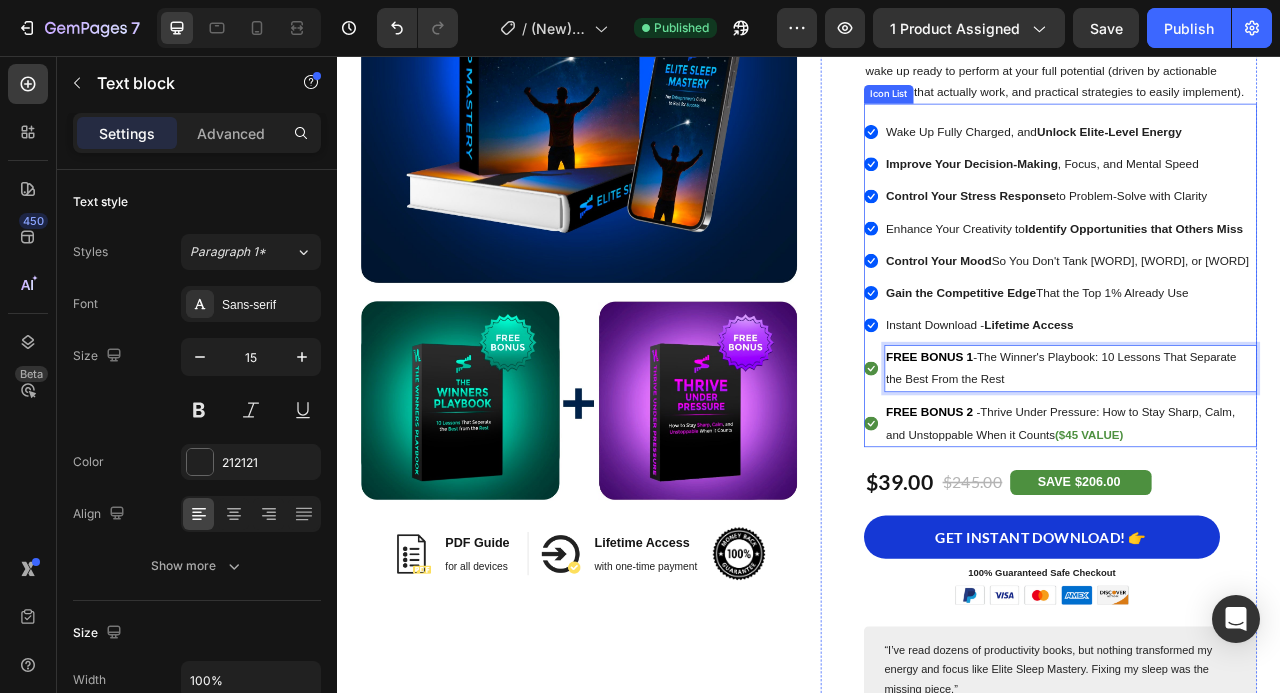 click on "FREE BONUS 2   -  Thrive Under Pressure: How to Stay Sharp, Calm, and Unstoppable When it Counts  ($45 VALUE)" at bounding box center (1270, 524) 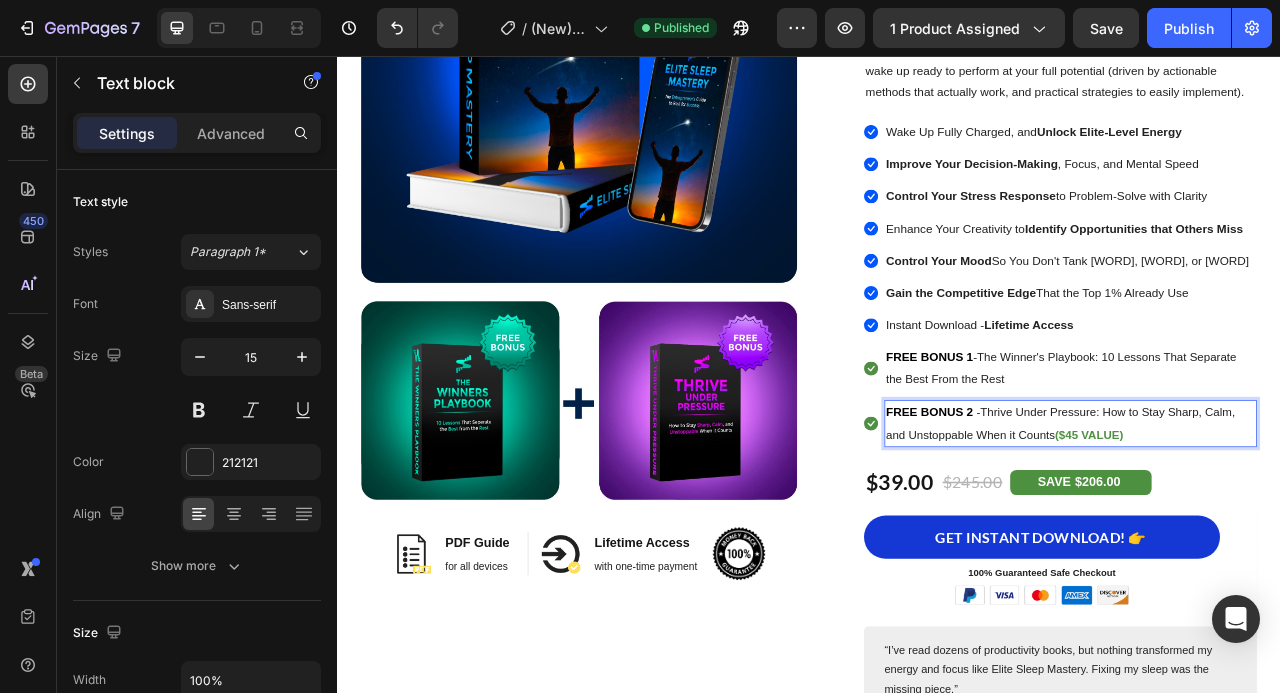 click on "FREE BONUS 2   -  Thrive Under Pressure: How to Stay Sharp, Calm, and Unstoppable When it Counts  ($45 VALUE)" at bounding box center [1270, 524] 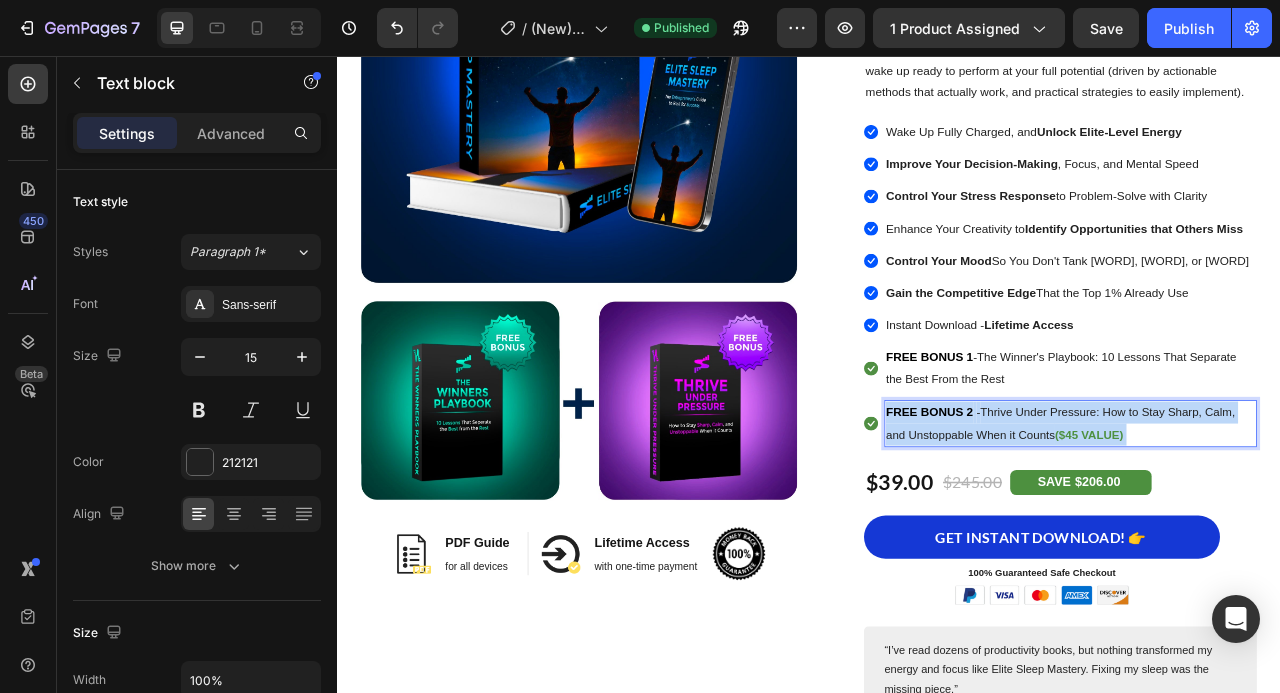 drag, startPoint x: 1375, startPoint y: 560, endPoint x: 1257, endPoint y: 556, distance: 118.06778 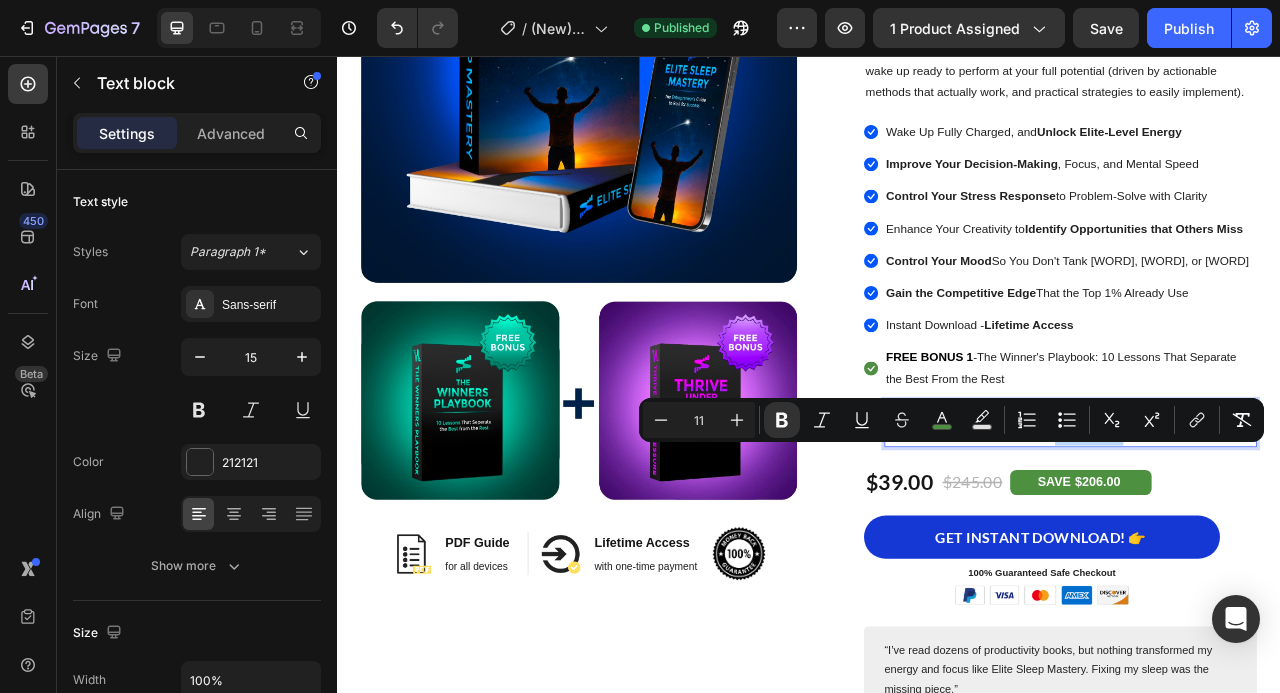 drag, startPoint x: 1254, startPoint y: 555, endPoint x: 1351, endPoint y: 547, distance: 97.32934 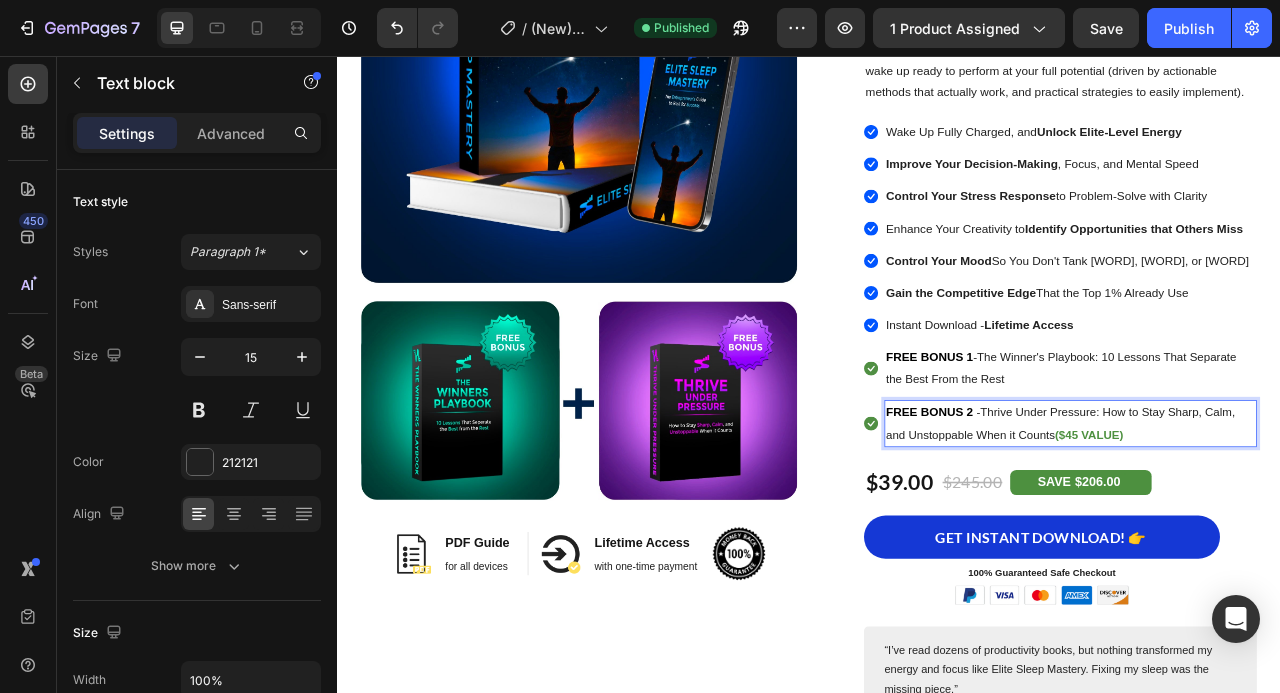 click on "FREE BONUS 2   -  Thrive Under Pressure: How to Stay Sharp, Calm, and Unstoppable When it Counts  ($45 VALUE)" at bounding box center [1270, 524] 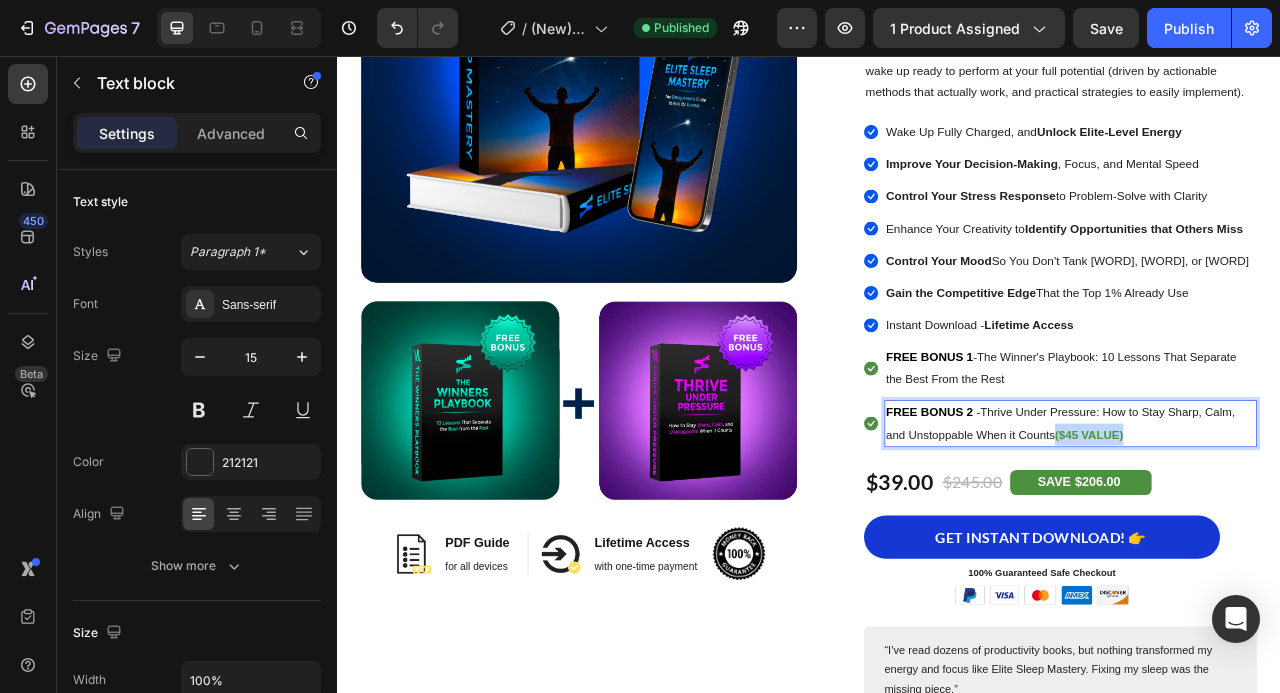 drag, startPoint x: 1362, startPoint y: 559, endPoint x: 1256, endPoint y: 558, distance: 106.004715 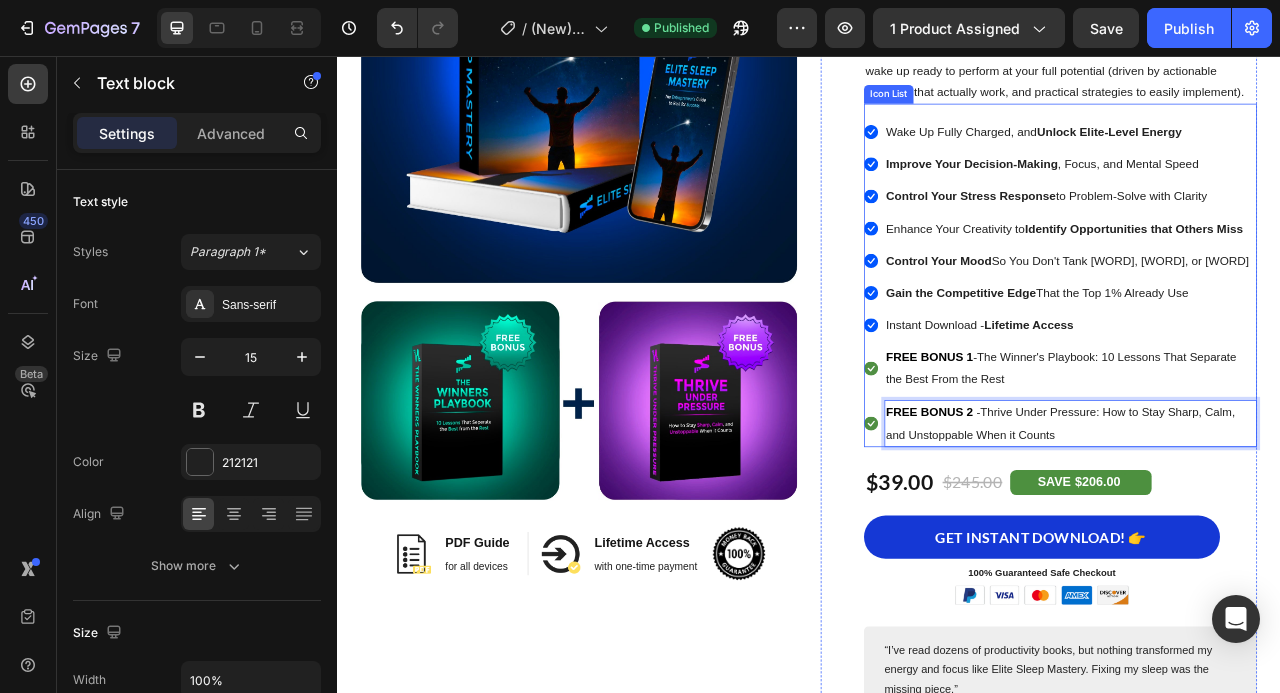 click on "FREE BONUS 1  -  The Winner's Playbook: 10 Lessons That Separate the Best From the Rest" at bounding box center [1270, 454] 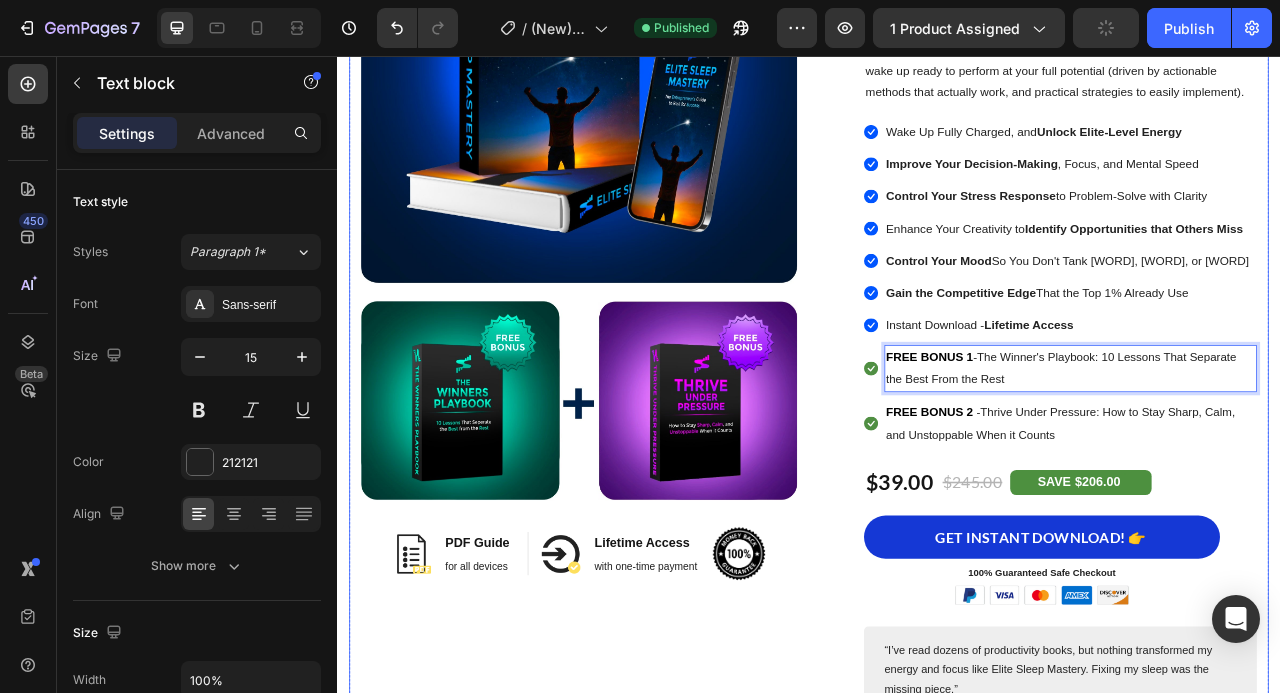 click on "Image Image PDF Guide Heading for all devices Text block Row Image Lifetime Access Heading with one-time payment Text block Row Image Row Row Image                Icon                Icon                Icon                Icon                Icon Icon List Hoz 1,175+ Happy Customers! Text block Row ELITE SLEEP MASTERY  - The Entrepreneur's Guide to Rest for  Success ™ Heading This powerful guide gives you the proven science, routines, and performance-enhancing hacks to fall asleep faster, sleep deeper, and wake up ready to perform at your full potential (driven by actionable methods that actually work, and practical strategies to easily implement). Text Block
Icon Wake Up Fully Charged, and  Unlock Elite-Level Energy Text block
Icon Improve Your Decision-Making , Focus, and Mental Speed Text block
Icon Control Your Stress Response  to Problem-Solve with Clarity Text block
Icon Enhance Your Creativity to  Identify Opportunities   Text block  -" at bounding box center (937, 363) 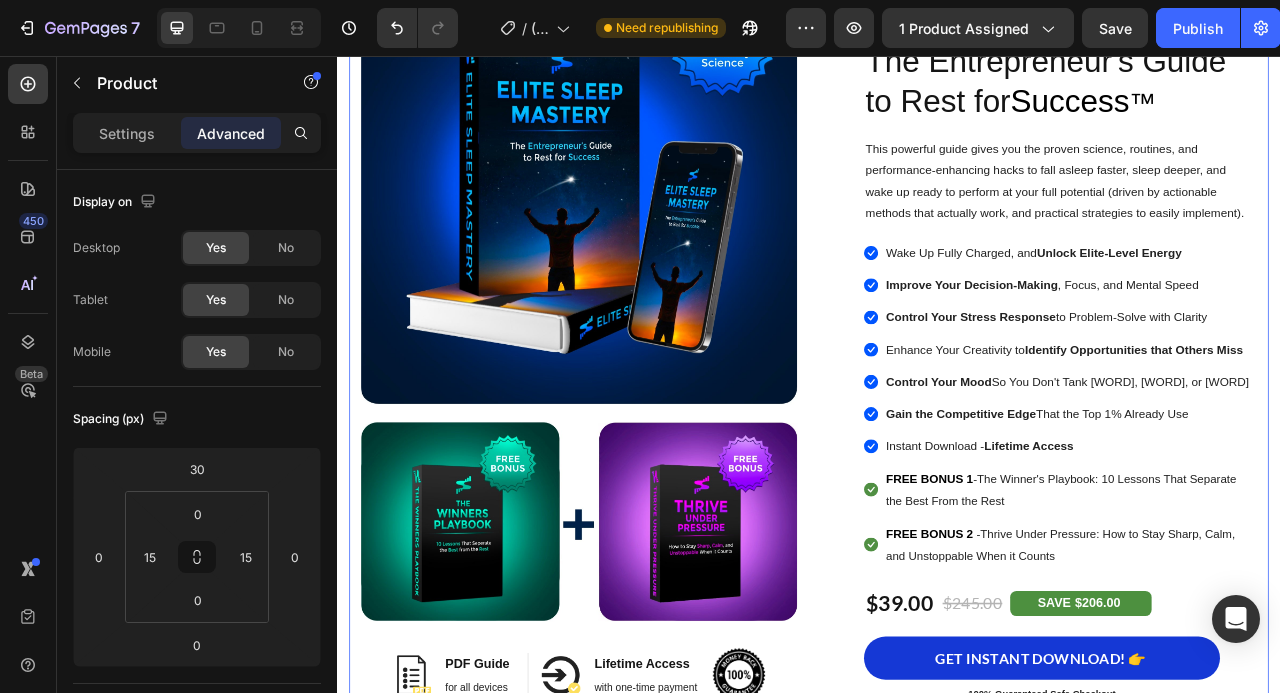 scroll, scrollTop: 407, scrollLeft: 0, axis: vertical 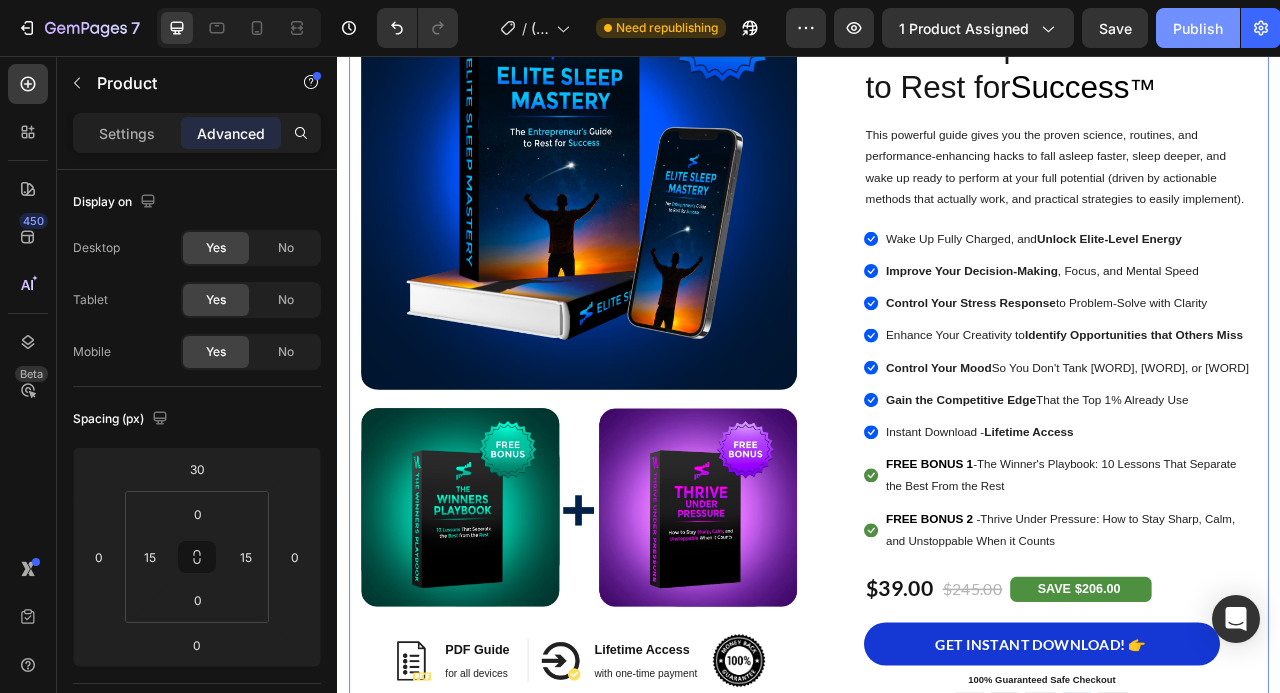 click on "Publish" at bounding box center (1198, 28) 